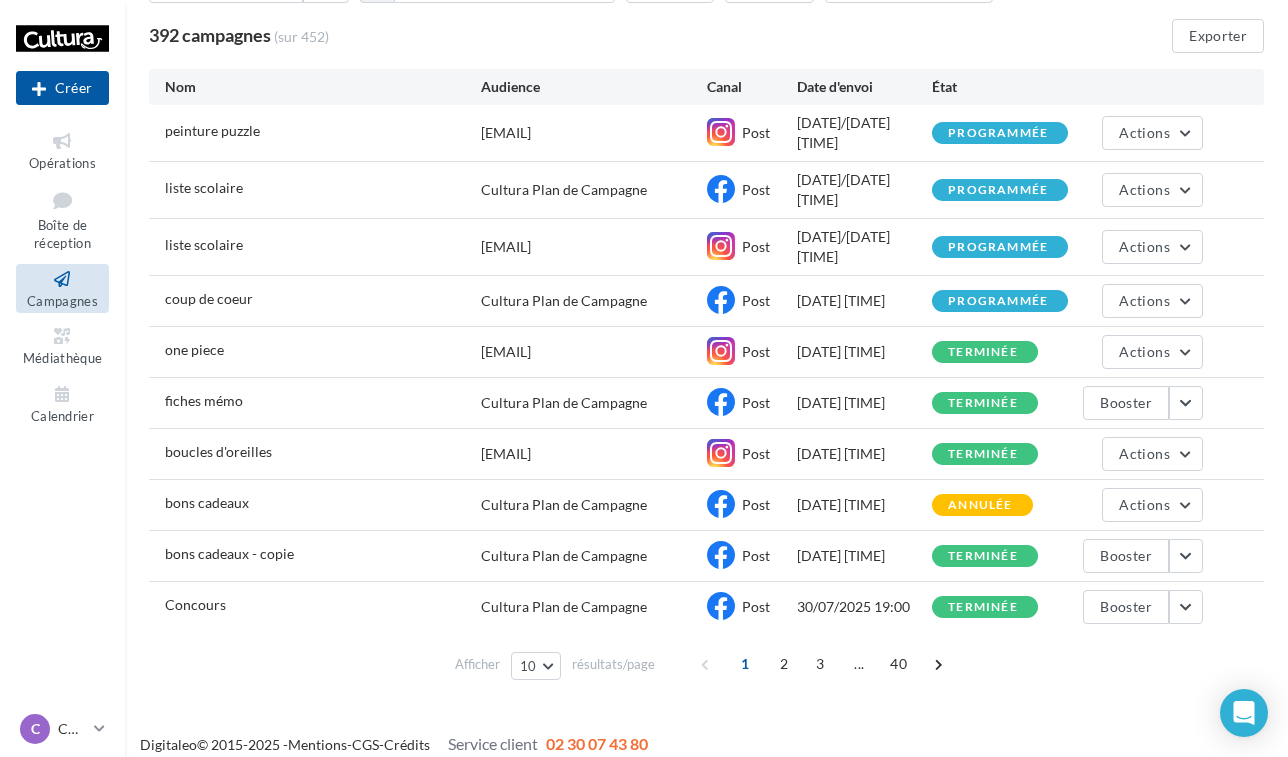 scroll, scrollTop: 156, scrollLeft: 0, axis: vertical 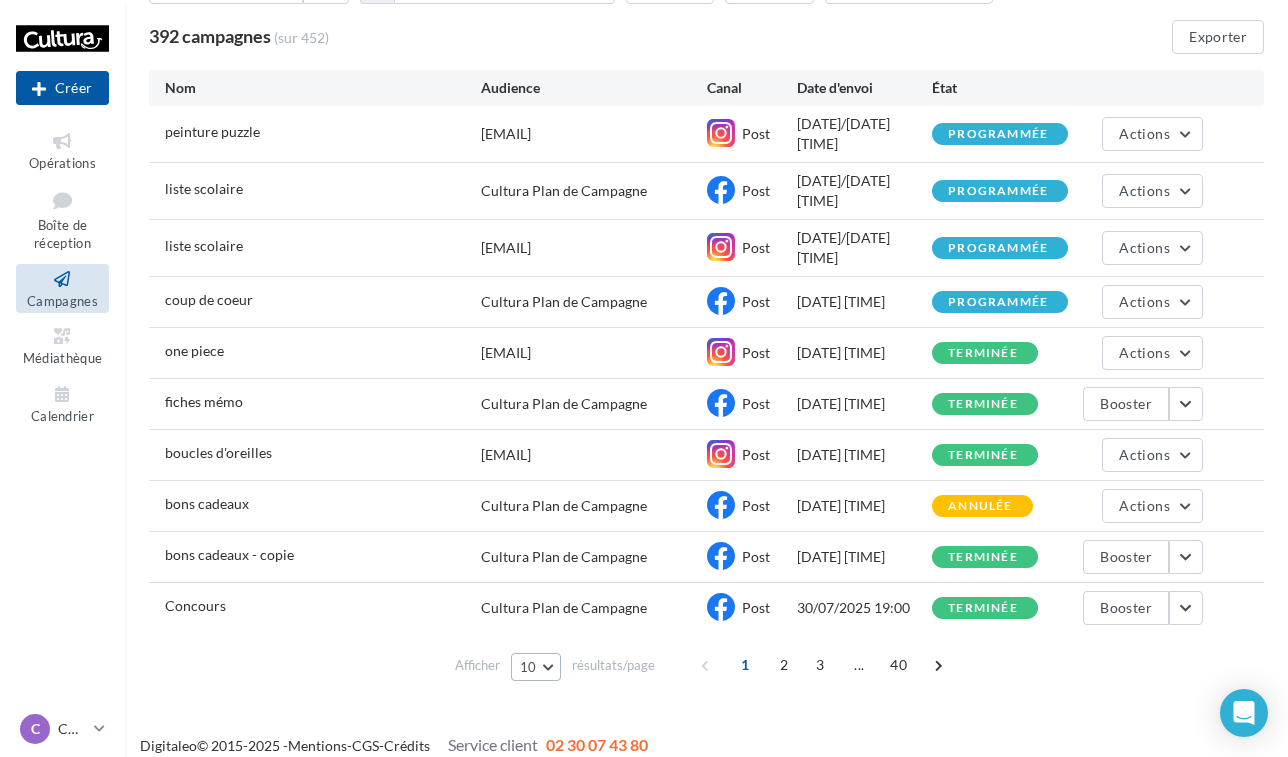 click on "10" at bounding box center (536, 667) 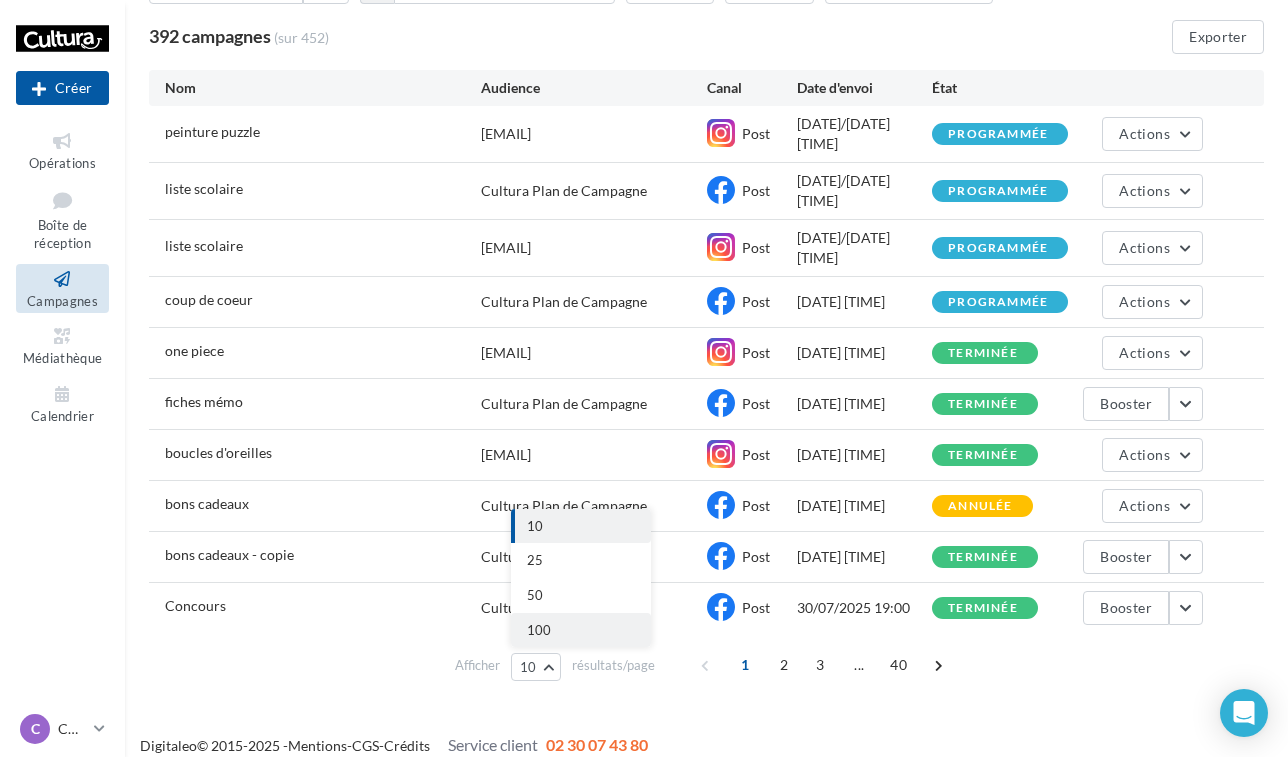 click on "100" at bounding box center (581, 630) 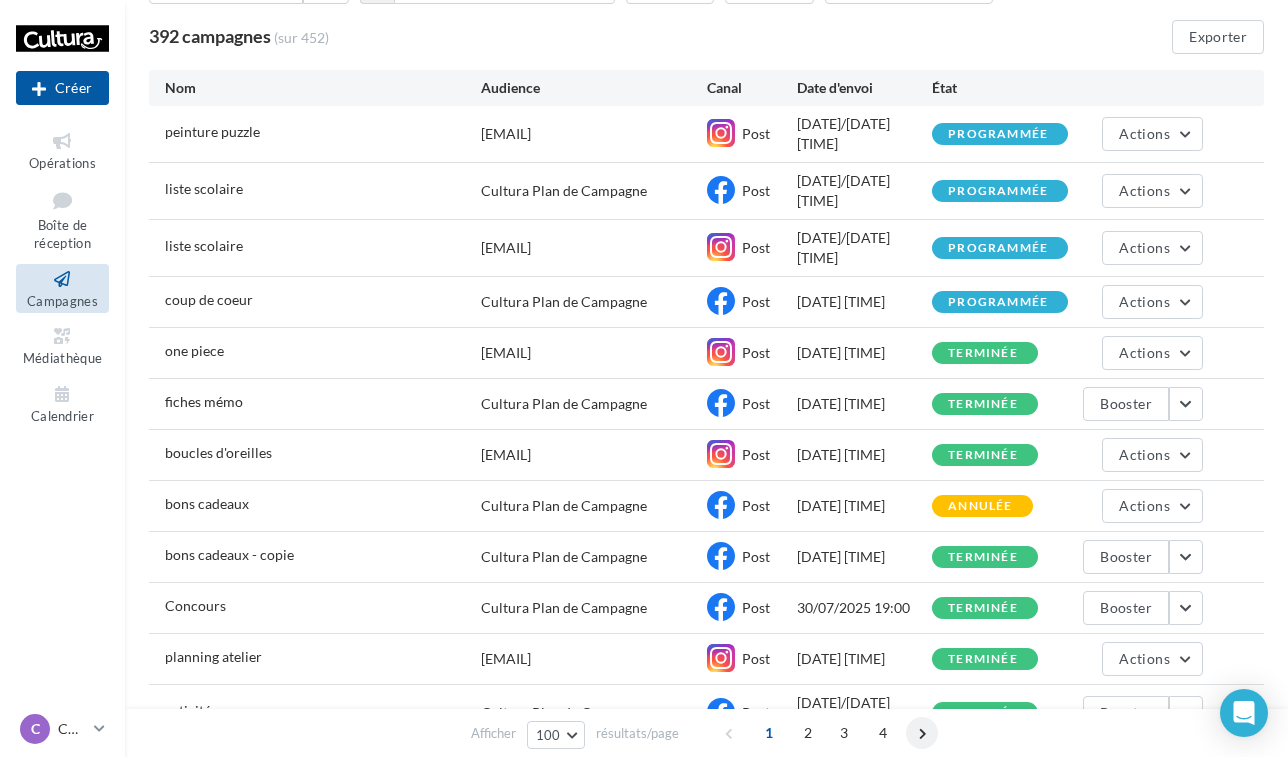 click at bounding box center [922, 733] 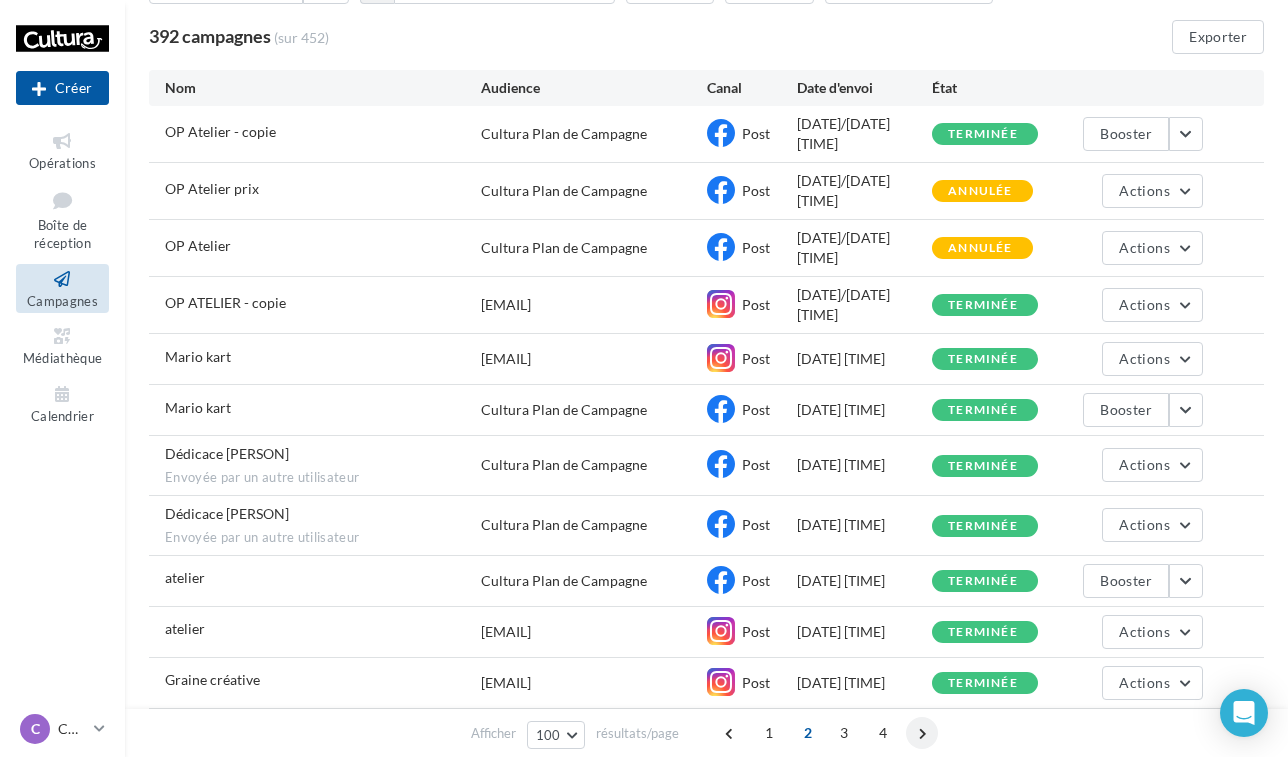 click at bounding box center (922, 733) 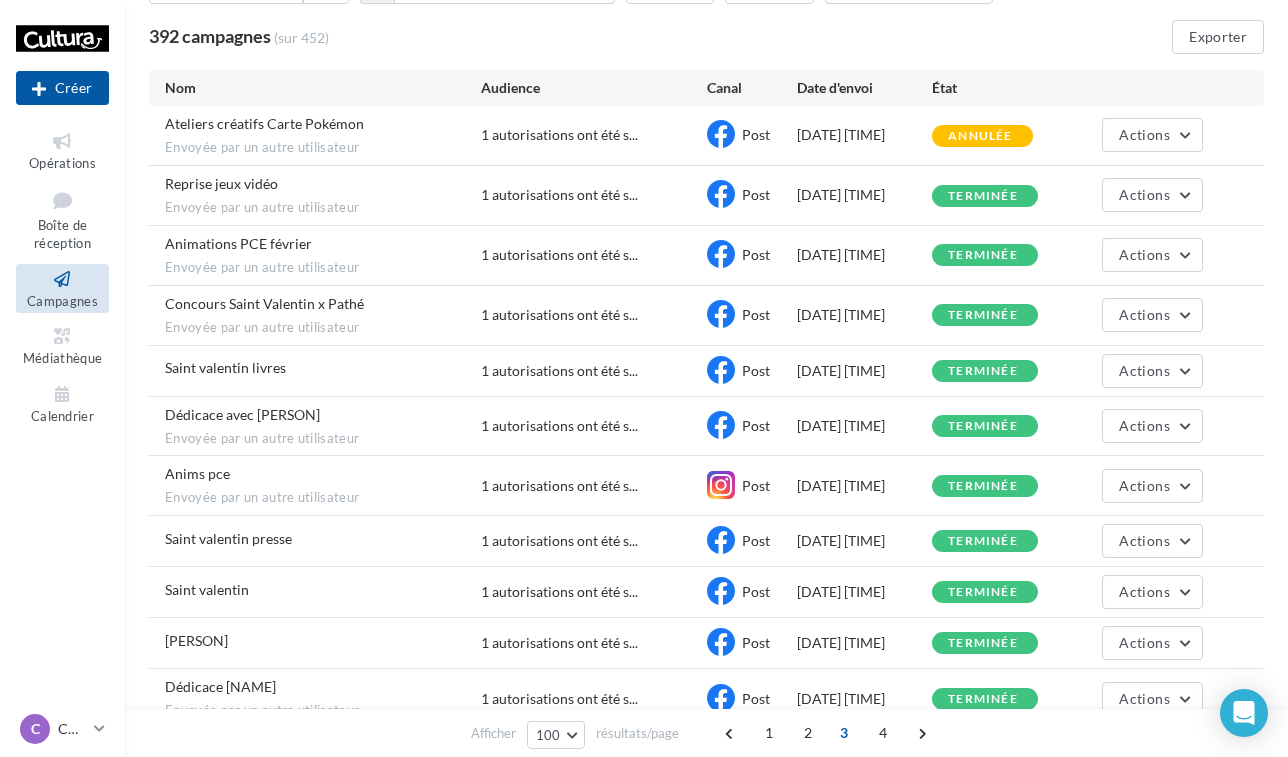 click at bounding box center [922, 733] 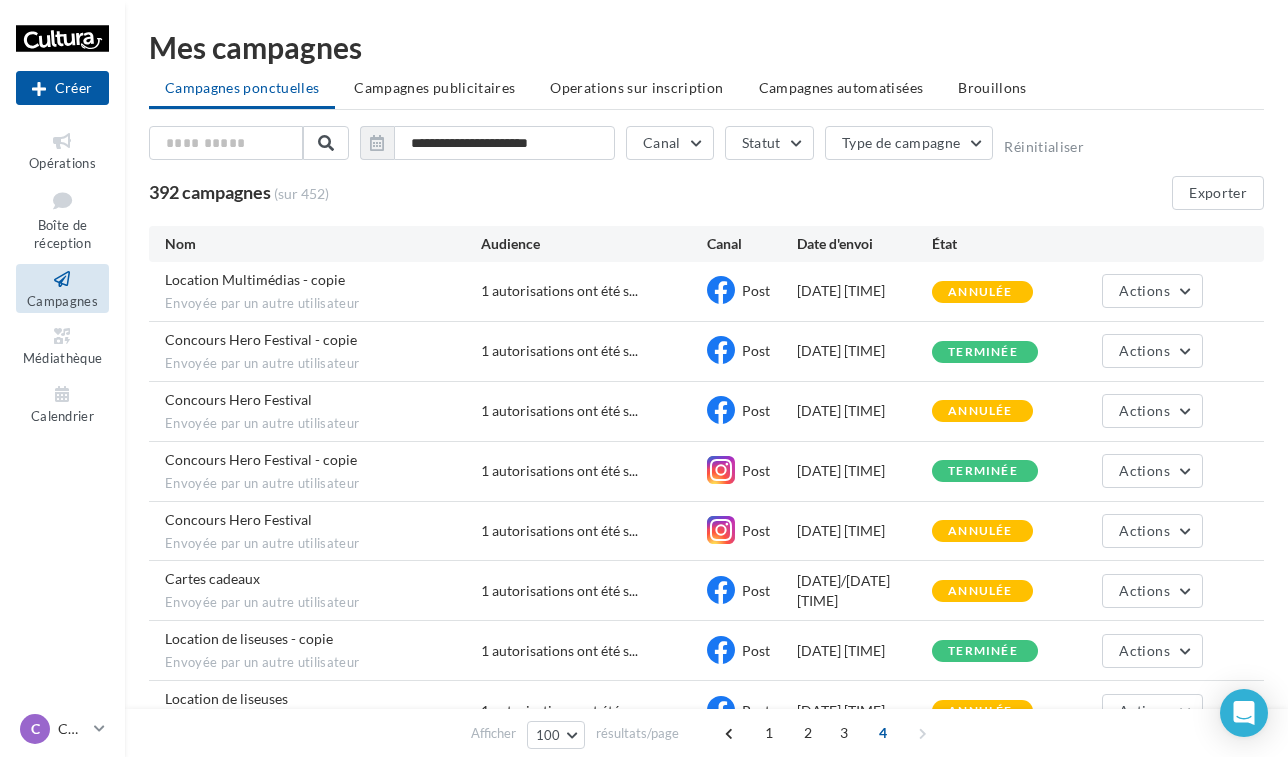 scroll, scrollTop: 0, scrollLeft: 0, axis: both 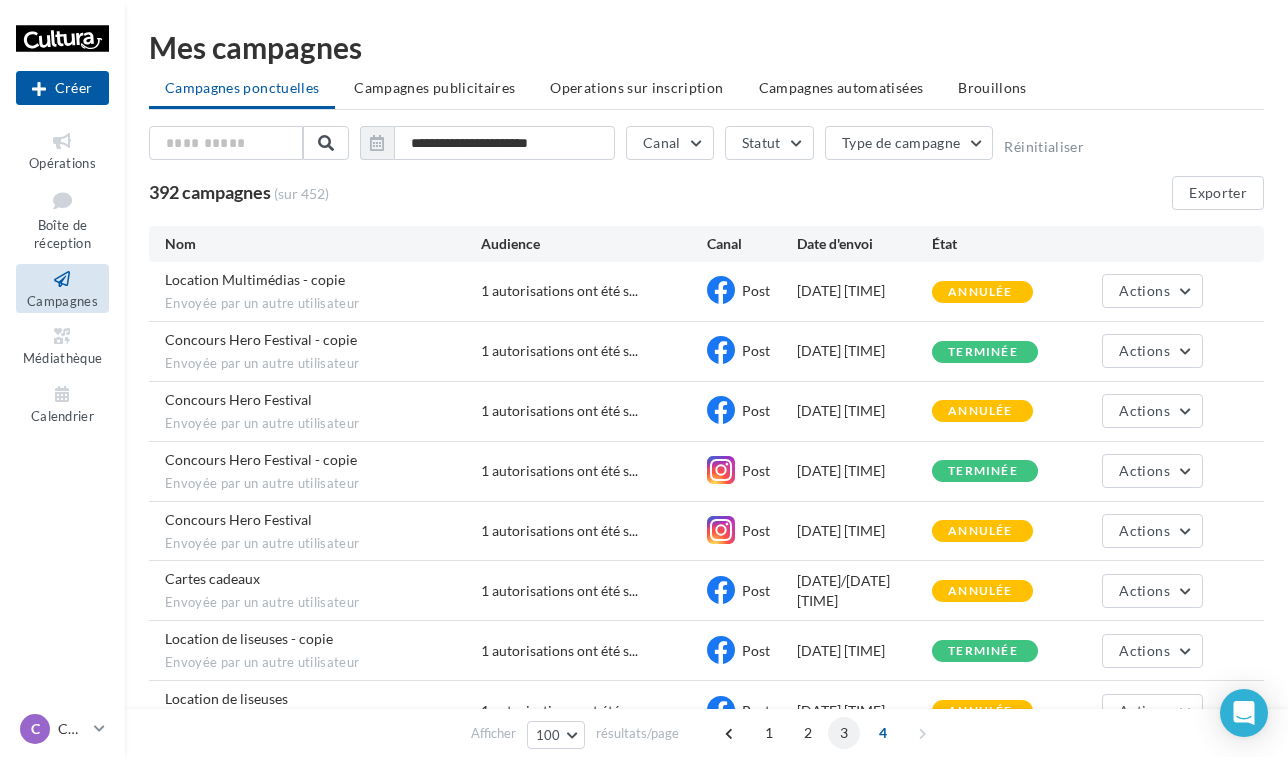 click on "3" at bounding box center [844, 733] 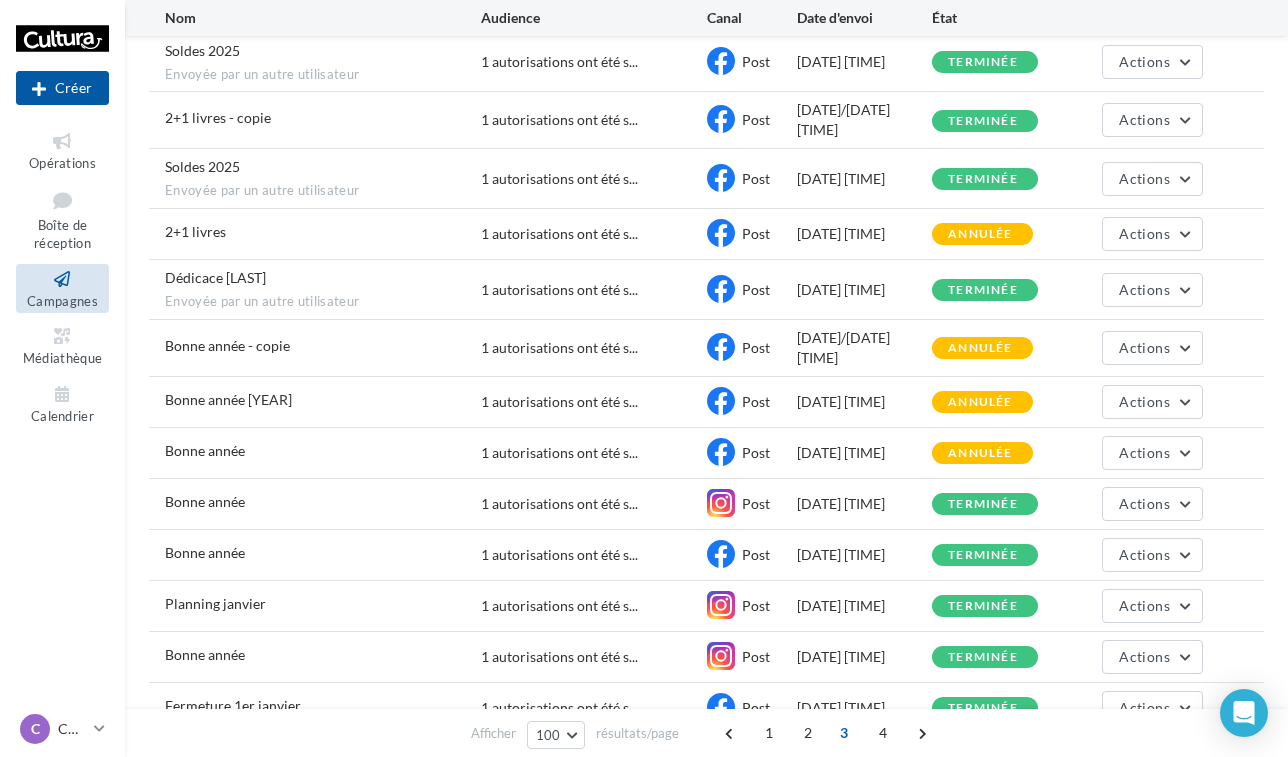 scroll, scrollTop: 2092, scrollLeft: 0, axis: vertical 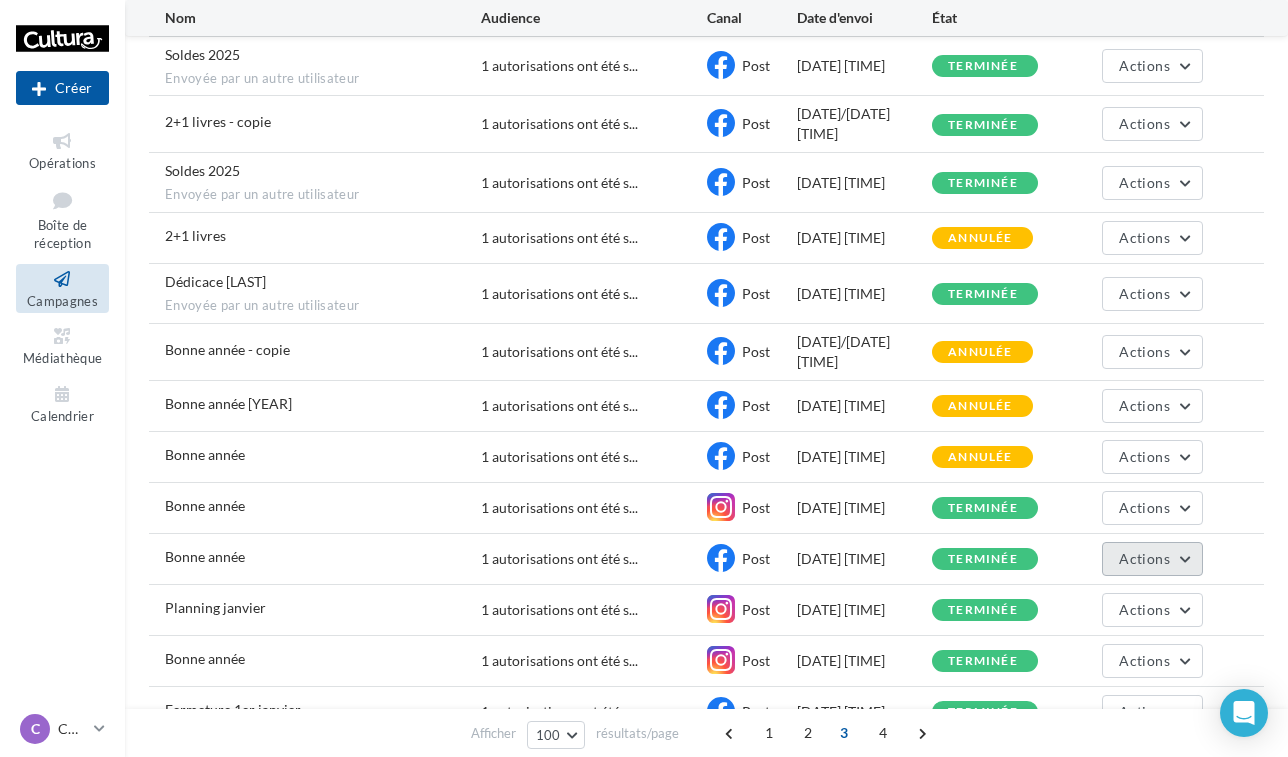 click on "Actions" at bounding box center [1144, 558] 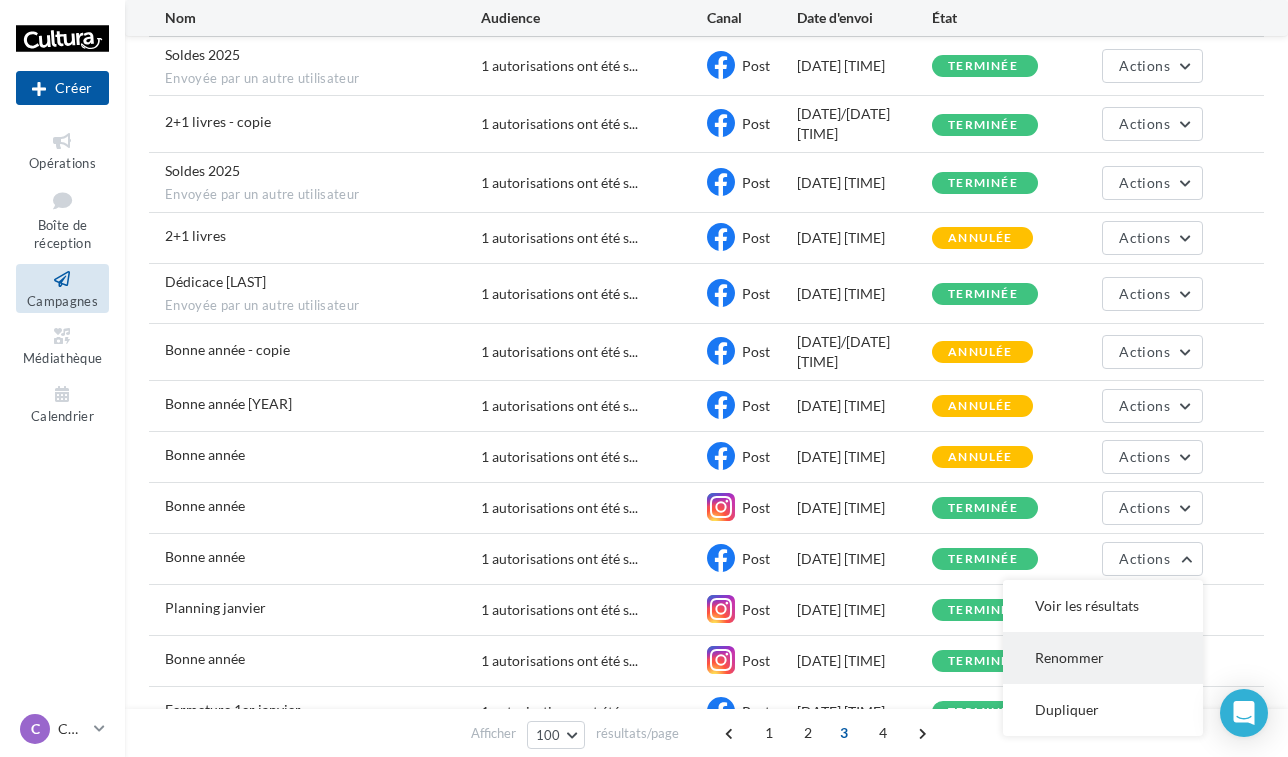 click on "Renommer" at bounding box center [1103, 658] 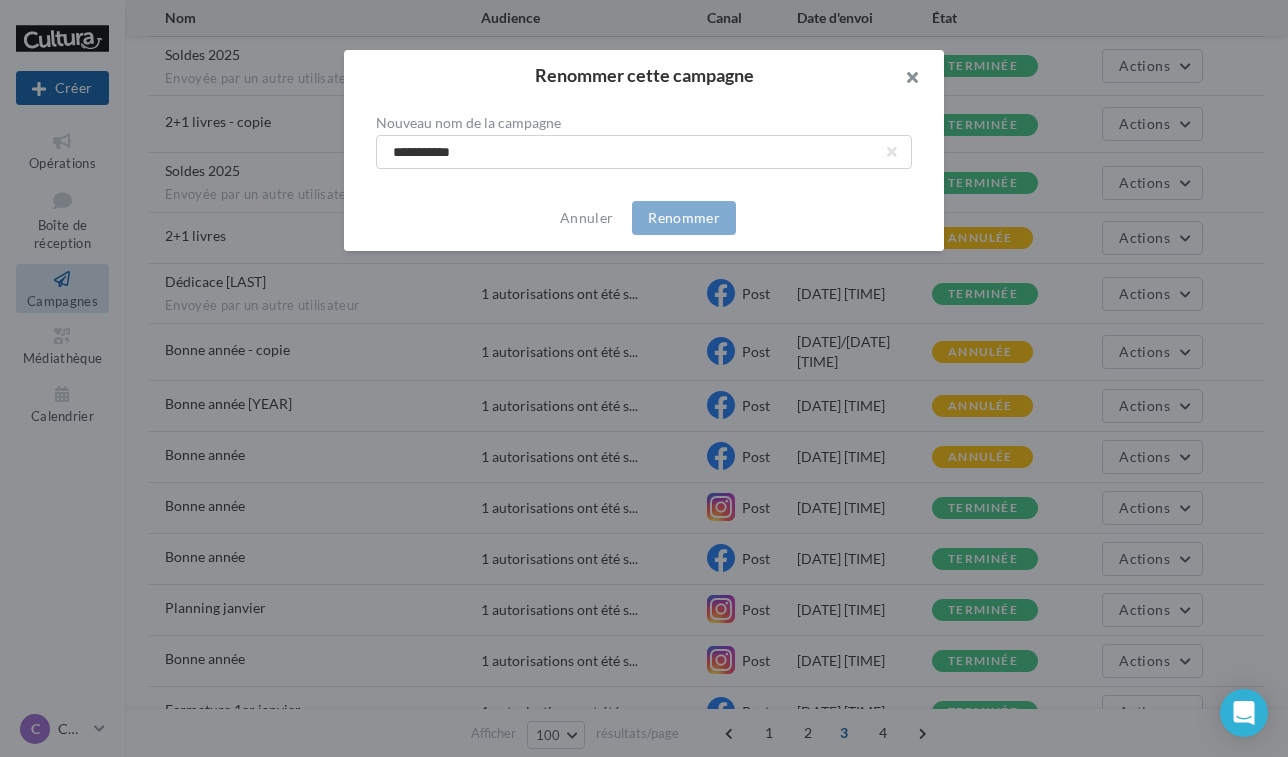 click at bounding box center [904, 80] 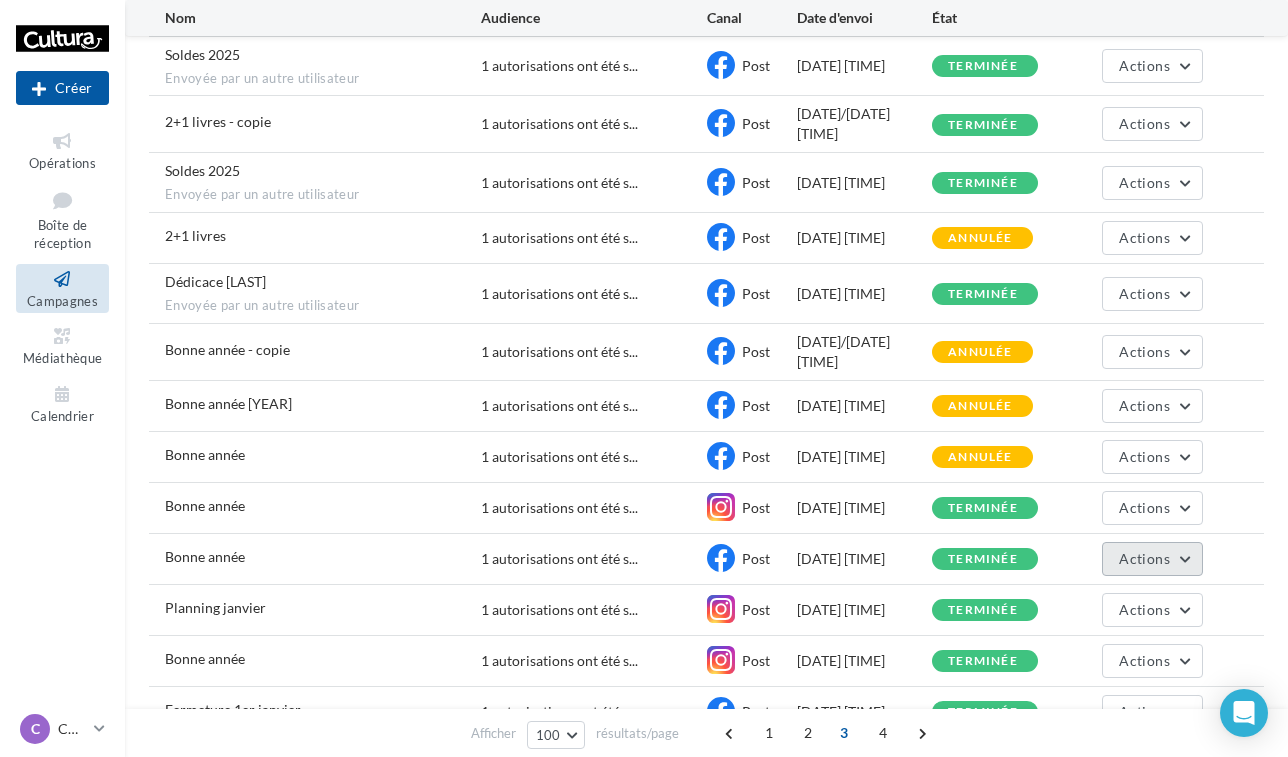 click on "Actions" at bounding box center (1152, 559) 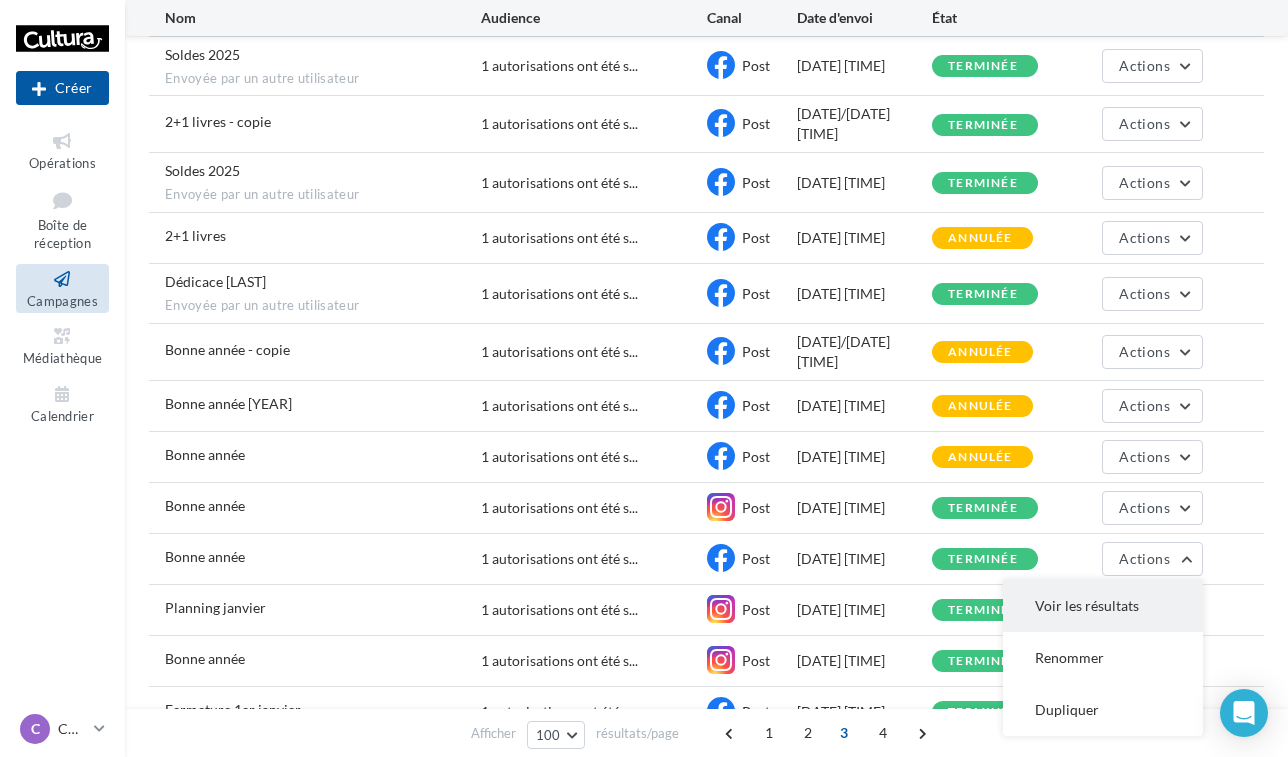 click on "Voir les résultats" at bounding box center [1103, 606] 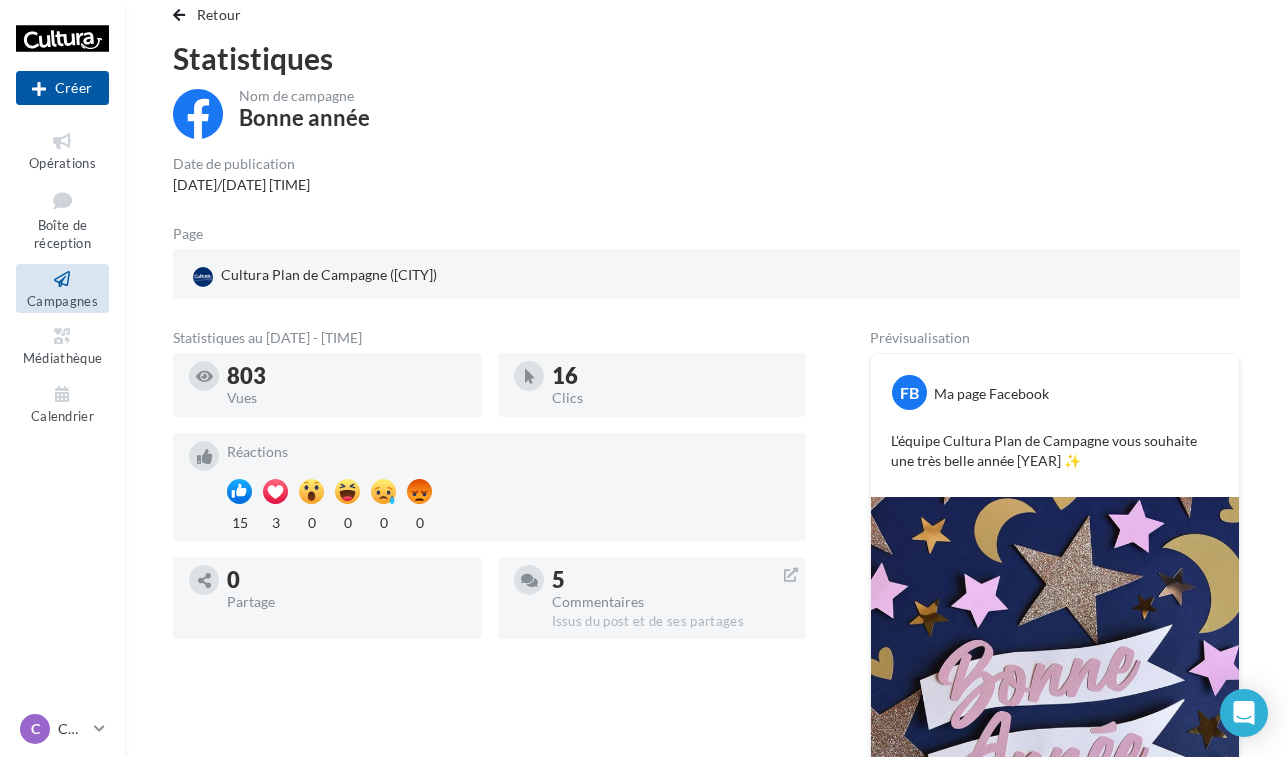 scroll, scrollTop: 44, scrollLeft: 0, axis: vertical 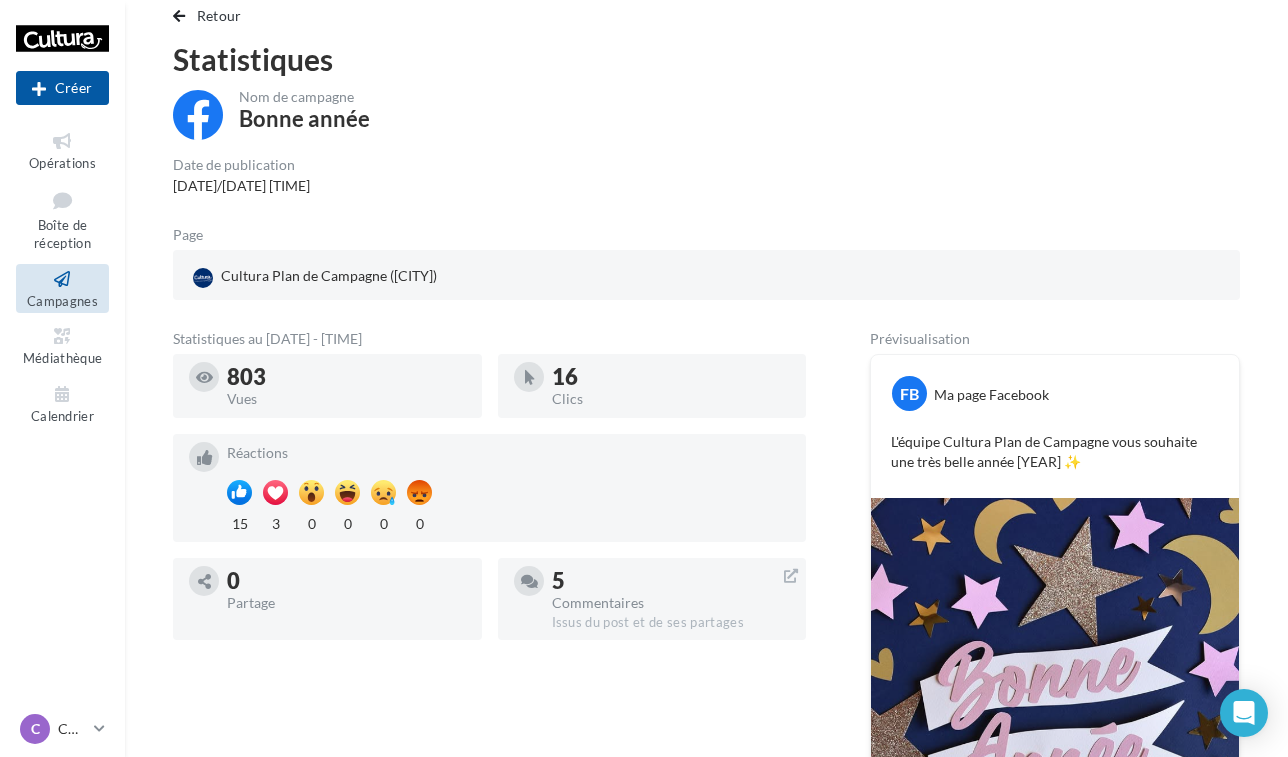 drag, startPoint x: 885, startPoint y: 433, endPoint x: 1105, endPoint y: 454, distance: 221 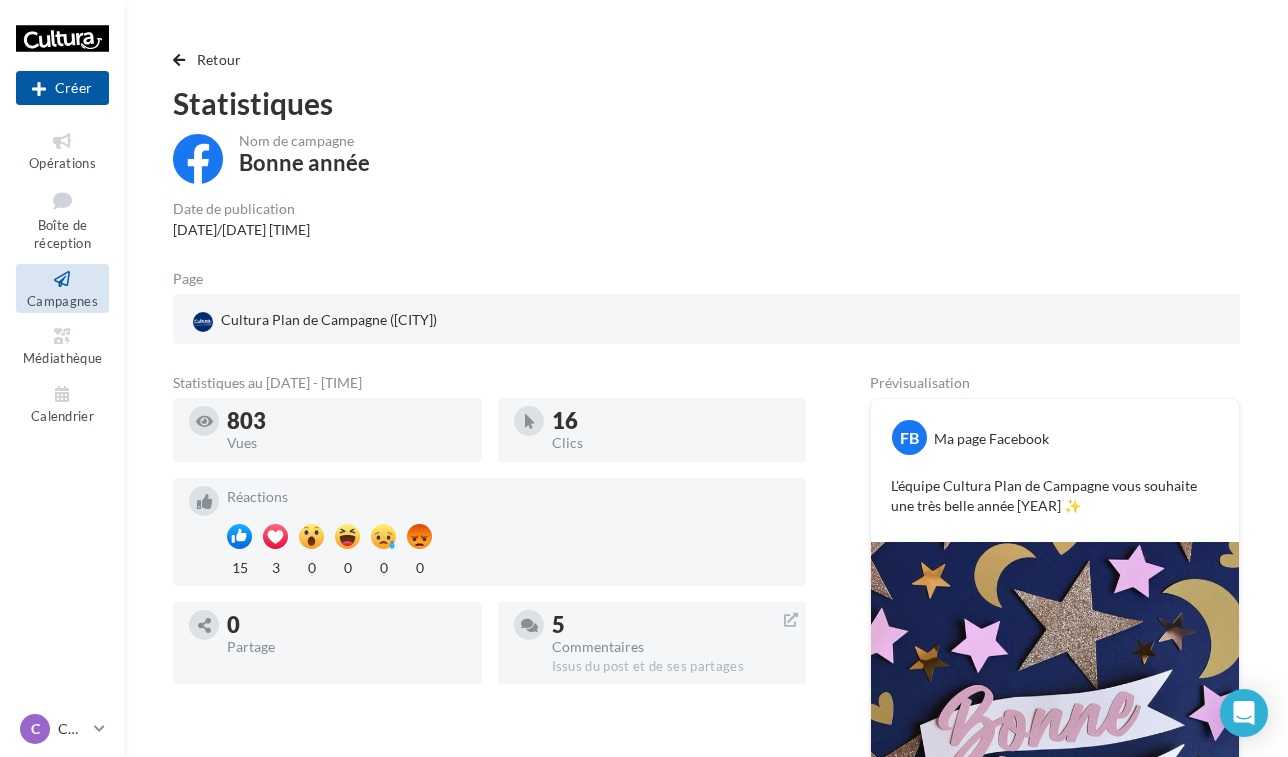 drag, startPoint x: 381, startPoint y: 68, endPoint x: 464, endPoint y: -183, distance: 264.36716 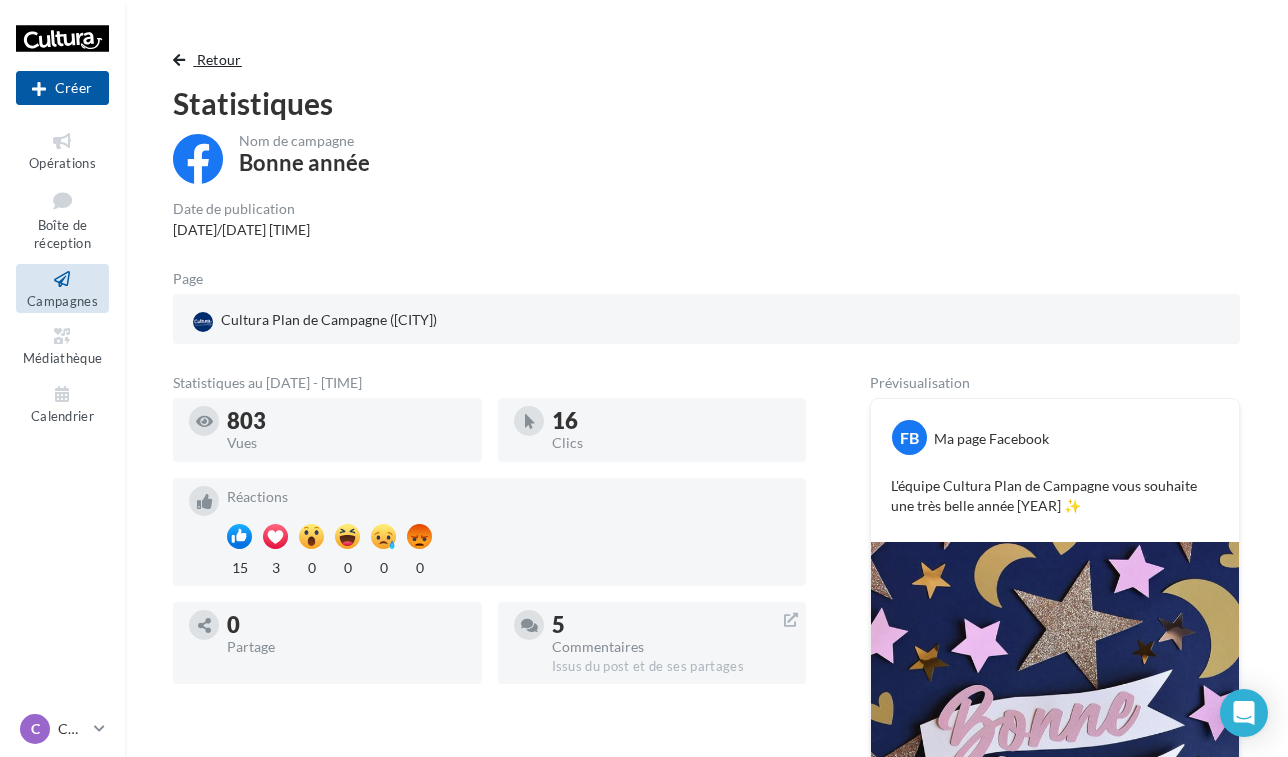 click on "Retour" at bounding box center [211, 60] 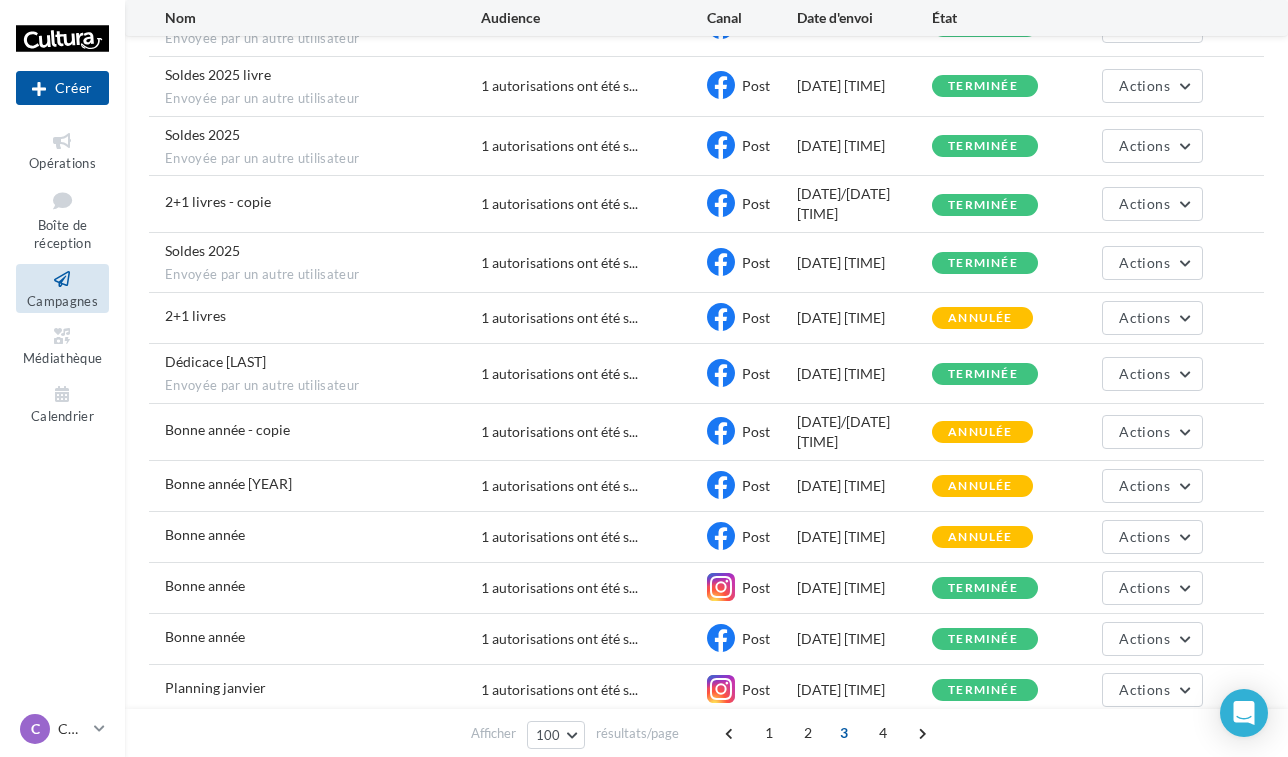 scroll, scrollTop: 2011, scrollLeft: 0, axis: vertical 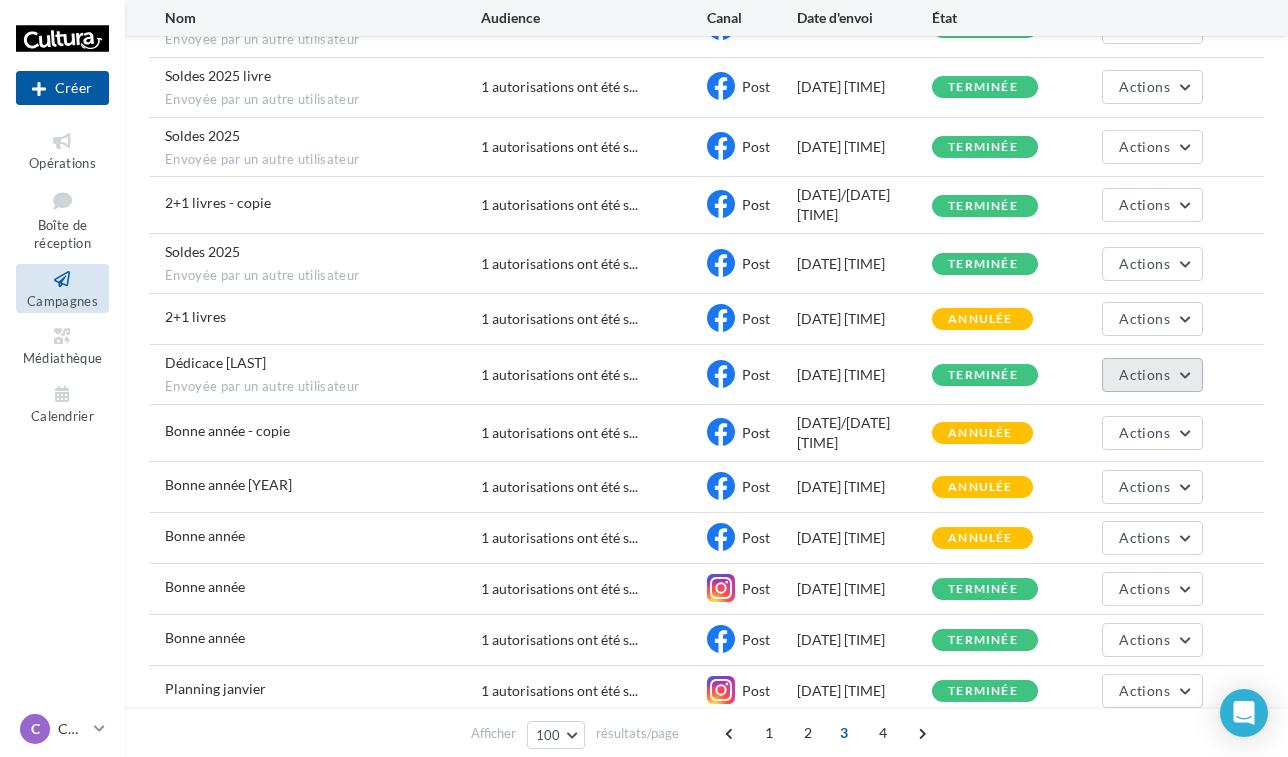 click on "Actions" at bounding box center [1144, 374] 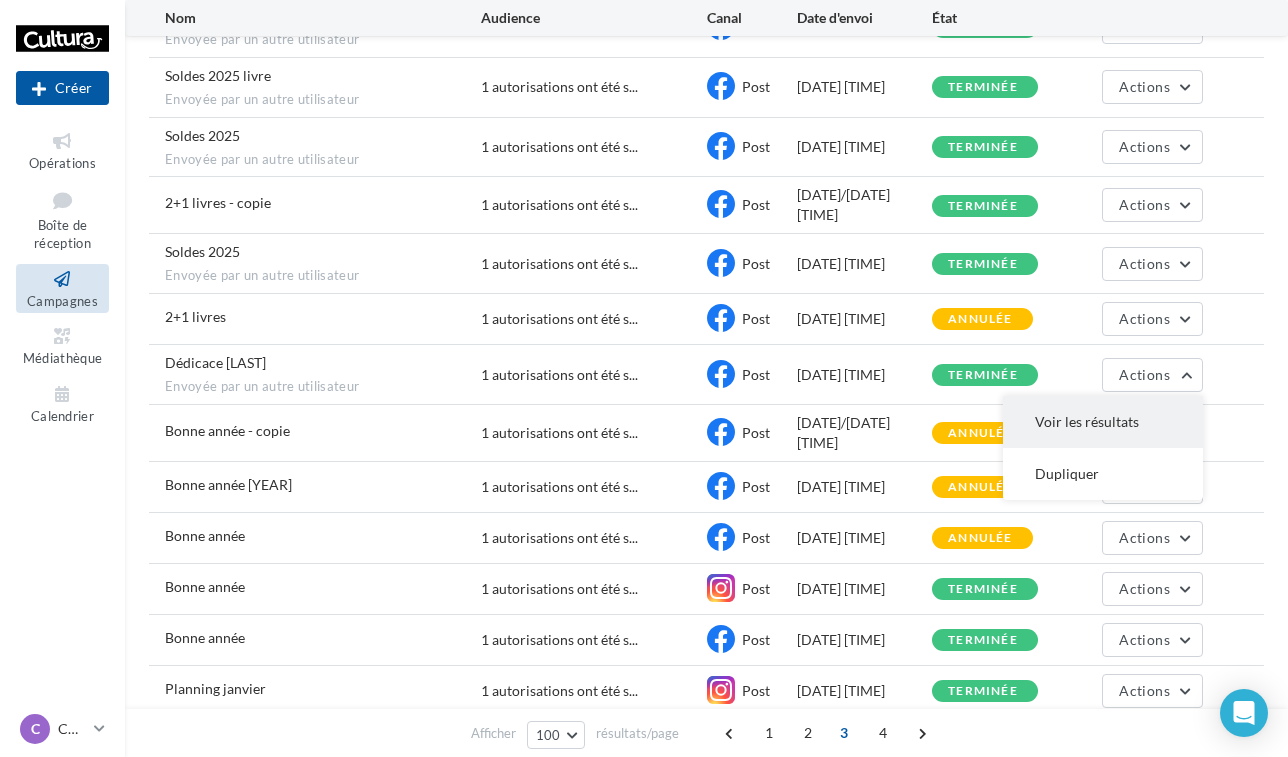 click on "Voir les résultats" at bounding box center [1103, 422] 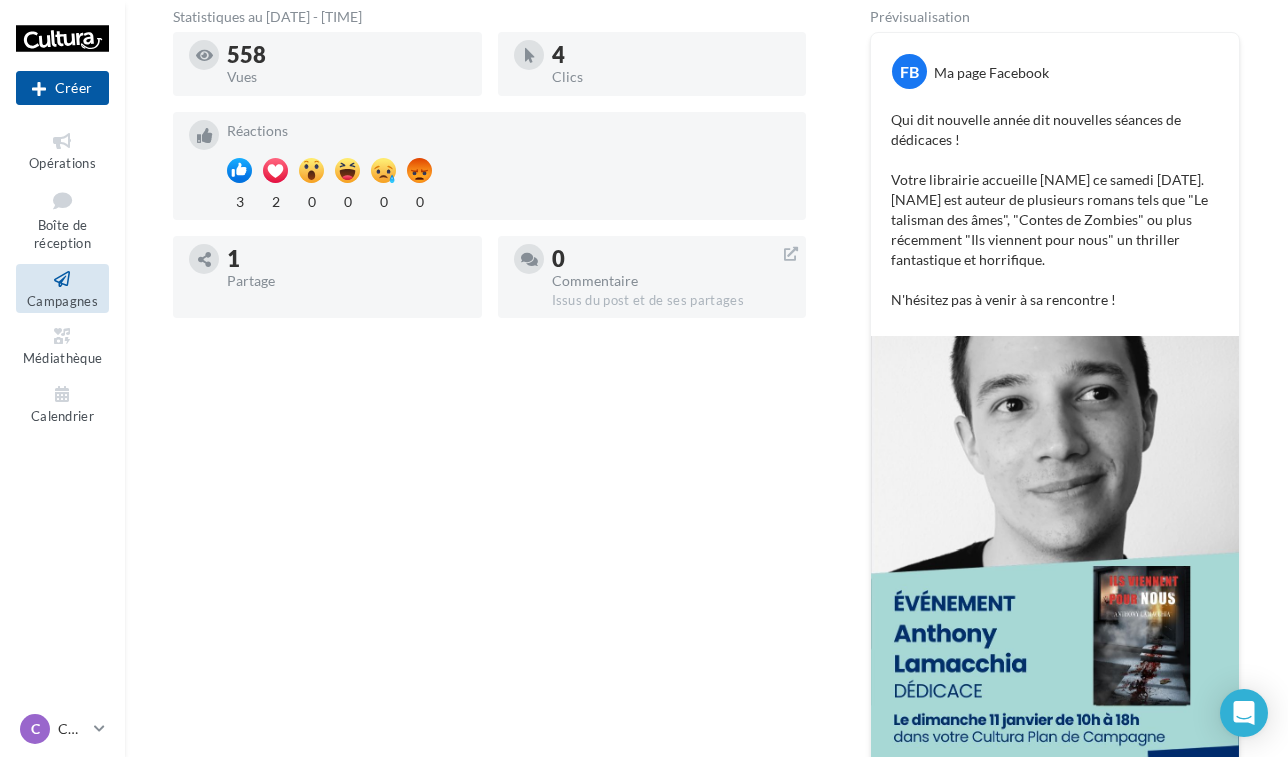 scroll, scrollTop: 367, scrollLeft: 0, axis: vertical 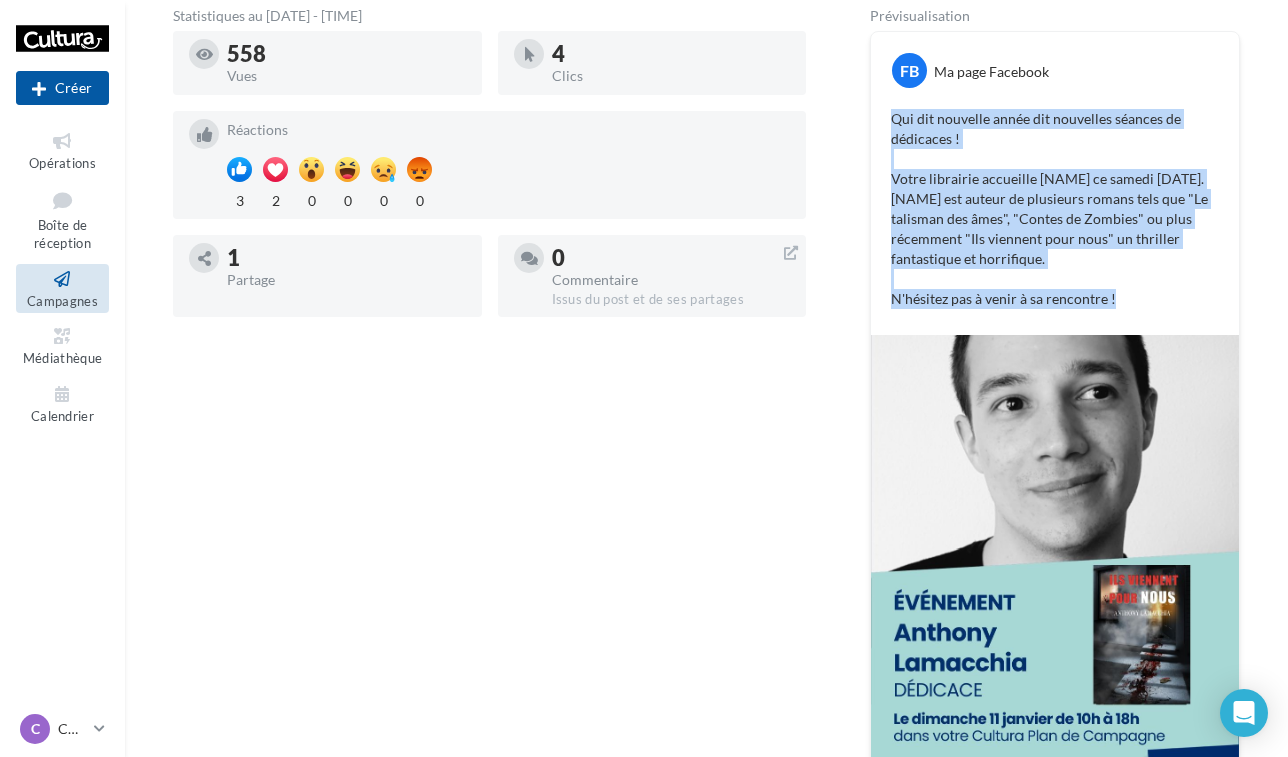 drag, startPoint x: 894, startPoint y: 117, endPoint x: 1139, endPoint y: 308, distance: 310.65414 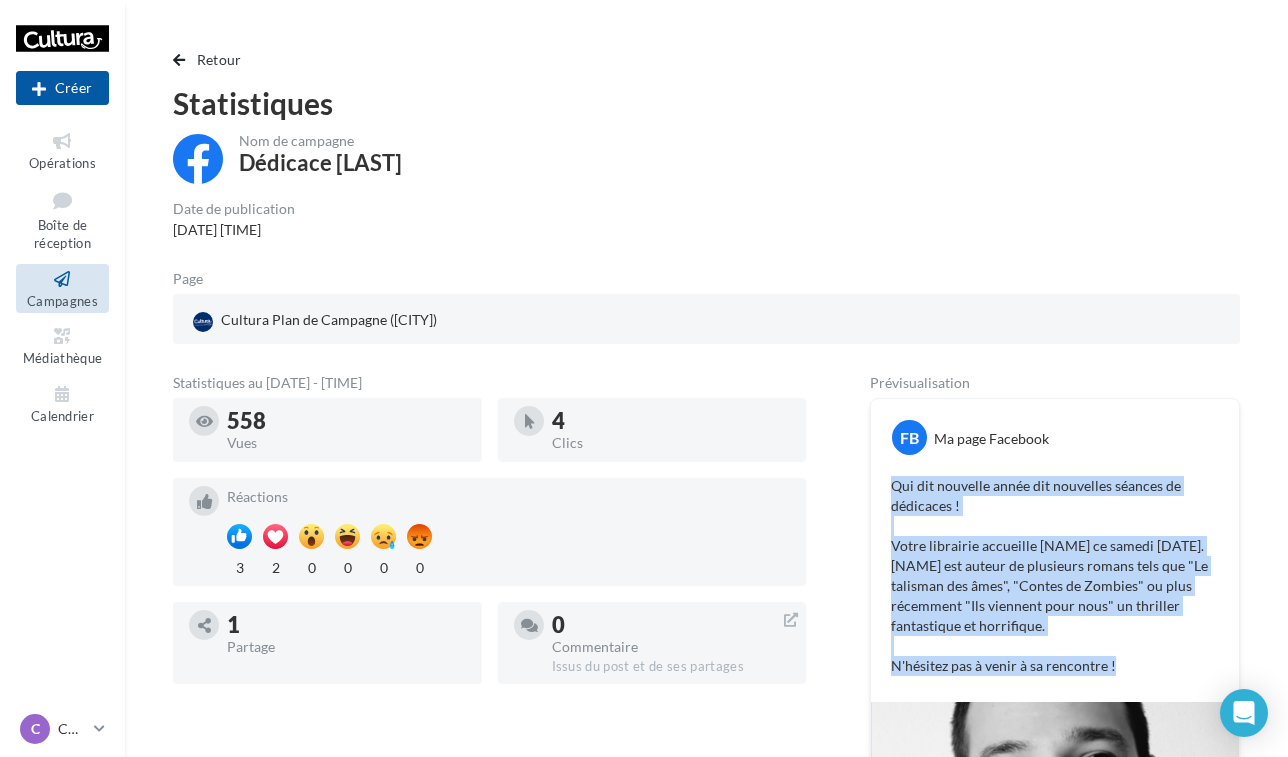 scroll, scrollTop: 0, scrollLeft: 0, axis: both 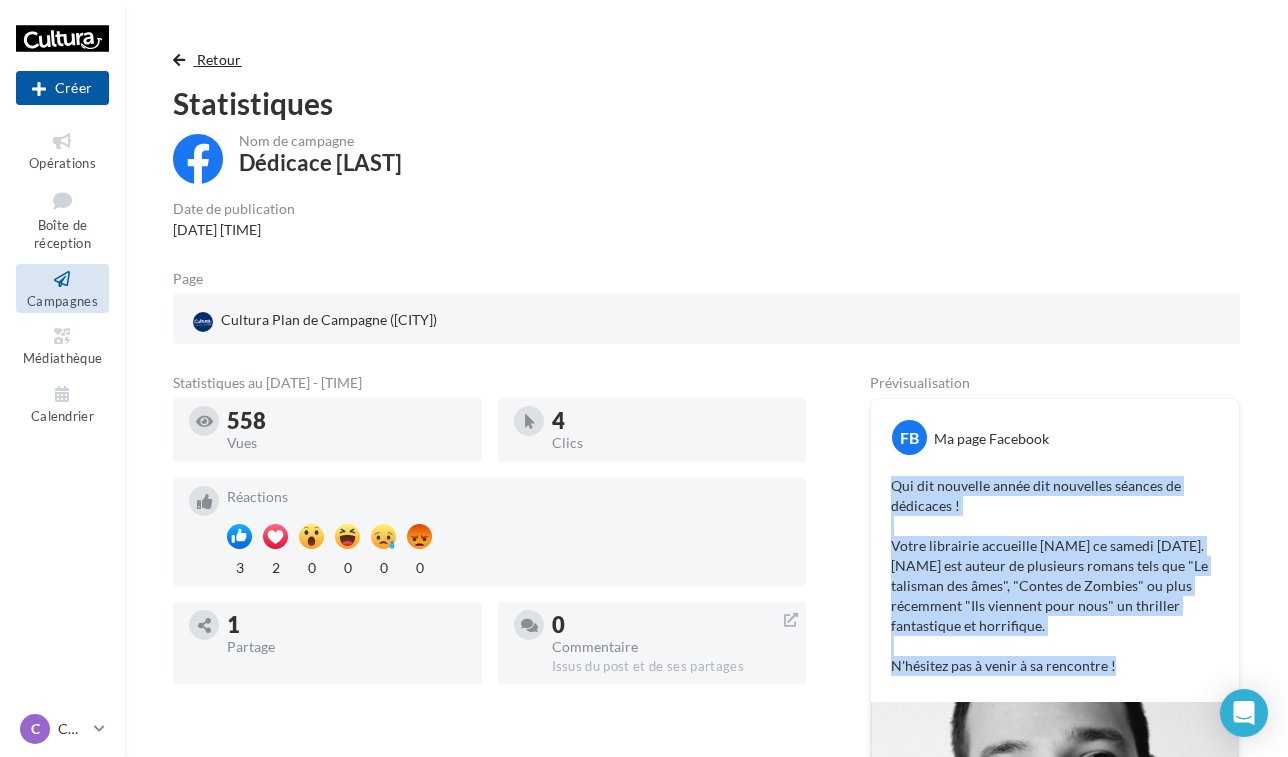 click on "Retour" at bounding box center (219, 59) 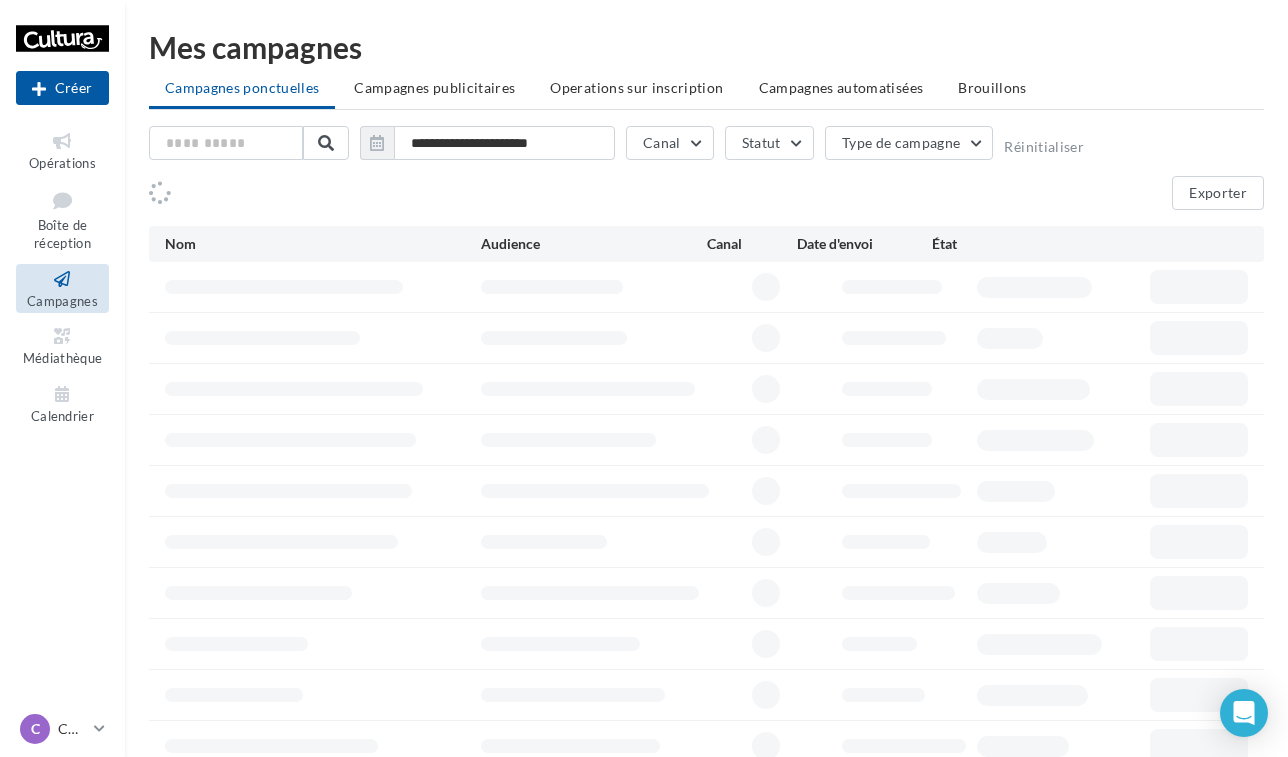 scroll, scrollTop: 2011, scrollLeft: 0, axis: vertical 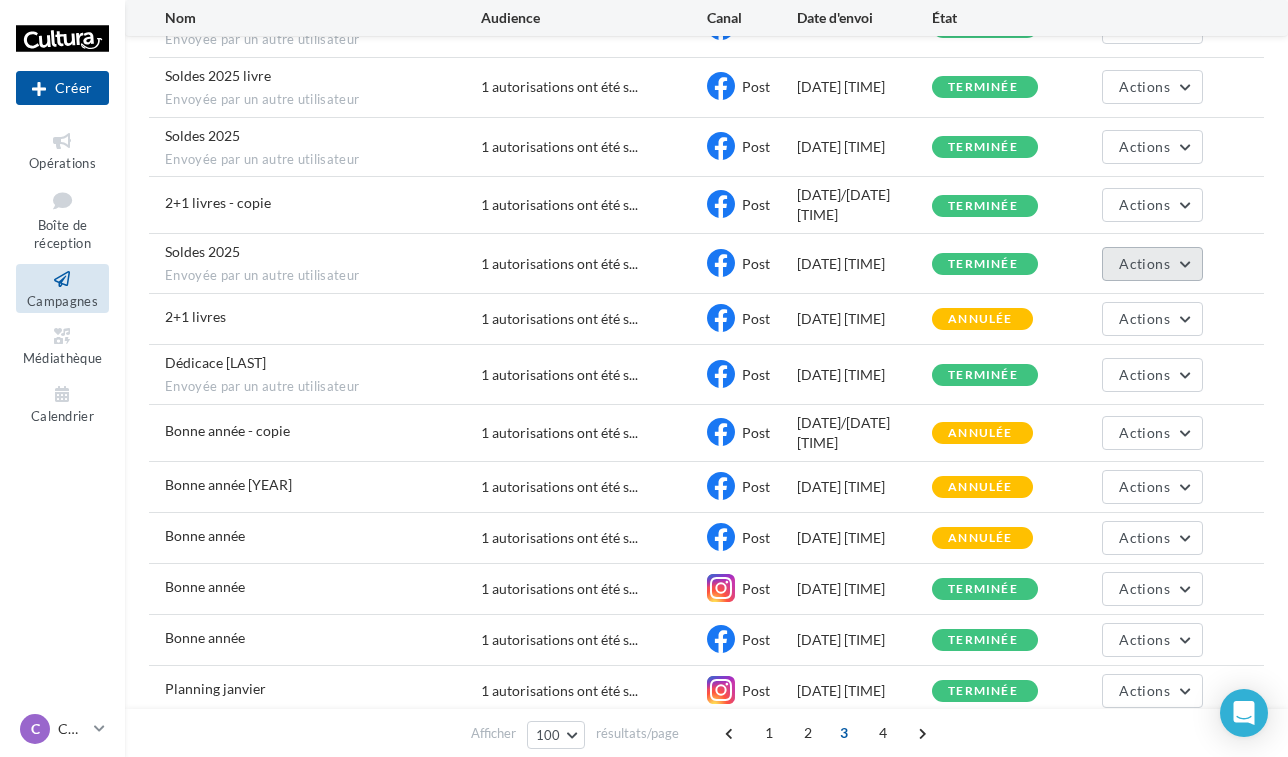 click on "Actions" at bounding box center [1144, 263] 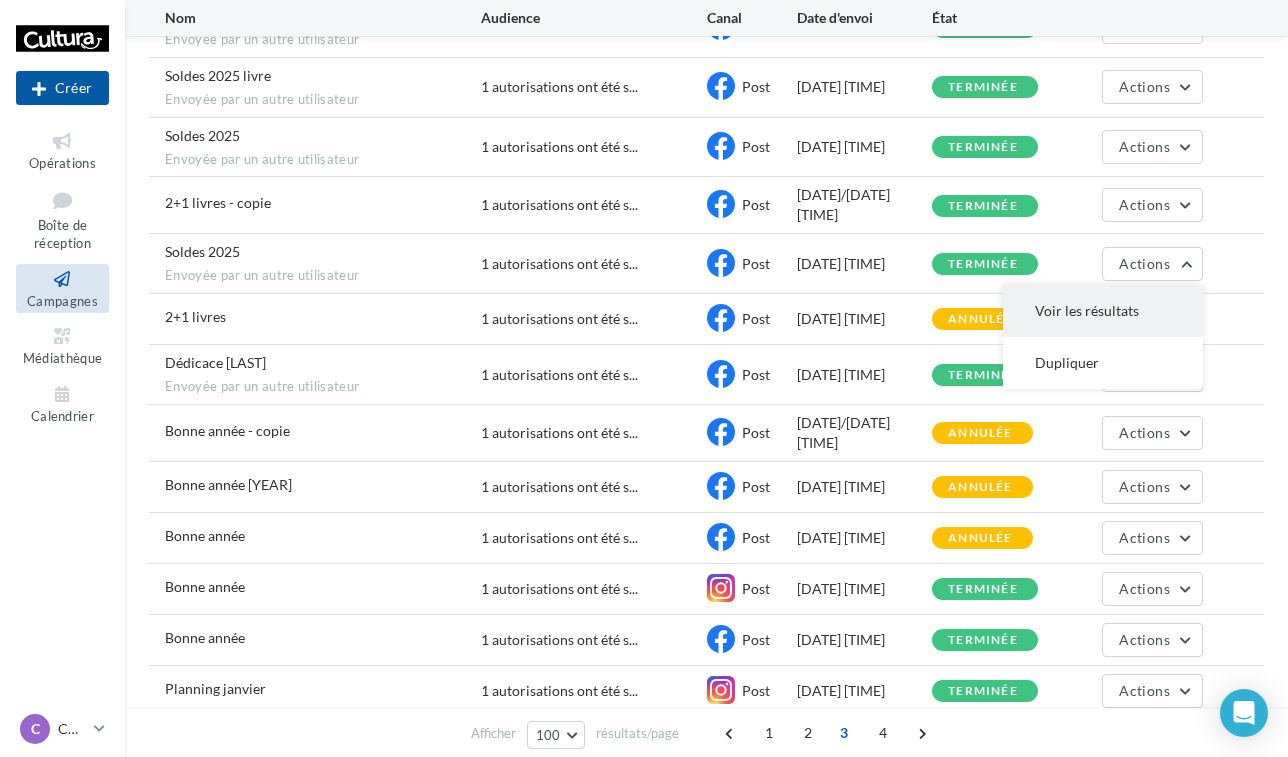 click on "Voir les résultats" at bounding box center (1103, 311) 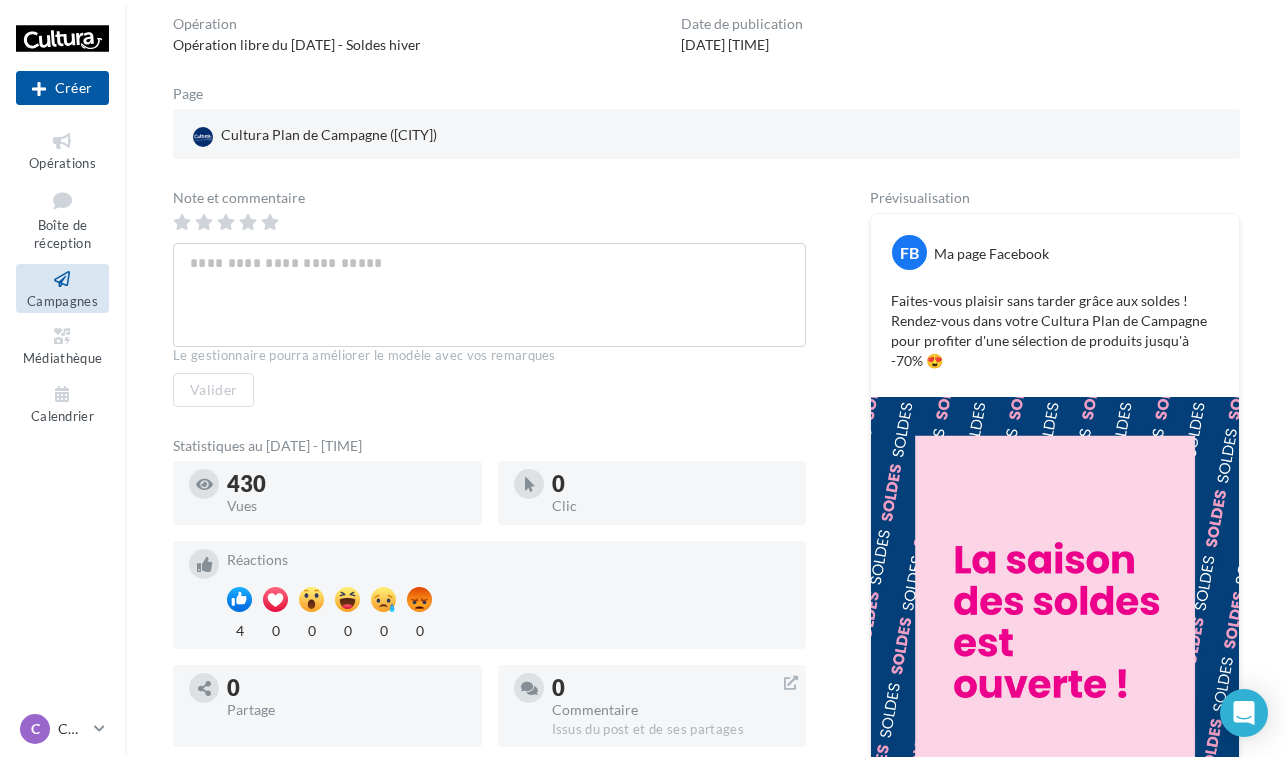scroll, scrollTop: 196, scrollLeft: 0, axis: vertical 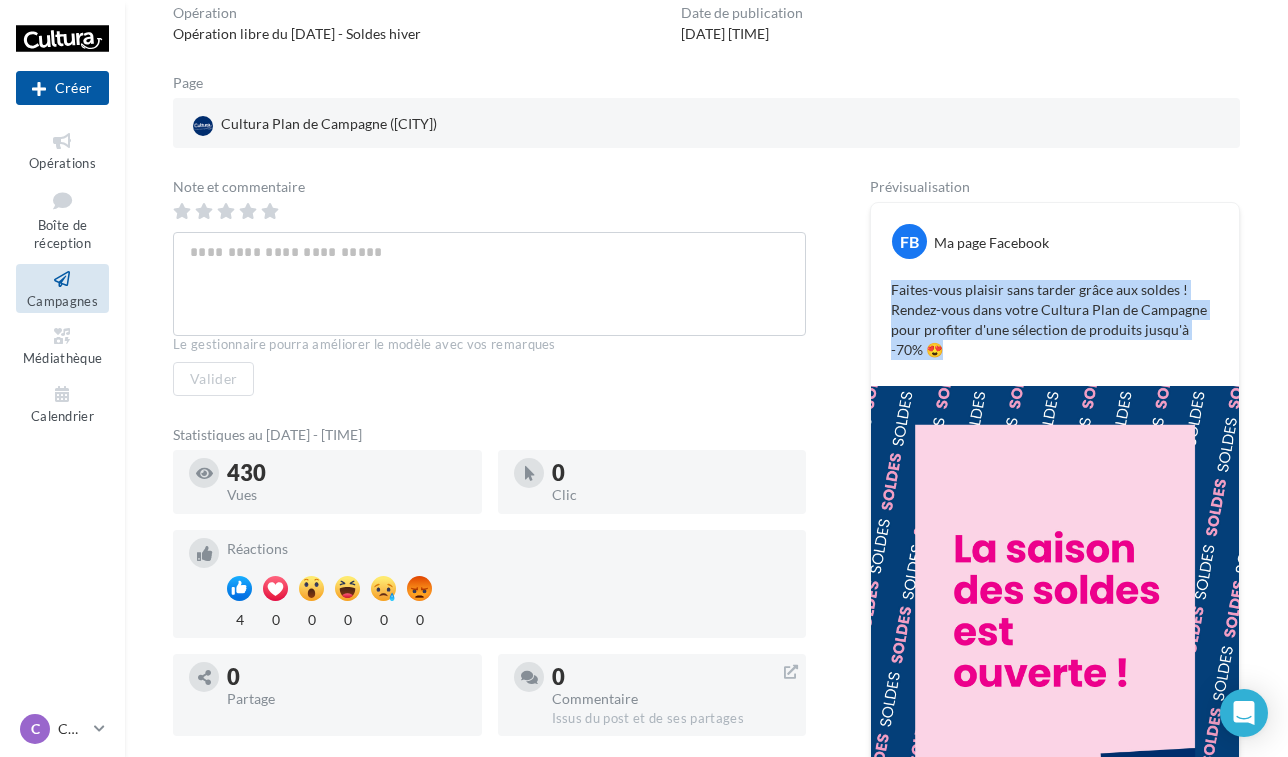 drag, startPoint x: 886, startPoint y: 290, endPoint x: 954, endPoint y: 347, distance: 88.72993 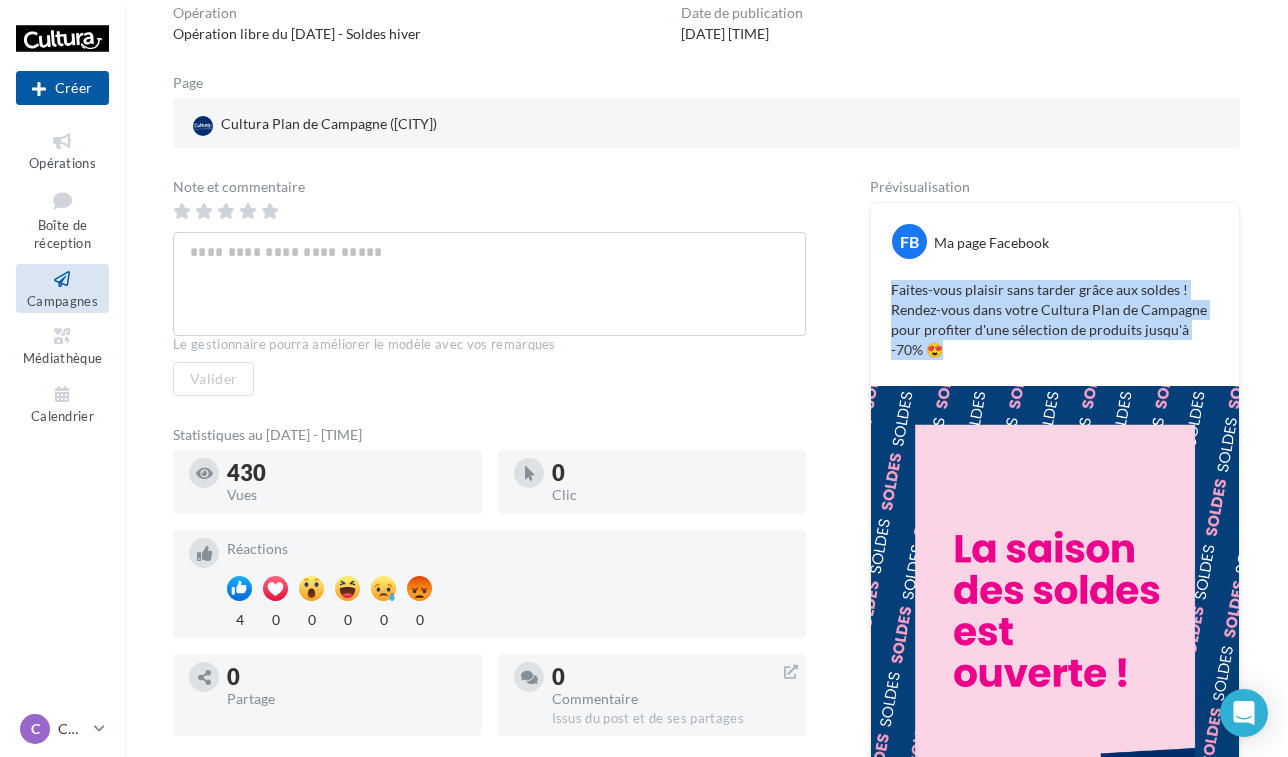 click on "Faites-vous plaisir sans tarder grâce aux soldes ! Rendez-vous dans votre Cultura Plan de Campagne pour profiter d'une sélection de produits jusqu'à -70% 😍" at bounding box center (1055, 320) 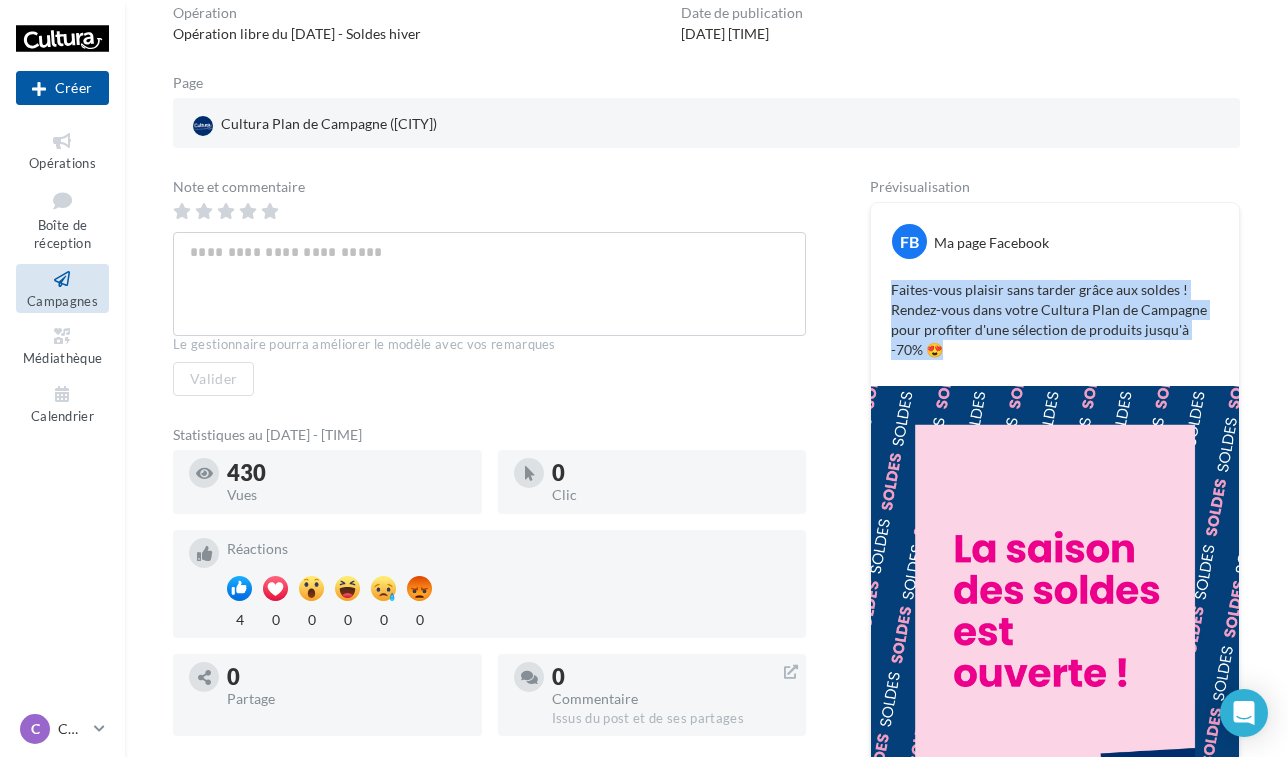 copy on "Faites-vous plaisir sans tarder grâce aux soldes ! Rendez-vous dans votre Cultura Plan de Campagne pour profiter d'une sélection de produits jusqu'à -70% 😍" 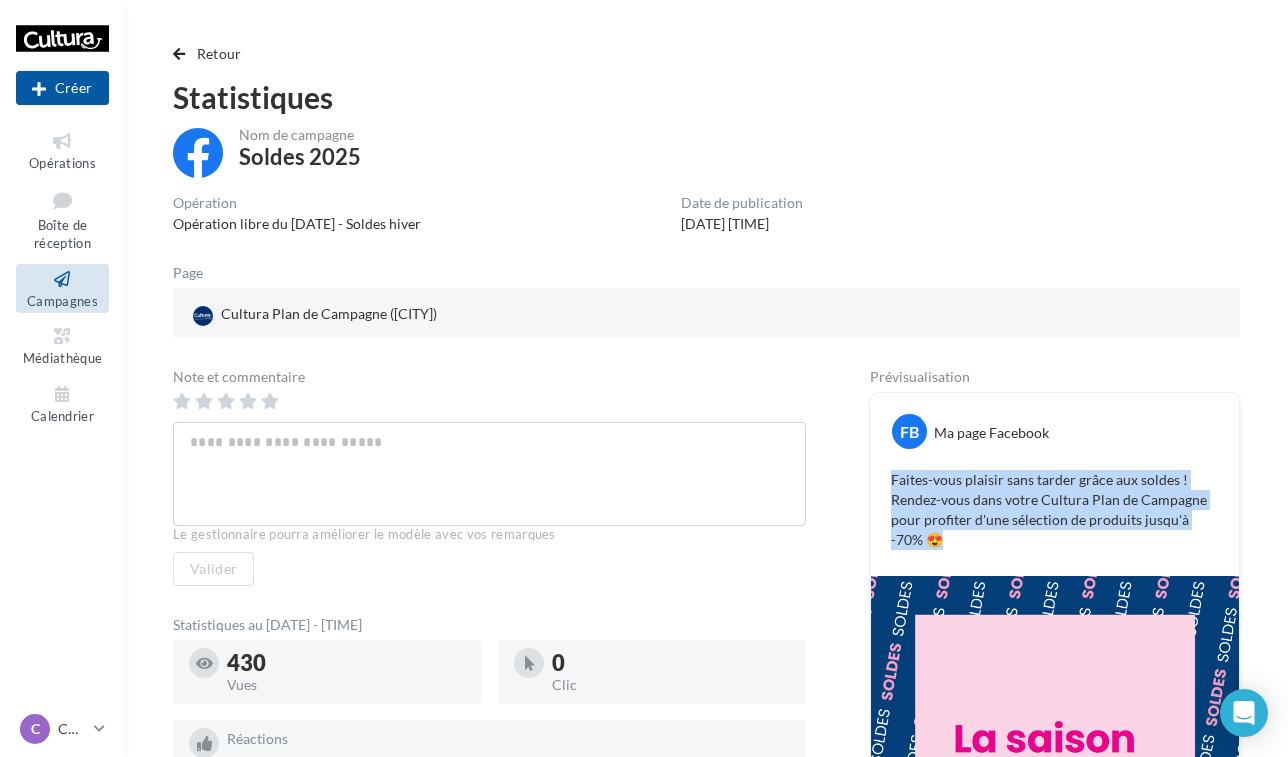 scroll, scrollTop: 3, scrollLeft: 0, axis: vertical 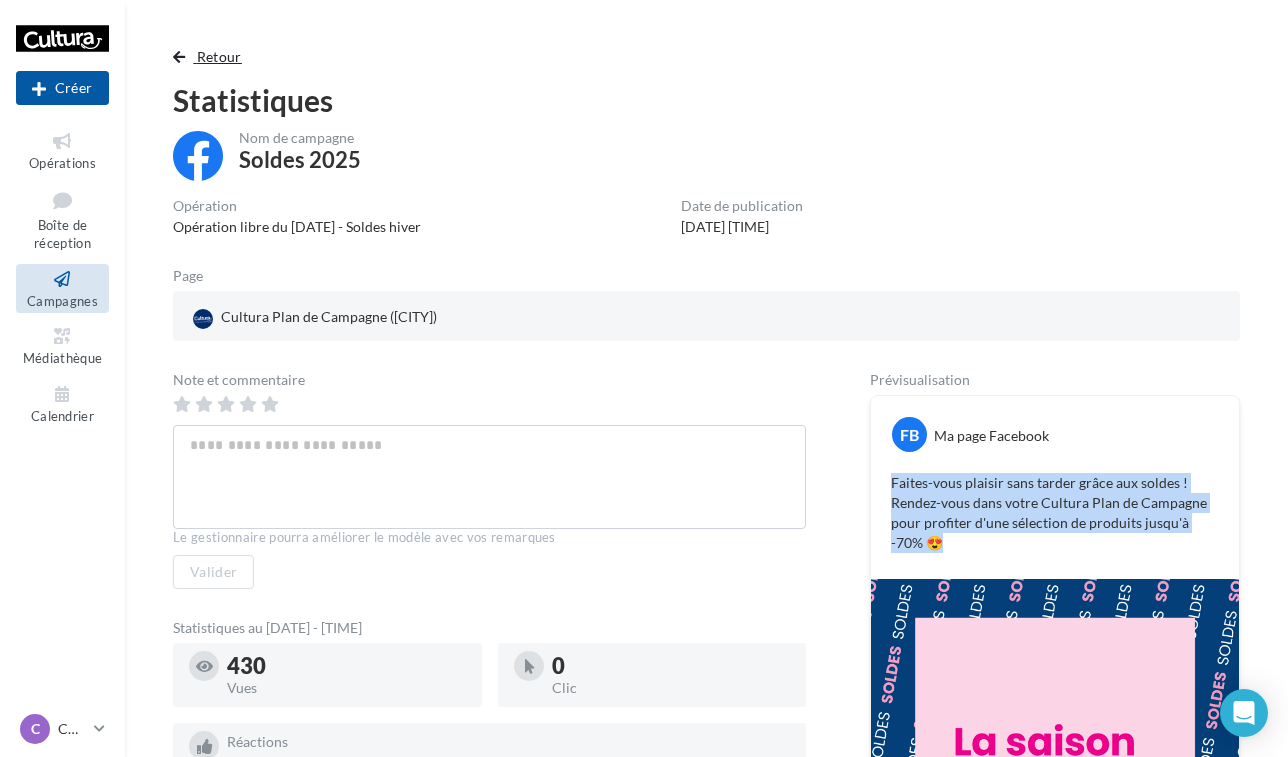 click on "Retour" at bounding box center [219, 56] 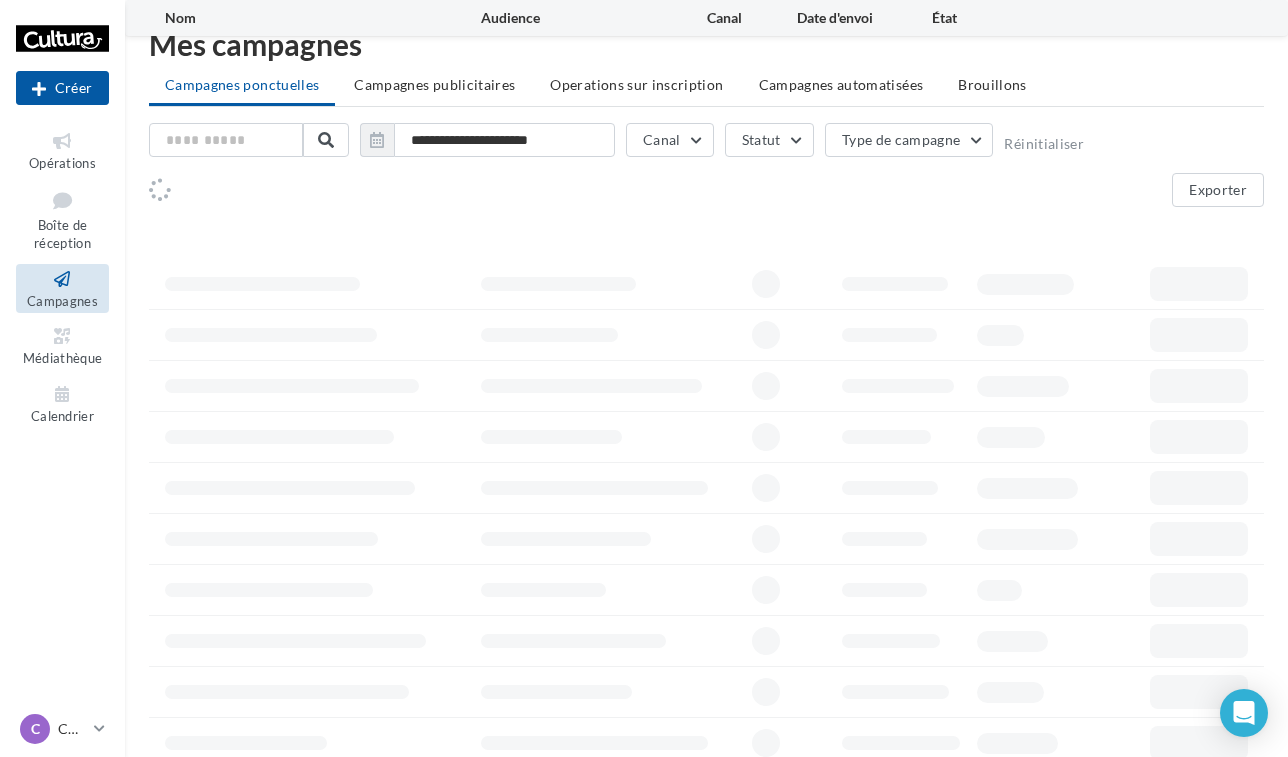 scroll, scrollTop: 2011, scrollLeft: 0, axis: vertical 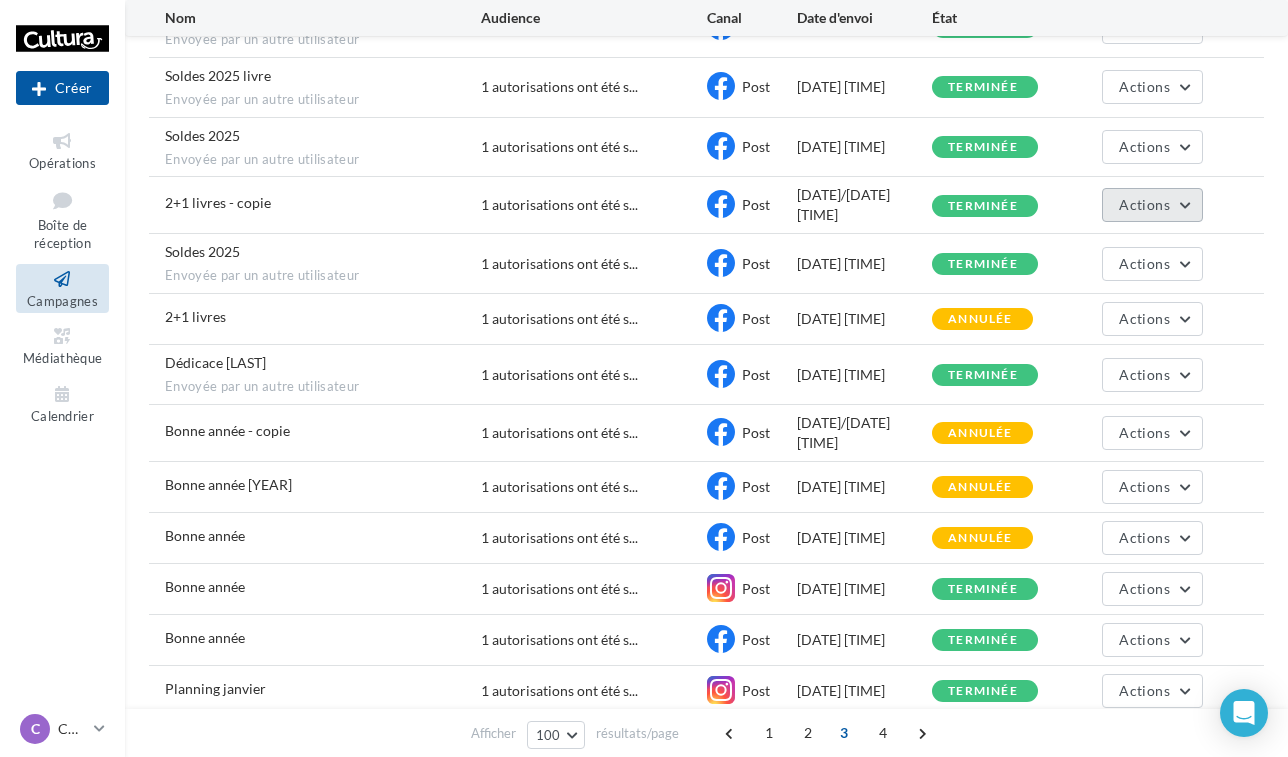 click on "Actions" at bounding box center [1144, 204] 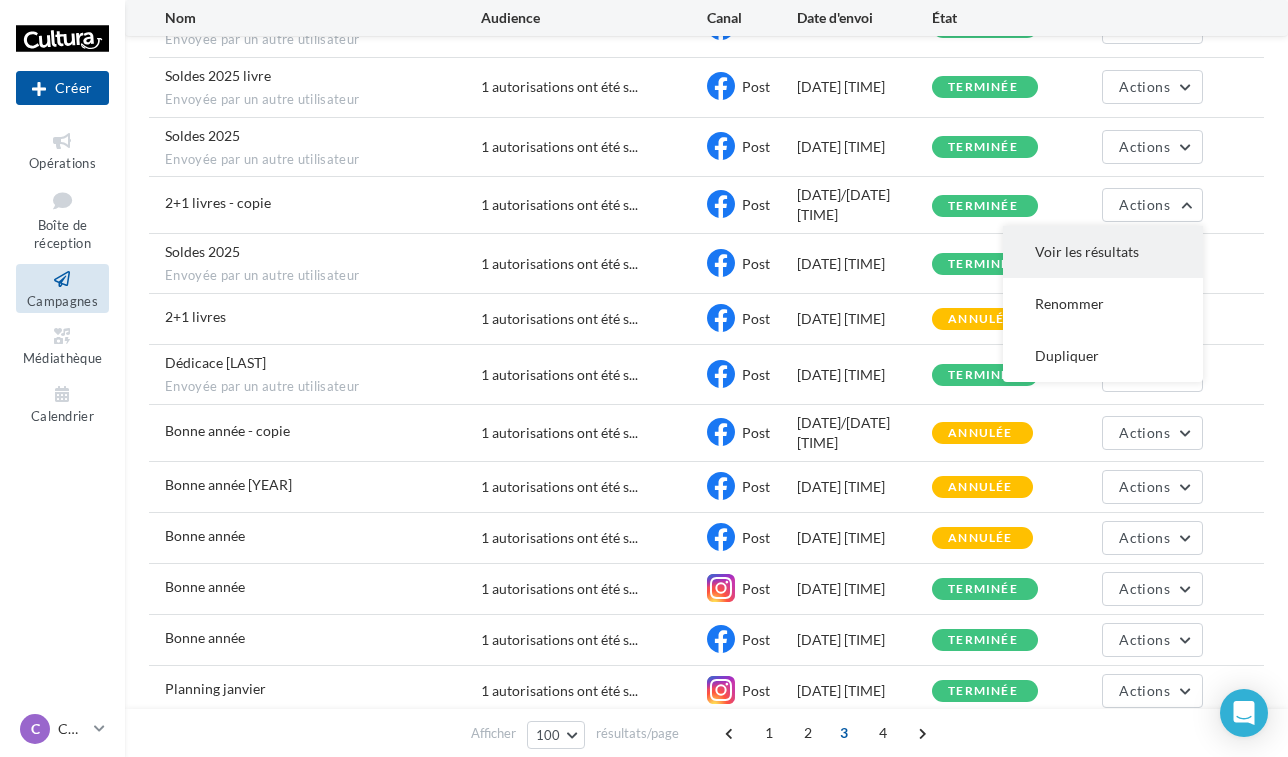 click on "Voir les résultats" at bounding box center (1103, 252) 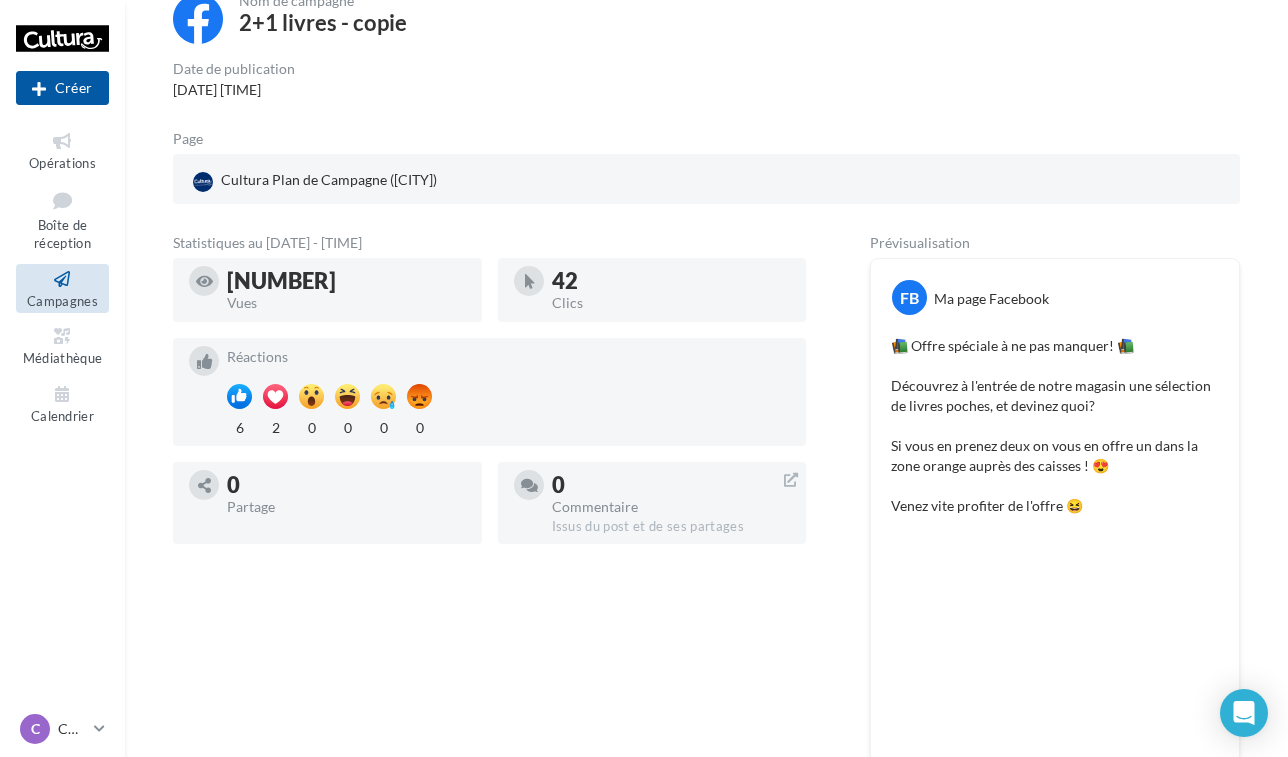 scroll, scrollTop: 139, scrollLeft: 0, axis: vertical 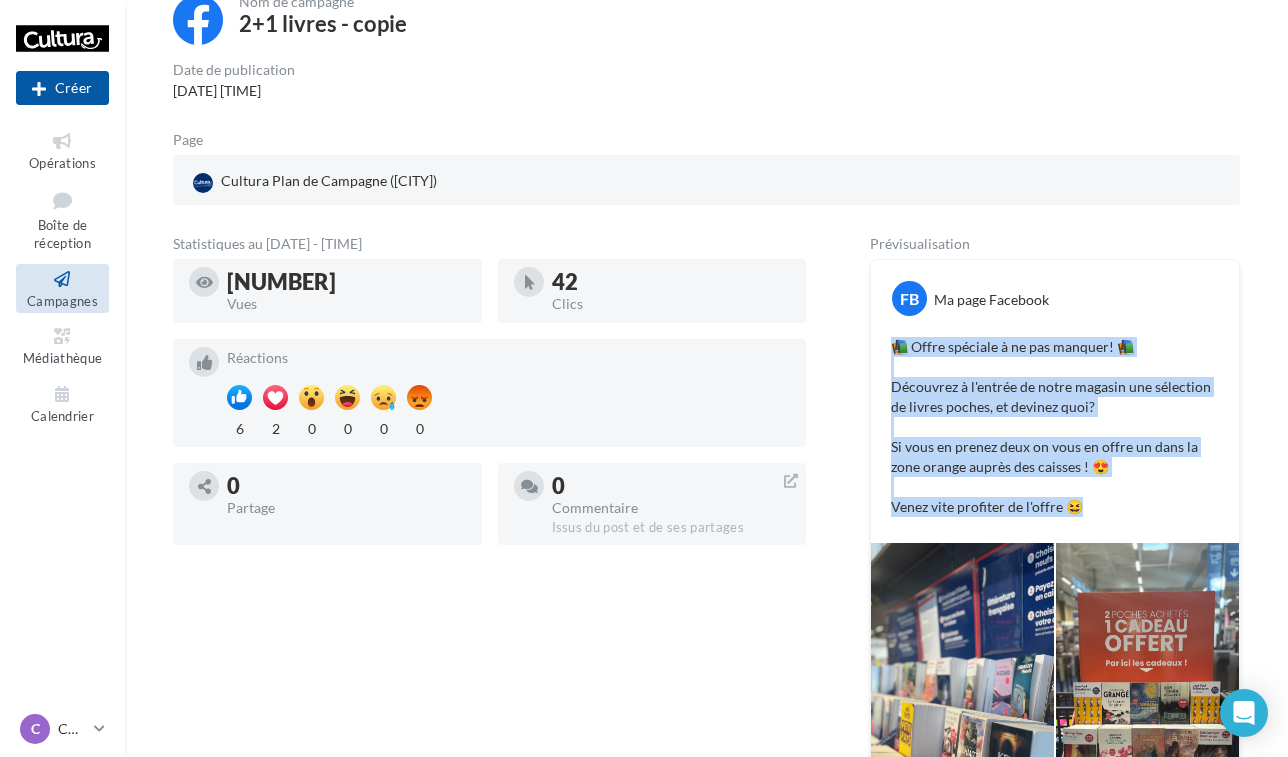 drag, startPoint x: 885, startPoint y: 346, endPoint x: 1095, endPoint y: 508, distance: 265.22443 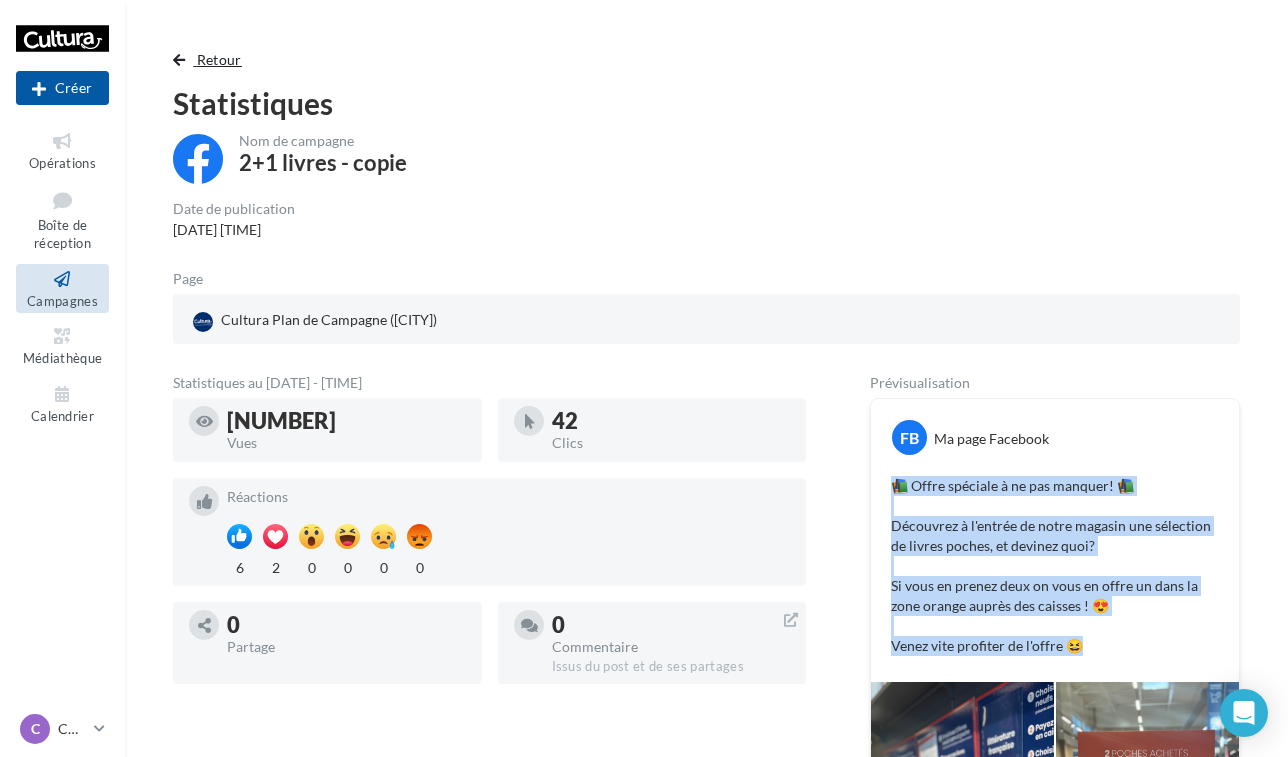 scroll, scrollTop: 0, scrollLeft: 0, axis: both 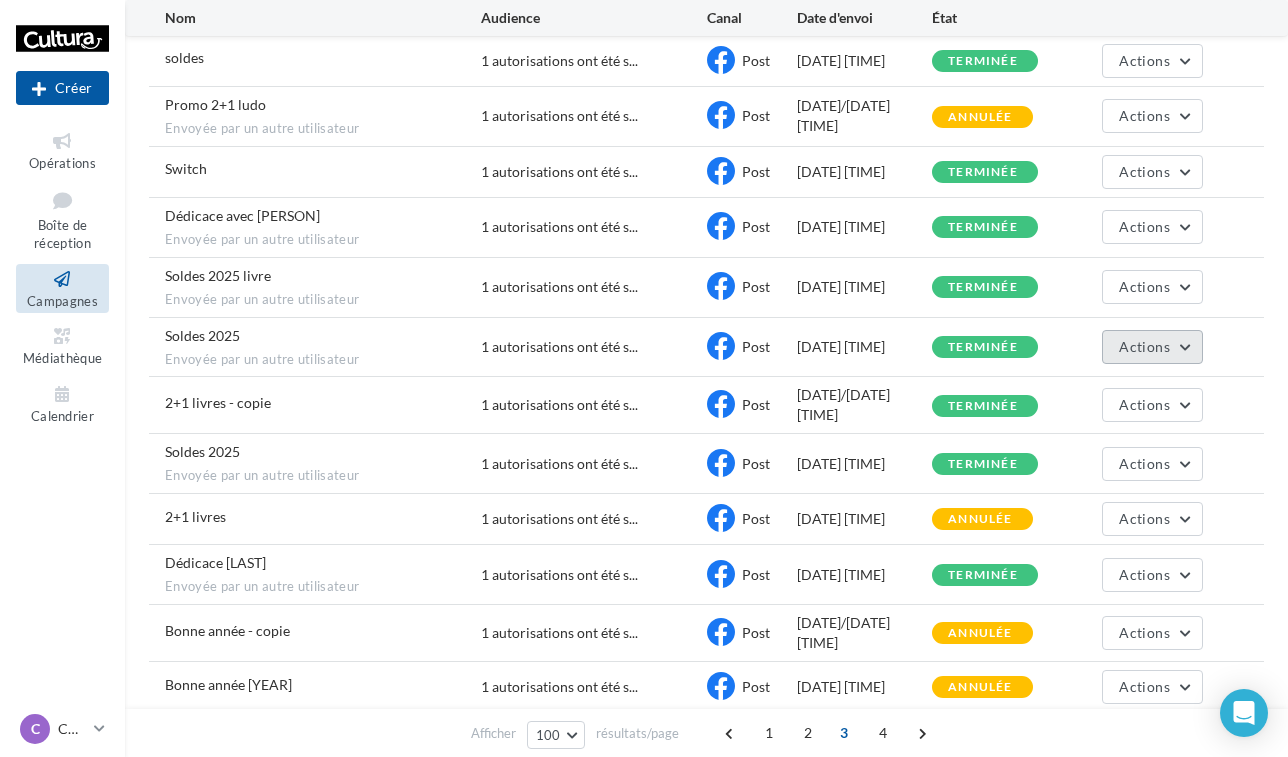 click on "Actions" at bounding box center (1144, 346) 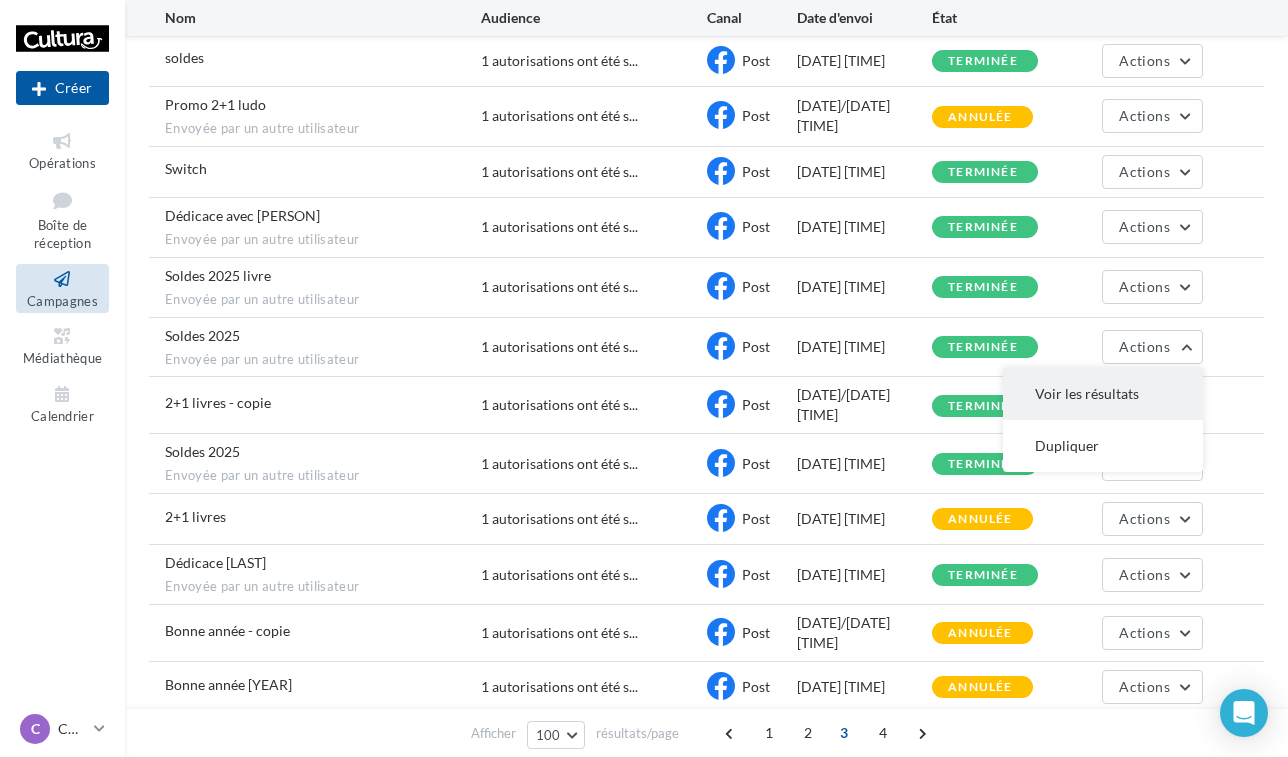 click on "Voir les résultats" at bounding box center [1103, 394] 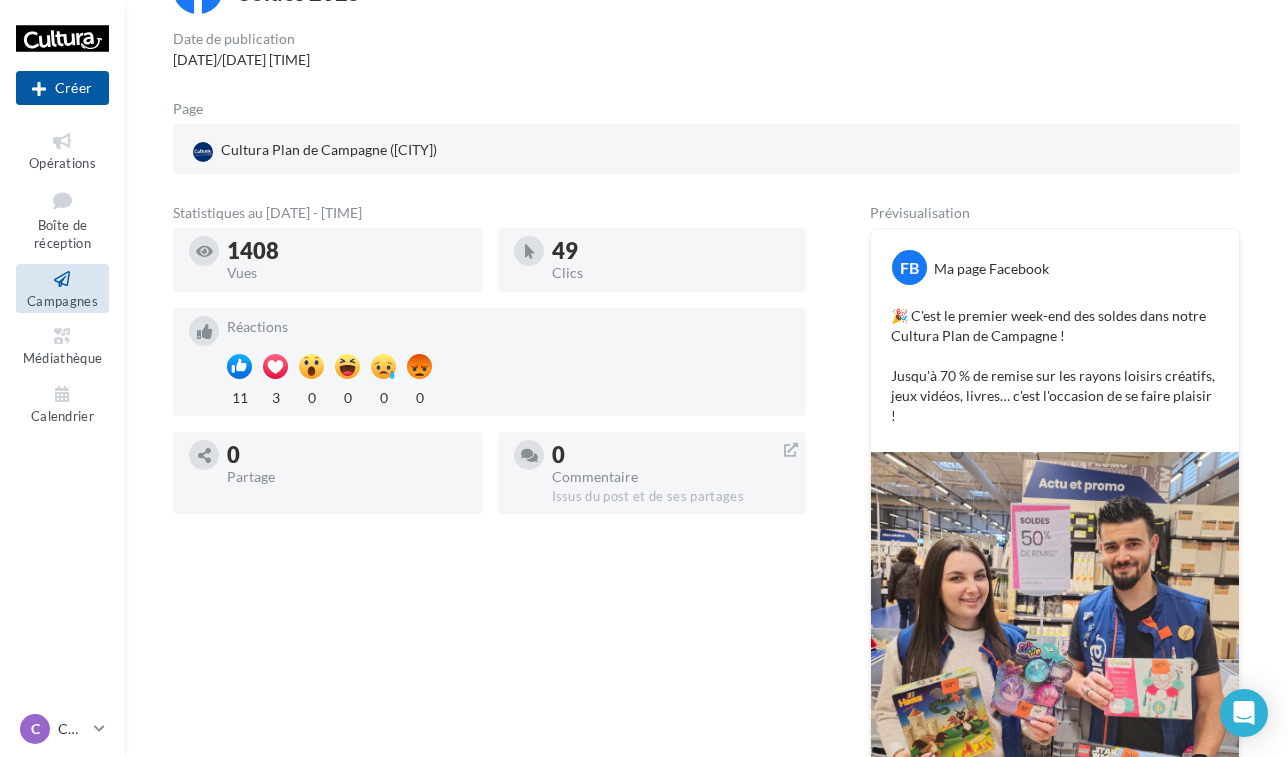 scroll, scrollTop: 173, scrollLeft: 0, axis: vertical 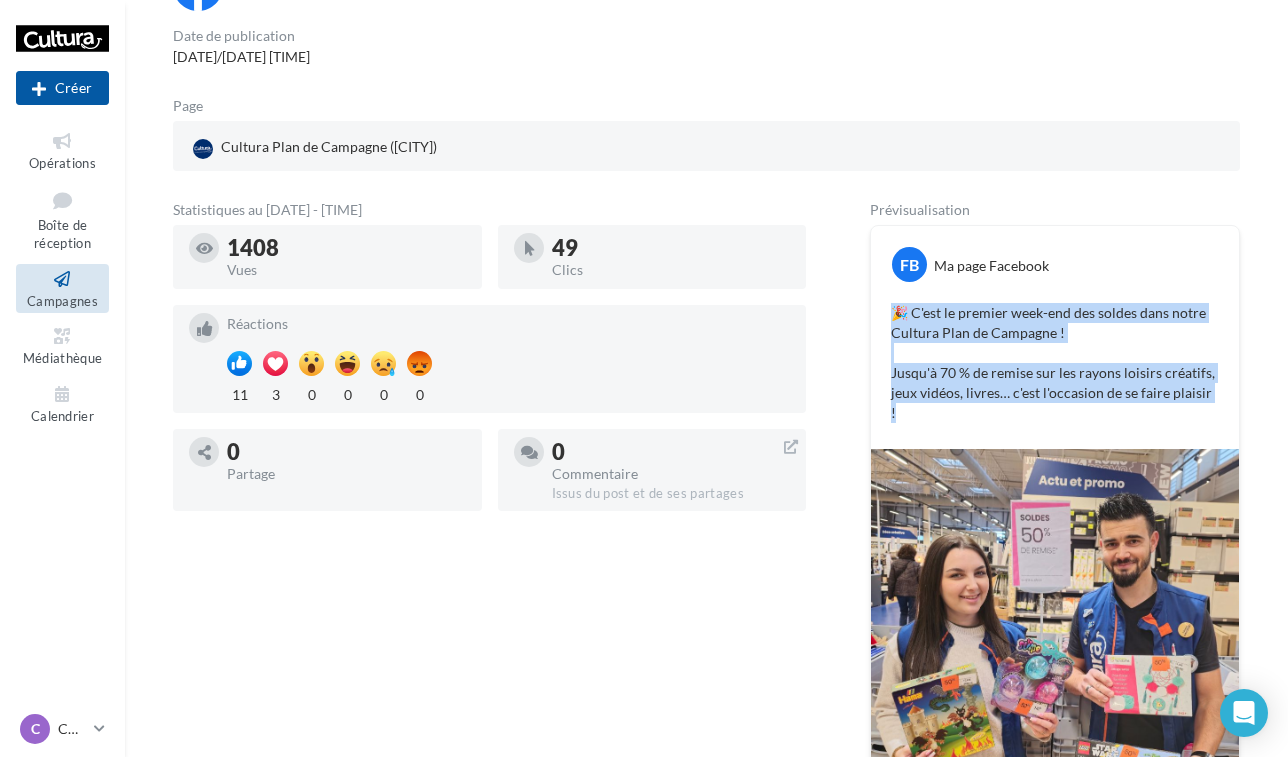 drag, startPoint x: 892, startPoint y: 315, endPoint x: 1230, endPoint y: 403, distance: 349.2678 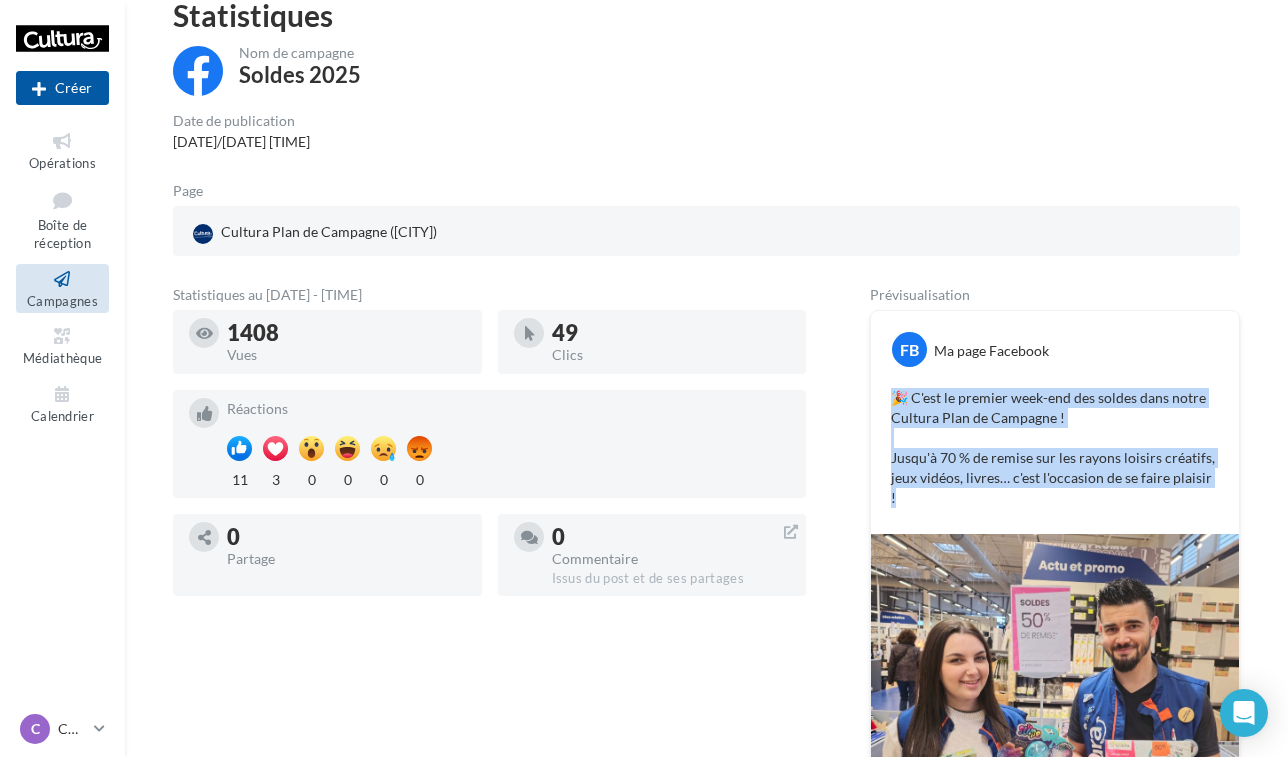 scroll, scrollTop: 51, scrollLeft: 0, axis: vertical 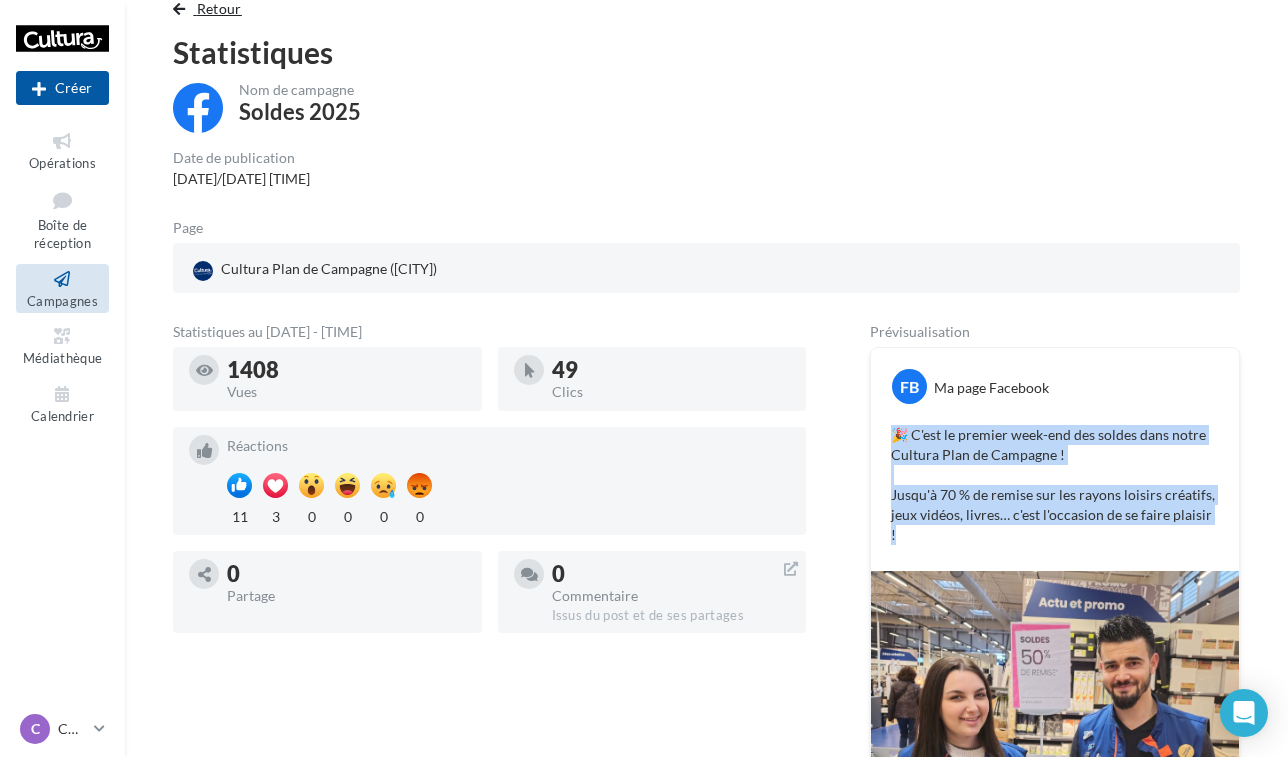 click on "Retour" at bounding box center (219, 8) 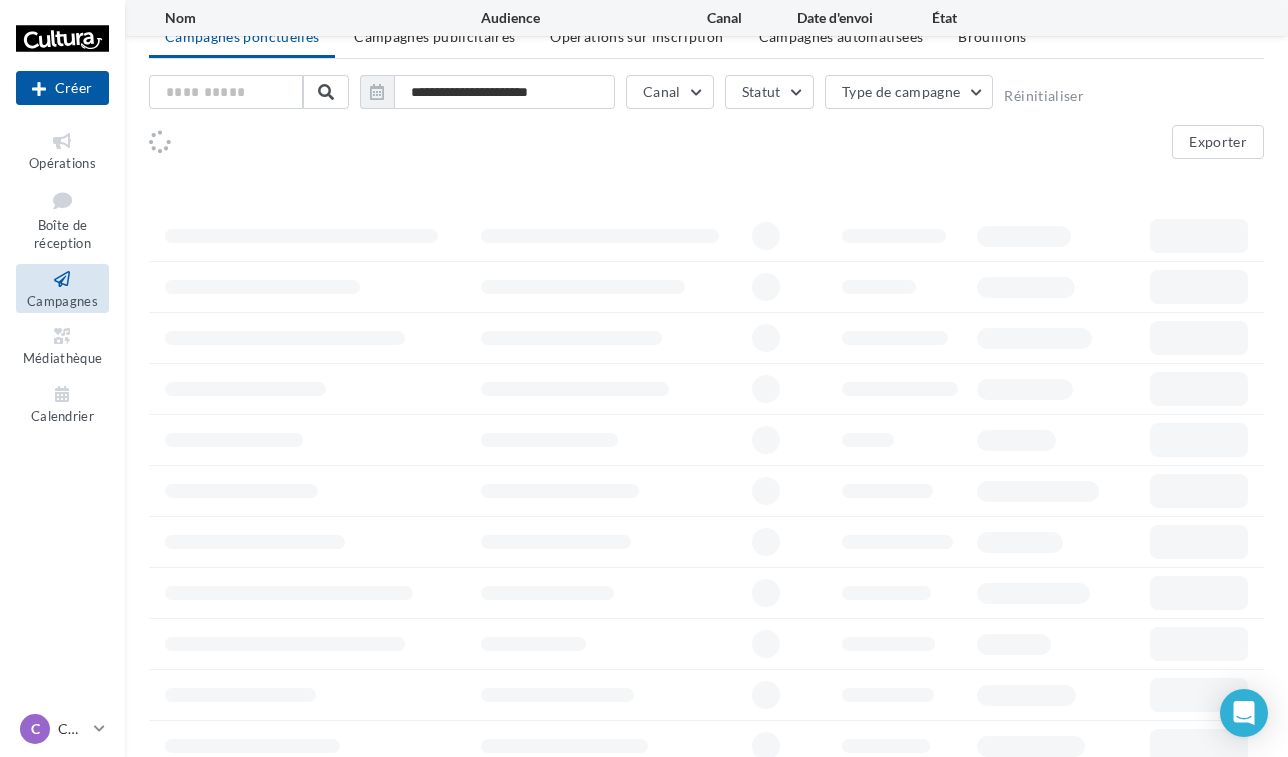 scroll, scrollTop: 1811, scrollLeft: 0, axis: vertical 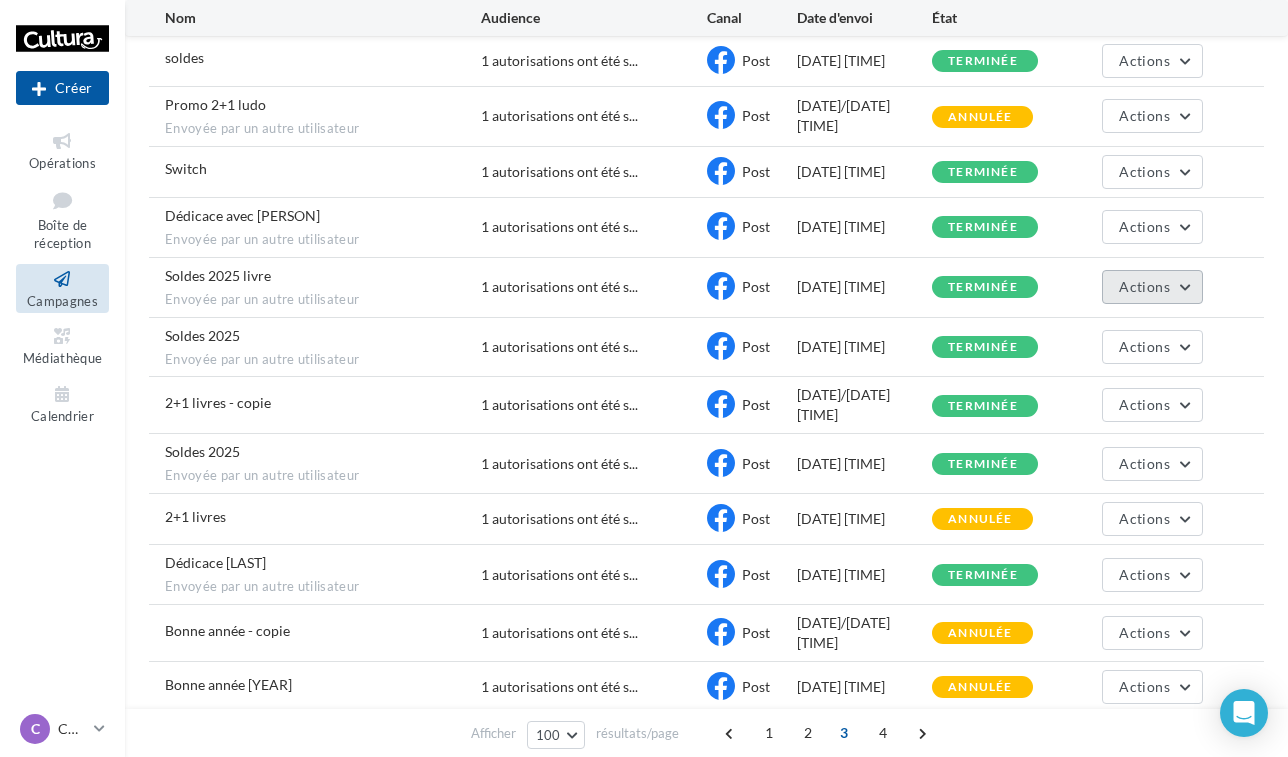 click on "Actions" at bounding box center [1152, 287] 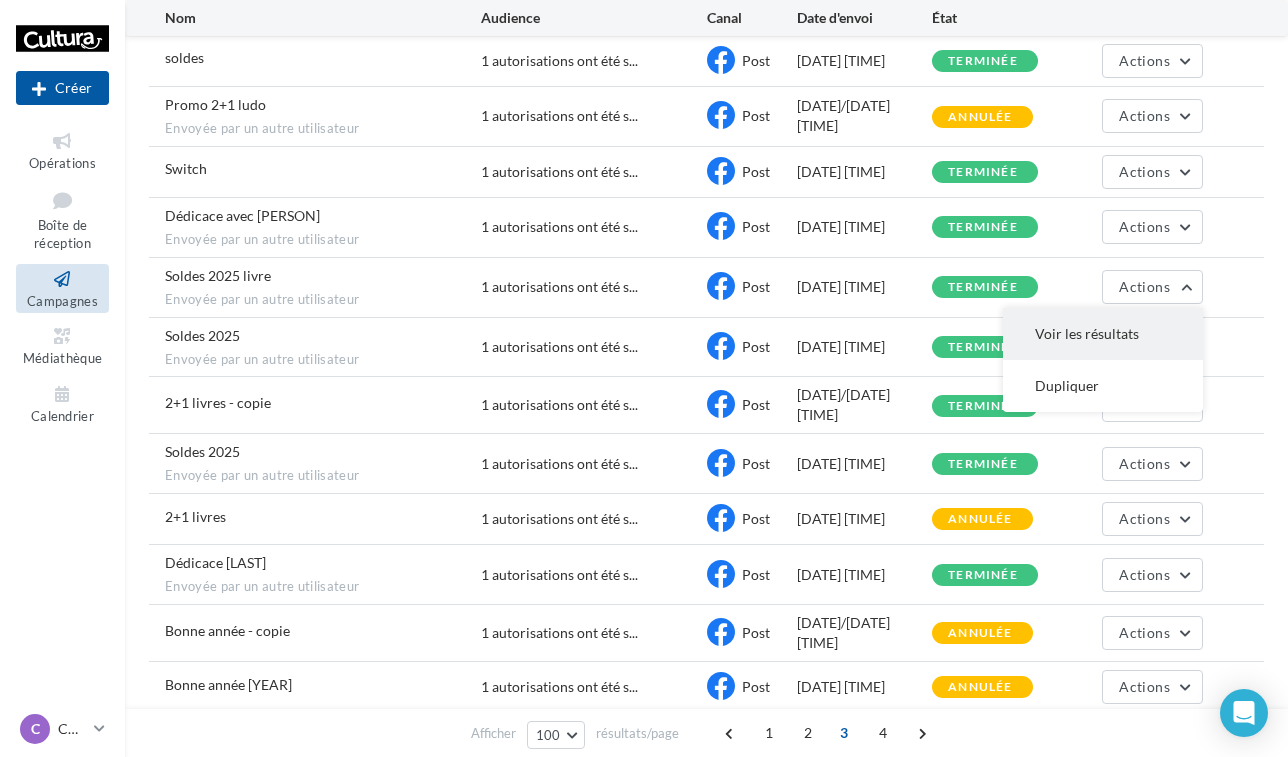 click on "Voir les résultats" at bounding box center [1103, 334] 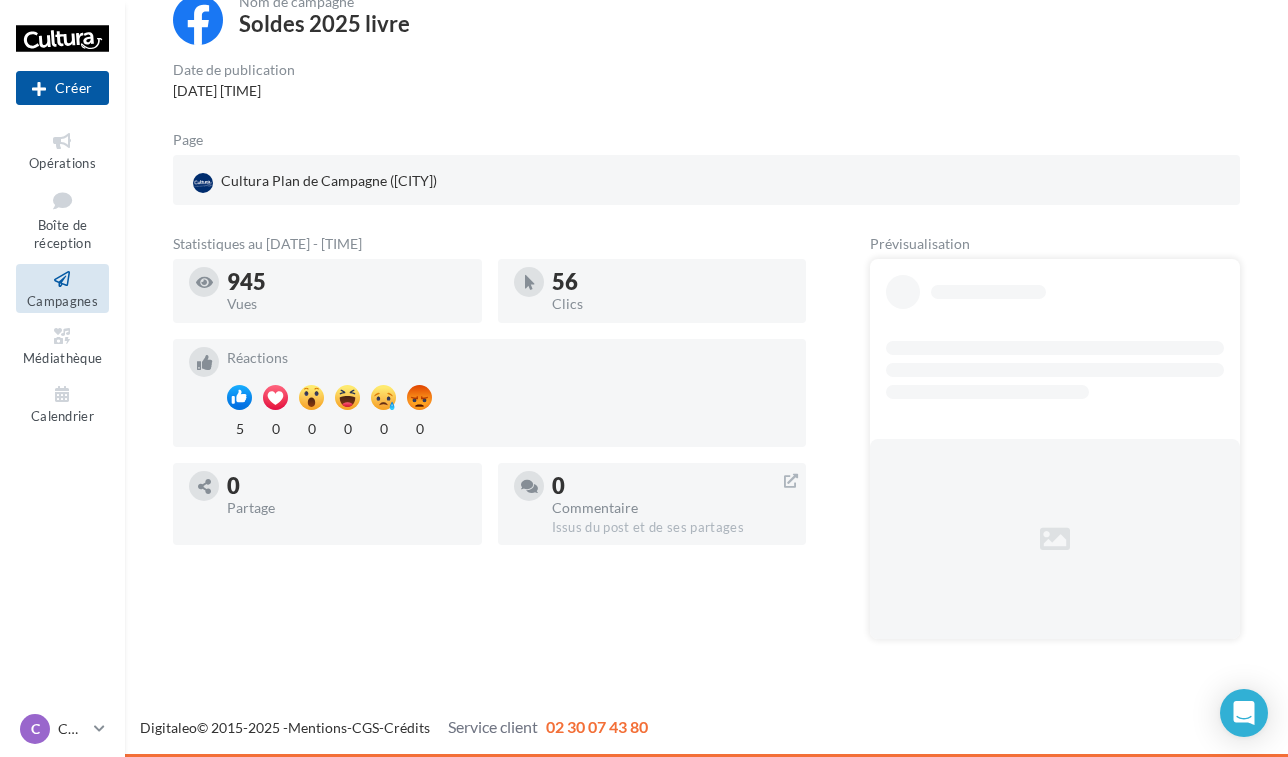 scroll, scrollTop: 139, scrollLeft: 0, axis: vertical 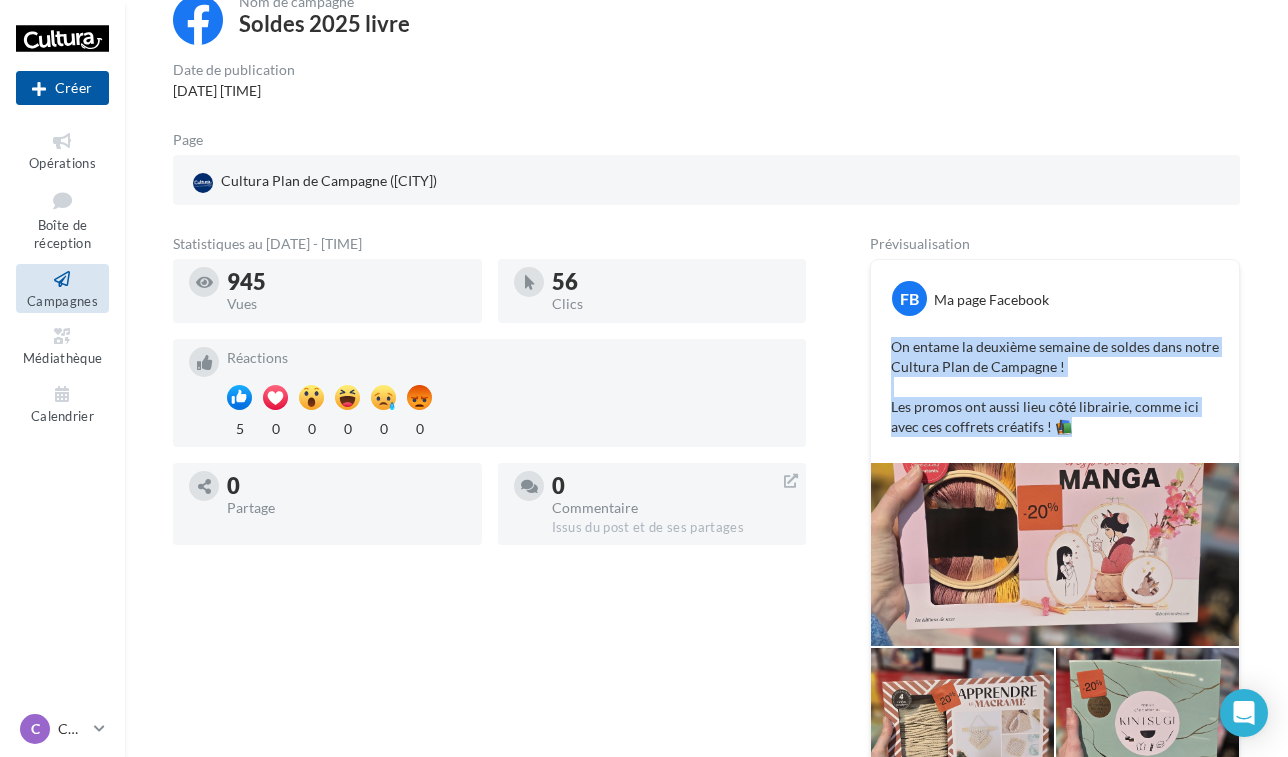 drag, startPoint x: 889, startPoint y: 349, endPoint x: 1079, endPoint y: 434, distance: 208.14658 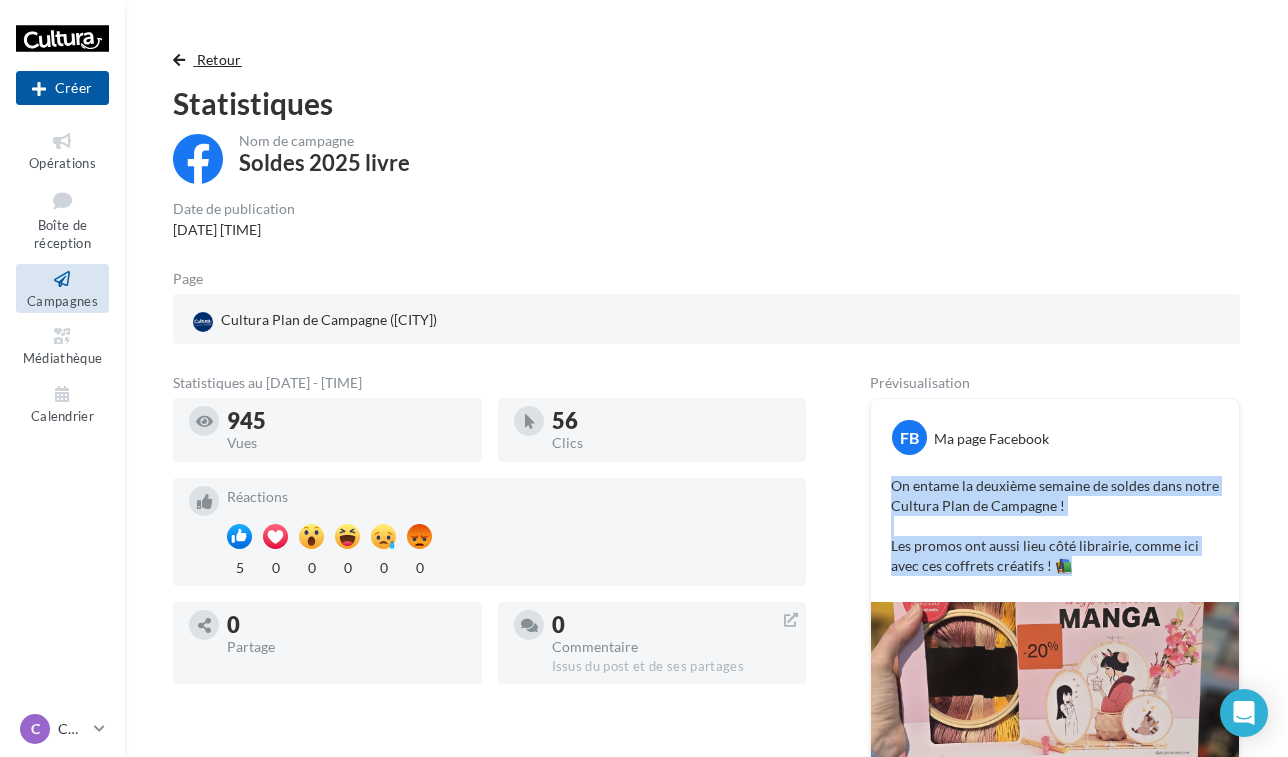scroll, scrollTop: 0, scrollLeft: 0, axis: both 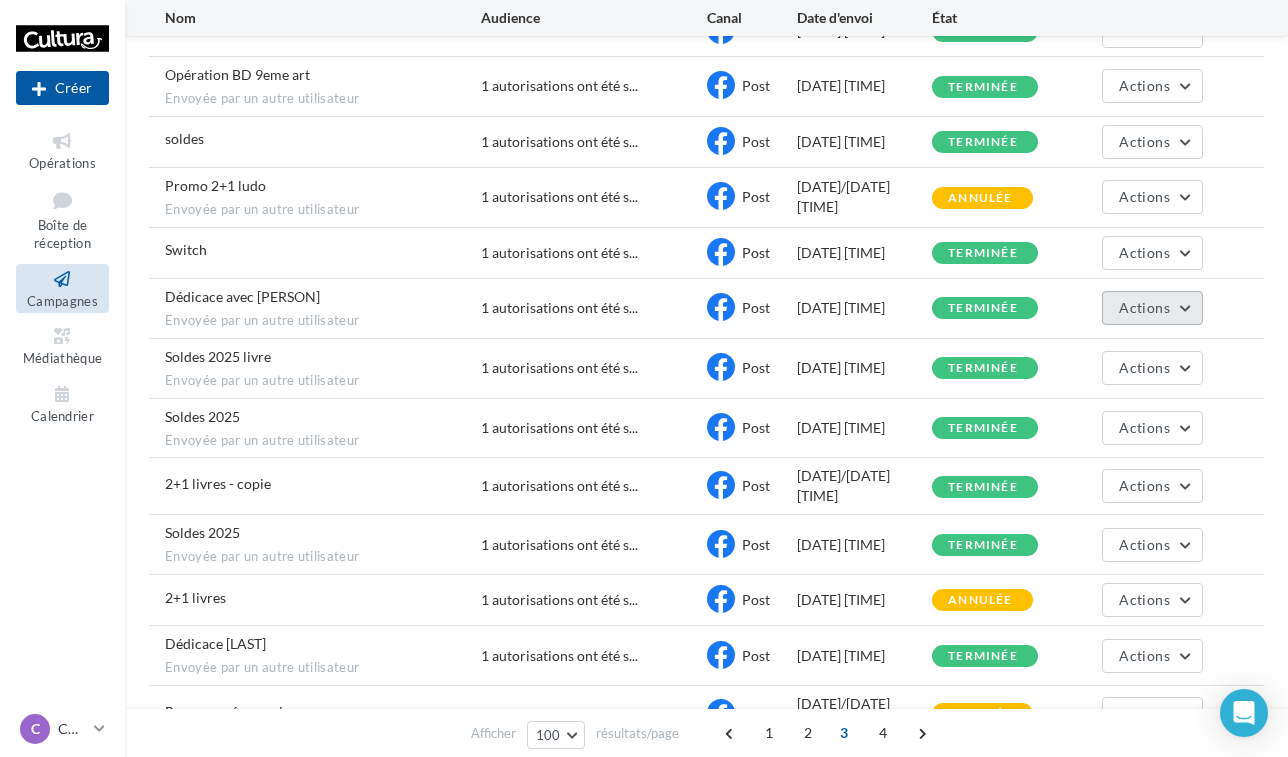 click on "Actions" at bounding box center [1152, 308] 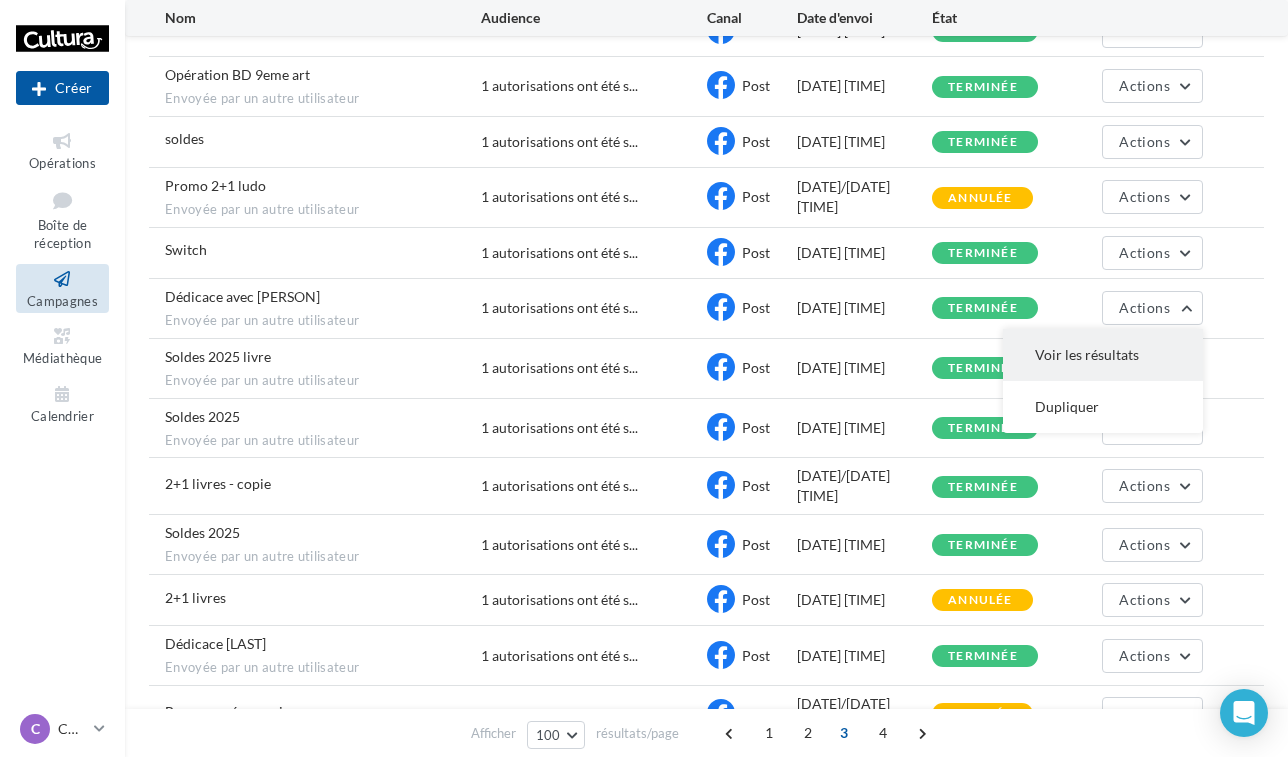 click on "Voir les résultats" at bounding box center (1103, 355) 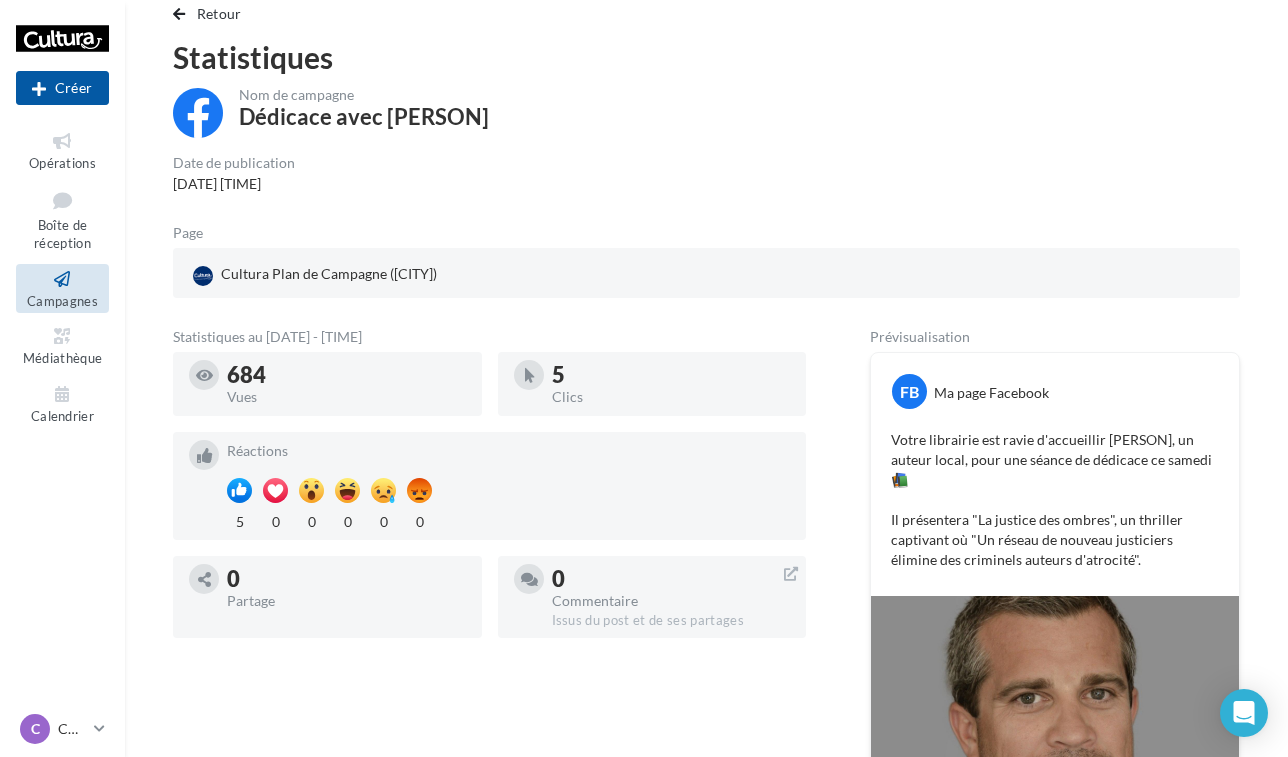 scroll, scrollTop: 44, scrollLeft: 0, axis: vertical 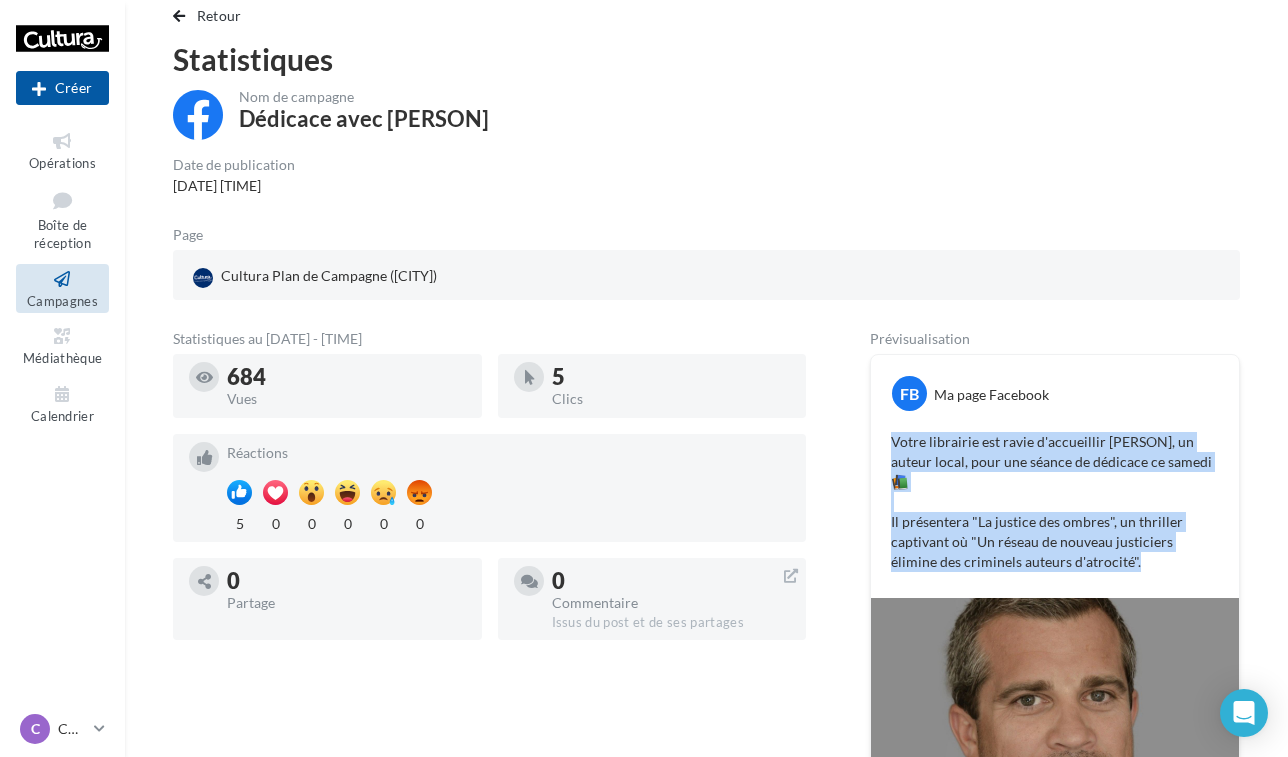 drag, startPoint x: 885, startPoint y: 437, endPoint x: 1127, endPoint y: 566, distance: 274.2353 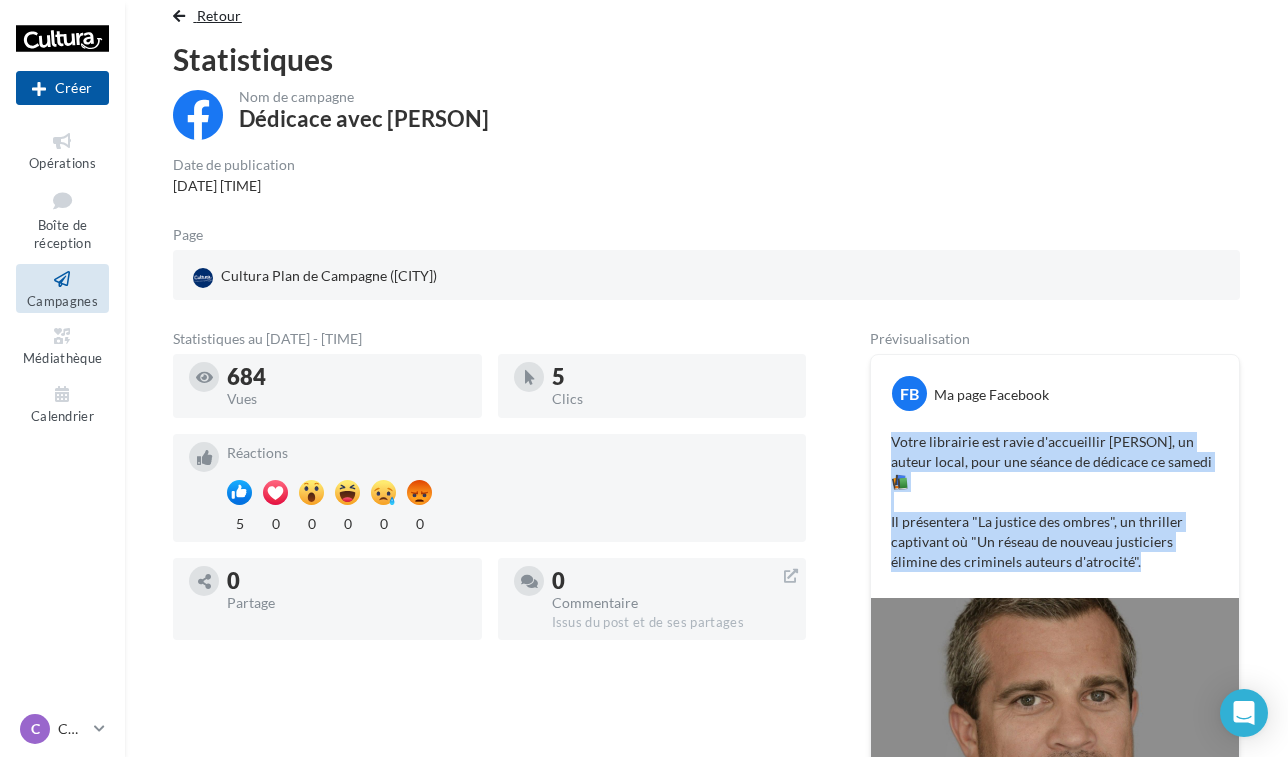 click on "Retour" at bounding box center (219, 15) 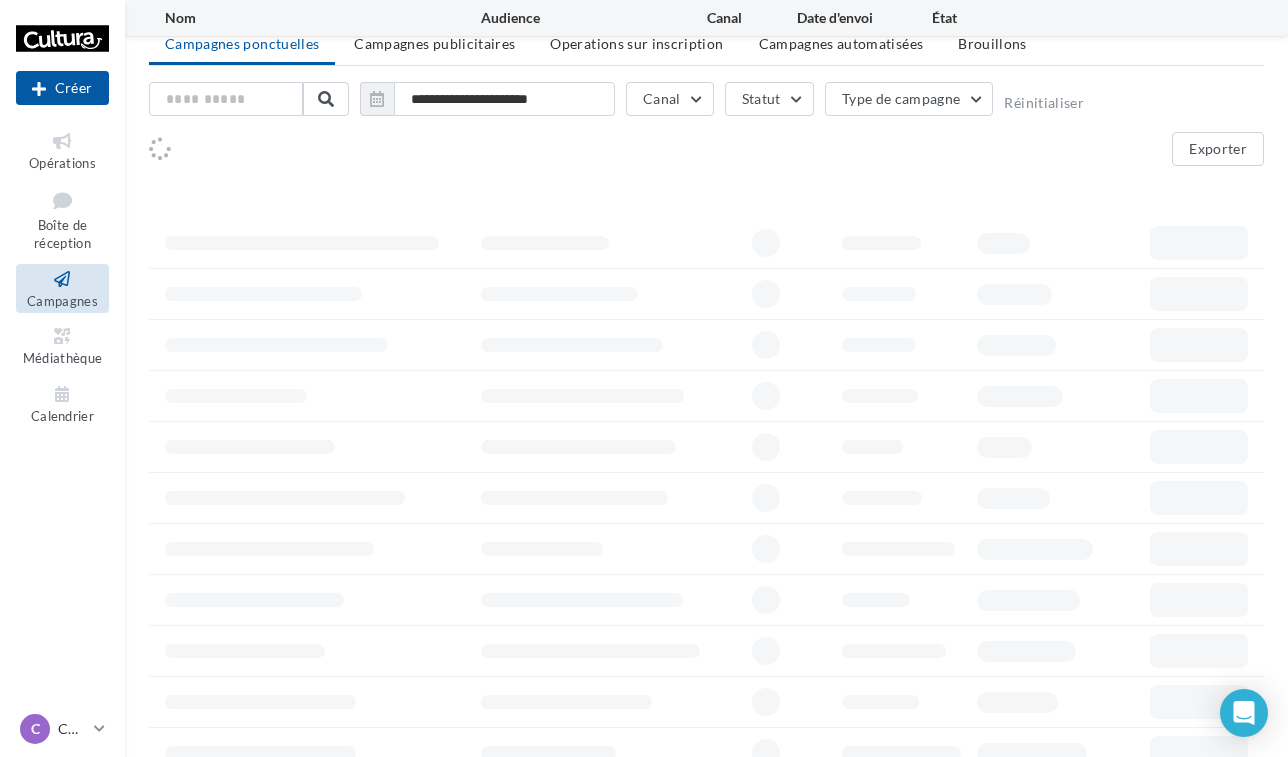 scroll, scrollTop: 1730, scrollLeft: 0, axis: vertical 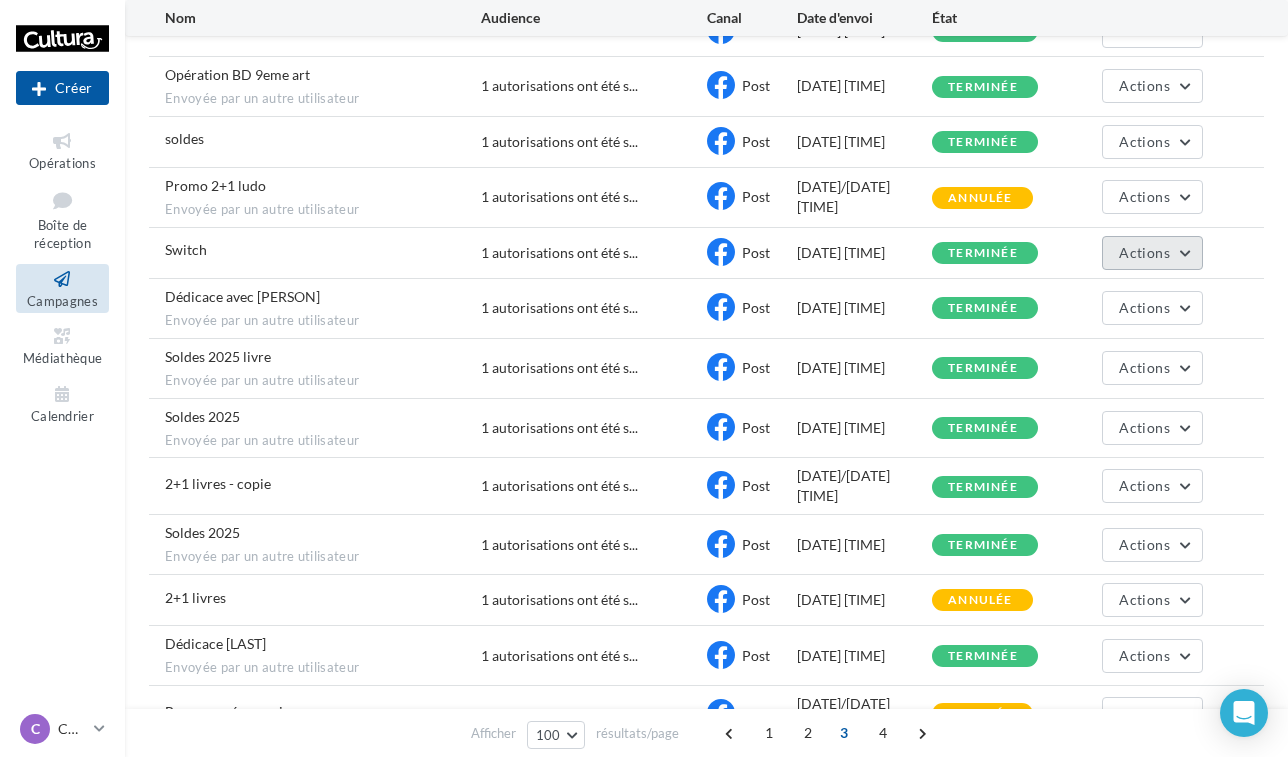 click on "Actions" at bounding box center [1144, 252] 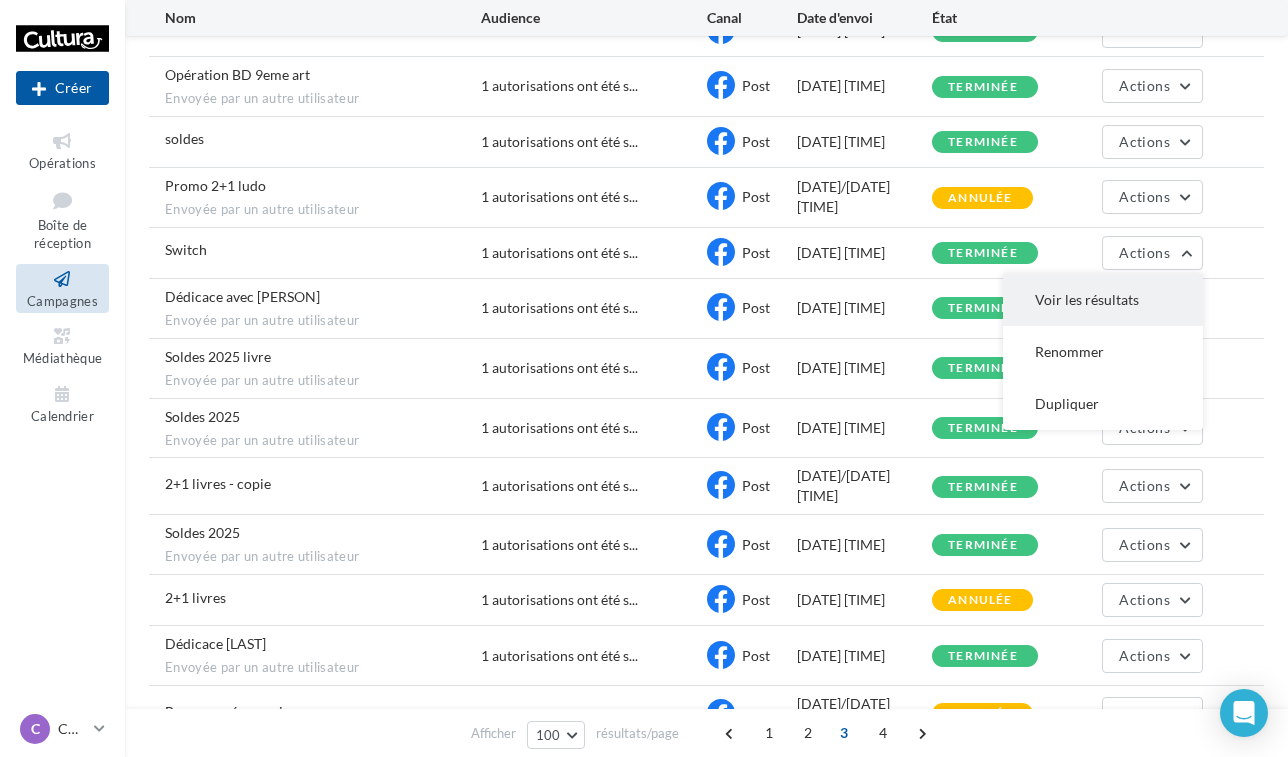 click on "Voir les résultats" at bounding box center [1103, 300] 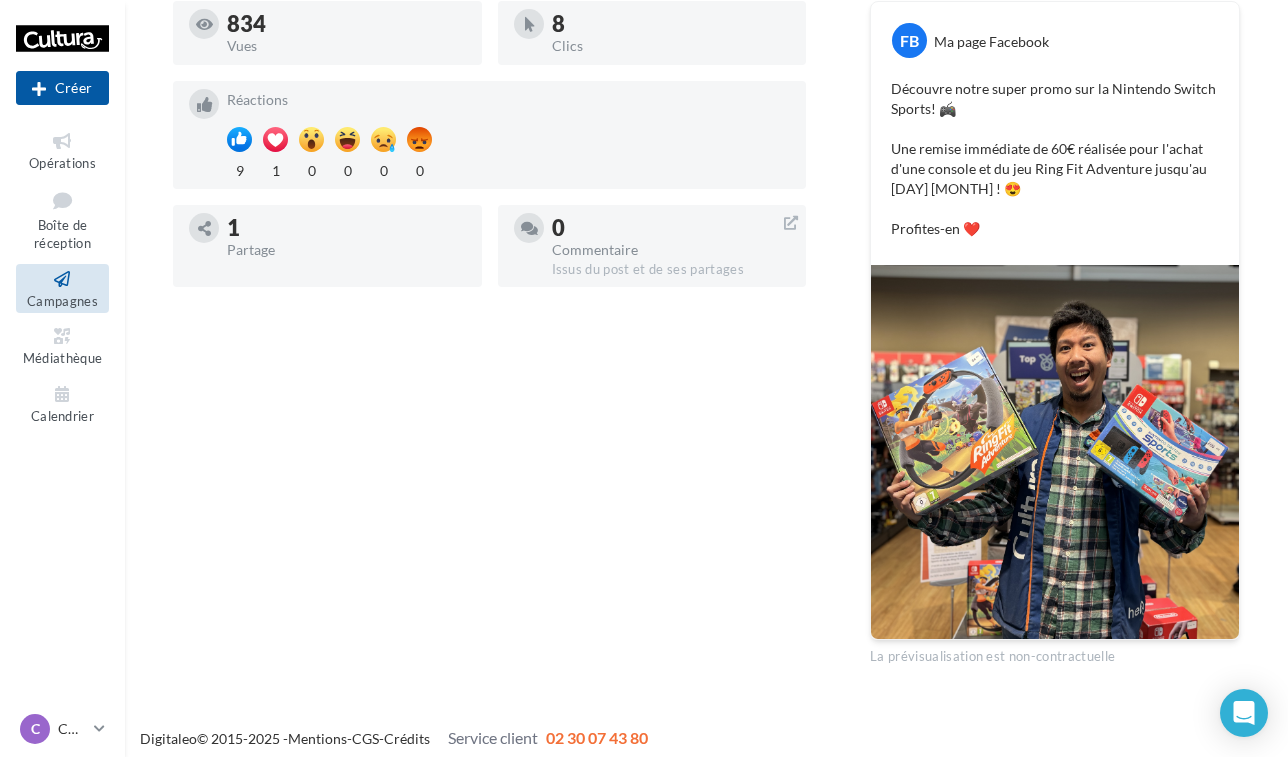 scroll, scrollTop: 393, scrollLeft: 0, axis: vertical 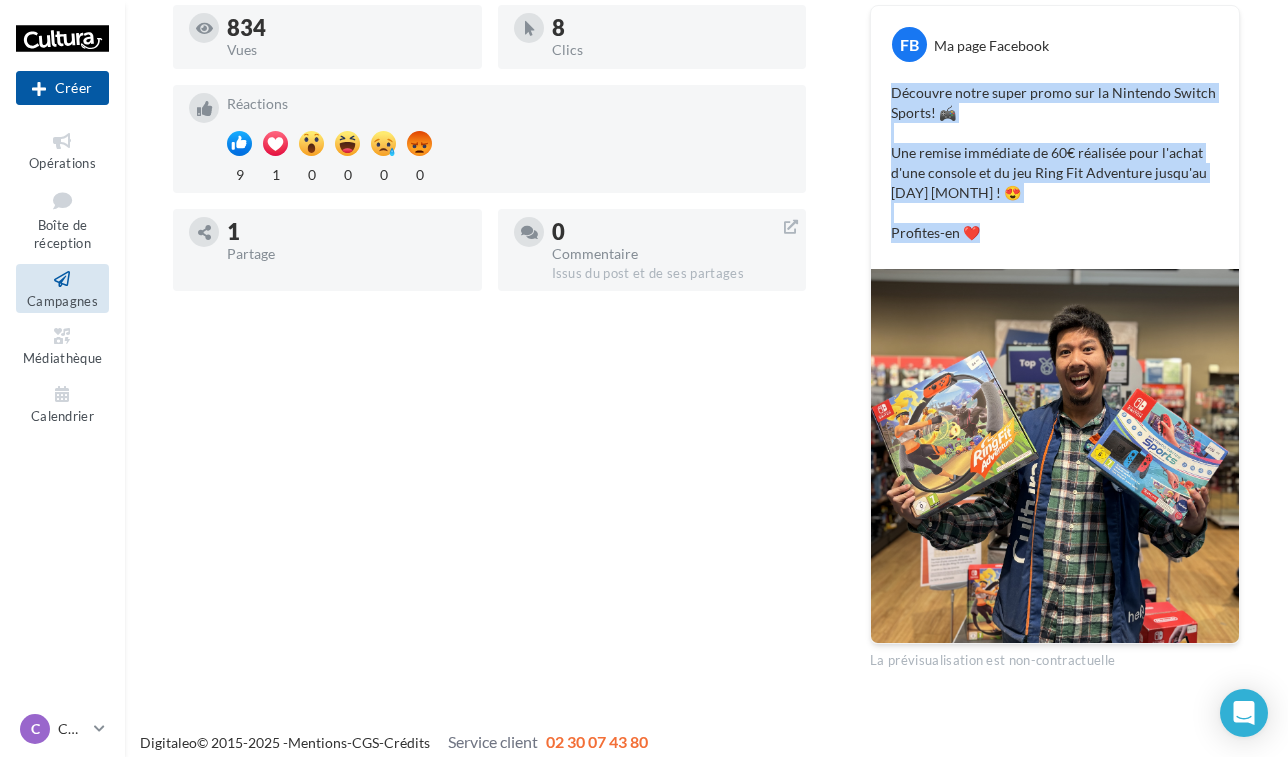drag, startPoint x: 891, startPoint y: 91, endPoint x: 977, endPoint y: 246, distance: 177.25969 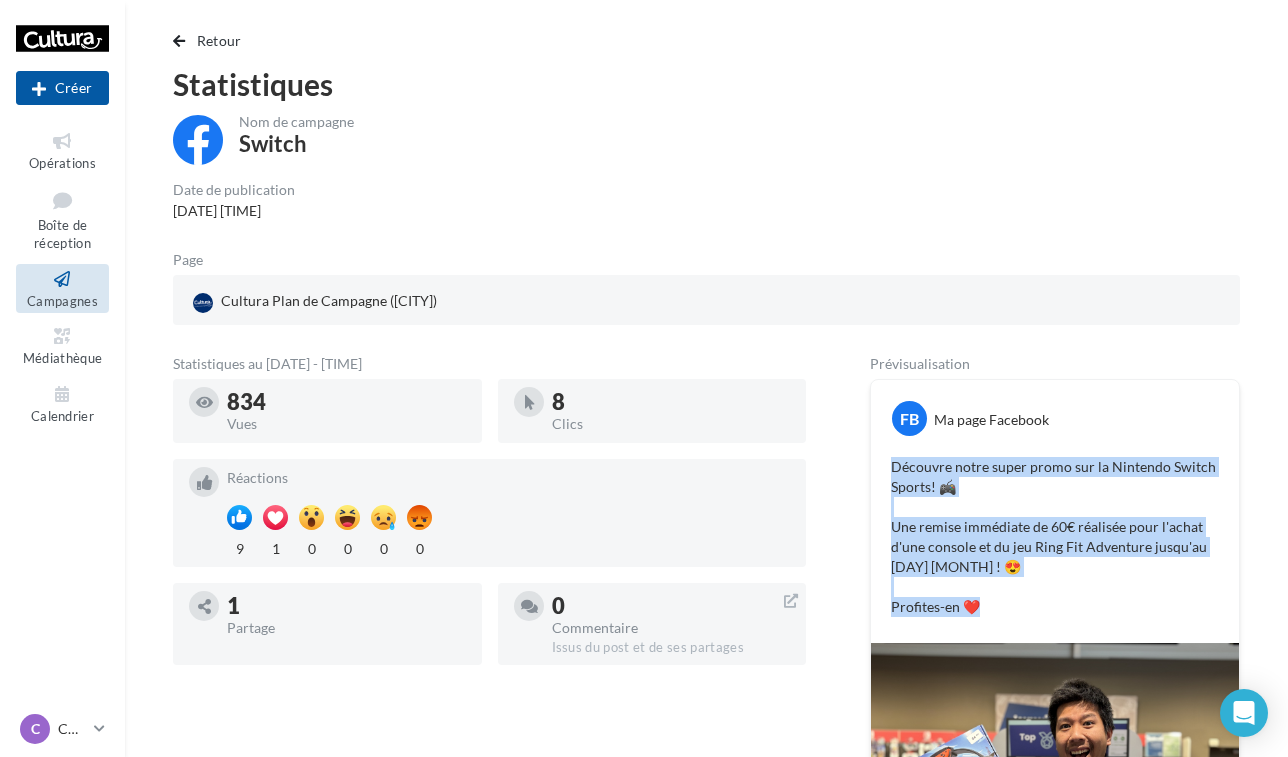 scroll, scrollTop: 3, scrollLeft: 0, axis: vertical 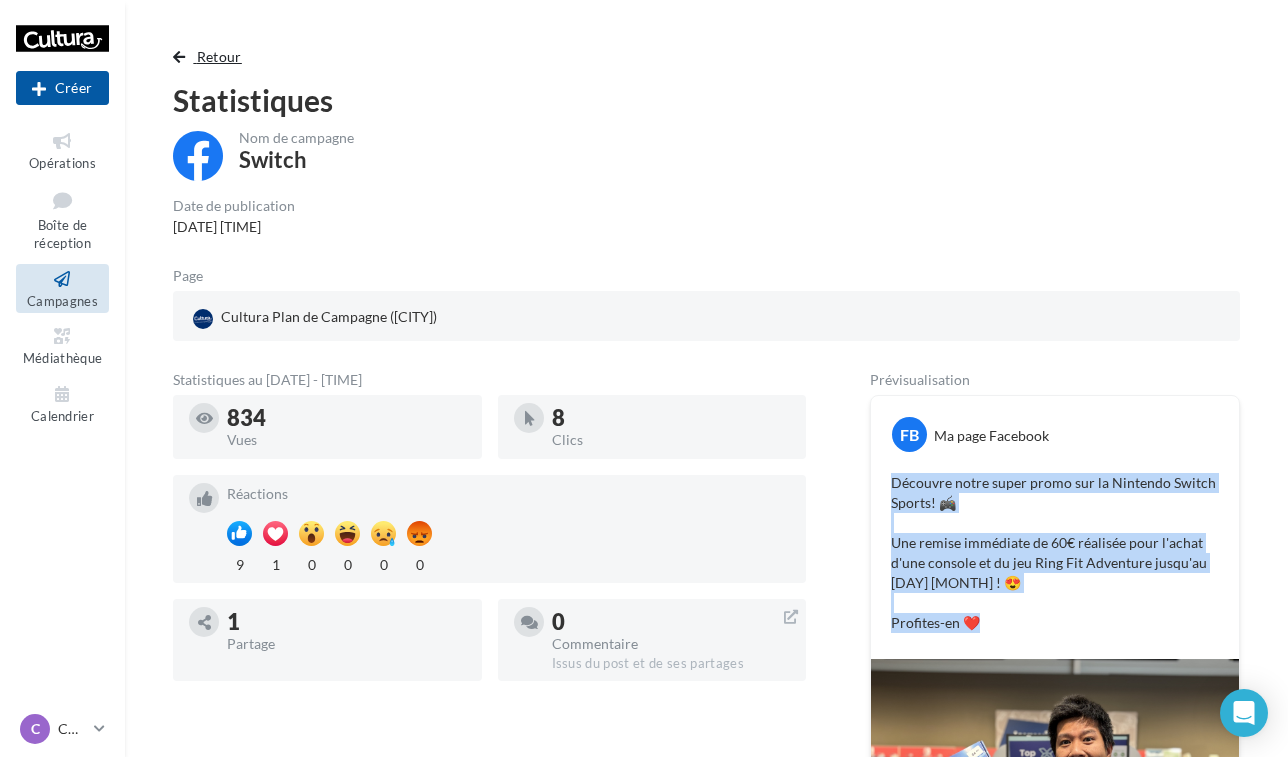 click on "Retour" at bounding box center (219, 56) 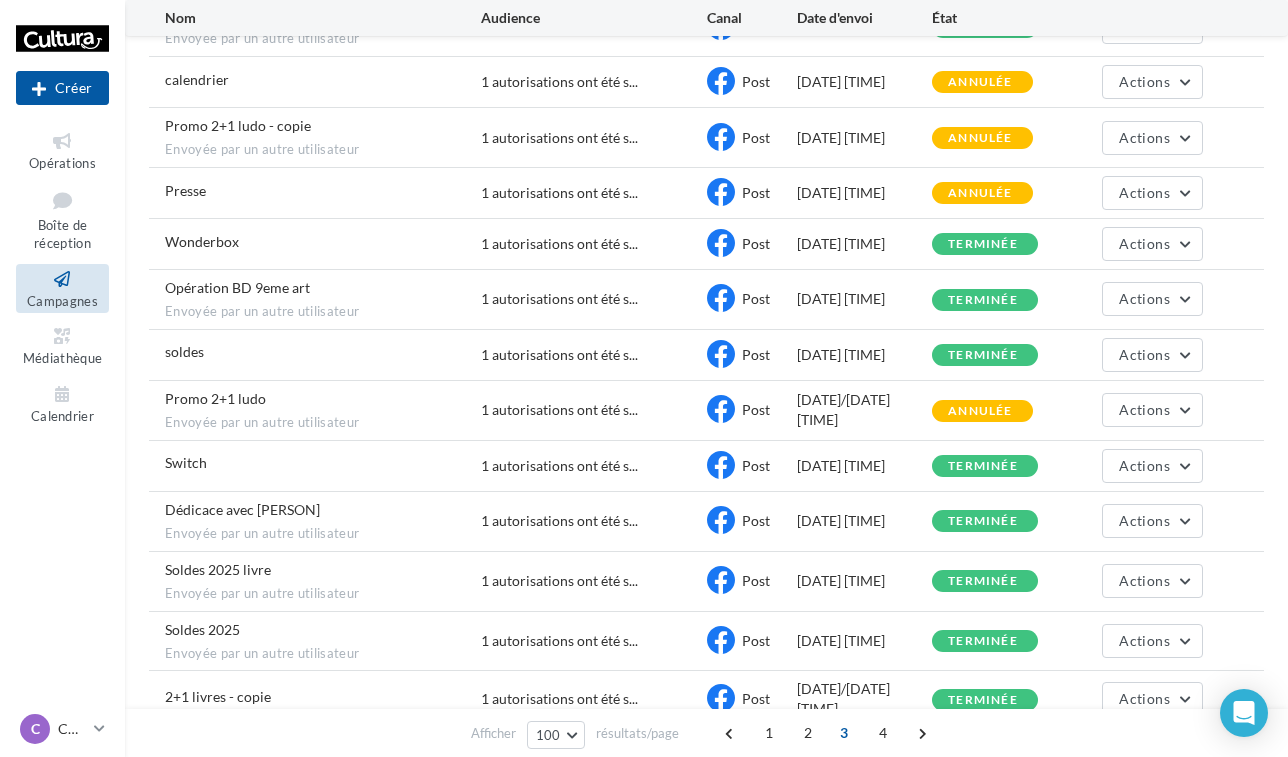 scroll, scrollTop: 1514, scrollLeft: 0, axis: vertical 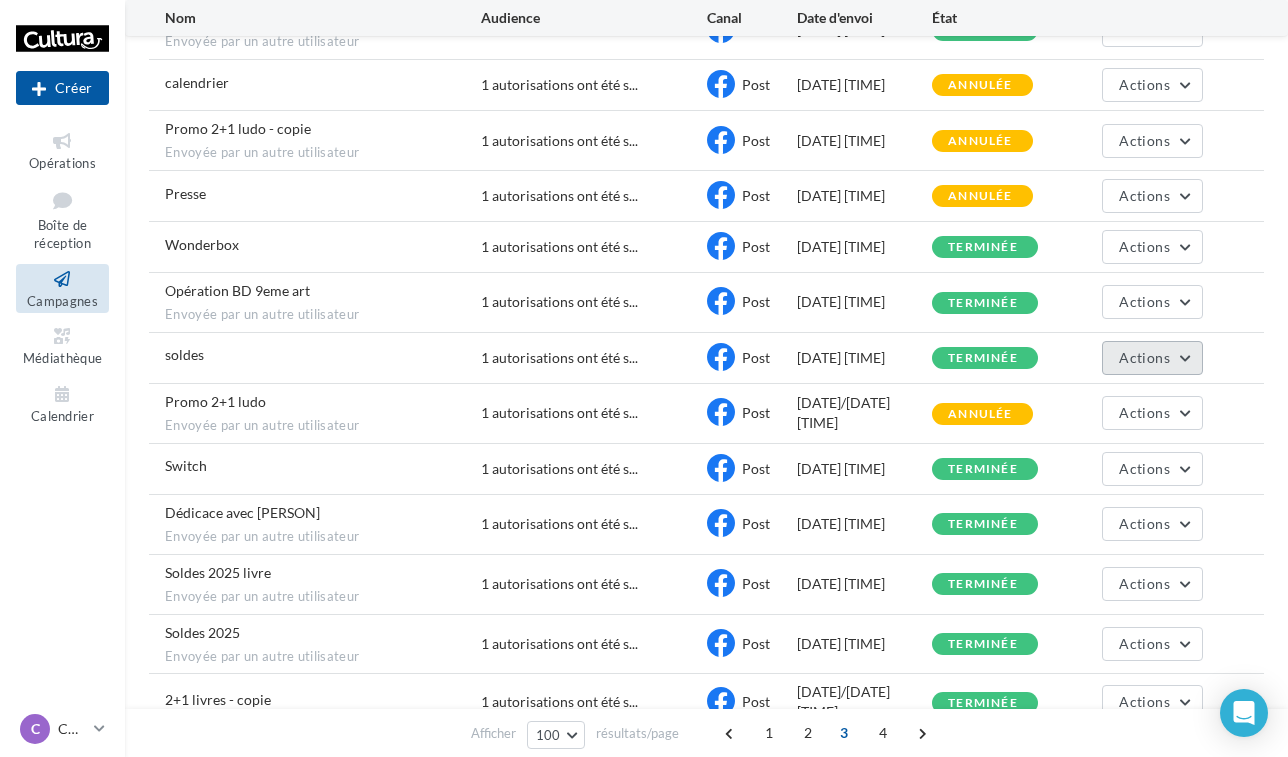 click on "Actions" at bounding box center [1144, 357] 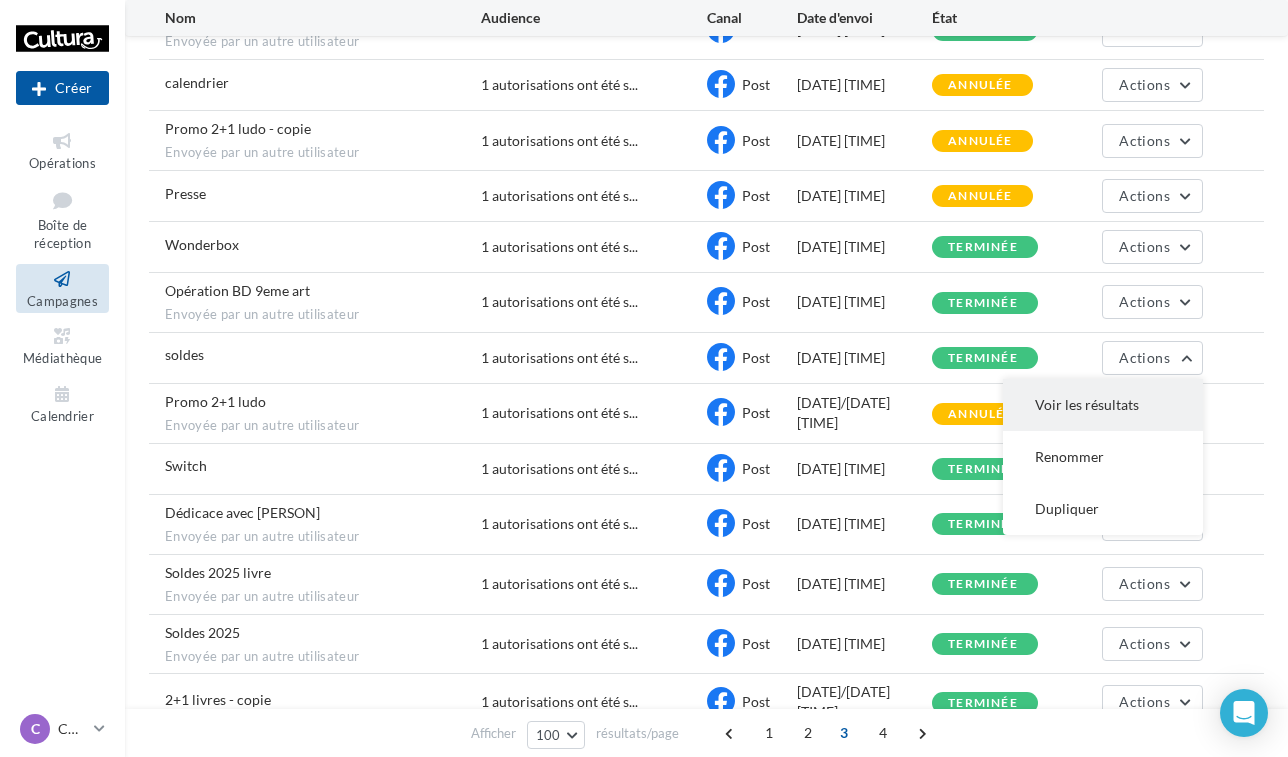 click on "Voir les résultats" at bounding box center [1103, 405] 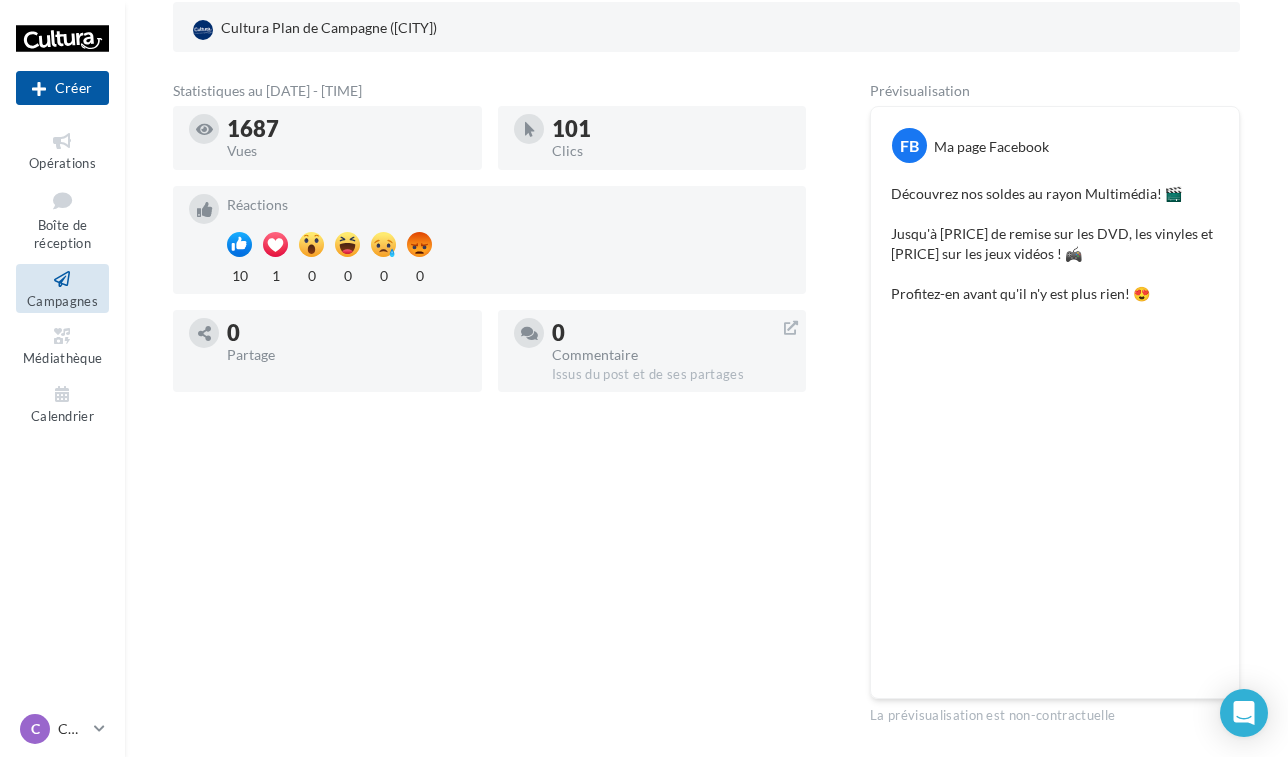 scroll, scrollTop: 309, scrollLeft: 0, axis: vertical 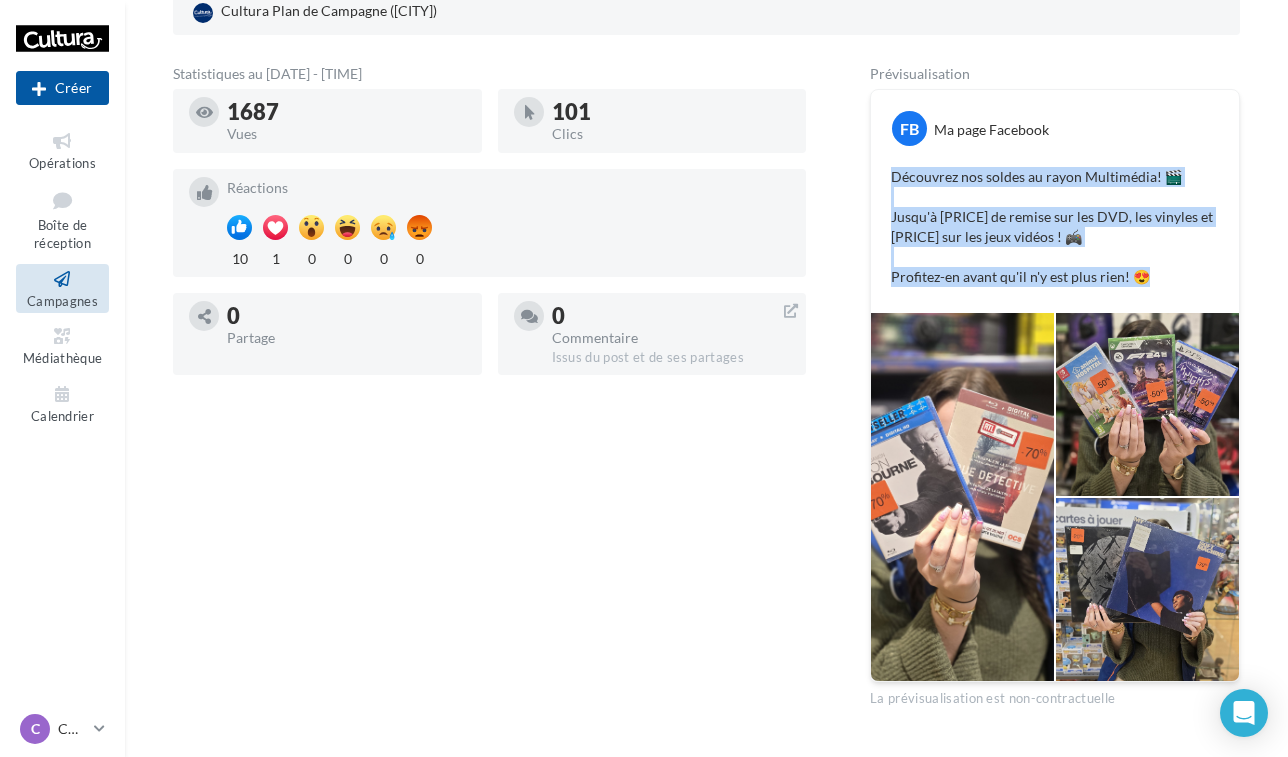 drag, startPoint x: 886, startPoint y: 174, endPoint x: 1162, endPoint y: 290, distance: 299.38605 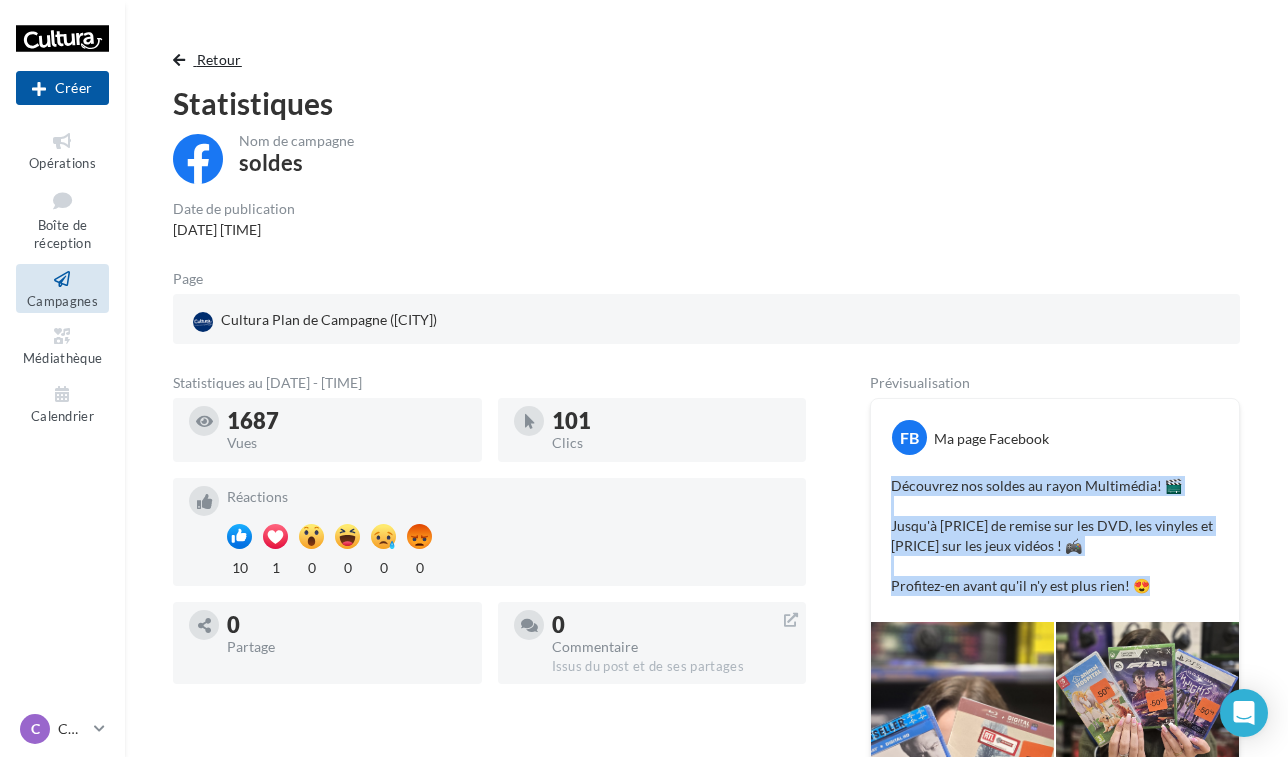 scroll, scrollTop: 0, scrollLeft: 0, axis: both 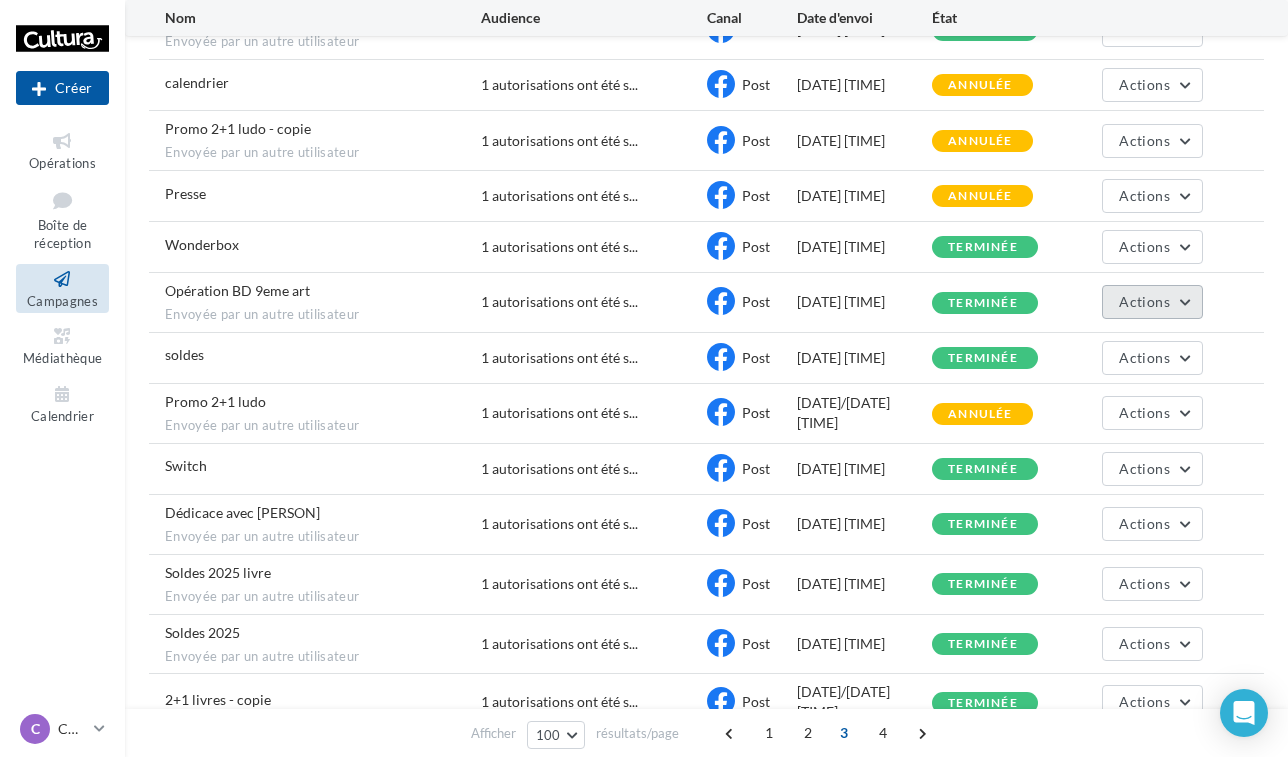 click on "Actions" at bounding box center [1152, 302] 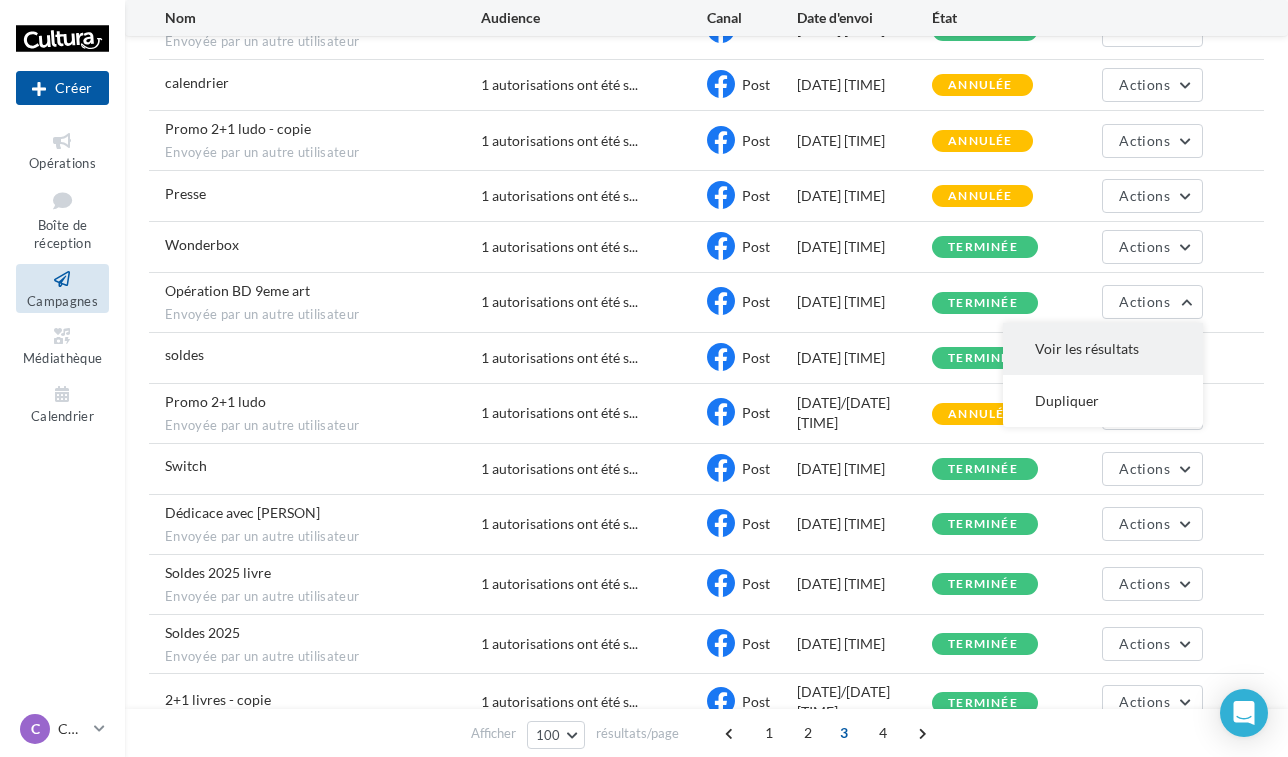 click on "Voir les résultats" at bounding box center (1103, 349) 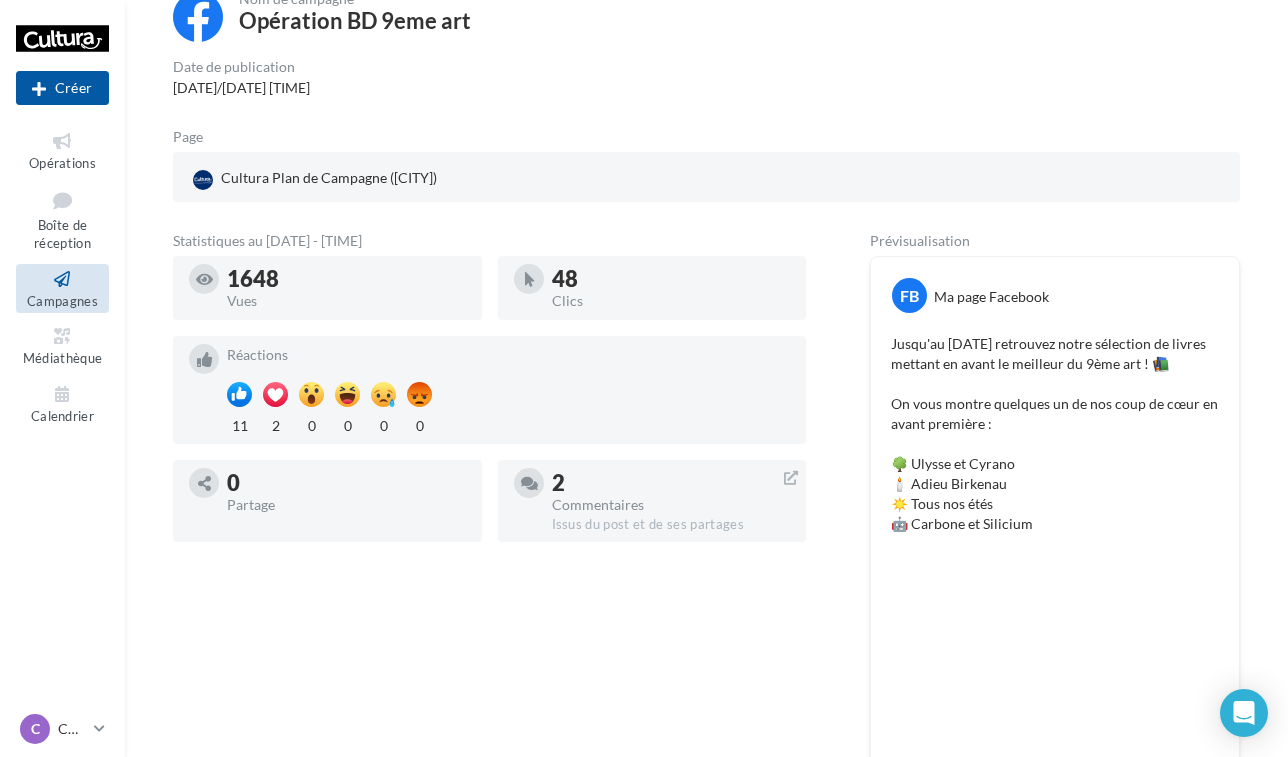 scroll, scrollTop: 139, scrollLeft: 0, axis: vertical 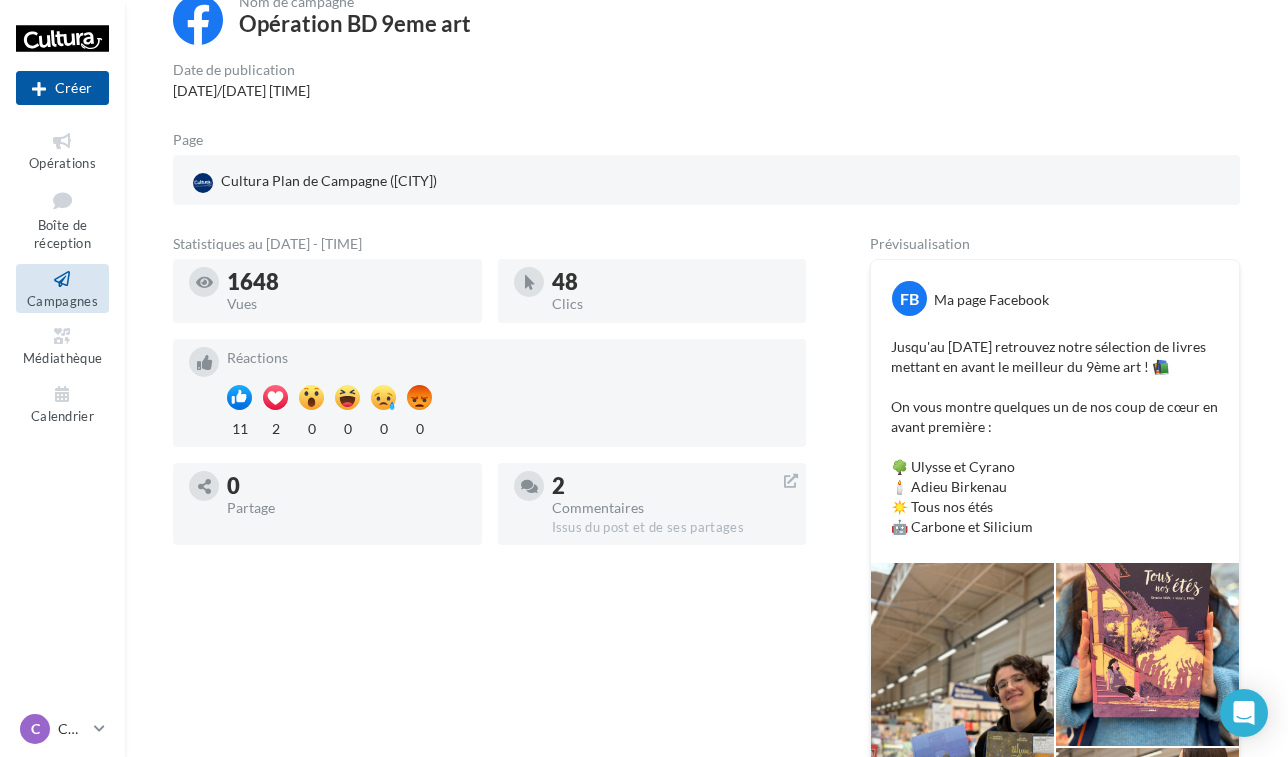 drag, startPoint x: 890, startPoint y: 343, endPoint x: 1091, endPoint y: 544, distance: 284.25693 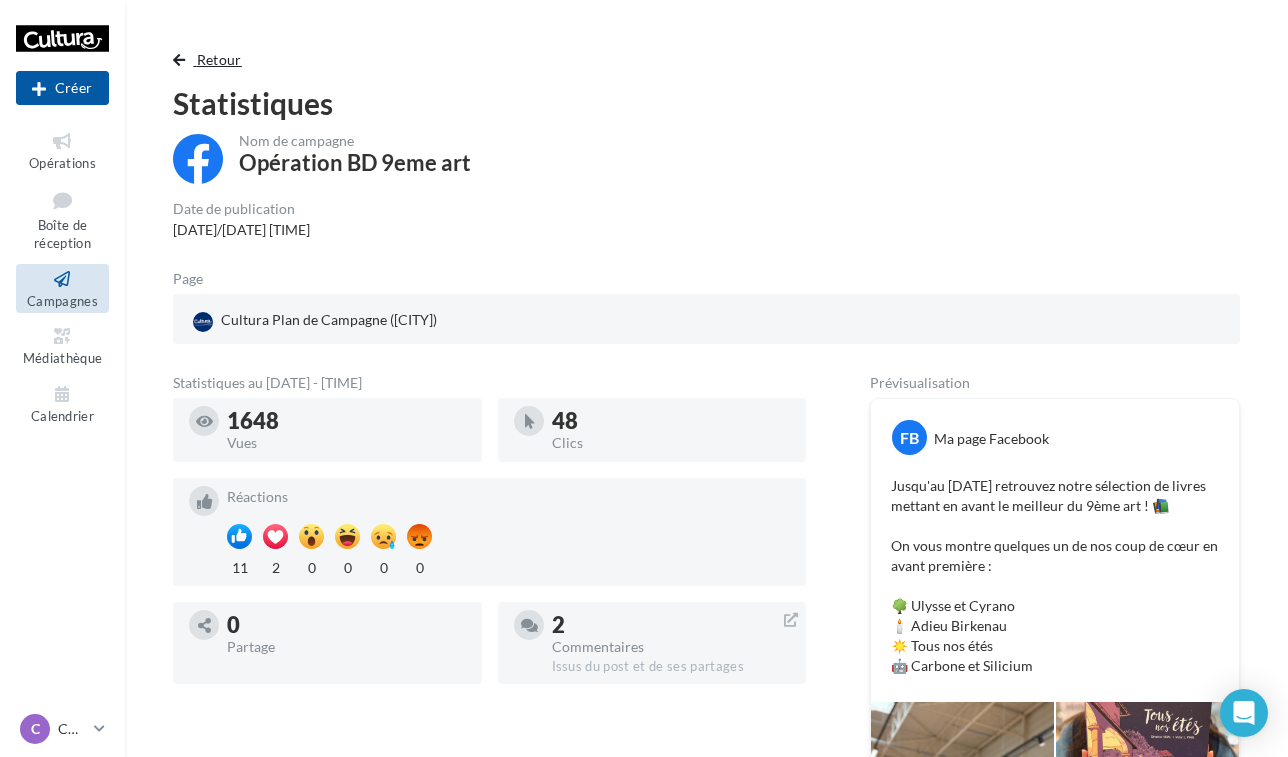scroll, scrollTop: 0, scrollLeft: 0, axis: both 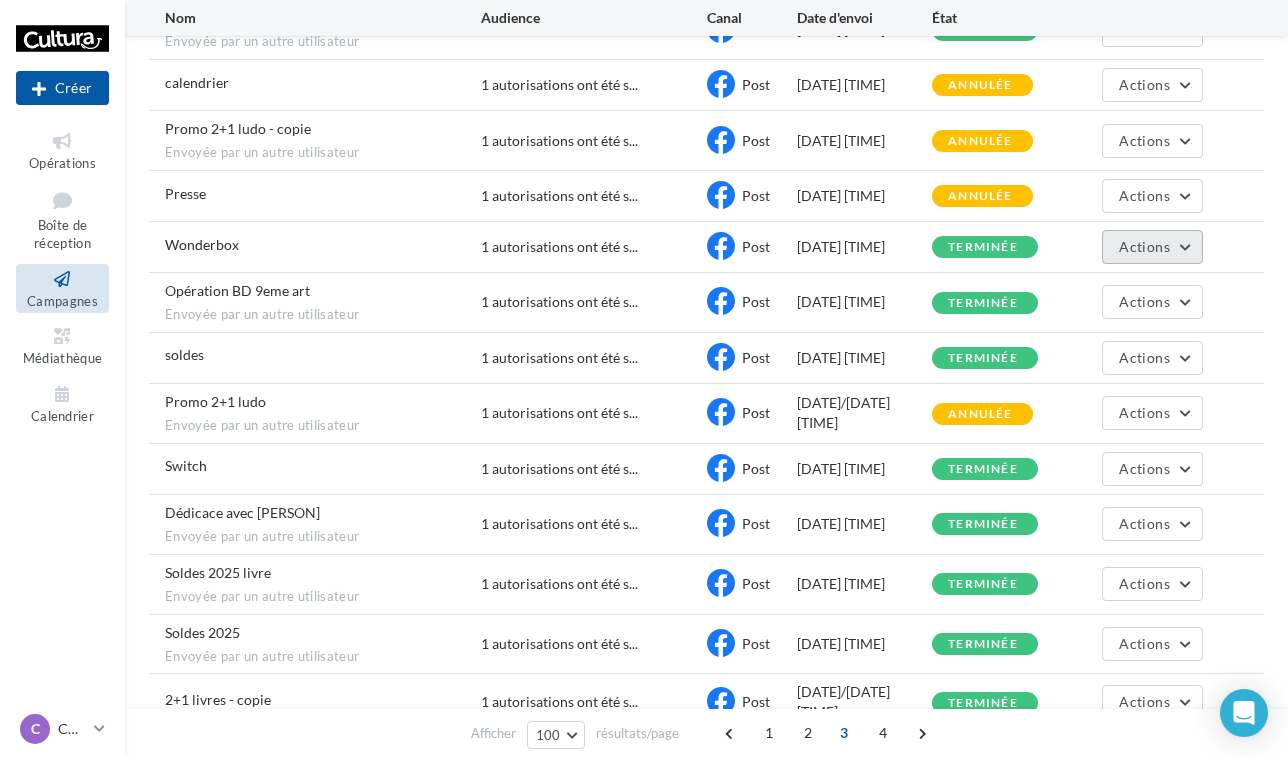 click on "Actions" at bounding box center [1144, 246] 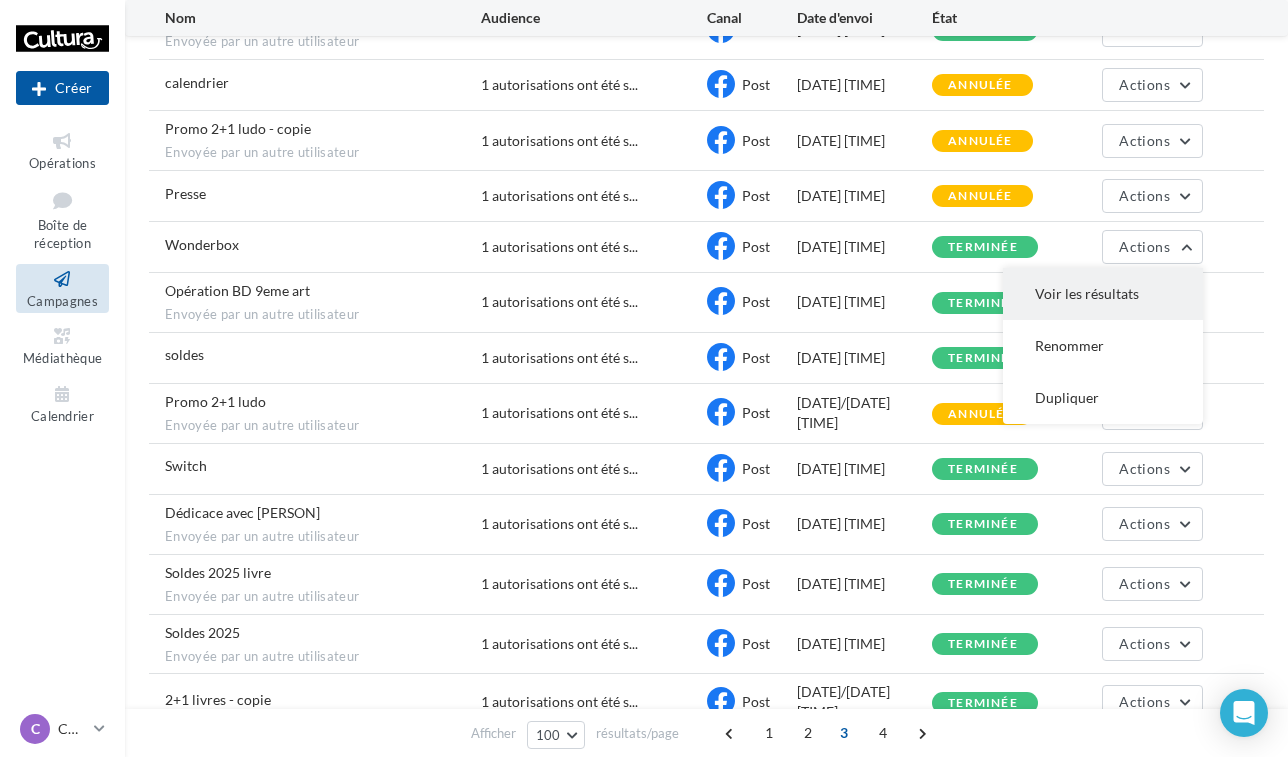 click on "Voir les résultats" at bounding box center [1103, 294] 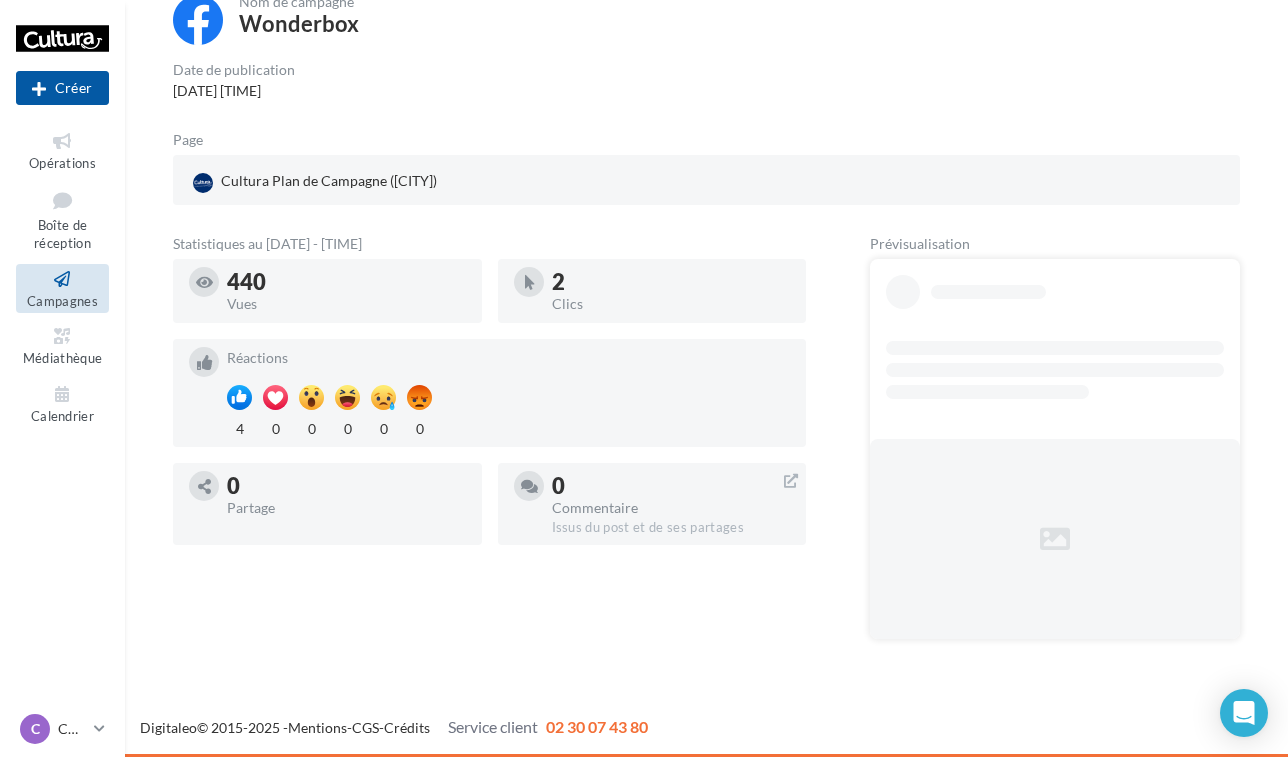 scroll, scrollTop: 44, scrollLeft: 0, axis: vertical 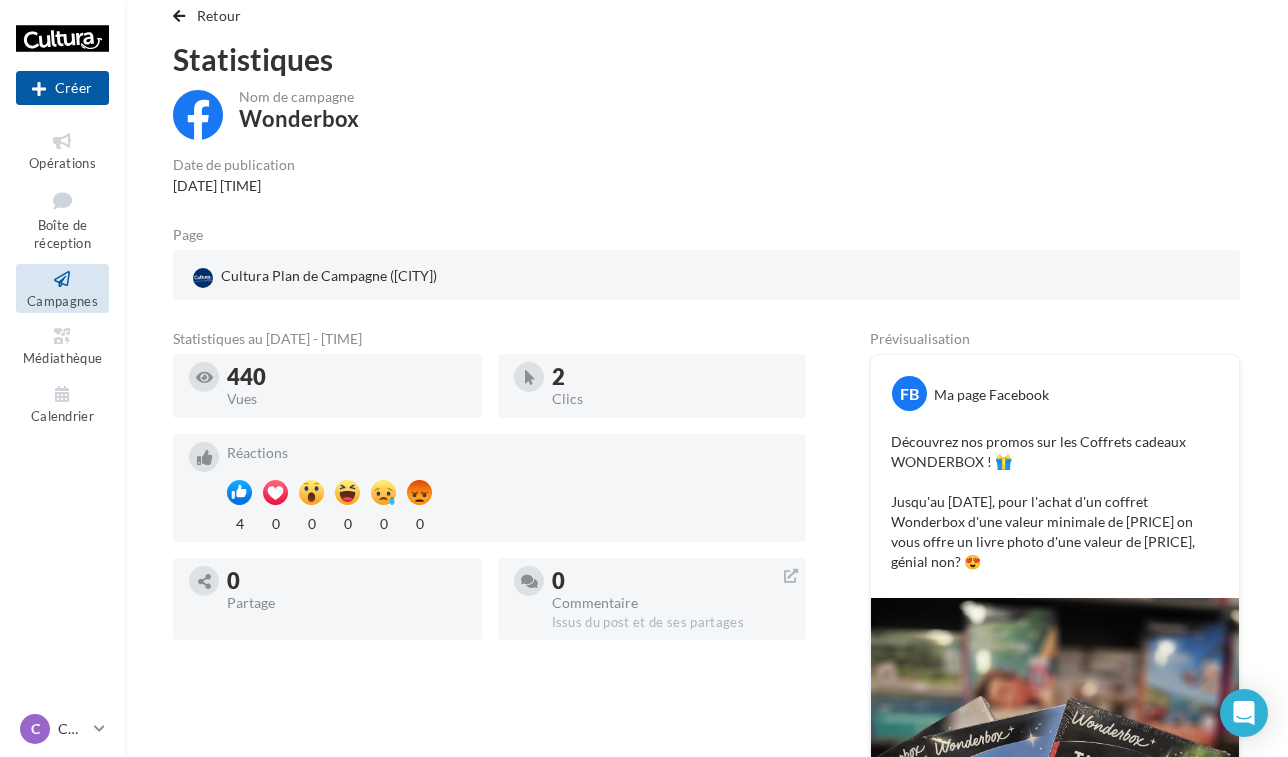 drag, startPoint x: 887, startPoint y: 437, endPoint x: 961, endPoint y: 565, distance: 147.85127 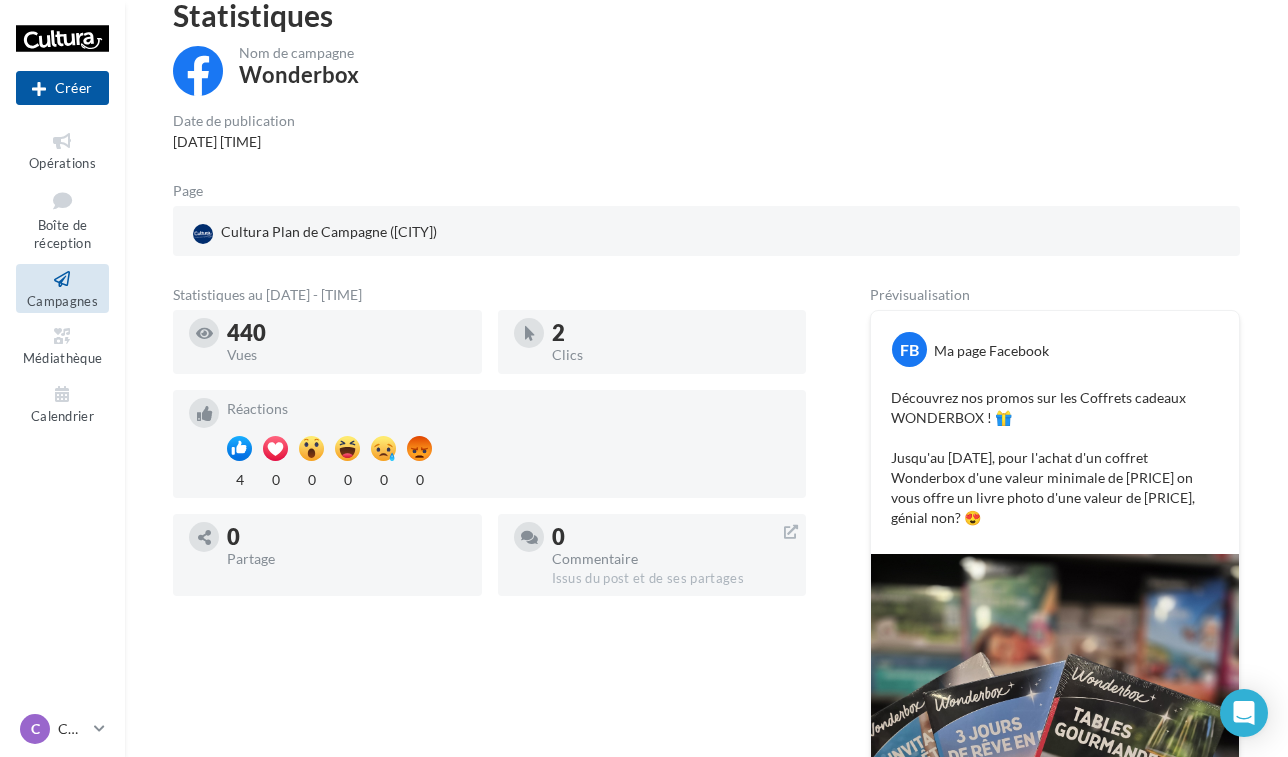 scroll, scrollTop: 39, scrollLeft: 0, axis: vertical 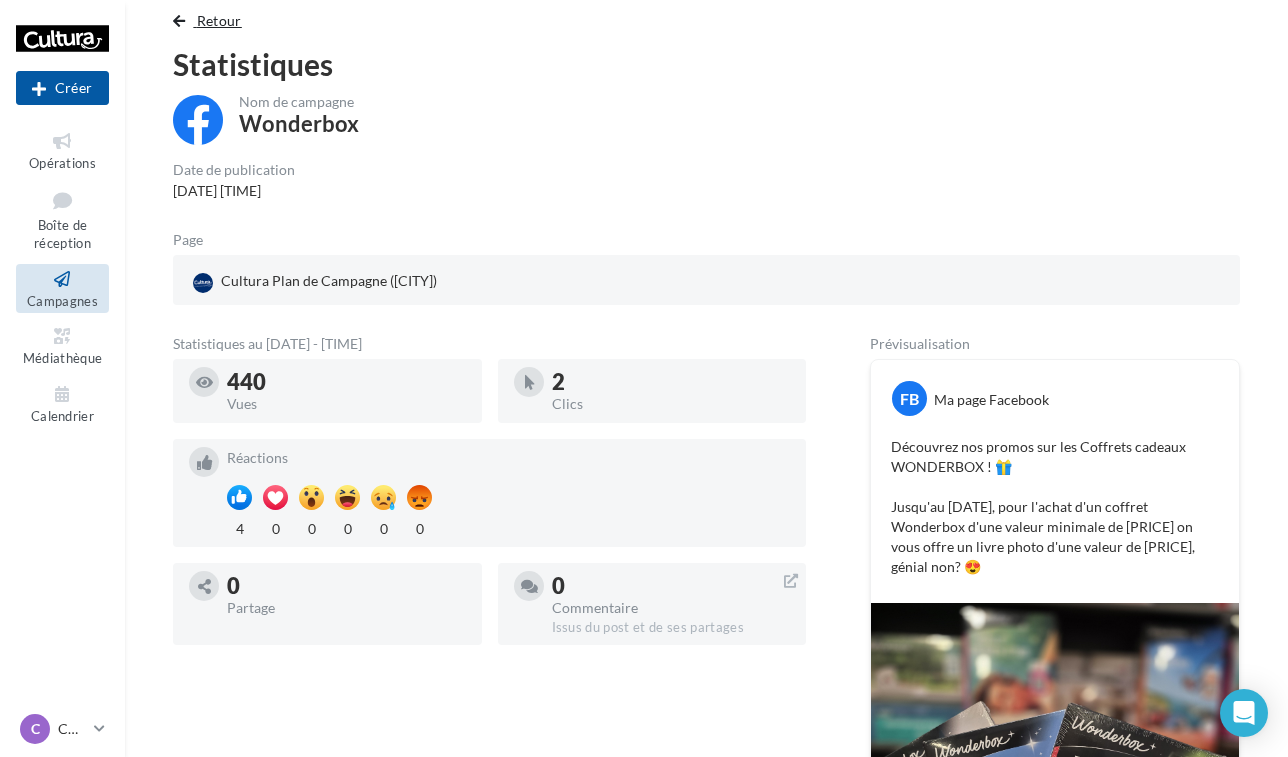 click on "Retour" at bounding box center [219, 20] 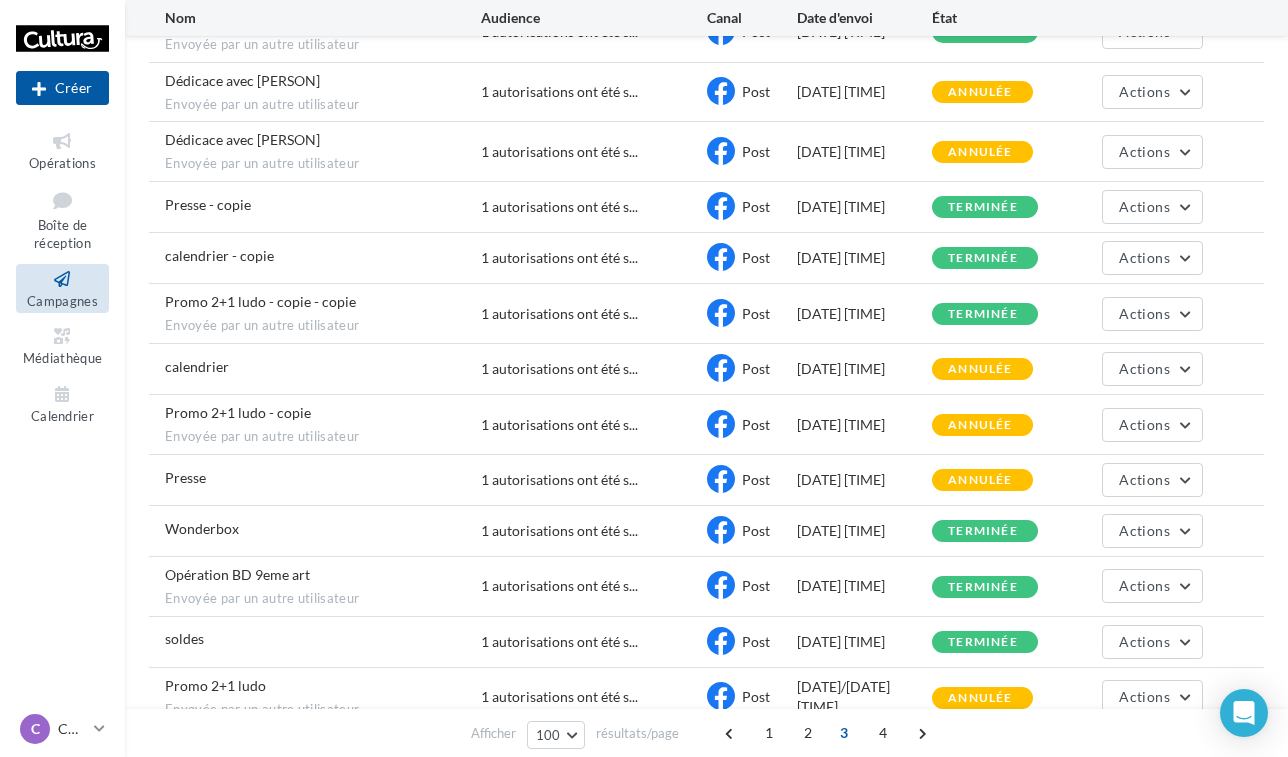 scroll, scrollTop: 1228, scrollLeft: 0, axis: vertical 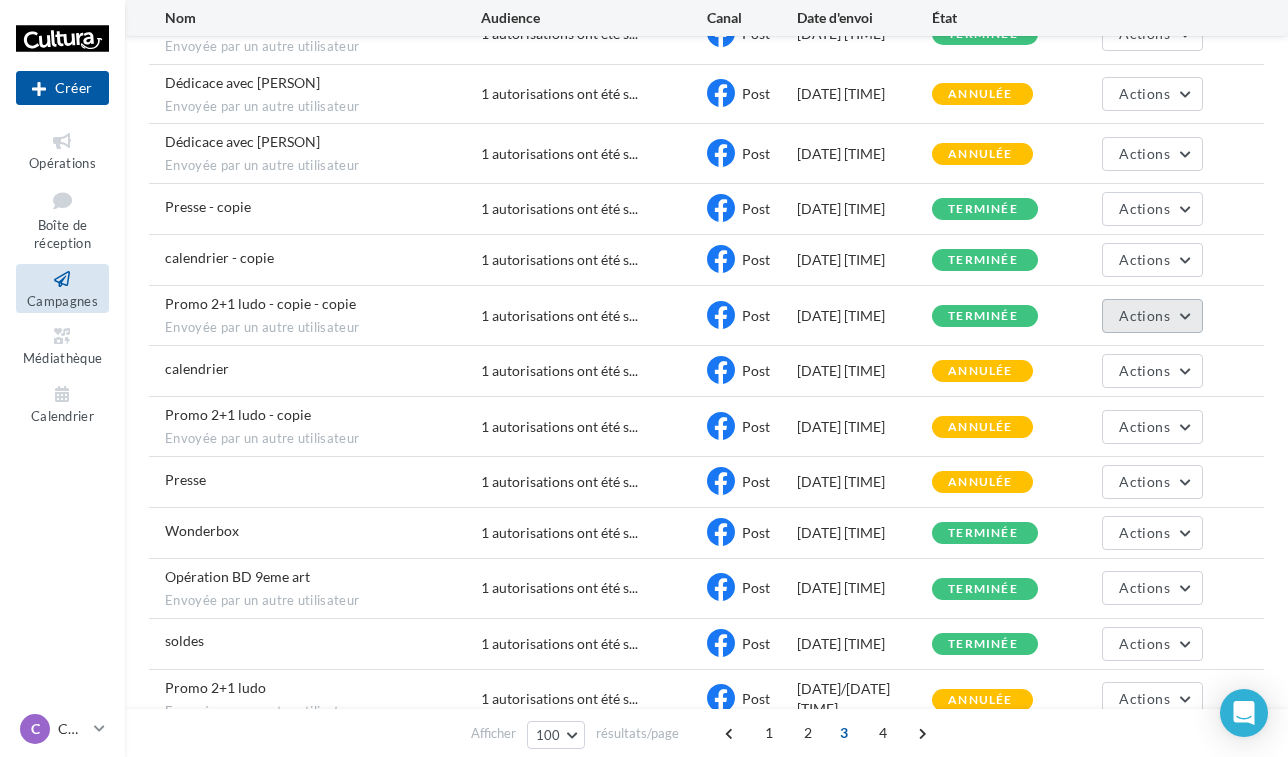 click on "Actions" at bounding box center (1144, 315) 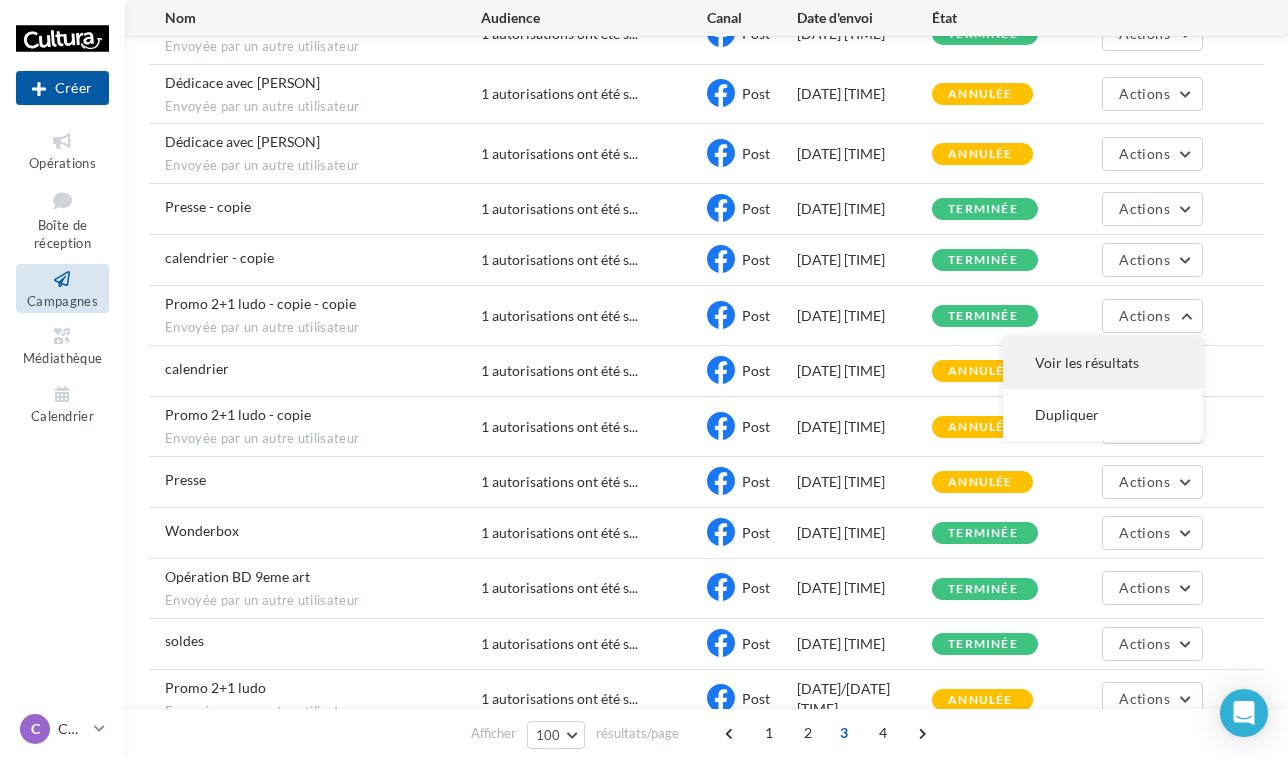 click on "Voir les résultats" at bounding box center (1103, 363) 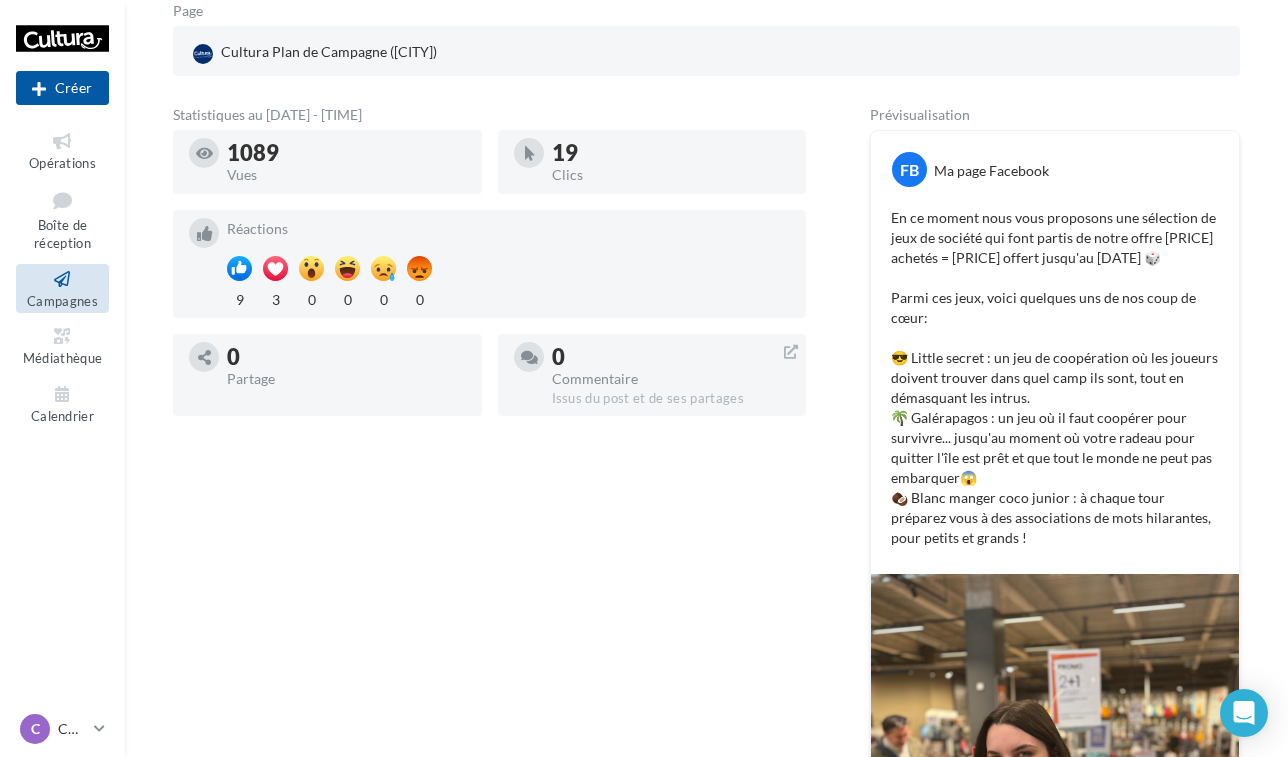 scroll, scrollTop: 270, scrollLeft: 0, axis: vertical 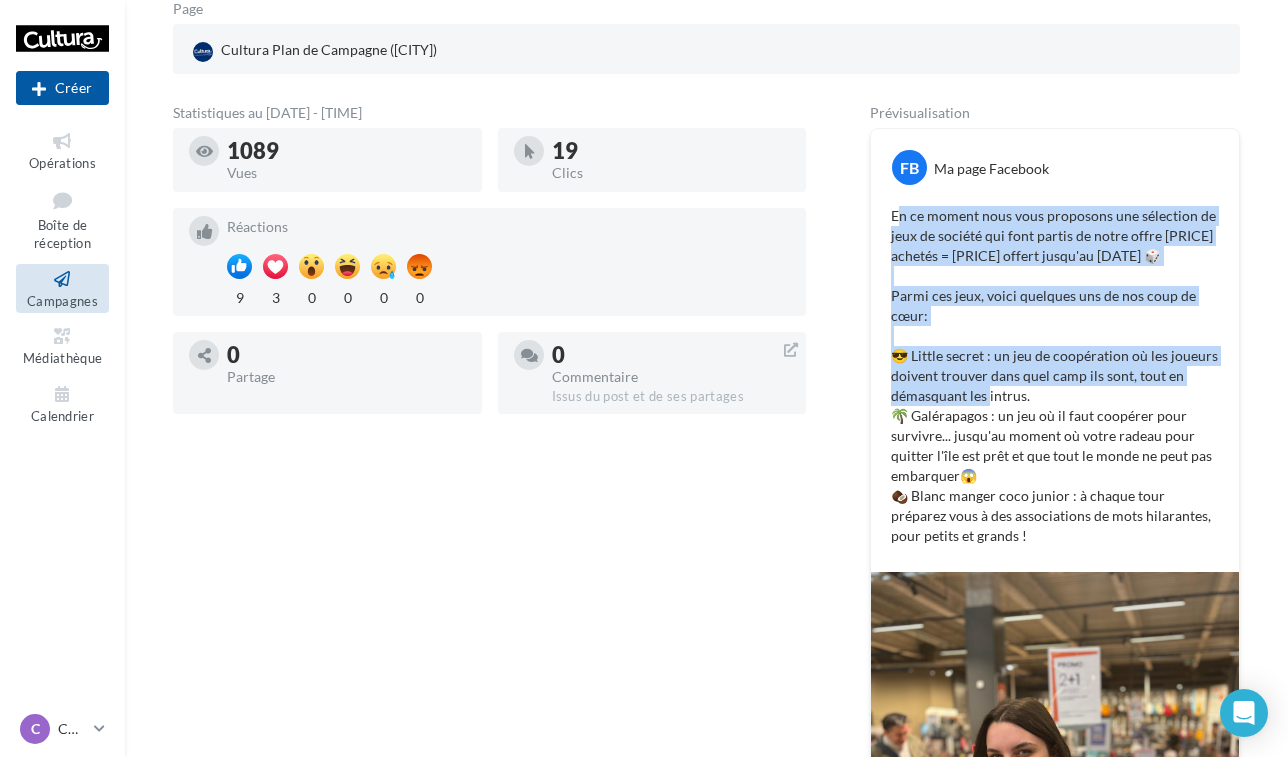 drag, startPoint x: 897, startPoint y: 213, endPoint x: 989, endPoint y: 395, distance: 203.93137 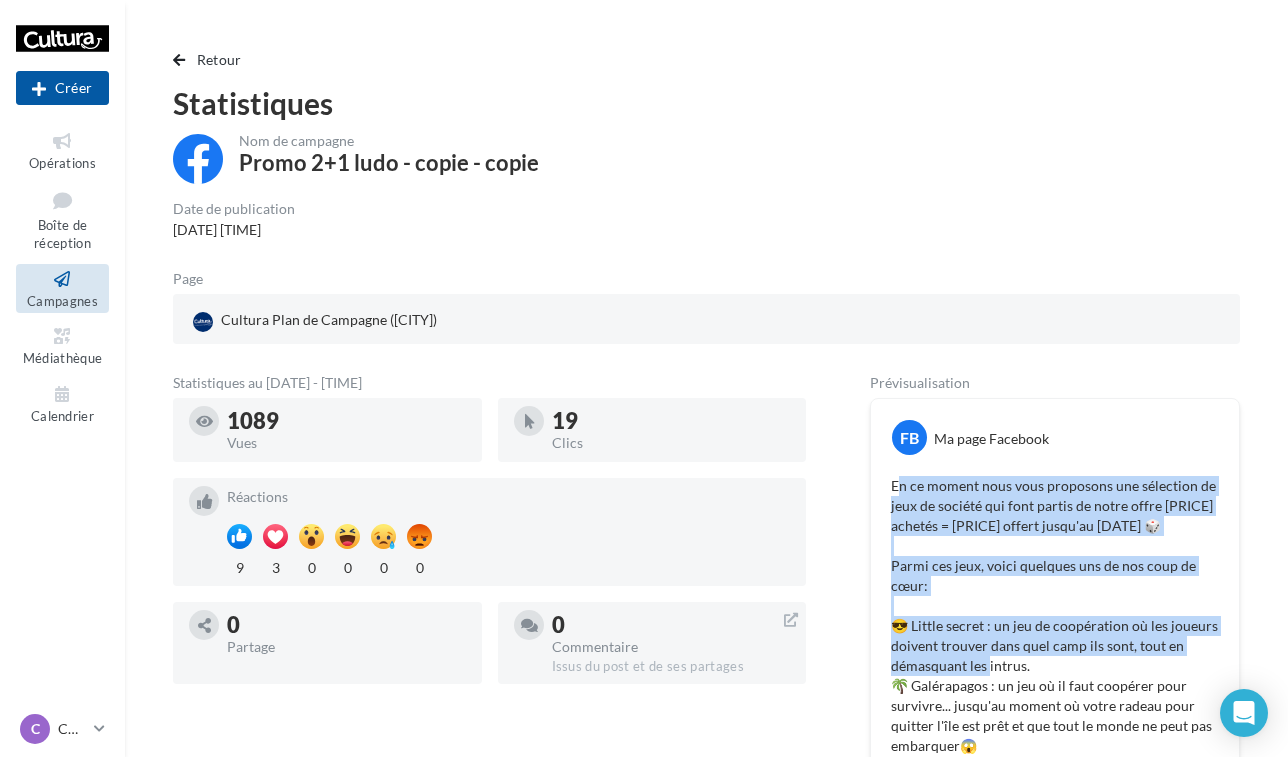 scroll, scrollTop: 0, scrollLeft: 0, axis: both 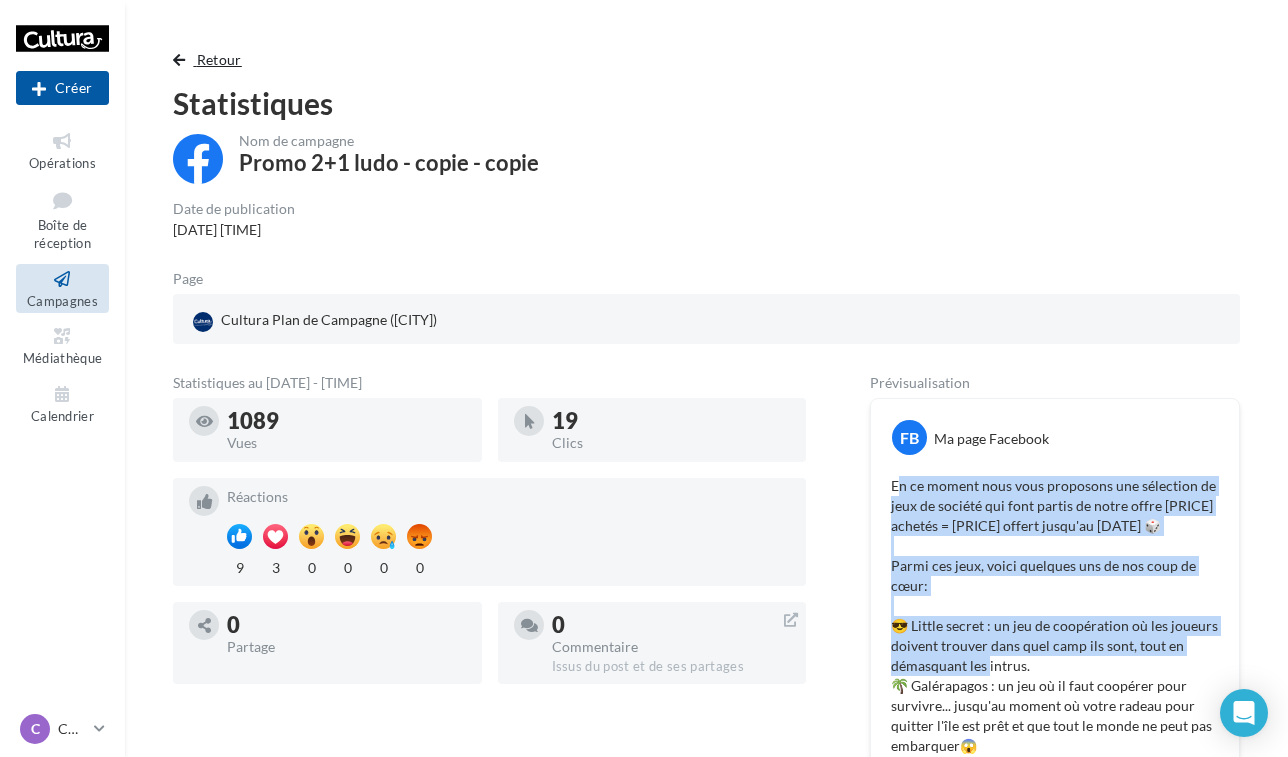 click on "Retour" at bounding box center (219, 59) 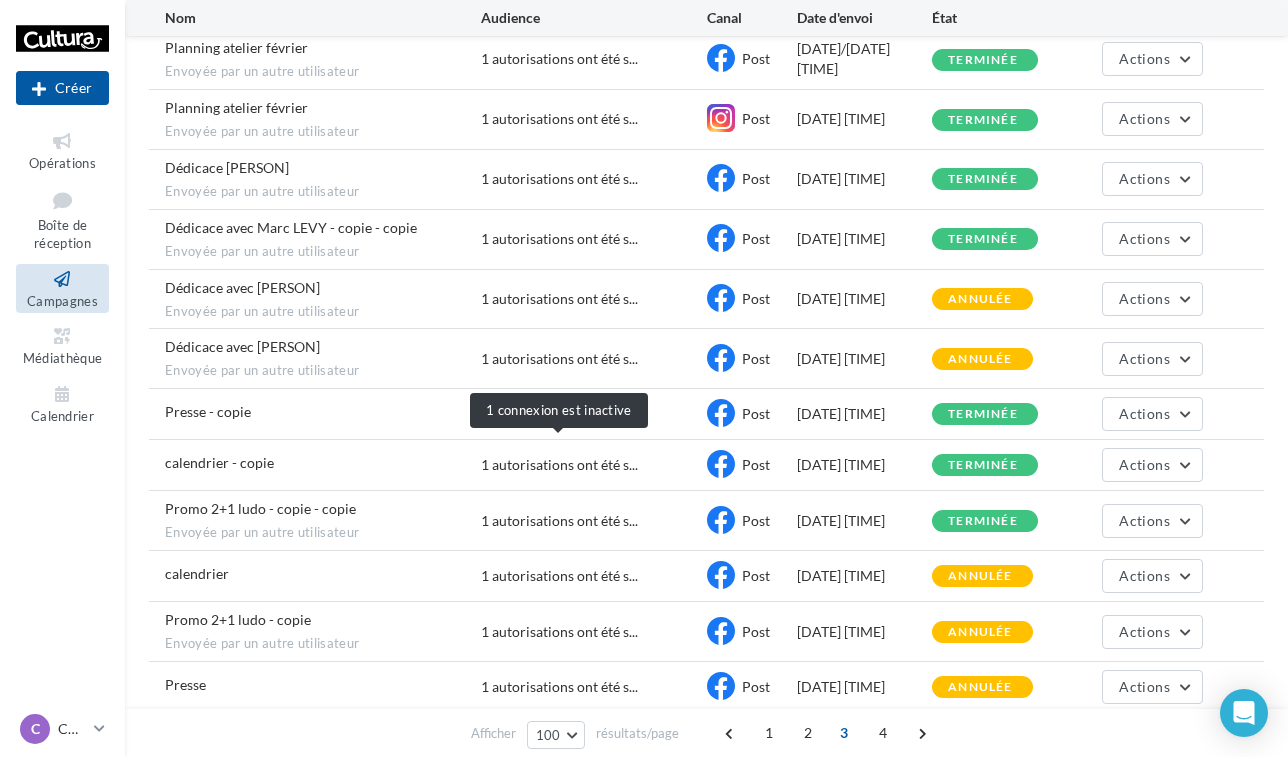 scroll, scrollTop: 1022, scrollLeft: 0, axis: vertical 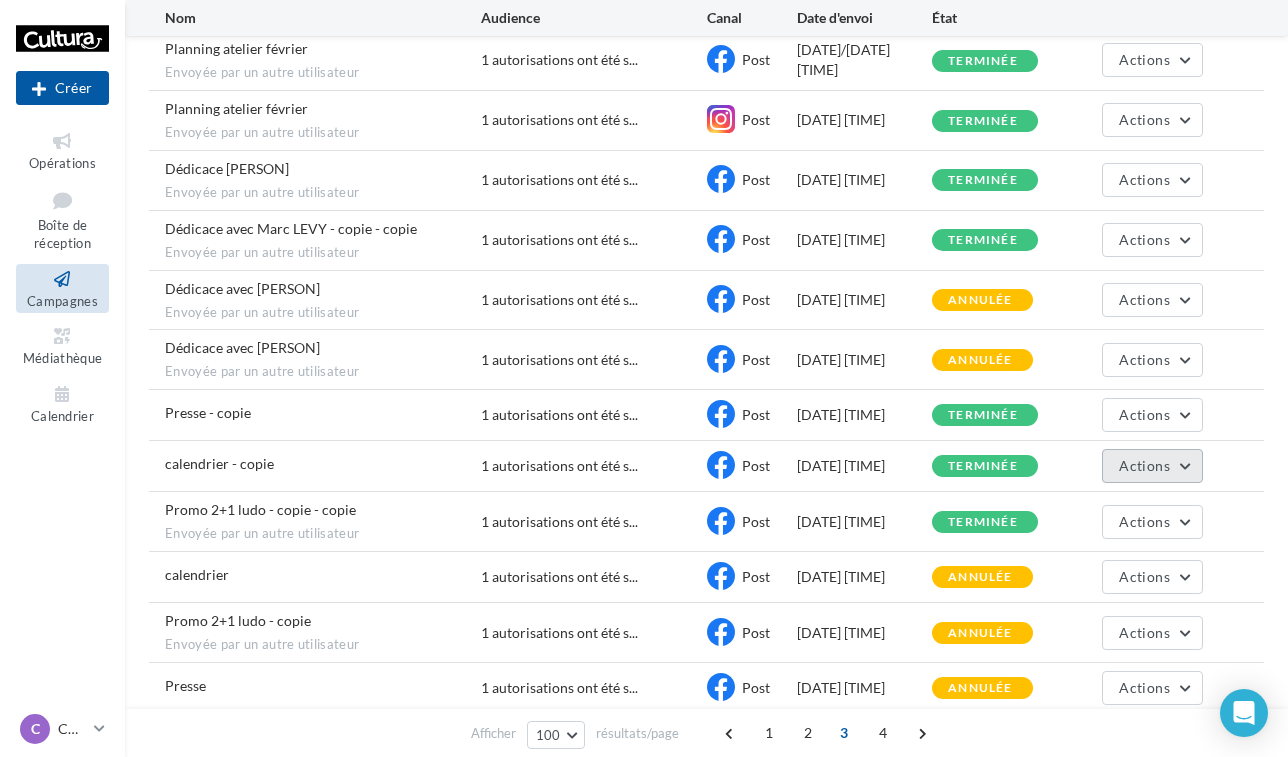 click on "Actions" at bounding box center [1144, 465] 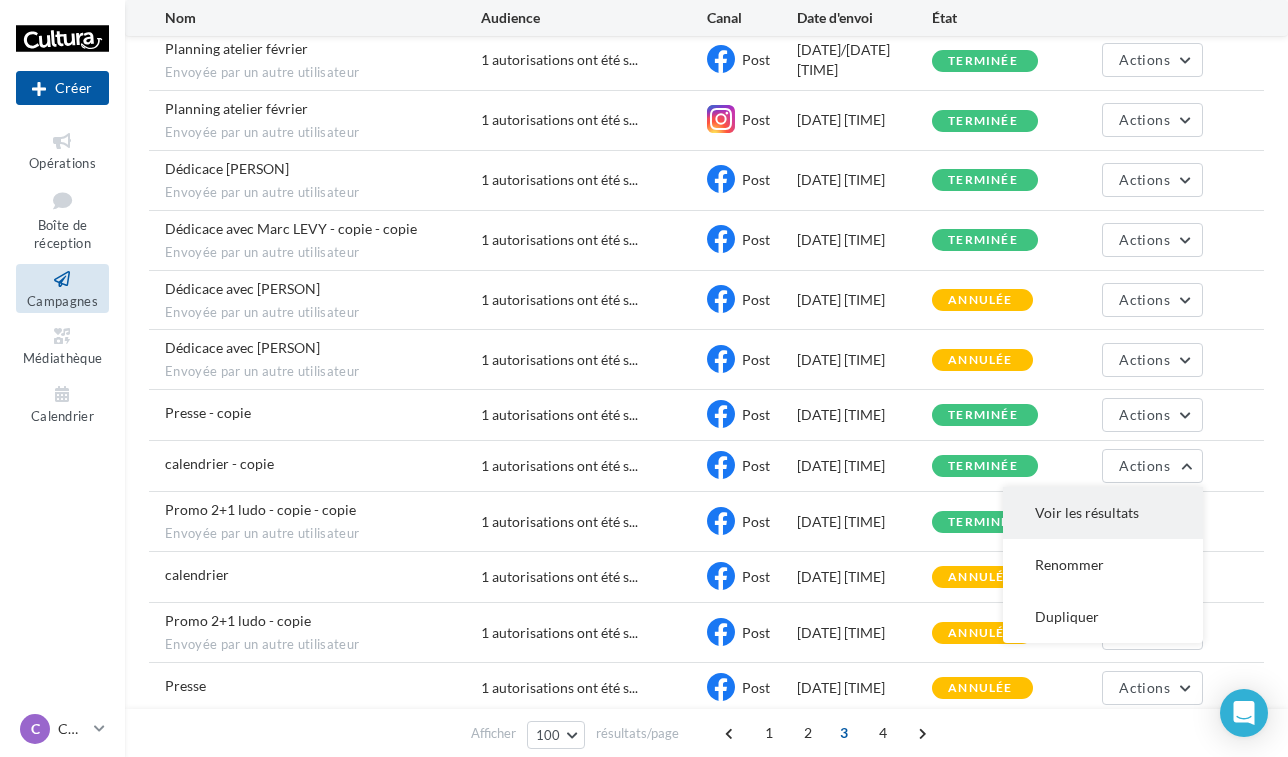 click on "Voir les résultats" at bounding box center (1103, 513) 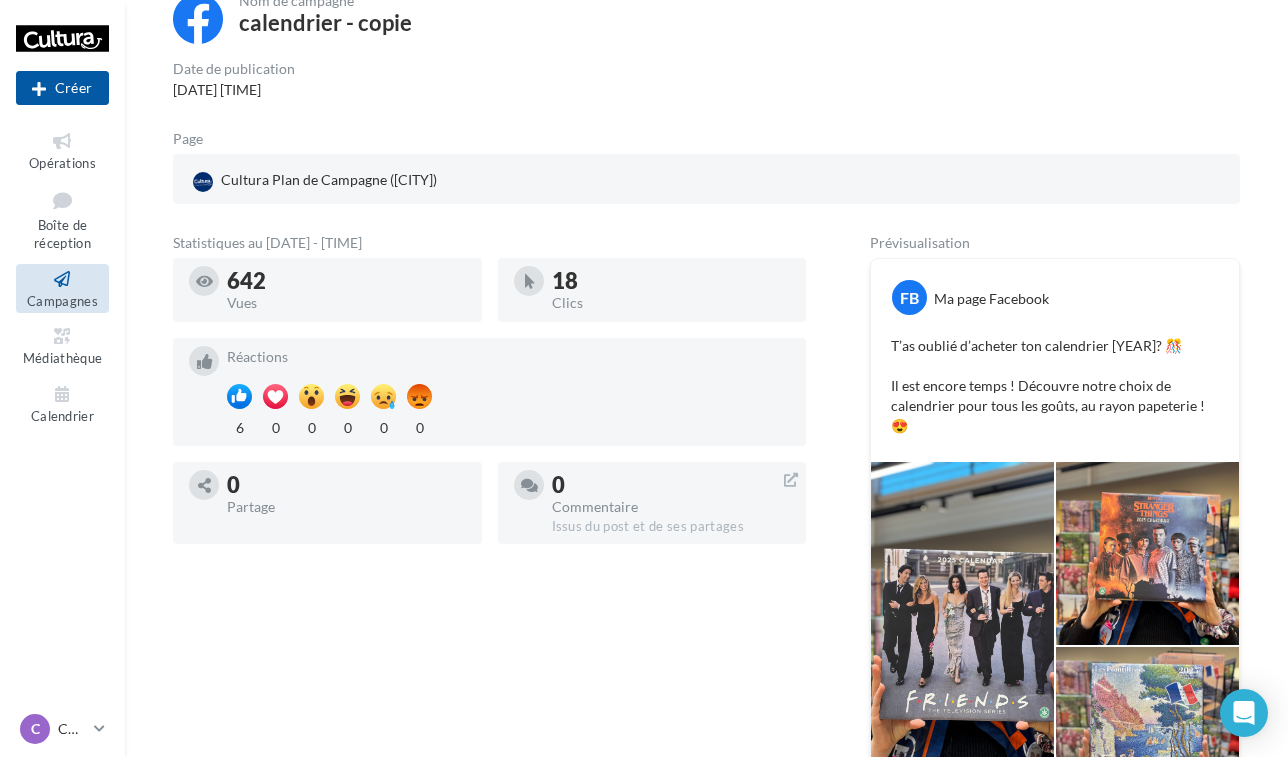scroll, scrollTop: 139, scrollLeft: 0, axis: vertical 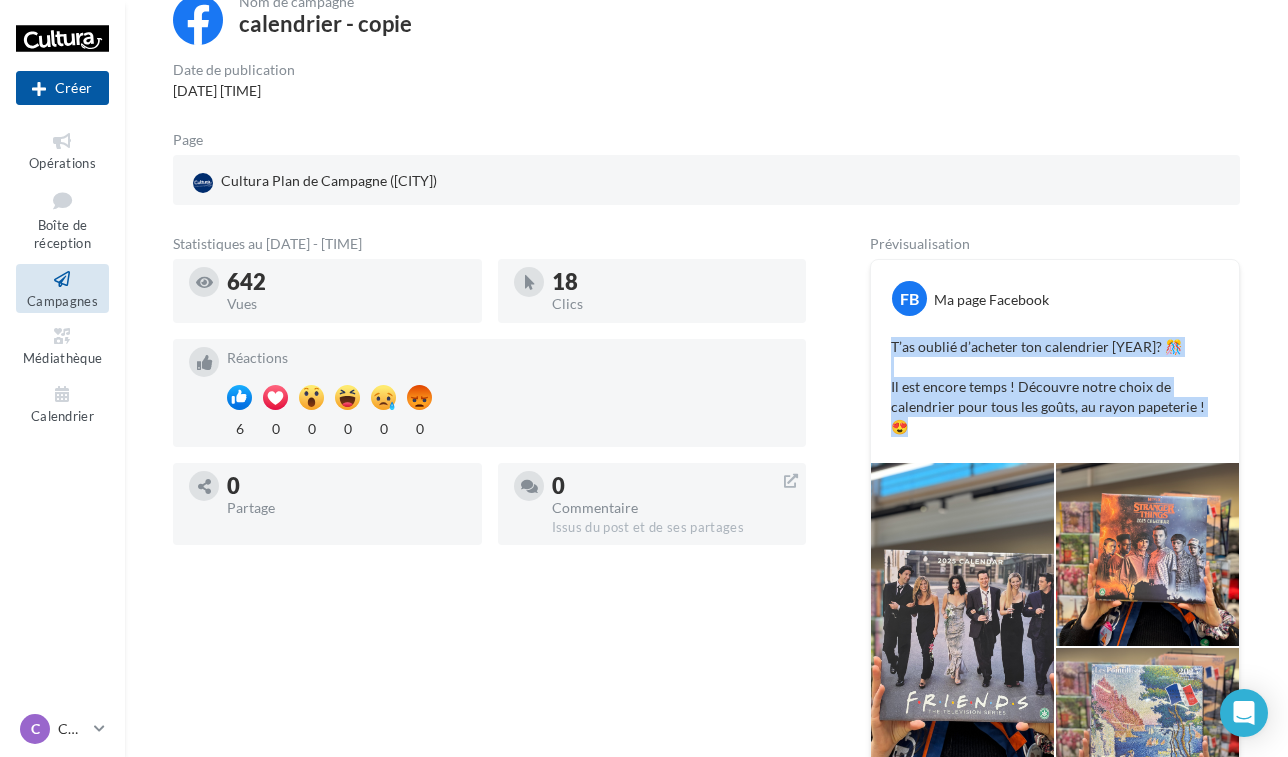 drag, startPoint x: 885, startPoint y: 341, endPoint x: 1234, endPoint y: 444, distance: 363.88184 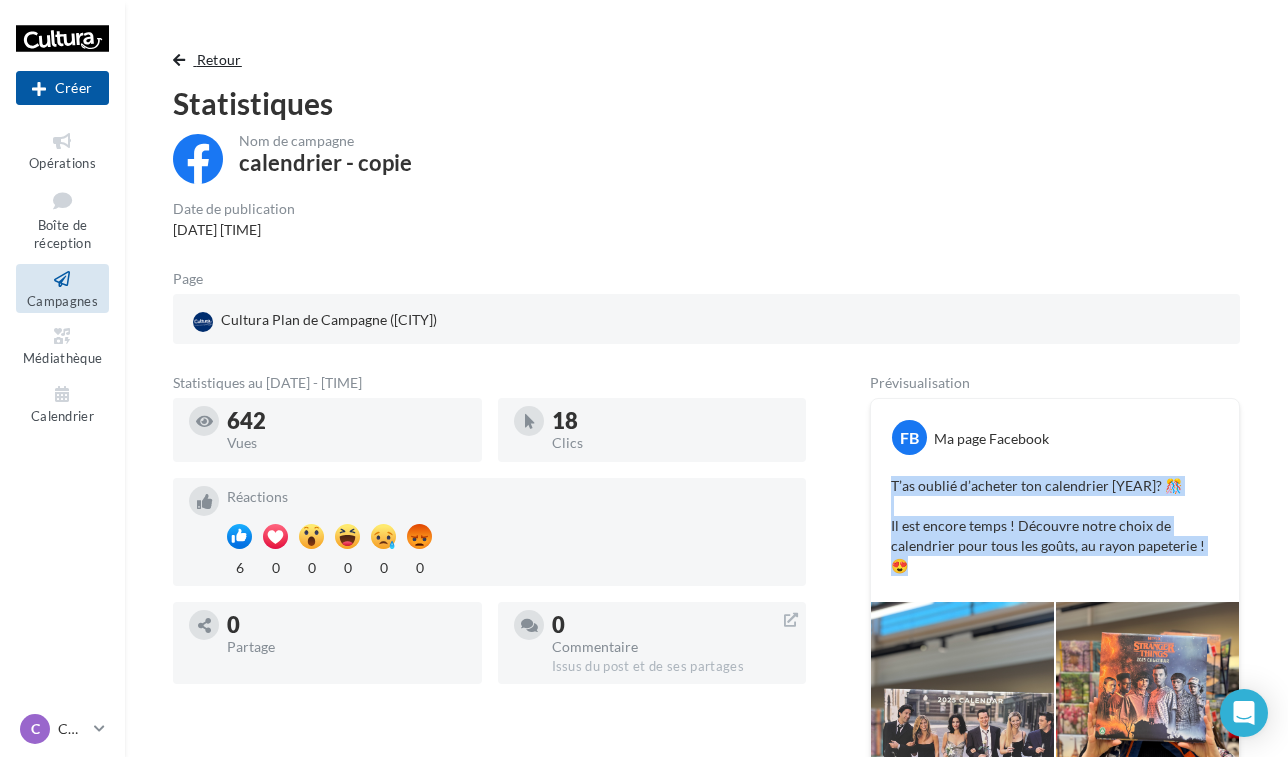 scroll, scrollTop: 0, scrollLeft: 0, axis: both 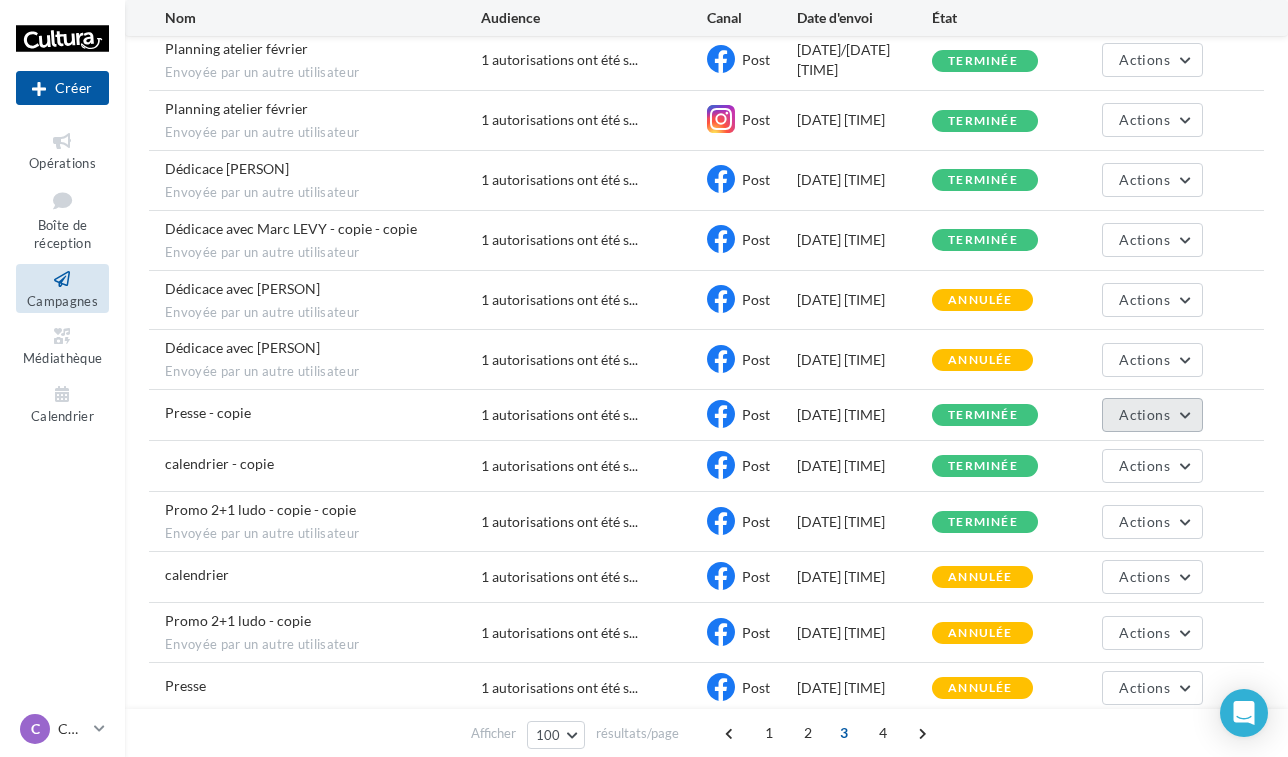 click on "Actions" at bounding box center (1144, 414) 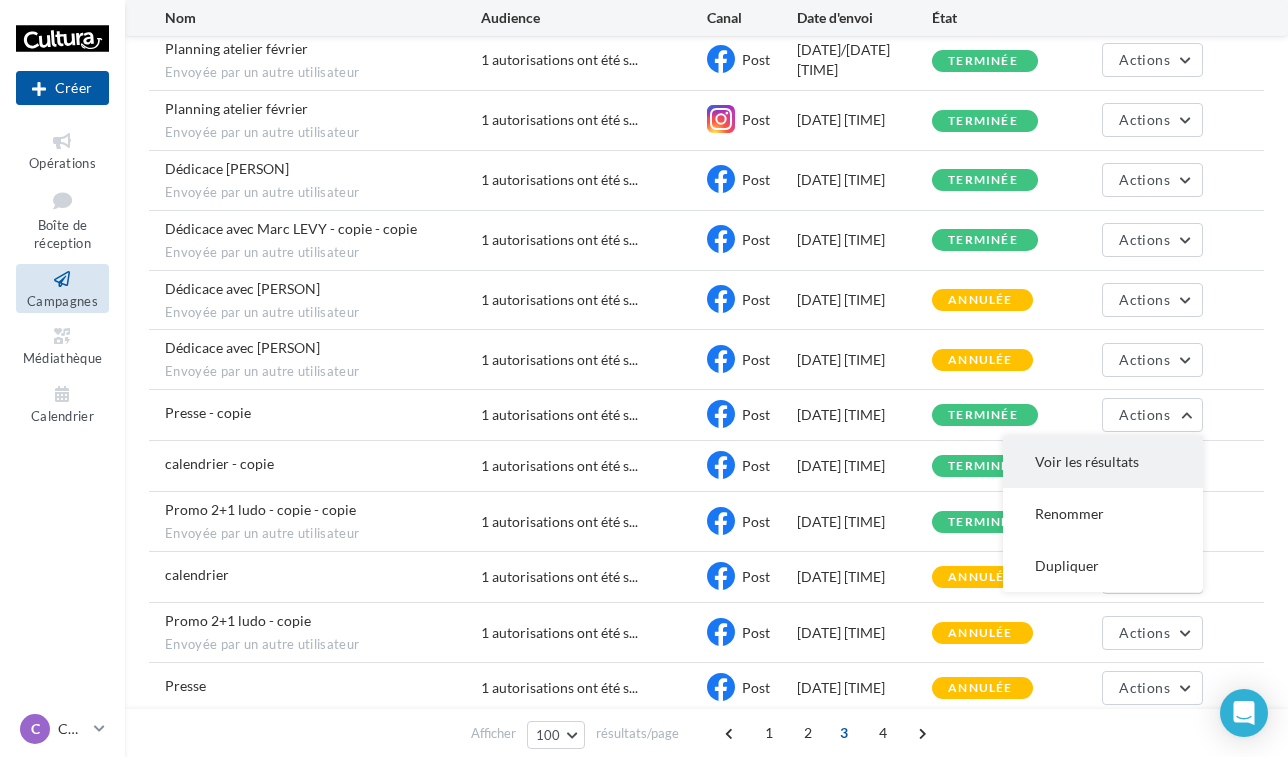 click on "Voir les résultats" at bounding box center [1103, 462] 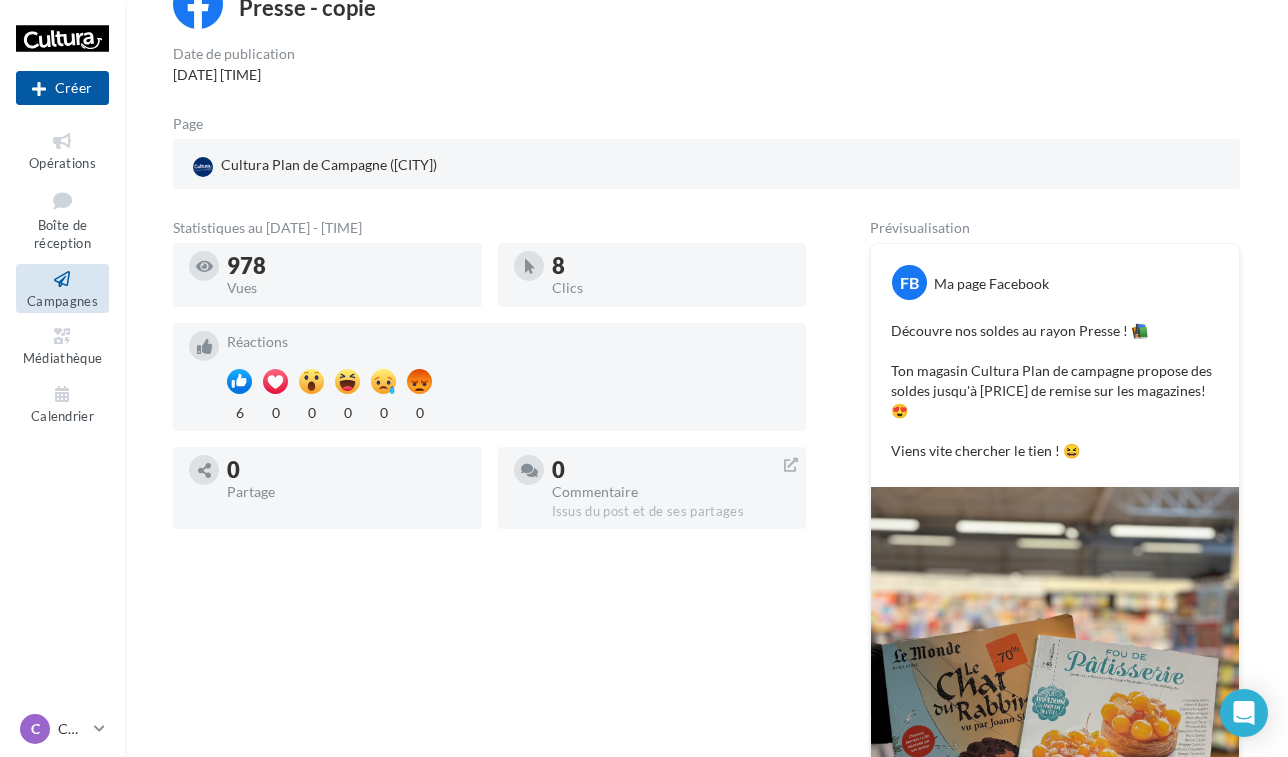 scroll, scrollTop: 160, scrollLeft: 0, axis: vertical 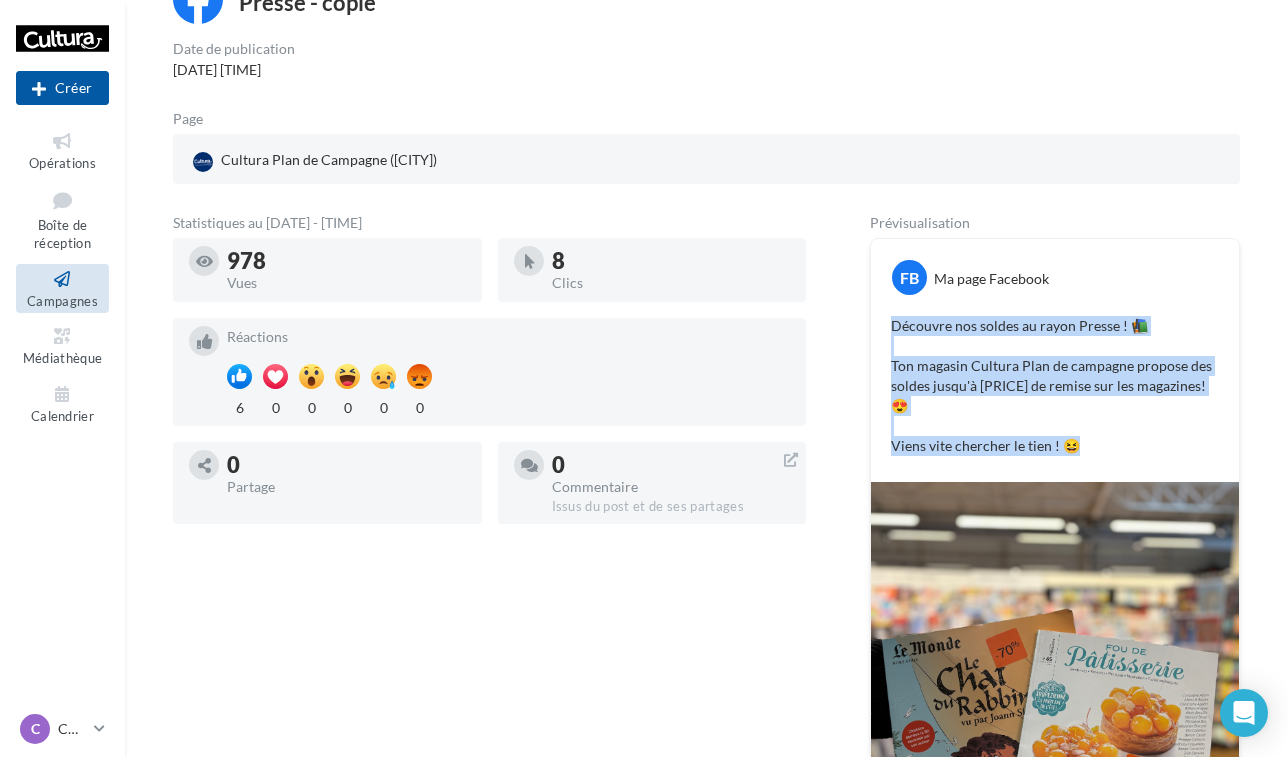 drag, startPoint x: 894, startPoint y: 332, endPoint x: 1090, endPoint y: 439, distance: 223.30472 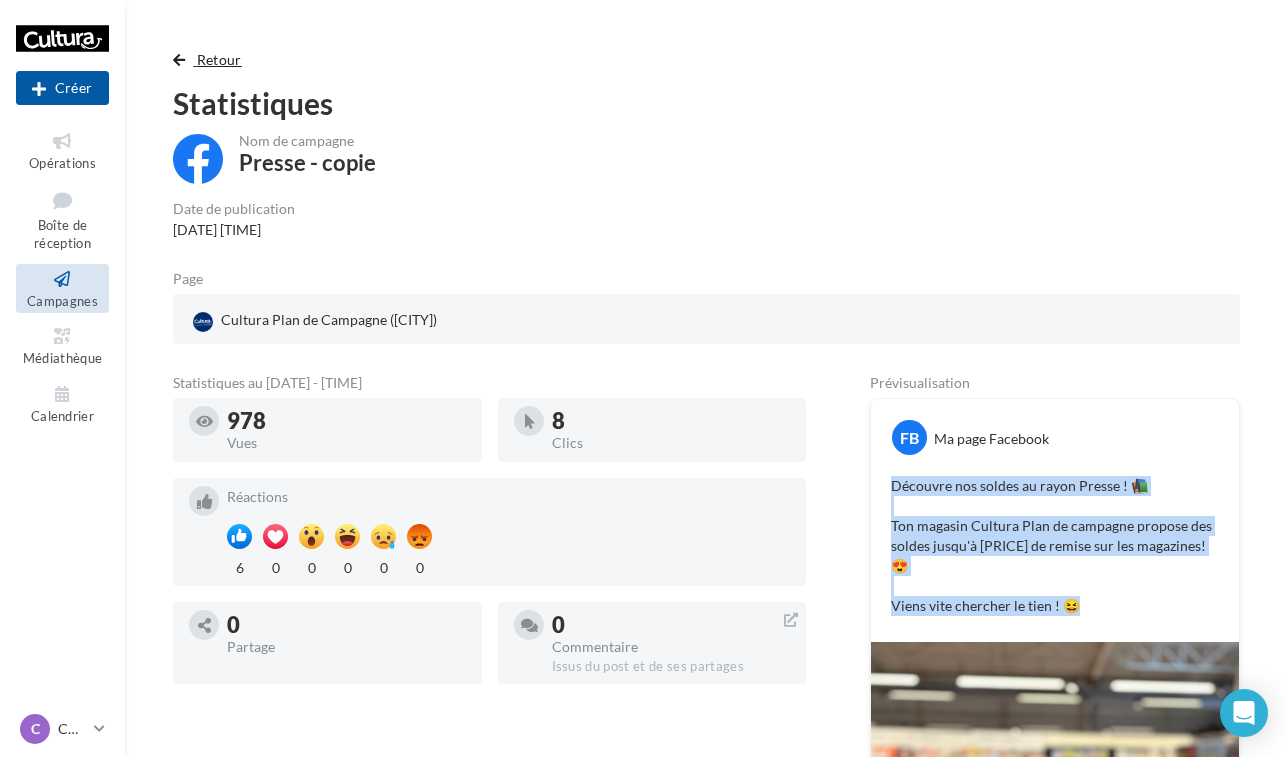 scroll, scrollTop: 0, scrollLeft: 0, axis: both 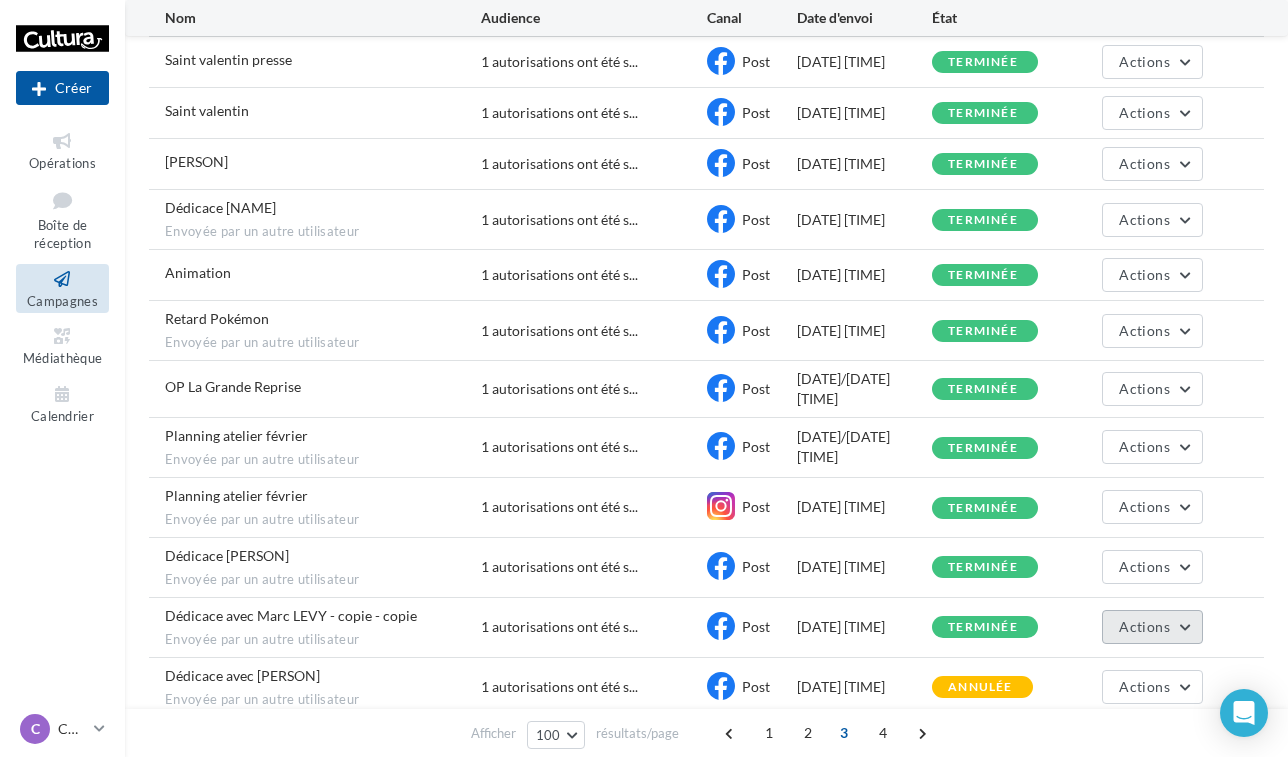 click on "Actions" at bounding box center (1152, 627) 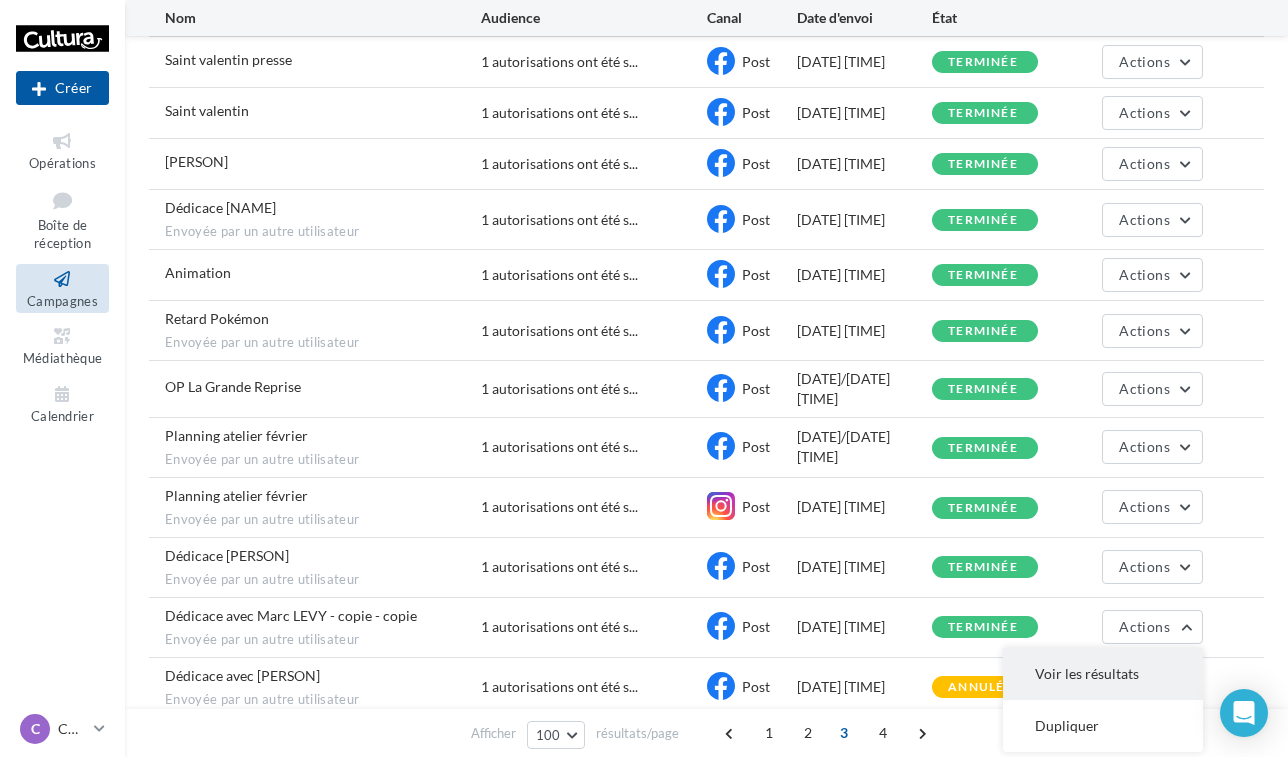 click on "Voir les résultats" at bounding box center (1103, 674) 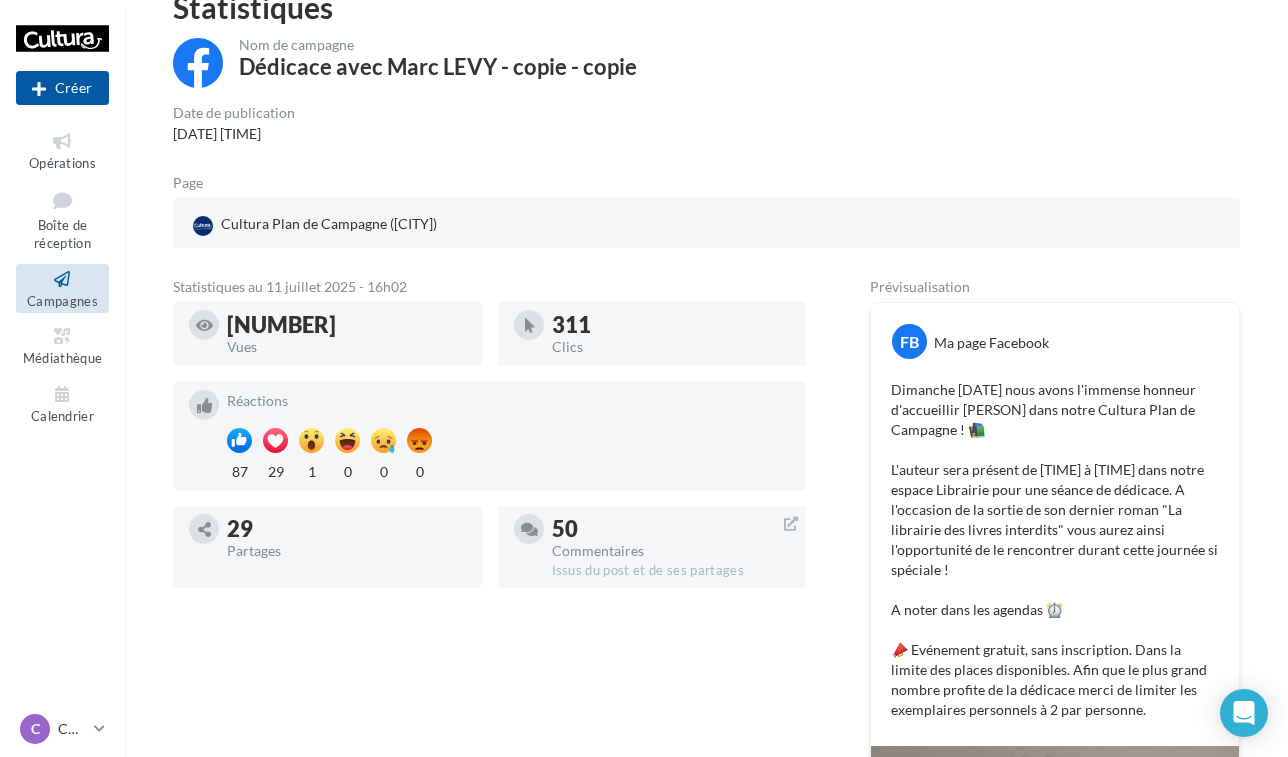 scroll, scrollTop: 252, scrollLeft: 0, axis: vertical 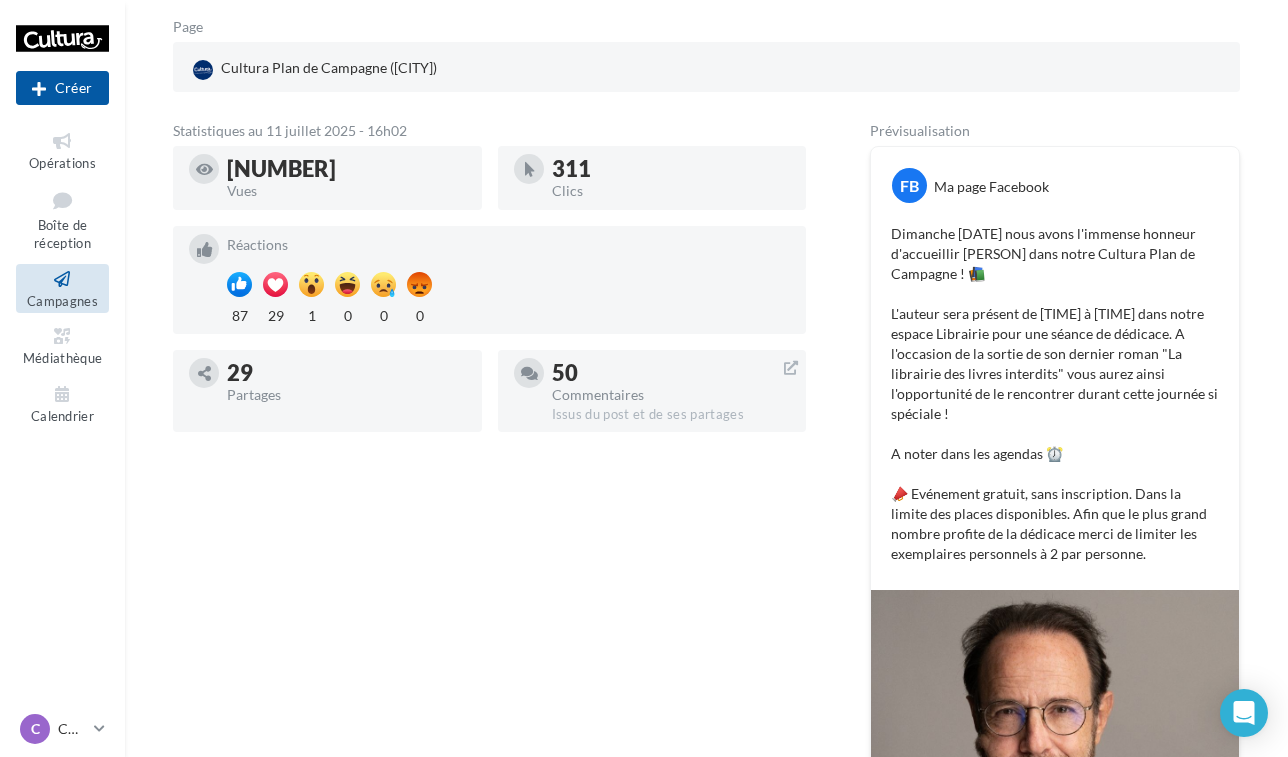 drag, startPoint x: 888, startPoint y: 229, endPoint x: 1078, endPoint y: 582, distance: 400.88528 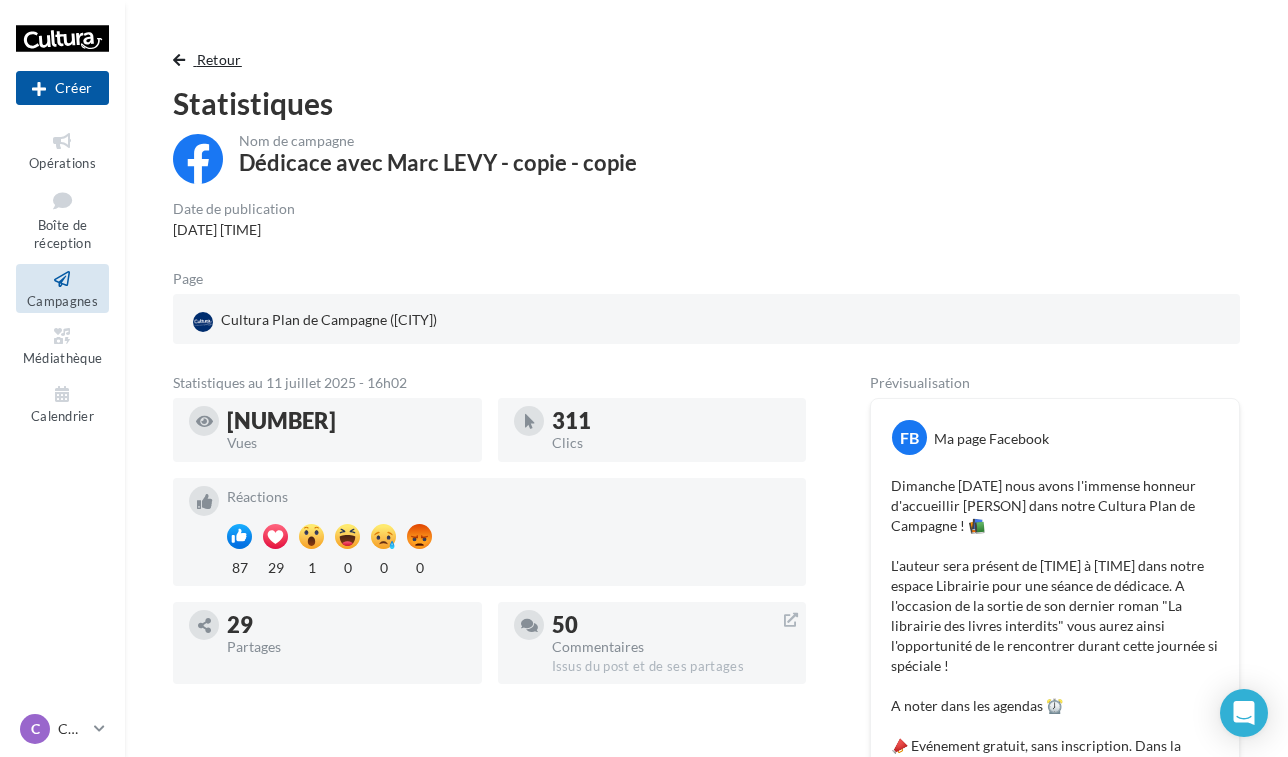 scroll, scrollTop: 0, scrollLeft: 0, axis: both 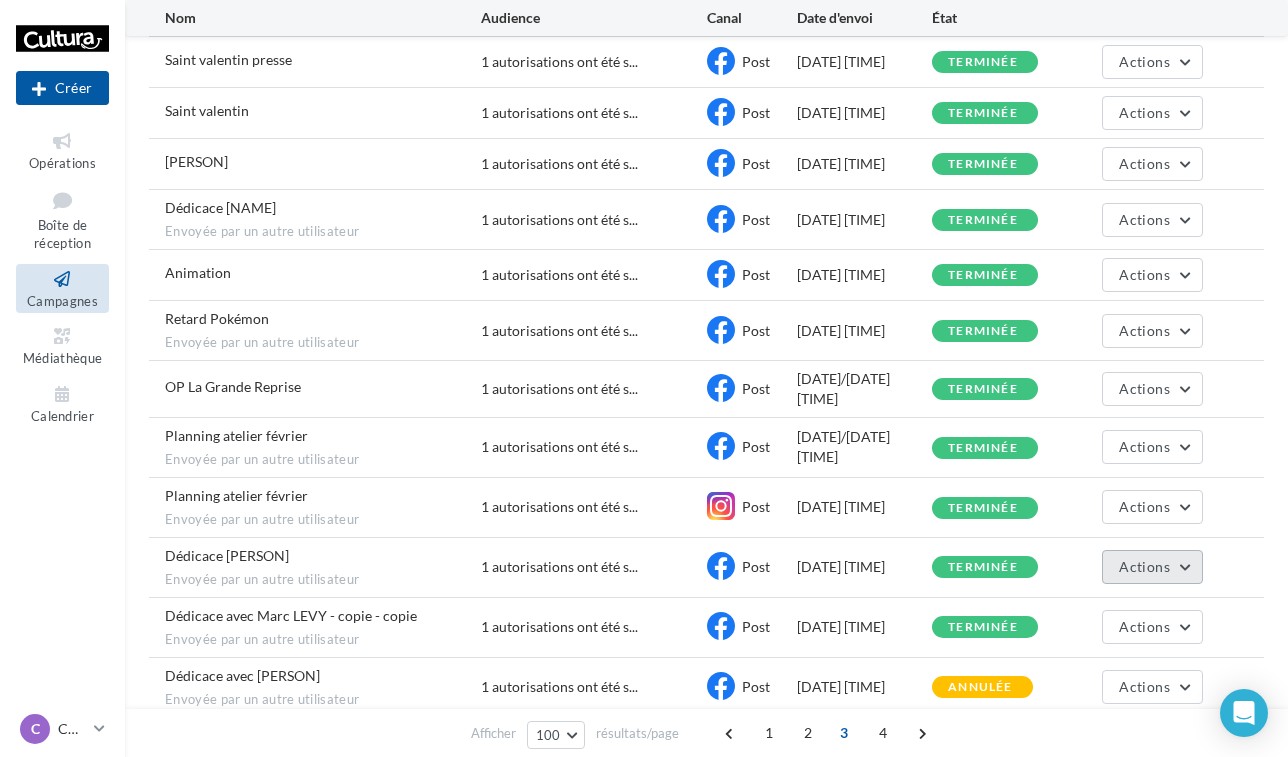 click on "Actions" at bounding box center [1152, 567] 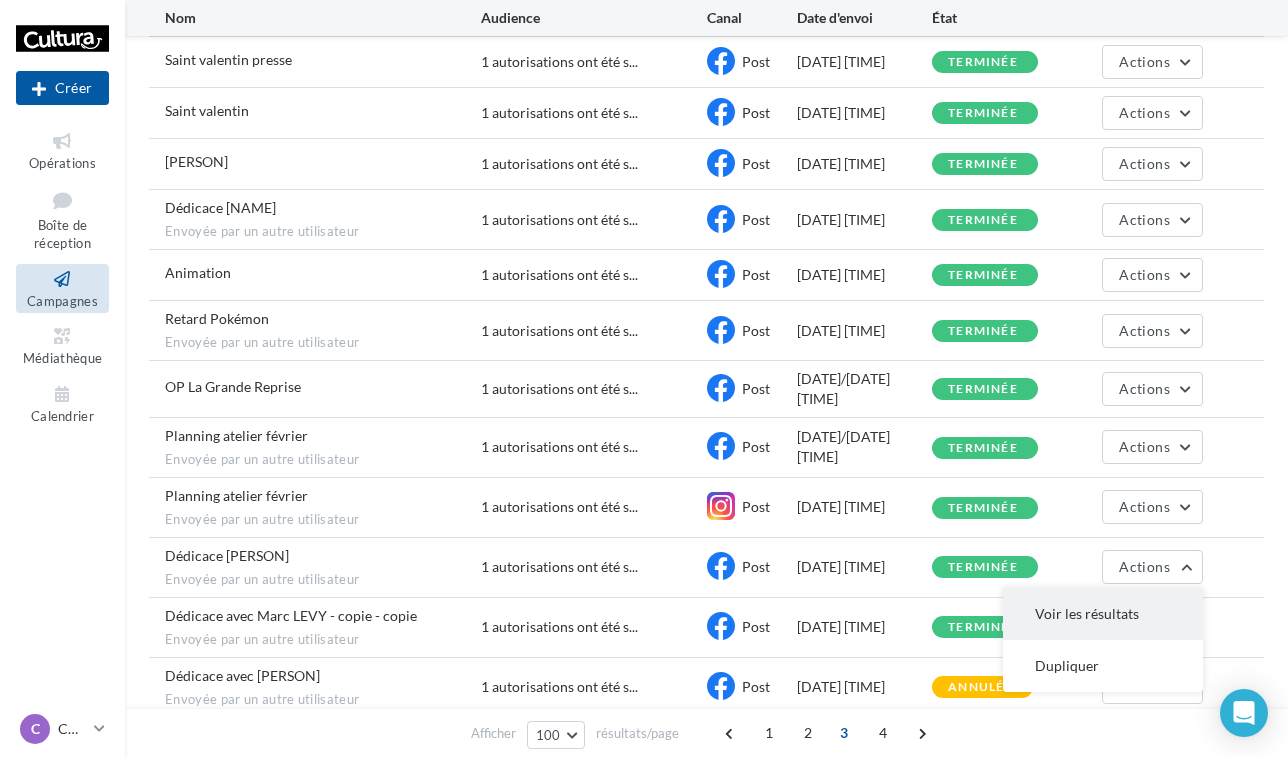 click on "Voir les résultats" at bounding box center [1103, 614] 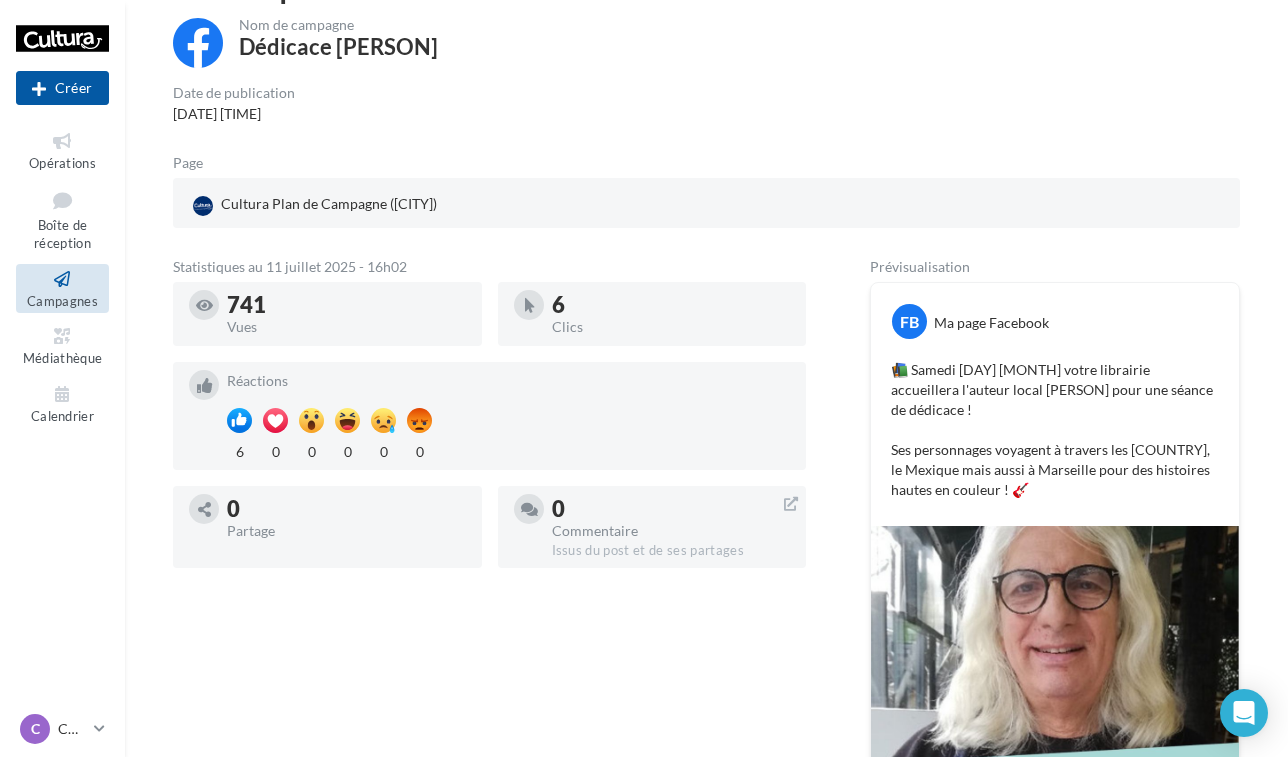 scroll, scrollTop: 118, scrollLeft: 0, axis: vertical 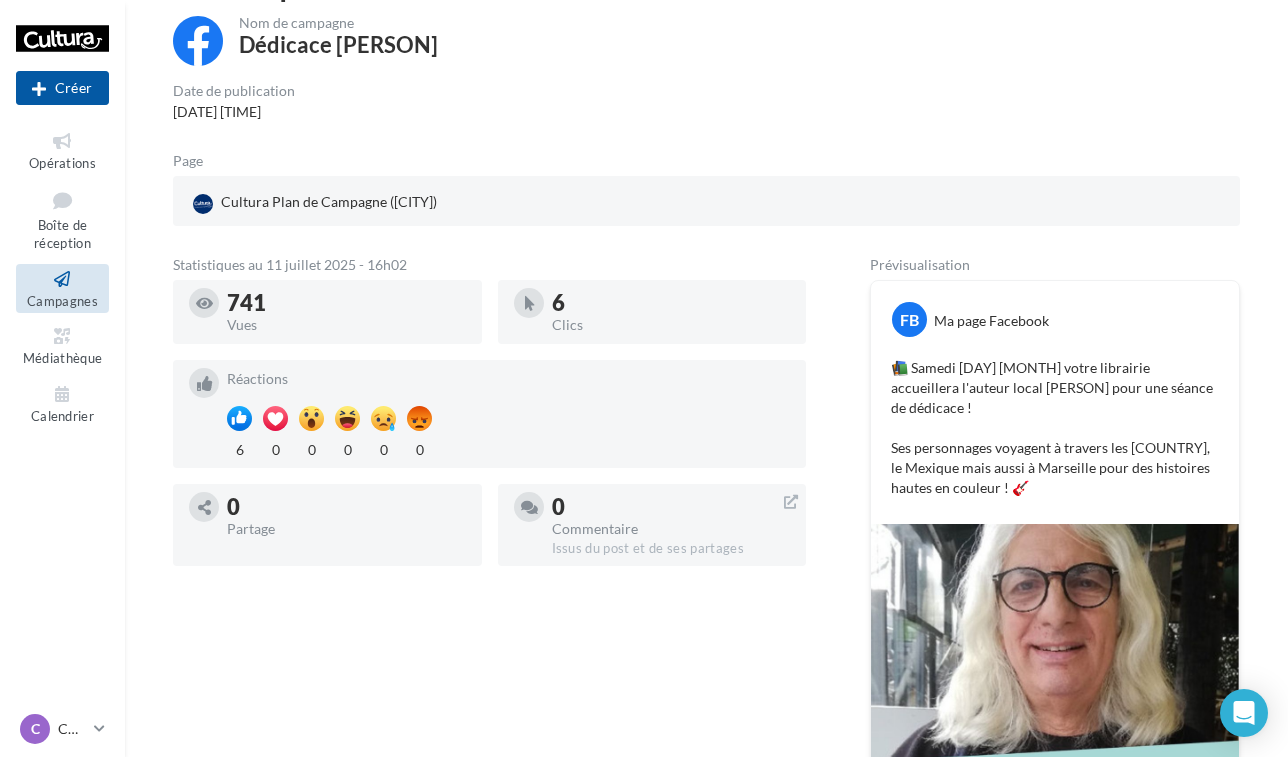 drag, startPoint x: 893, startPoint y: 366, endPoint x: 1036, endPoint y: 486, distance: 186.67886 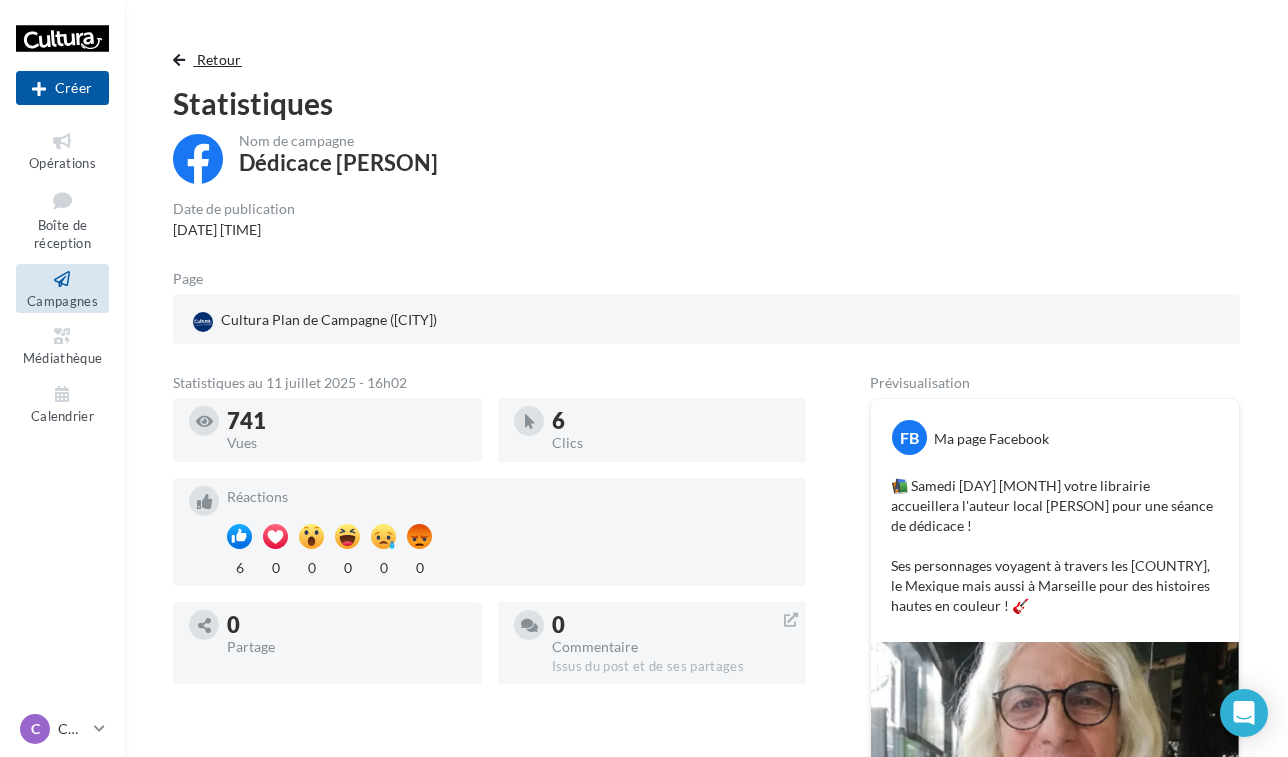 scroll, scrollTop: 0, scrollLeft: 0, axis: both 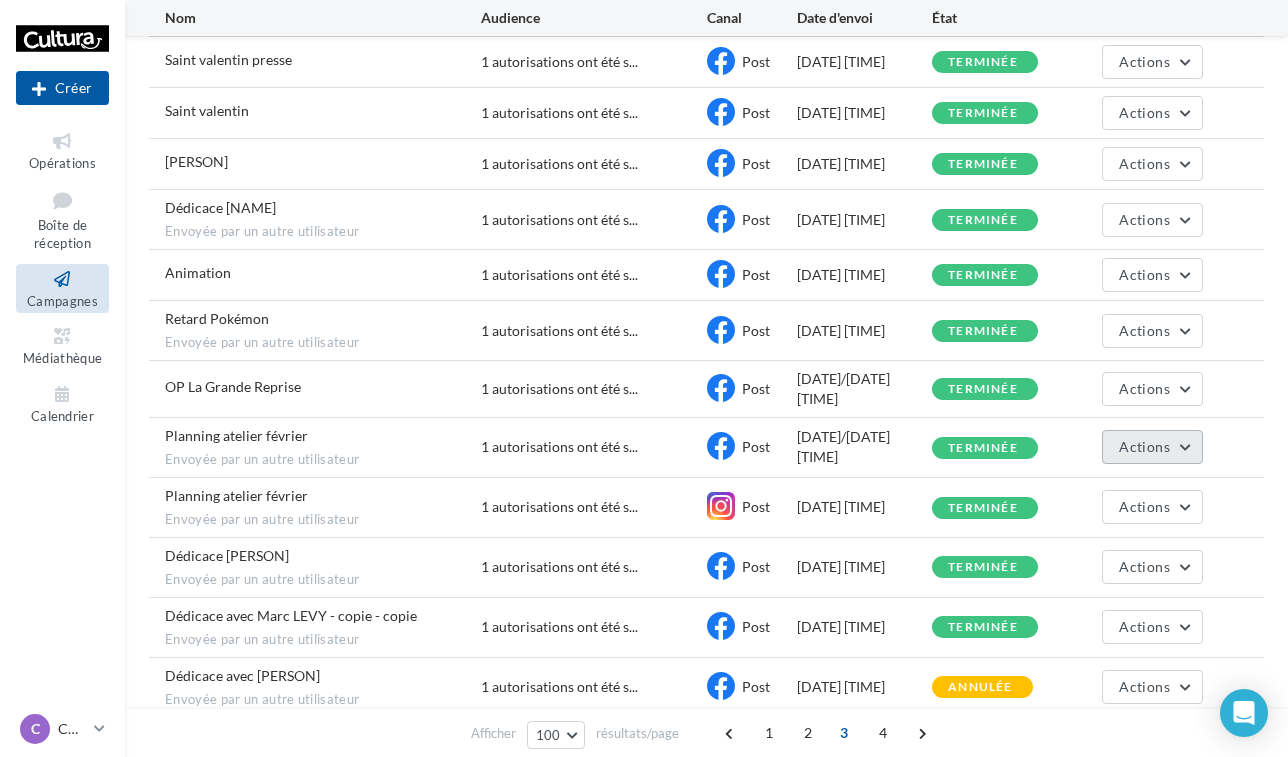 click on "Actions" at bounding box center (1144, 446) 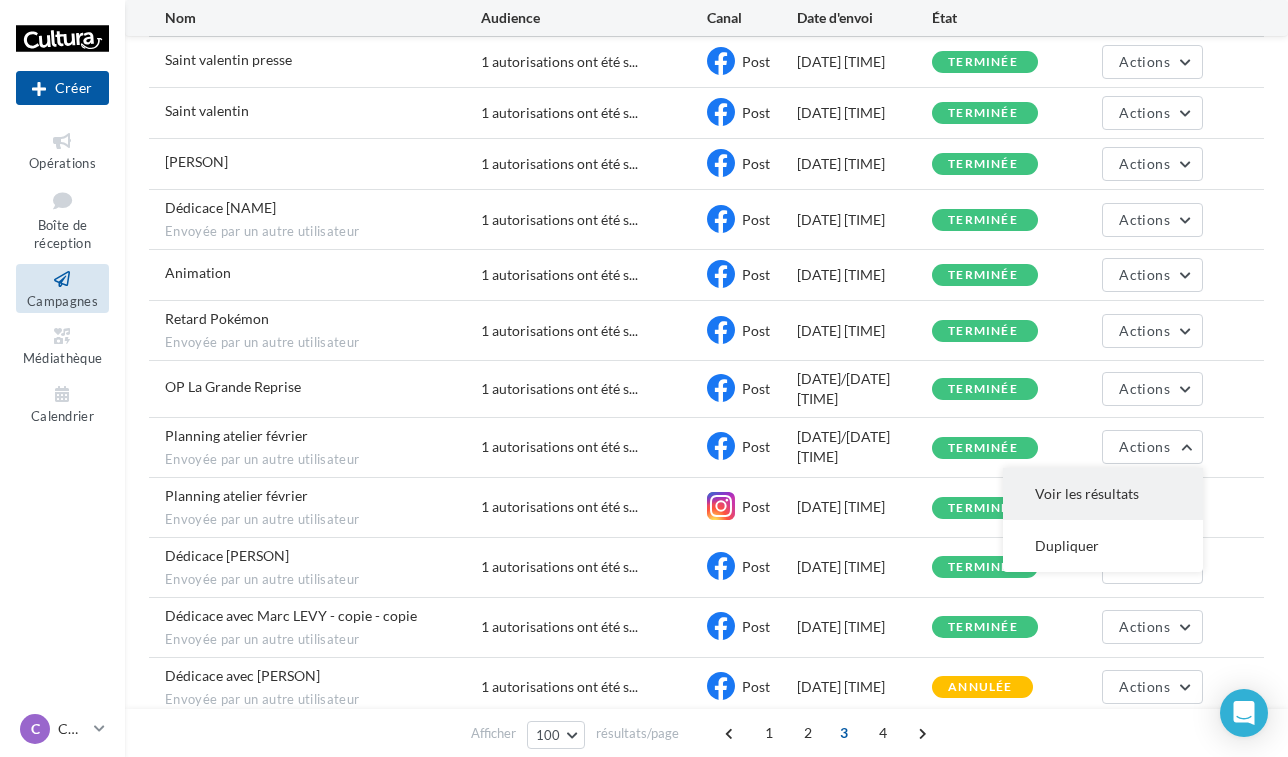 click on "Voir les résultats" at bounding box center (1103, 494) 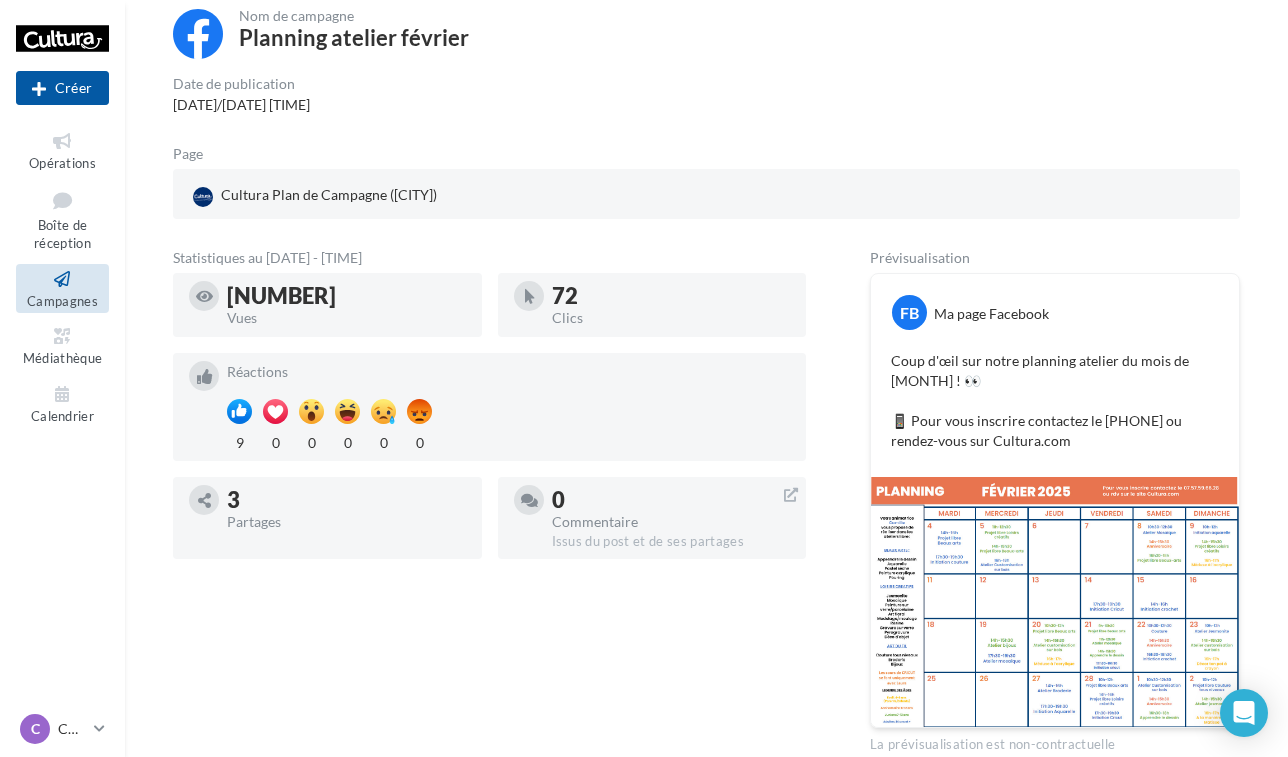 scroll, scrollTop: 167, scrollLeft: 0, axis: vertical 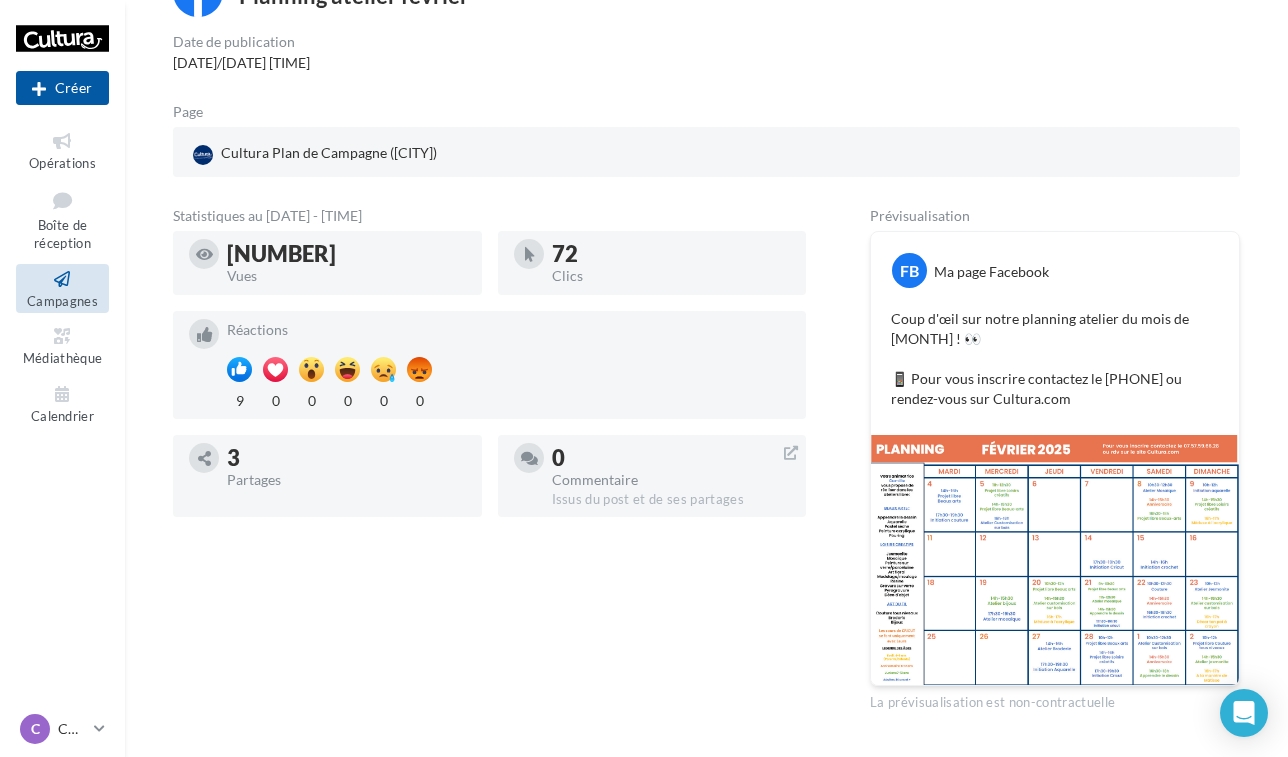 drag, startPoint x: 897, startPoint y: 318, endPoint x: 1084, endPoint y: 411, distance: 208.84923 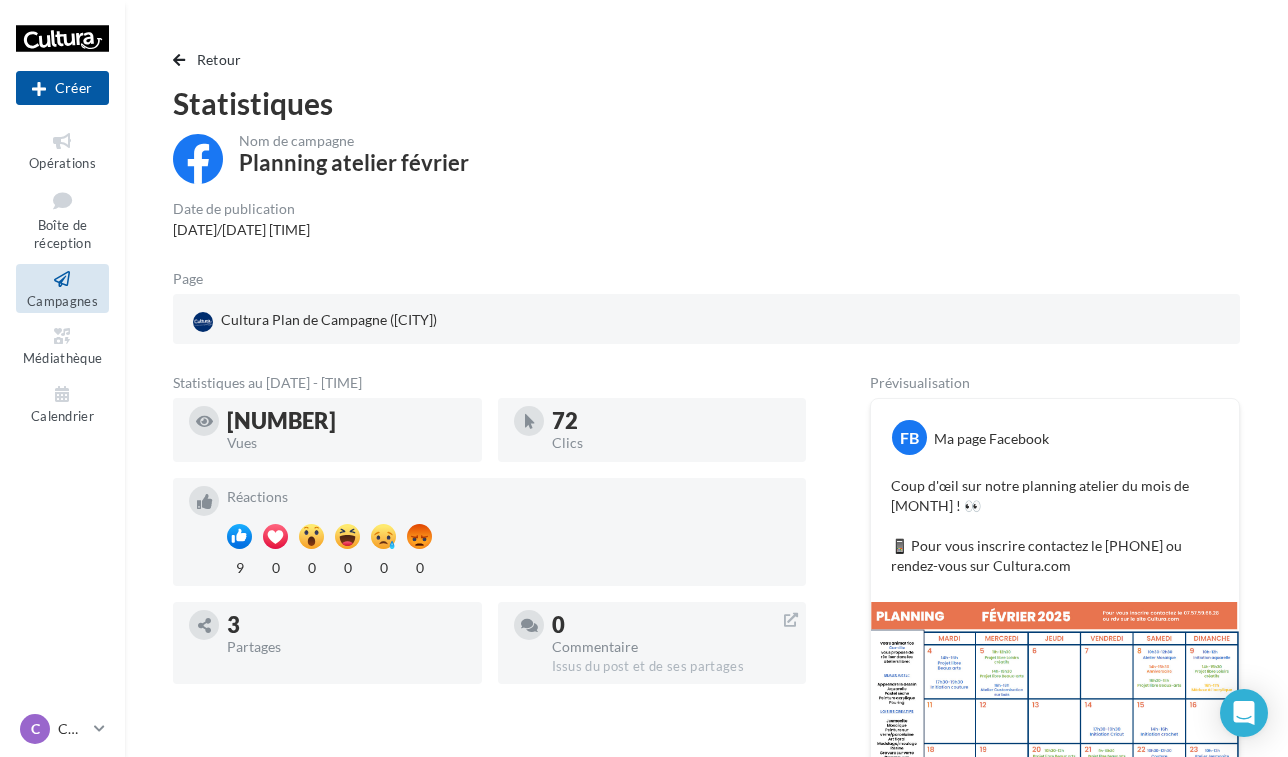 scroll, scrollTop: 0, scrollLeft: 0, axis: both 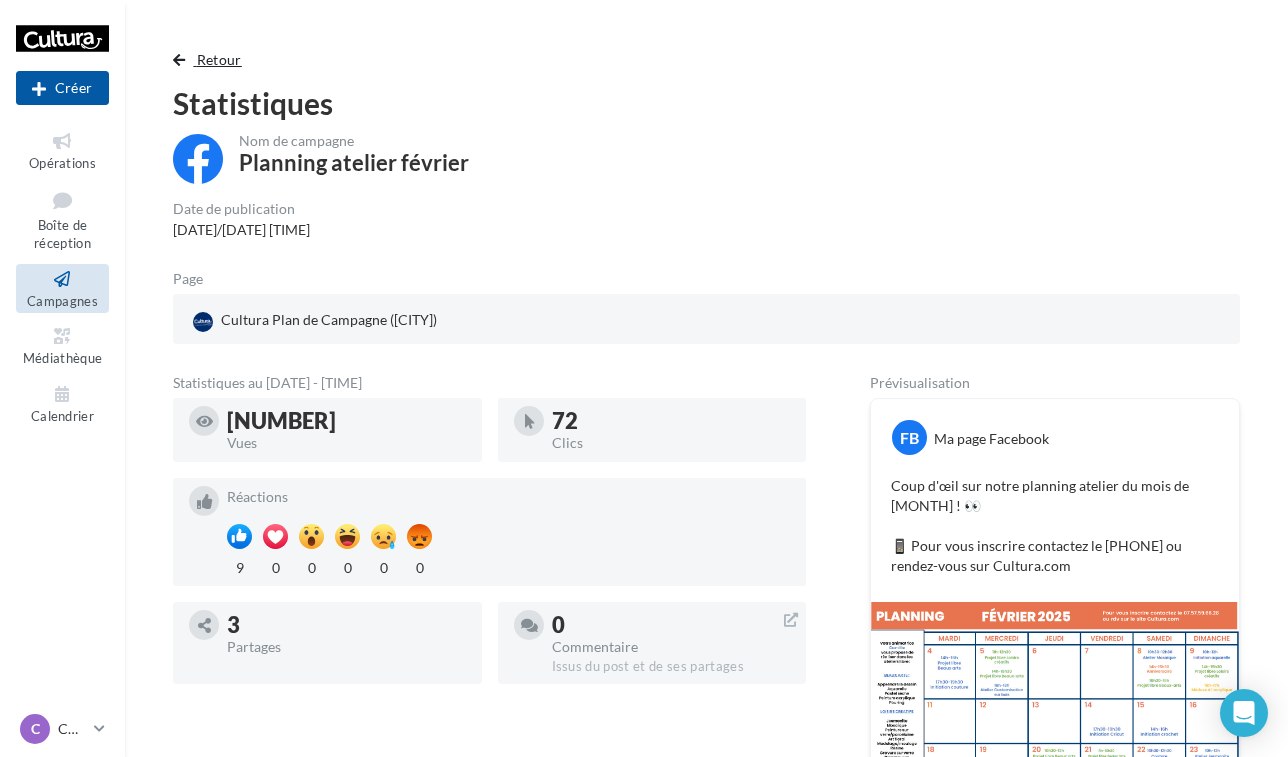 click on "Retour" at bounding box center [219, 59] 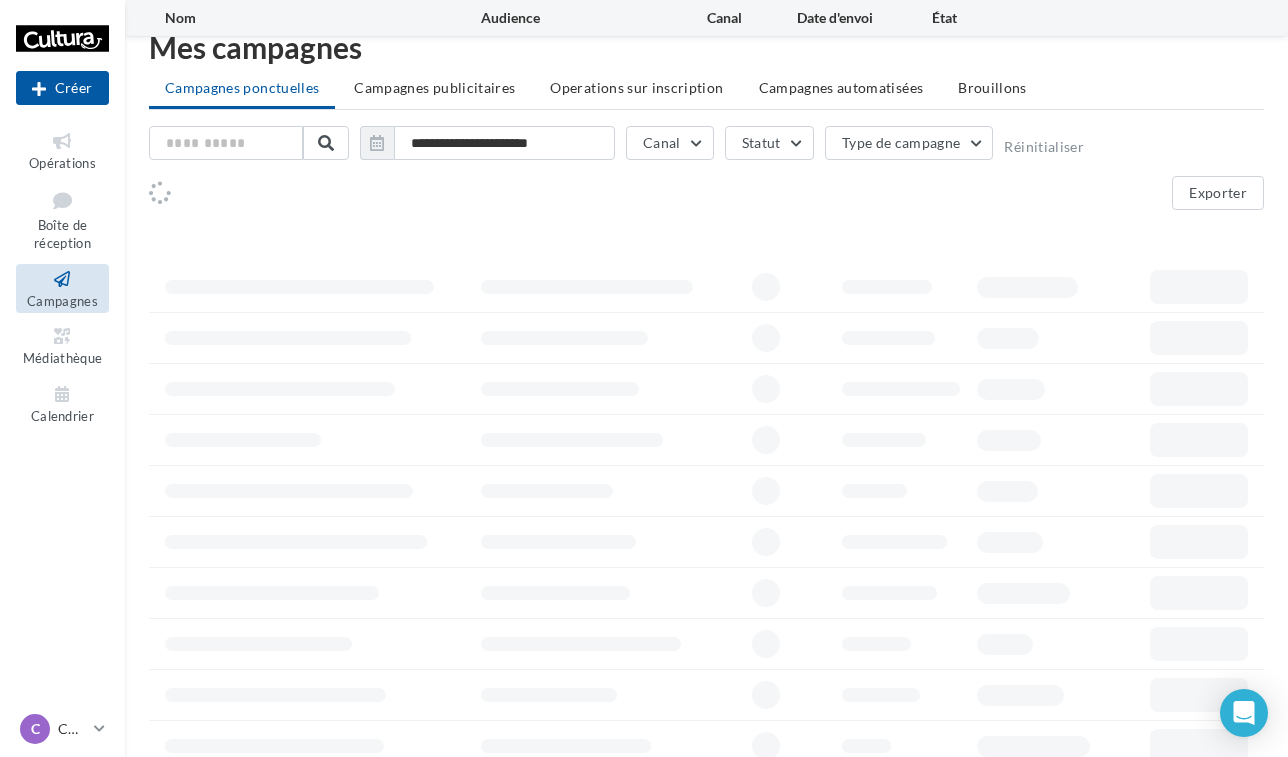 scroll, scrollTop: 635, scrollLeft: 0, axis: vertical 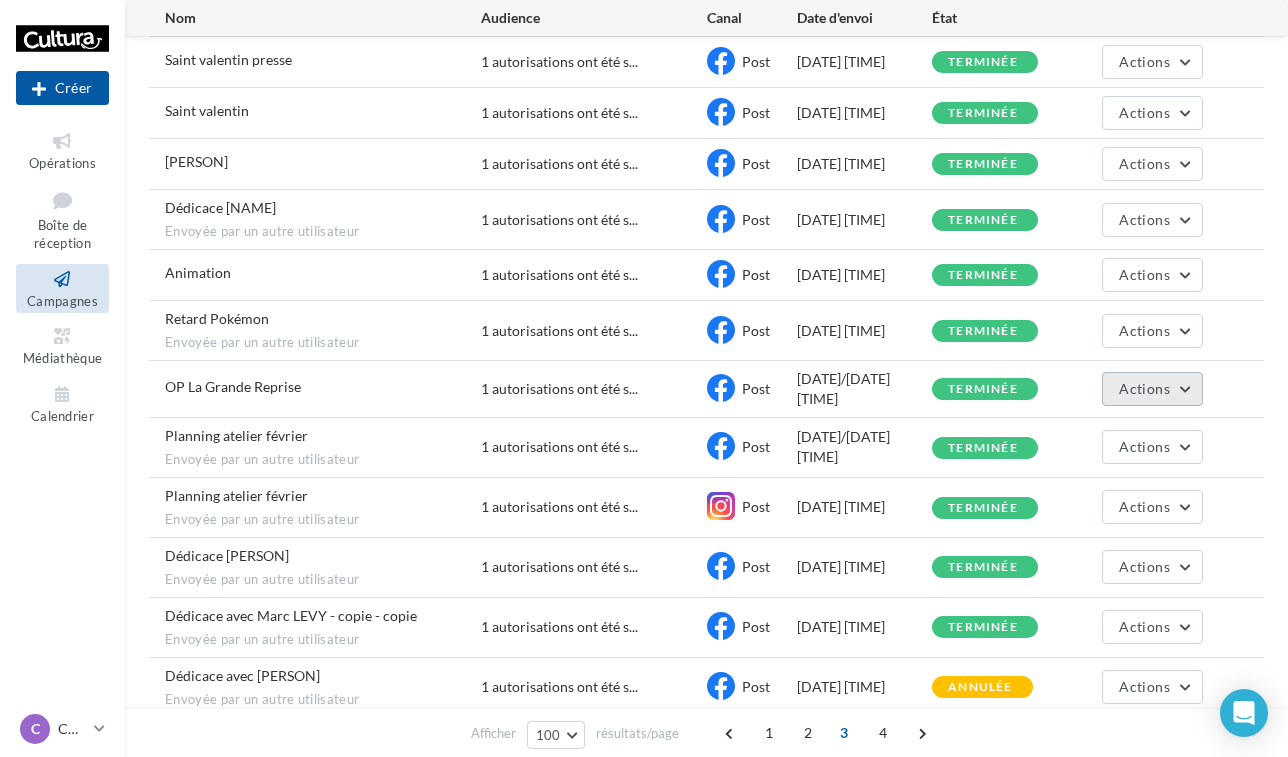 click on "Actions" at bounding box center (1144, 388) 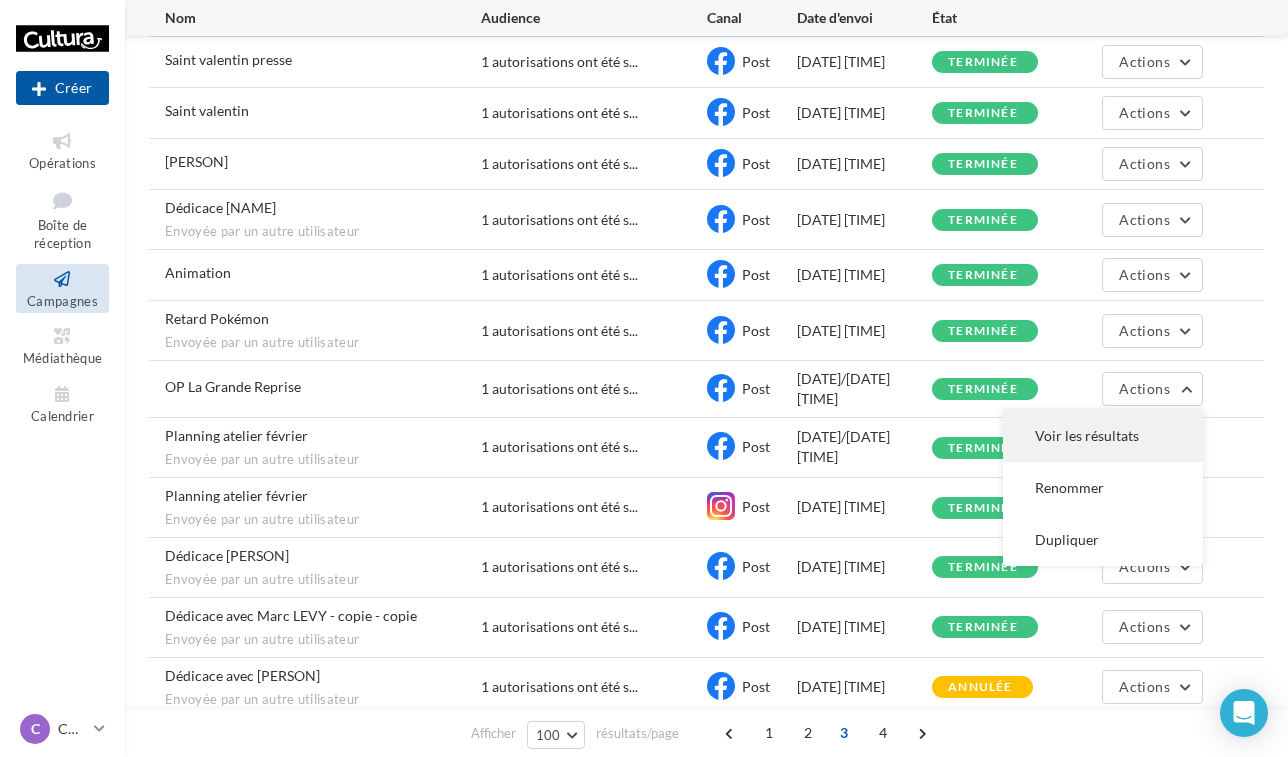 click on "Voir les résultats" at bounding box center [1103, 436] 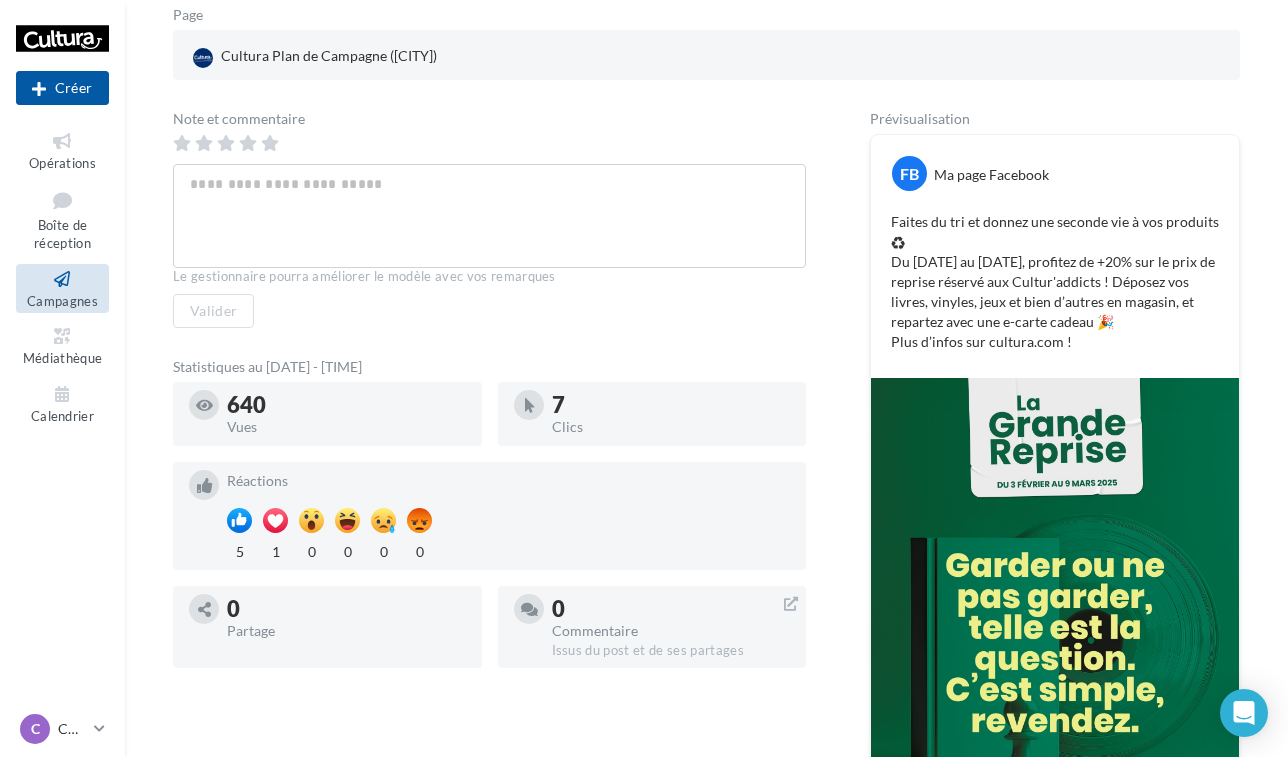 scroll, scrollTop: 264, scrollLeft: 0, axis: vertical 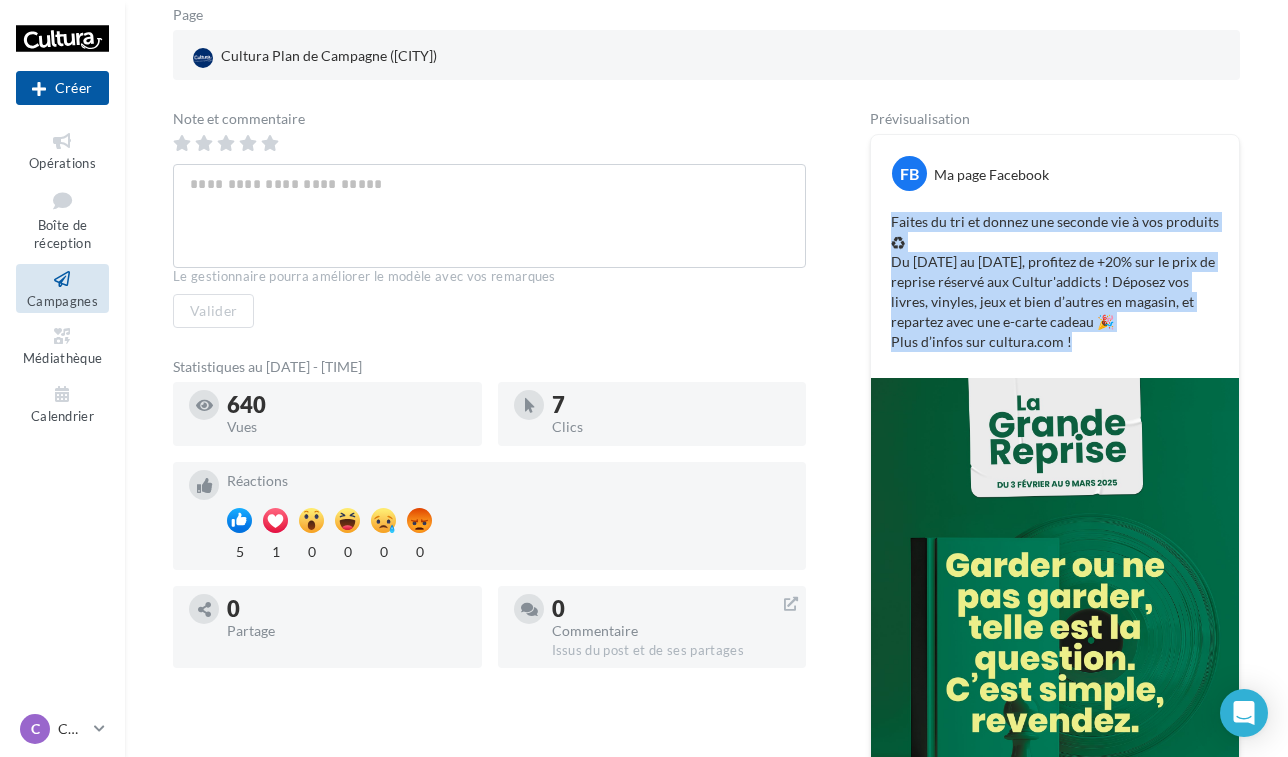 drag, startPoint x: 894, startPoint y: 219, endPoint x: 1101, endPoint y: 330, distance: 234.88295 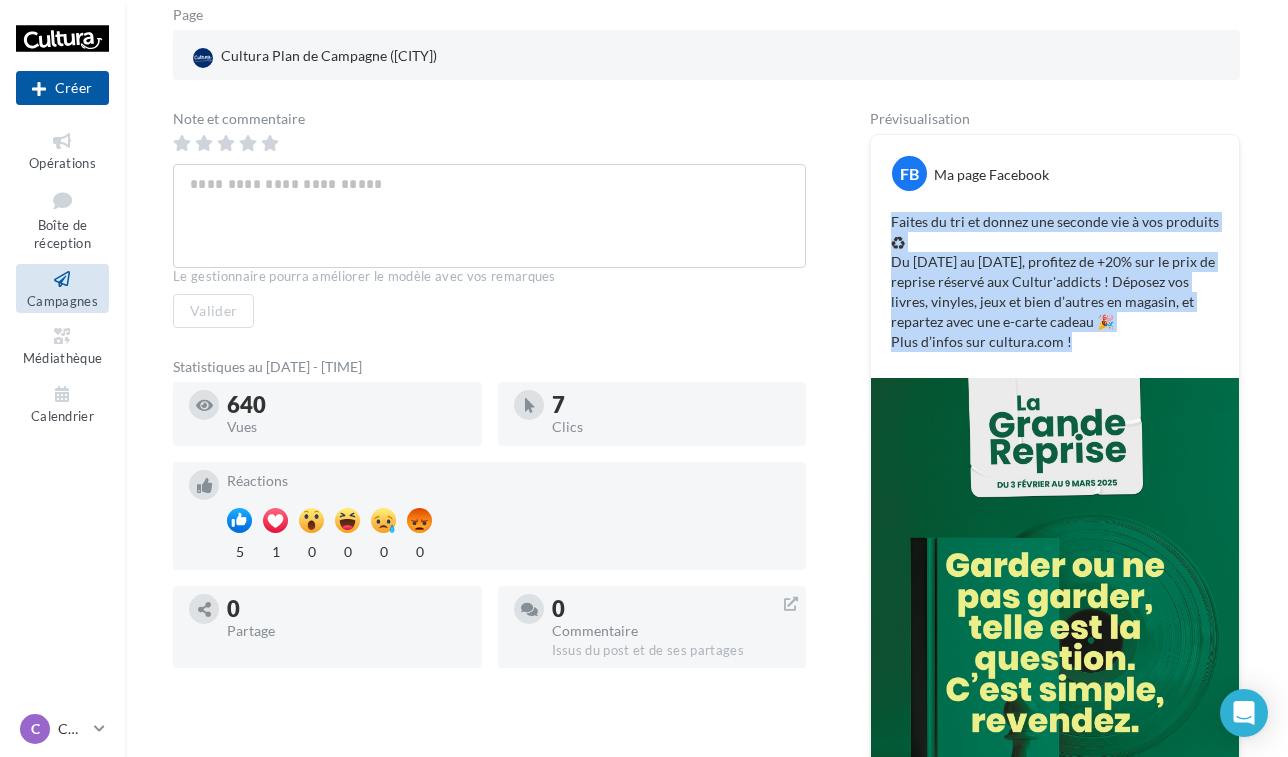 click on "Faites du tri et donnez une seconde vie à vos produits ♻ Du [DATE] au [DATE], profitez de +20% sur le prix de reprise réservé aux Cultur'addicts ! Déposez vos livres, vinyles, jeux et bien d’autres en magasin, et repartez avec une e-carte cadeau 🎉 Plus d’infos sur cultura.com !" at bounding box center (1055, 282) 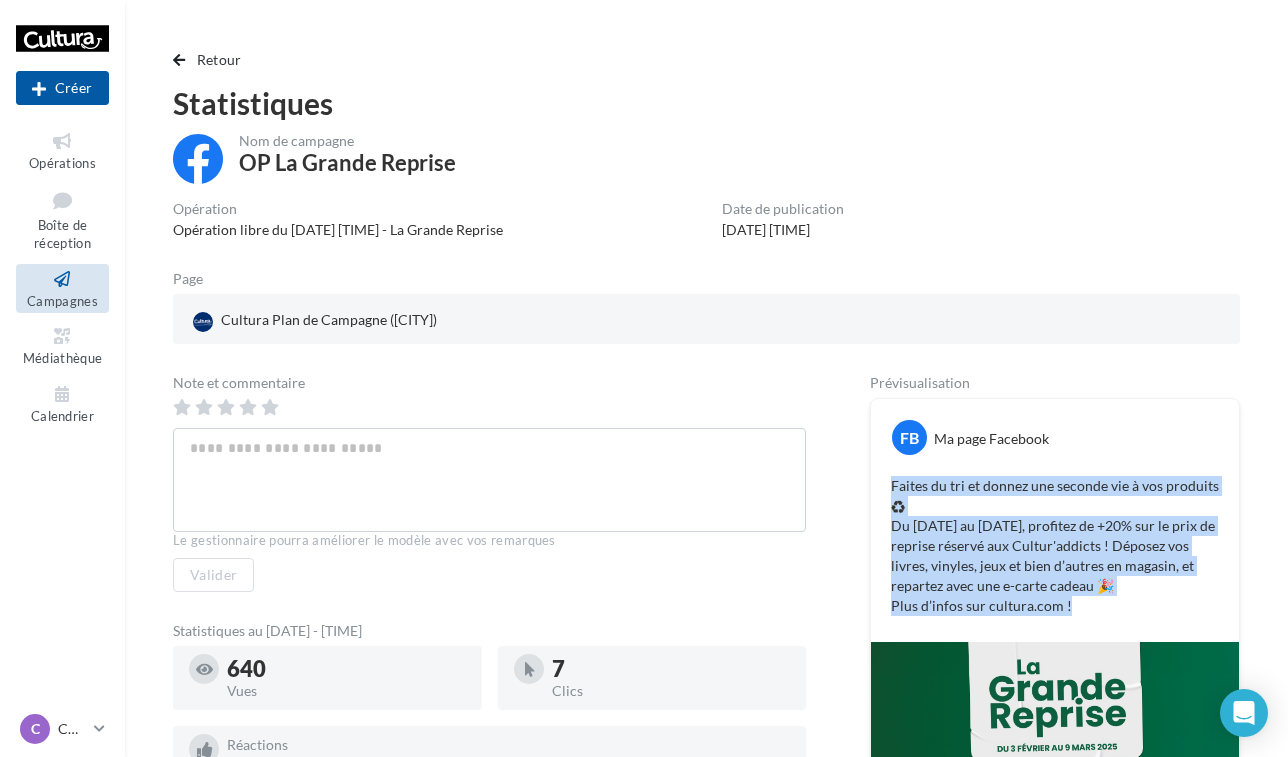 scroll, scrollTop: 0, scrollLeft: 0, axis: both 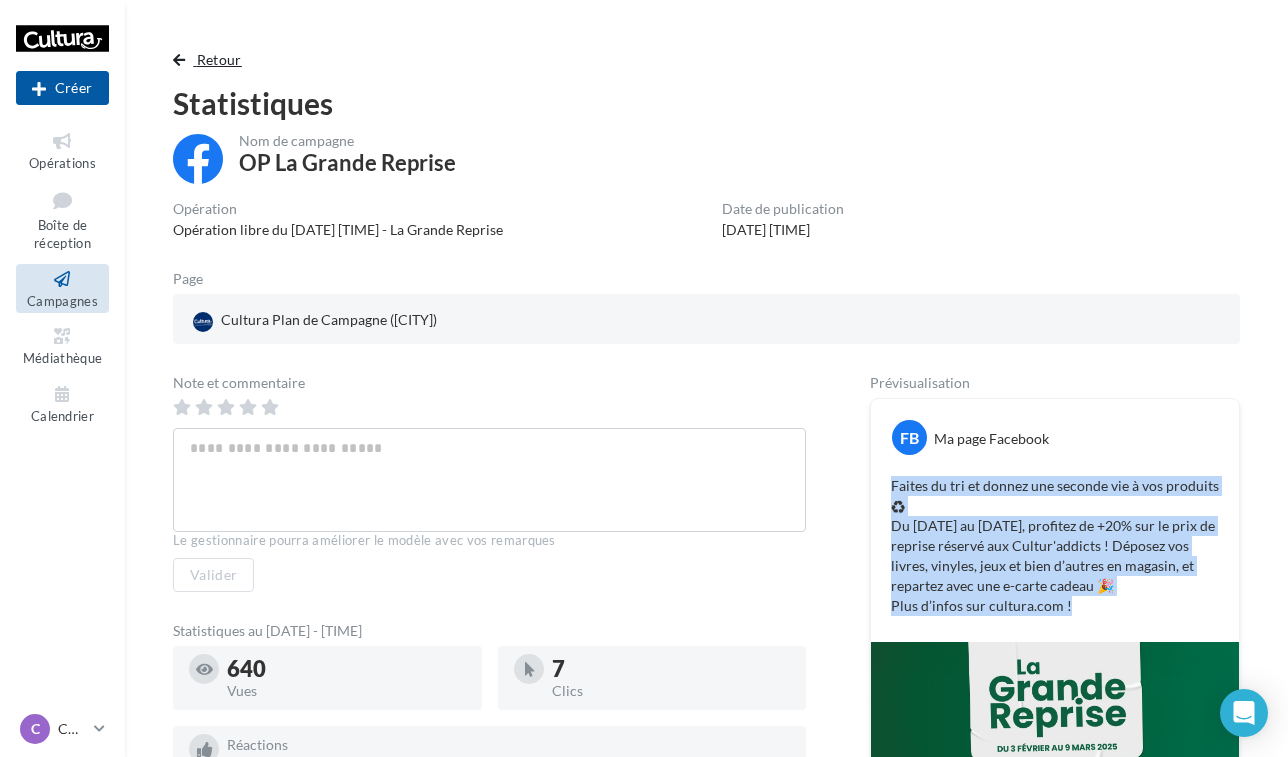 click on "Retour" at bounding box center (219, 59) 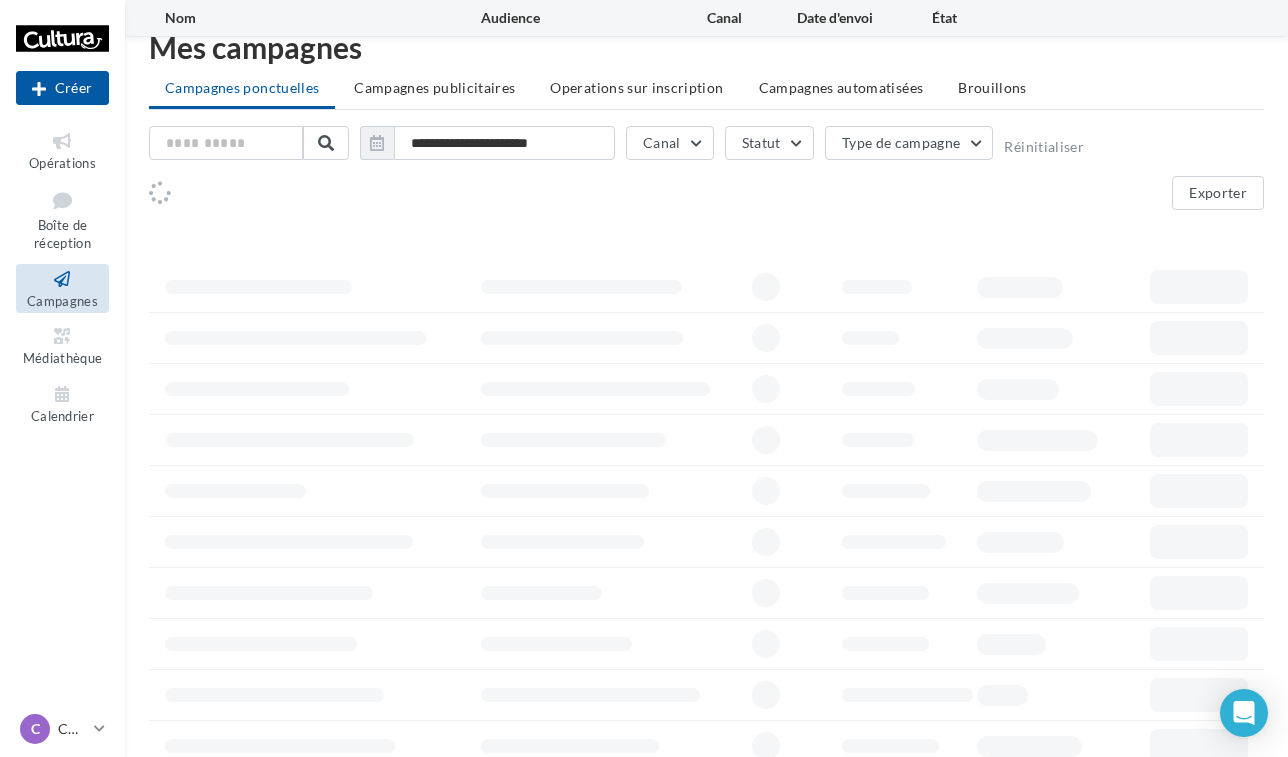 scroll, scrollTop: 635, scrollLeft: 0, axis: vertical 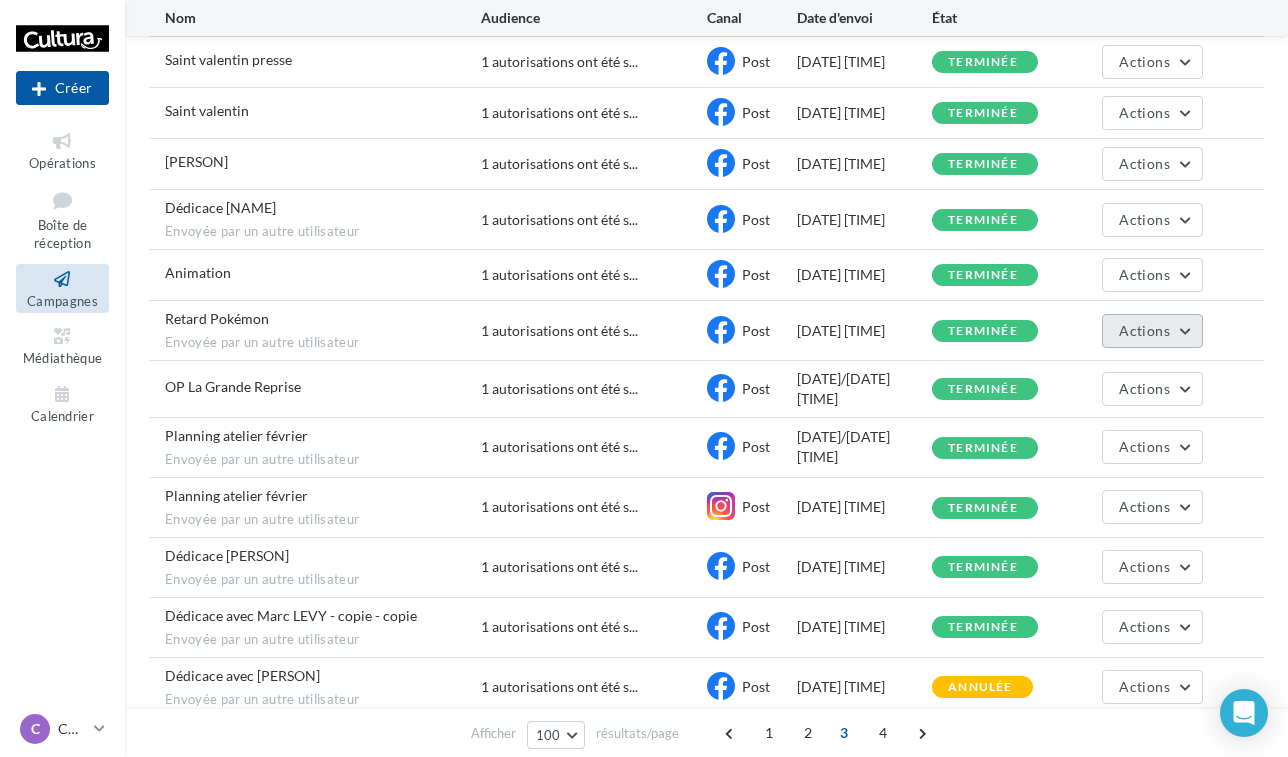click on "Actions" at bounding box center (1144, 330) 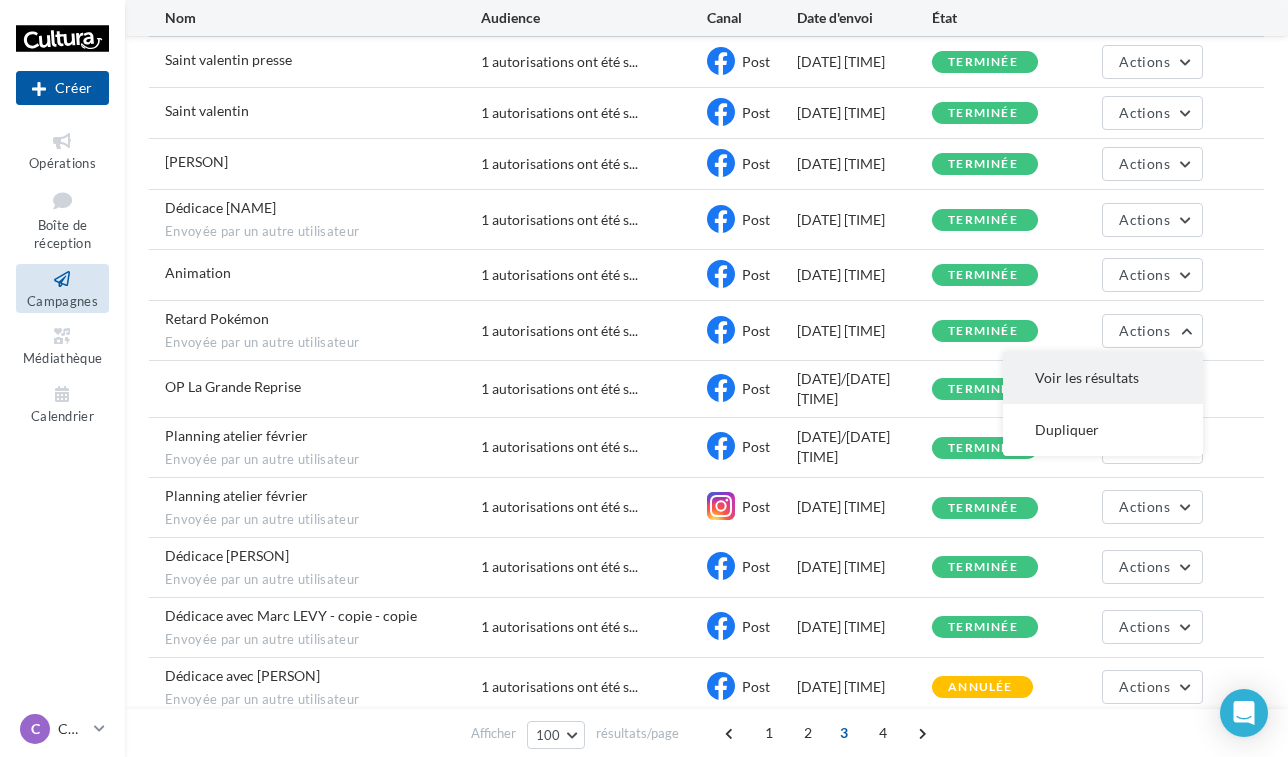 click on "Voir les résultats" at bounding box center [1103, 378] 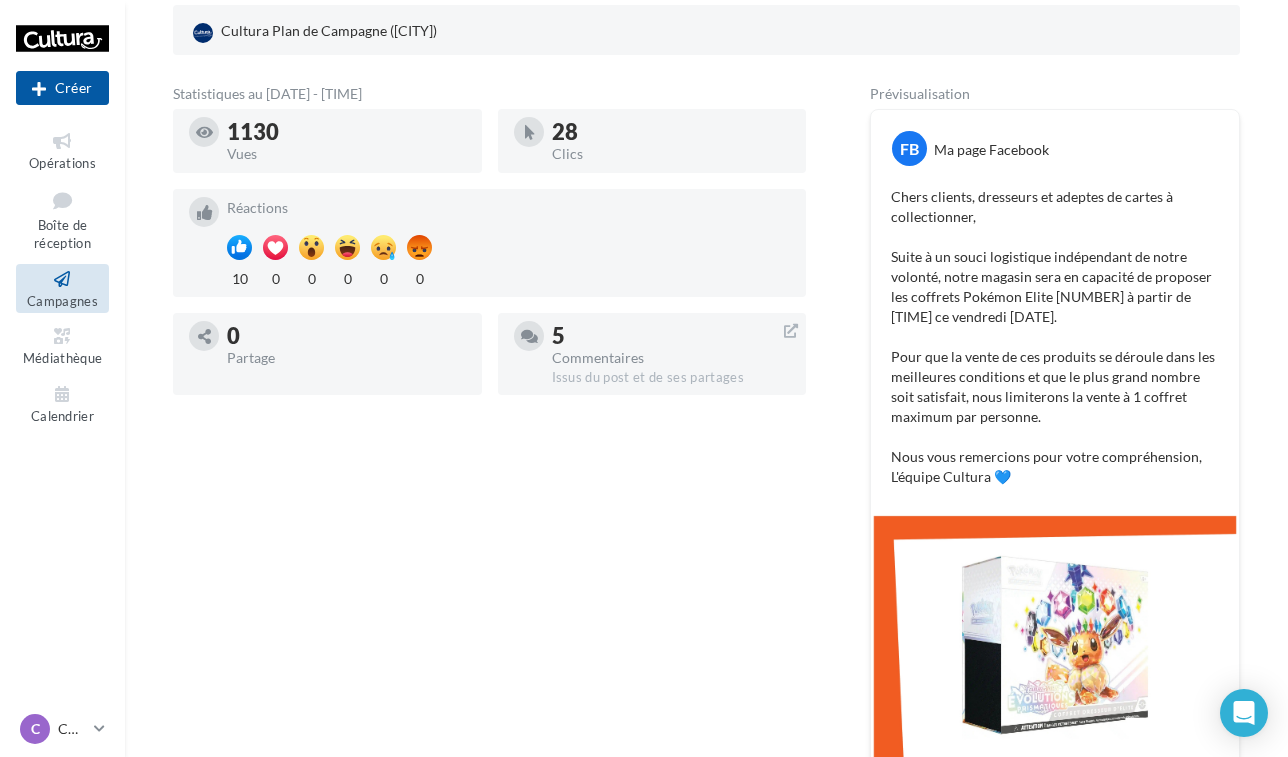 scroll, scrollTop: 304, scrollLeft: 0, axis: vertical 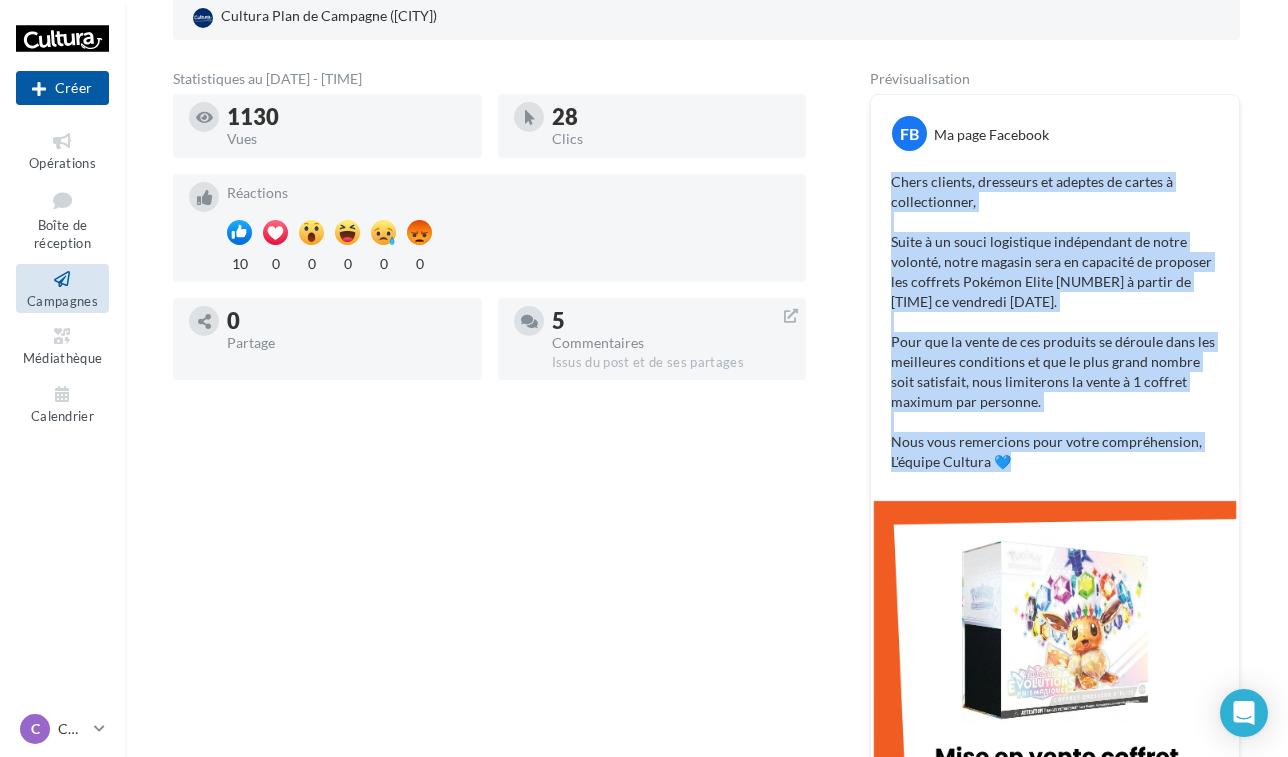 drag, startPoint x: 889, startPoint y: 175, endPoint x: 1011, endPoint y: 457, distance: 307.25885 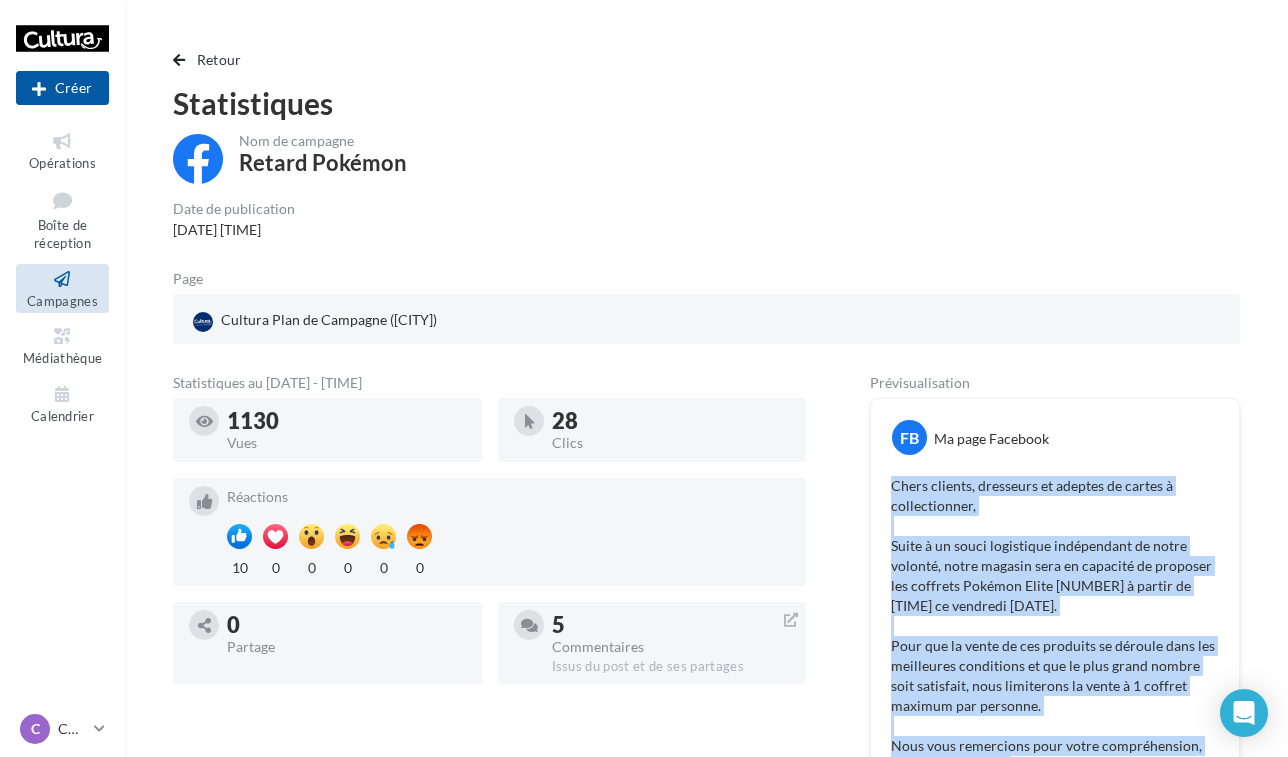 scroll, scrollTop: 0, scrollLeft: 0, axis: both 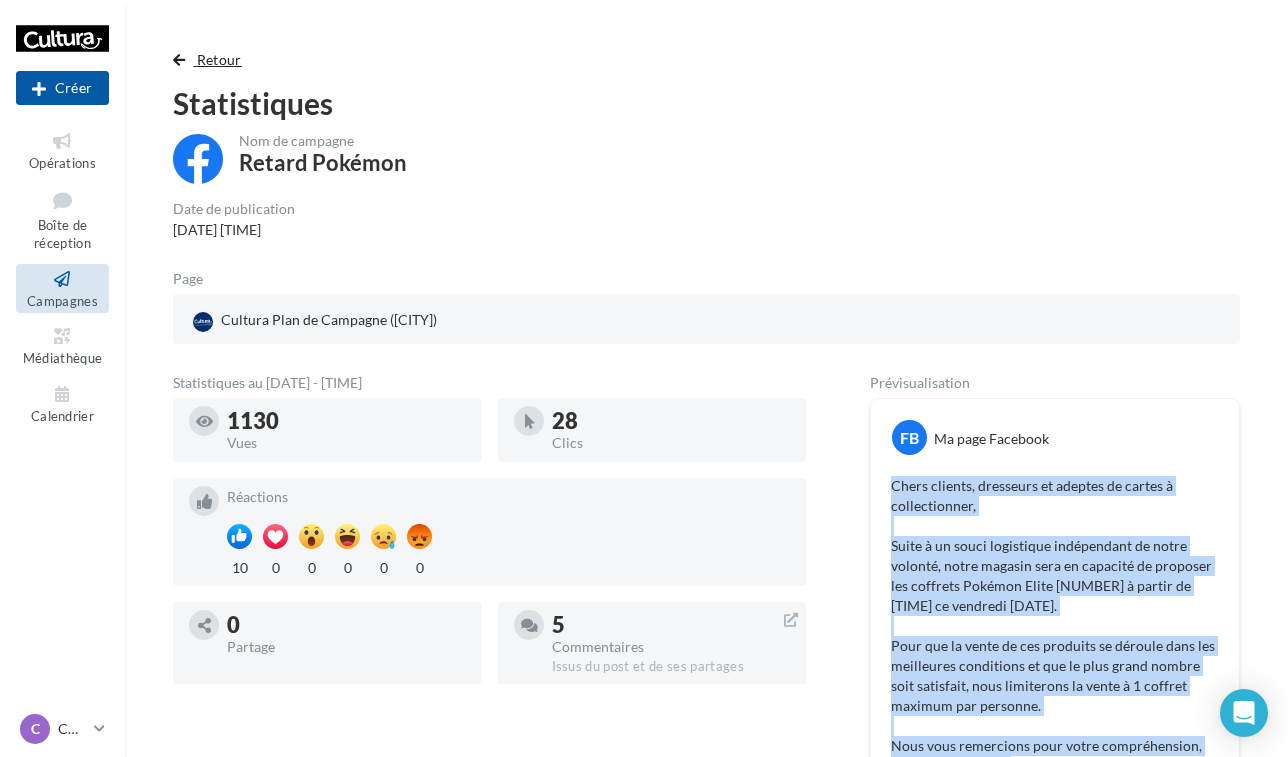 click on "Retour" at bounding box center (219, 59) 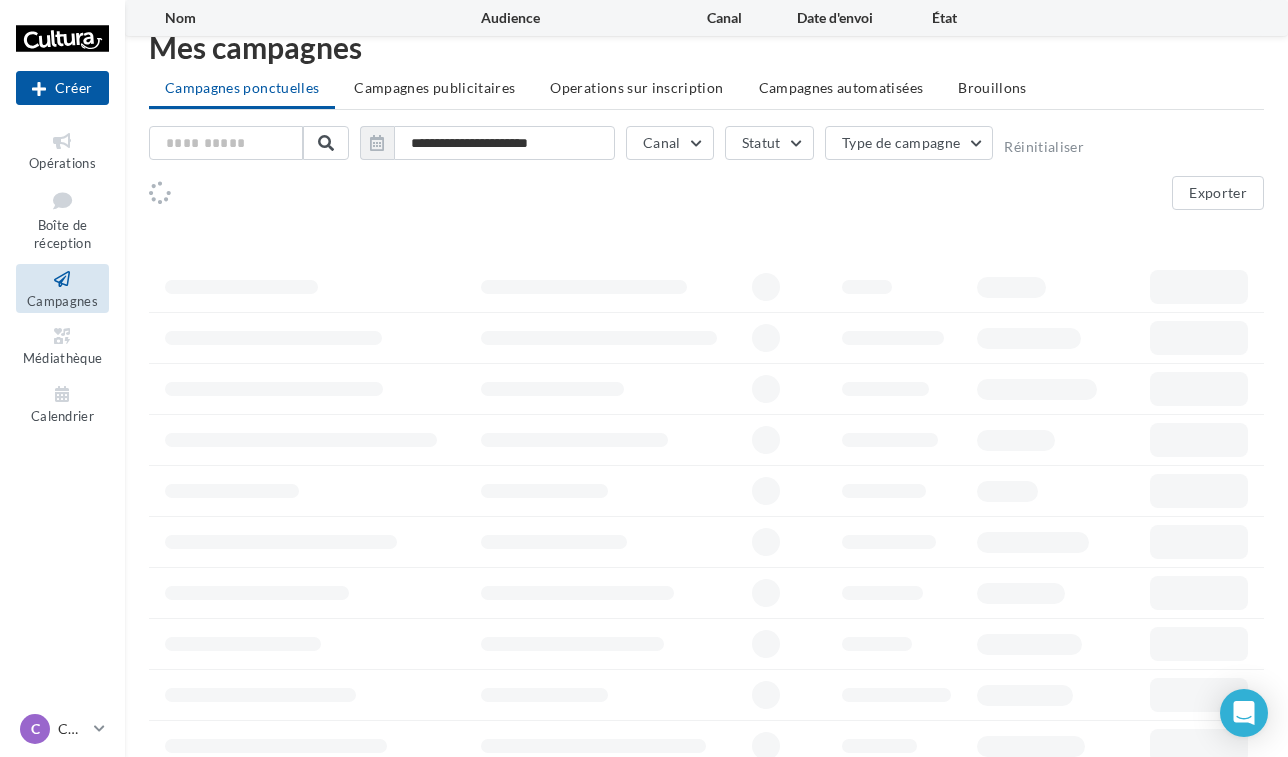 scroll, scrollTop: 635, scrollLeft: 0, axis: vertical 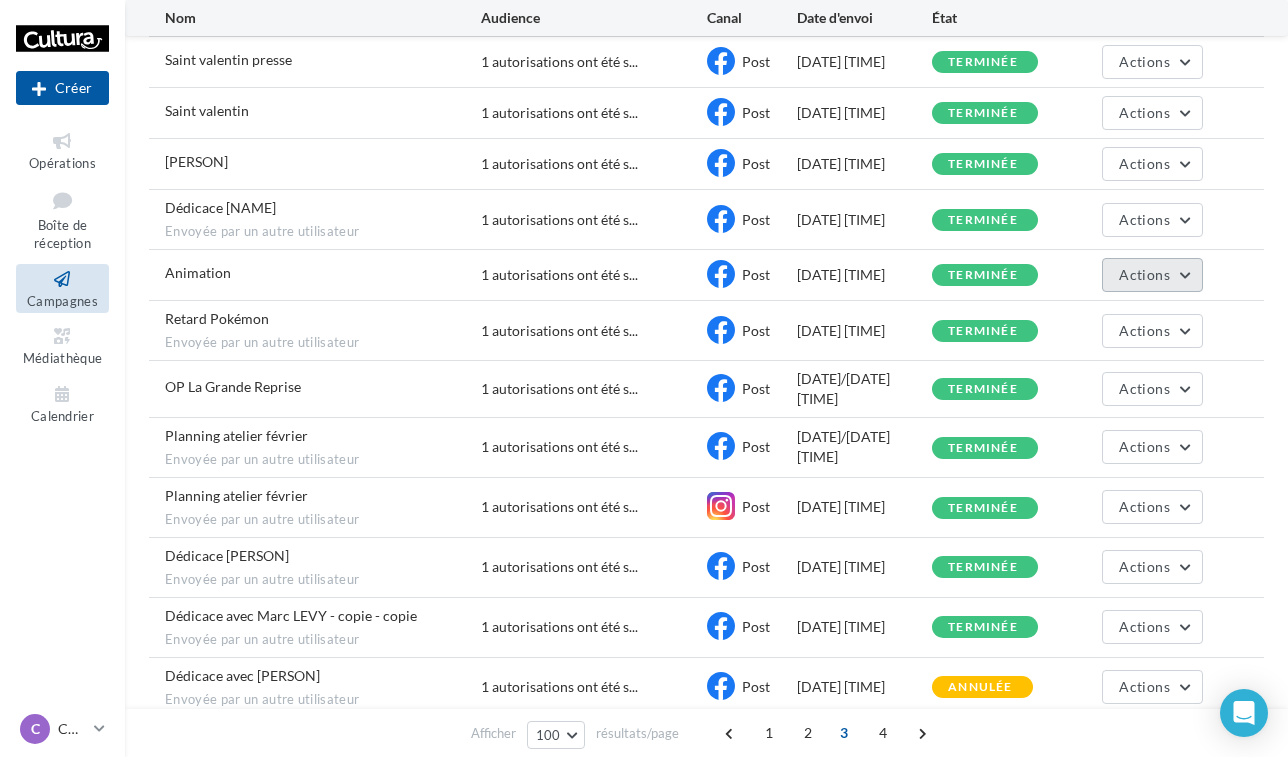 click on "Actions" at bounding box center (1152, 275) 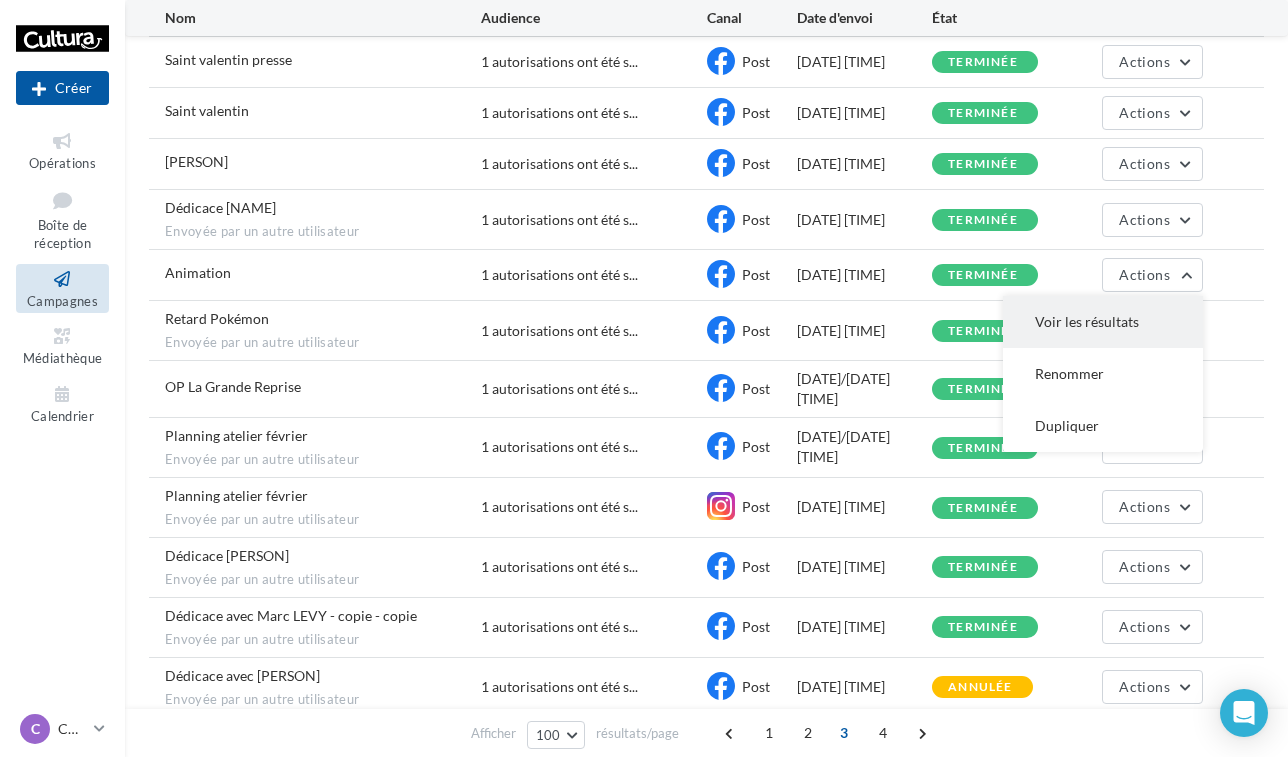 click on "Voir les résultats" at bounding box center [1103, 322] 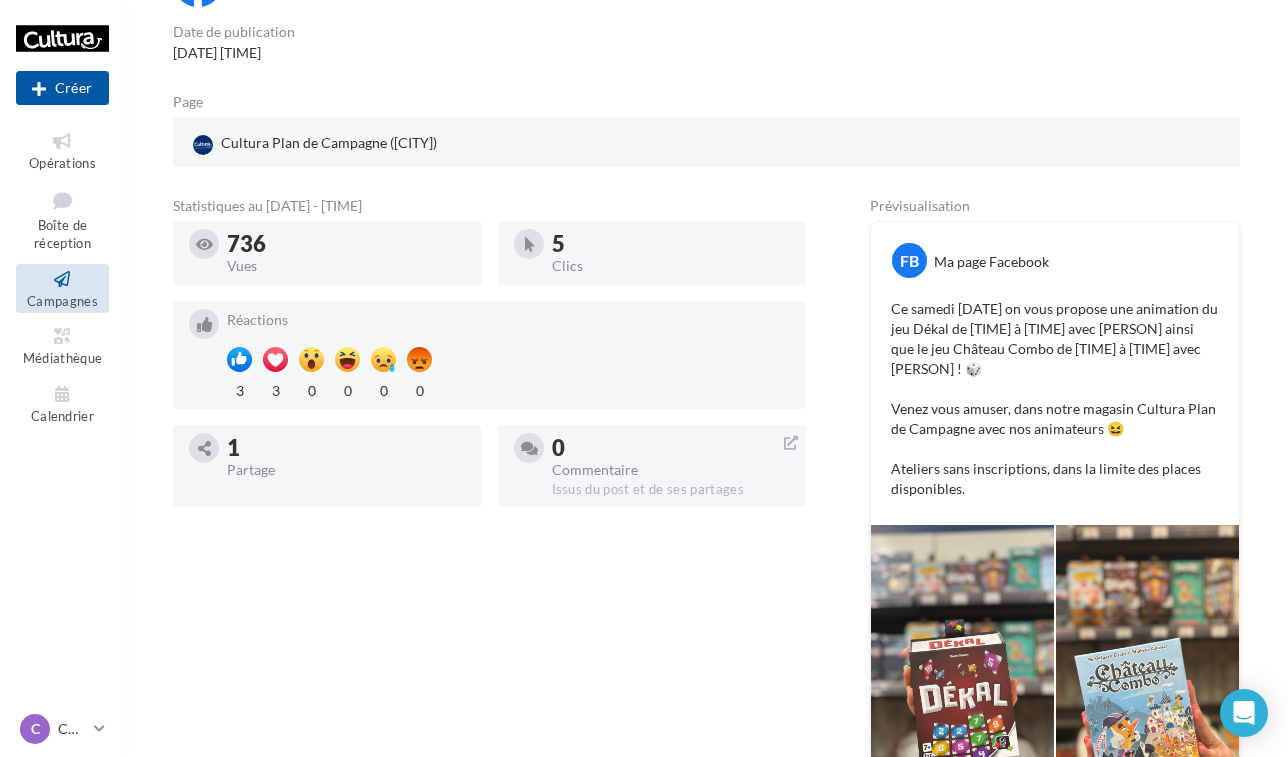 scroll, scrollTop: 214, scrollLeft: 0, axis: vertical 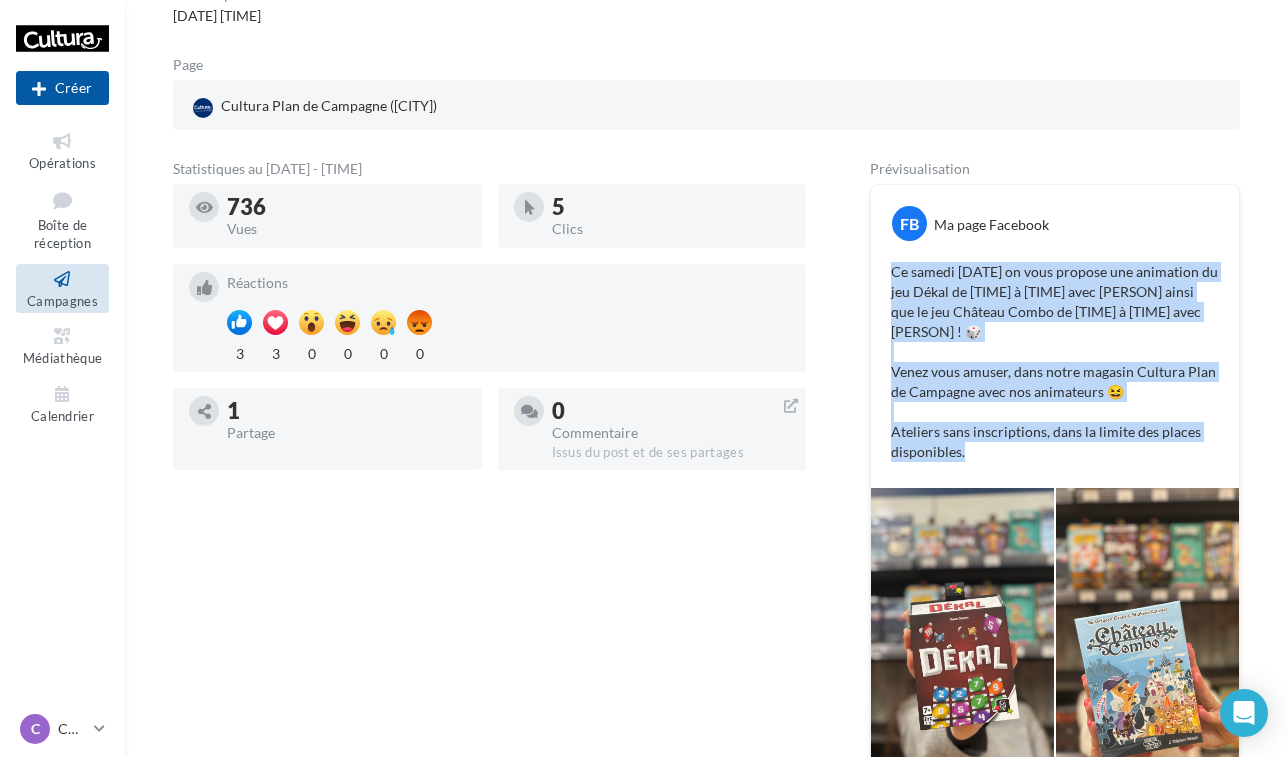 drag, startPoint x: 891, startPoint y: 276, endPoint x: 1015, endPoint y: 442, distance: 207.2004 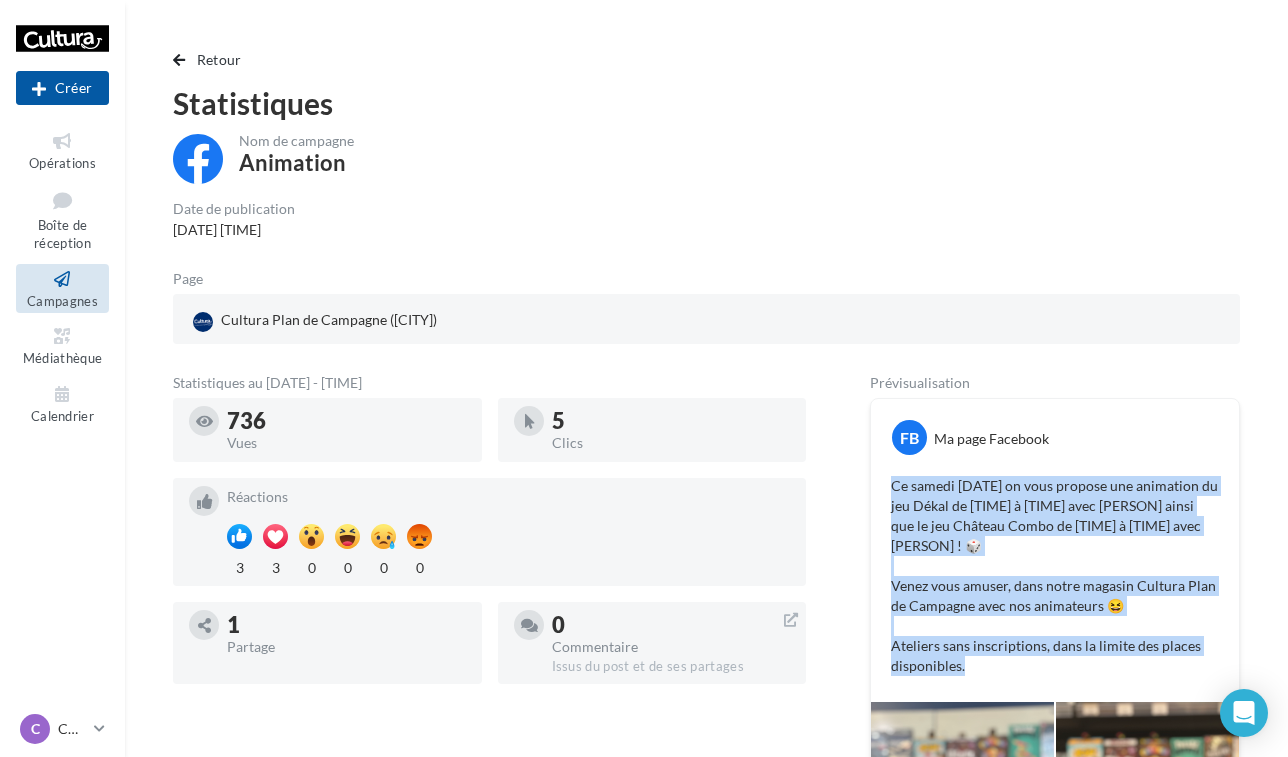 scroll, scrollTop: 0, scrollLeft: 0, axis: both 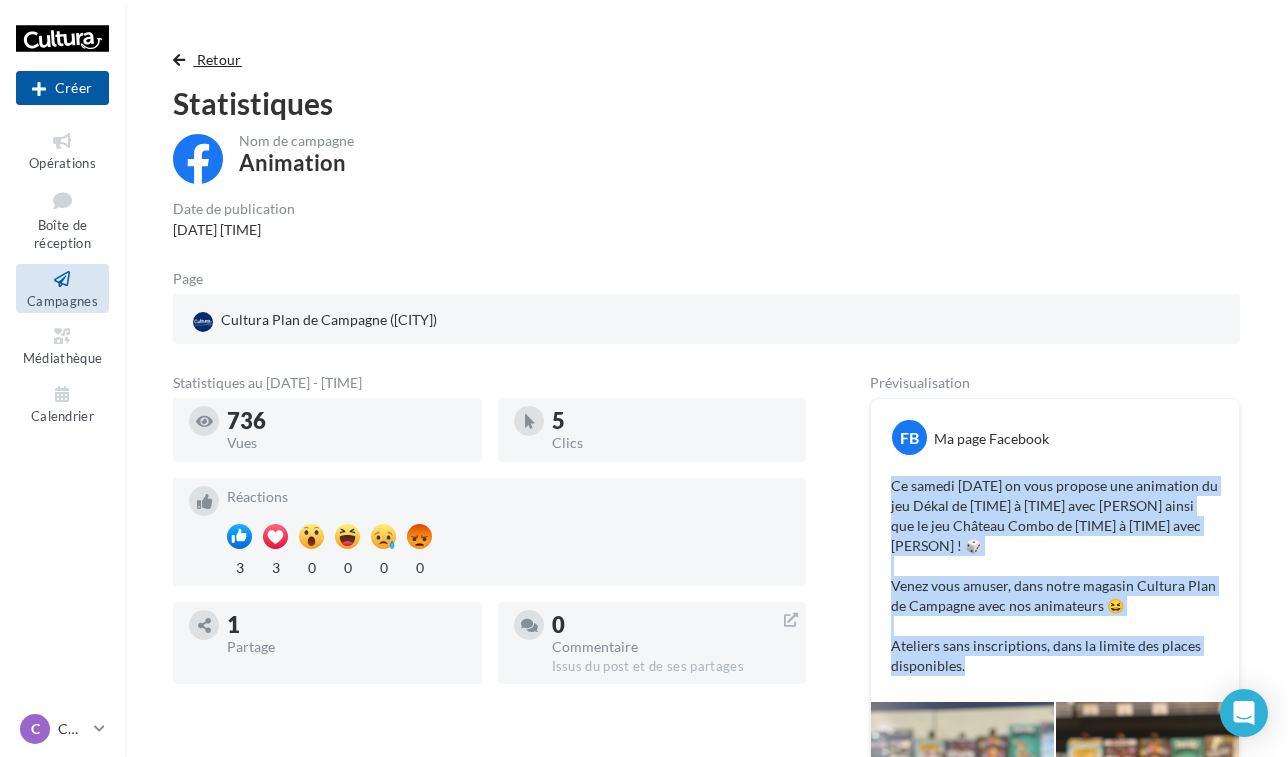 click on "Retour" at bounding box center [211, 60] 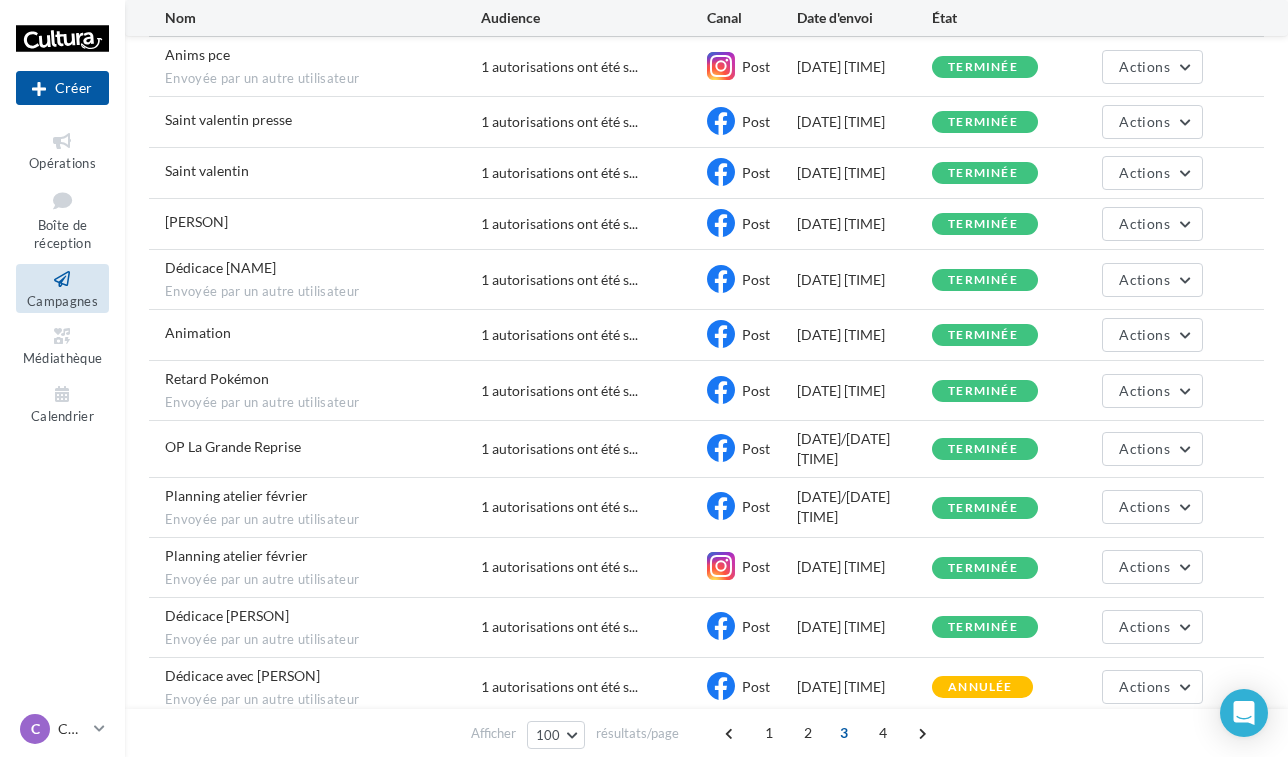 scroll, scrollTop: 563, scrollLeft: 0, axis: vertical 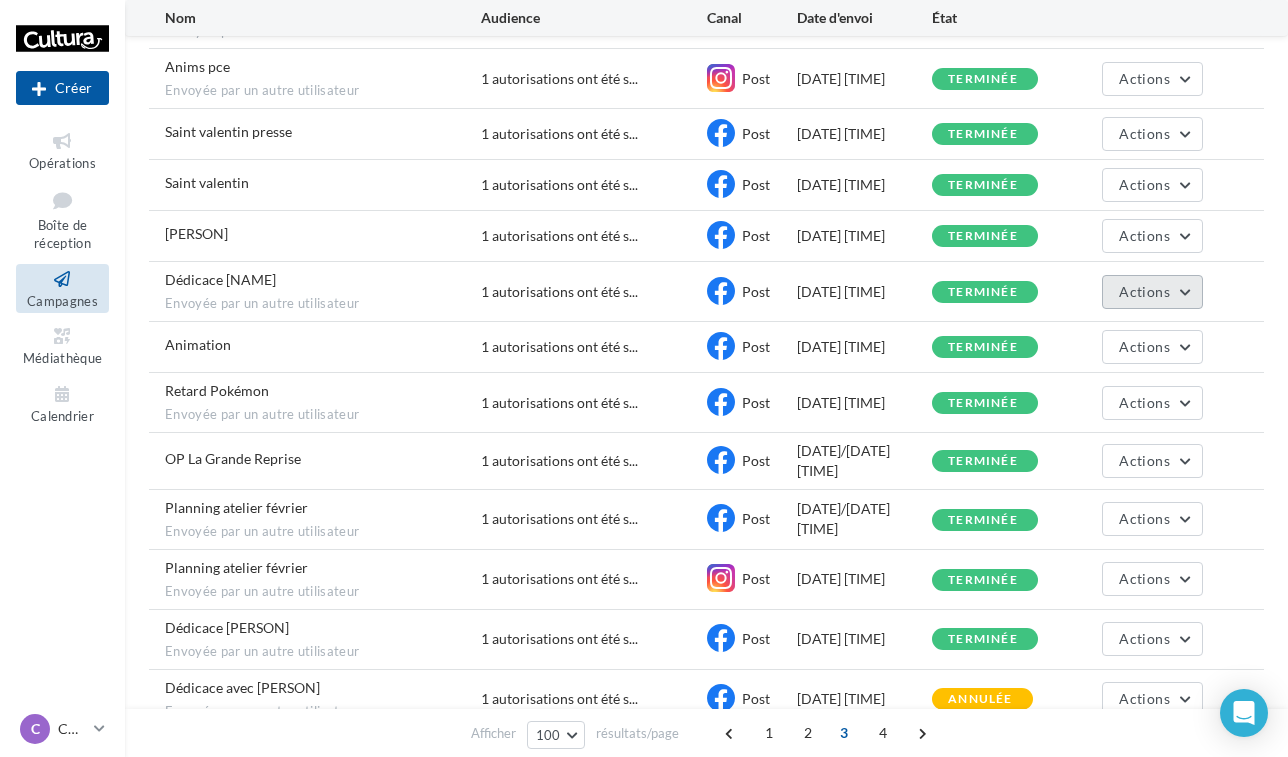 click on "Actions" at bounding box center (1144, 291) 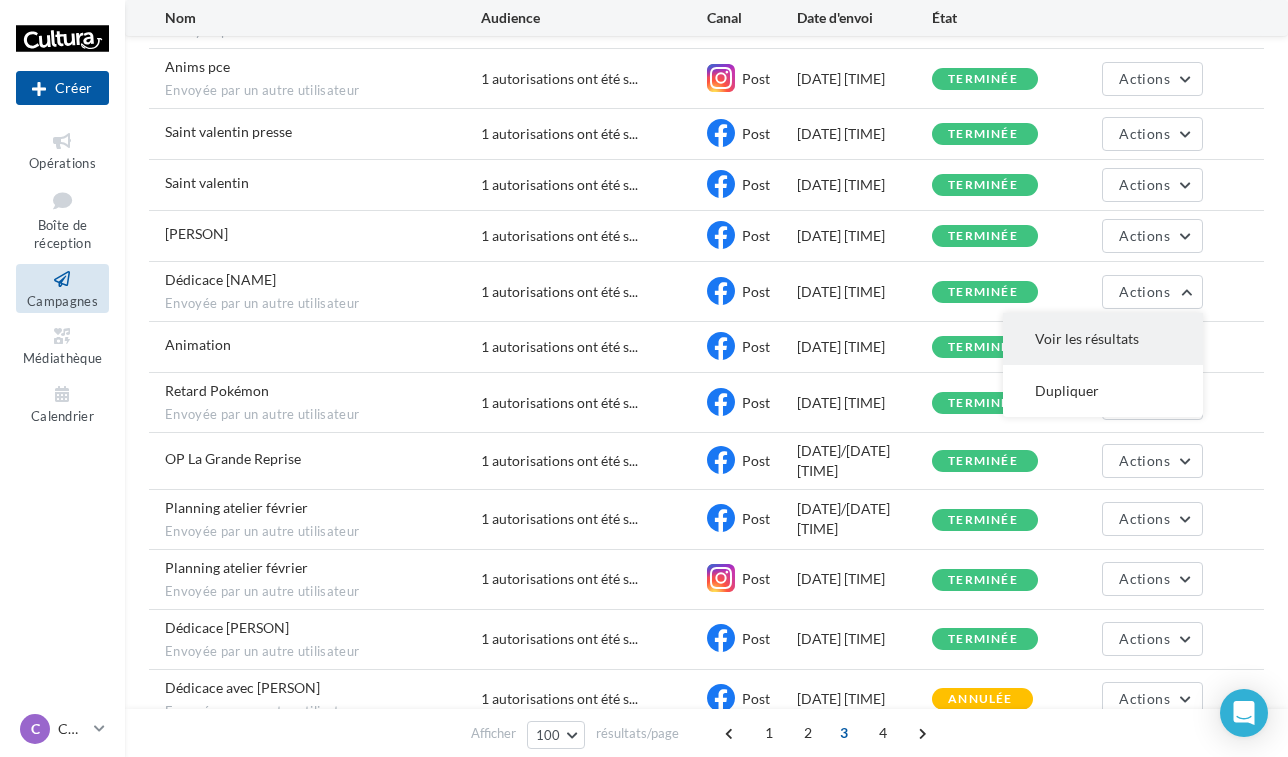 click on "Voir les résultats" at bounding box center [1103, 339] 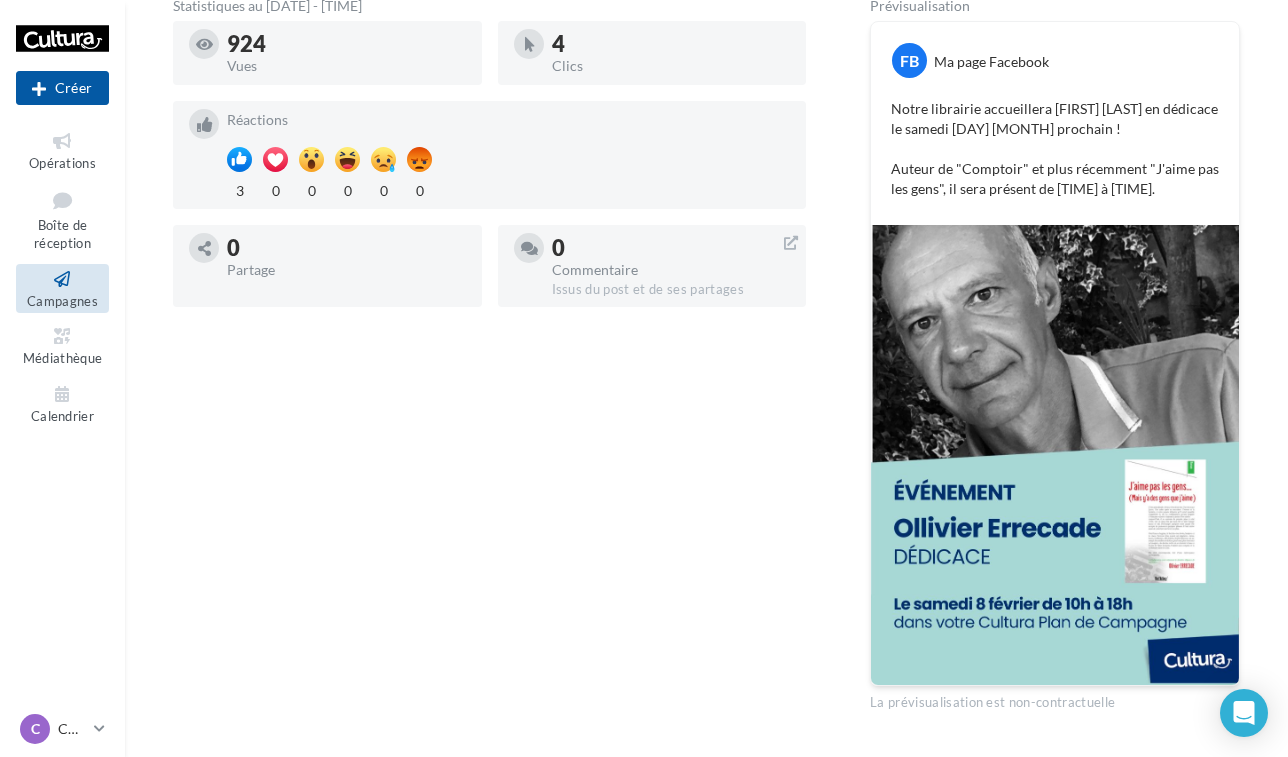 scroll, scrollTop: 394, scrollLeft: 0, axis: vertical 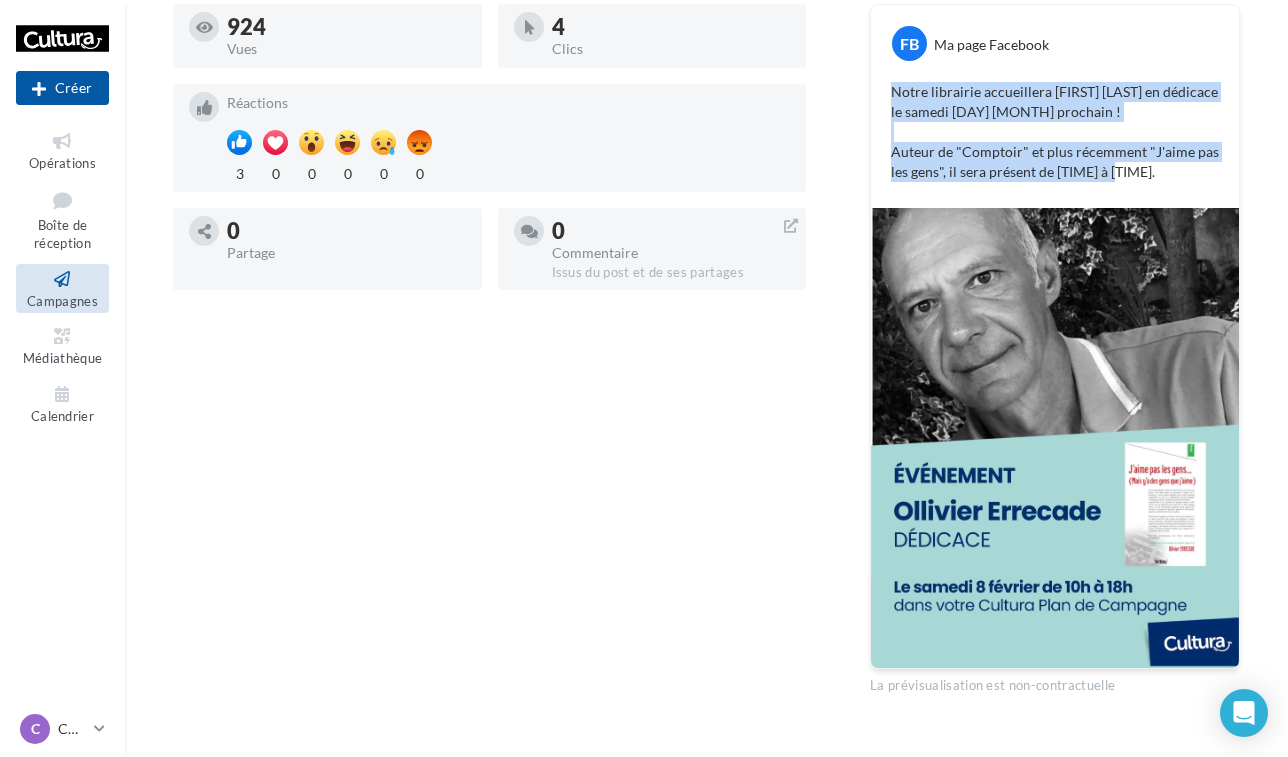 drag, startPoint x: 883, startPoint y: 86, endPoint x: 1125, endPoint y: 179, distance: 259.2547 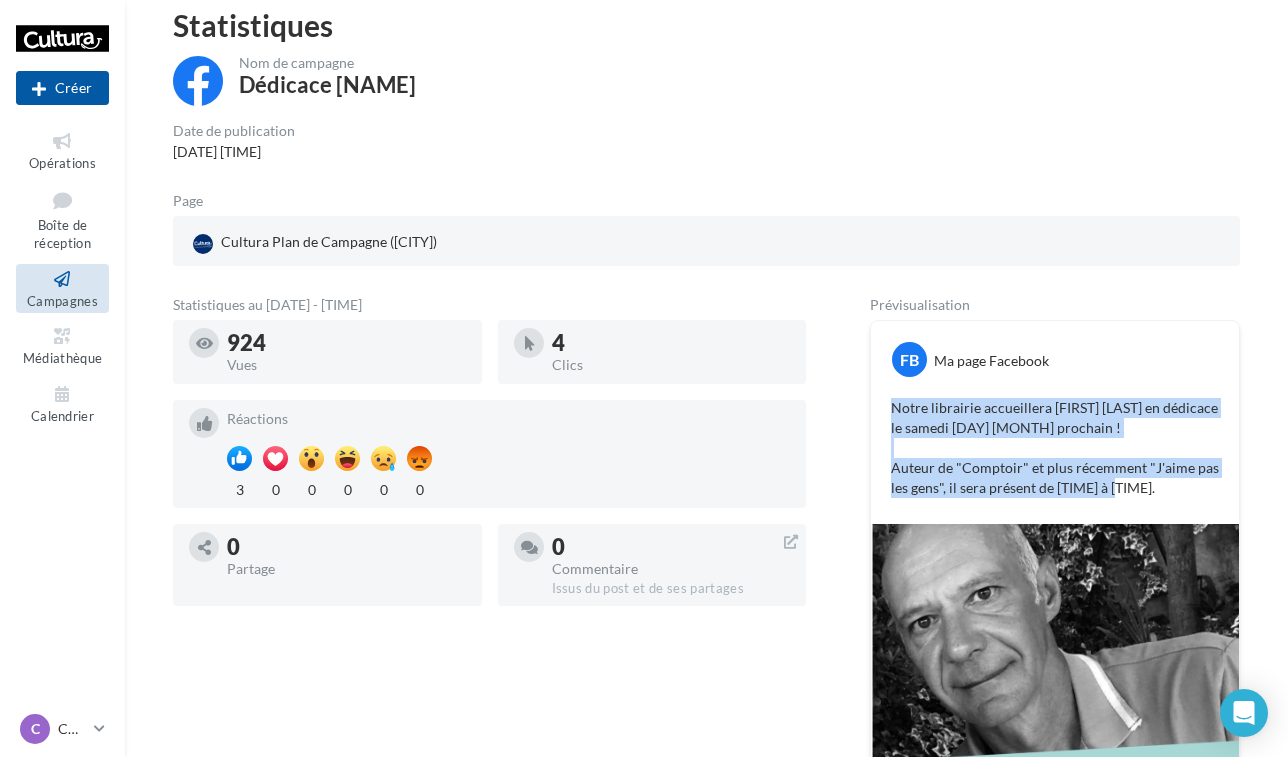 scroll, scrollTop: 0, scrollLeft: 0, axis: both 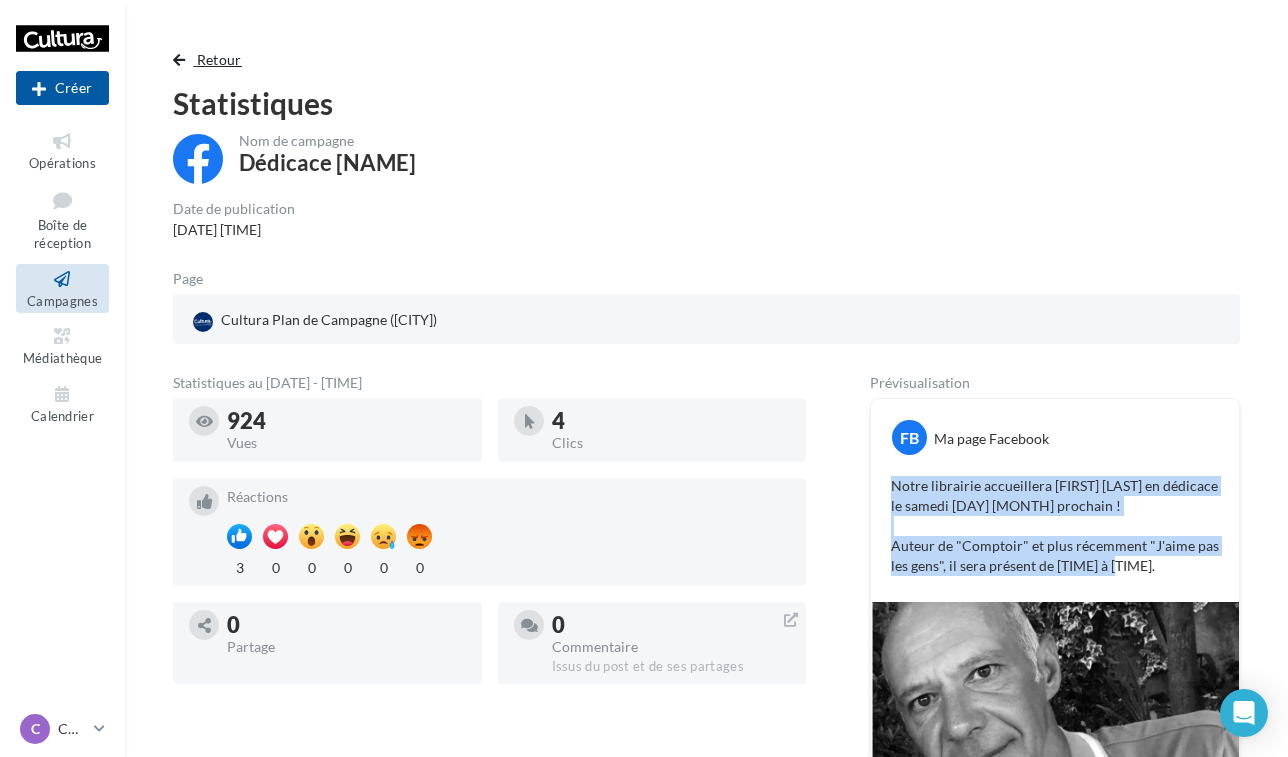 click on "Retour" at bounding box center (219, 59) 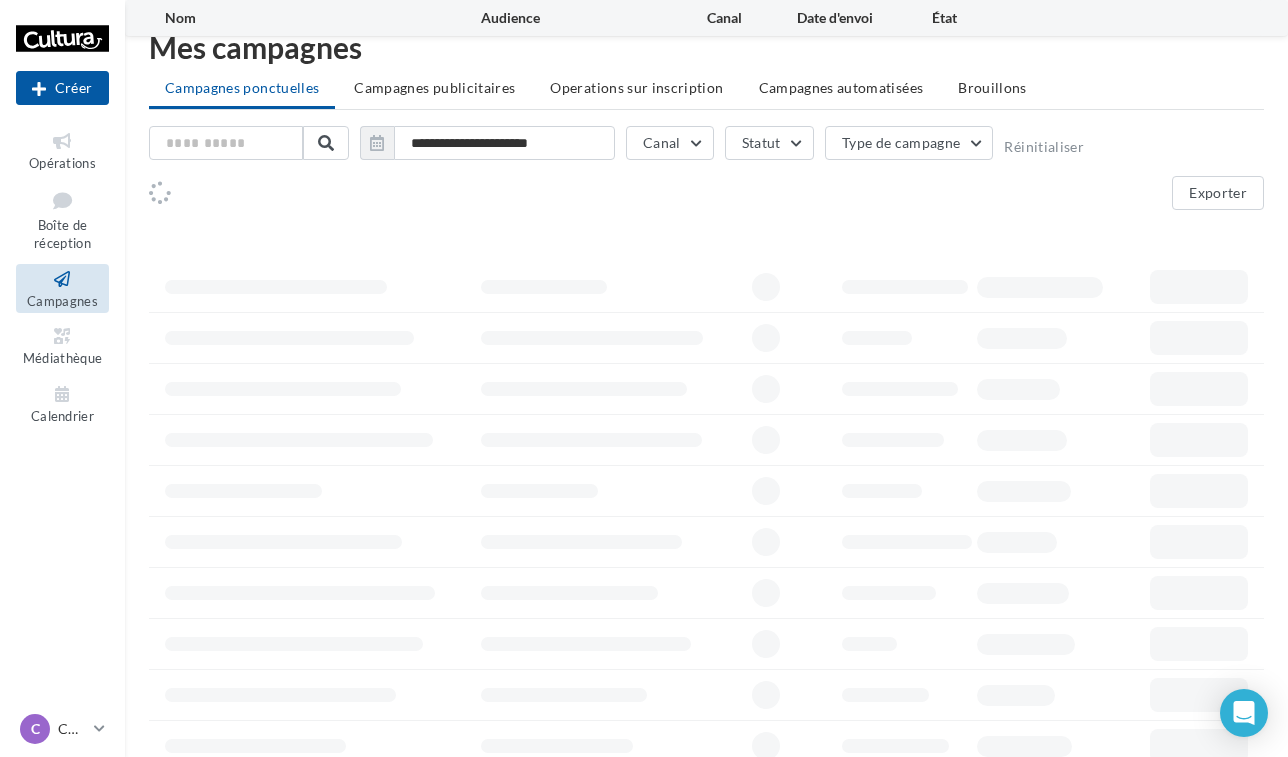 scroll, scrollTop: 563, scrollLeft: 0, axis: vertical 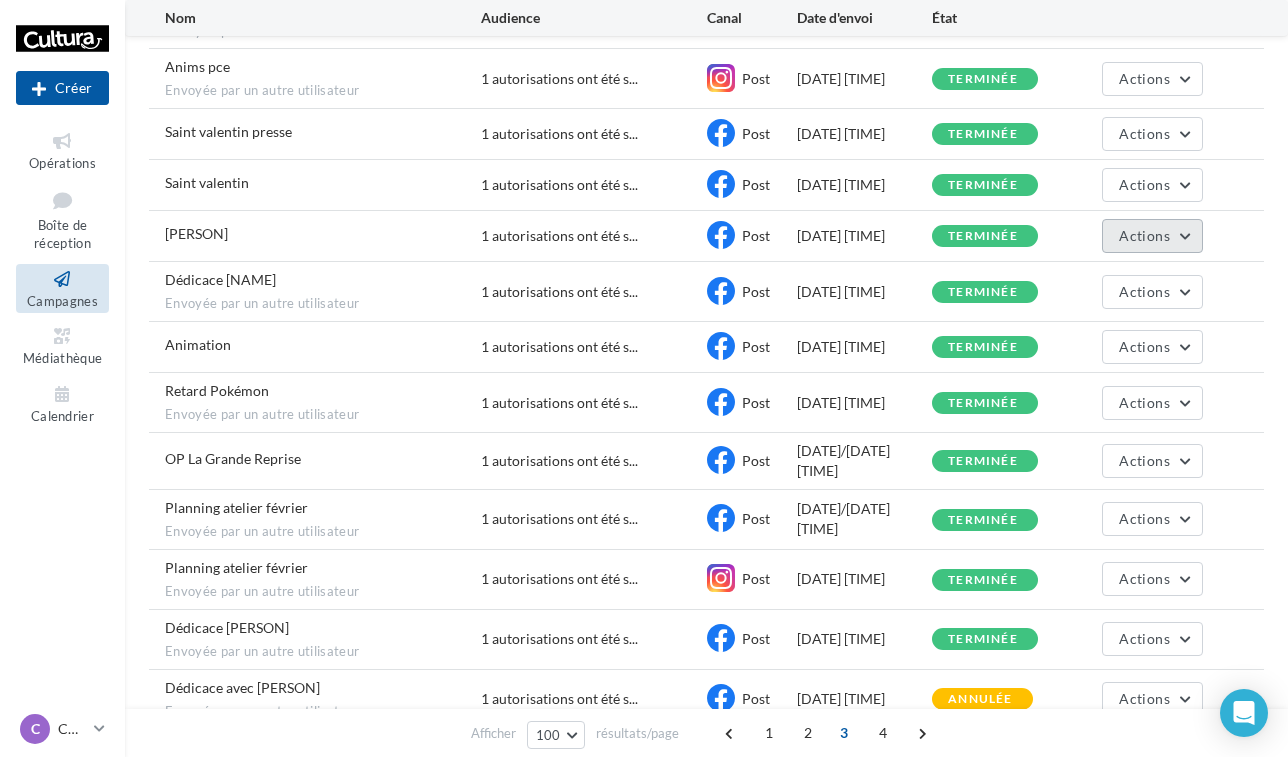 click on "Actions" at bounding box center [1152, 236] 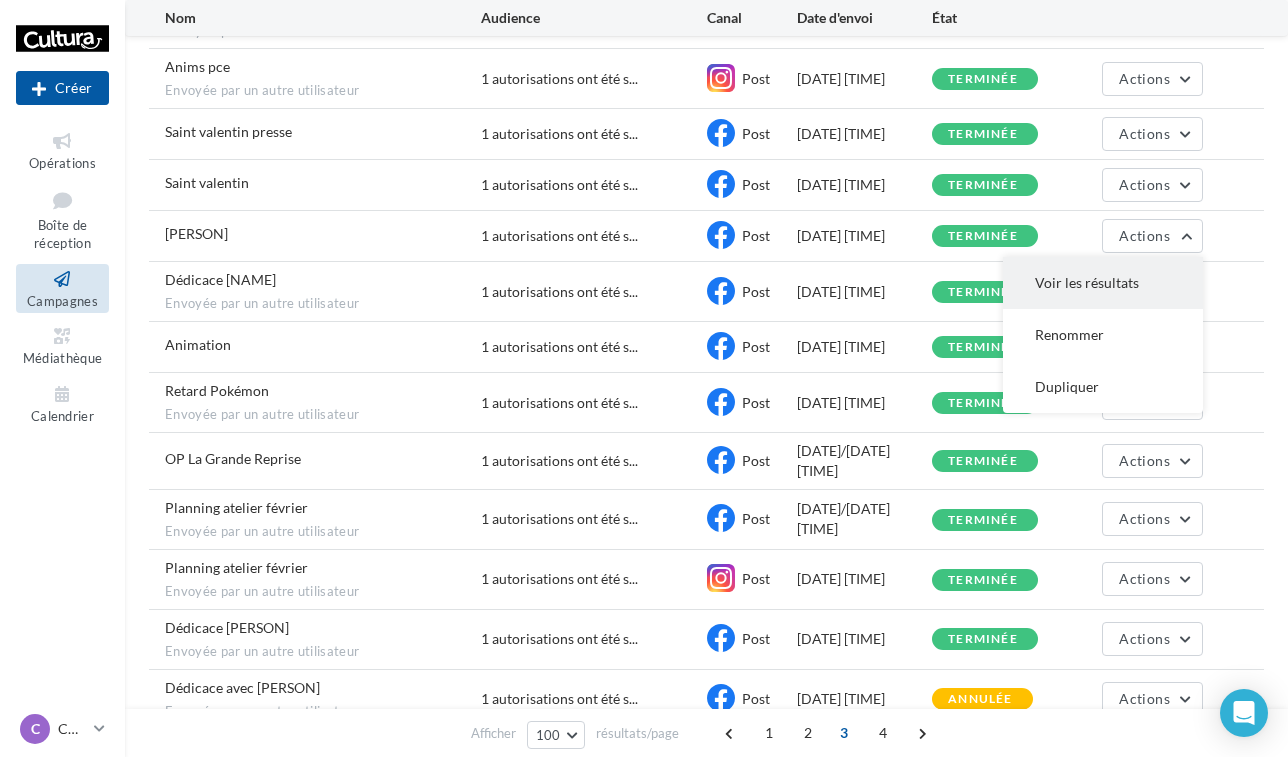click on "Voir les résultats" at bounding box center [1103, 283] 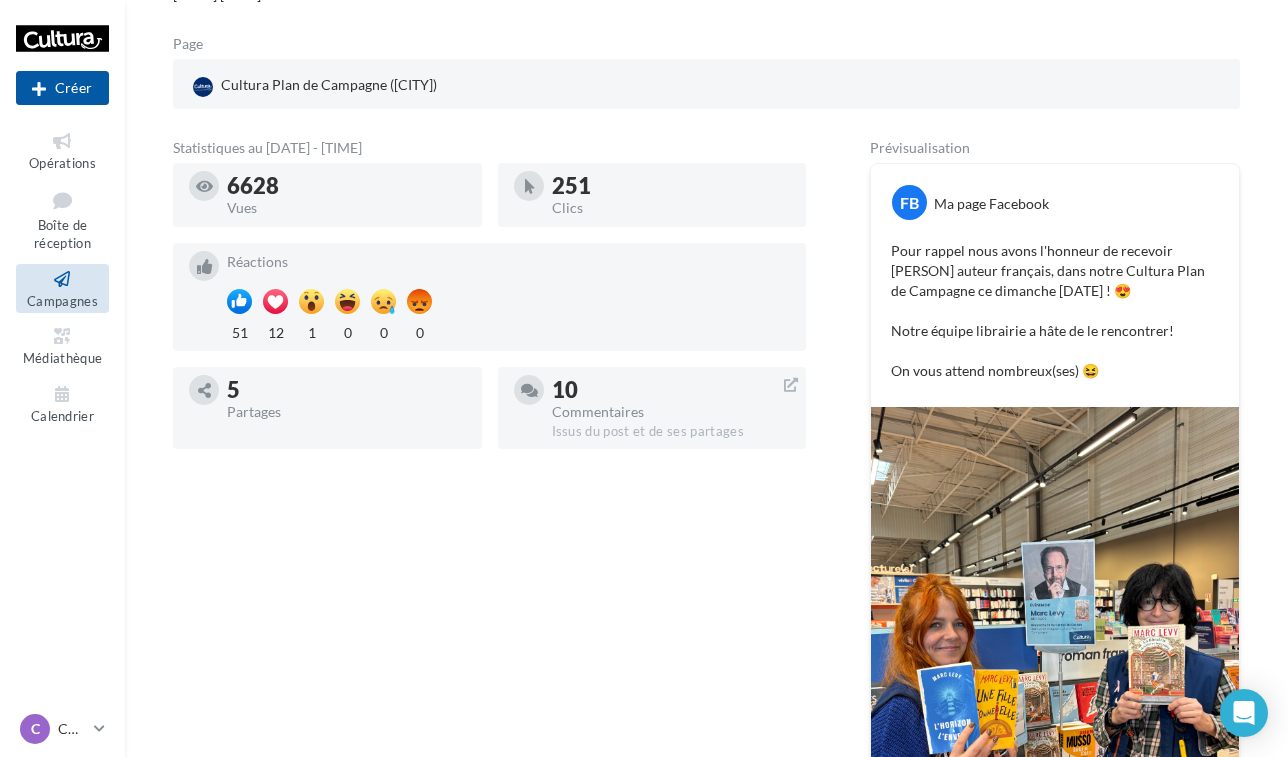 scroll, scrollTop: 242, scrollLeft: 0, axis: vertical 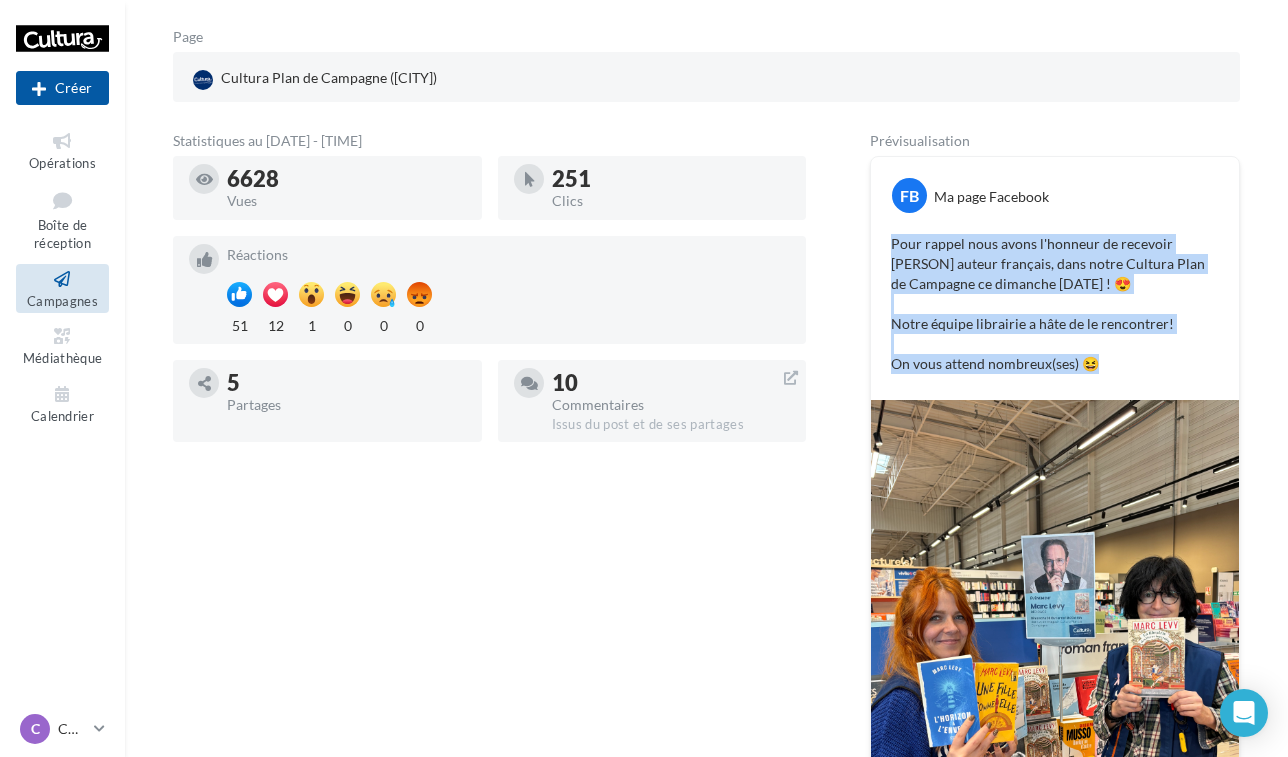 drag, startPoint x: 887, startPoint y: 239, endPoint x: 1159, endPoint y: 377, distance: 305.0049 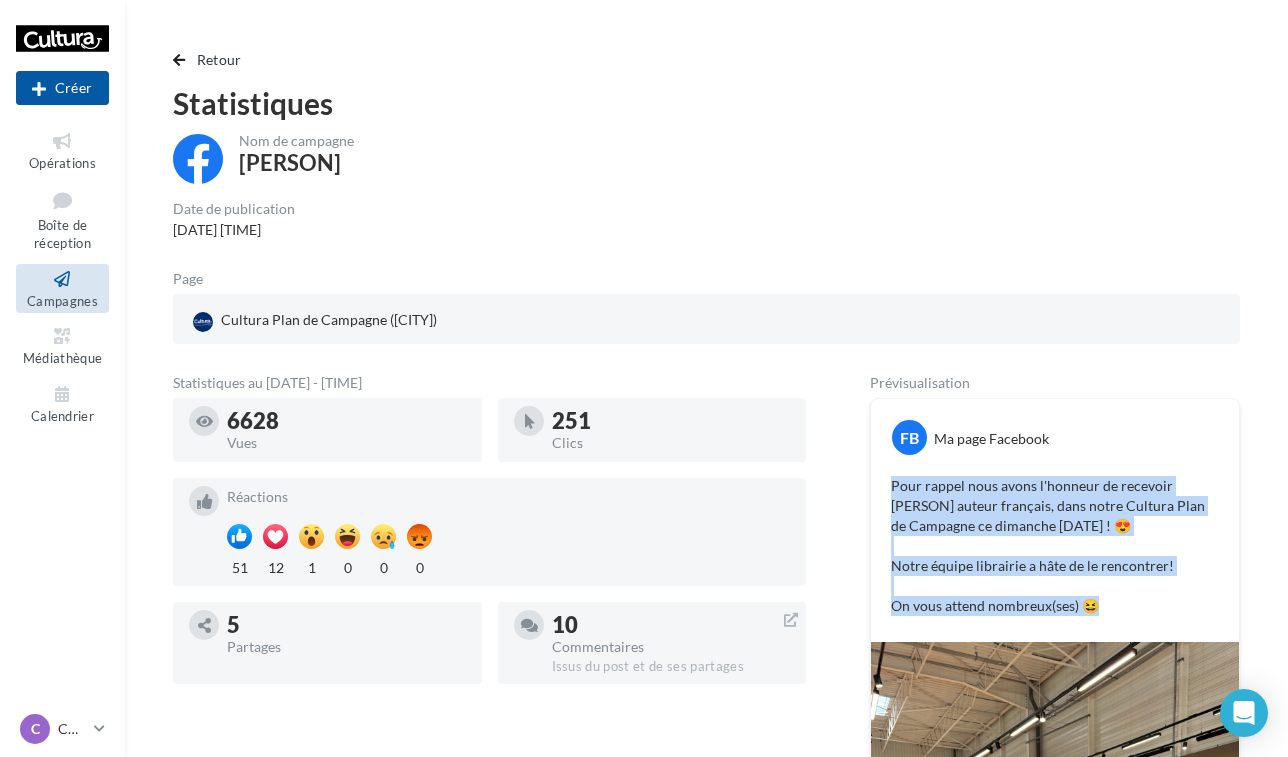 scroll, scrollTop: 0, scrollLeft: 0, axis: both 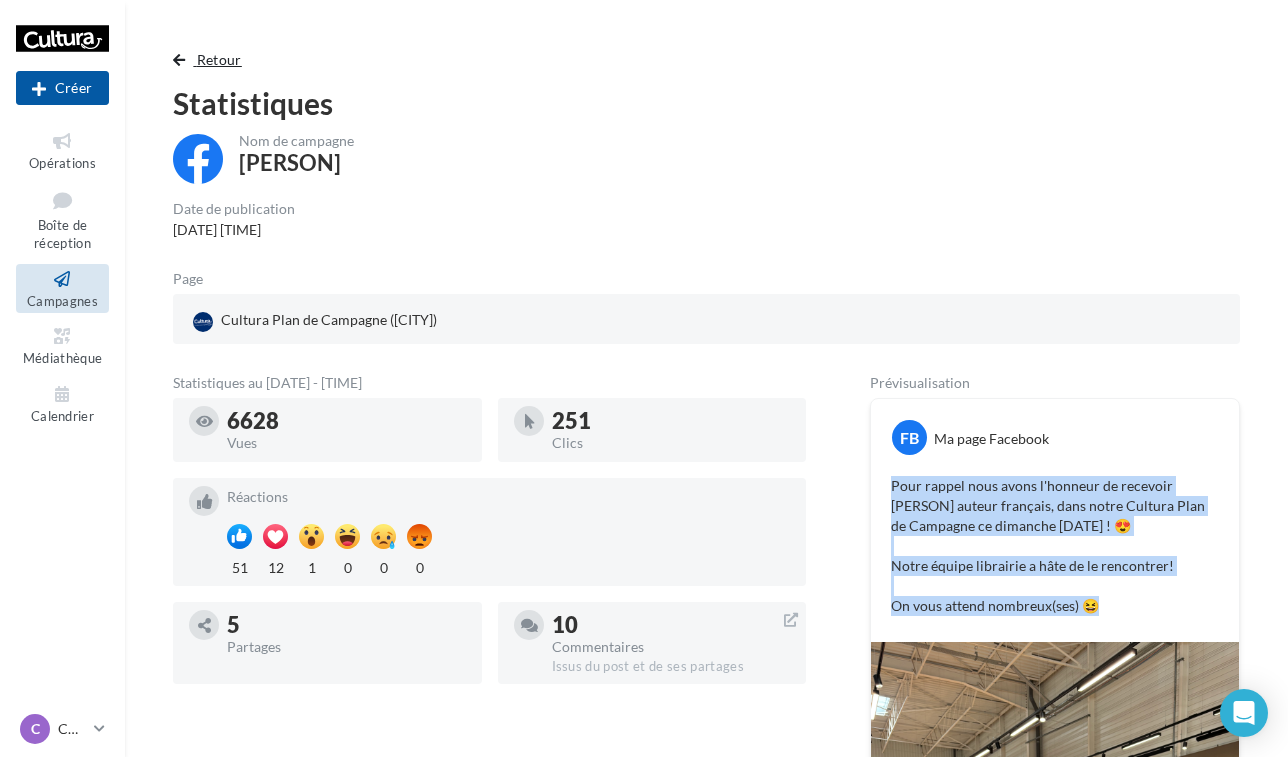 click on "Retour" at bounding box center (211, 60) 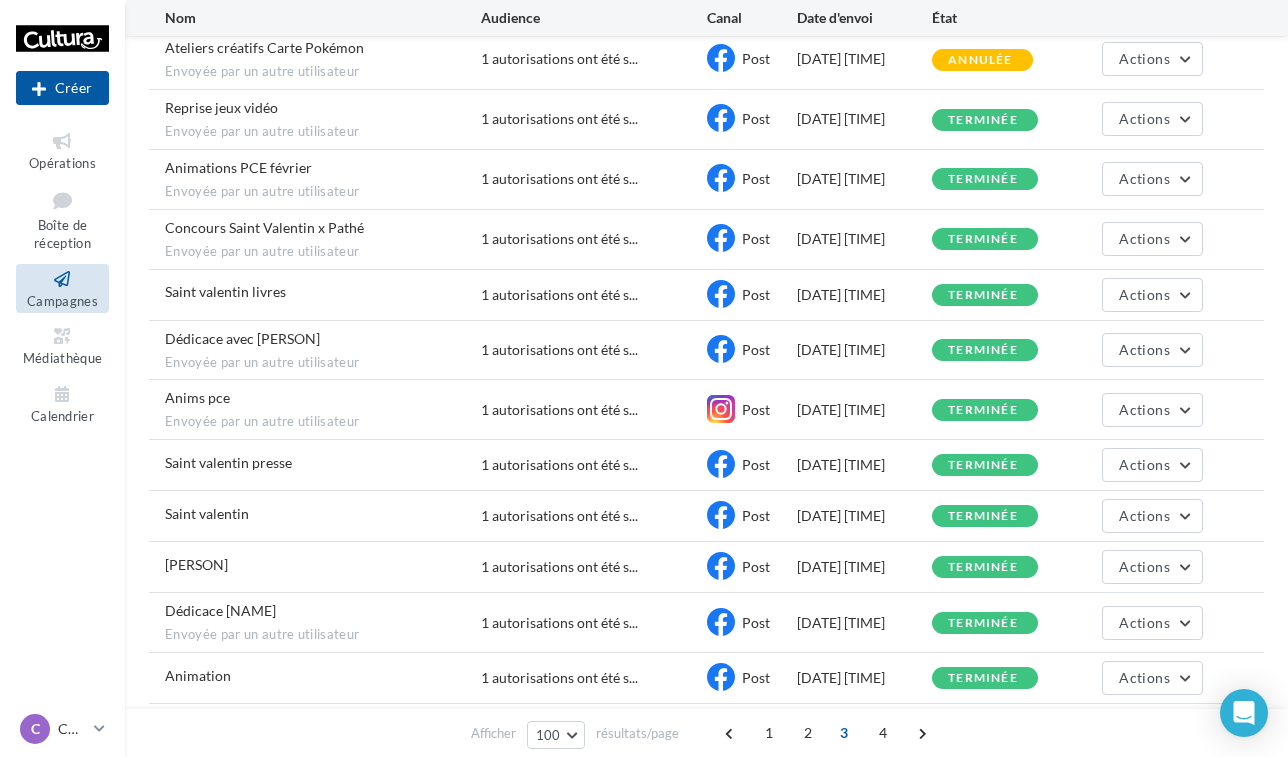 scroll, scrollTop: 229, scrollLeft: 0, axis: vertical 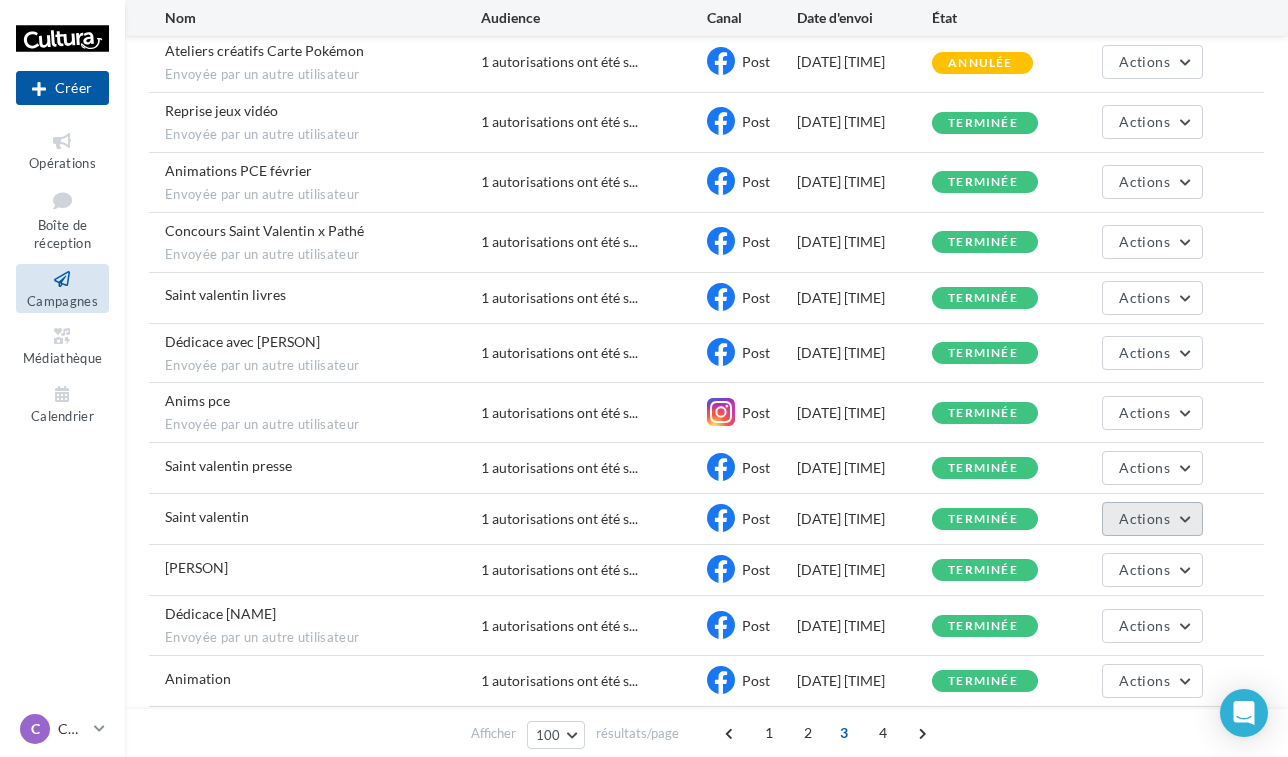 click on "Actions" at bounding box center [1144, 518] 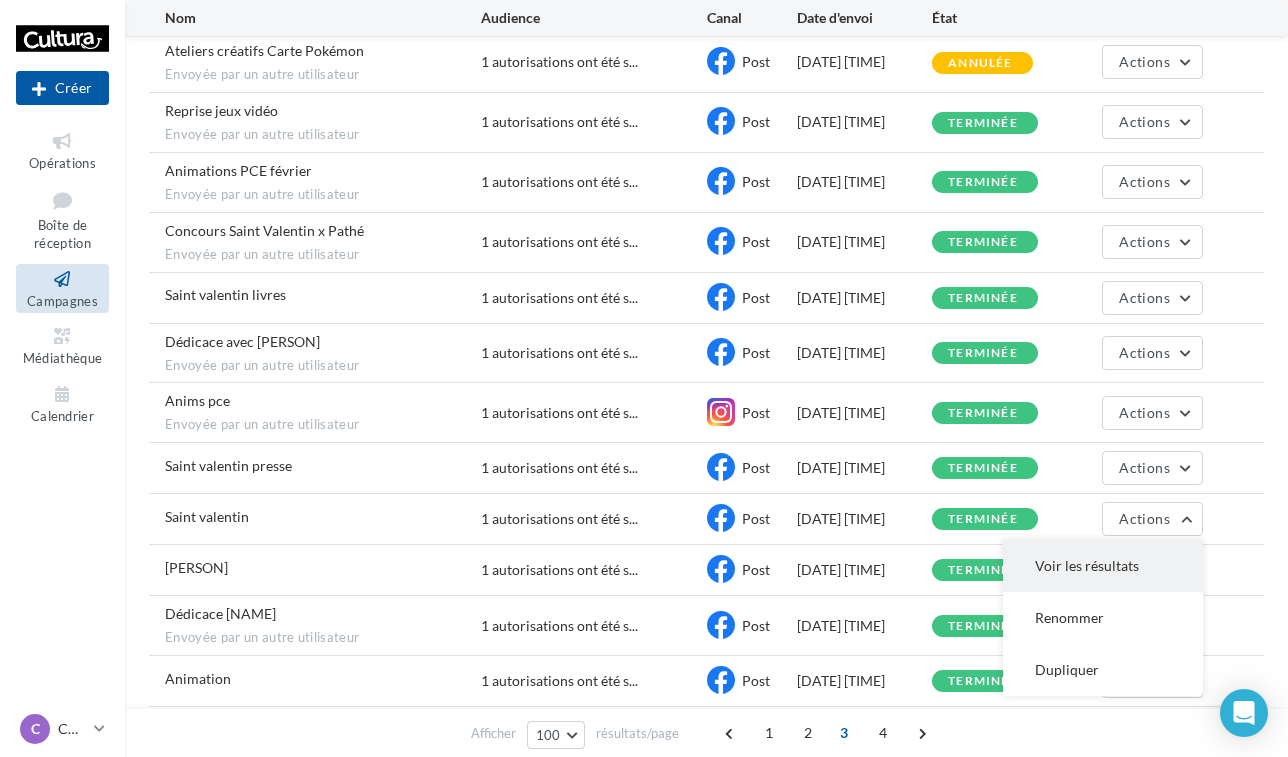 click on "Voir les résultats" at bounding box center [1103, 566] 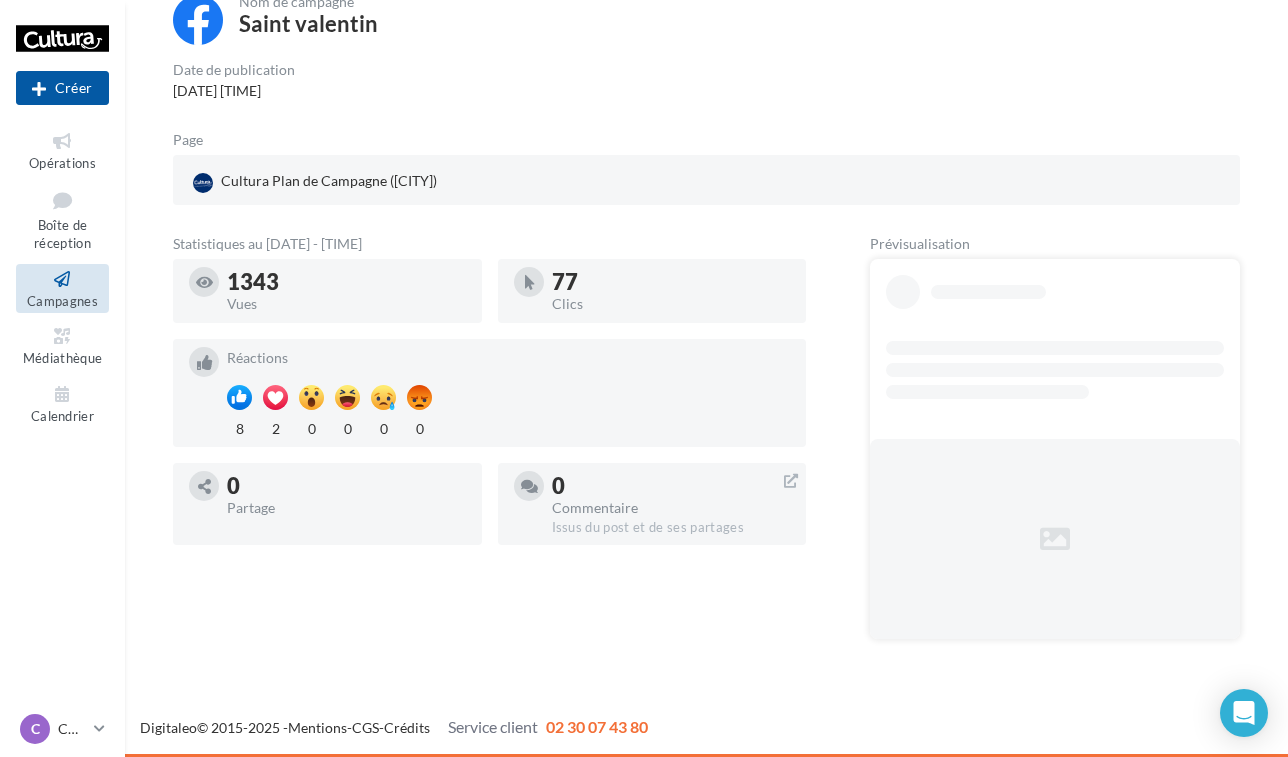 scroll, scrollTop: 139, scrollLeft: 0, axis: vertical 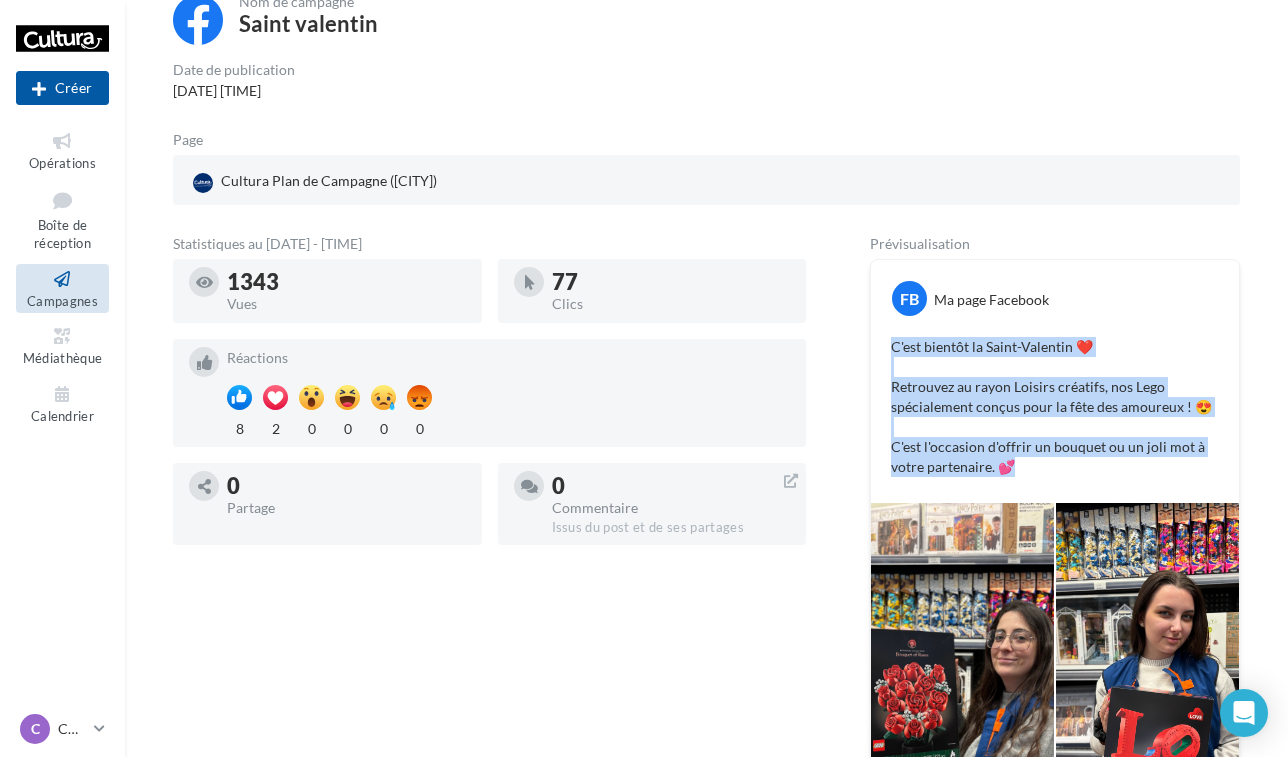 drag, startPoint x: 891, startPoint y: 342, endPoint x: 1026, endPoint y: 488, distance: 198.84918 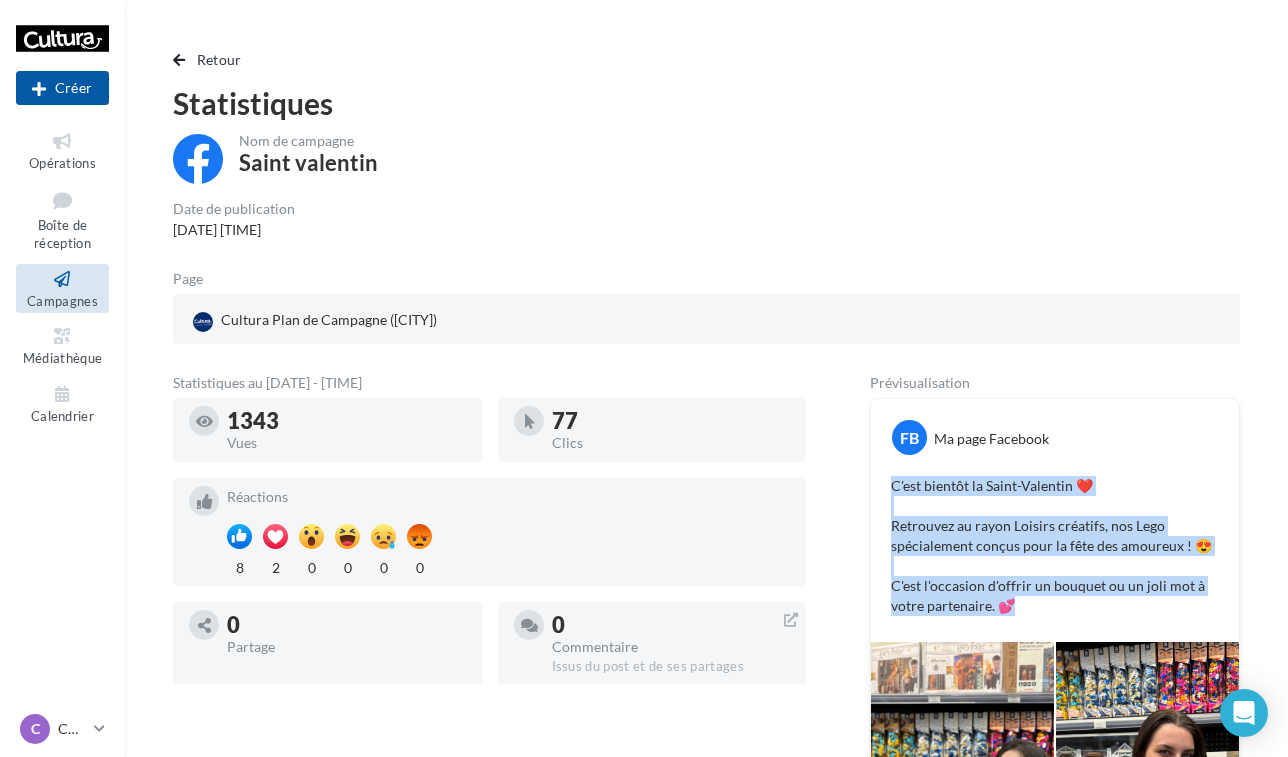 scroll, scrollTop: 0, scrollLeft: 0, axis: both 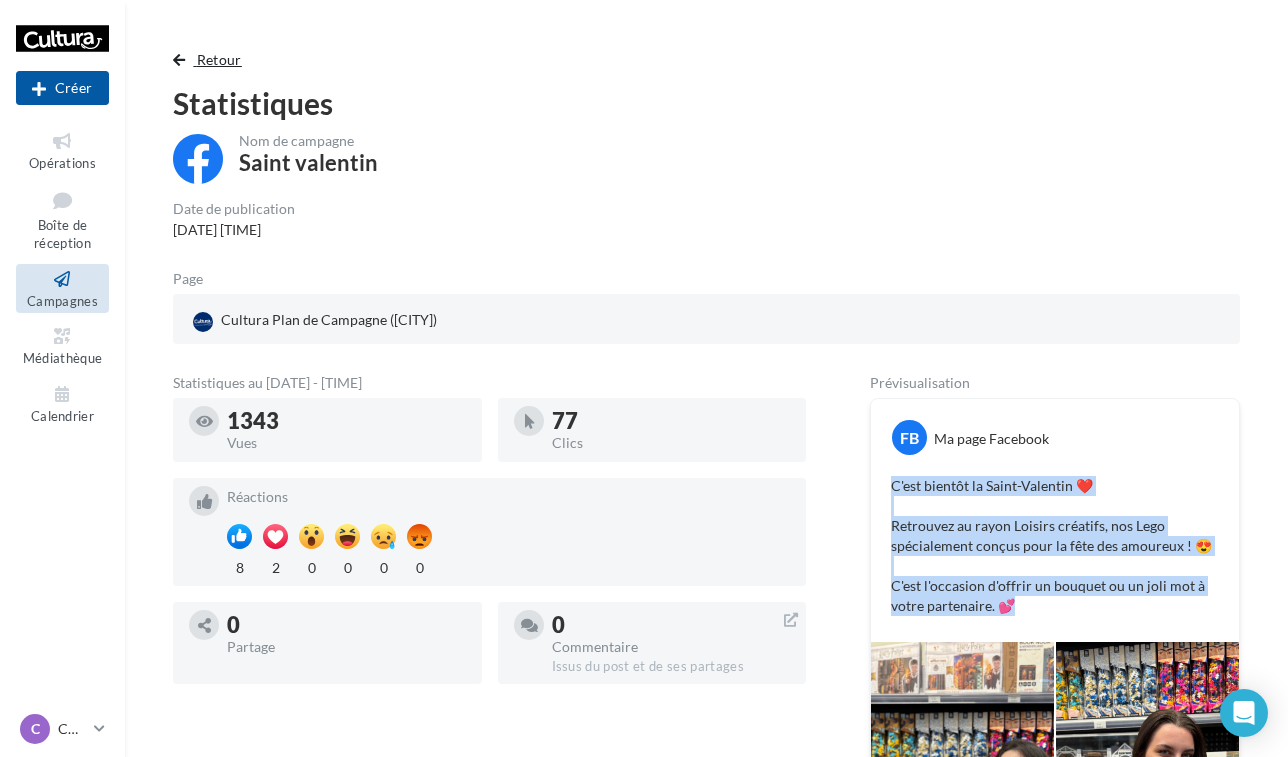 click on "Retour" at bounding box center [211, 60] 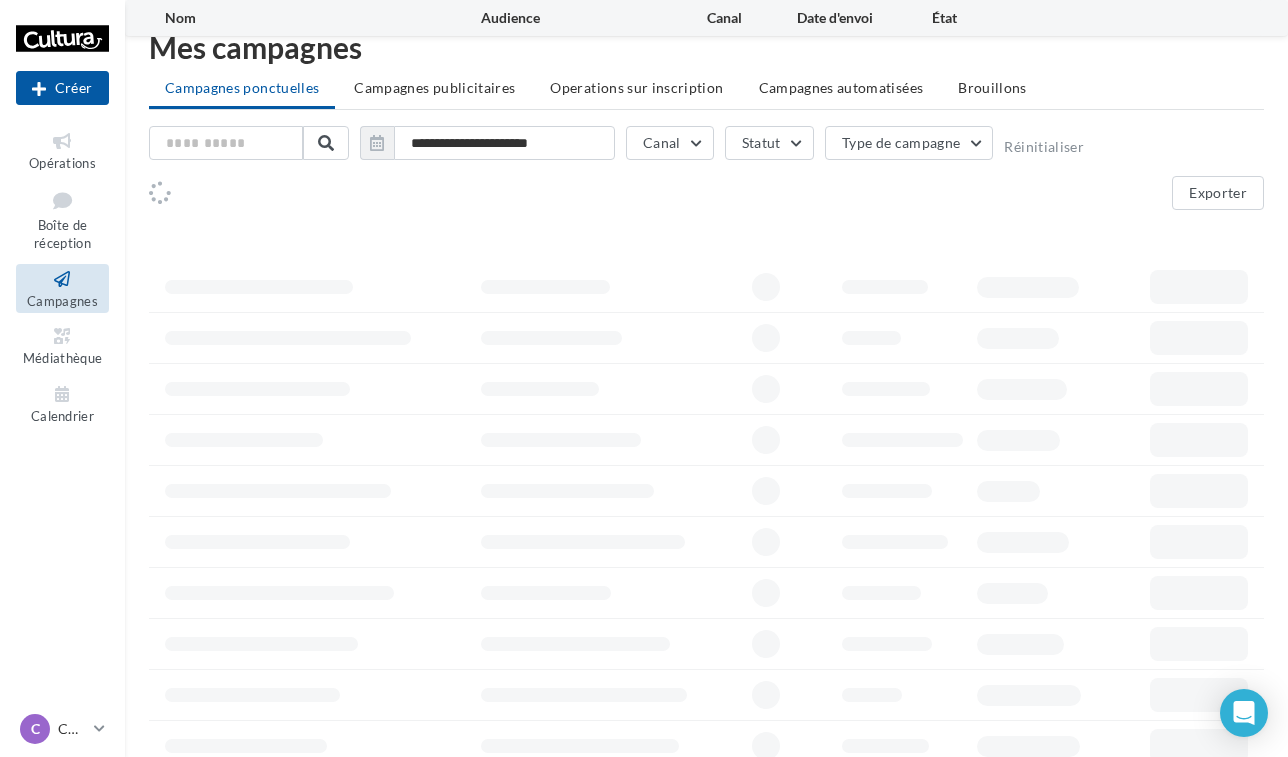 scroll, scrollTop: 229, scrollLeft: 0, axis: vertical 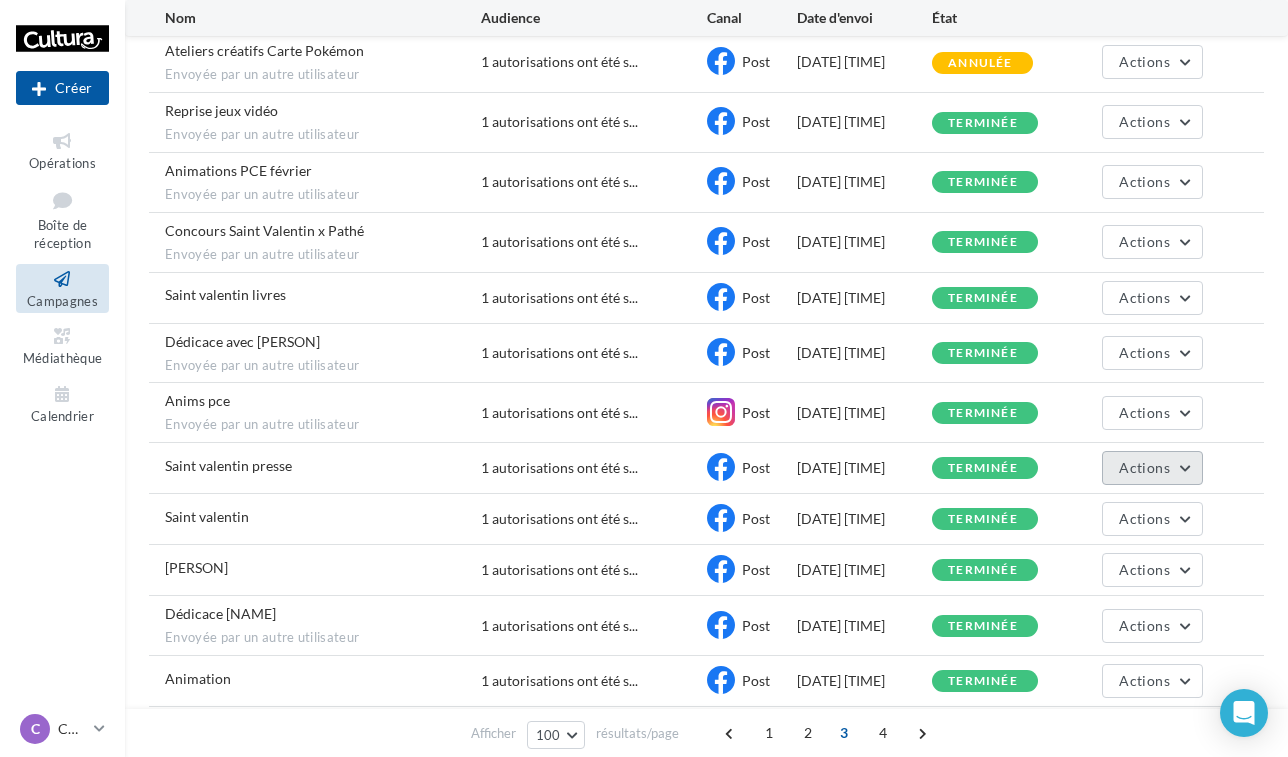 click on "Actions" at bounding box center [1152, 468] 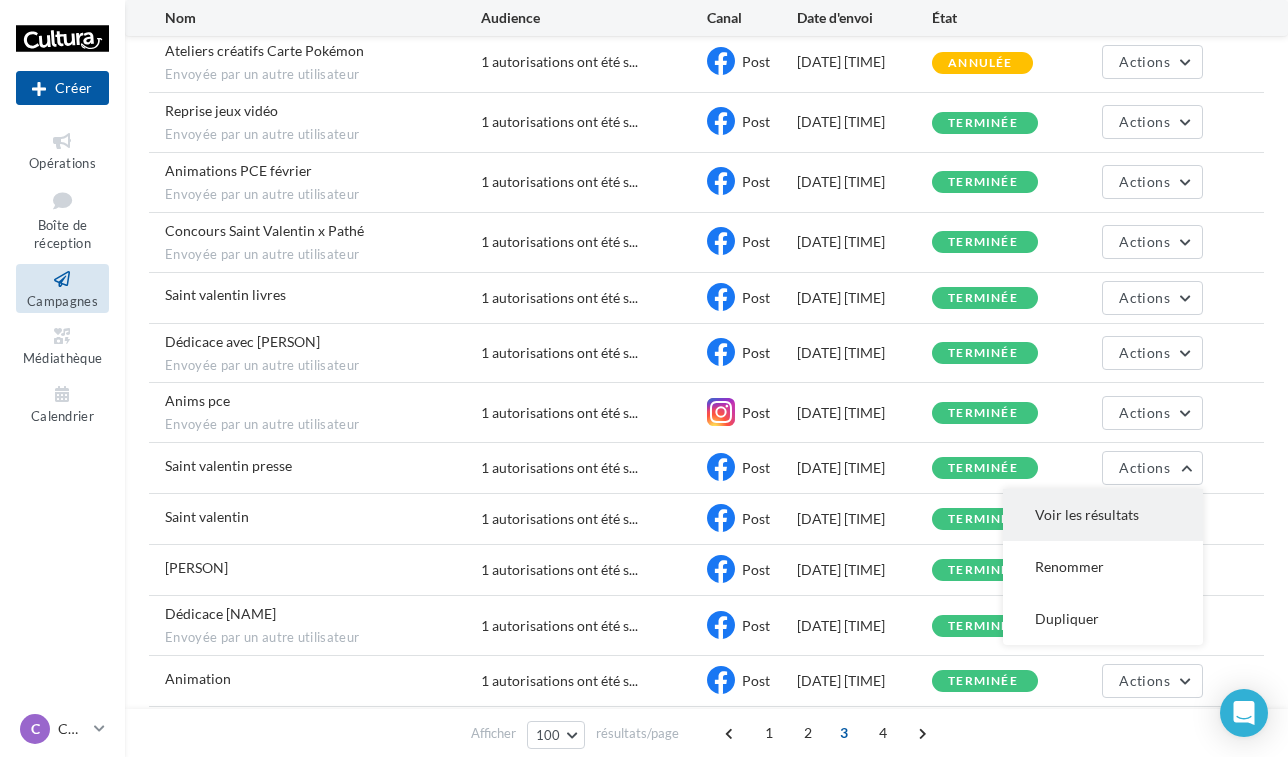 click on "Voir les résultats" at bounding box center (1103, 515) 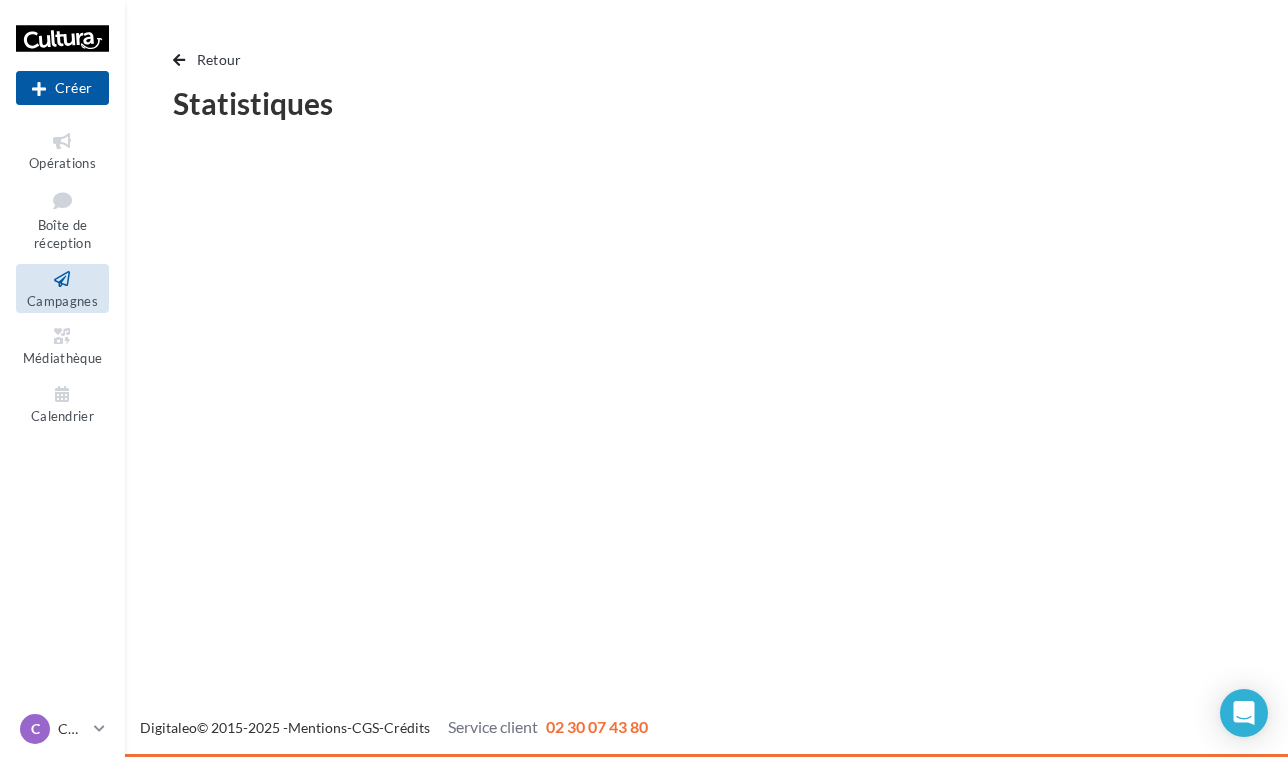 scroll, scrollTop: 0, scrollLeft: 0, axis: both 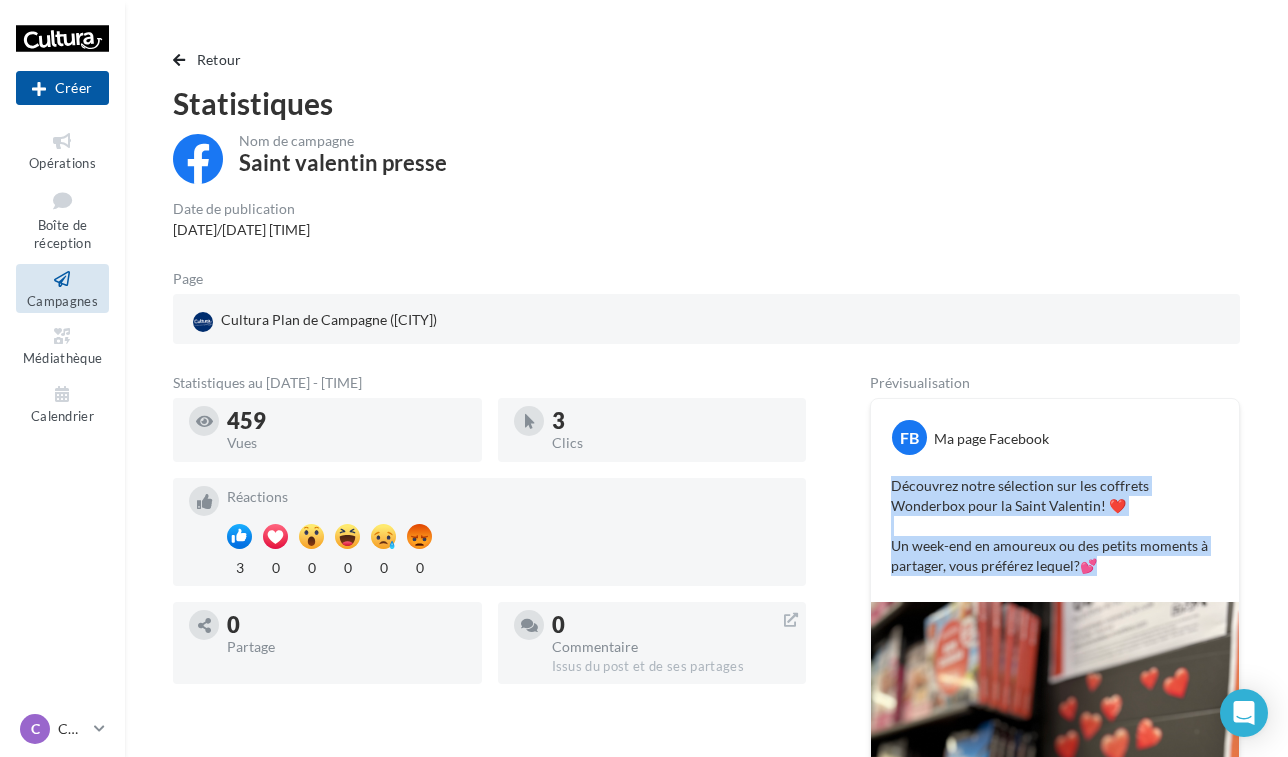 drag, startPoint x: 888, startPoint y: 489, endPoint x: 1120, endPoint y: 564, distance: 243.82166 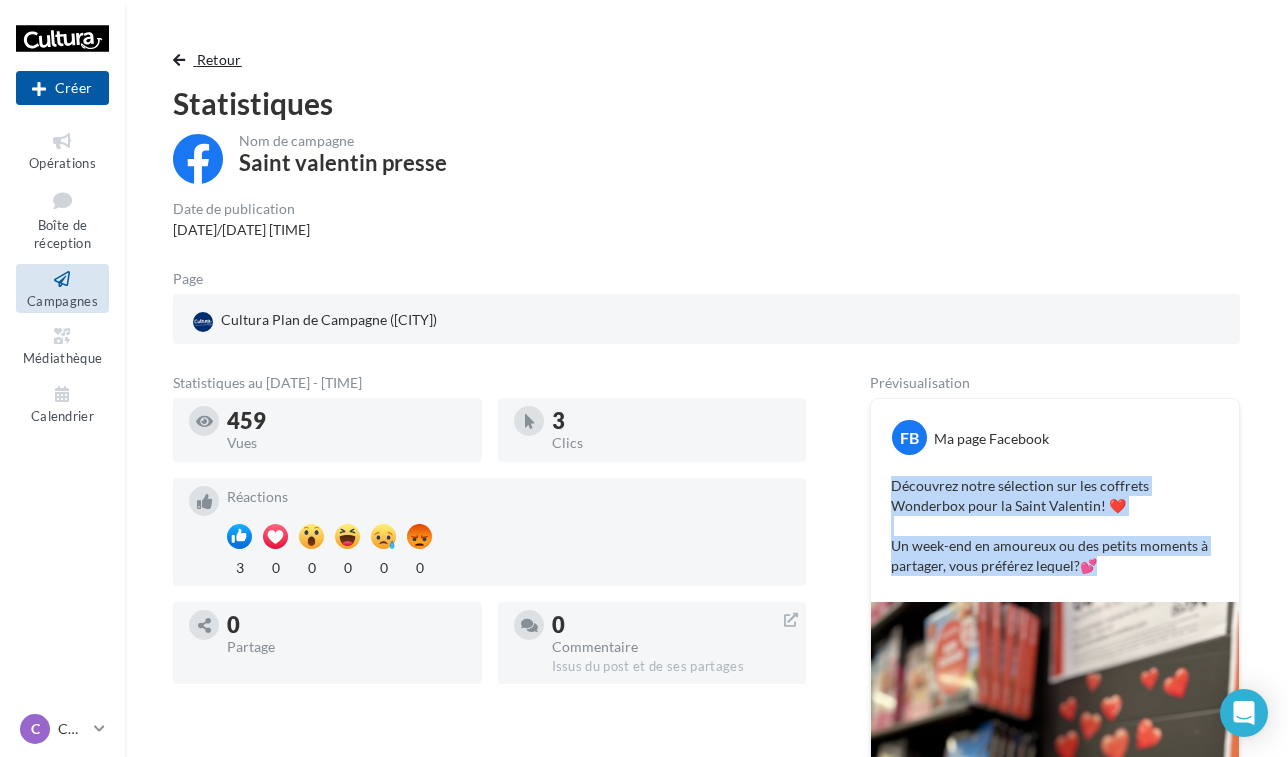 click on "Retour" at bounding box center (211, 60) 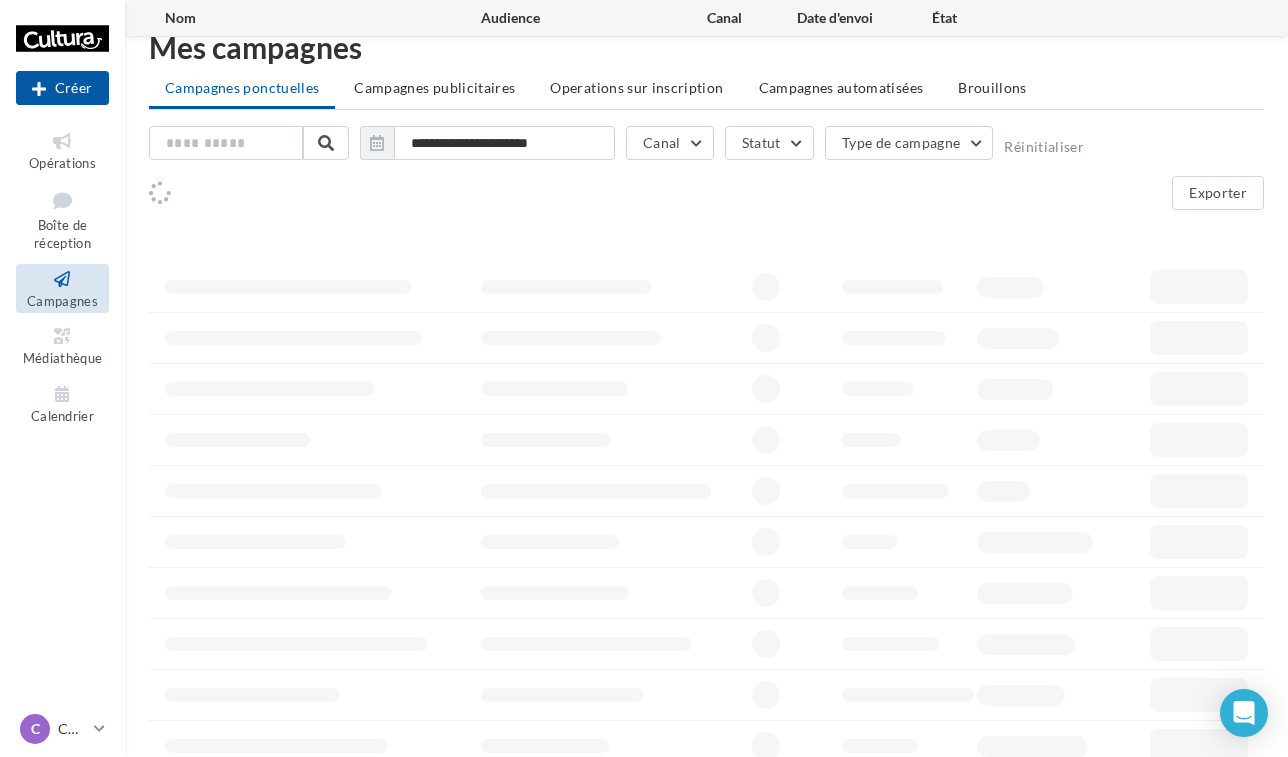 scroll, scrollTop: 229, scrollLeft: 0, axis: vertical 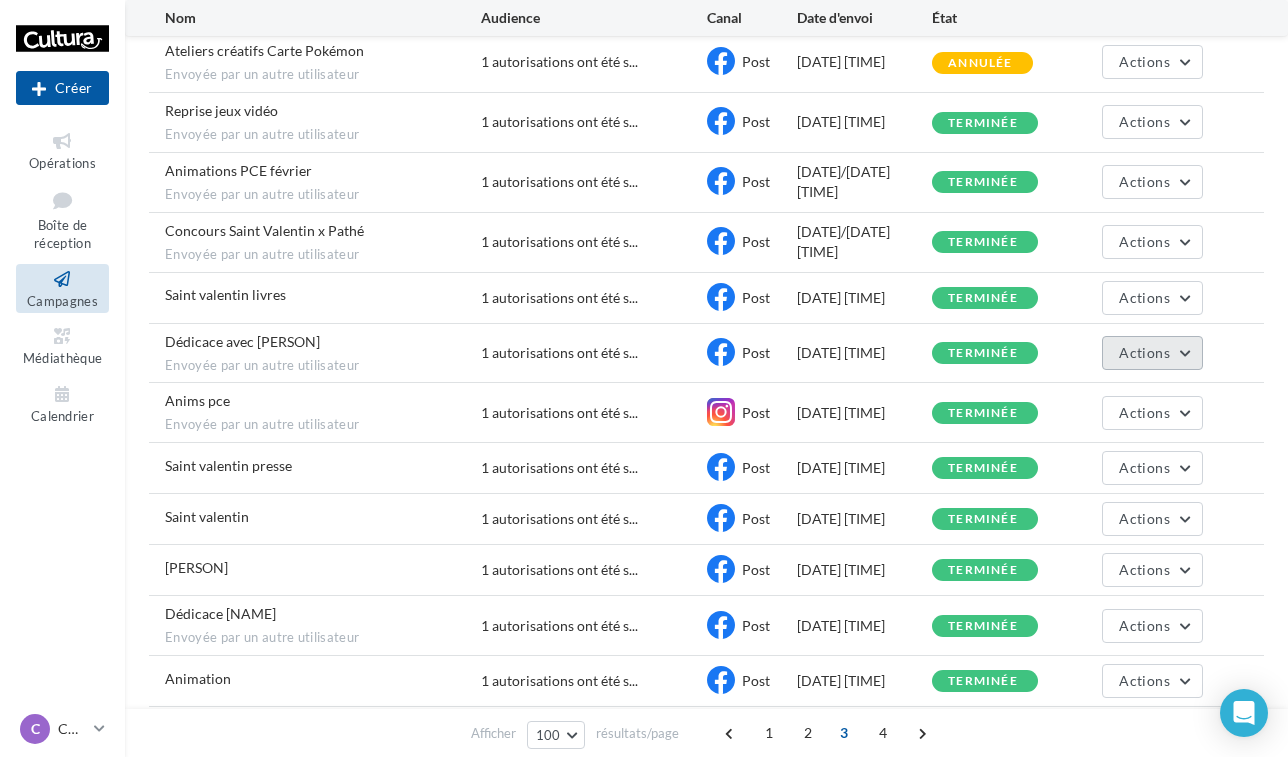 click on "Actions" at bounding box center [1144, 352] 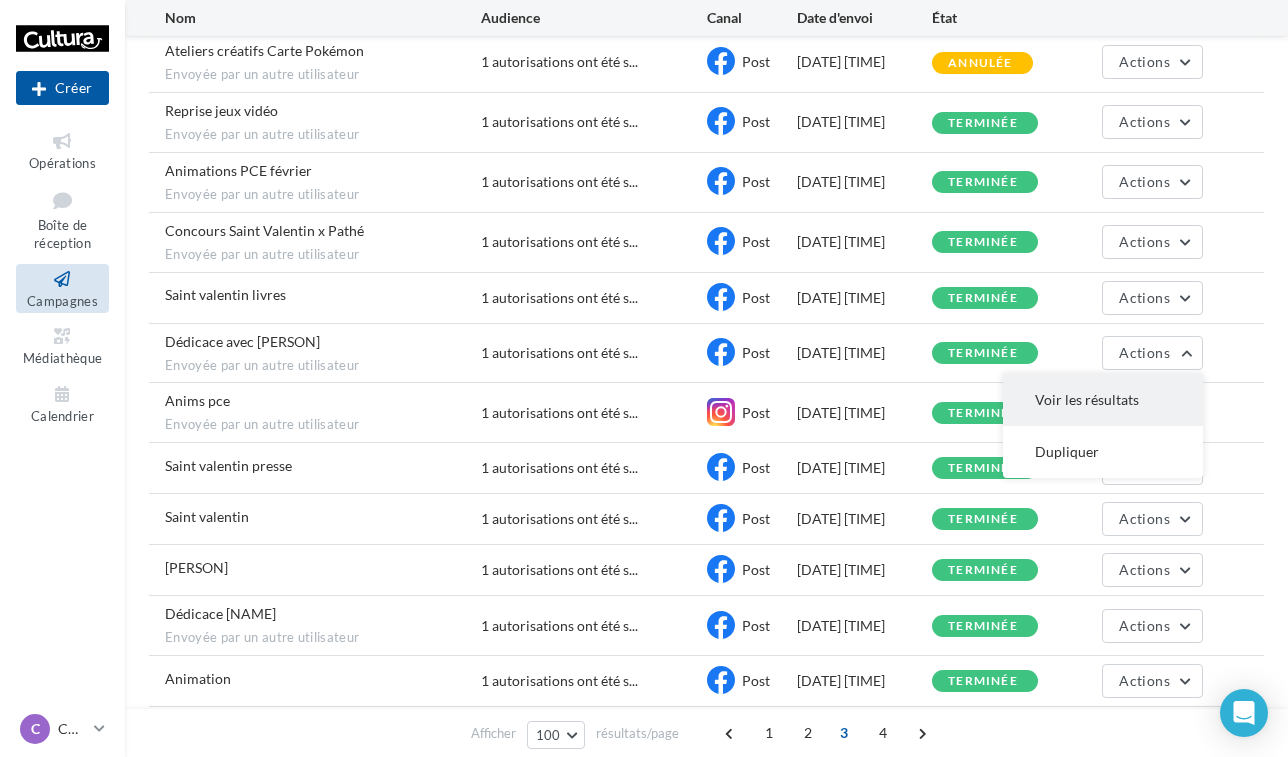 click on "Voir les résultats" at bounding box center [1103, 400] 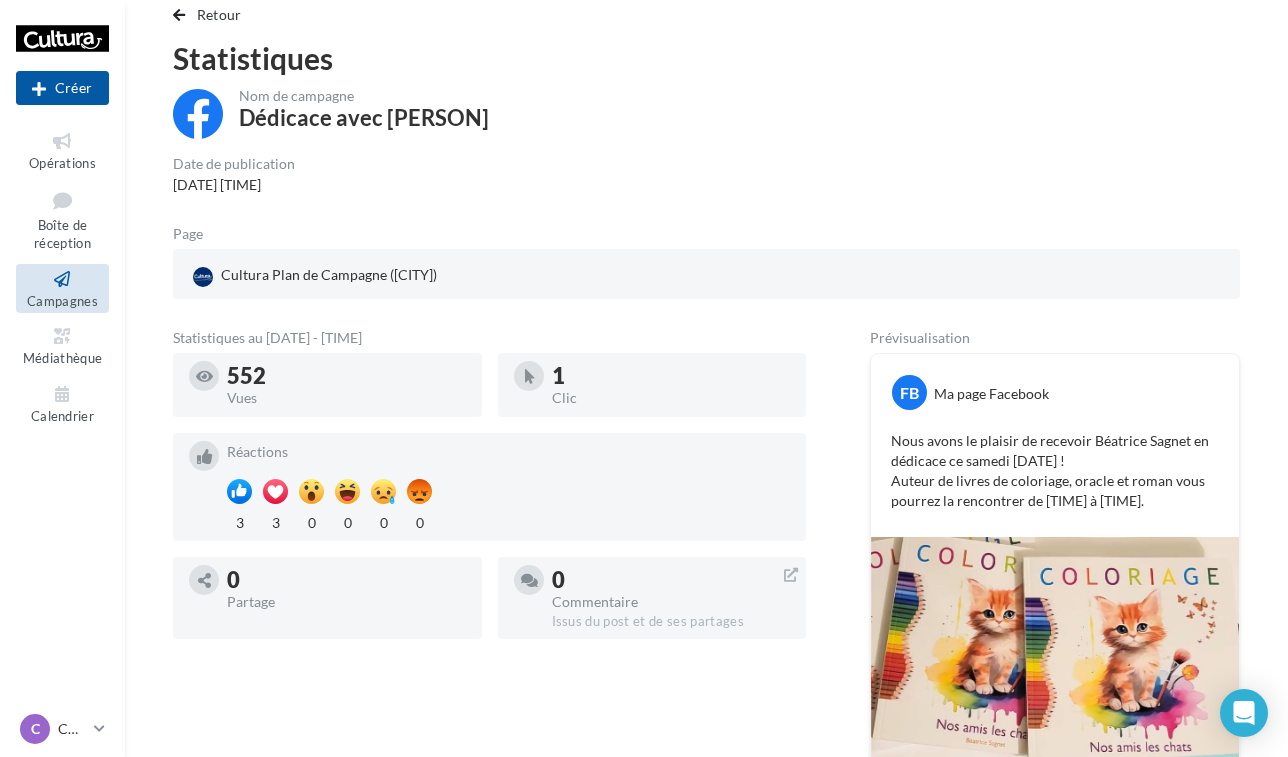 scroll, scrollTop: 44, scrollLeft: 0, axis: vertical 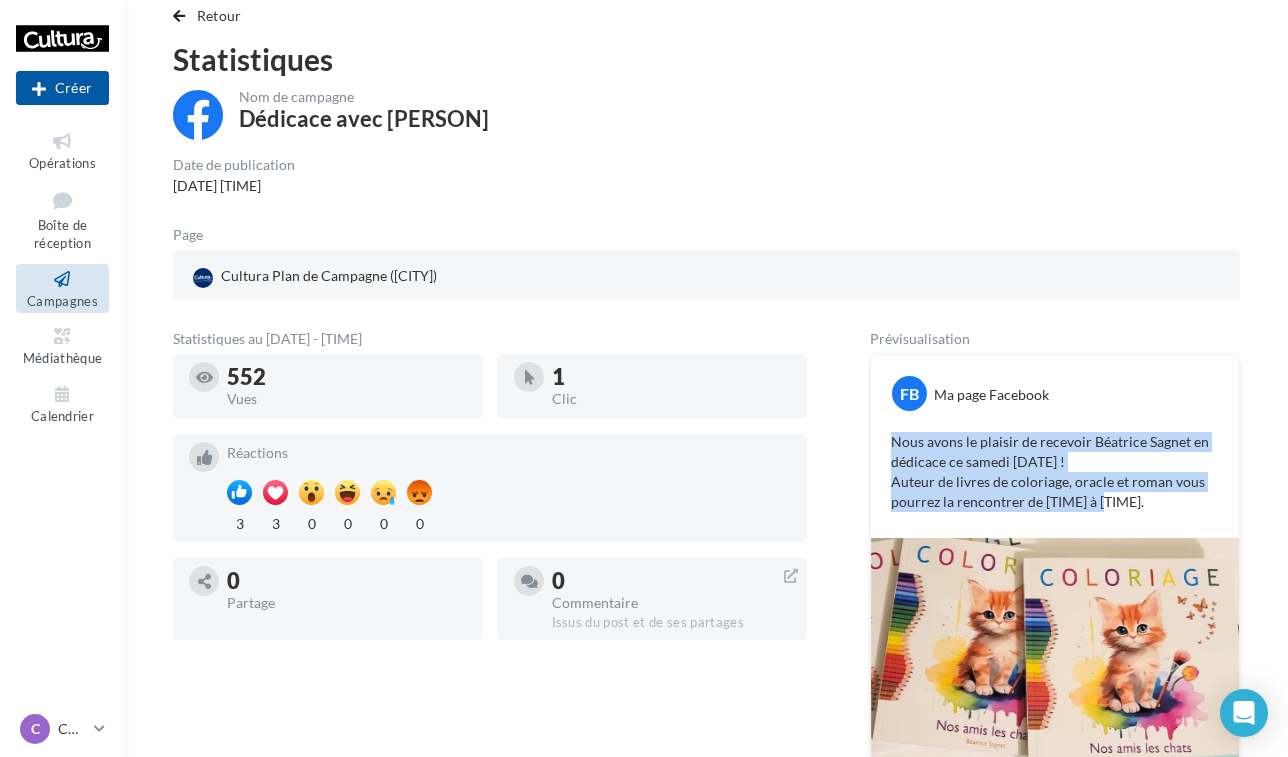 drag, startPoint x: 886, startPoint y: 435, endPoint x: 1151, endPoint y: 518, distance: 277.69406 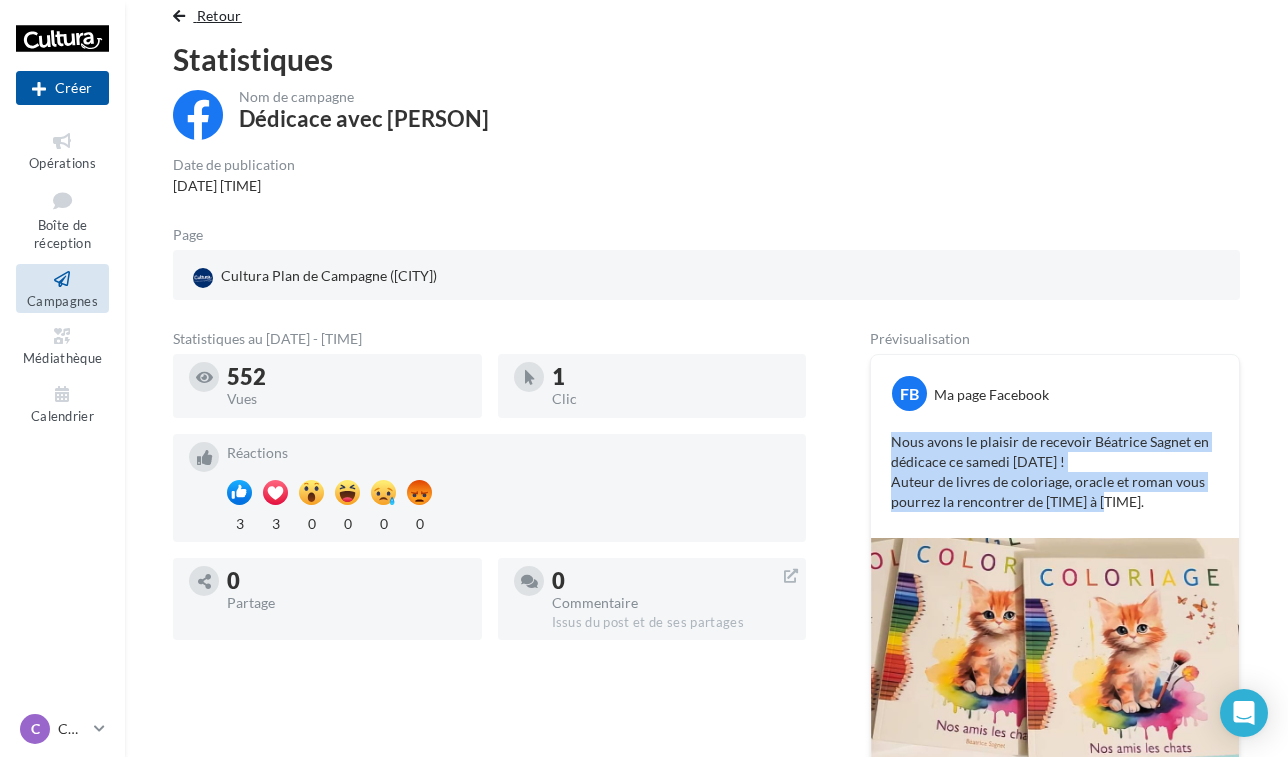 click on "Retour" at bounding box center [219, 15] 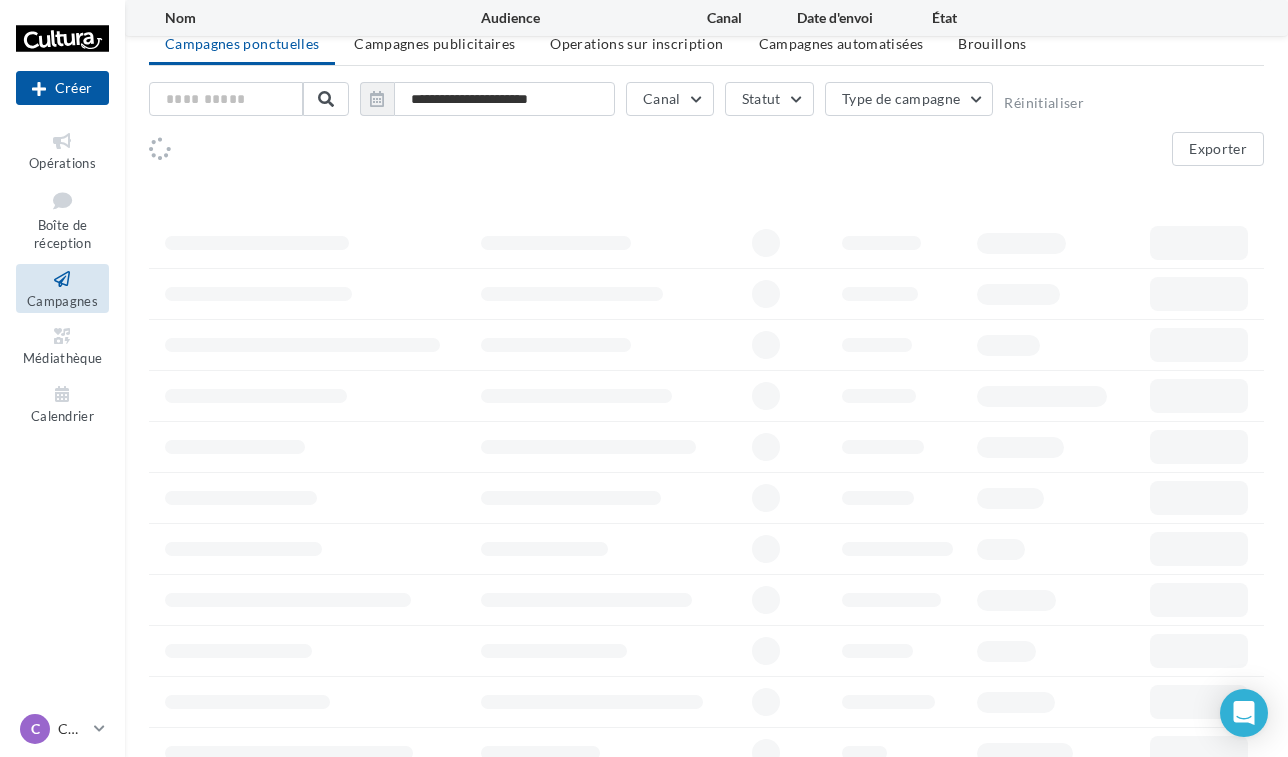 scroll, scrollTop: 229, scrollLeft: 0, axis: vertical 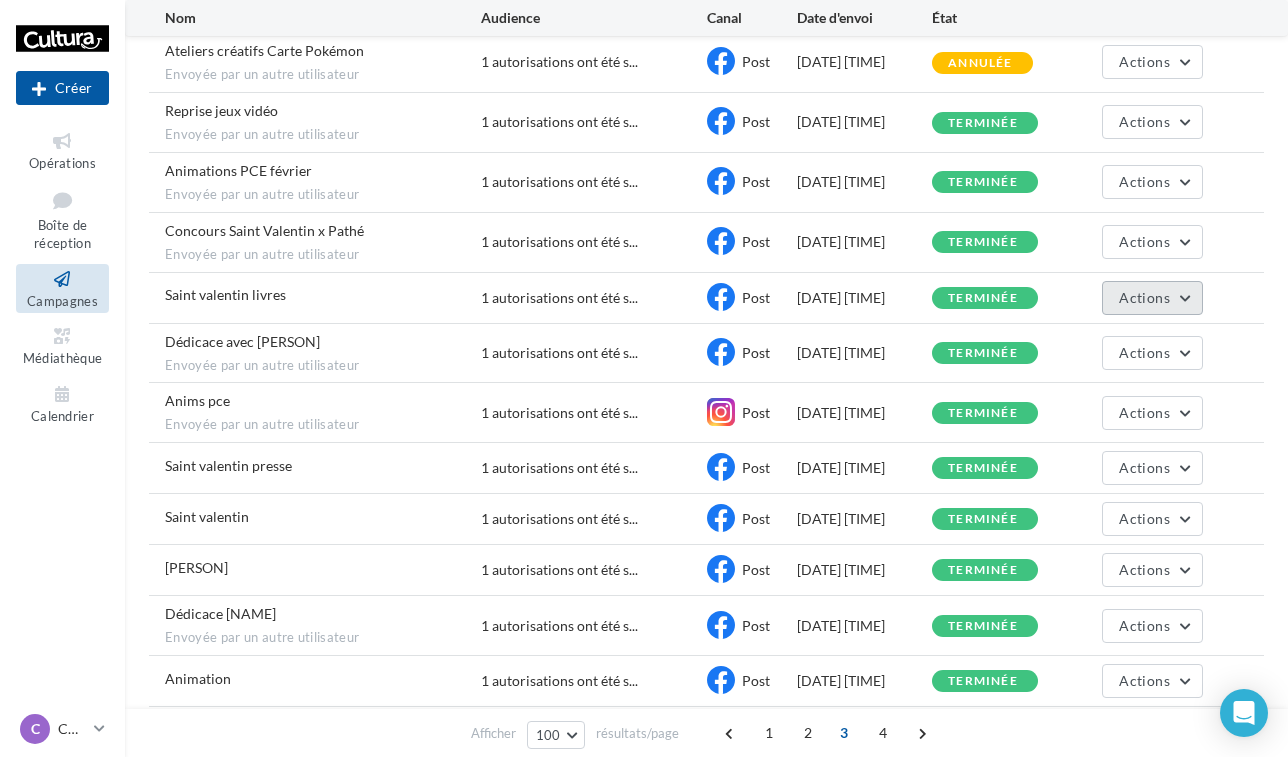 click on "Actions" at bounding box center [1144, 297] 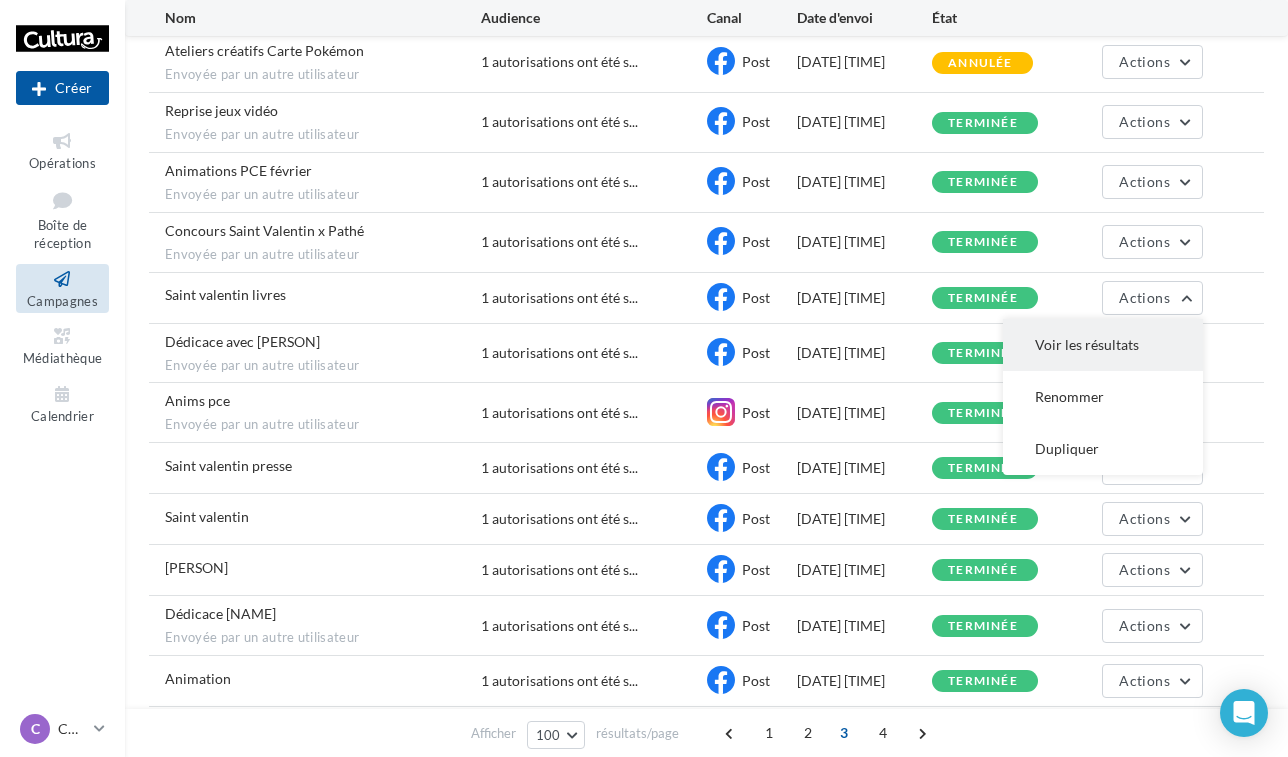 click on "Voir les résultats" at bounding box center [1103, 345] 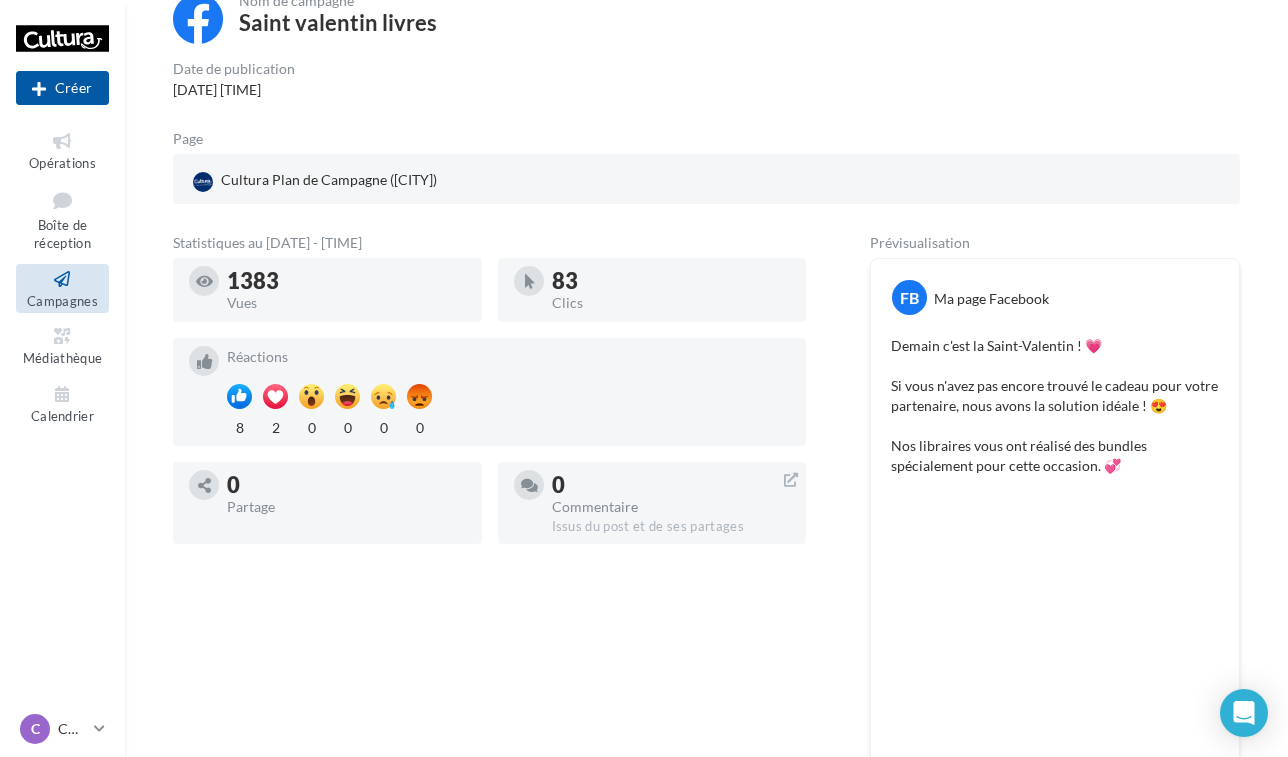 scroll, scrollTop: 139, scrollLeft: 0, axis: vertical 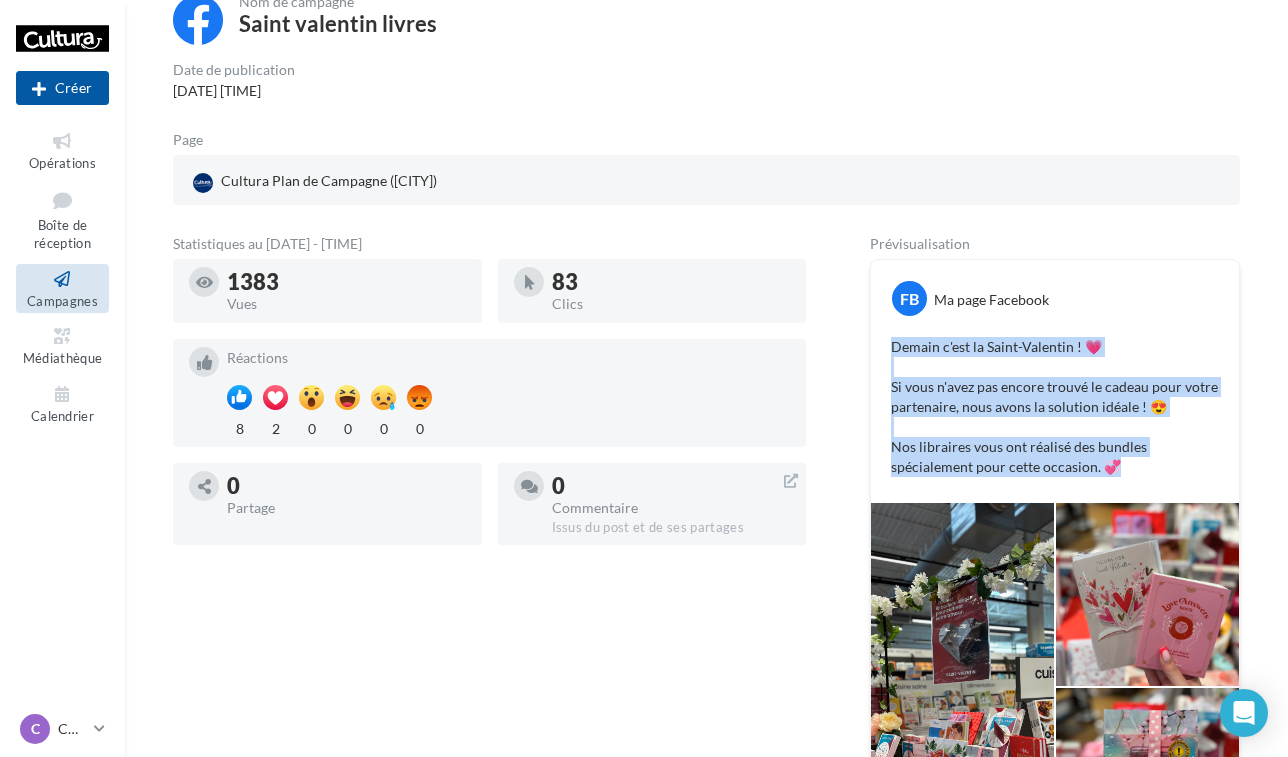 drag, startPoint x: 889, startPoint y: 347, endPoint x: 1120, endPoint y: 464, distance: 258.94016 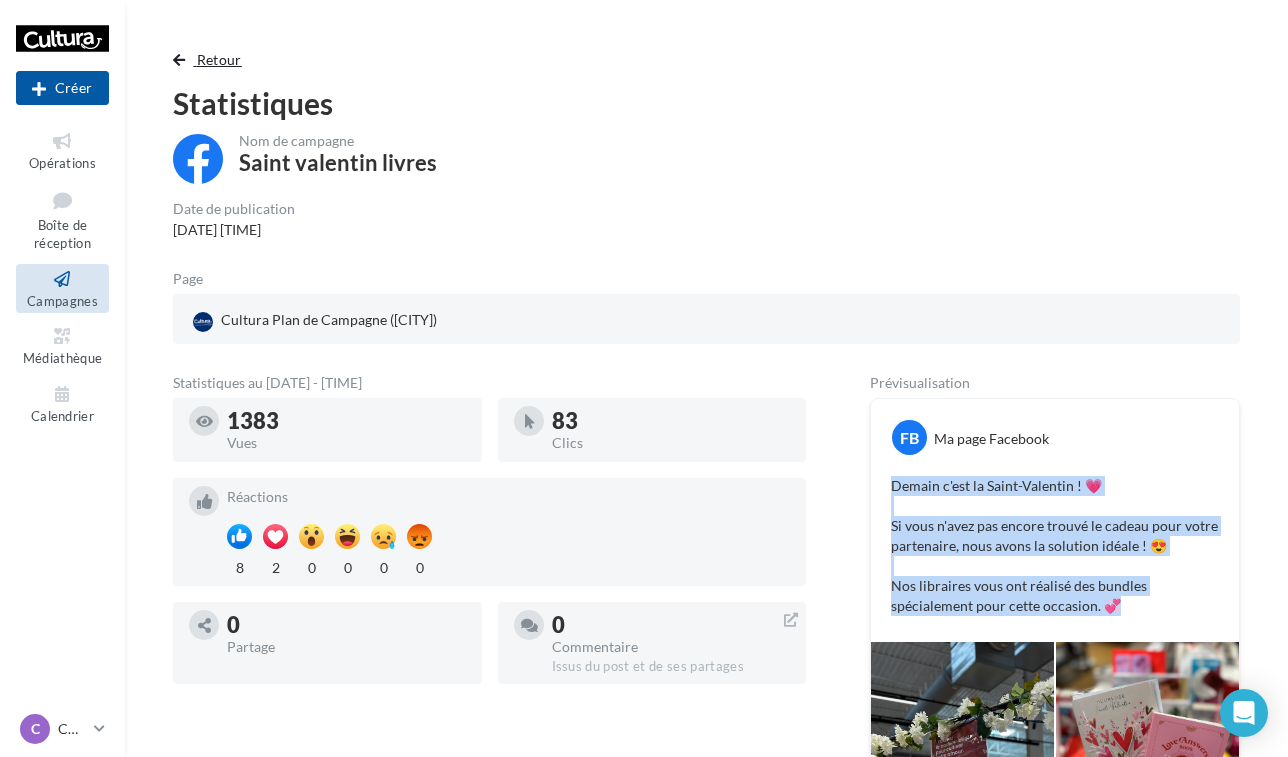 scroll, scrollTop: 0, scrollLeft: 0, axis: both 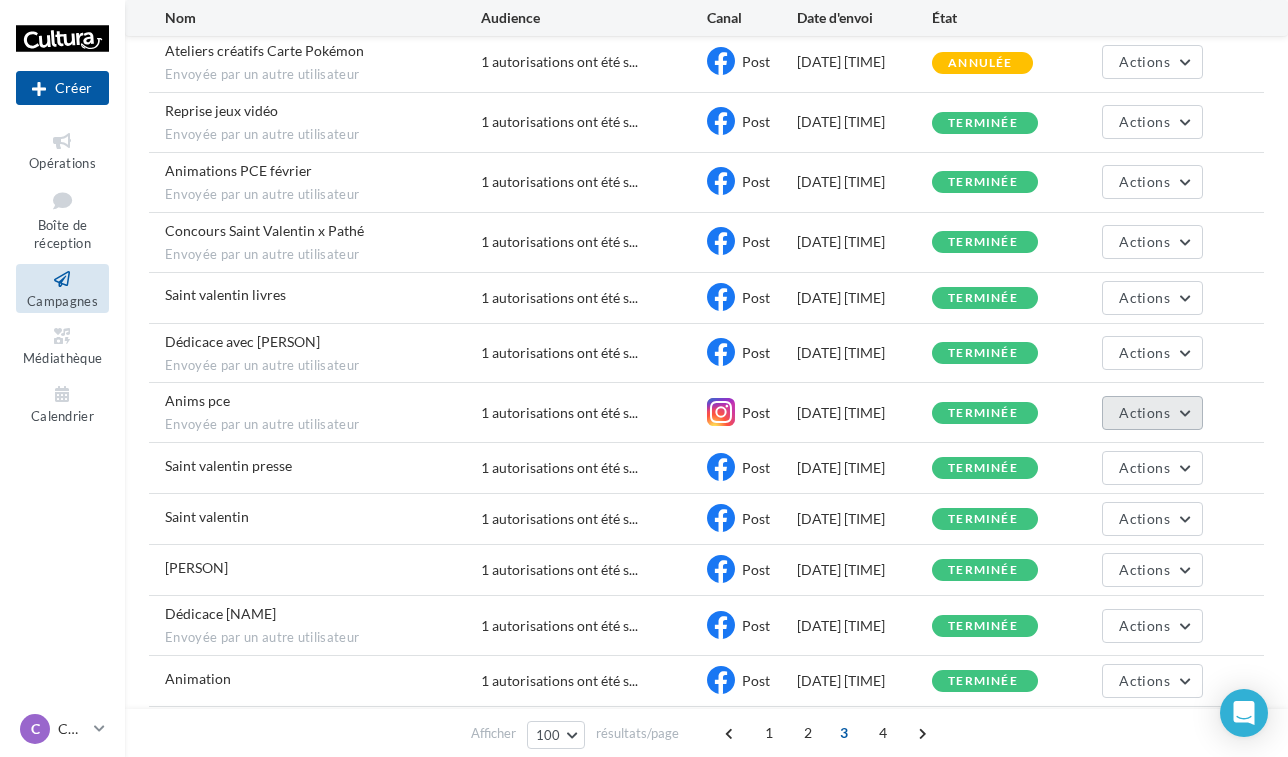 click on "Actions" at bounding box center [1144, 412] 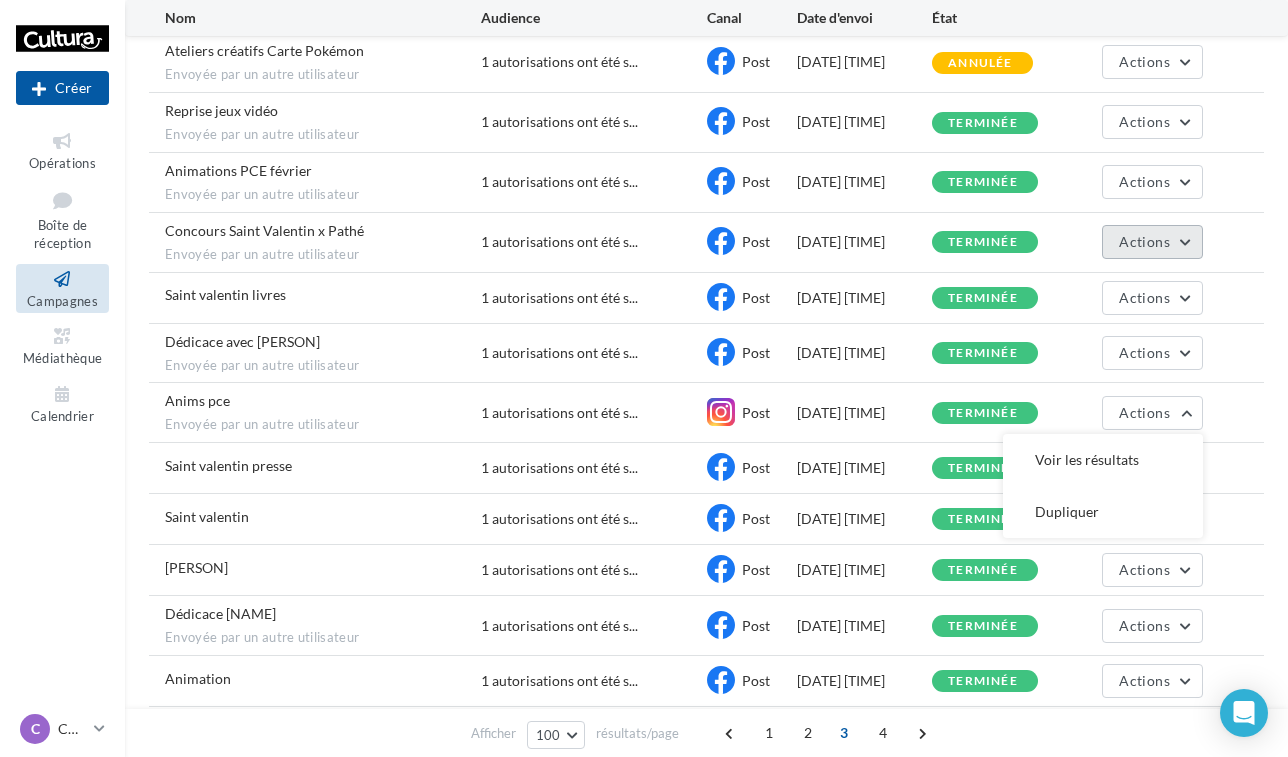 click on "Actions" at bounding box center (1152, 242) 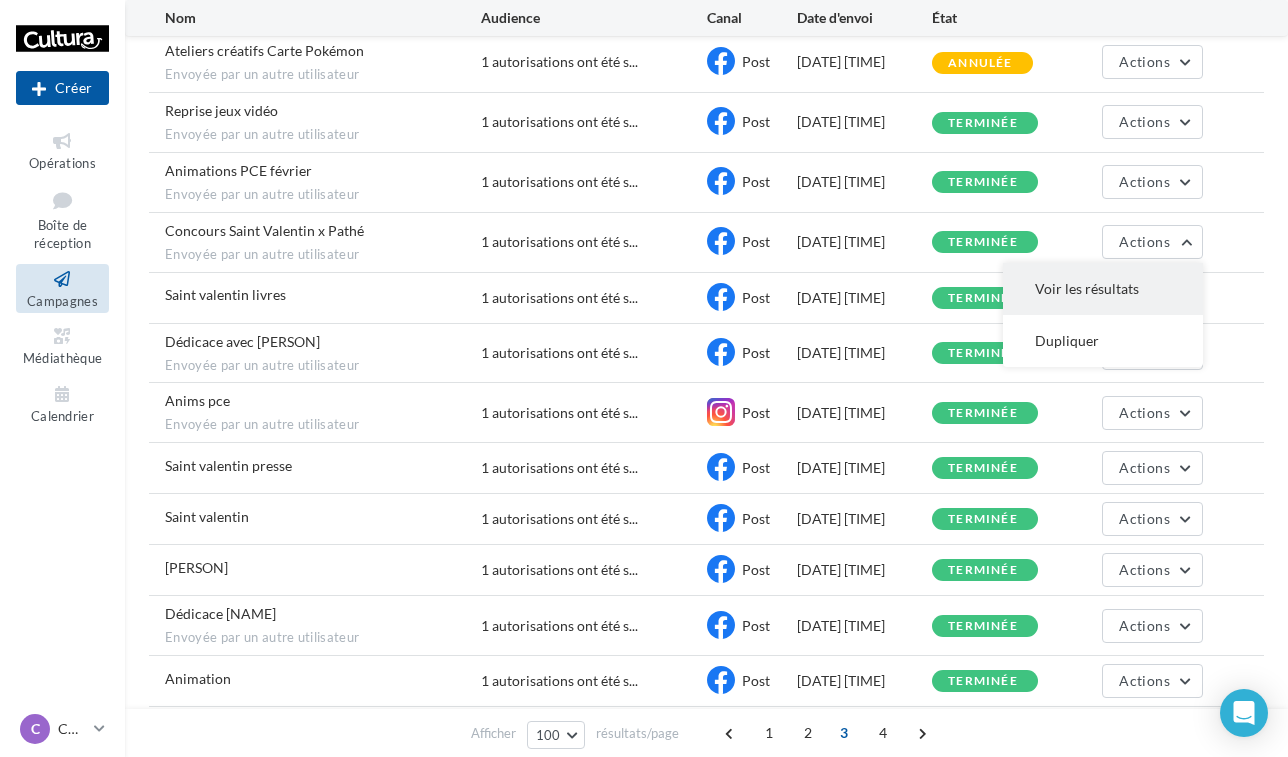 click on "Voir les résultats" at bounding box center (1103, 289) 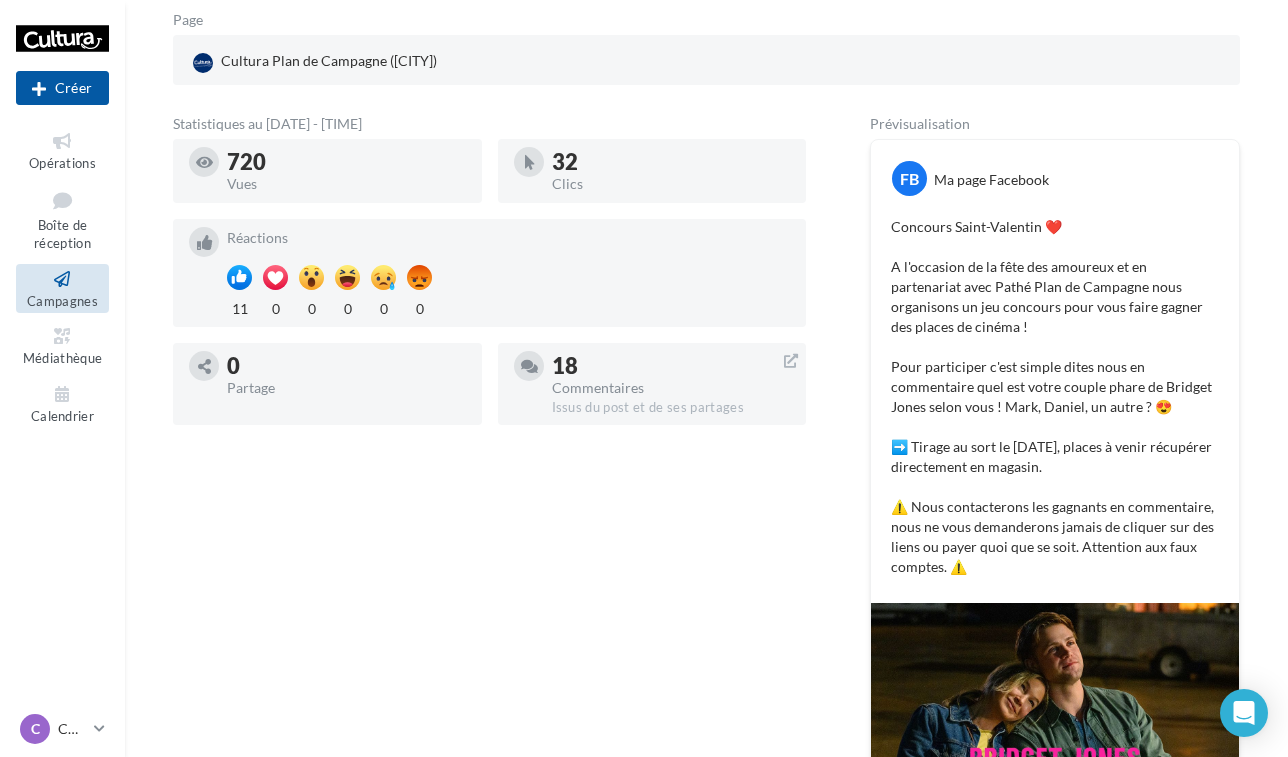 scroll, scrollTop: 265, scrollLeft: 0, axis: vertical 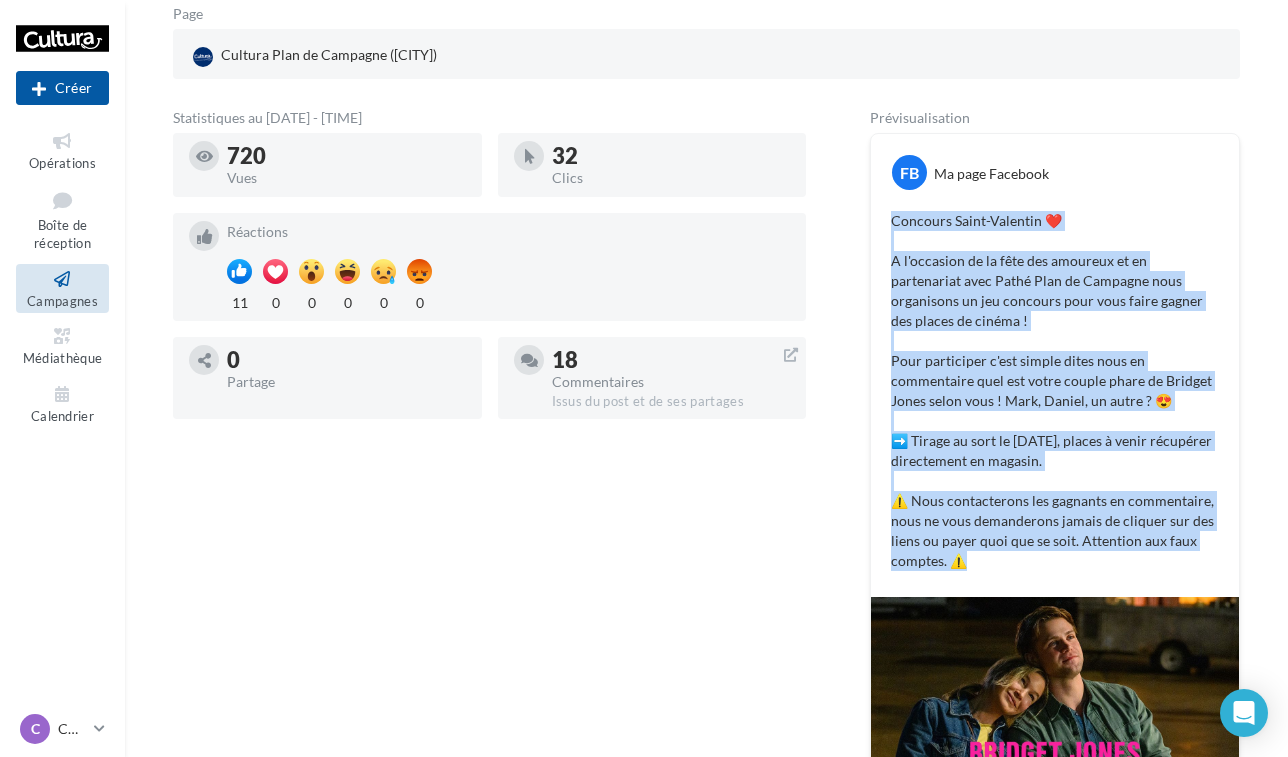 drag, startPoint x: 883, startPoint y: 215, endPoint x: 1069, endPoint y: 555, distance: 387.5513 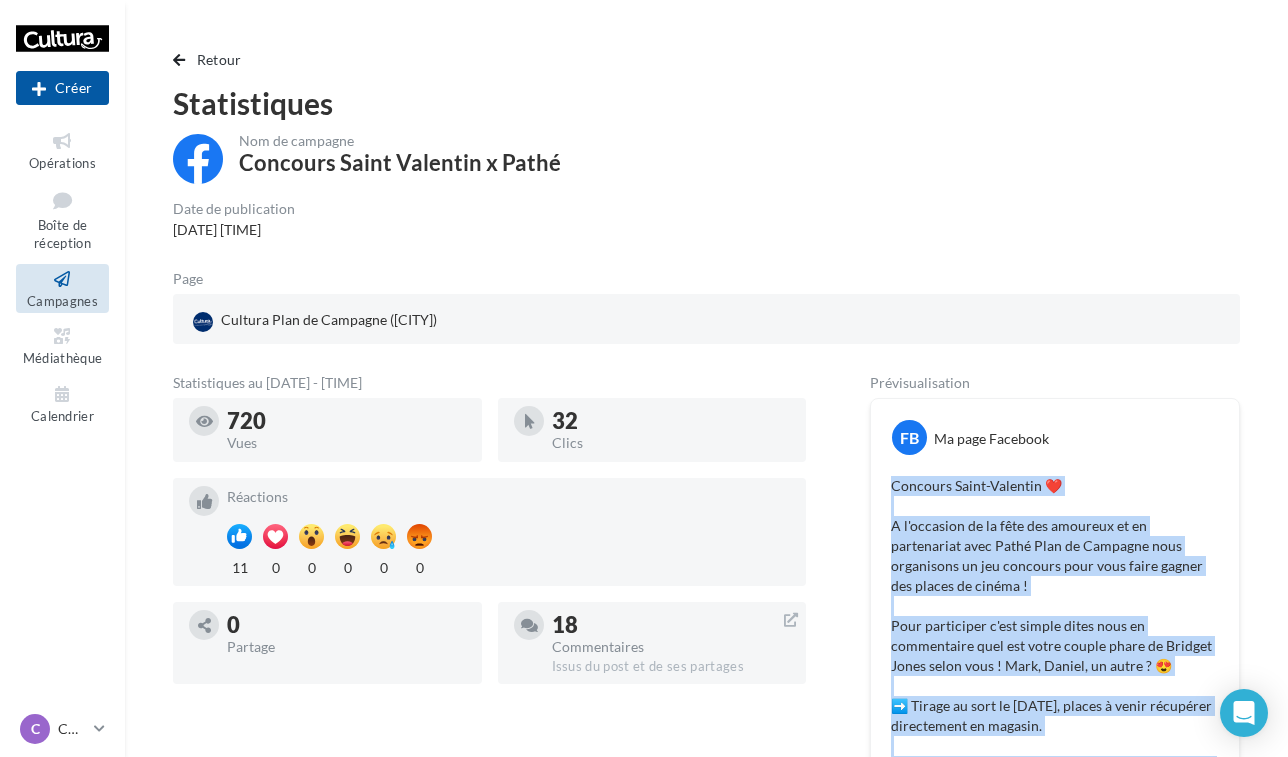 scroll, scrollTop: 0, scrollLeft: 0, axis: both 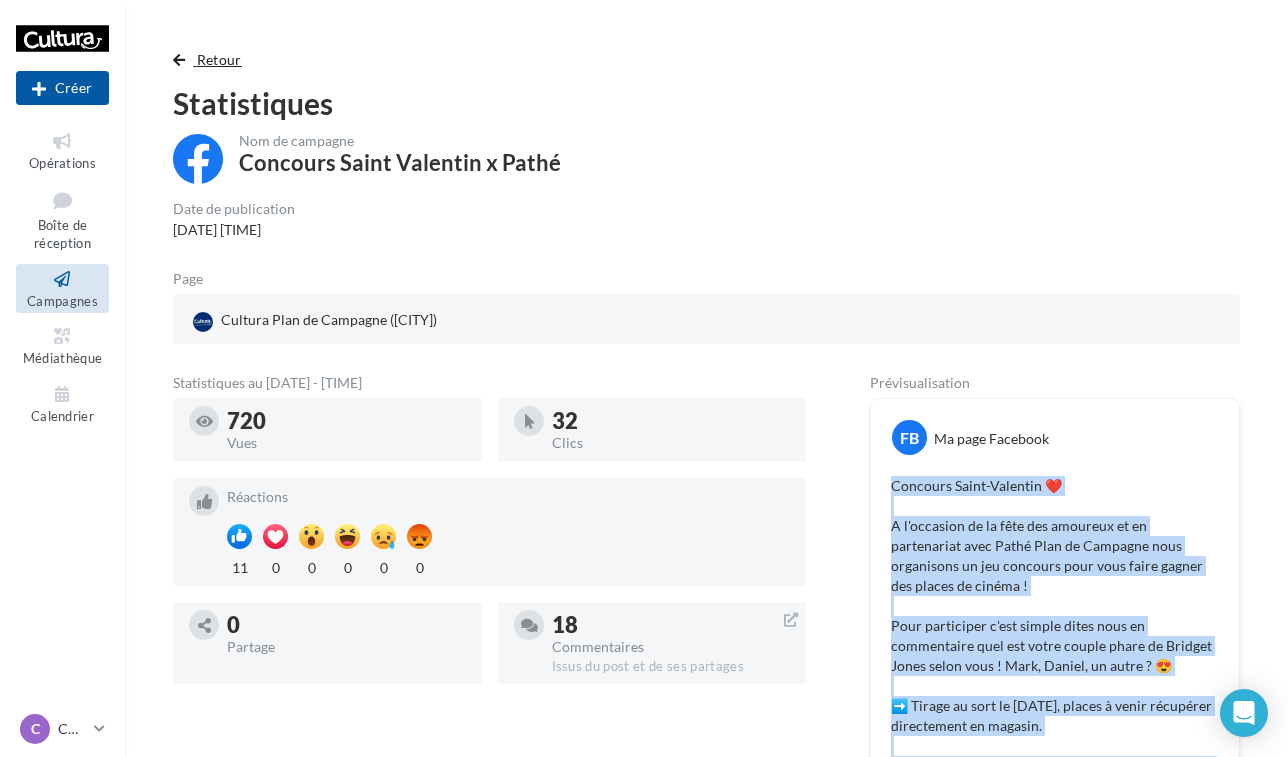 click on "Retour" at bounding box center [219, 59] 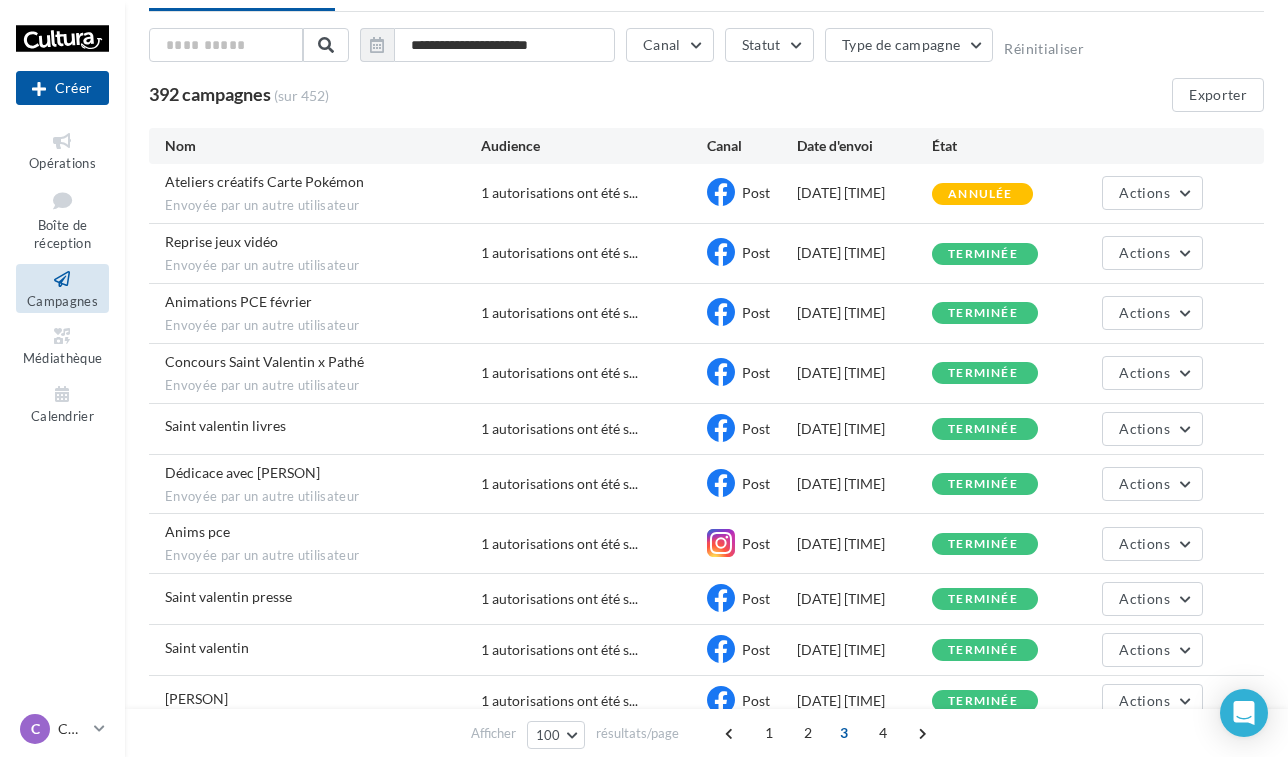 scroll, scrollTop: 97, scrollLeft: 0, axis: vertical 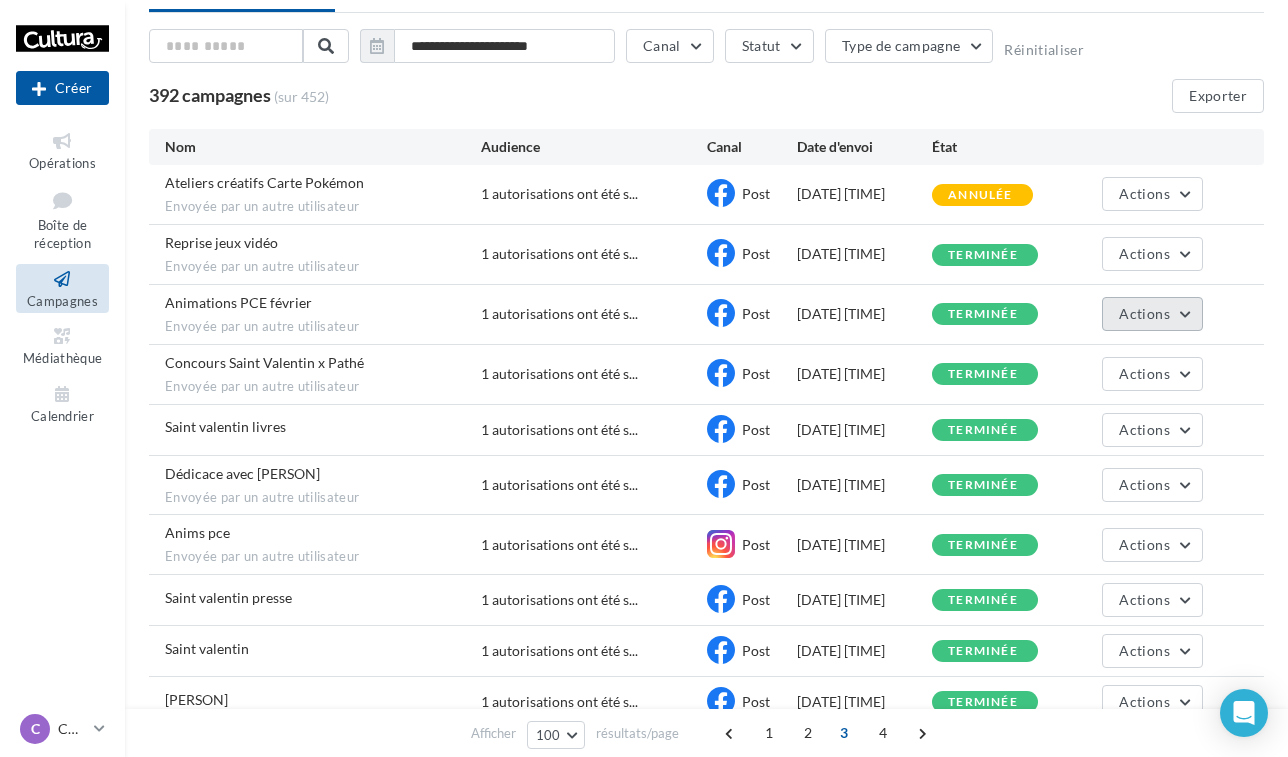 click on "Actions" at bounding box center [1152, 314] 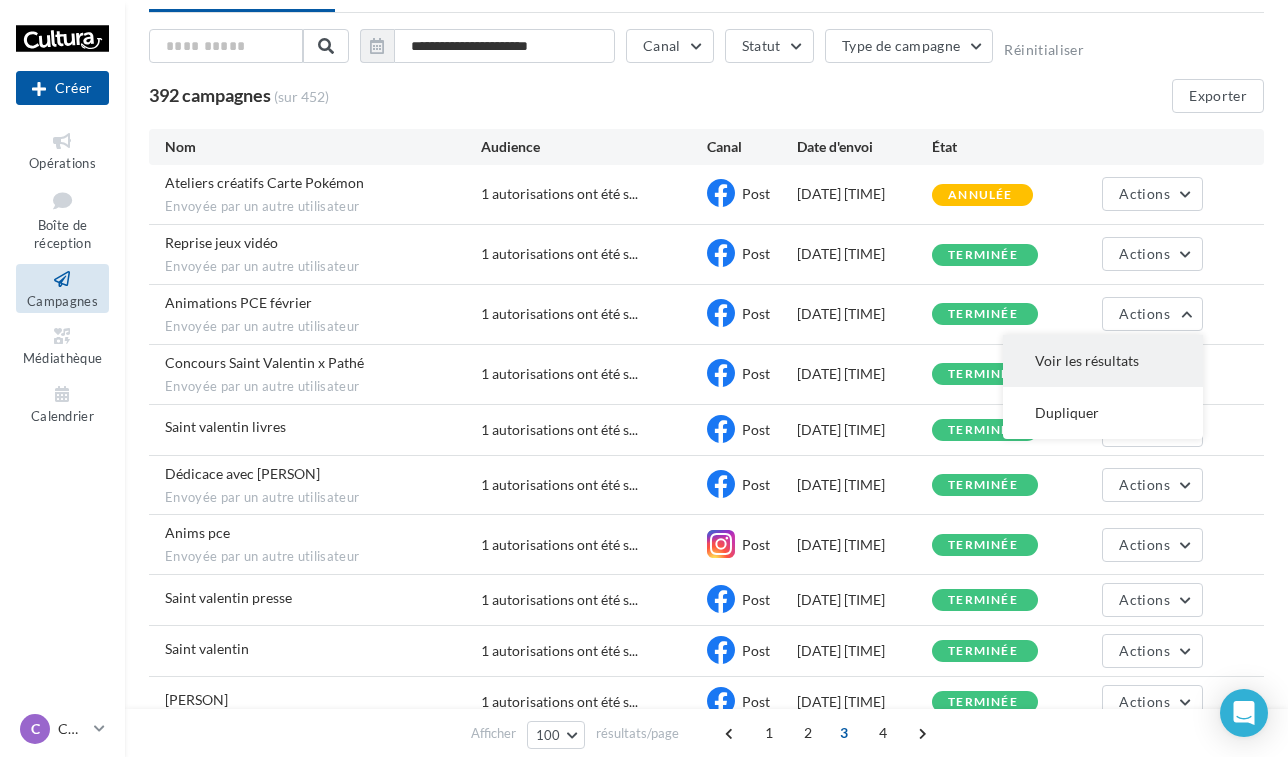 click on "Voir les résultats" at bounding box center [1103, 361] 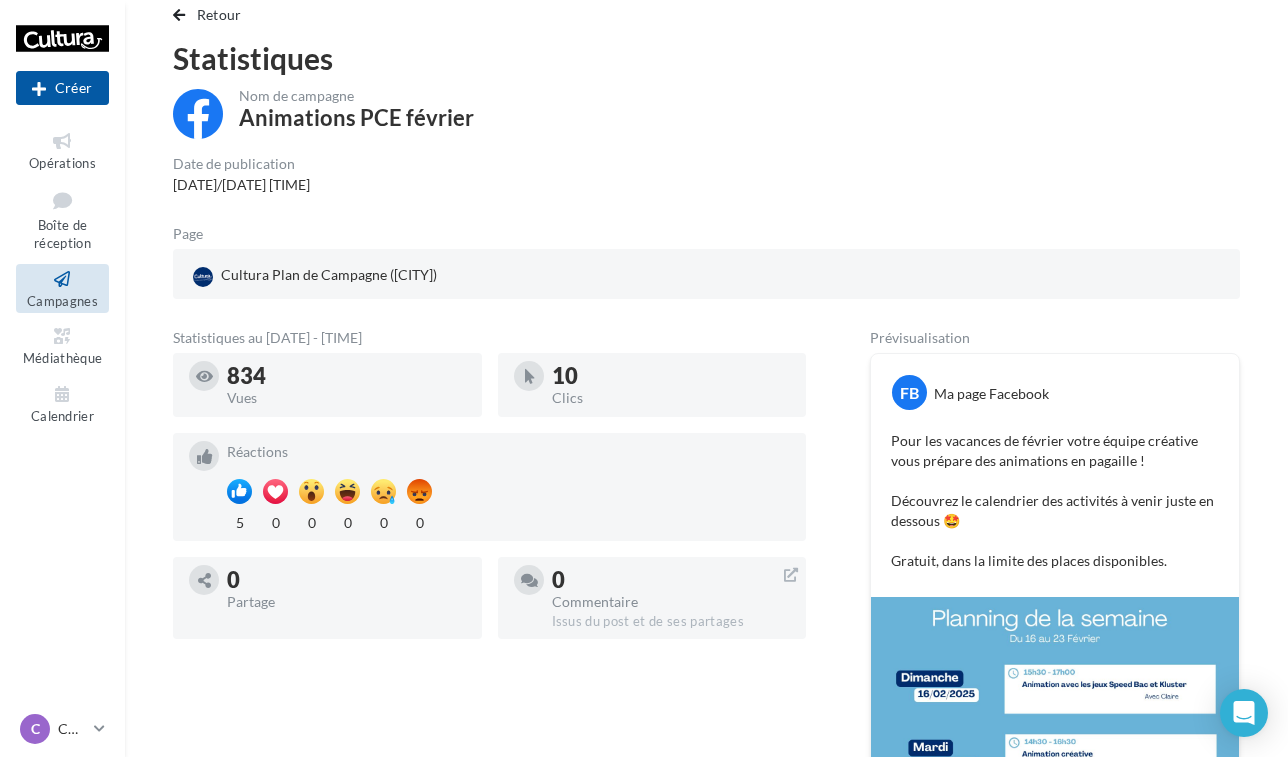 scroll, scrollTop: 44, scrollLeft: 0, axis: vertical 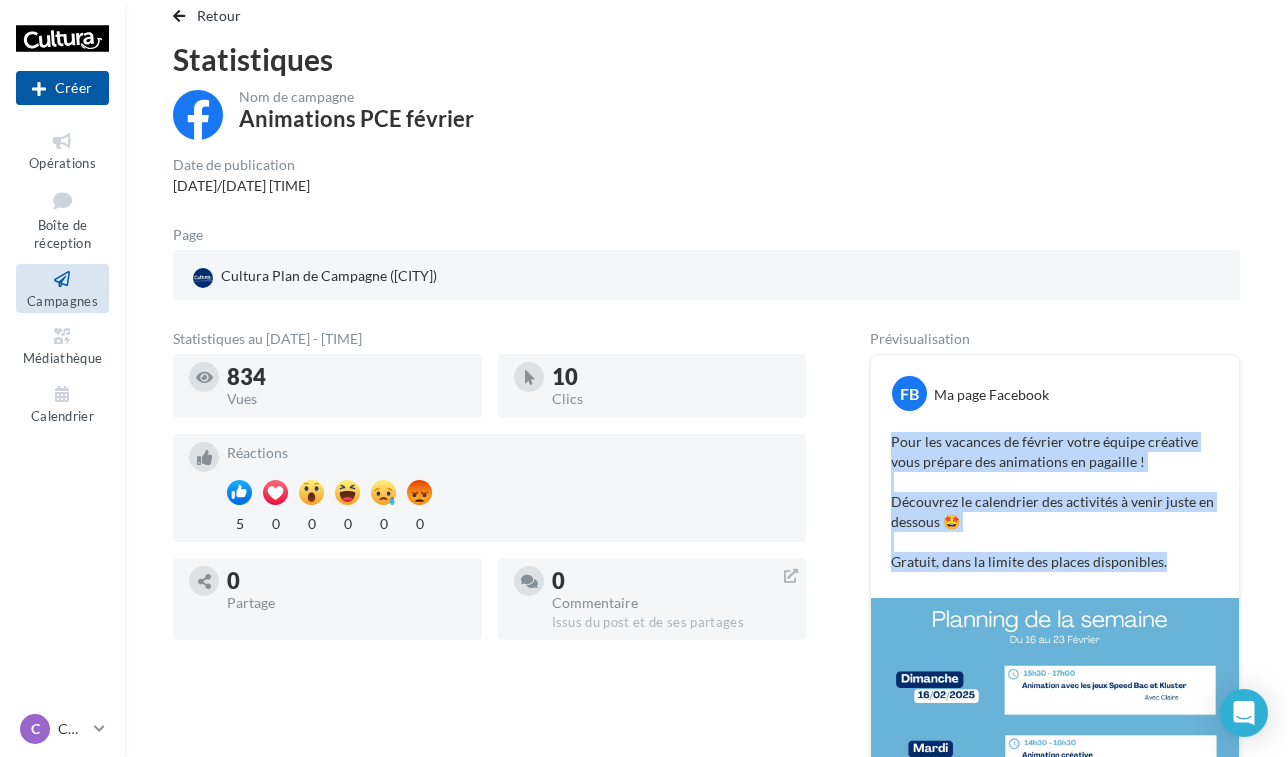 drag, startPoint x: 888, startPoint y: 441, endPoint x: 1176, endPoint y: 561, distance: 312 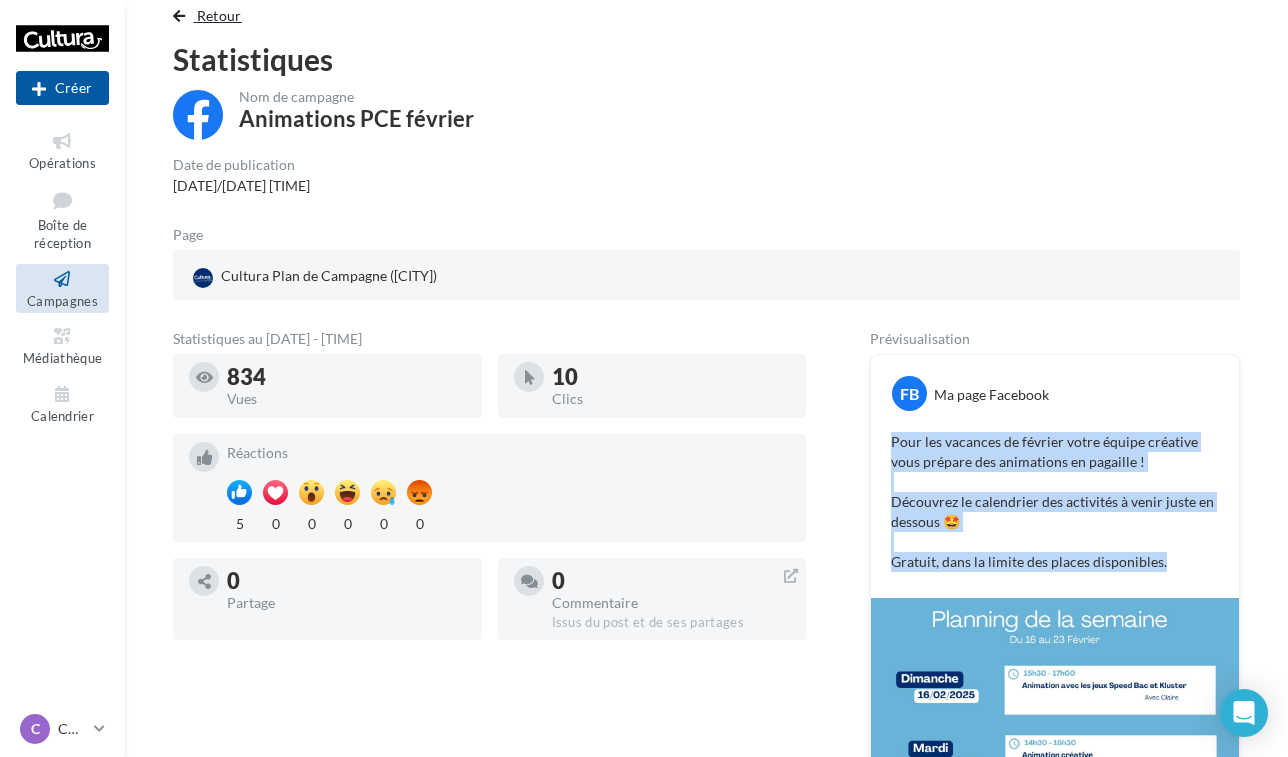 click on "Retour" at bounding box center [219, 15] 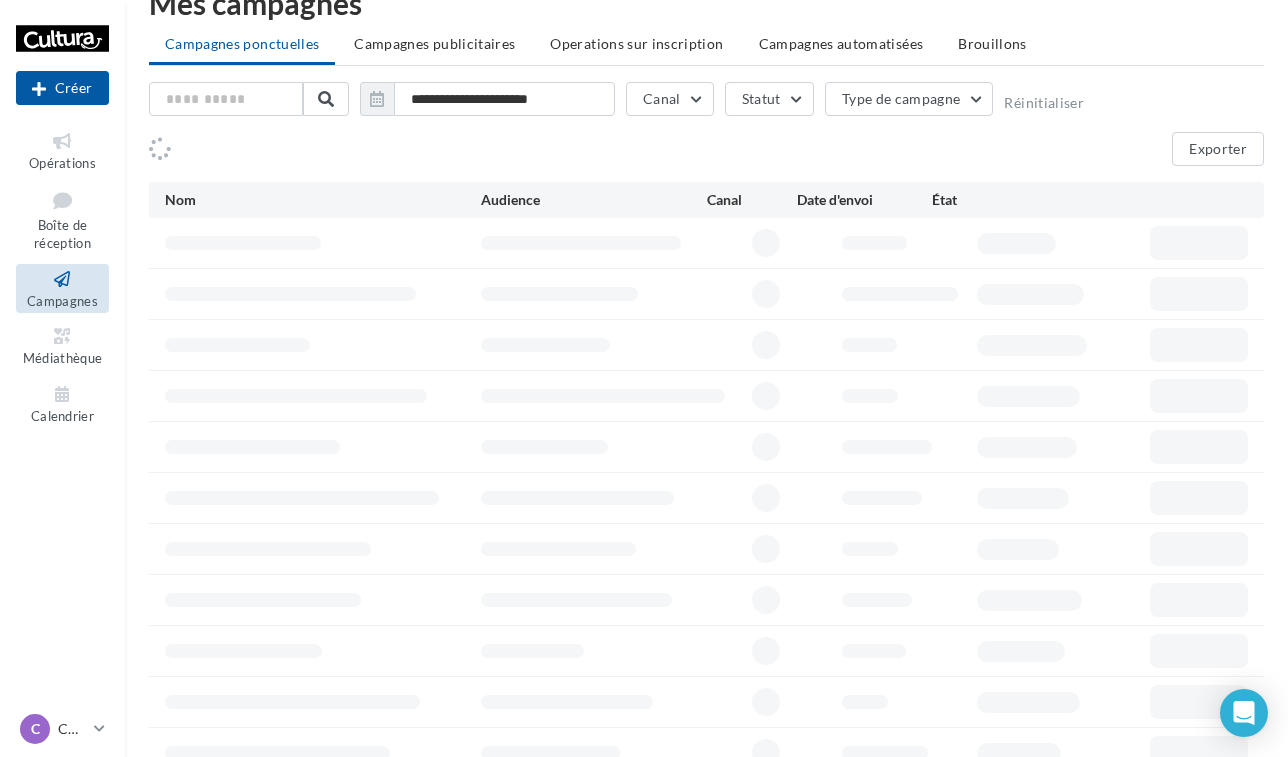 scroll, scrollTop: 97, scrollLeft: 0, axis: vertical 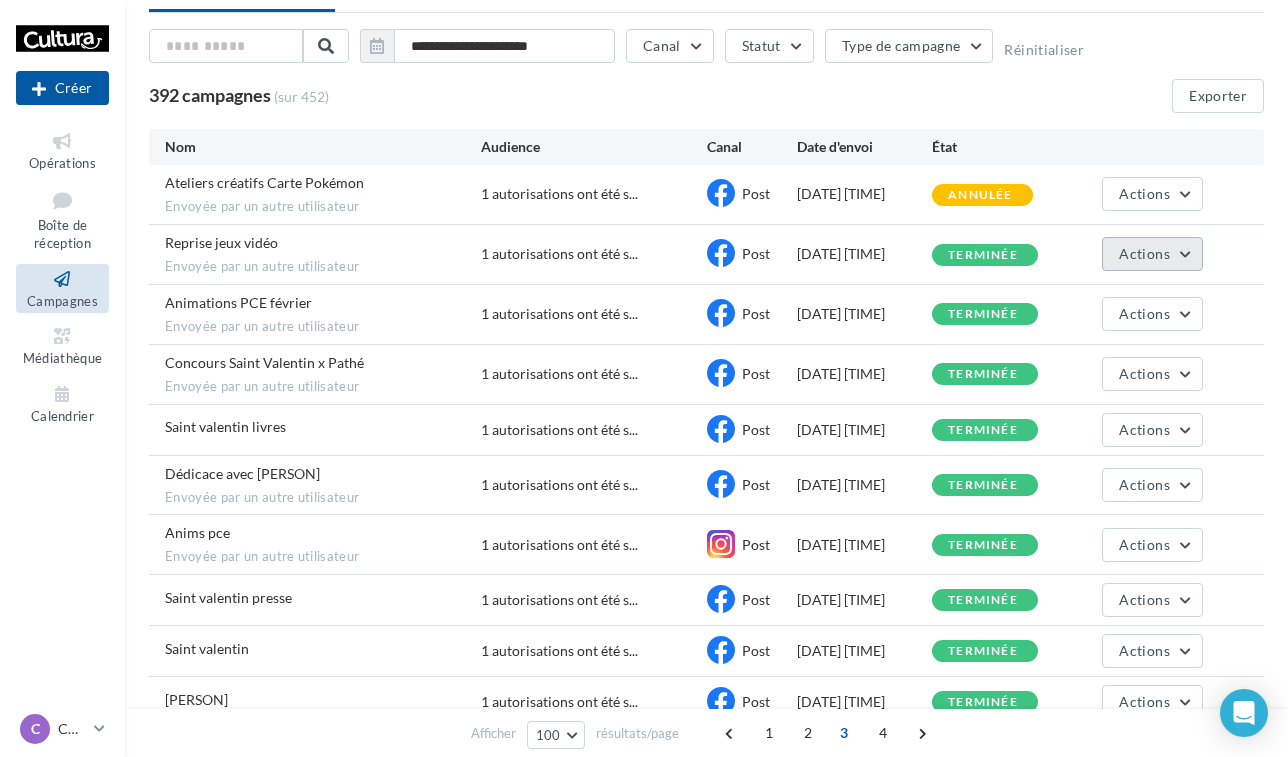 click on "Actions" at bounding box center [1144, 253] 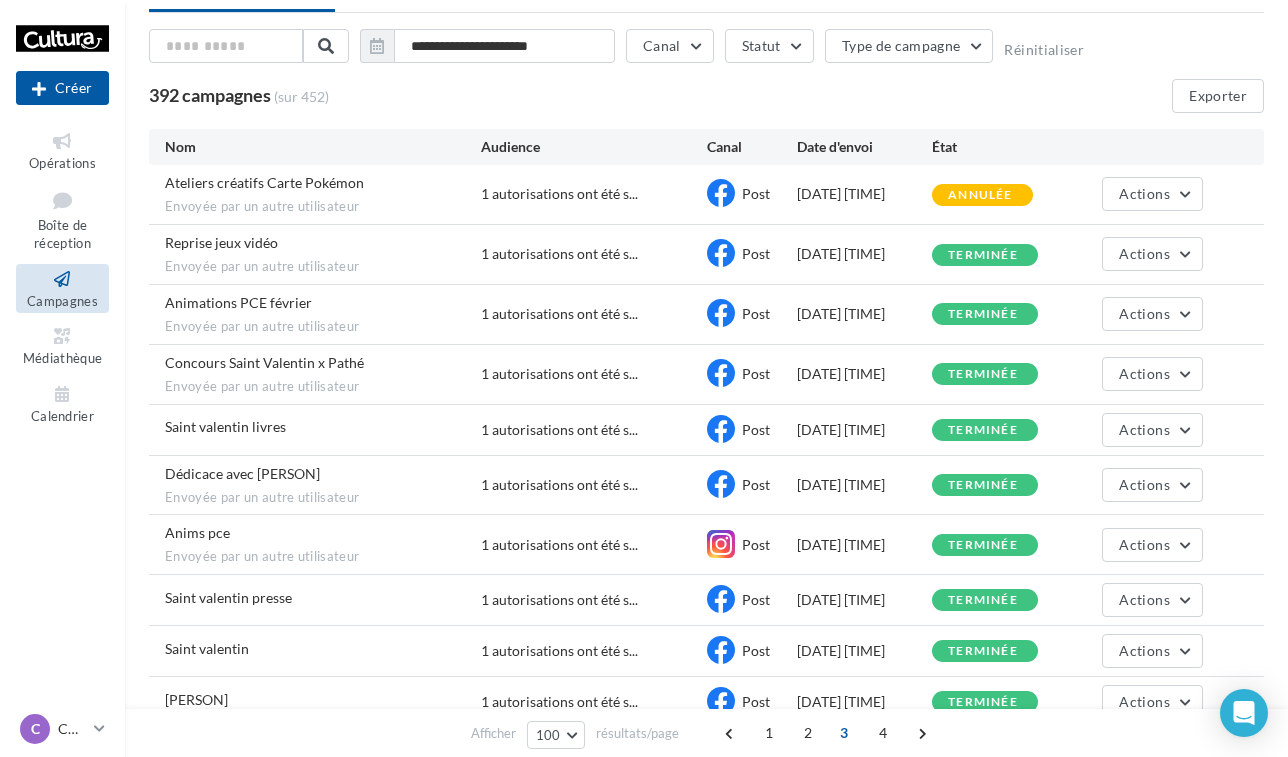 click on "Actions" at bounding box center (1144, 253) 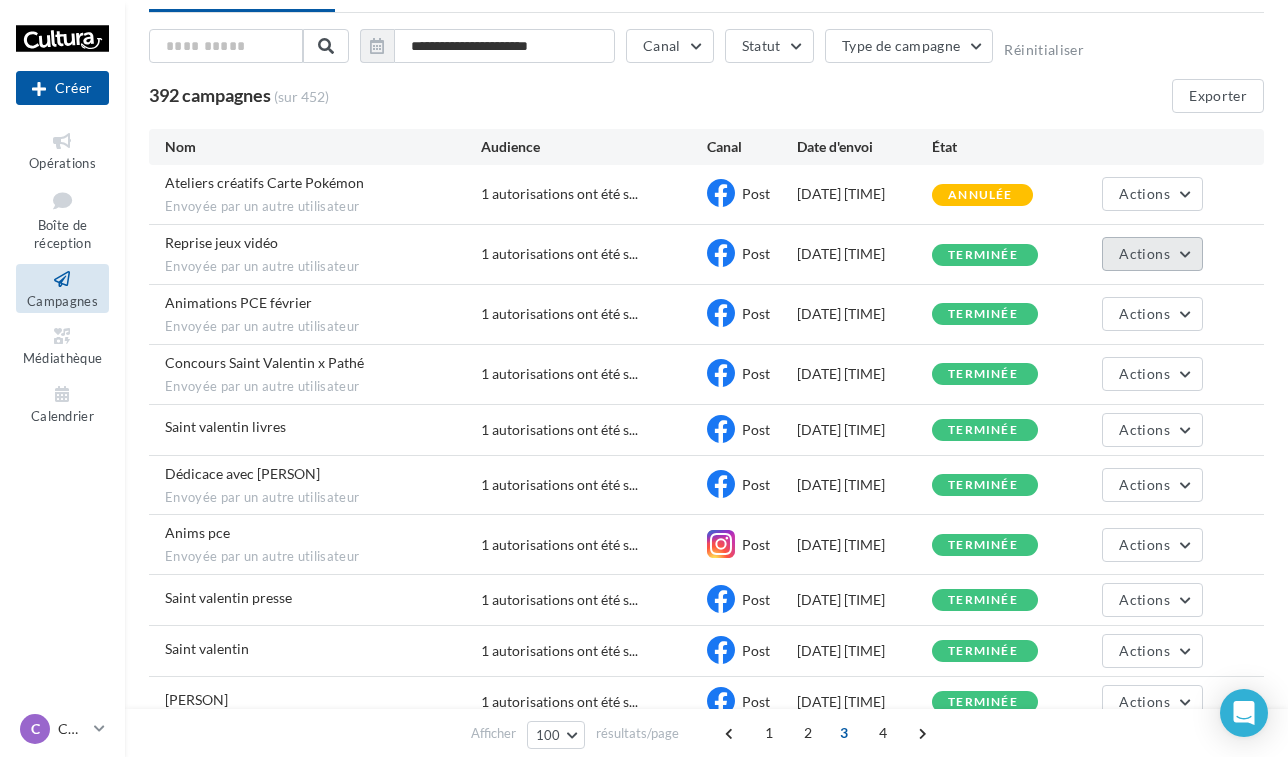 click on "Actions" at bounding box center [1144, 253] 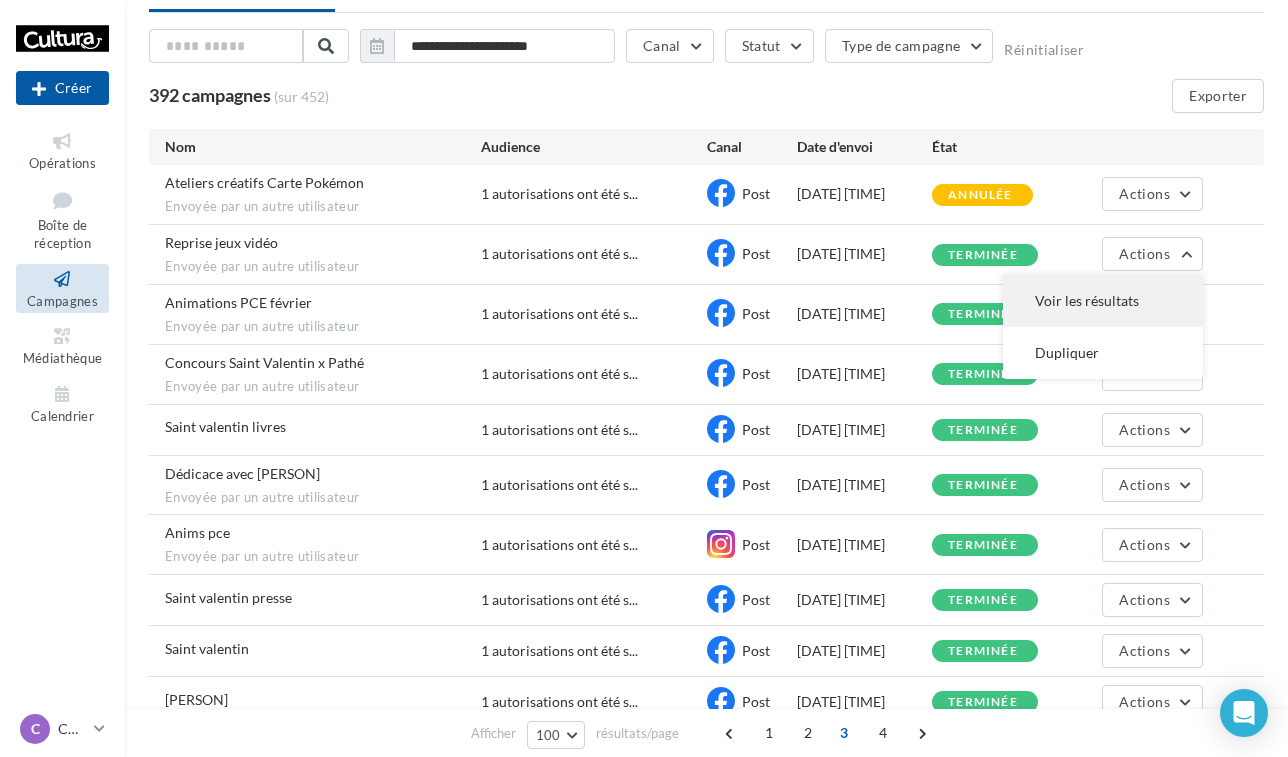click on "Voir les résultats" at bounding box center (1103, 301) 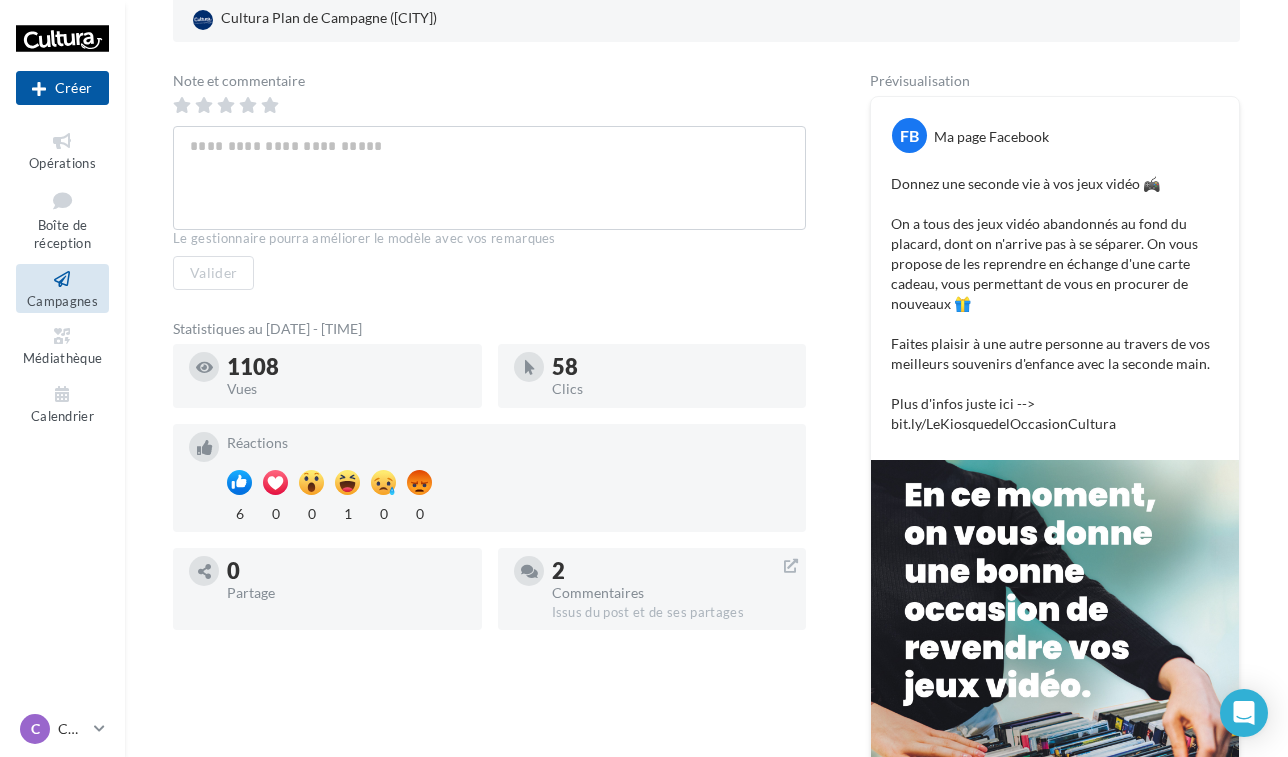scroll, scrollTop: 324, scrollLeft: 0, axis: vertical 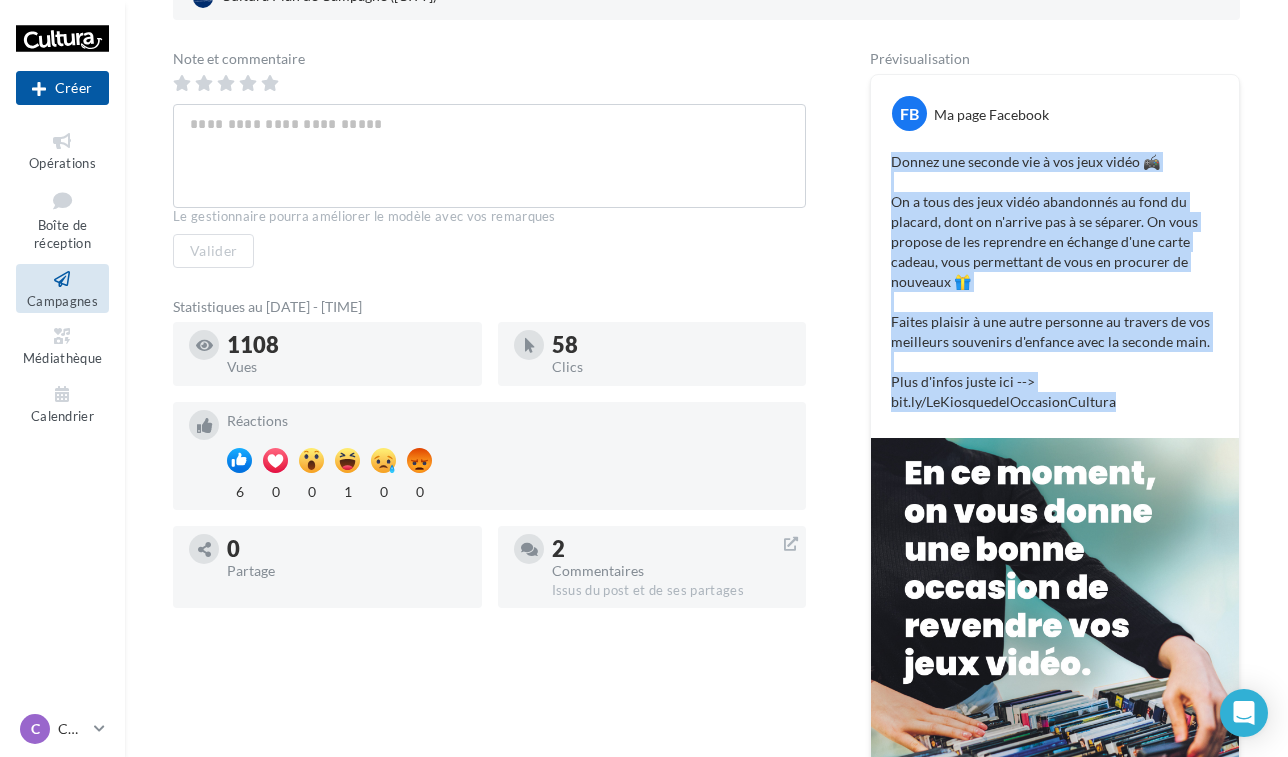 drag, startPoint x: 889, startPoint y: 162, endPoint x: 1136, endPoint y: 409, distance: 349.31076 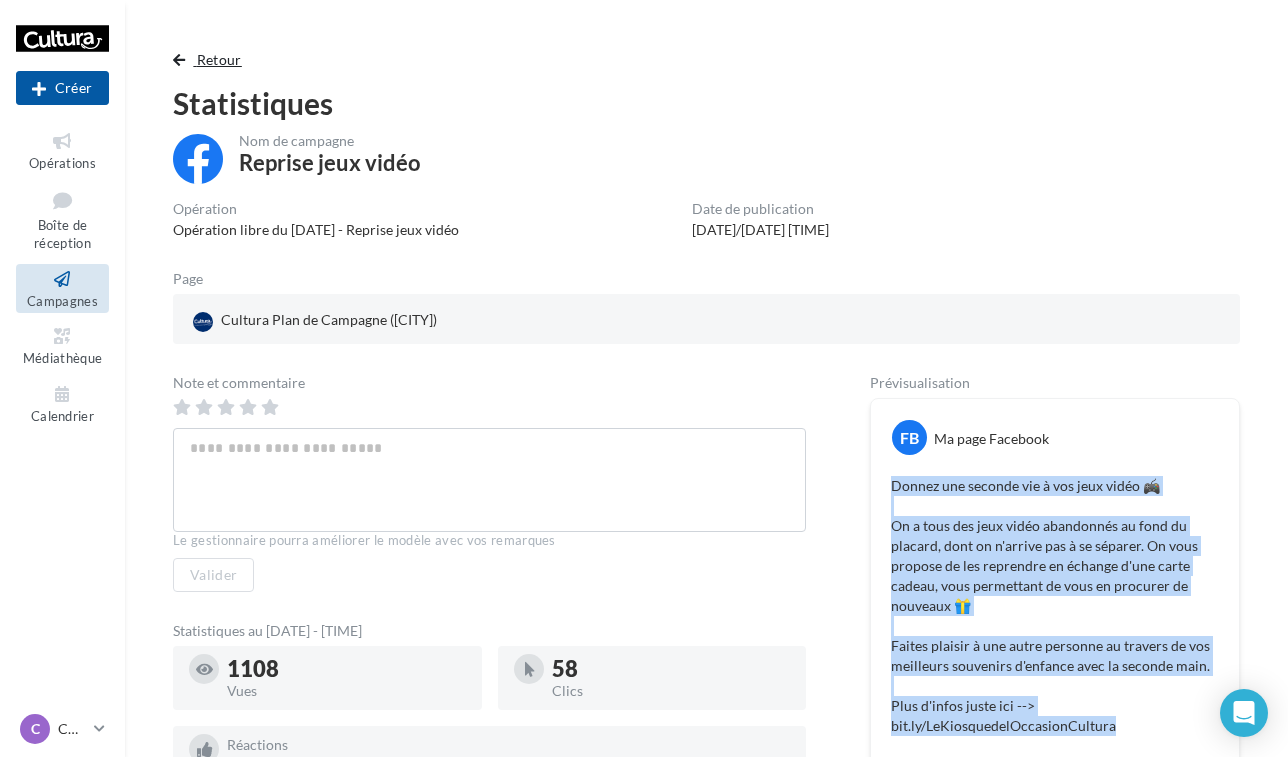 scroll, scrollTop: 0, scrollLeft: 0, axis: both 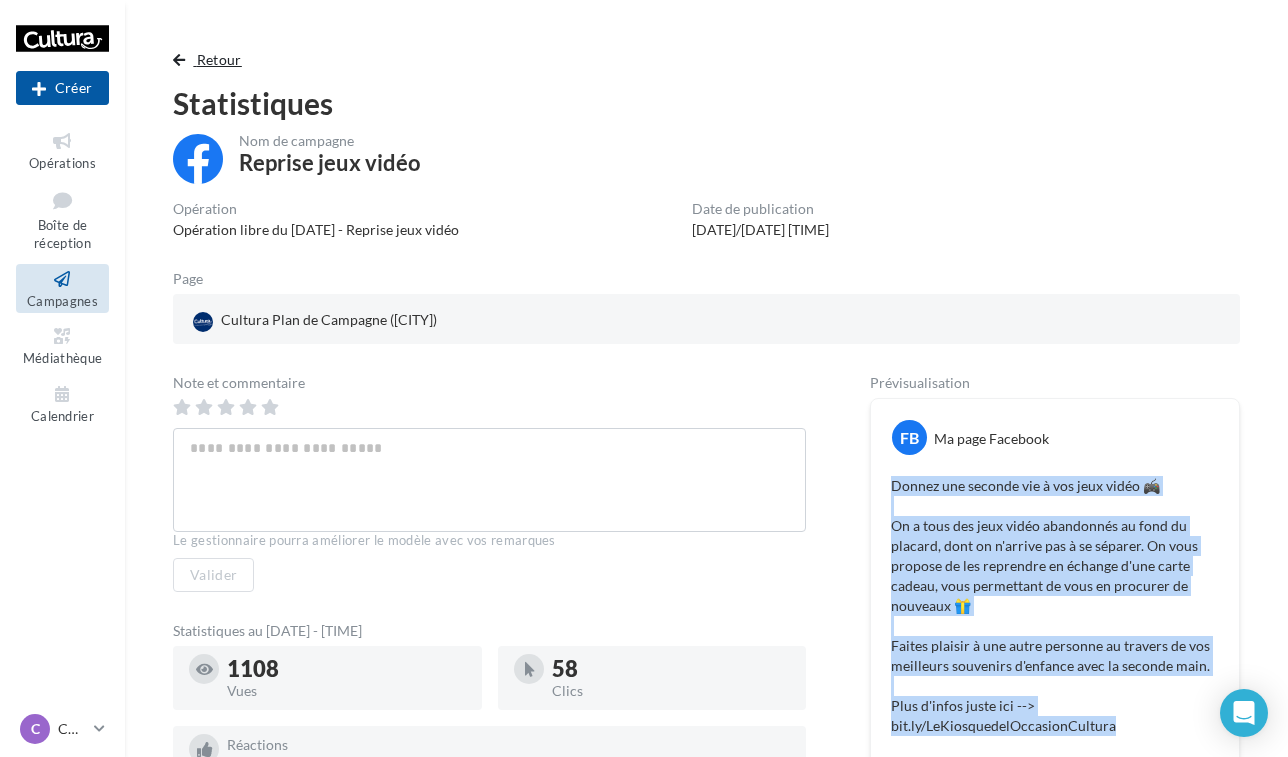click on "Retour" at bounding box center [211, 60] 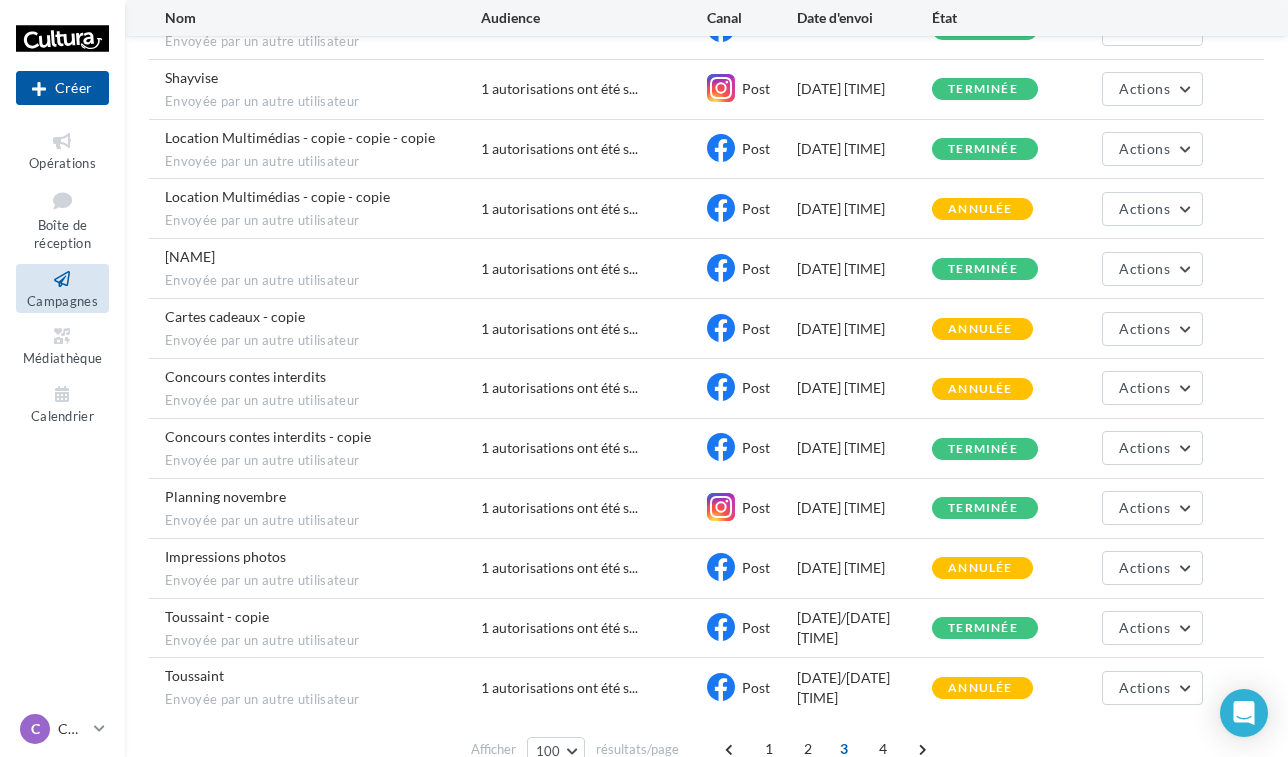 scroll, scrollTop: 5178, scrollLeft: 0, axis: vertical 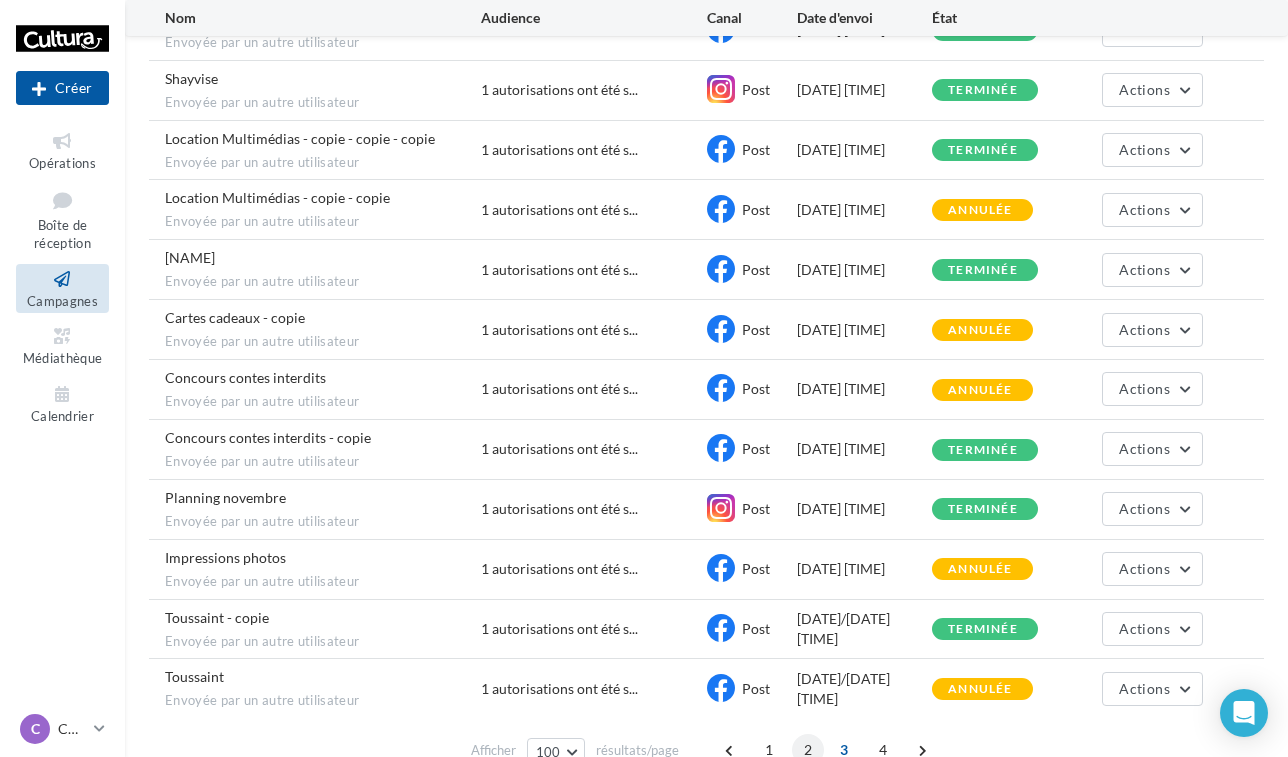 click on "2" at bounding box center [808, 750] 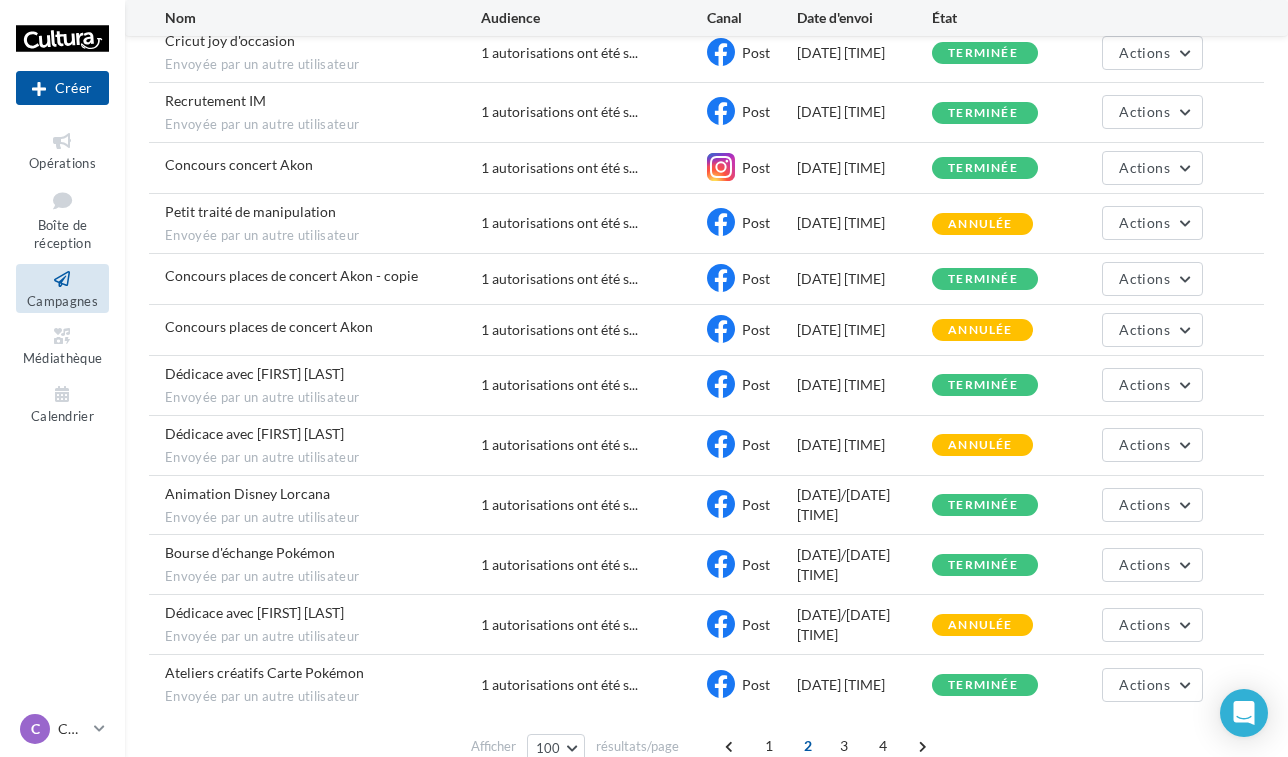 scroll, scrollTop: 5002, scrollLeft: 0, axis: vertical 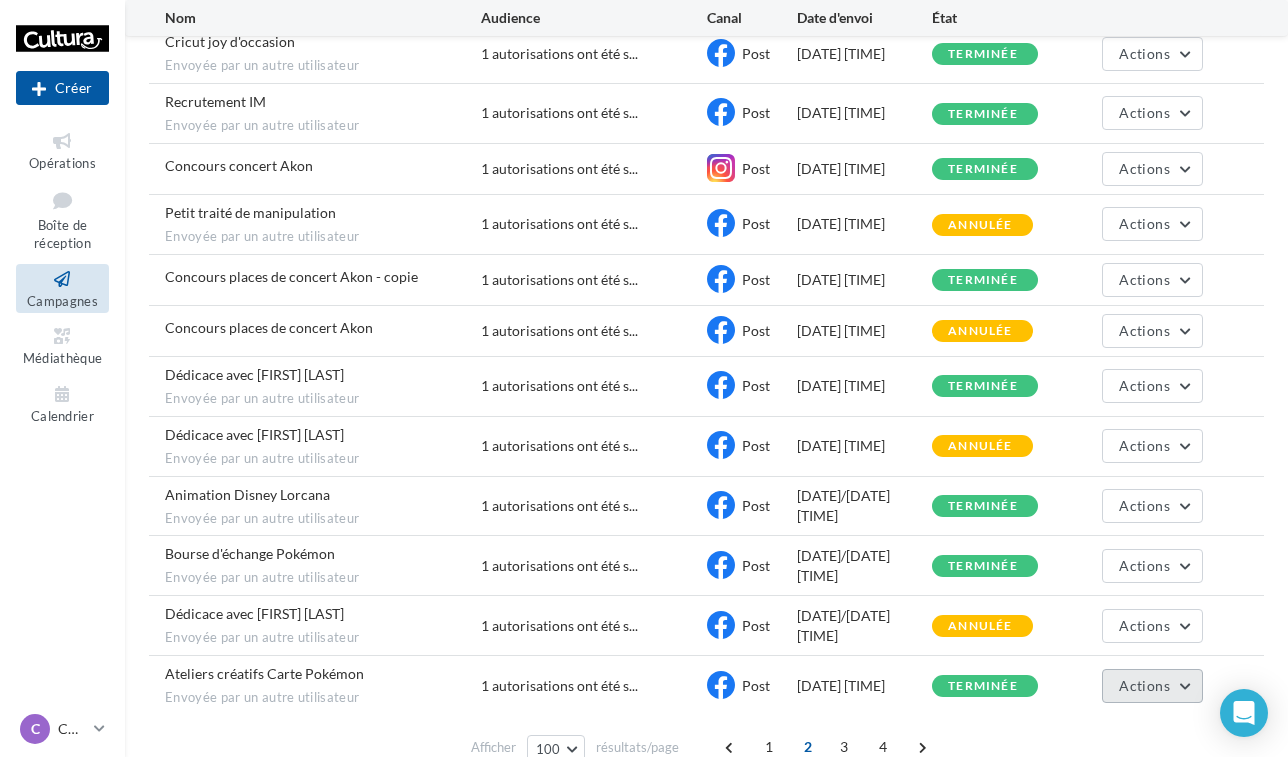 click on "Actions" at bounding box center (1152, 686) 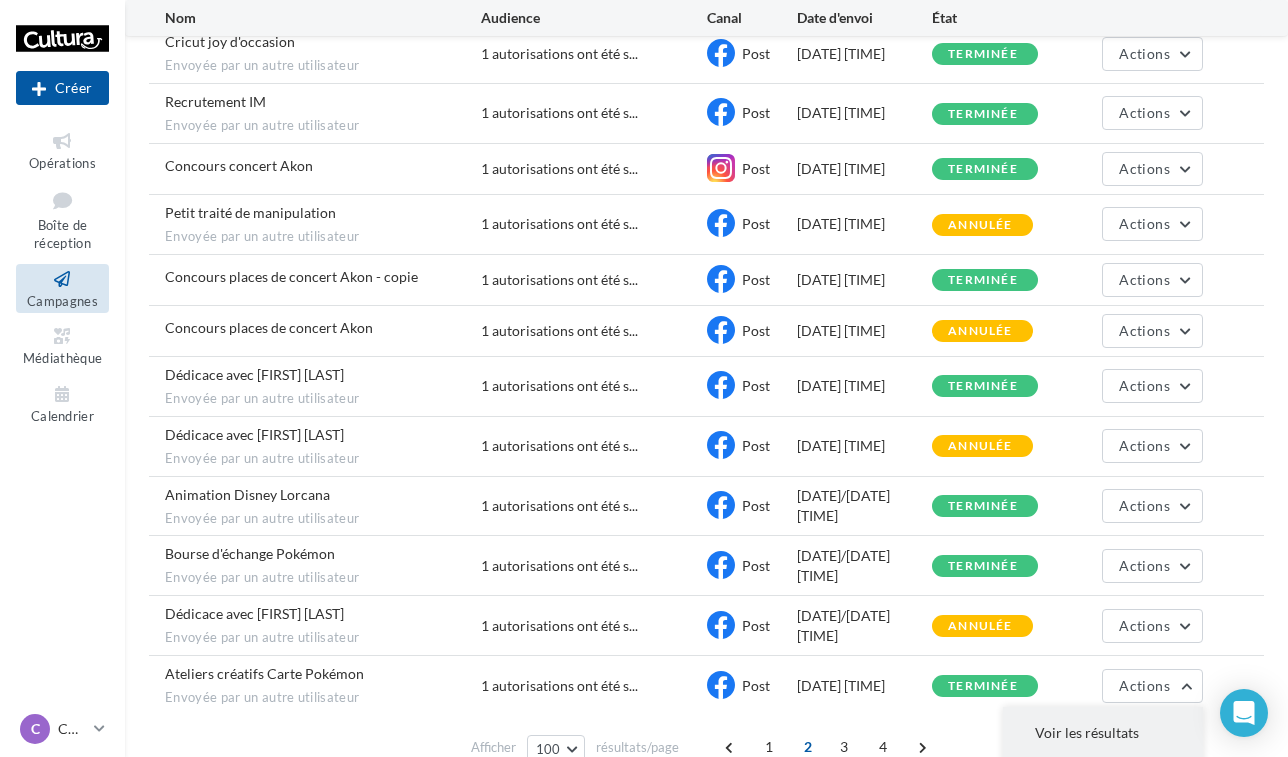 click on "Voir les résultats" at bounding box center (1103, 733) 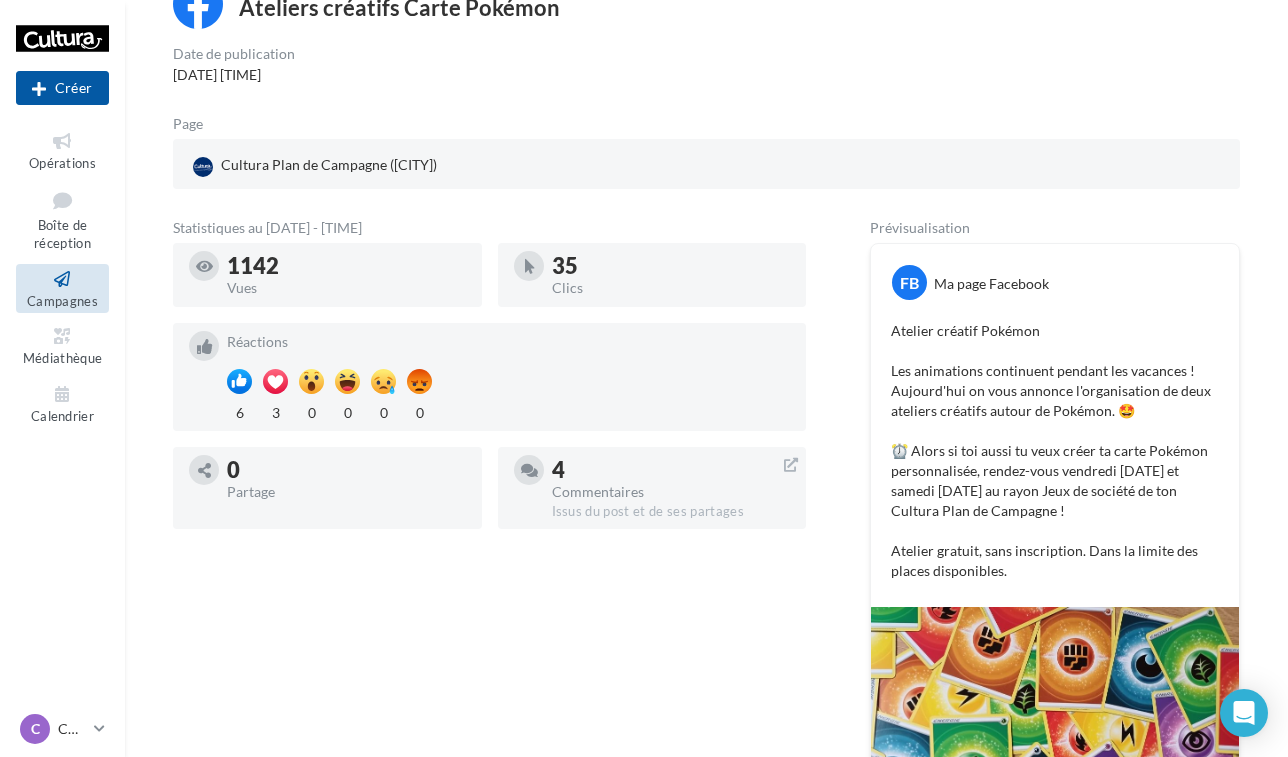scroll, scrollTop: 163, scrollLeft: 0, axis: vertical 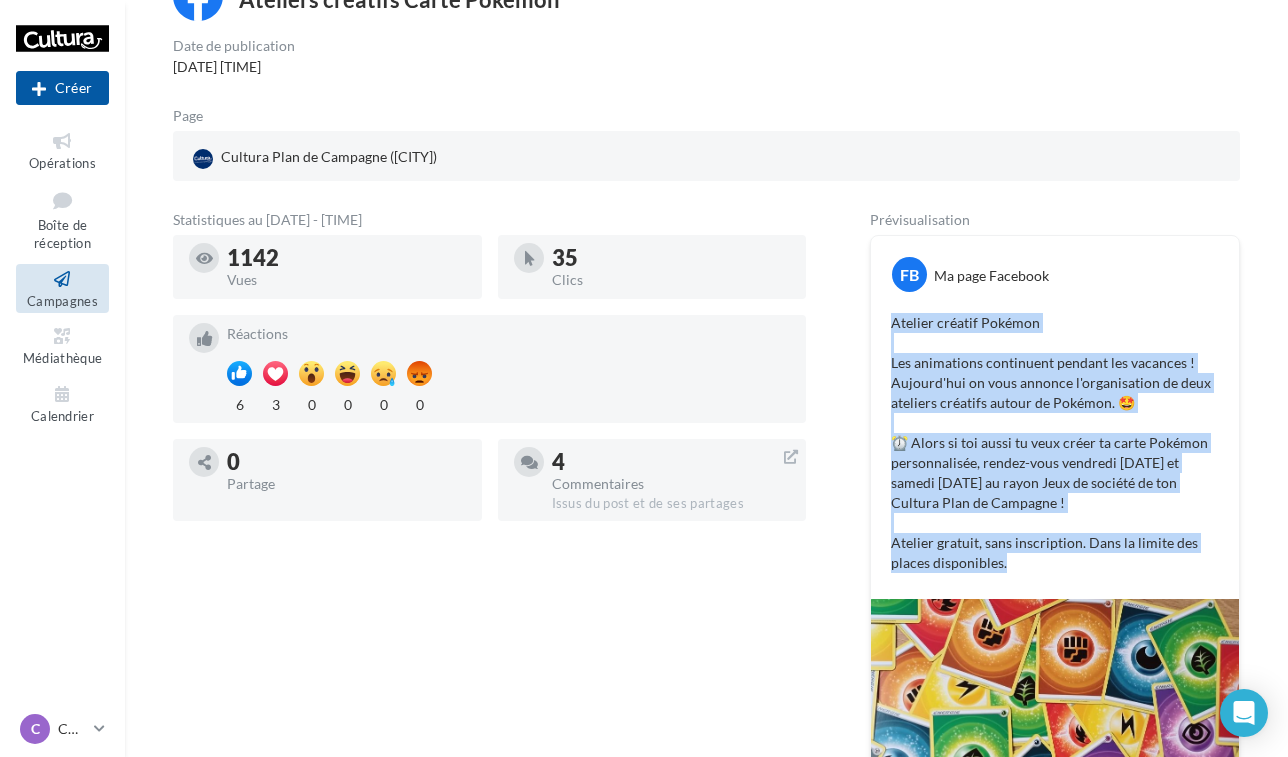 drag, startPoint x: 893, startPoint y: 313, endPoint x: 1056, endPoint y: 556, distance: 292.60553 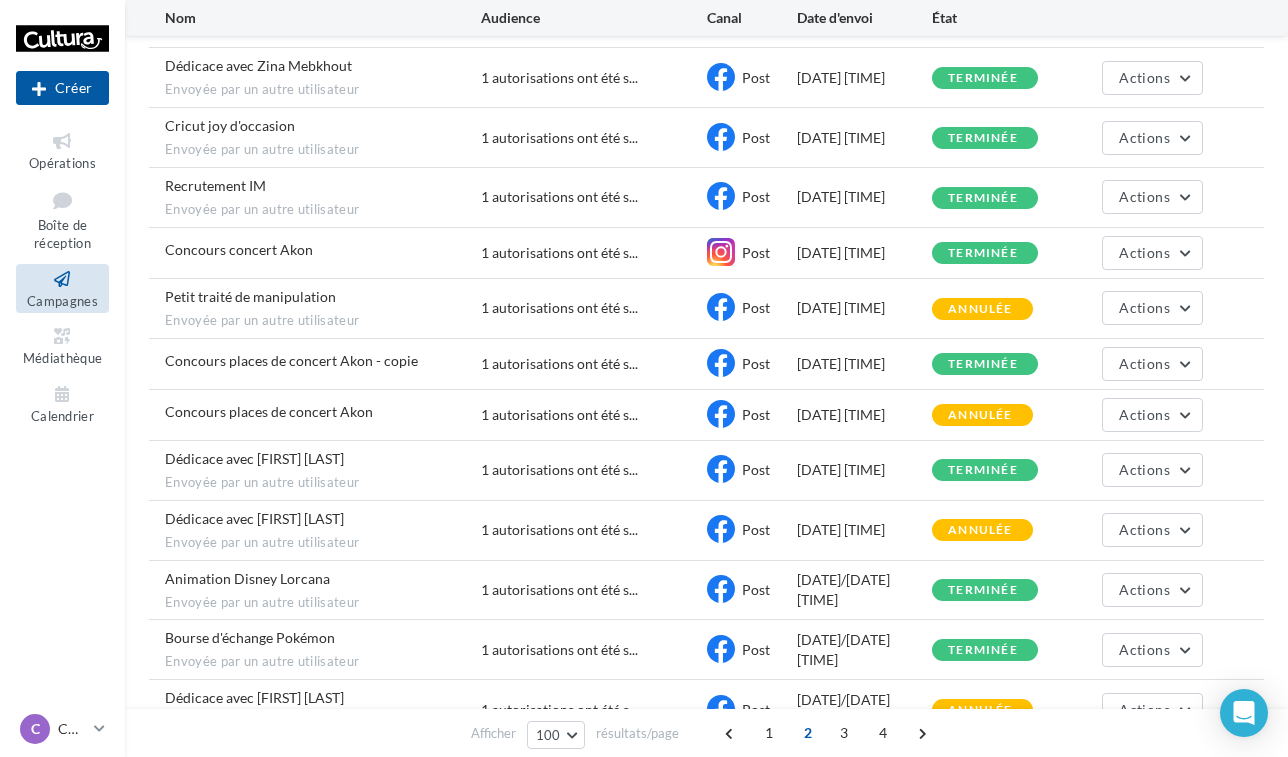 scroll, scrollTop: 4921, scrollLeft: 0, axis: vertical 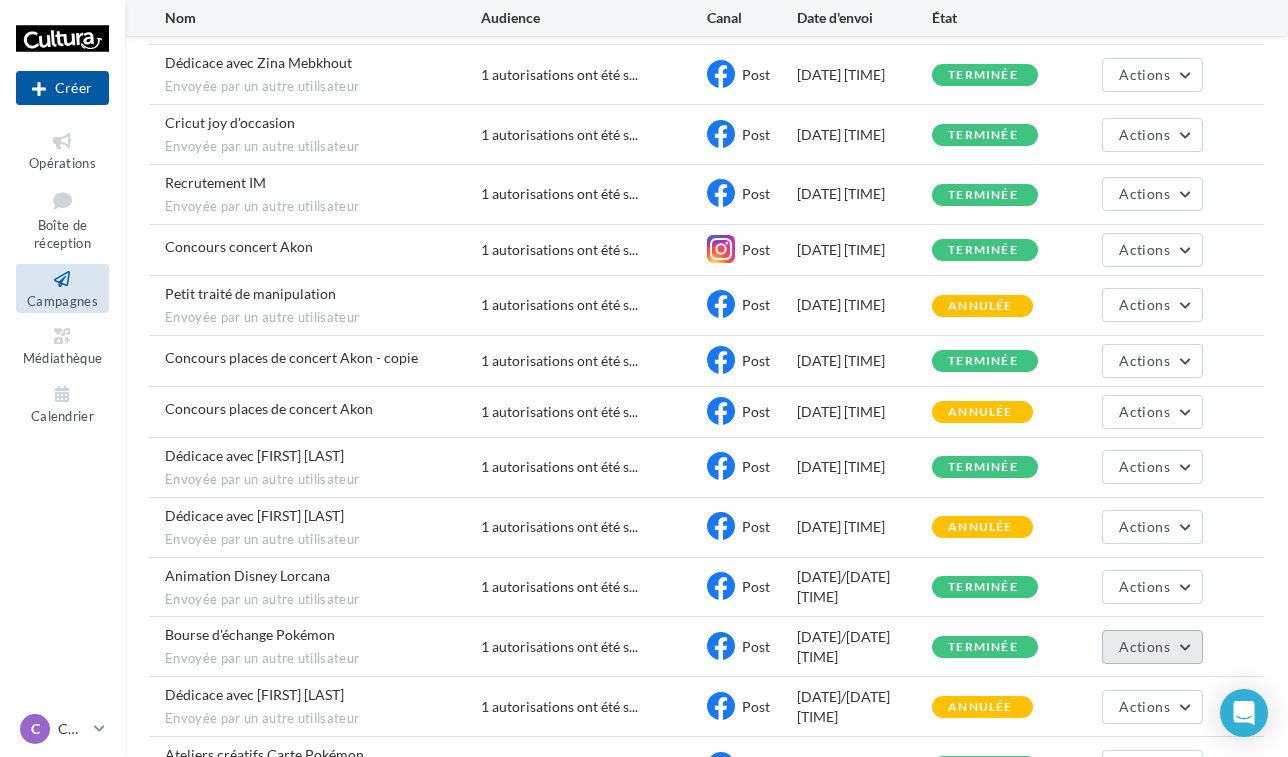 click on "Actions" at bounding box center [1152, 647] 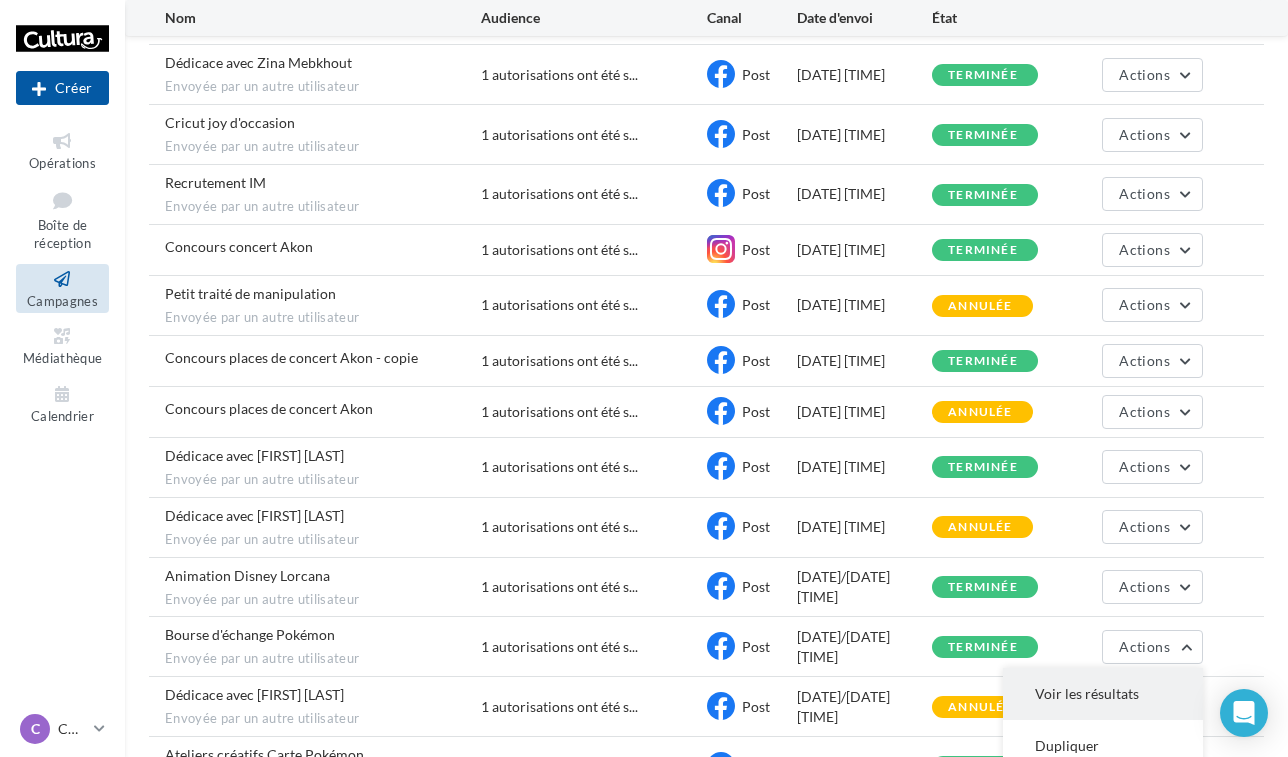 click on "Voir les résultats" at bounding box center [1103, 694] 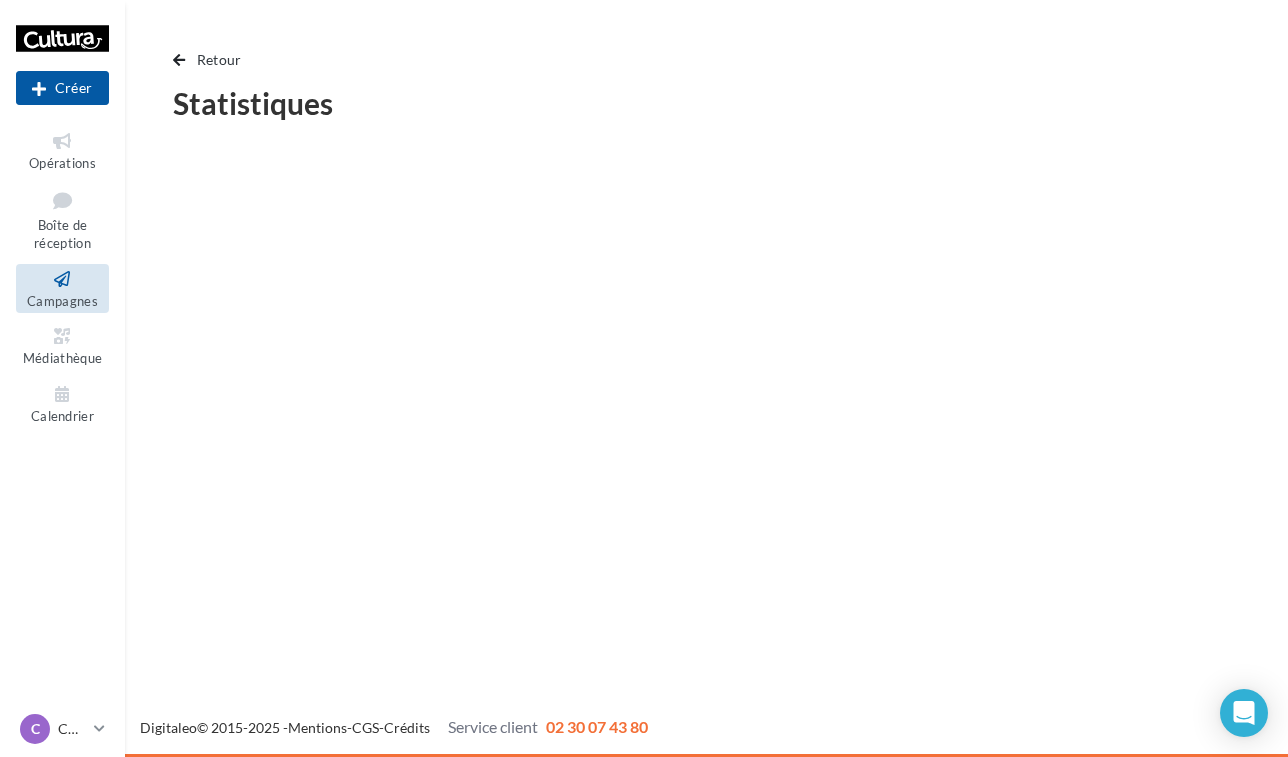 scroll, scrollTop: 0, scrollLeft: 0, axis: both 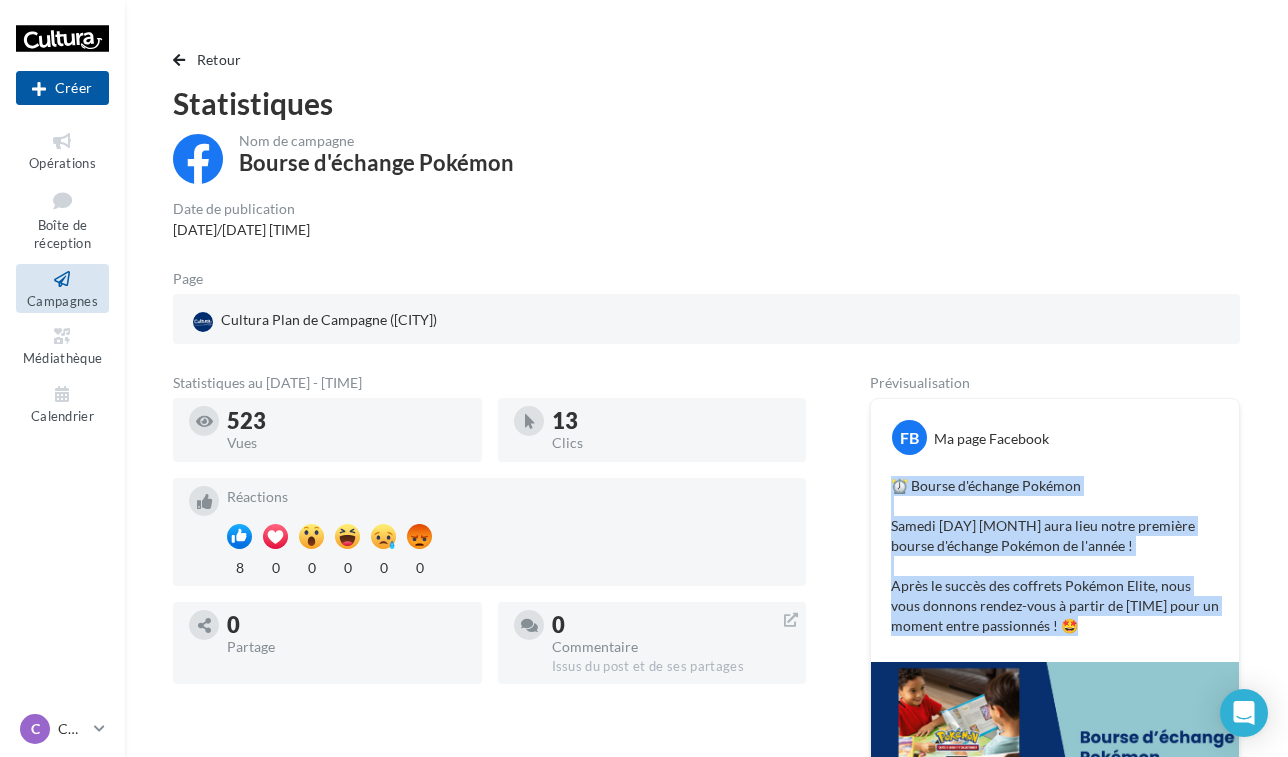 drag, startPoint x: 892, startPoint y: 485, endPoint x: 1077, endPoint y: 632, distance: 236.29219 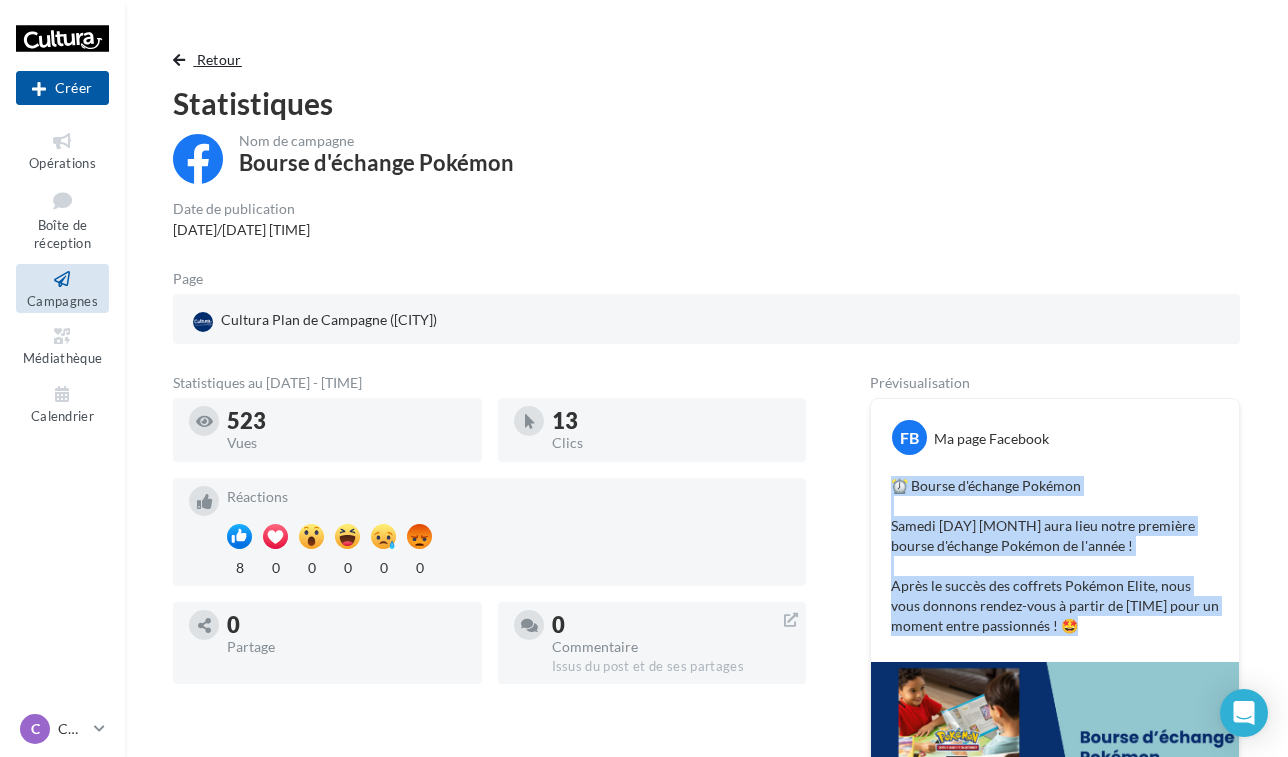click on "Retour" at bounding box center (219, 59) 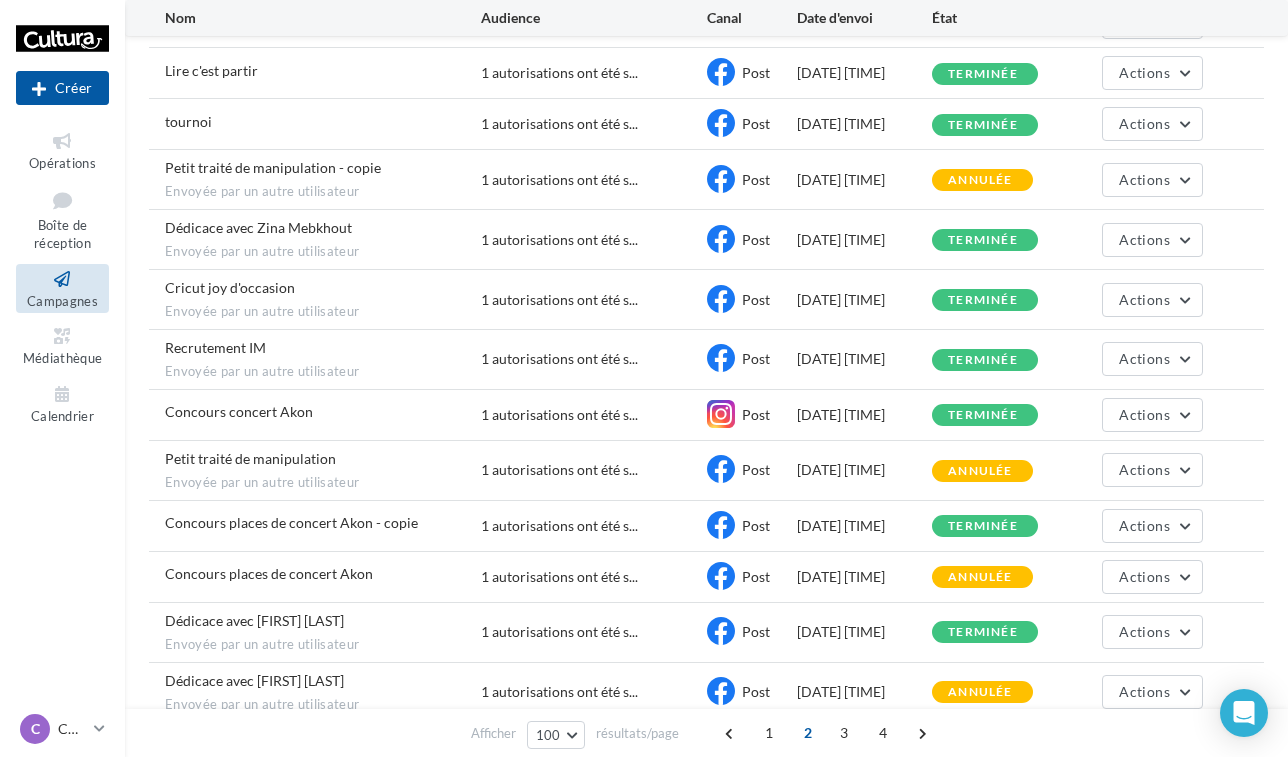 scroll, scrollTop: 4810, scrollLeft: 0, axis: vertical 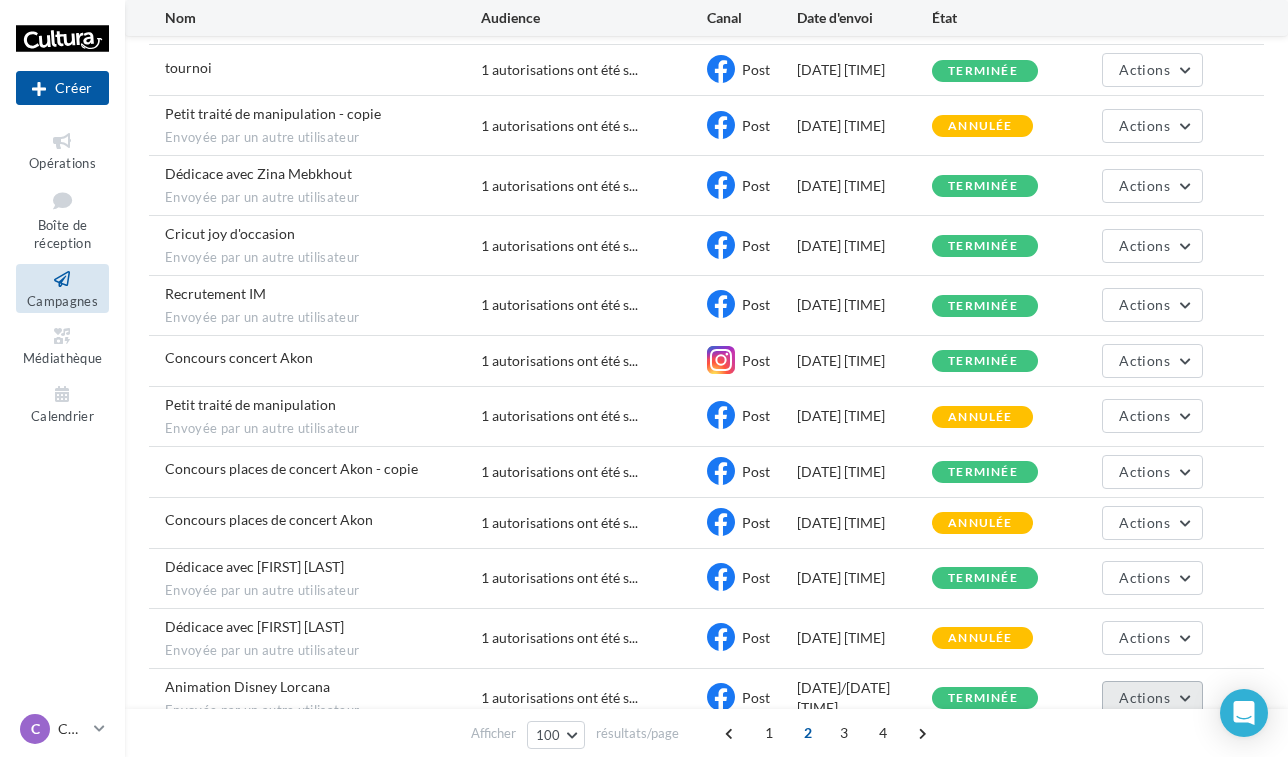 click on "Actions" at bounding box center (1144, 697) 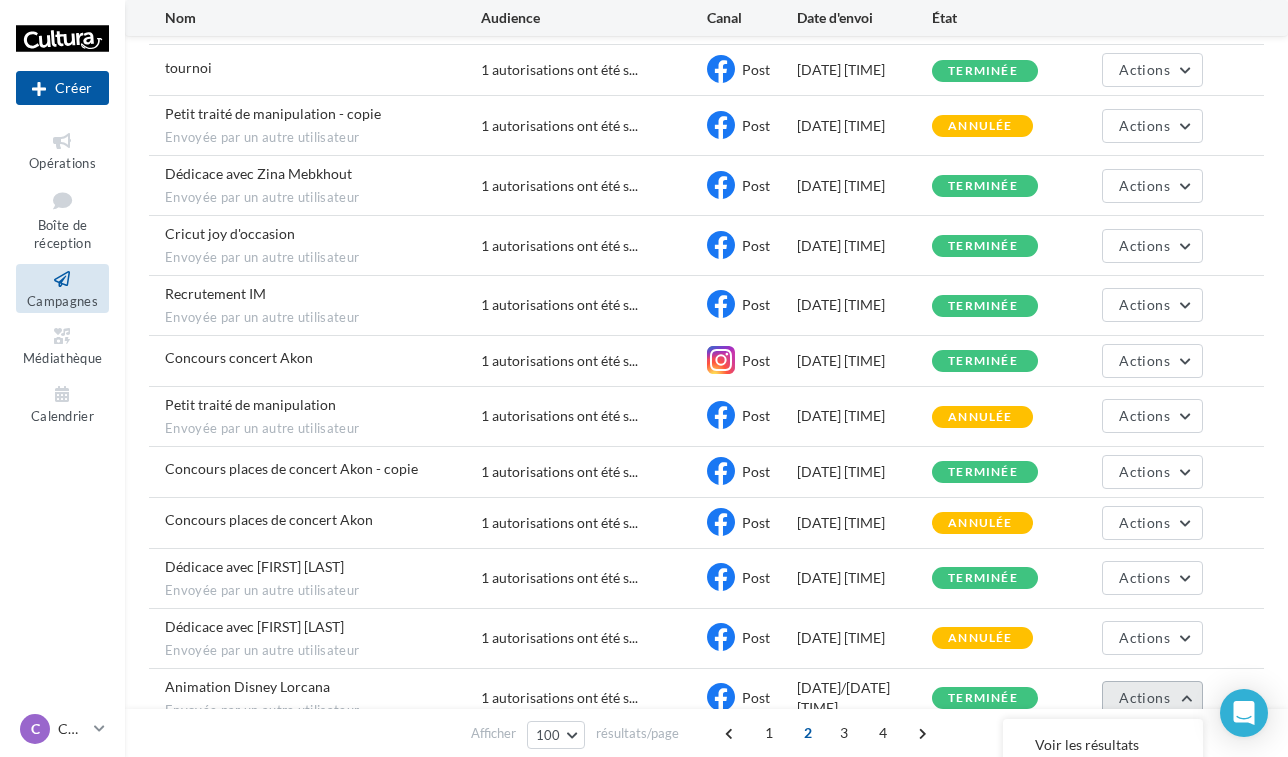 click on "Actions" at bounding box center [1144, 697] 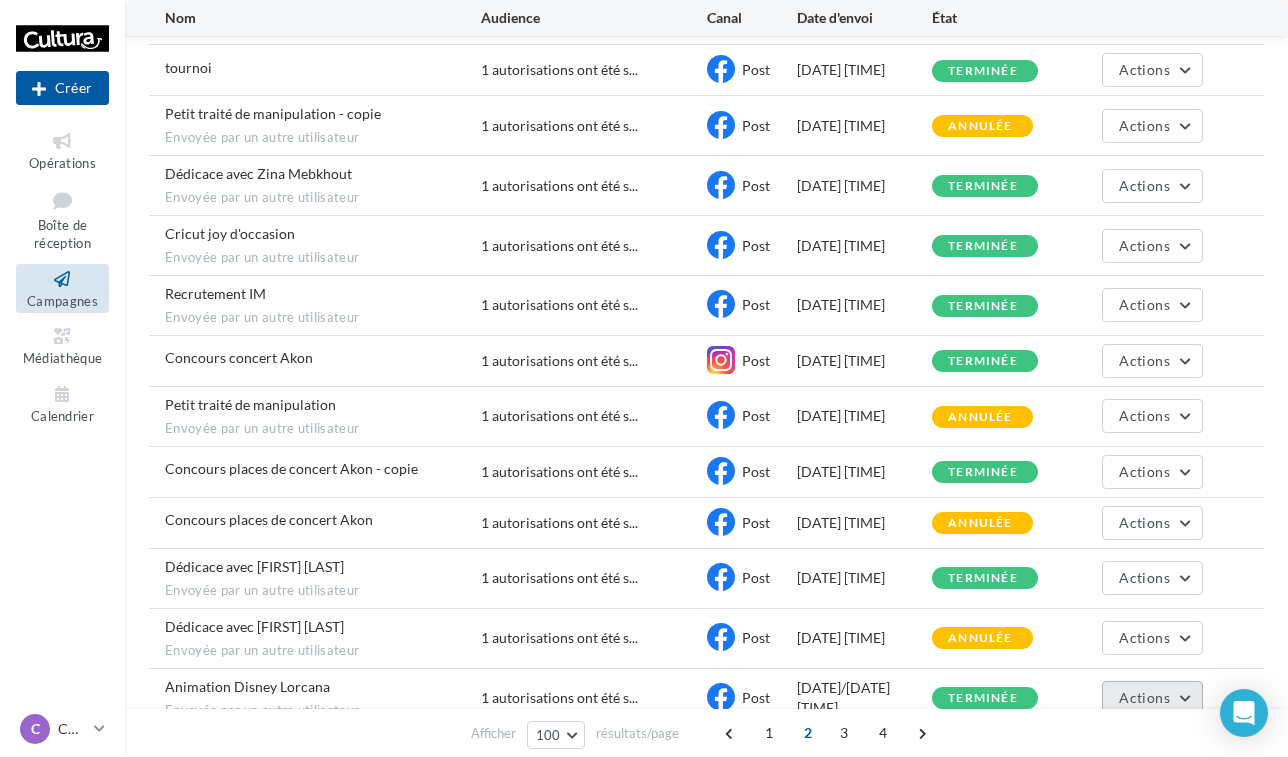 click on "Actions" at bounding box center [1152, 698] 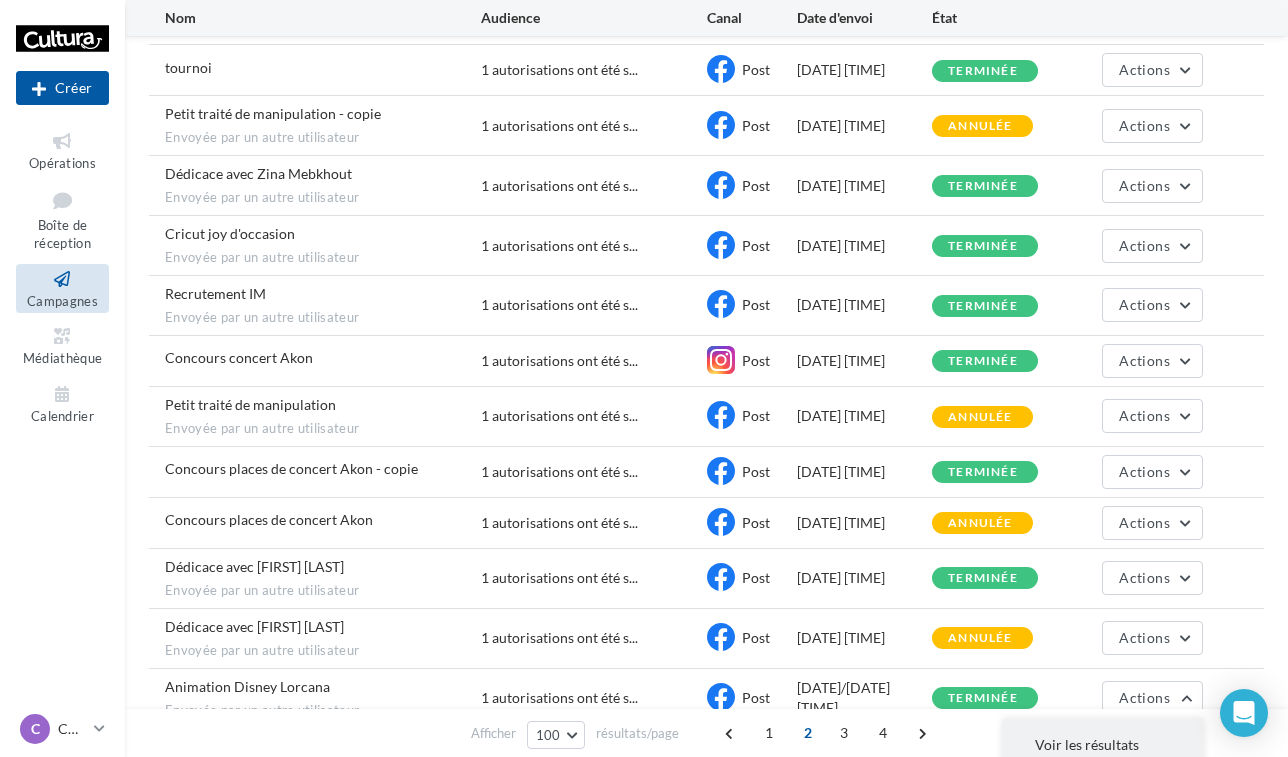 click on "Voir les résultats" at bounding box center (1103, 745) 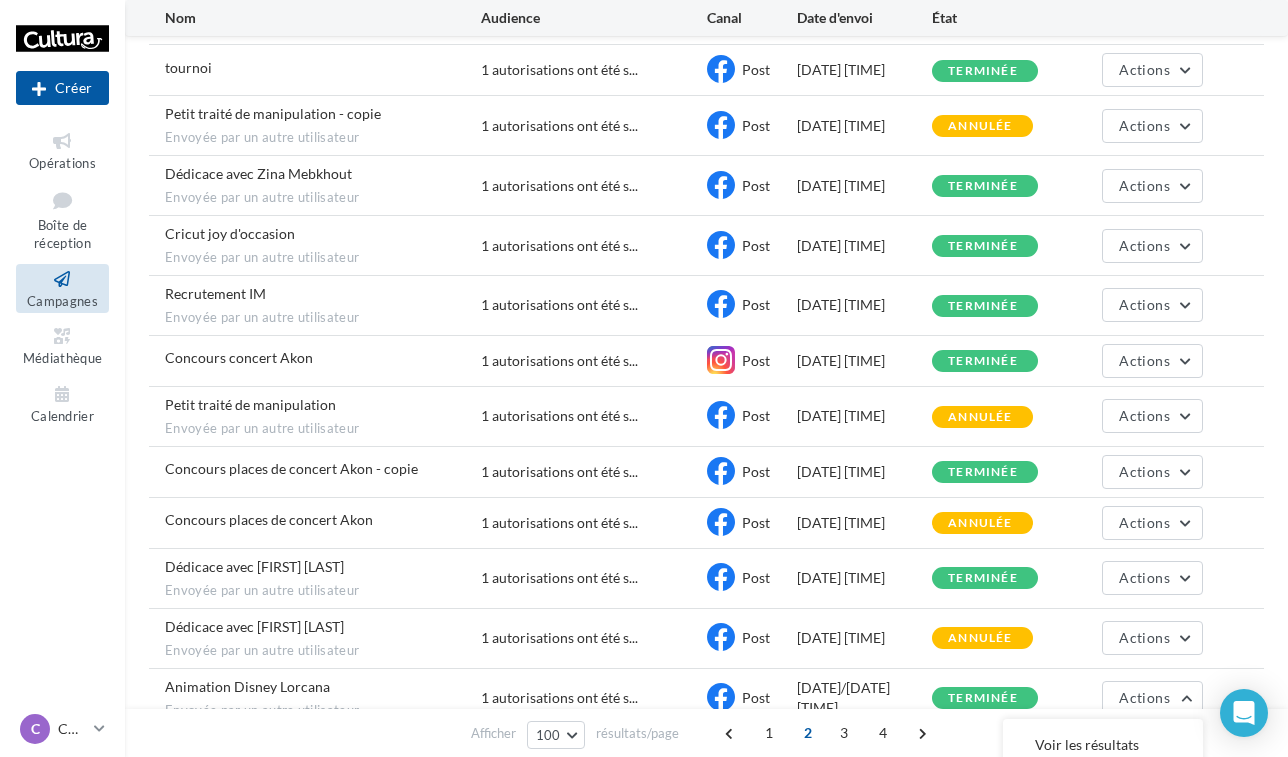 scroll, scrollTop: 0, scrollLeft: 0, axis: both 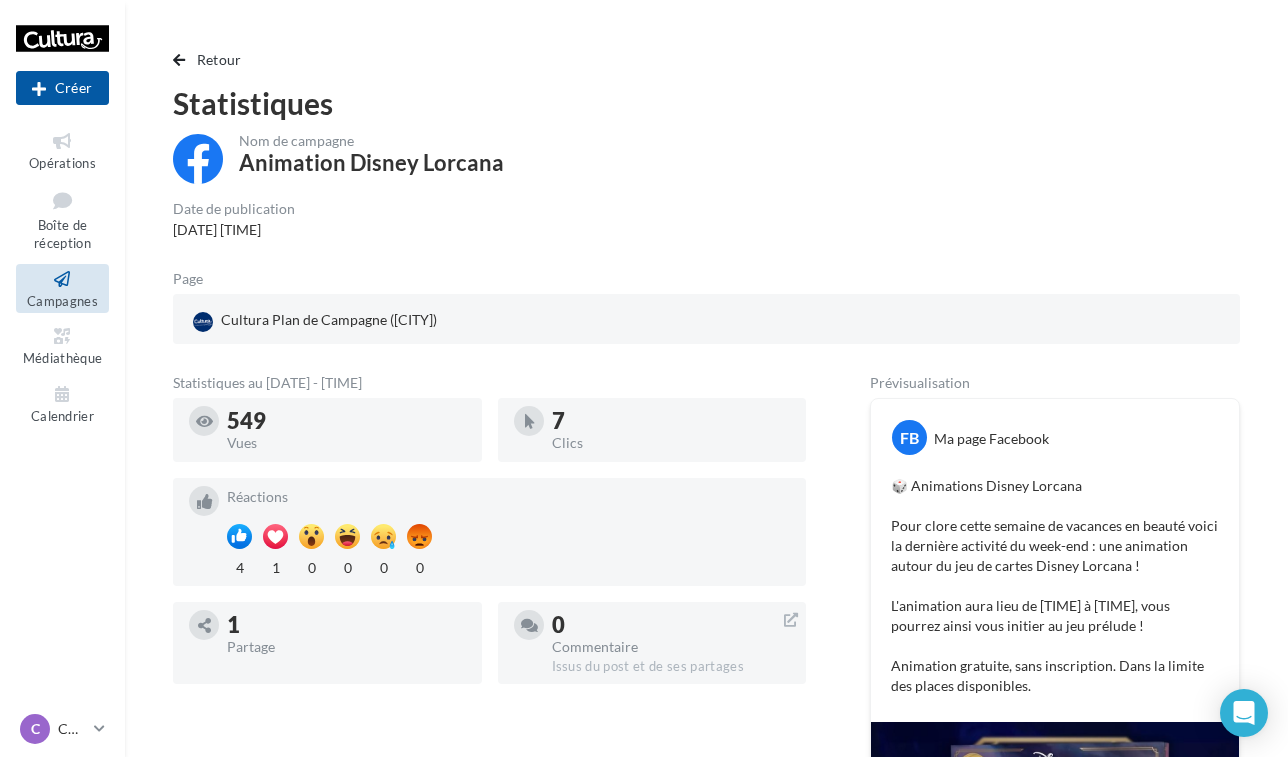 drag, startPoint x: 896, startPoint y: 486, endPoint x: 1080, endPoint y: 675, distance: 263.77454 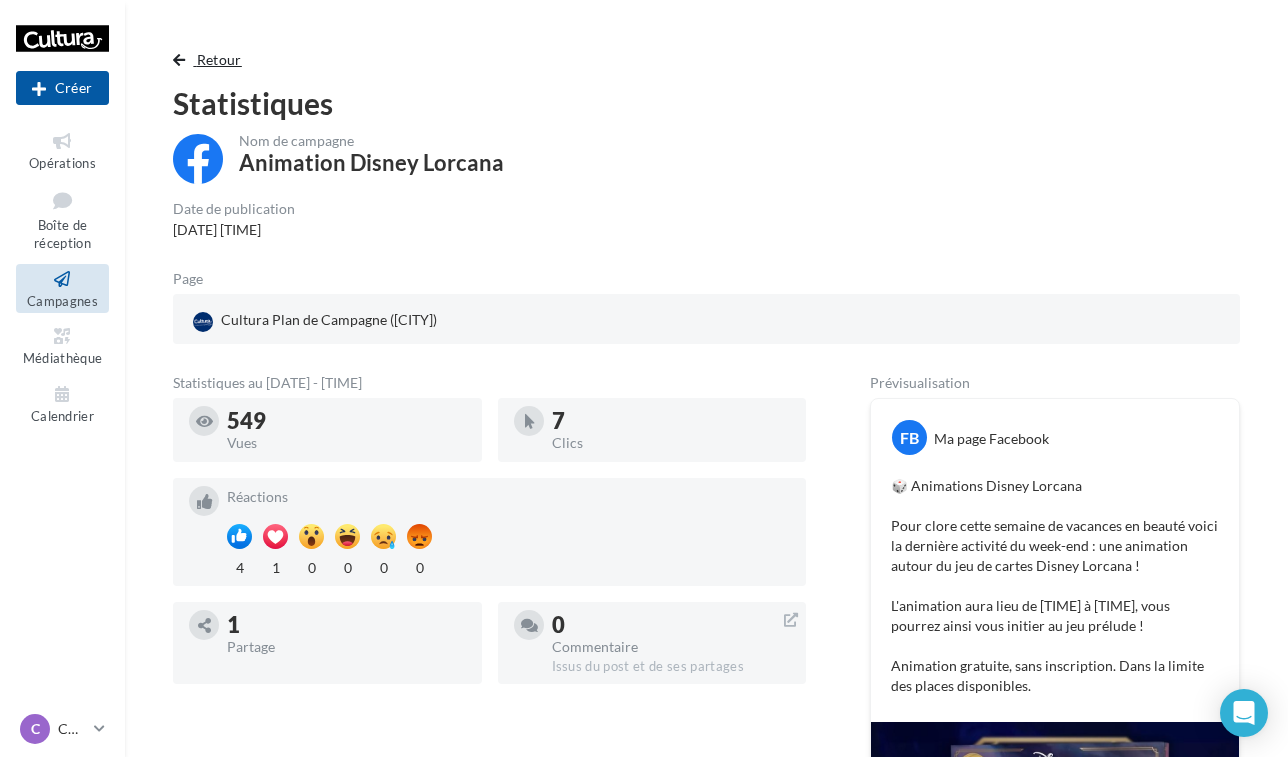 click on "Retour" at bounding box center [219, 59] 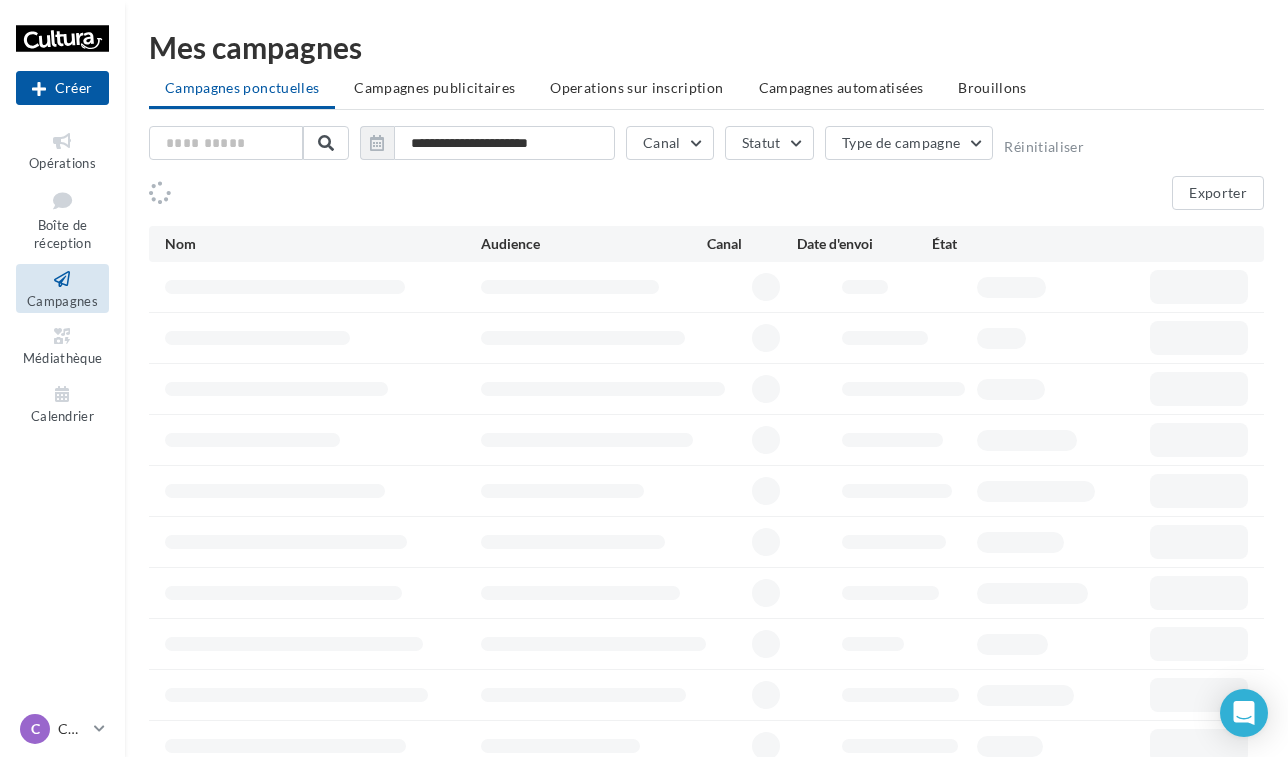 scroll, scrollTop: 4699, scrollLeft: 0, axis: vertical 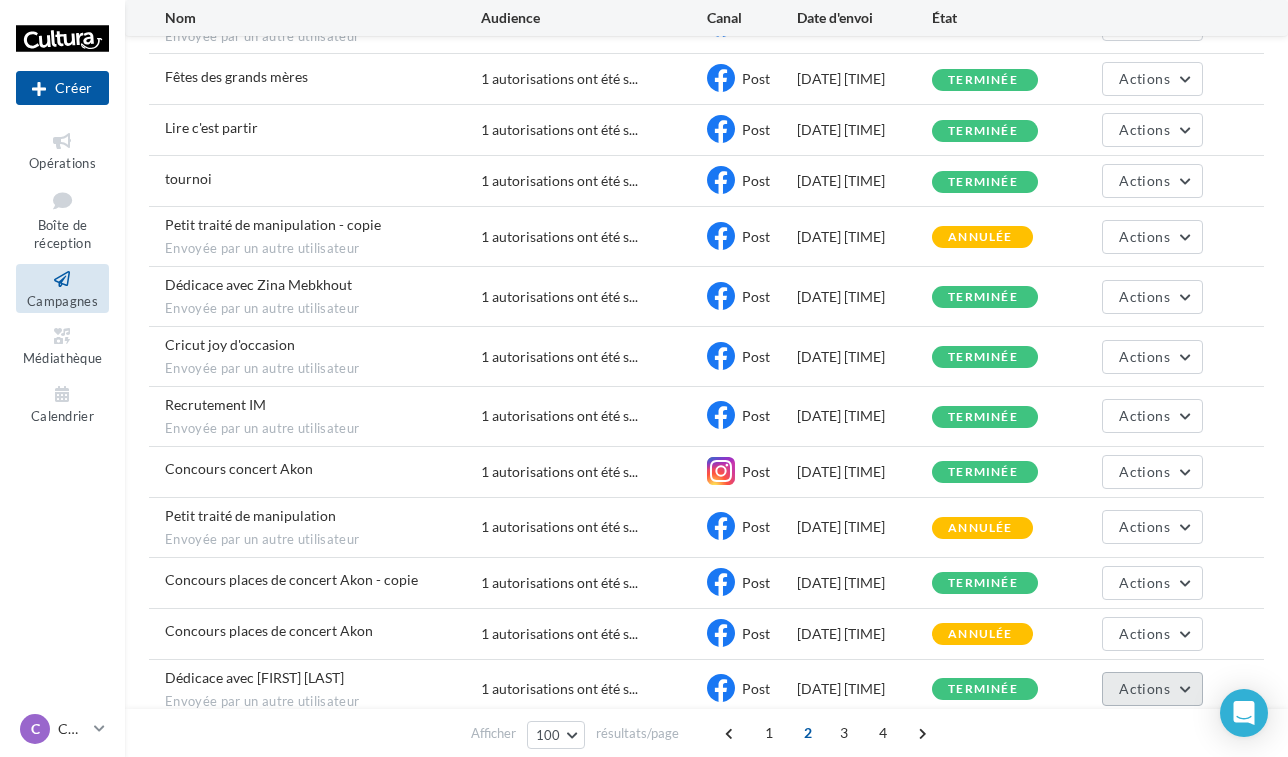 click on "Actions" at bounding box center (1152, 689) 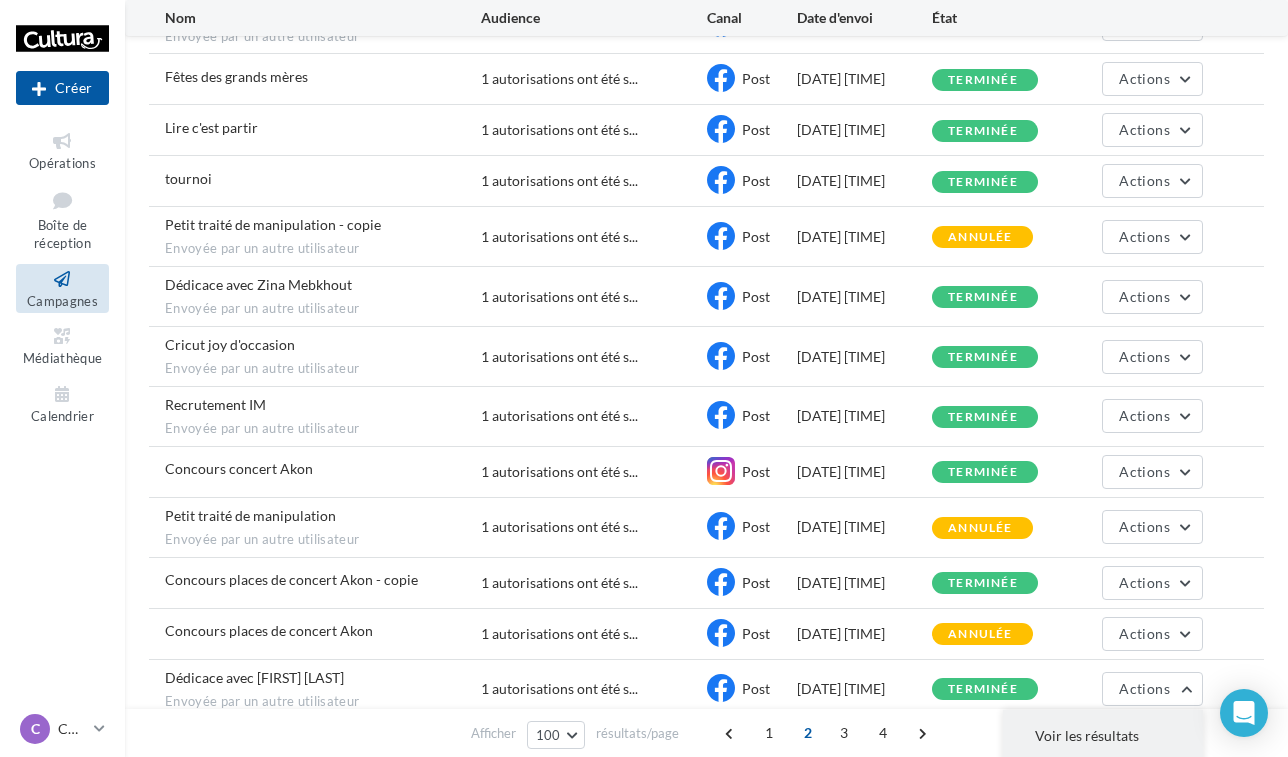 click on "Voir les résultats" at bounding box center [1103, 736] 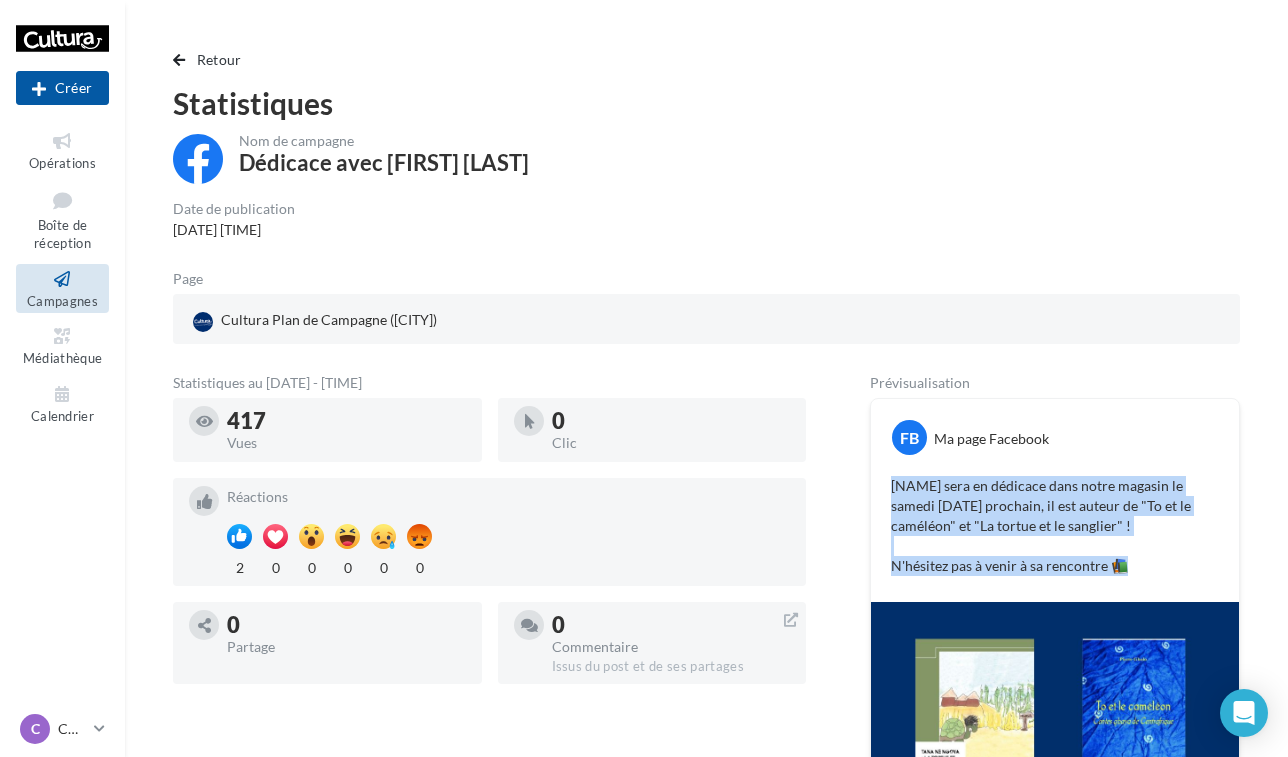 drag, startPoint x: 890, startPoint y: 477, endPoint x: 1125, endPoint y: 584, distance: 258.2131 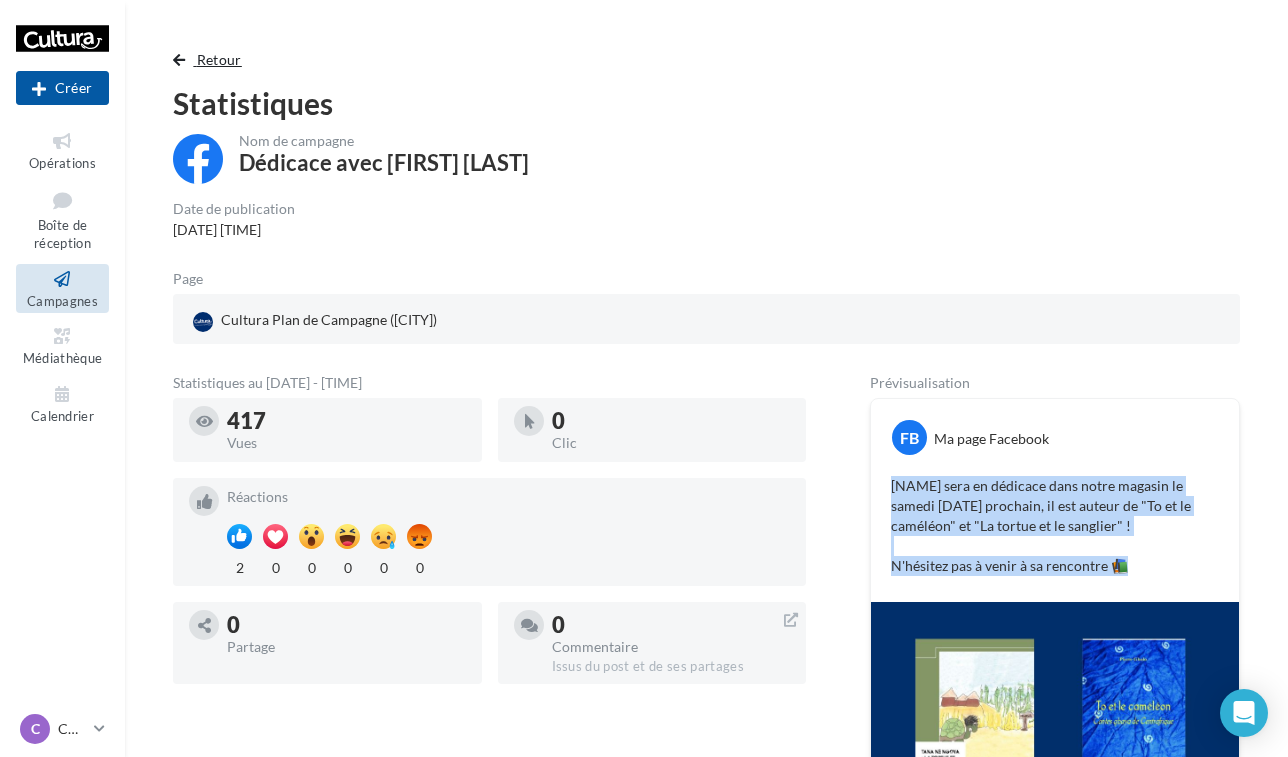 click on "Retour" at bounding box center (219, 59) 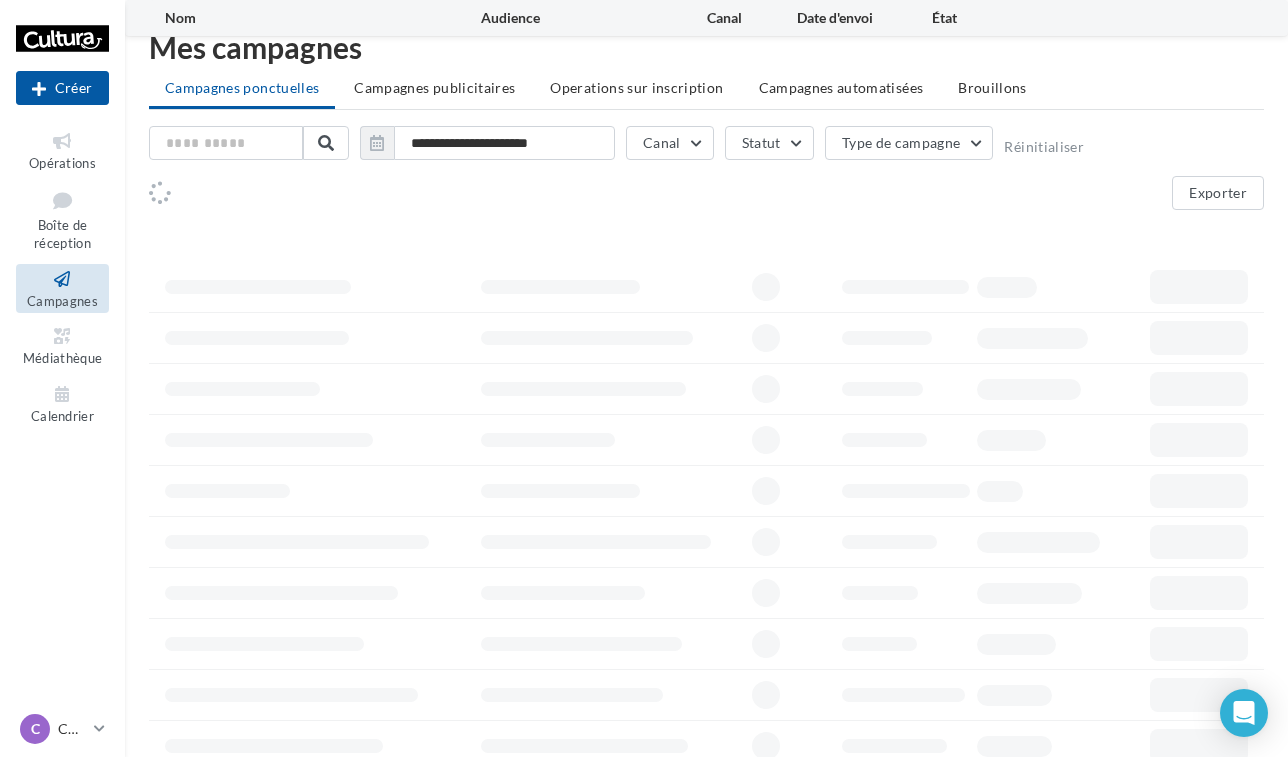 scroll, scrollTop: 4699, scrollLeft: 0, axis: vertical 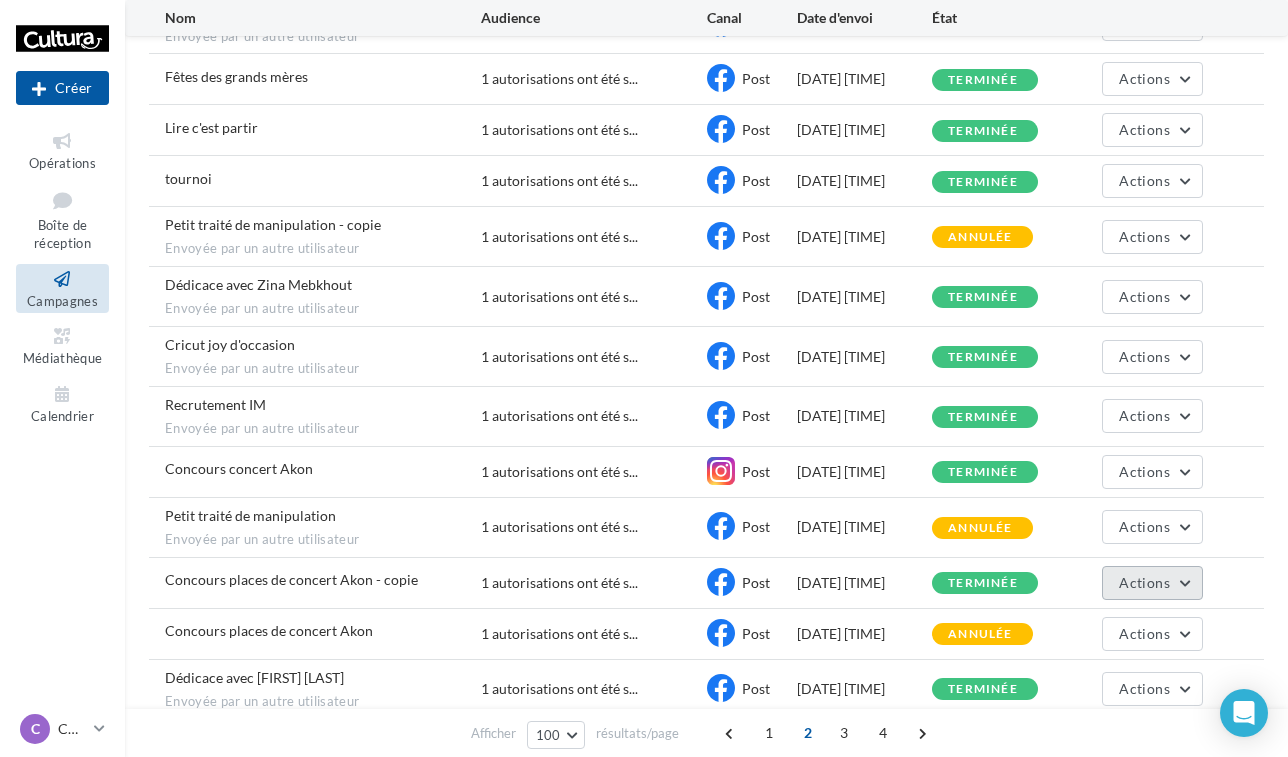 click on "Actions" at bounding box center (1144, 582) 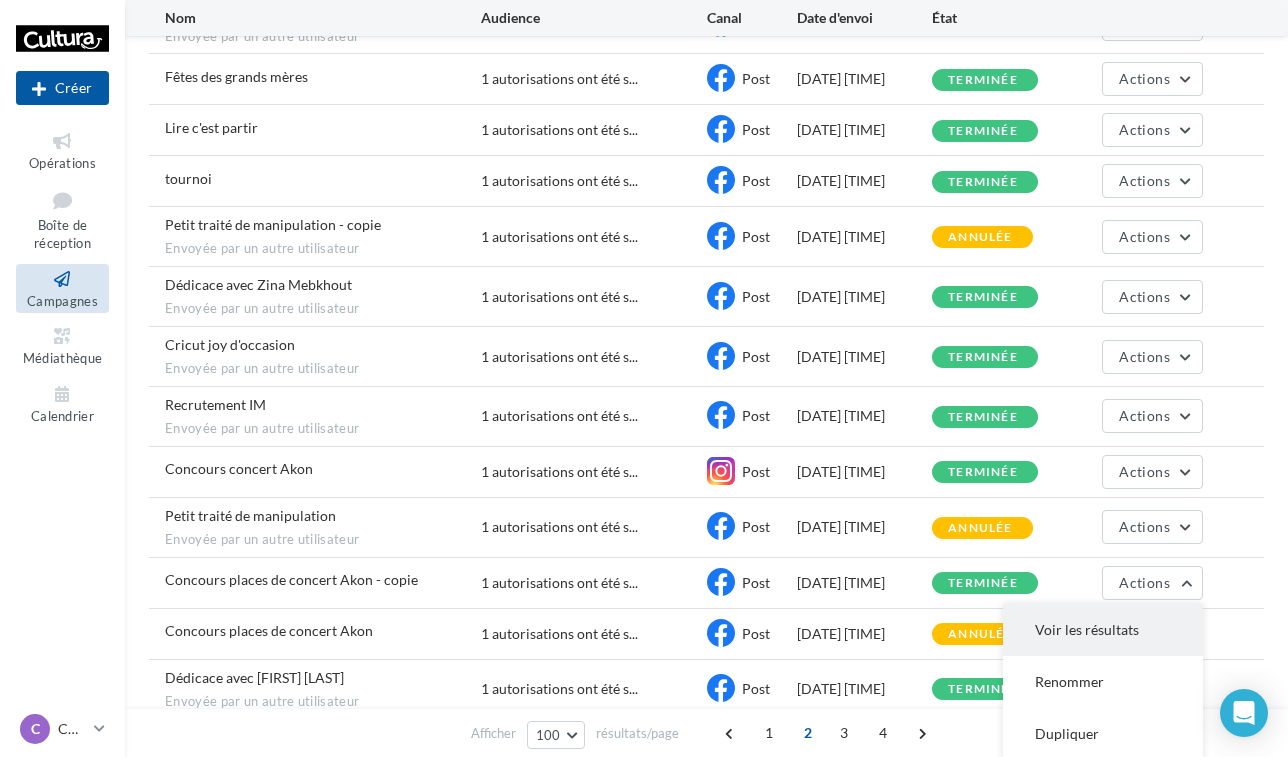 click on "Voir les résultats" at bounding box center (1103, 630) 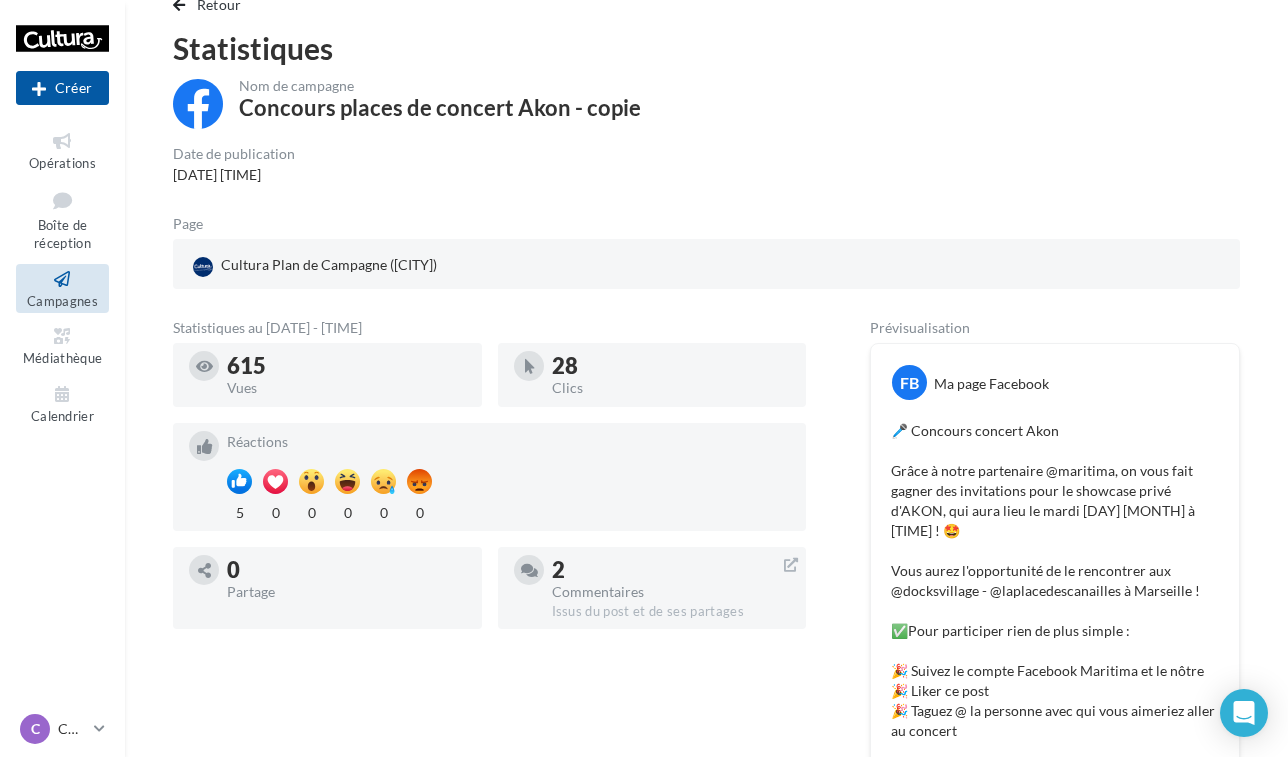 scroll, scrollTop: 130, scrollLeft: 0, axis: vertical 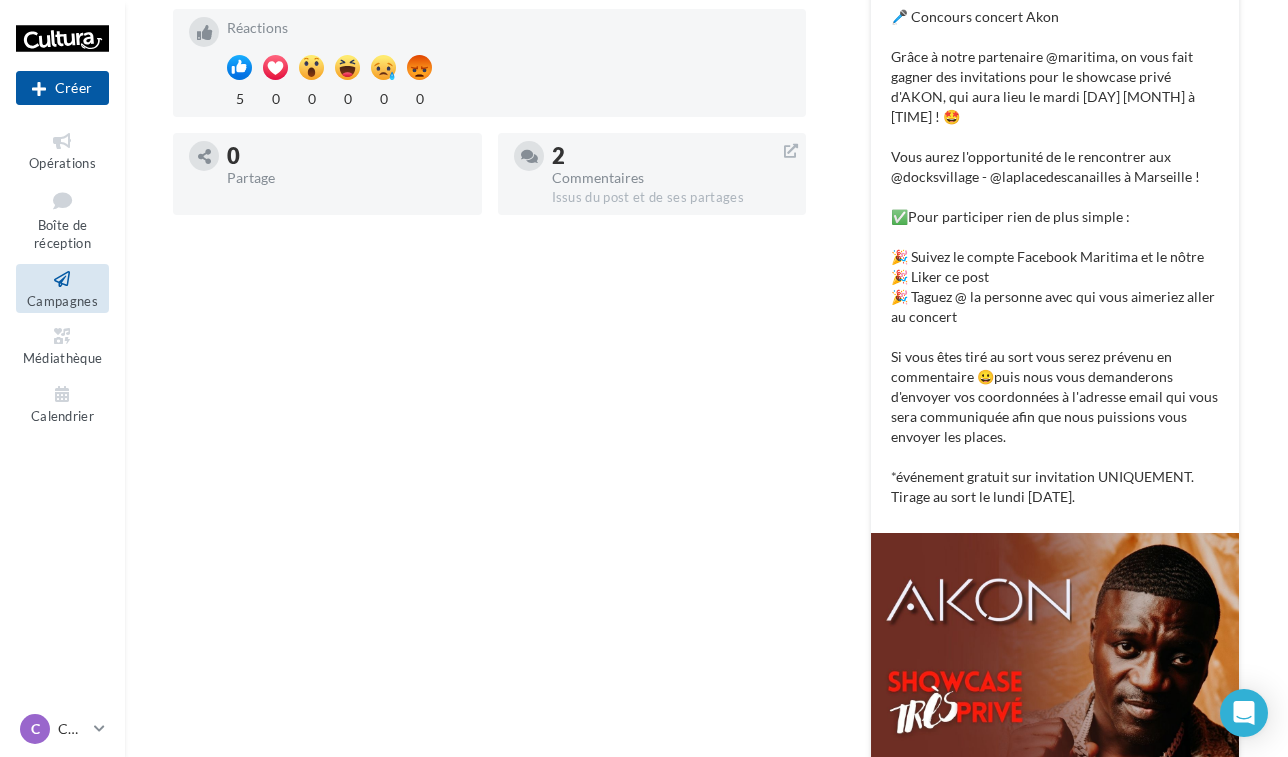 drag, startPoint x: 892, startPoint y: 357, endPoint x: 1082, endPoint y: 475, distance: 223.66046 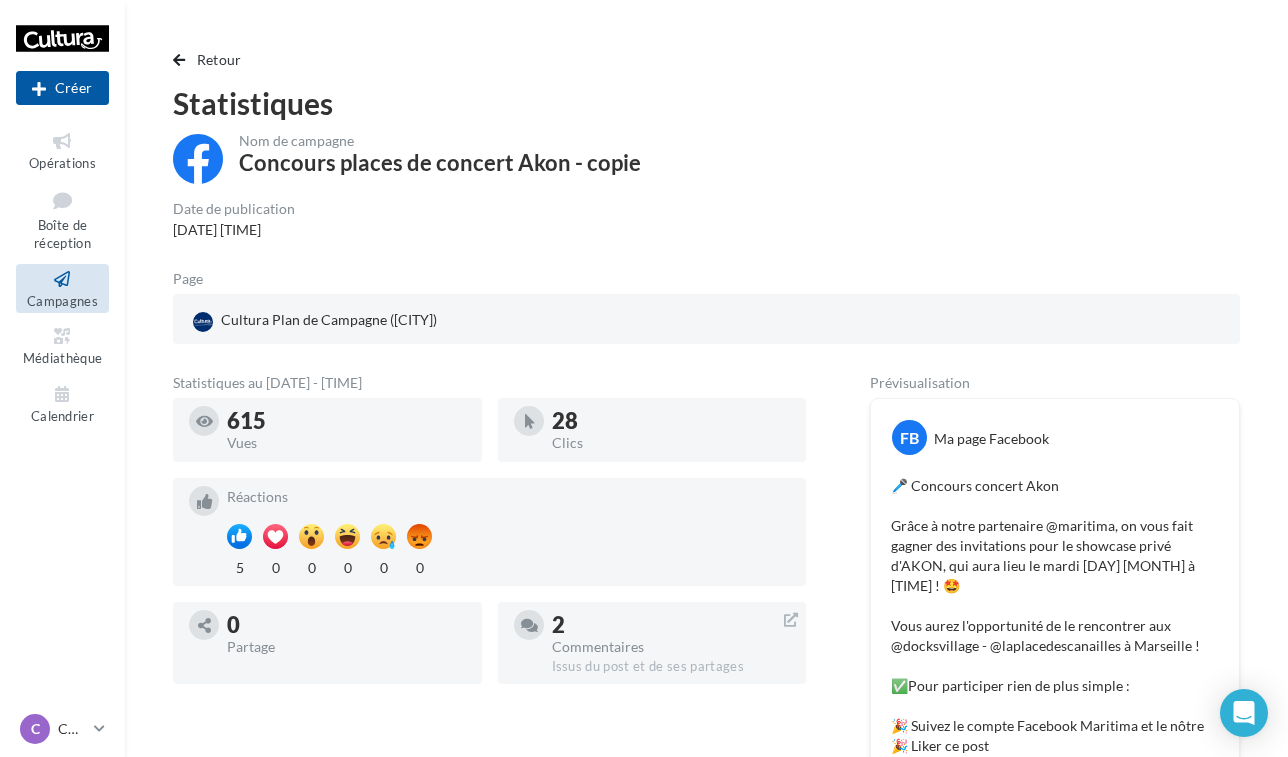 scroll, scrollTop: 0, scrollLeft: 0, axis: both 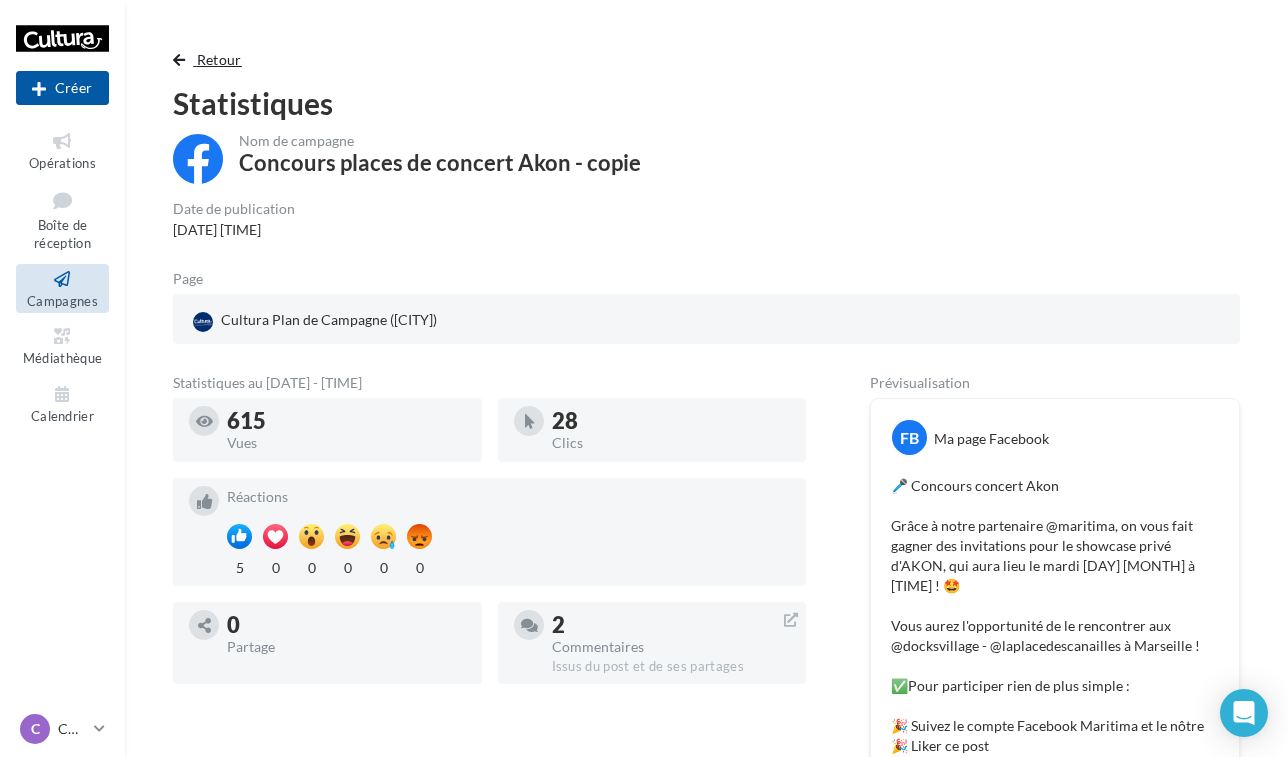 click on "Retour" at bounding box center [211, 60] 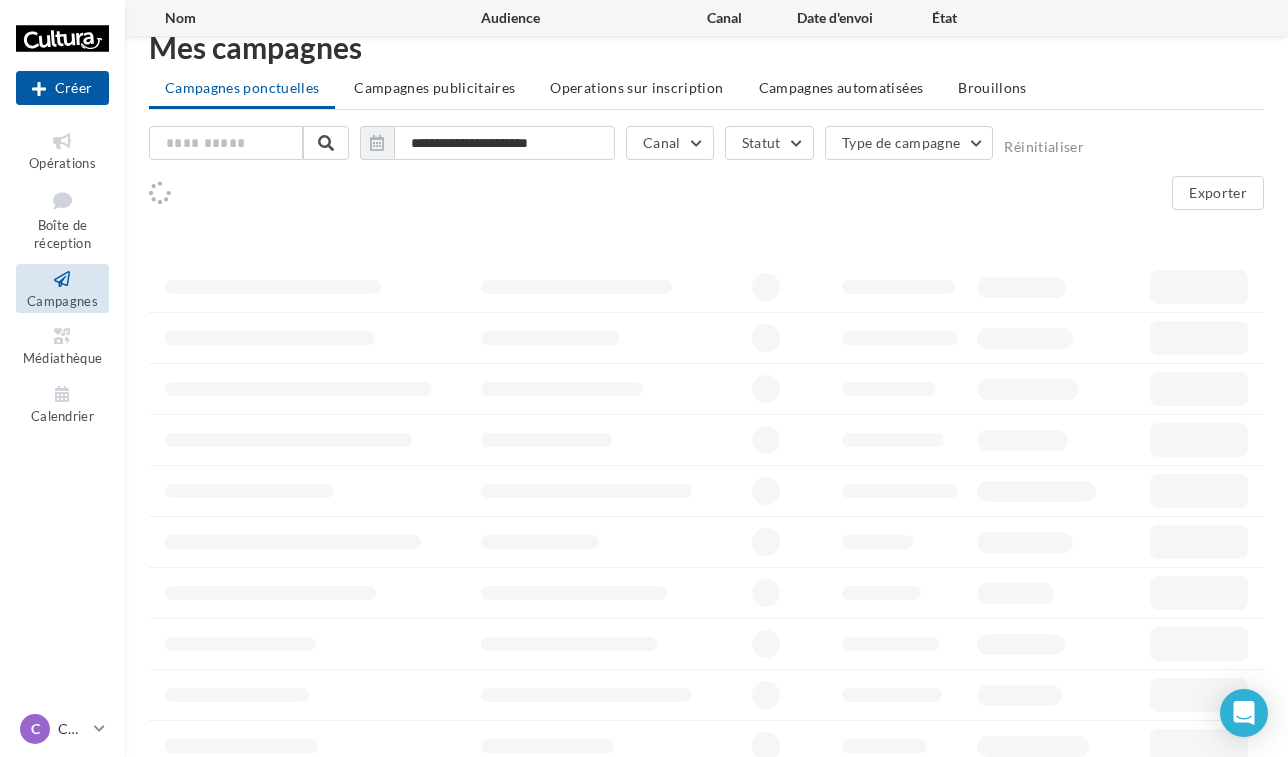 scroll, scrollTop: 4699, scrollLeft: 0, axis: vertical 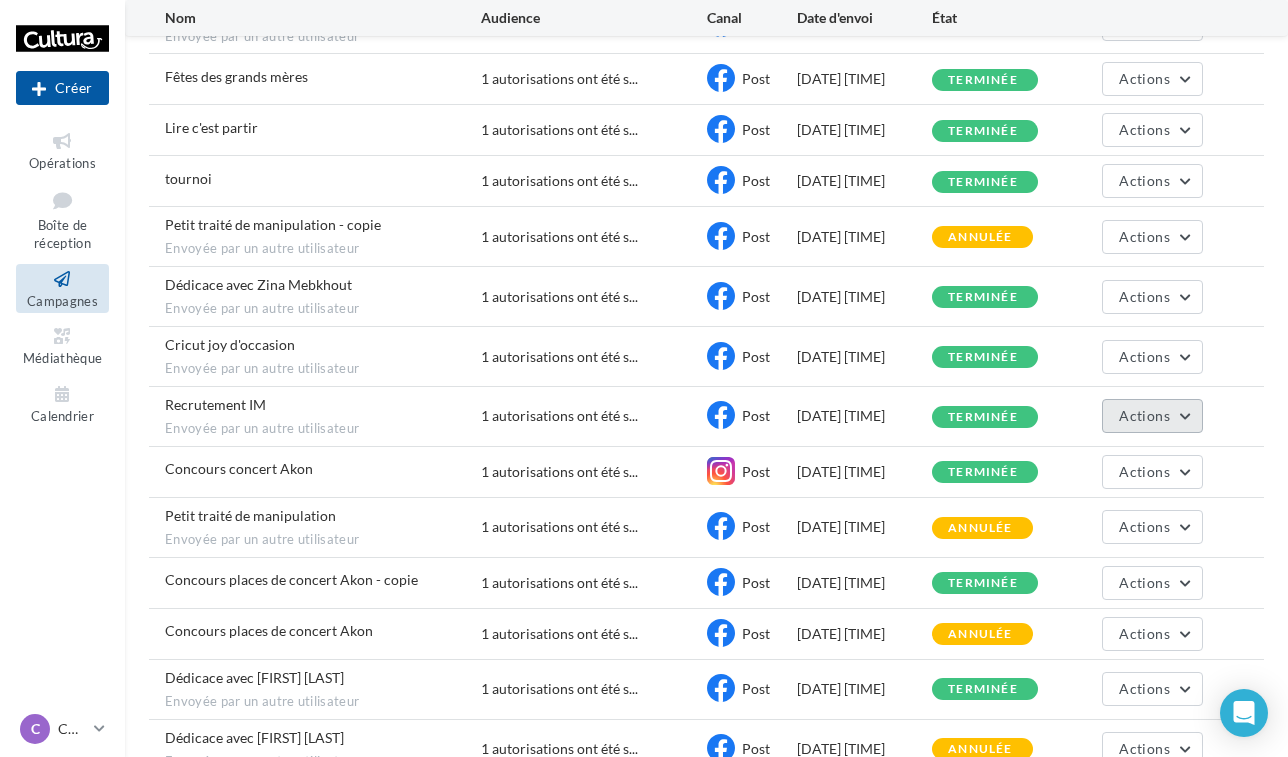 click on "Actions" at bounding box center (1152, 416) 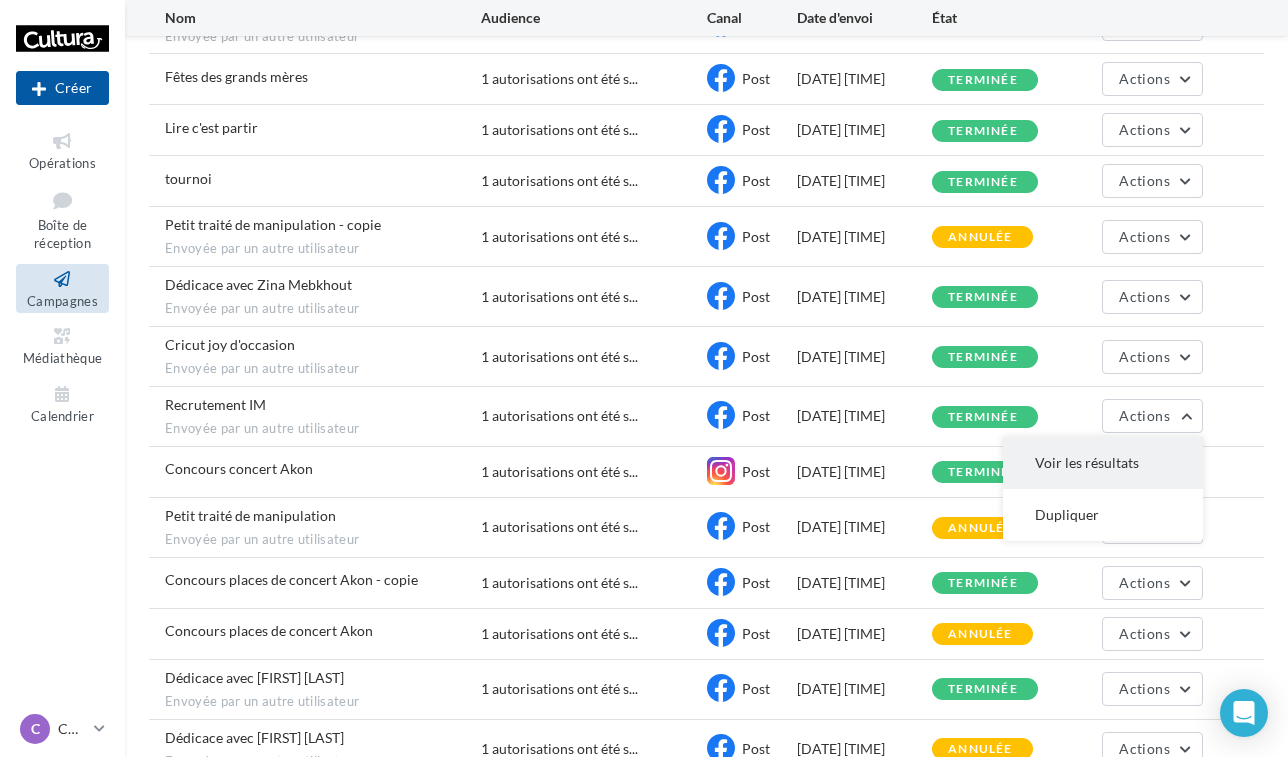 click on "Voir les résultats" at bounding box center (1103, 463) 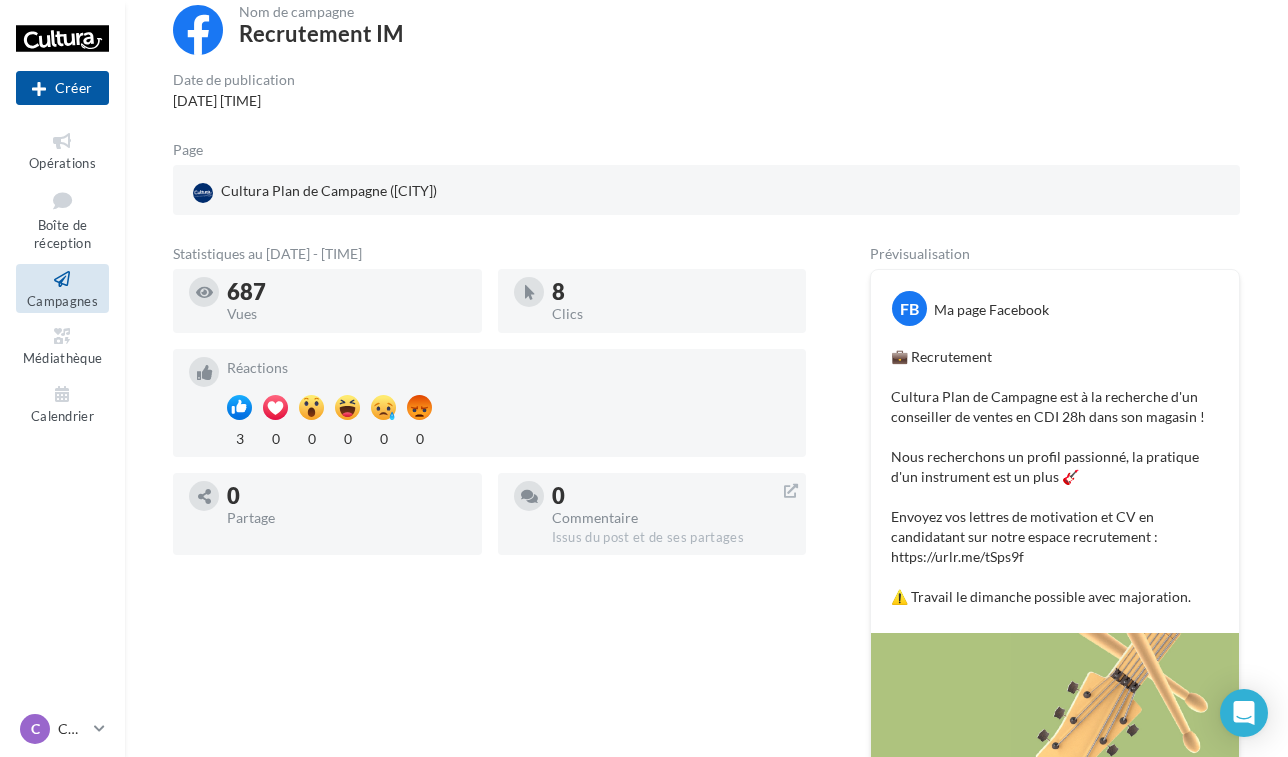 scroll, scrollTop: 131, scrollLeft: 0, axis: vertical 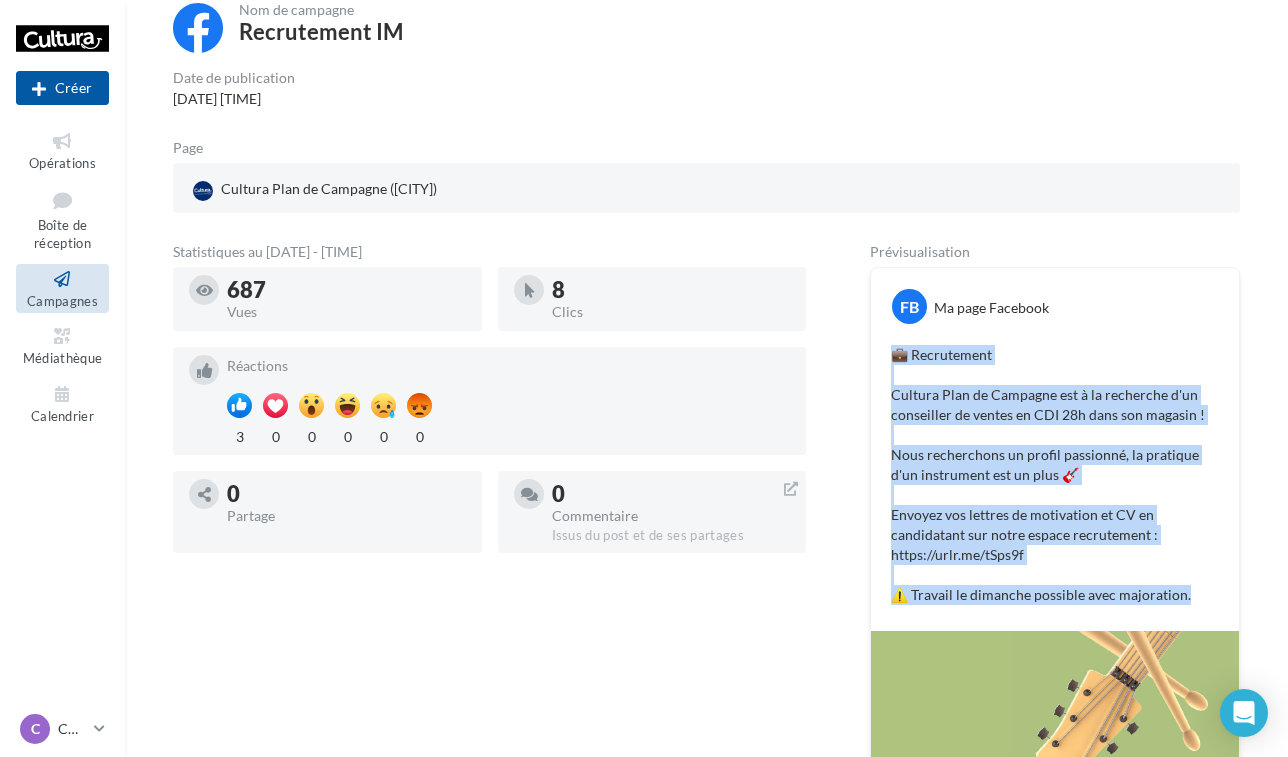 drag, startPoint x: 890, startPoint y: 354, endPoint x: 1206, endPoint y: 585, distance: 391.42944 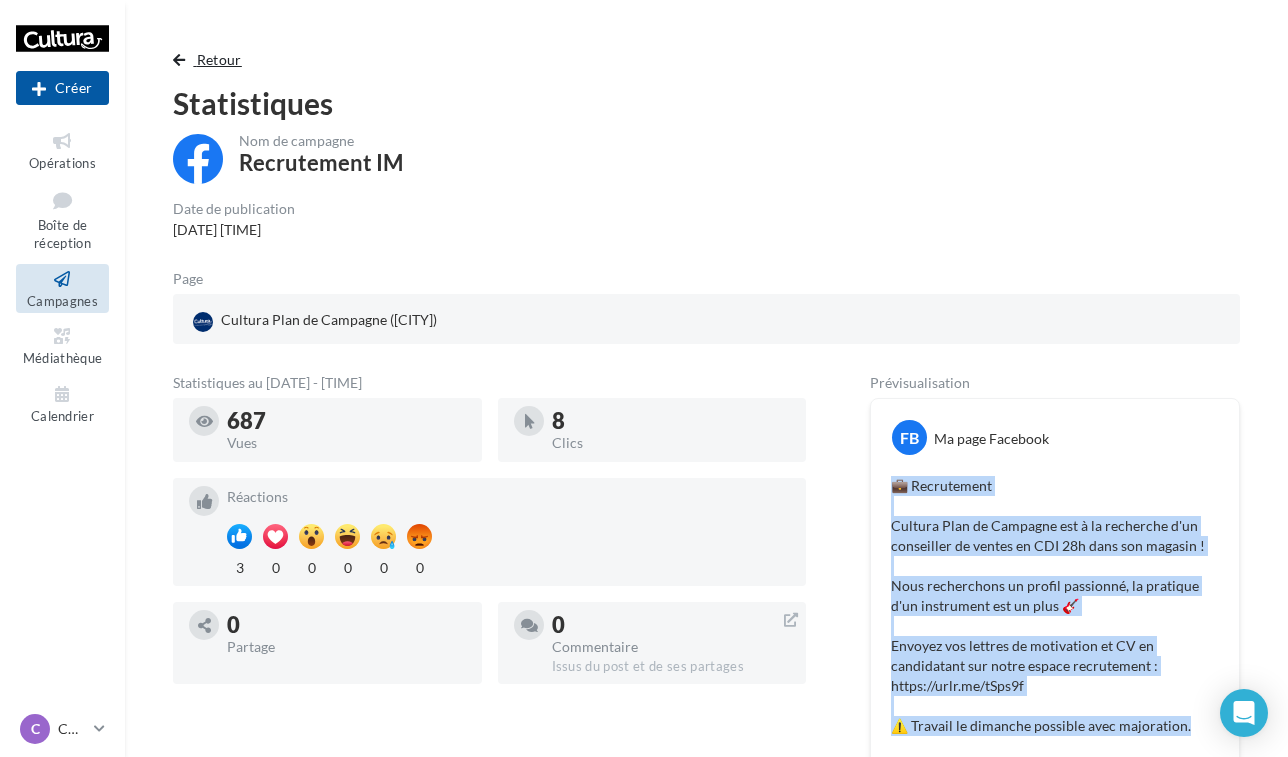 scroll, scrollTop: 0, scrollLeft: 0, axis: both 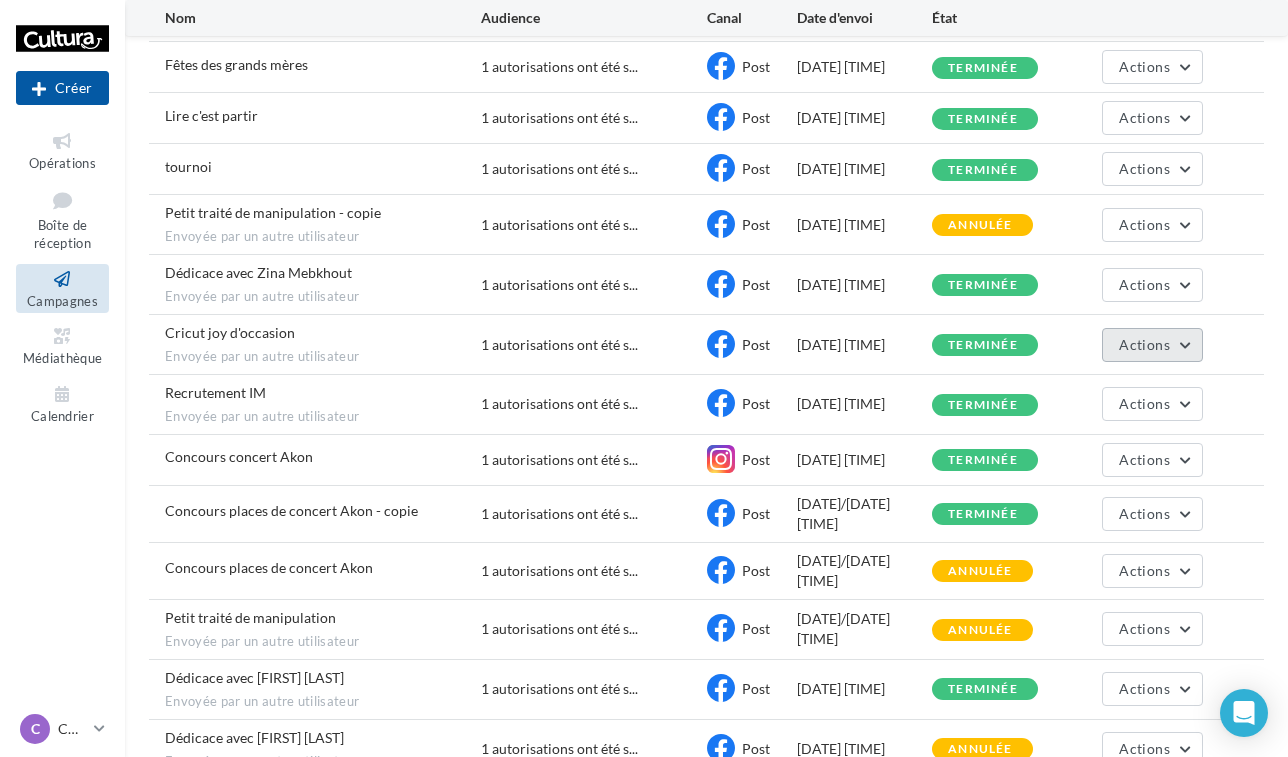 click on "Actions" at bounding box center (1152, 345) 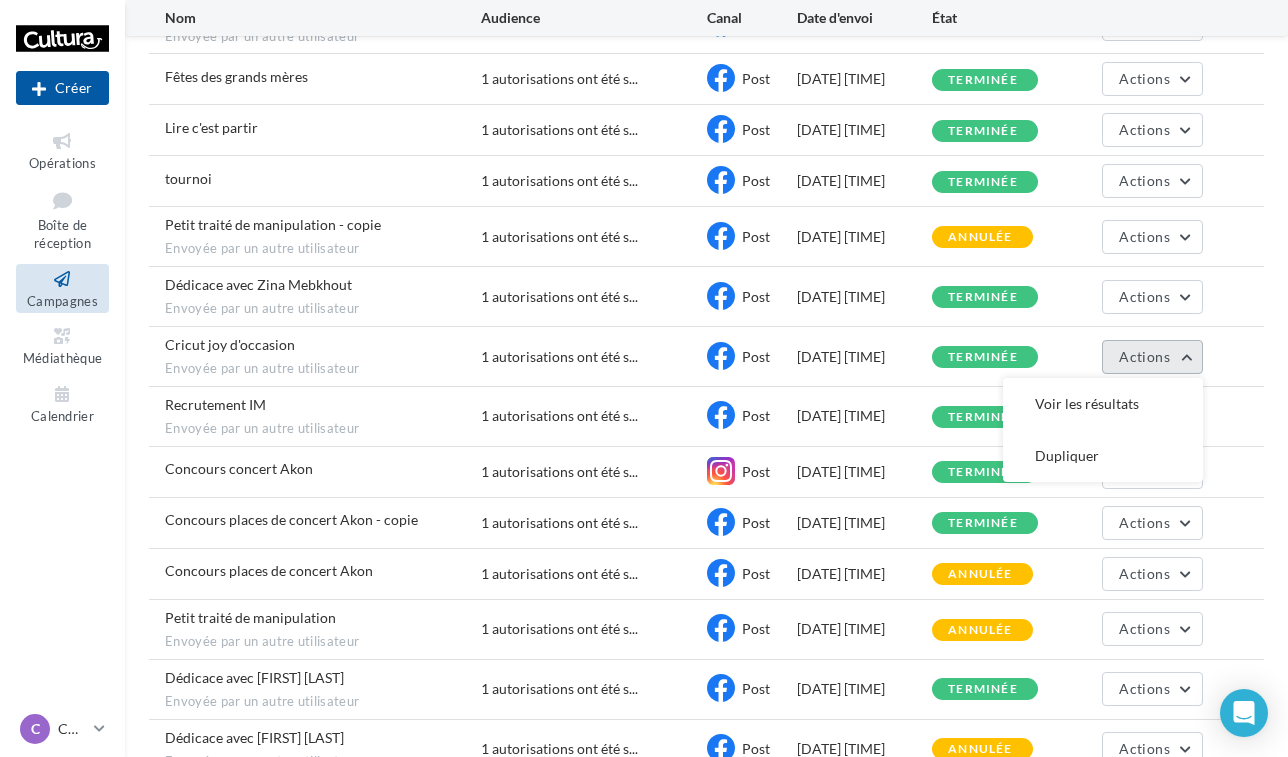 click on "Actions" at bounding box center [1152, 357] 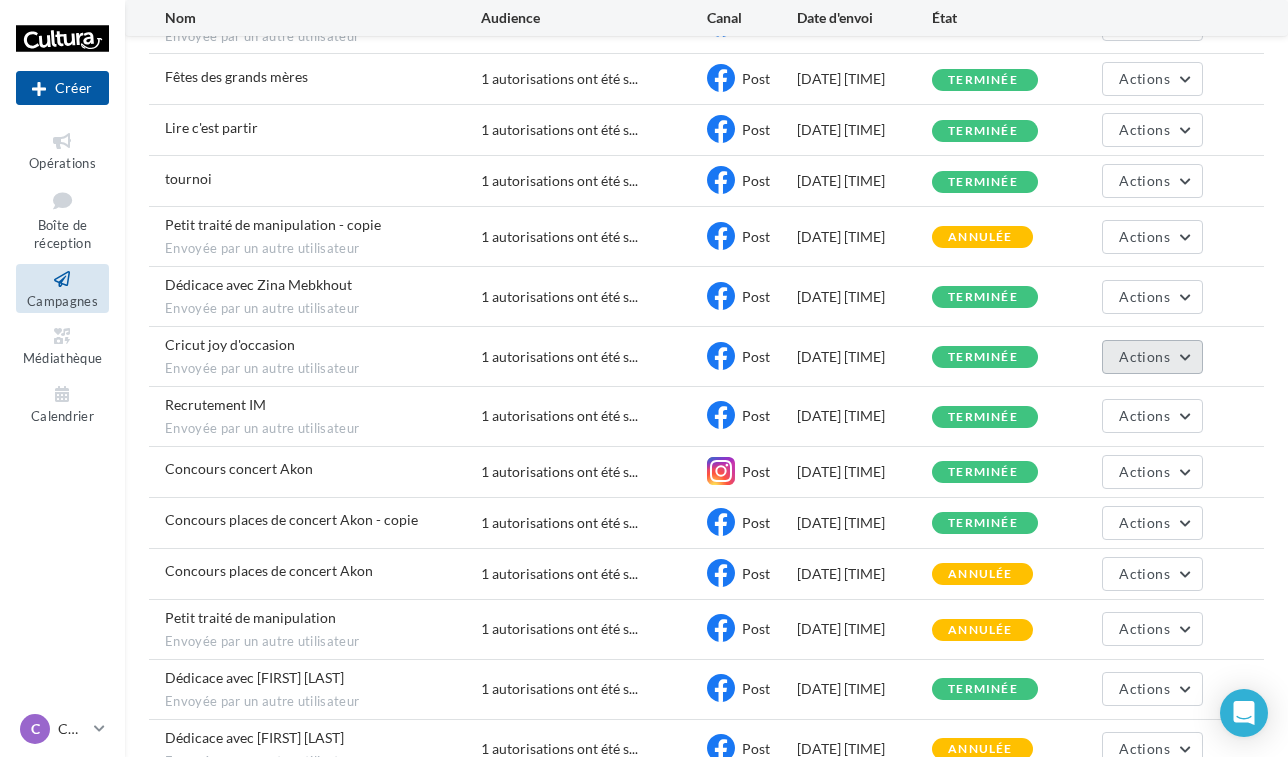 click on "Actions" at bounding box center [1144, 356] 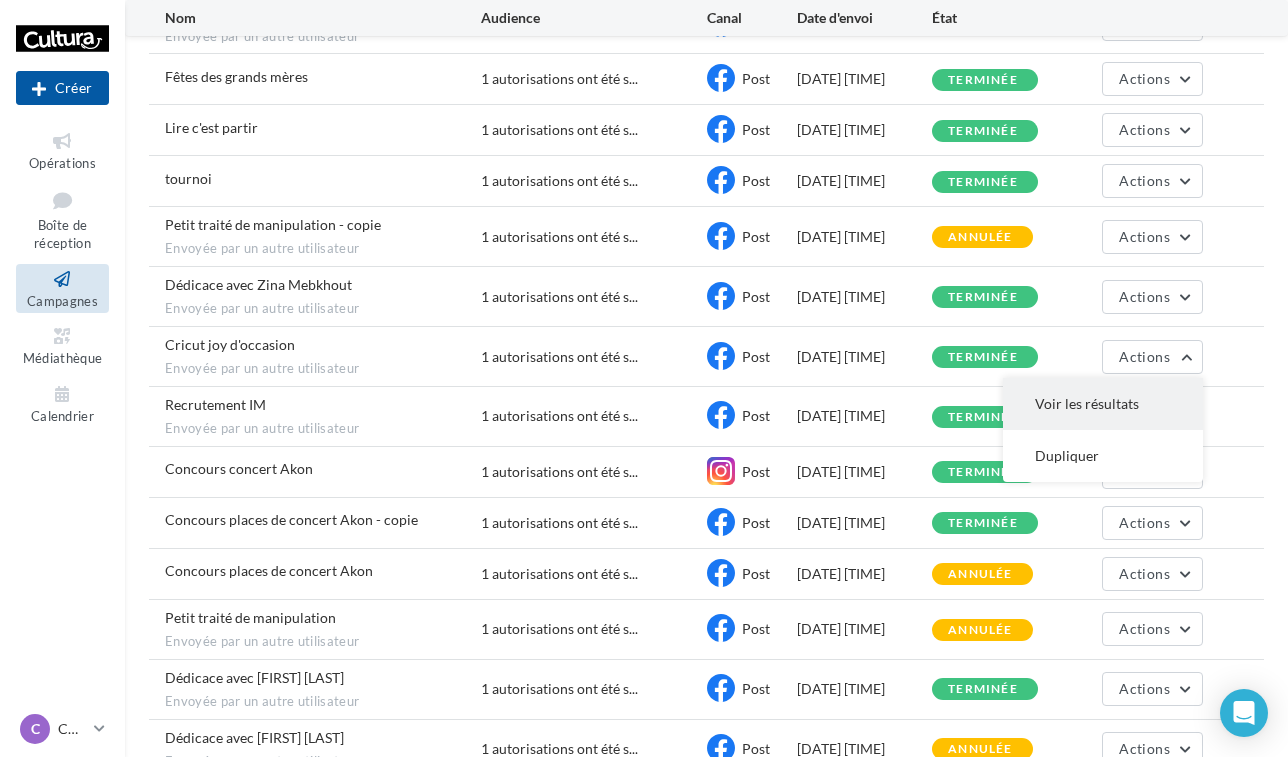 click on "Voir les résultats" at bounding box center (1103, 404) 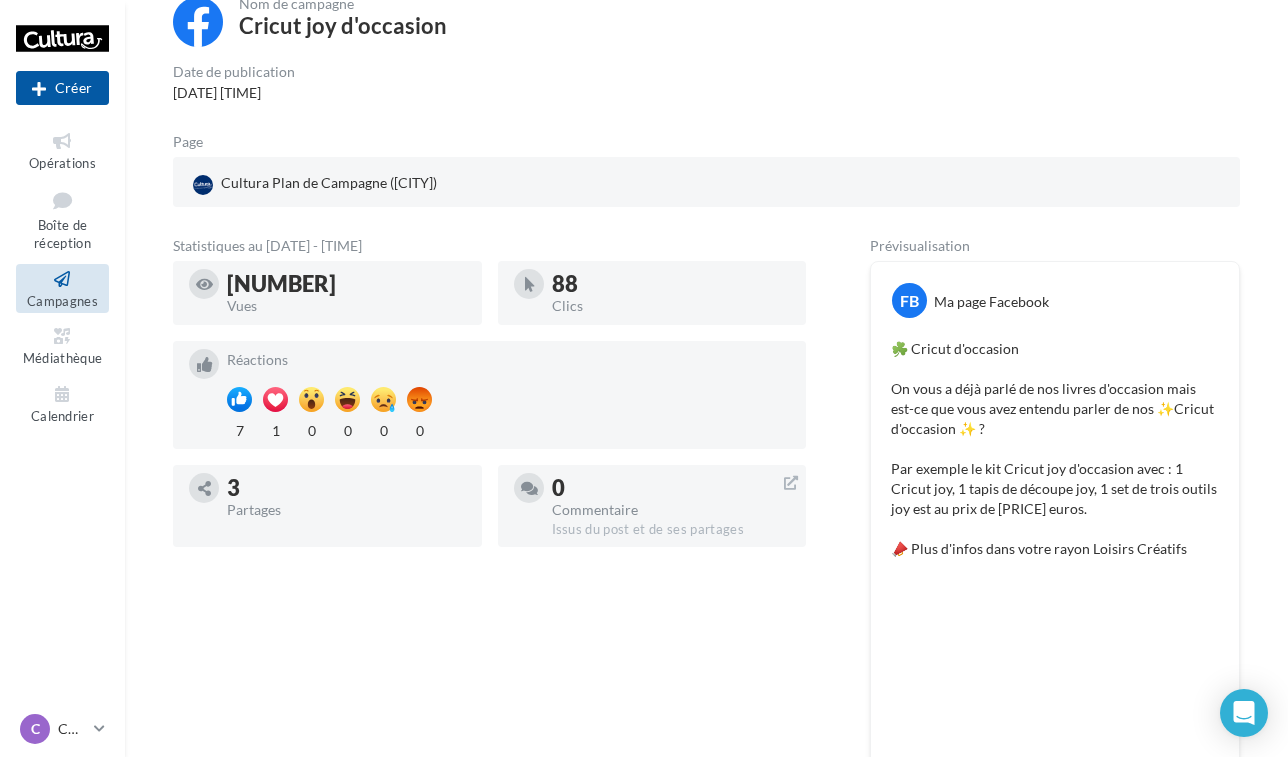 scroll, scrollTop: 138, scrollLeft: 0, axis: vertical 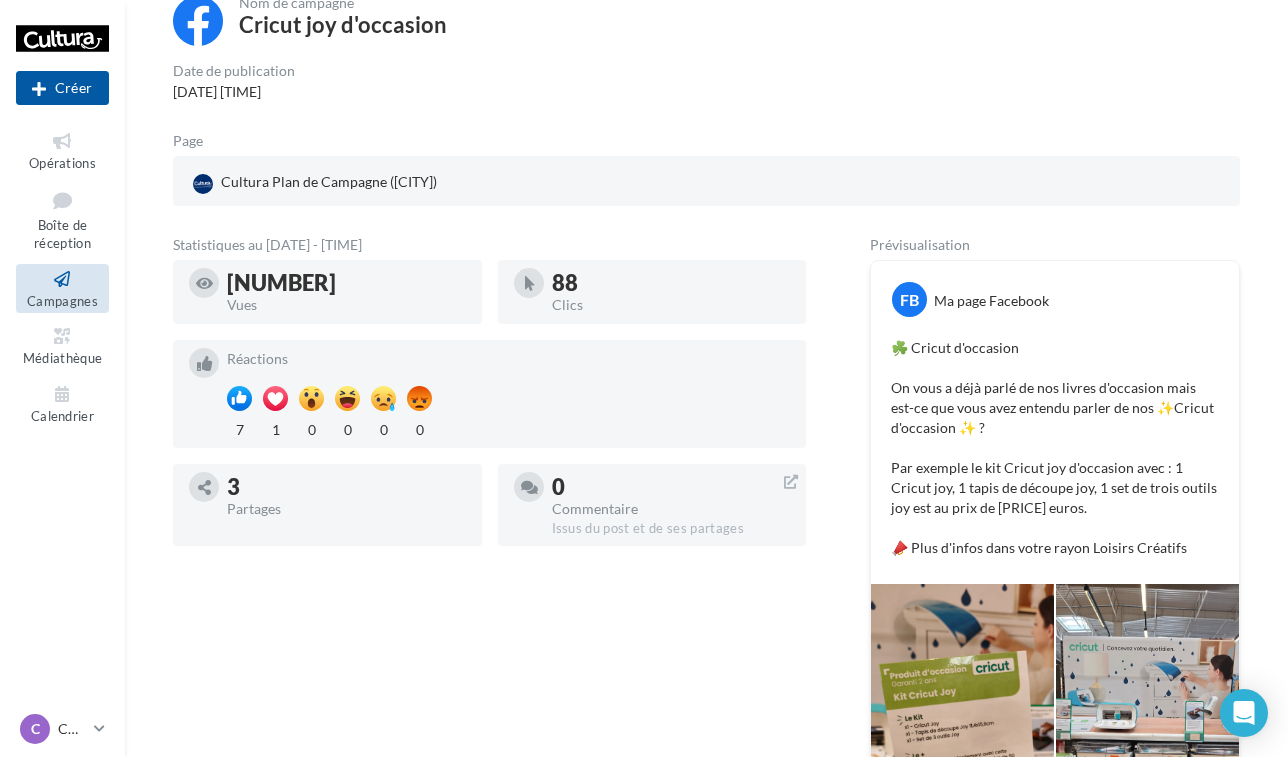 drag, startPoint x: 889, startPoint y: 341, endPoint x: 1209, endPoint y: 553, distance: 383.85413 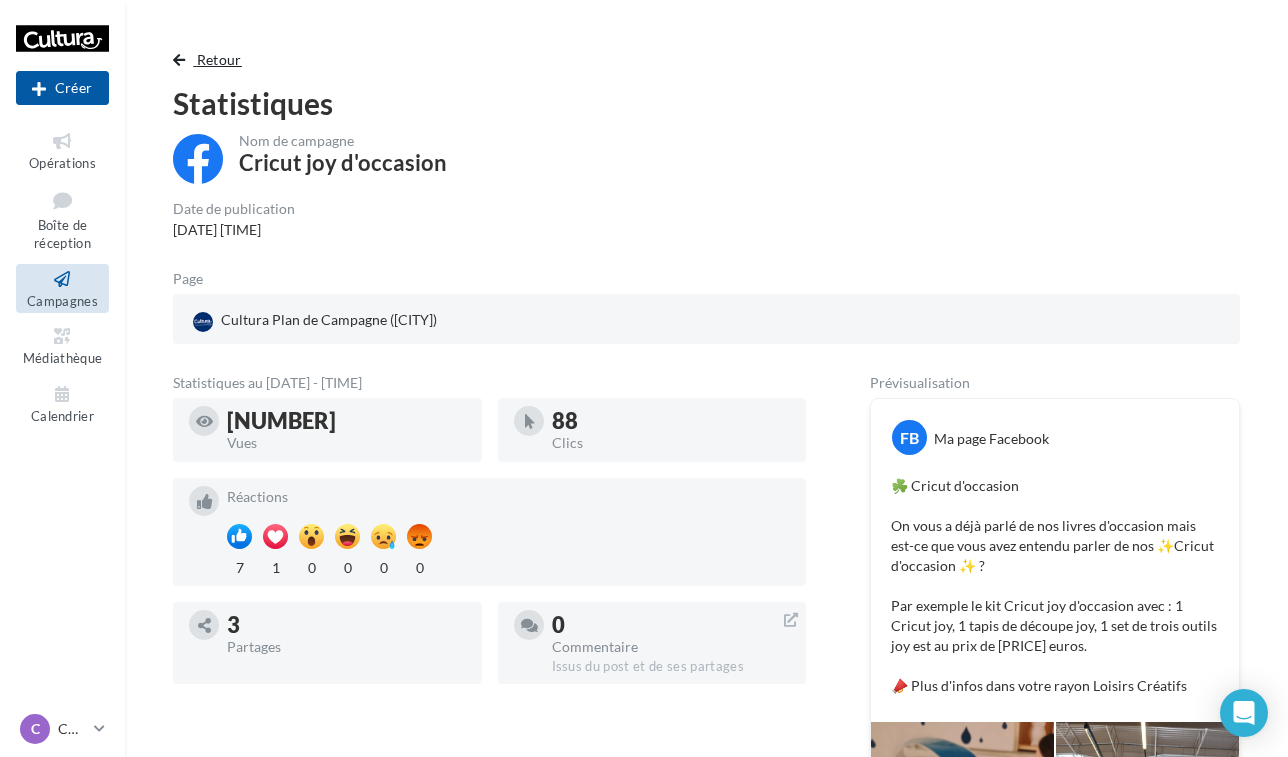 scroll, scrollTop: 0, scrollLeft: 0, axis: both 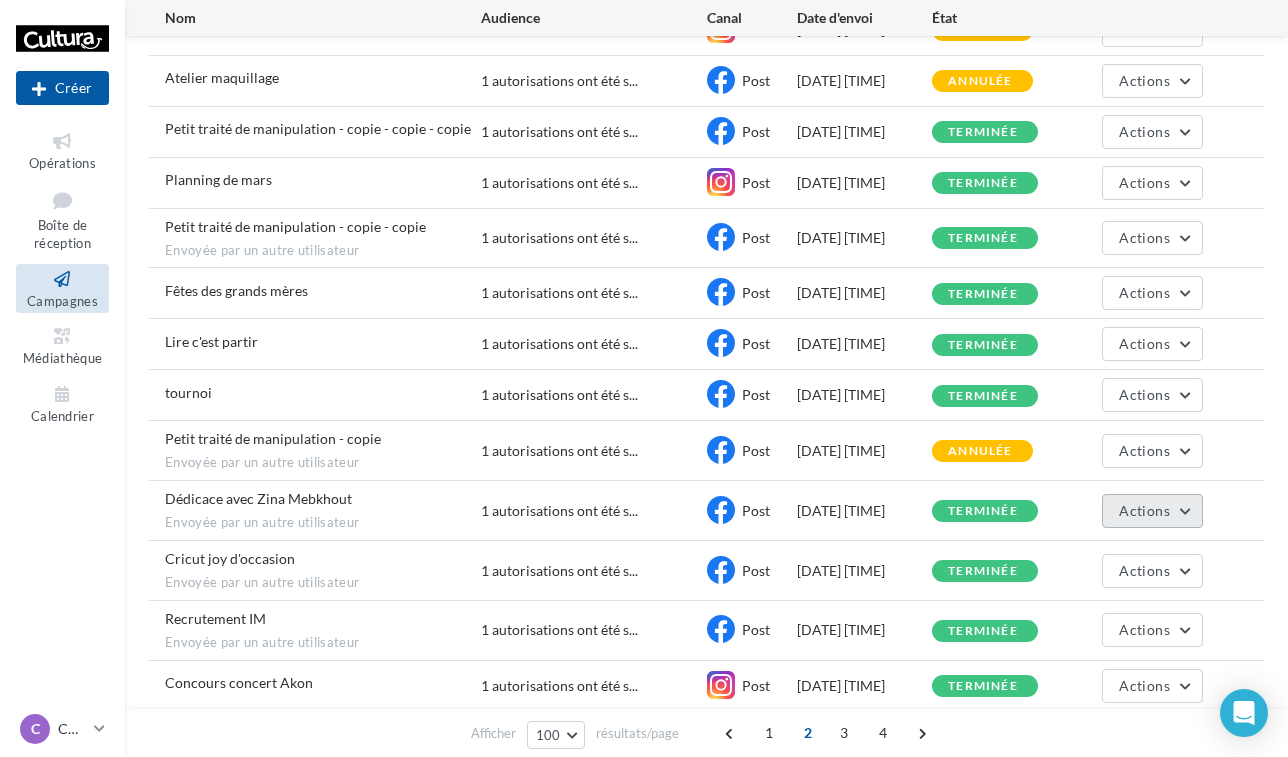 click on "Actions" at bounding box center [1144, 510] 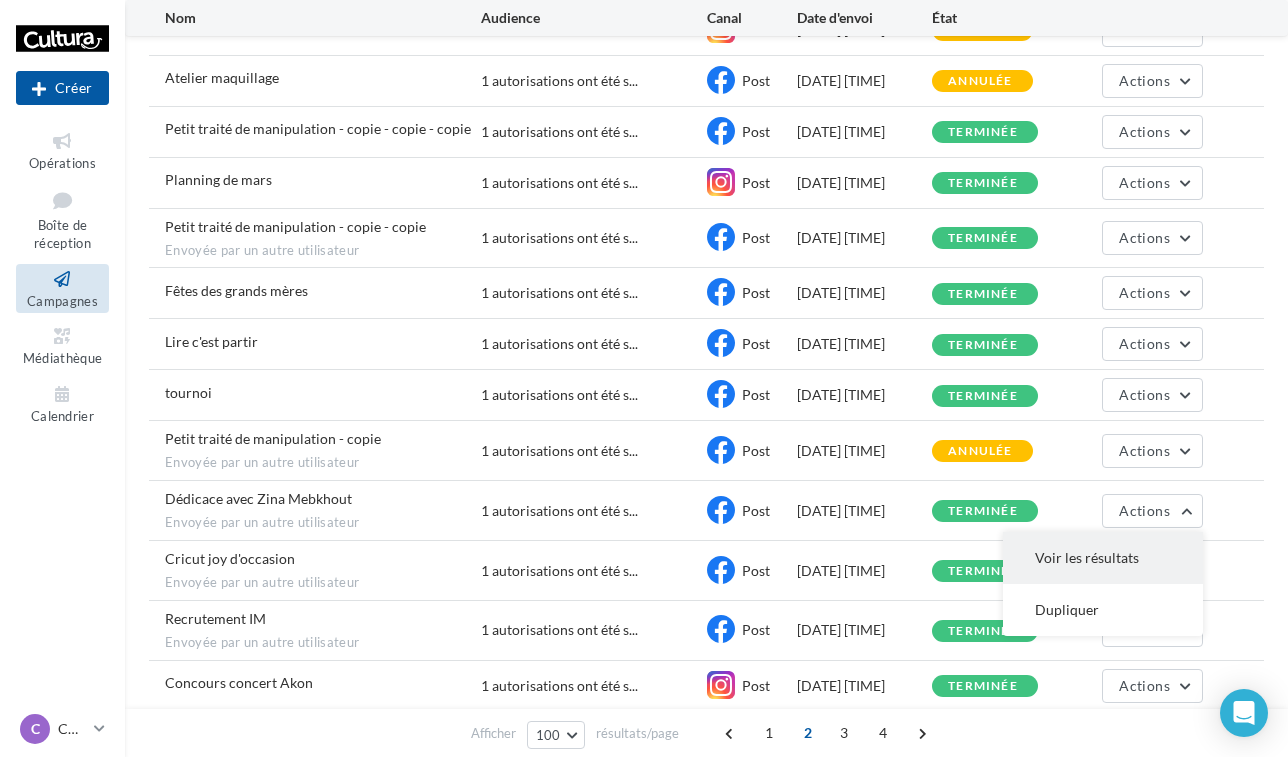 click on "Voir les résultats" at bounding box center (1103, 558) 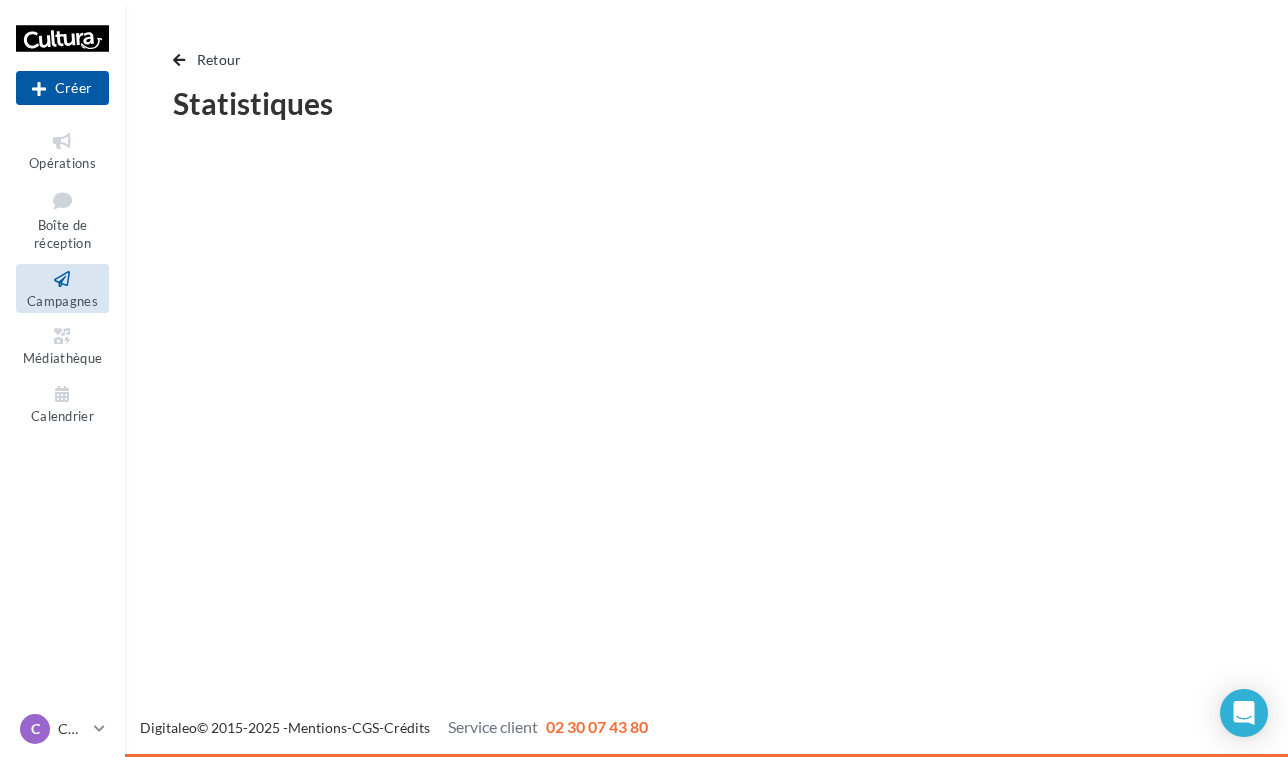 scroll, scrollTop: 0, scrollLeft: 0, axis: both 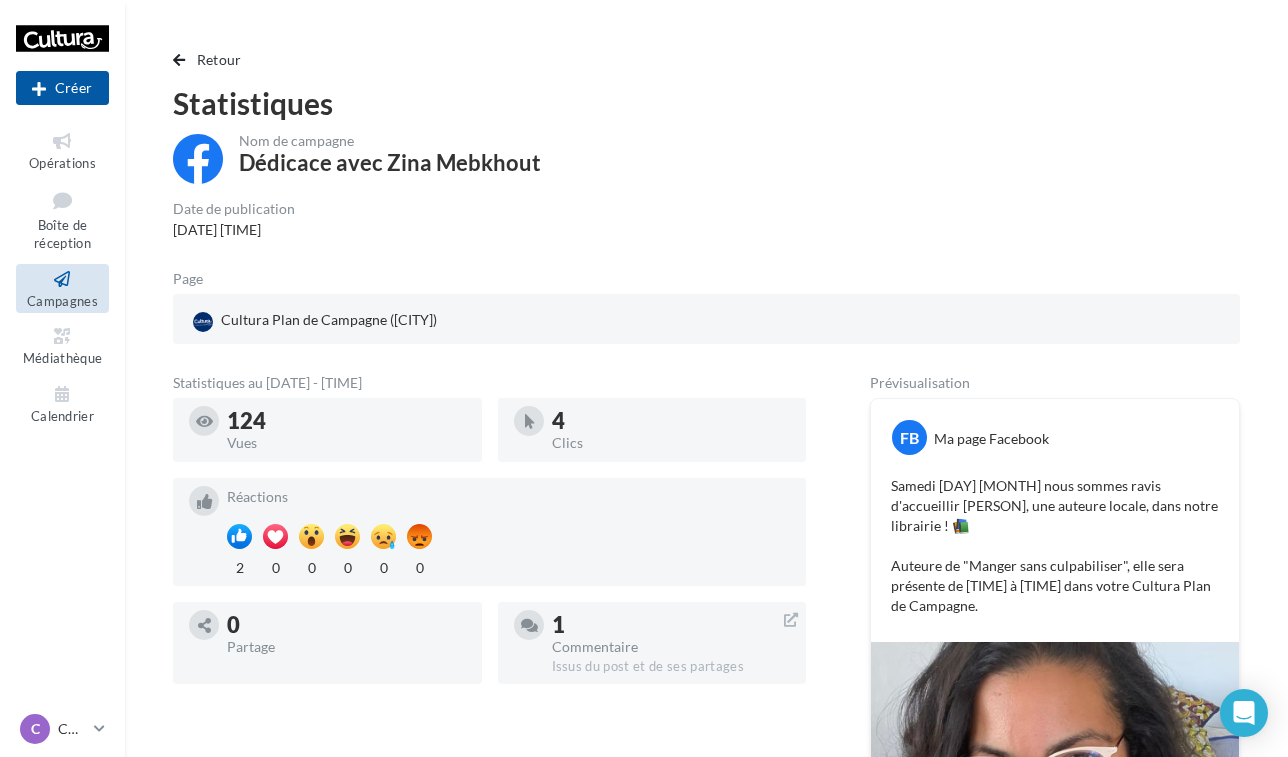 click on "Samedi [DATE] nous sommes ravis d'accueillir Zina Mebkhout, une auteure locale, dans notre librairie ! 📚  Auteure de "Manger sans culpabiliser", elle sera présente de [TIME] à [TIME] dans votre Cultura Plan de Campagne." at bounding box center [1055, 546] 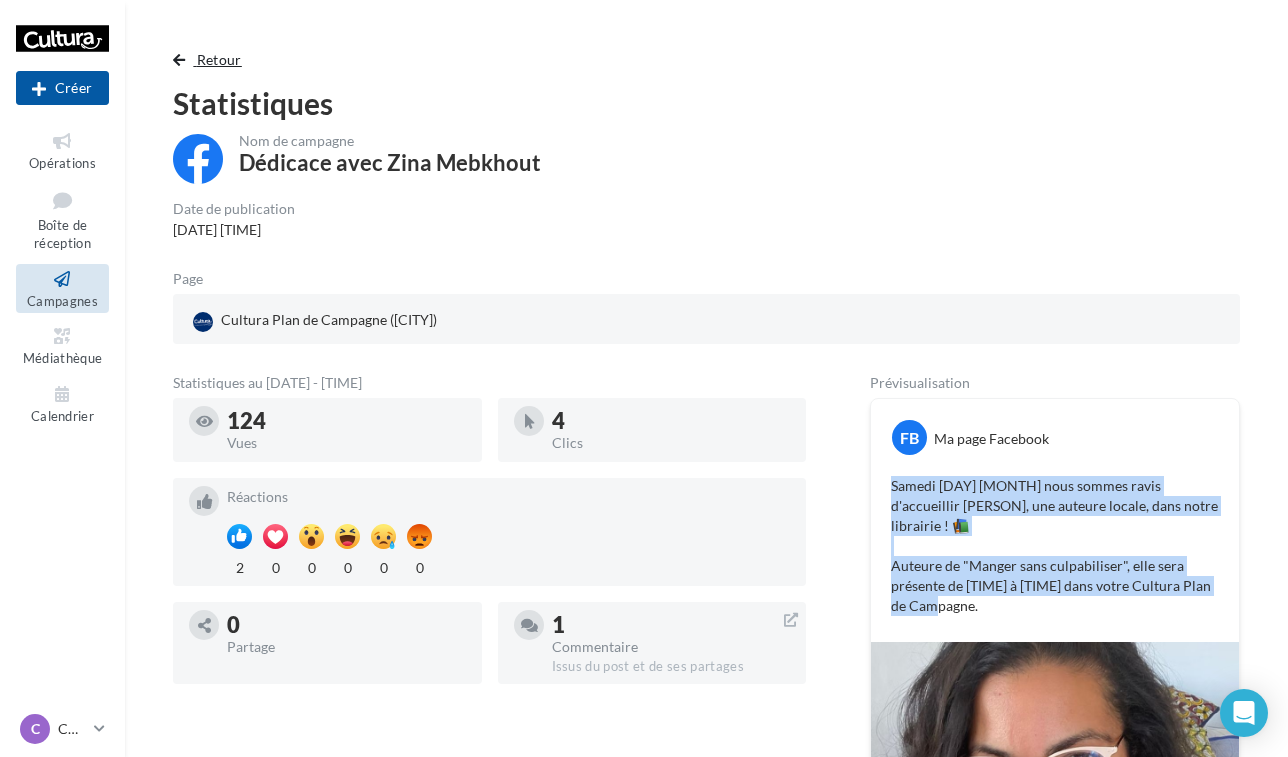 click on "Retour" at bounding box center [219, 59] 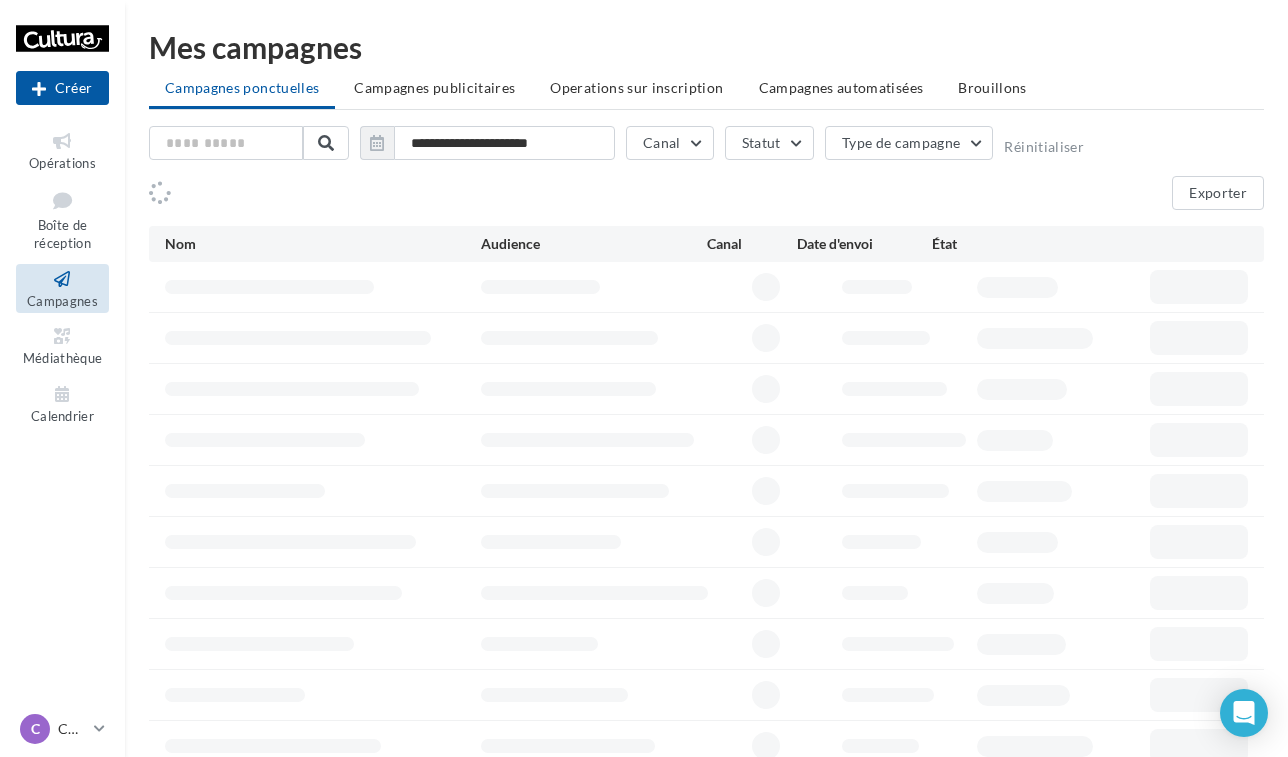 scroll, scrollTop: 4485, scrollLeft: 0, axis: vertical 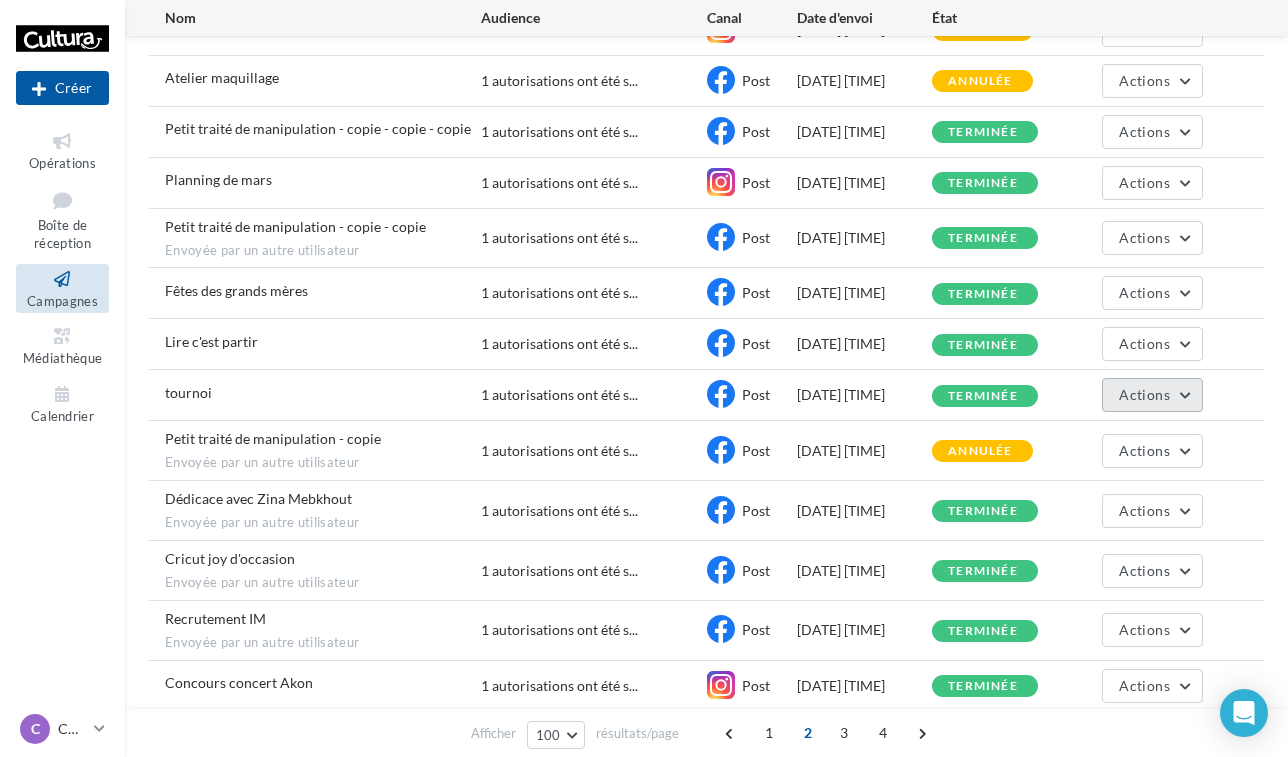 click on "Actions" at bounding box center (1152, 395) 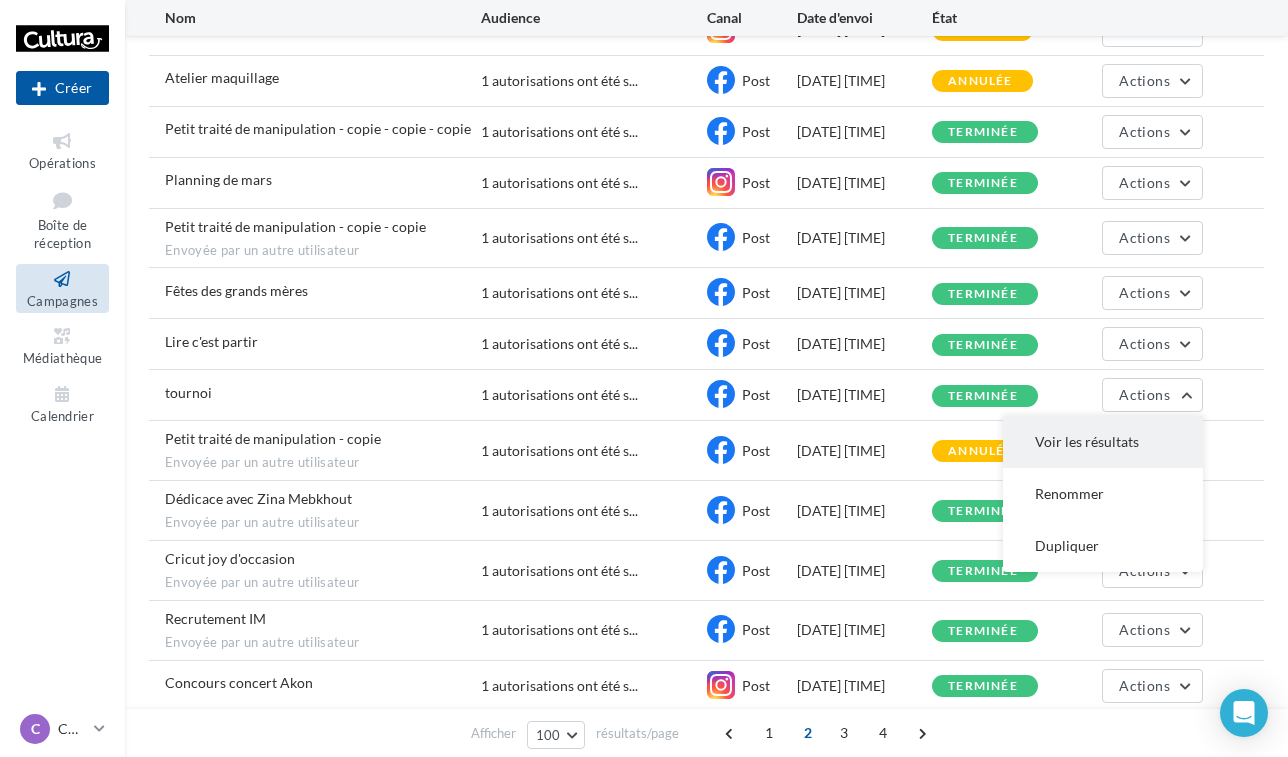 click on "Voir les résultats" at bounding box center (1103, 442) 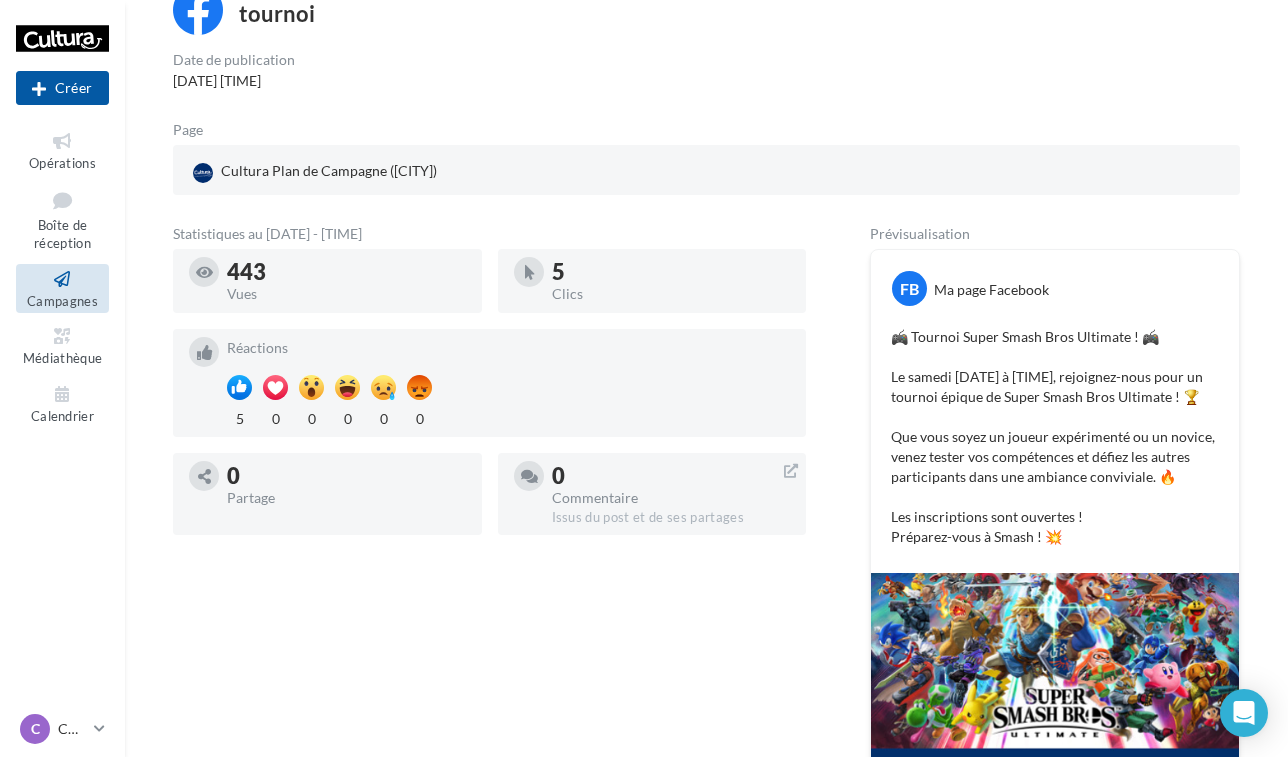 scroll, scrollTop: 152, scrollLeft: 0, axis: vertical 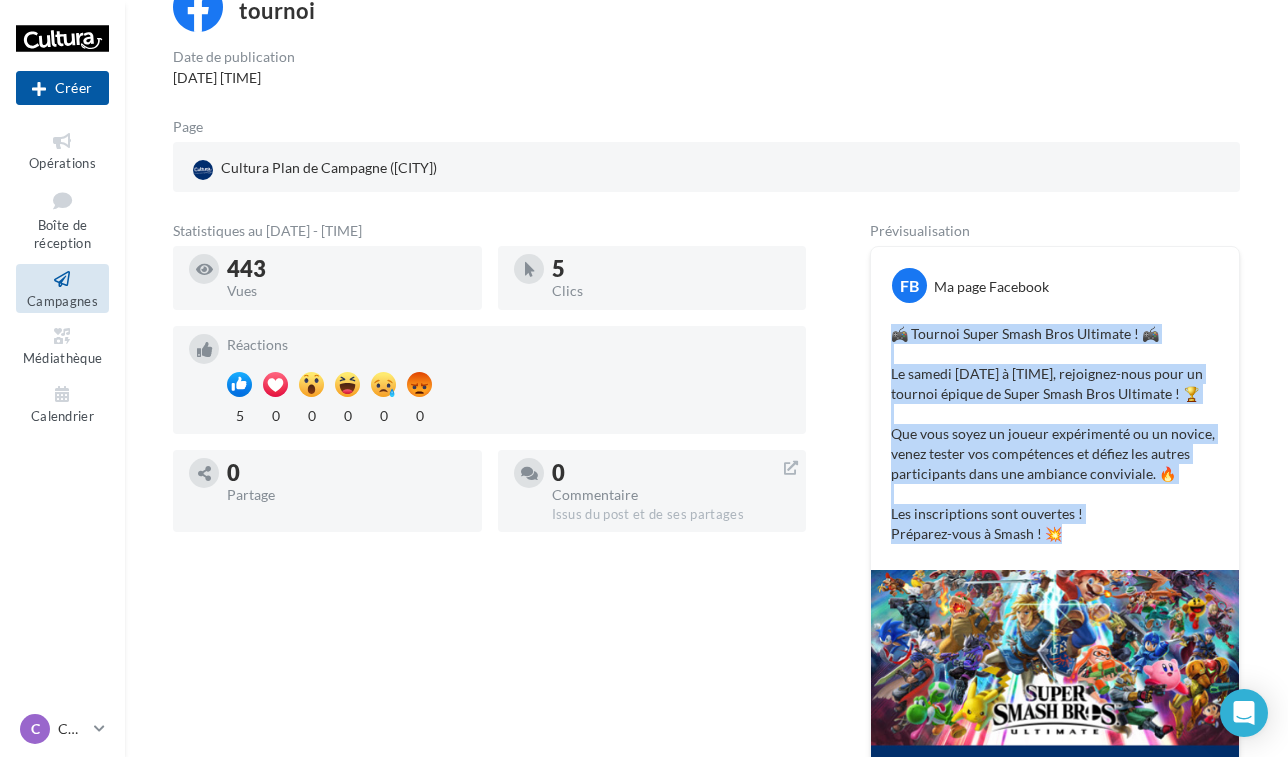 drag, startPoint x: 892, startPoint y: 323, endPoint x: 1079, endPoint y: 531, distance: 279.70163 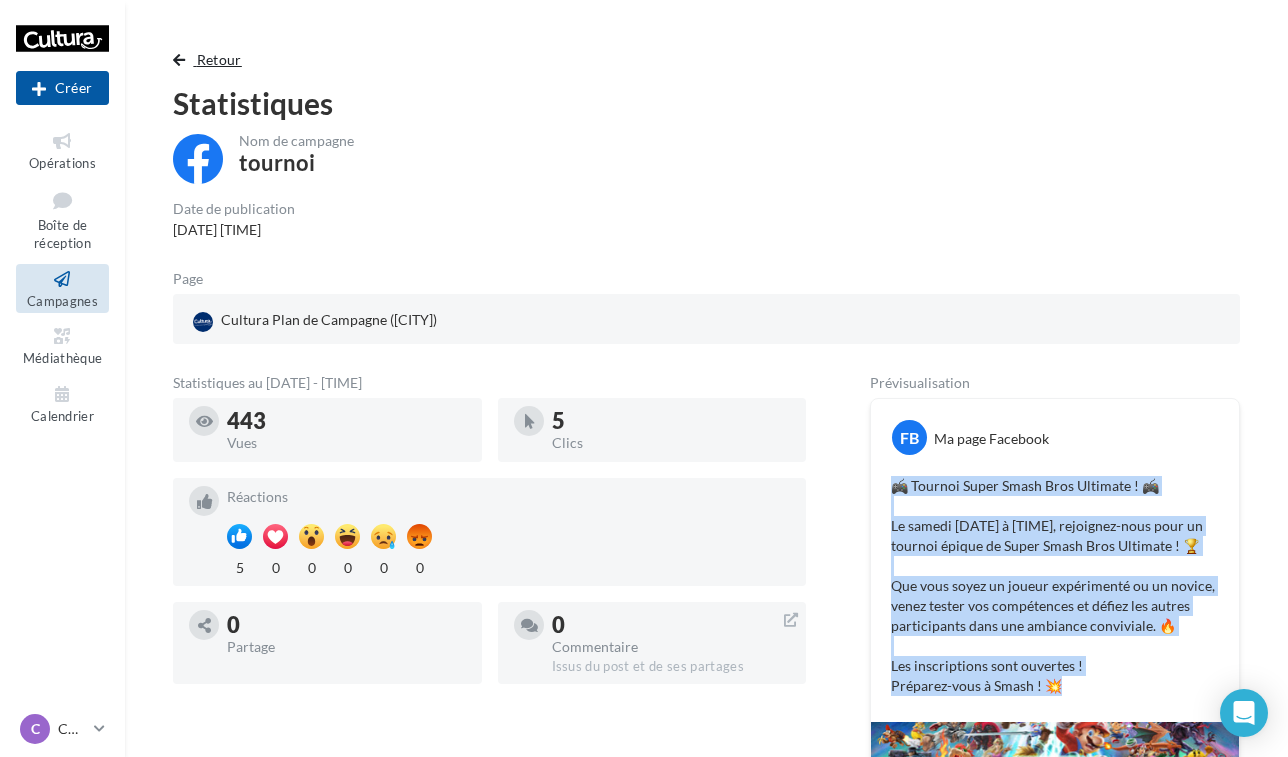 scroll, scrollTop: -1, scrollLeft: 0, axis: vertical 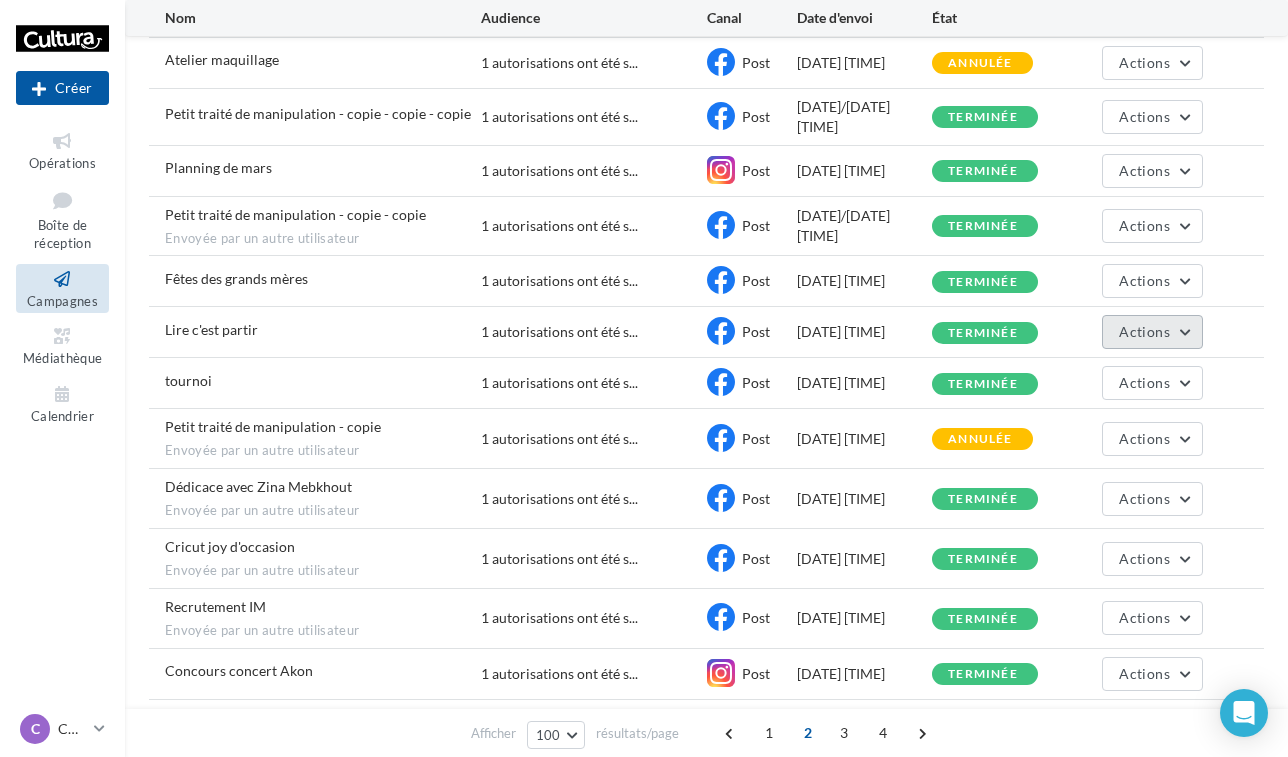 click on "Actions" at bounding box center [1144, 331] 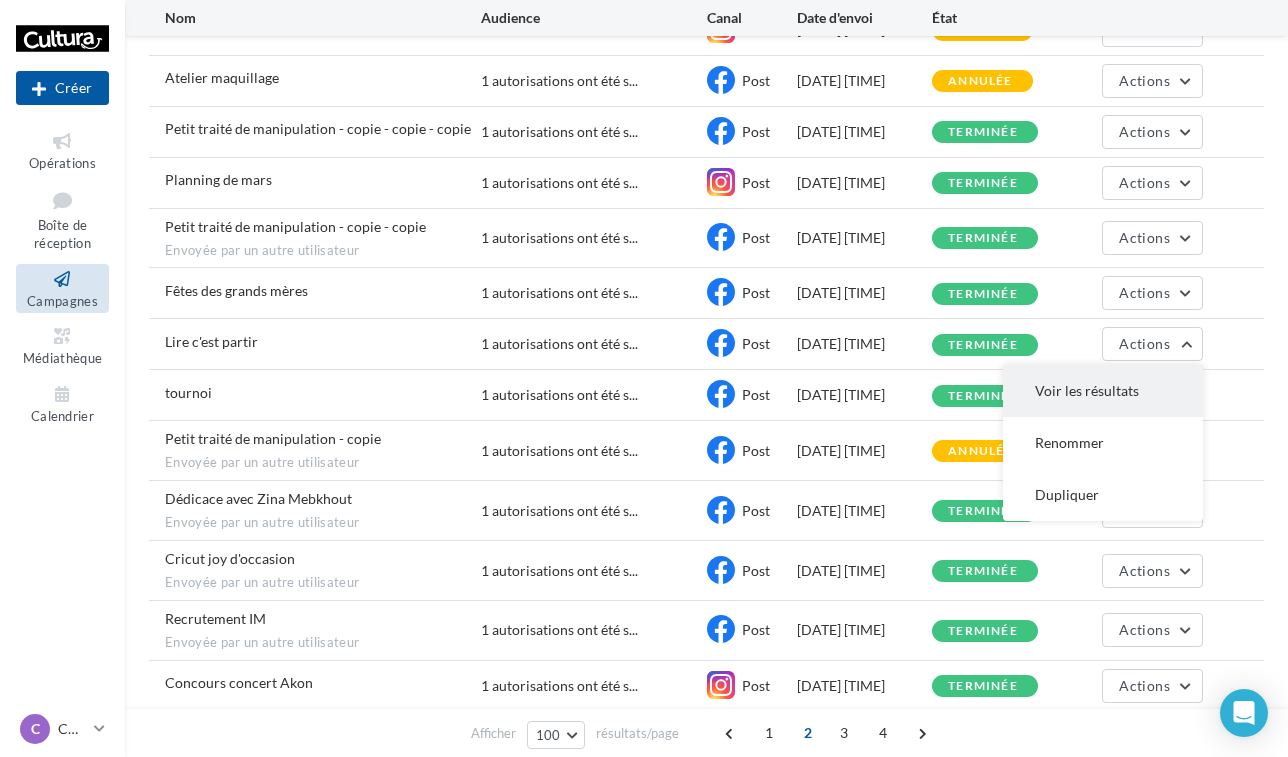 scroll, scrollTop: 4372, scrollLeft: 0, axis: vertical 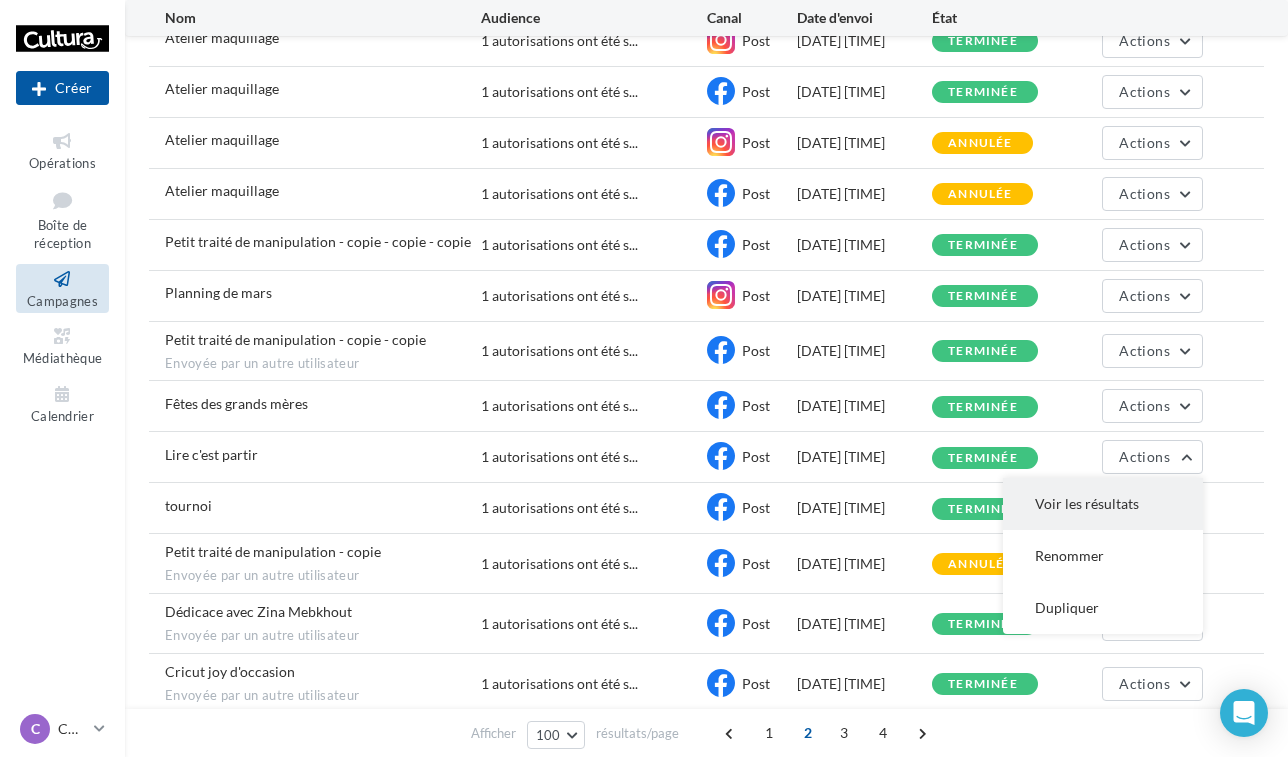 click on "Voir les résultats" at bounding box center [1103, 504] 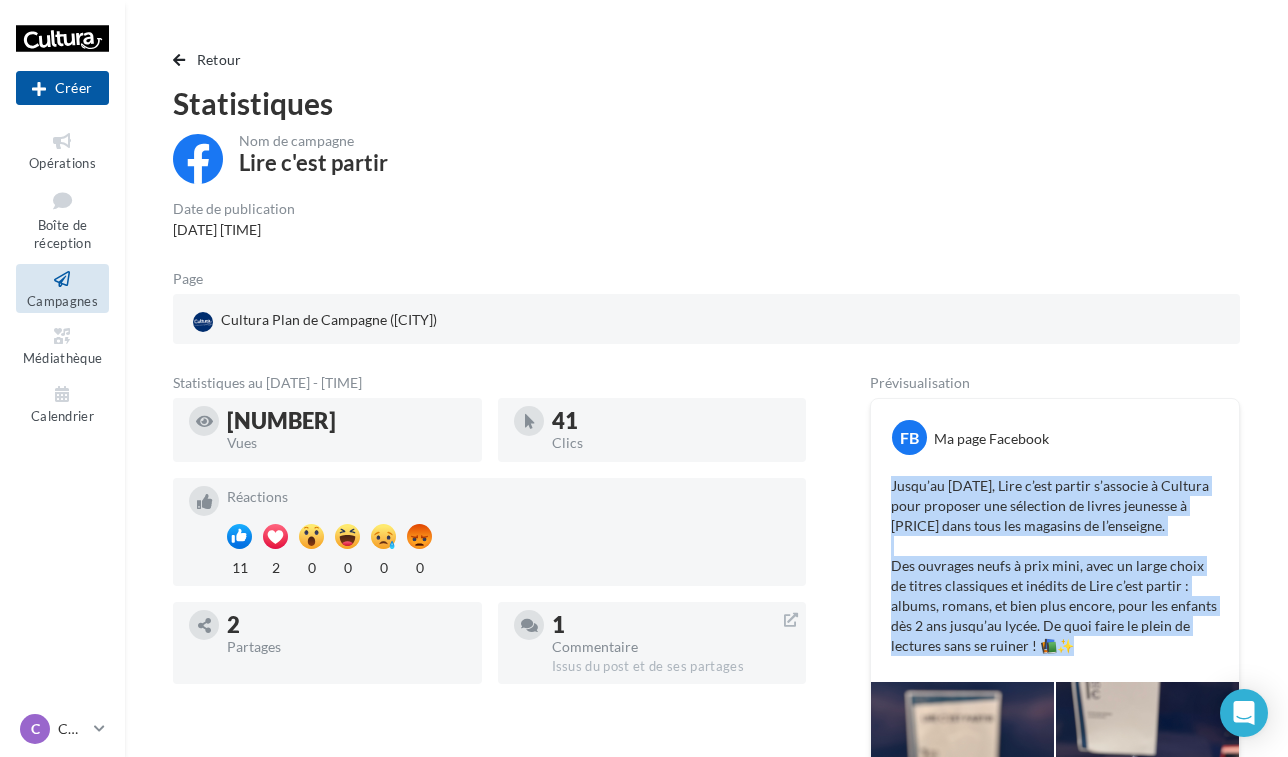 drag, startPoint x: 892, startPoint y: 483, endPoint x: 1019, endPoint y: 642, distance: 203.49448 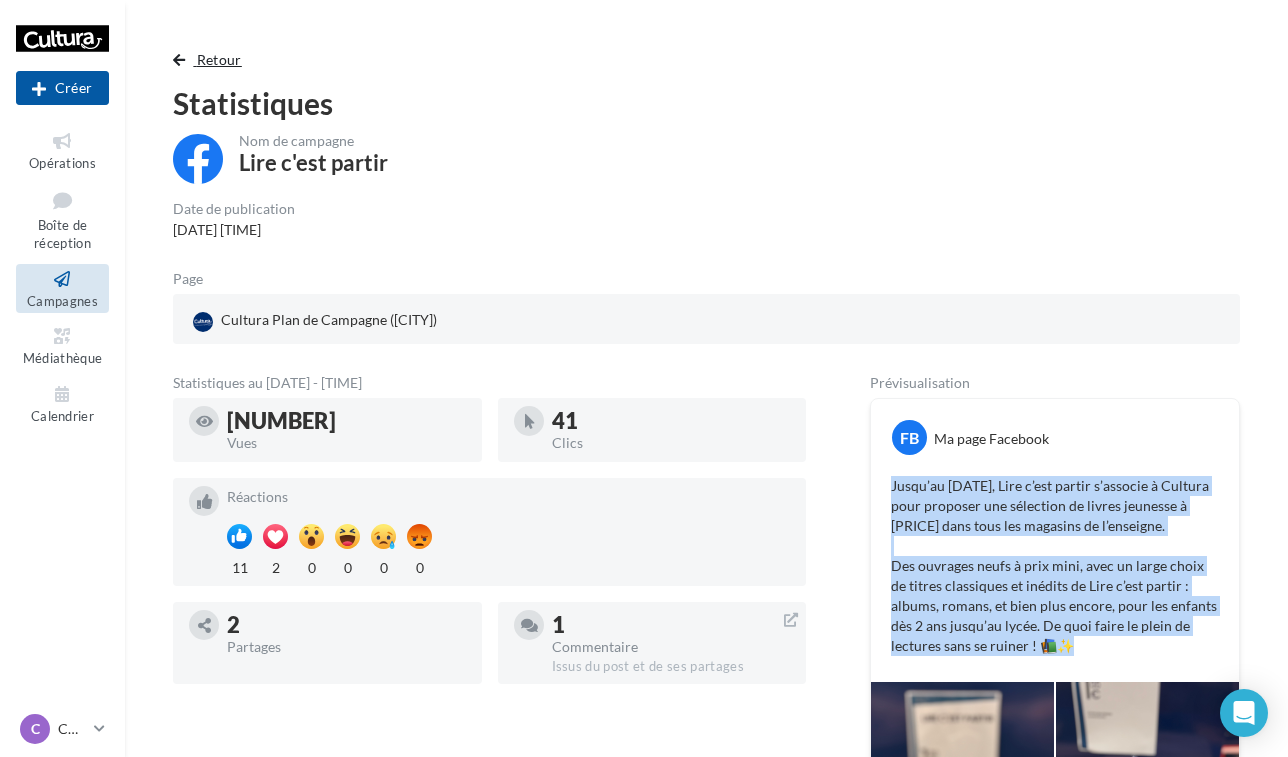 click on "Retour" at bounding box center [219, 59] 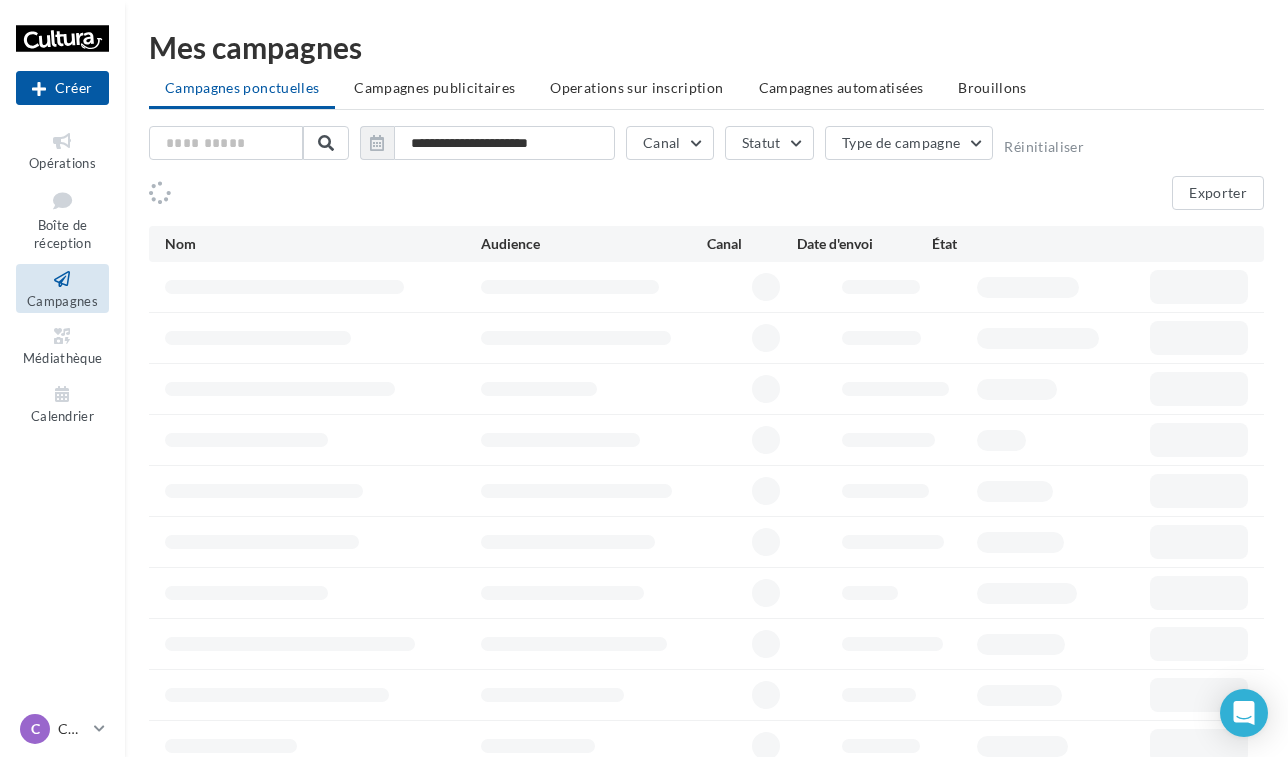 scroll, scrollTop: 4372, scrollLeft: 0, axis: vertical 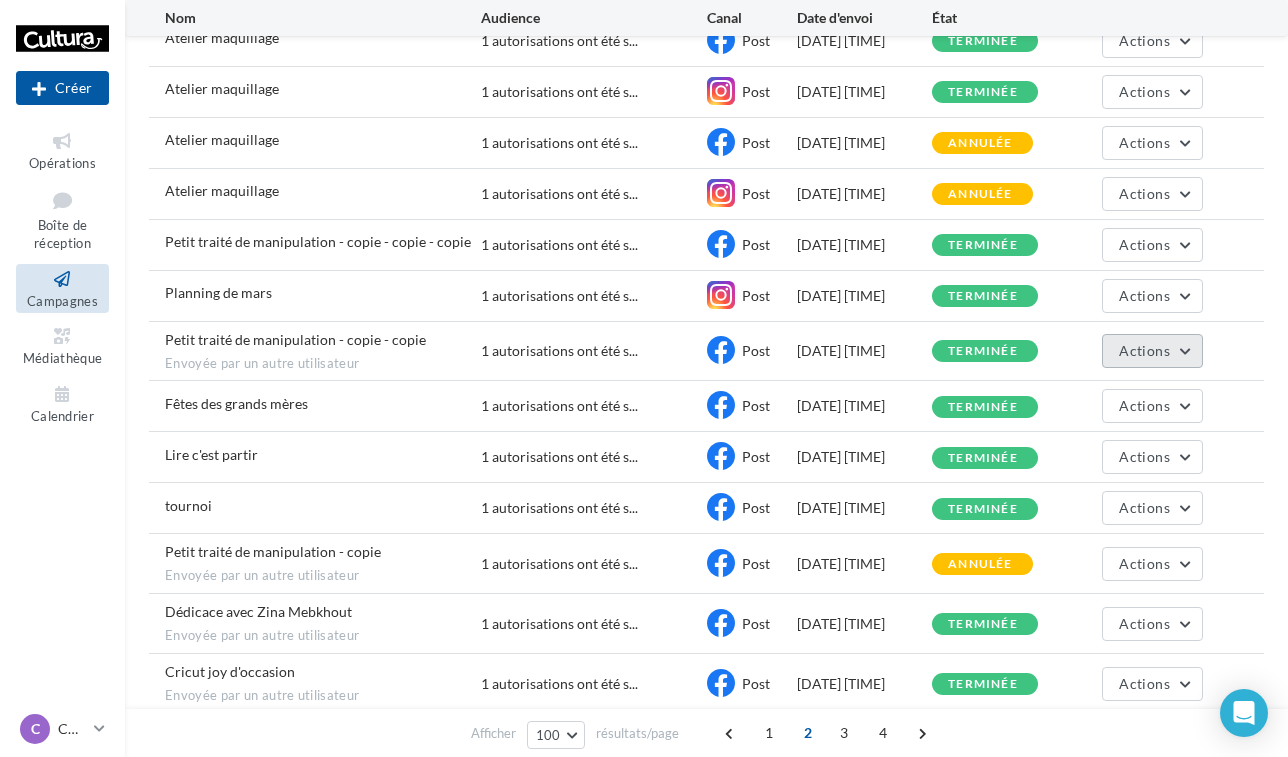 click on "Actions" at bounding box center (1152, 351) 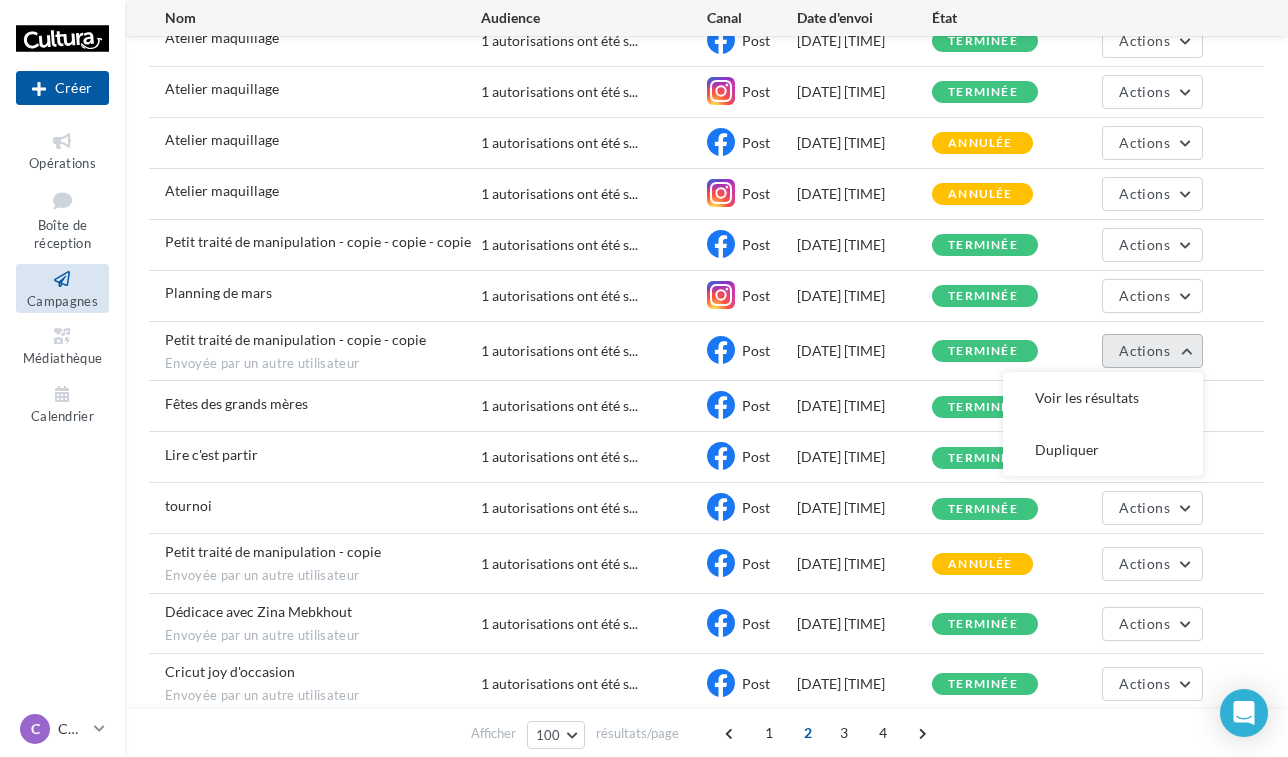 click on "Actions" at bounding box center [1144, 350] 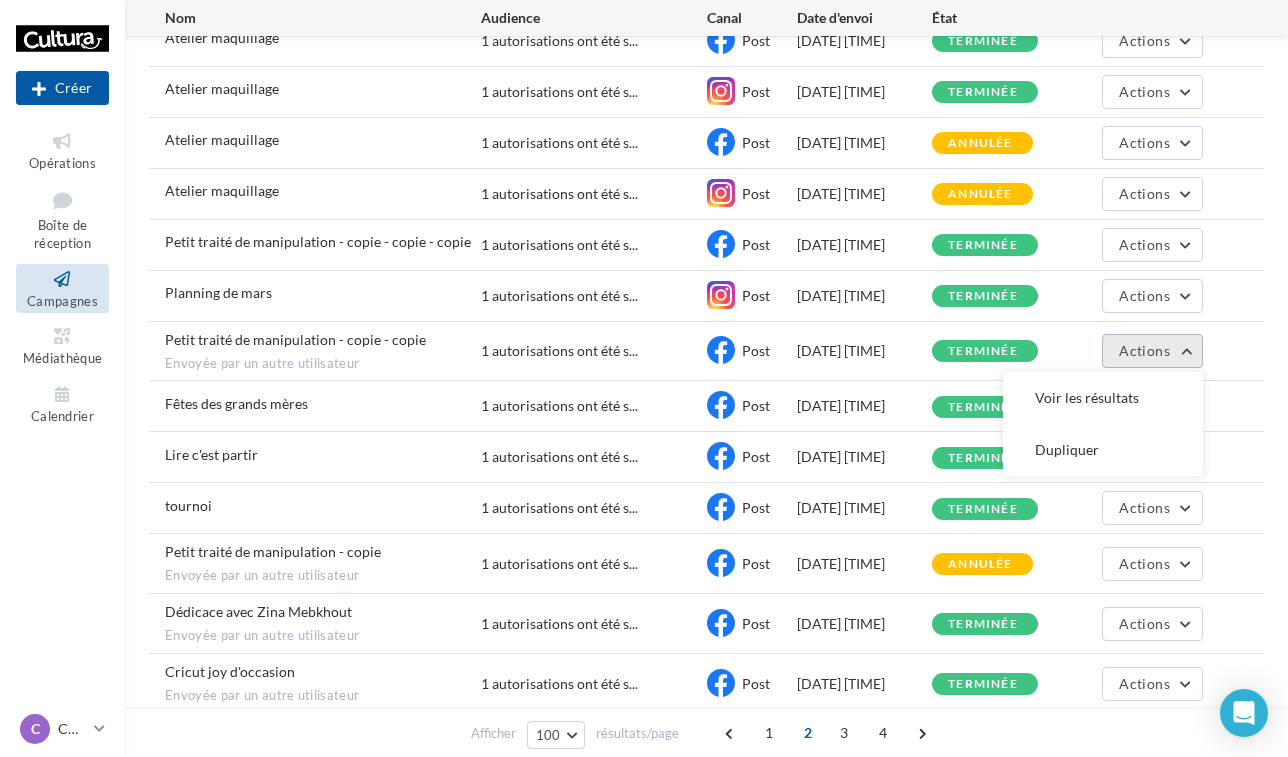 click on "Actions" at bounding box center [1152, 351] 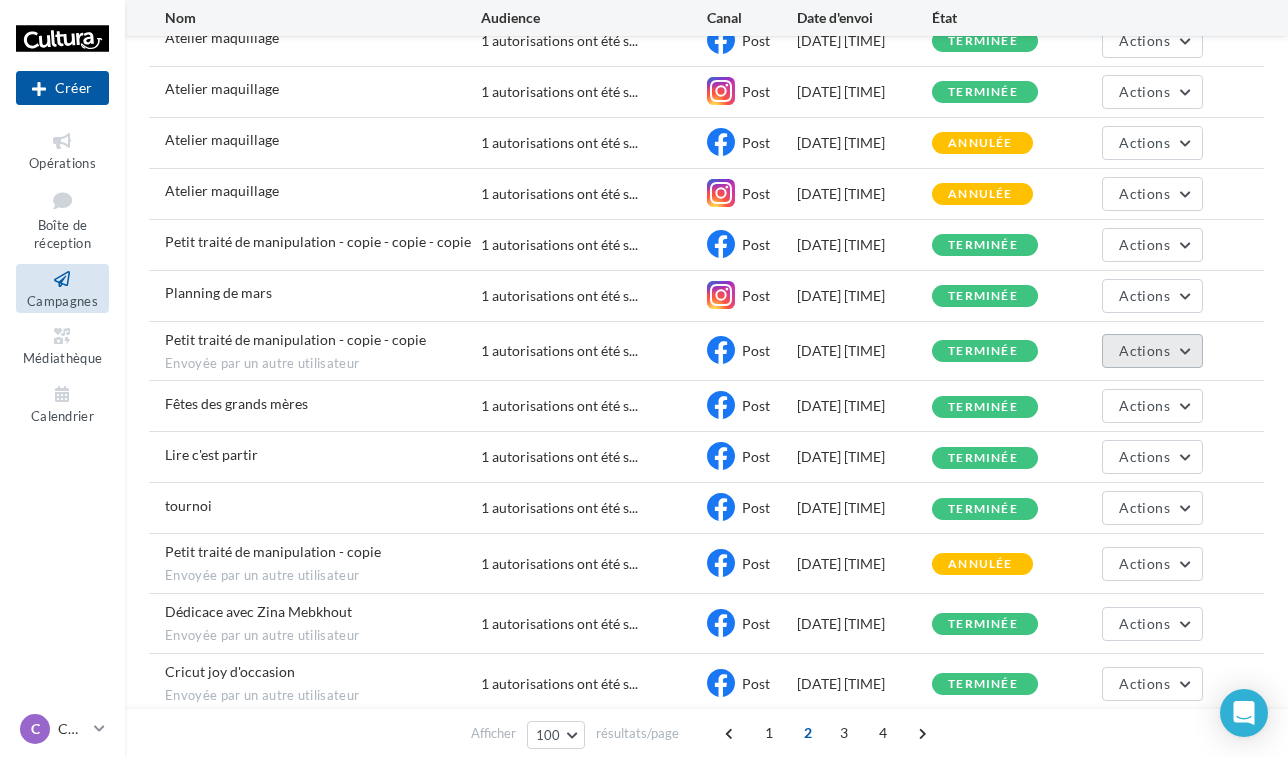 click on "Actions" at bounding box center [1152, 351] 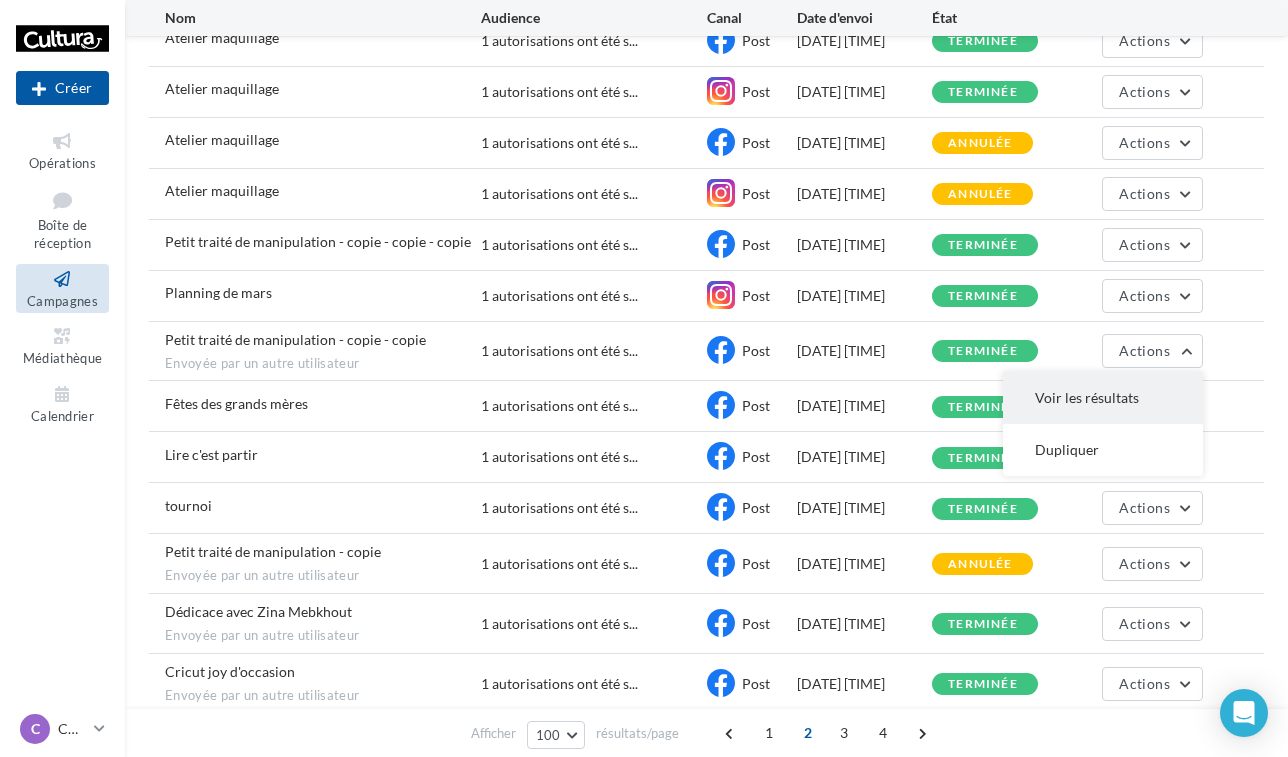 click on "Voir les résultats" at bounding box center [1103, 398] 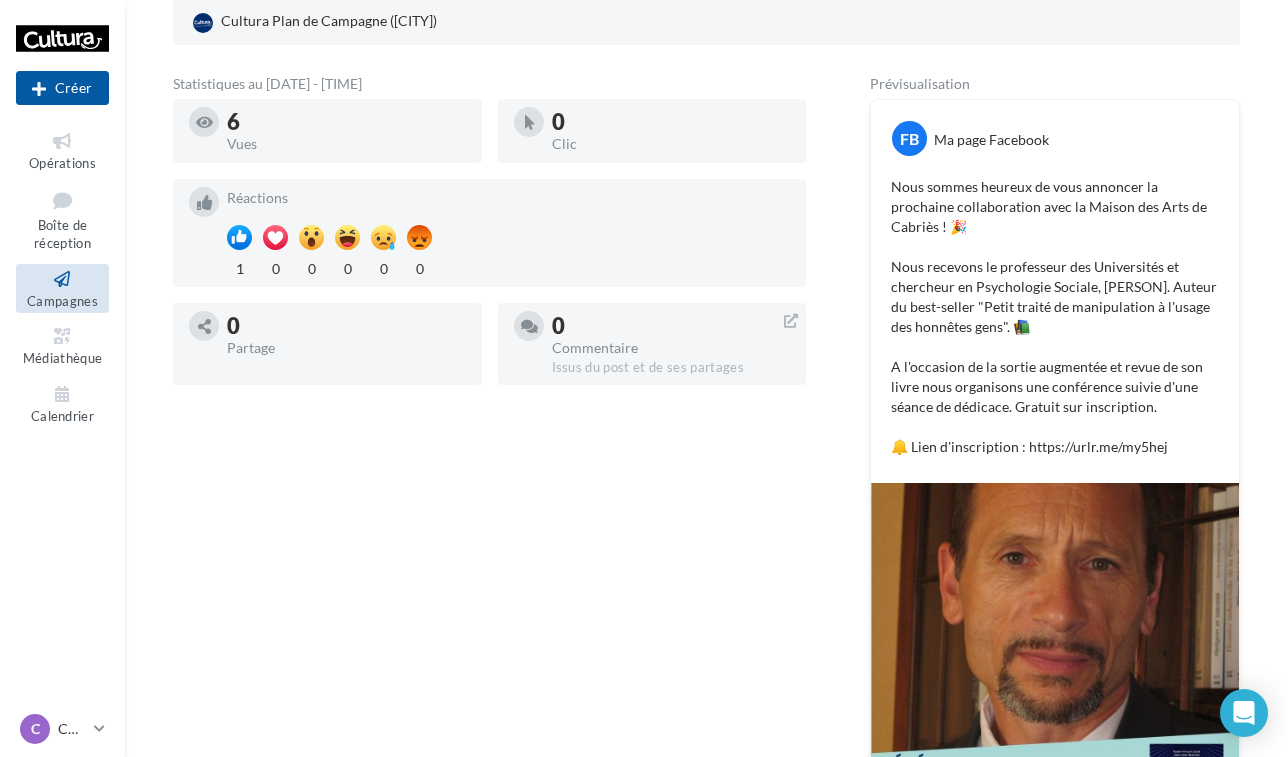 scroll, scrollTop: 329, scrollLeft: 0, axis: vertical 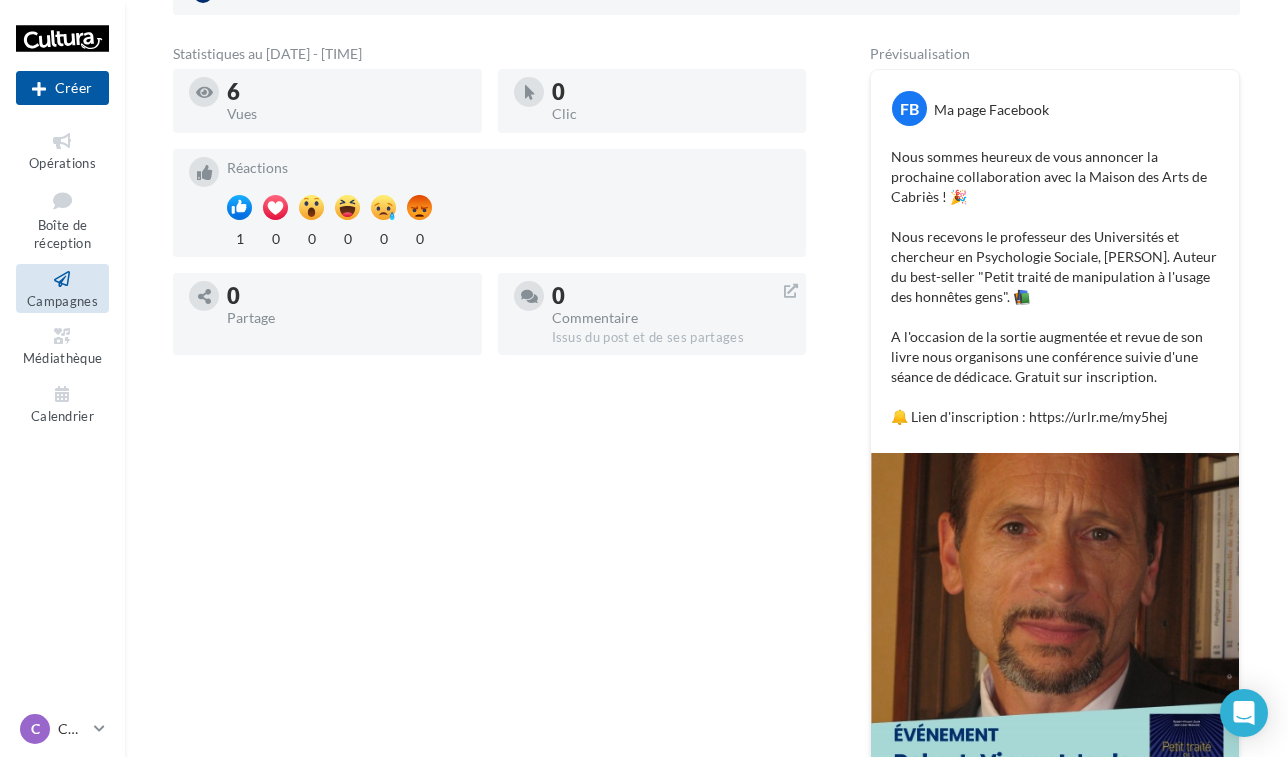 drag, startPoint x: 878, startPoint y: 143, endPoint x: 1234, endPoint y: 390, distance: 433.2955 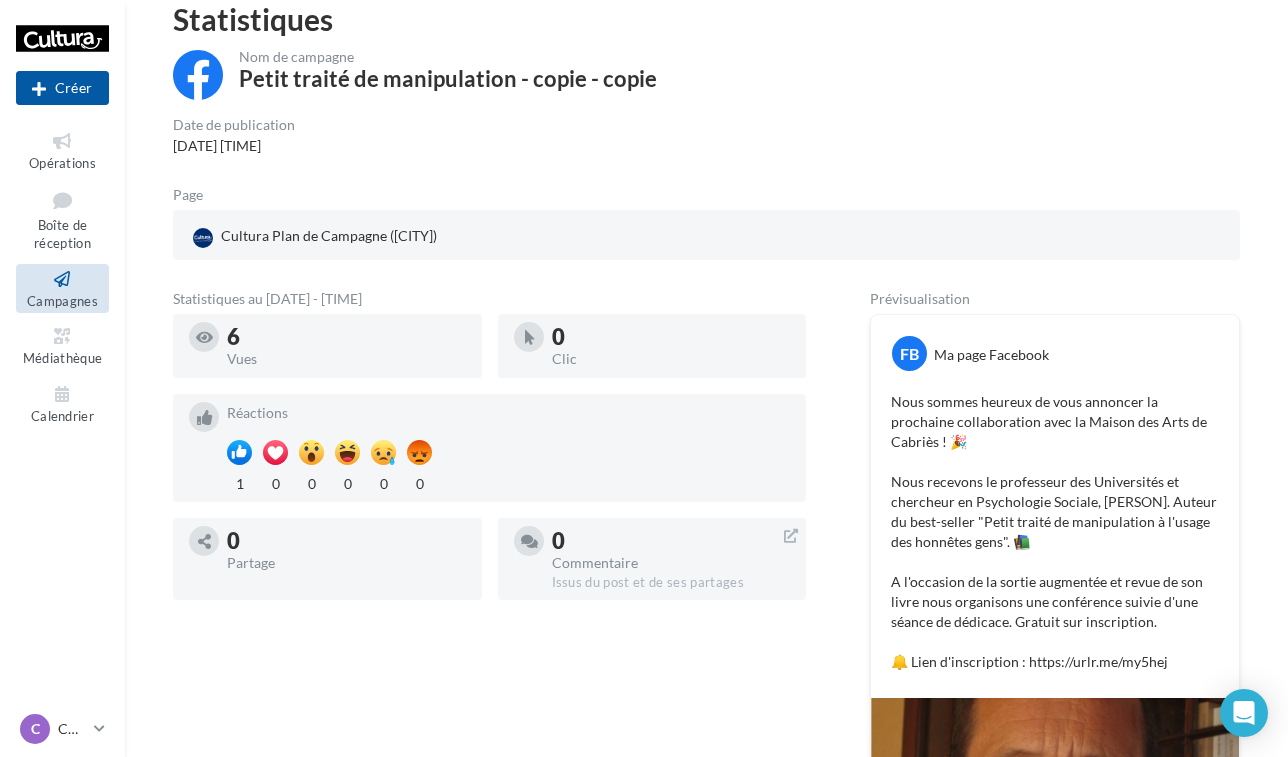 scroll, scrollTop: 0, scrollLeft: 0, axis: both 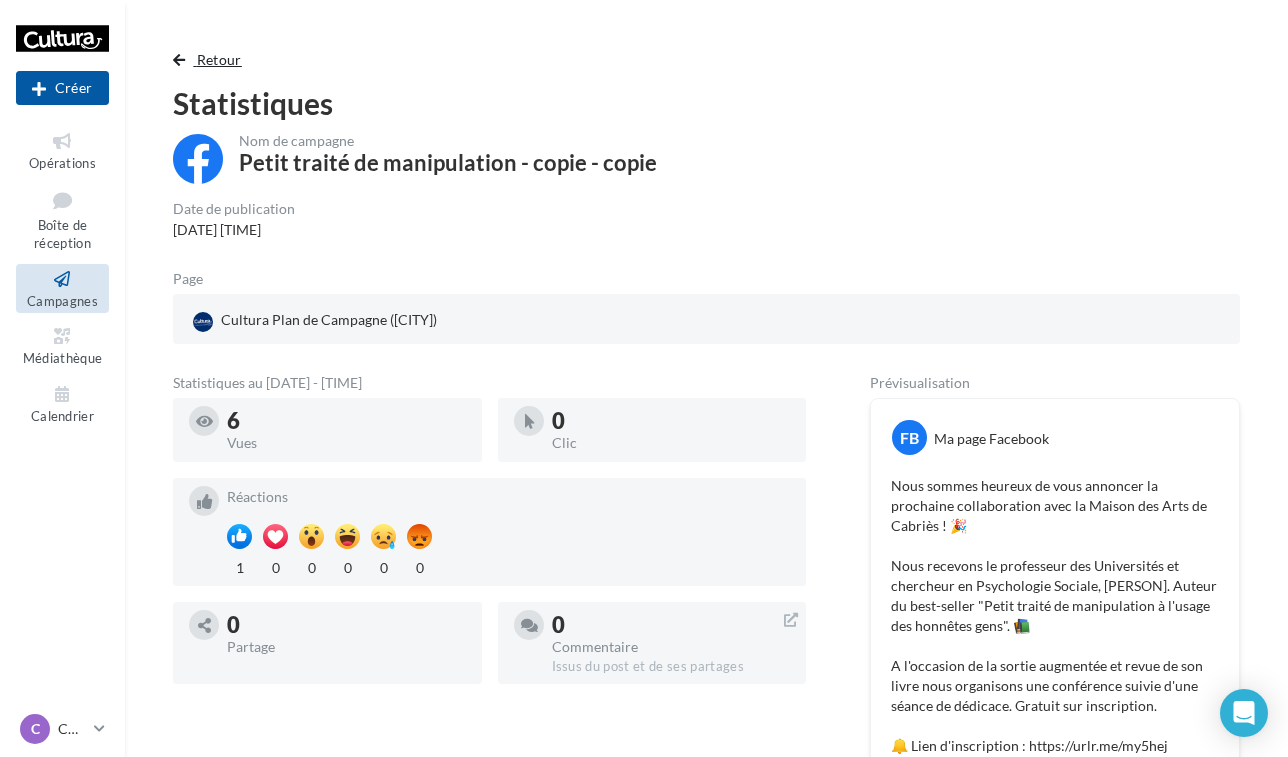 click on "Retour" at bounding box center (219, 59) 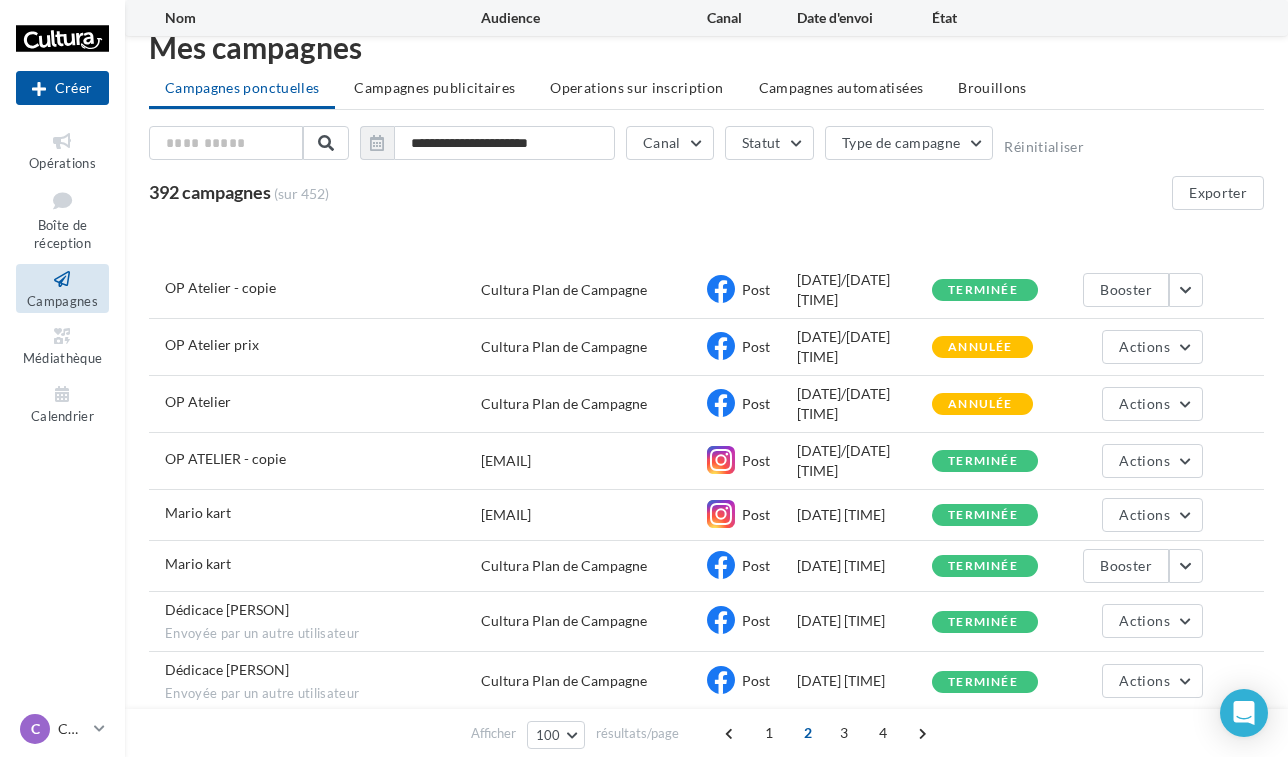 scroll, scrollTop: 4372, scrollLeft: 0, axis: vertical 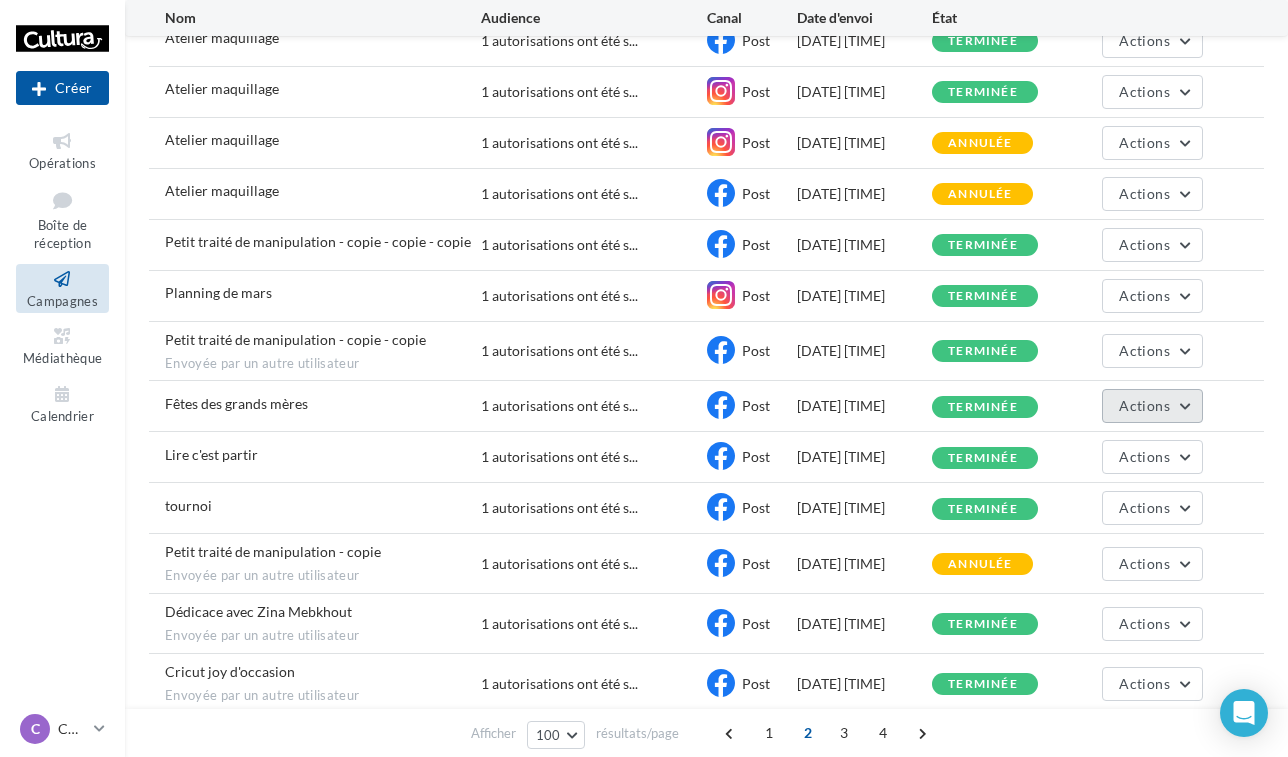 click on "Actions" at bounding box center (1152, 406) 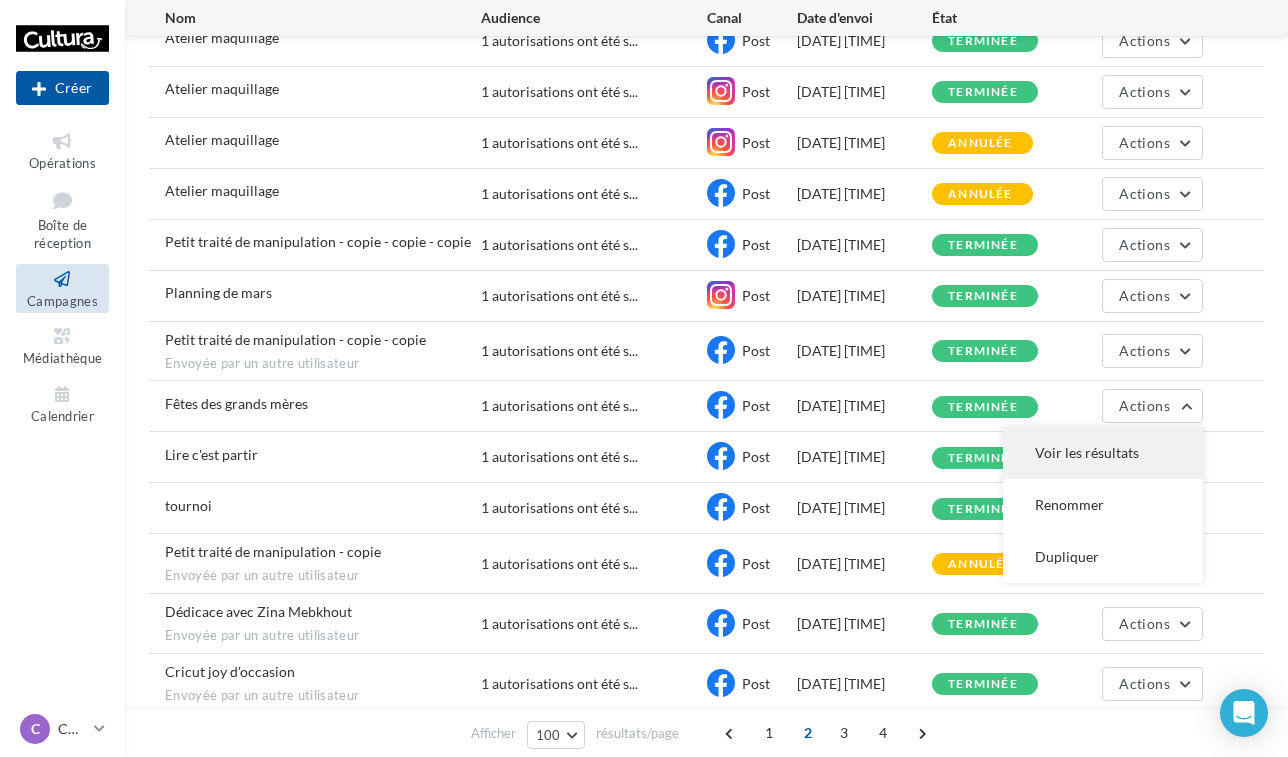 click on "Voir les résultats" at bounding box center [1103, 453] 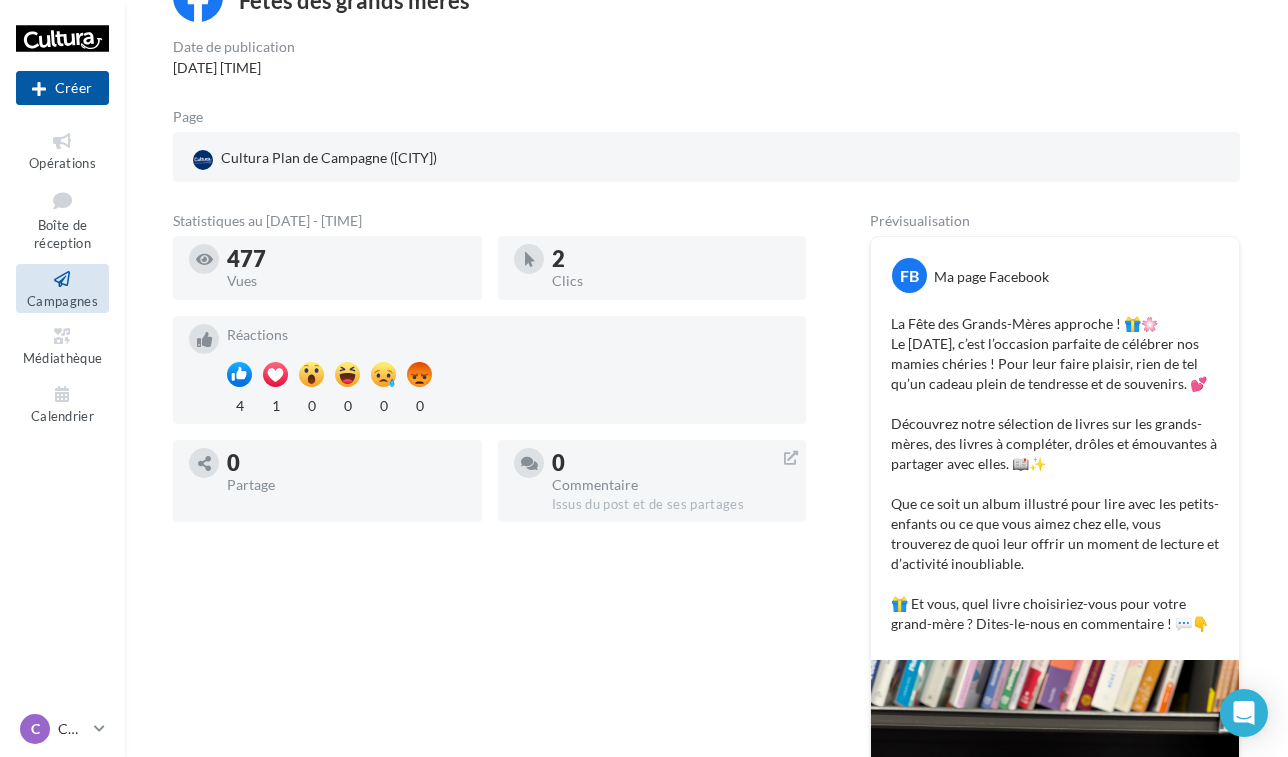 scroll, scrollTop: 180, scrollLeft: 0, axis: vertical 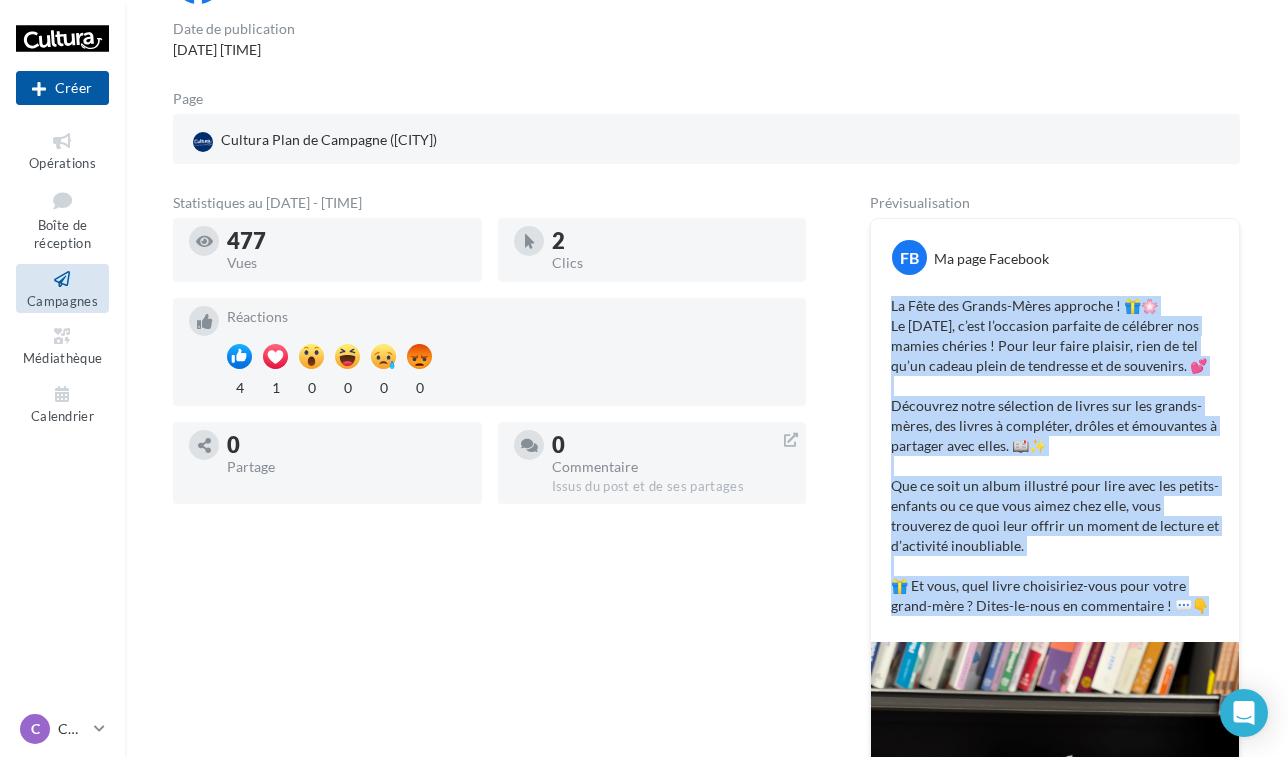 drag, startPoint x: 886, startPoint y: 304, endPoint x: 1265, endPoint y: 602, distance: 482.1255 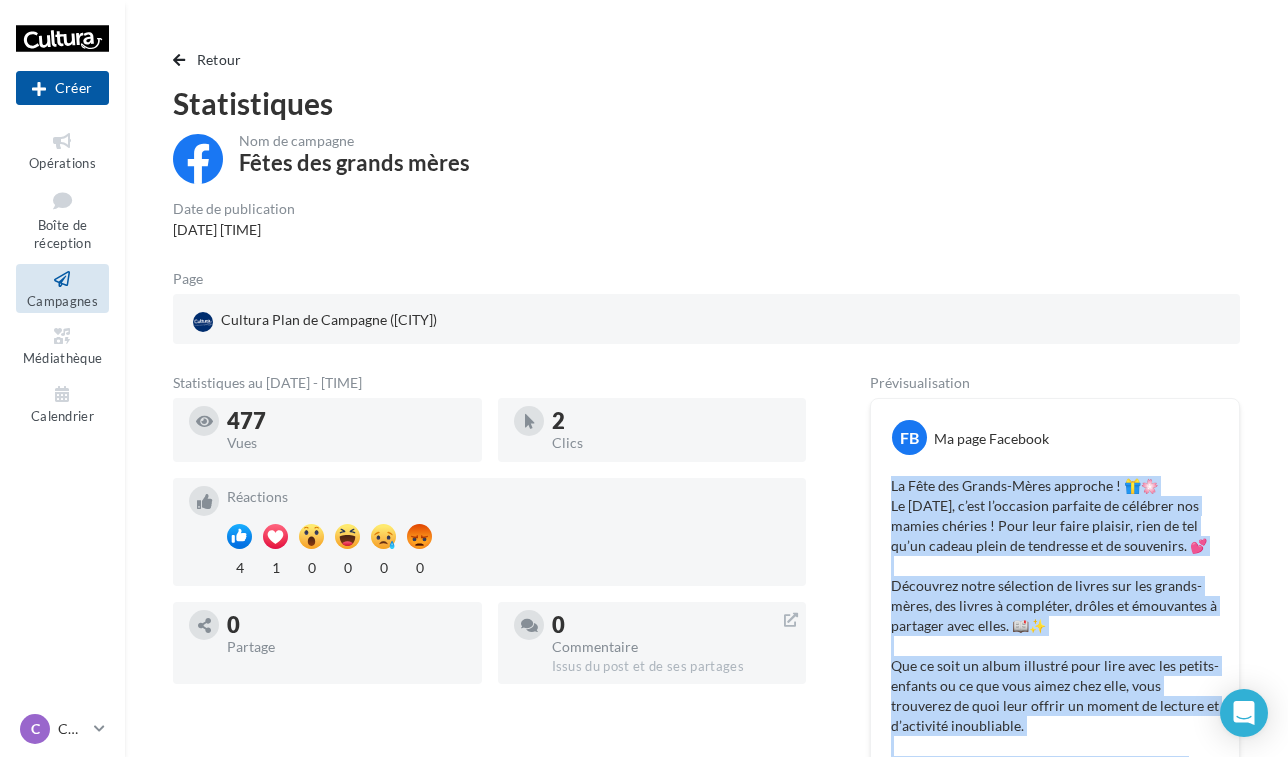 scroll, scrollTop: 0, scrollLeft: 0, axis: both 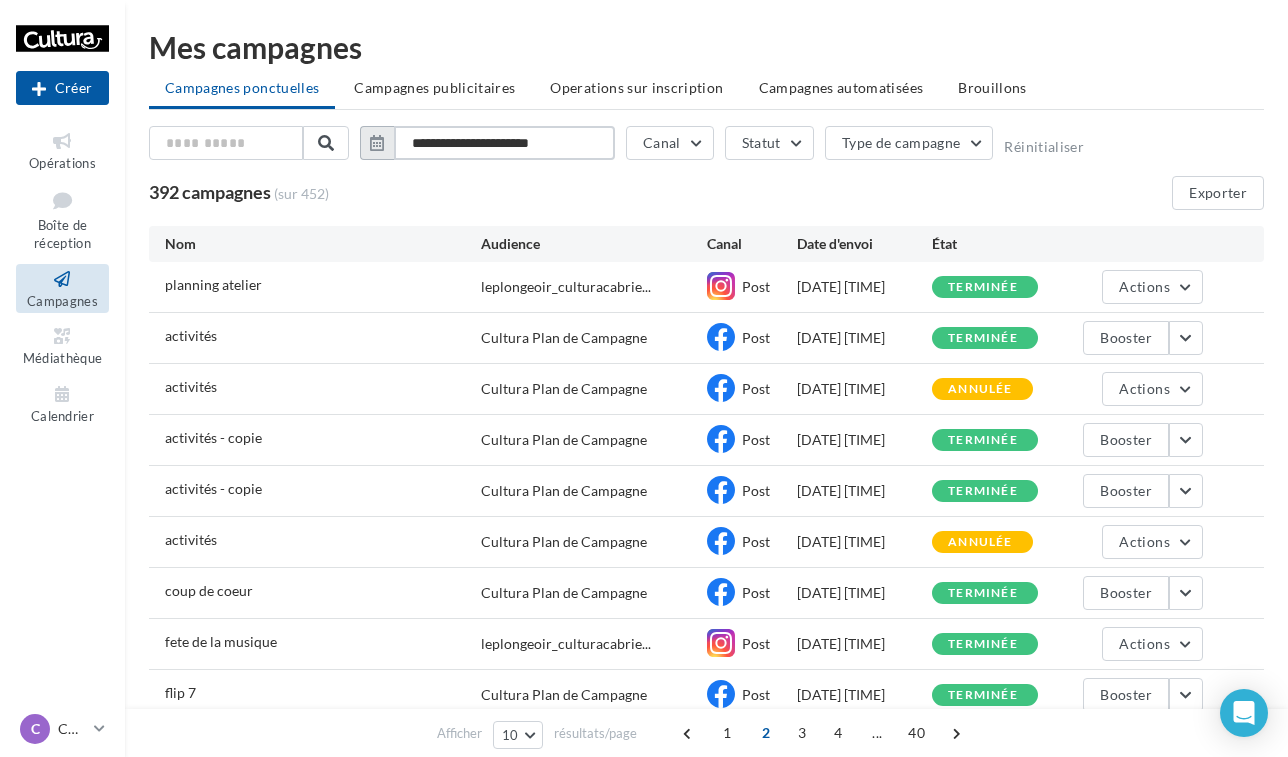 click on "**********" at bounding box center (504, 143) 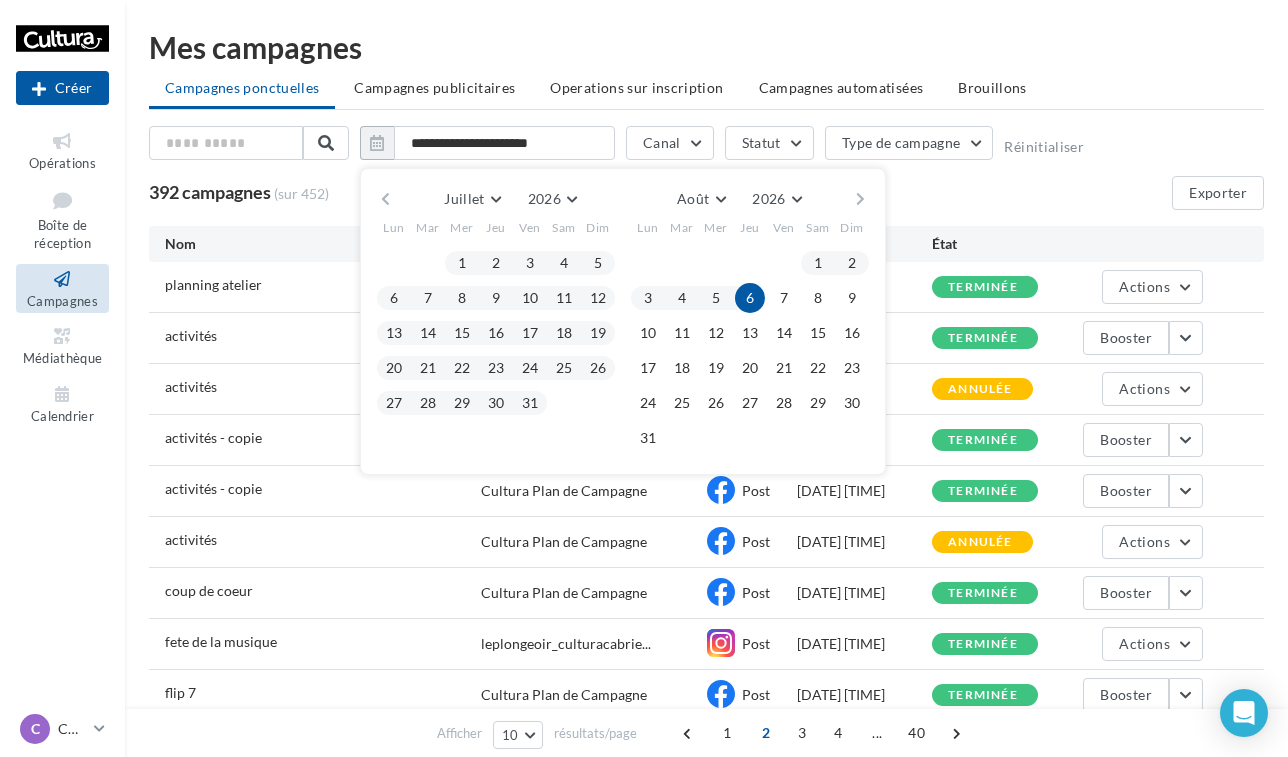 click at bounding box center (385, 199) 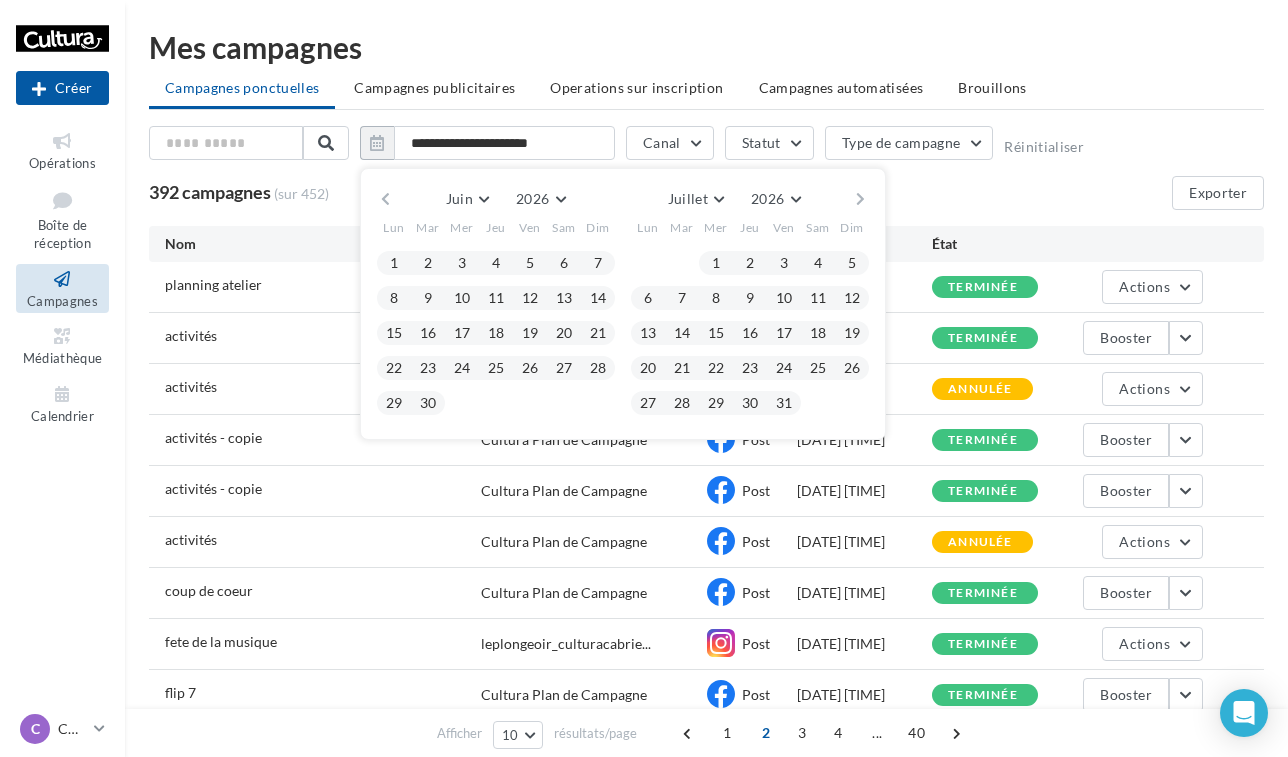 click at bounding box center [385, 199] 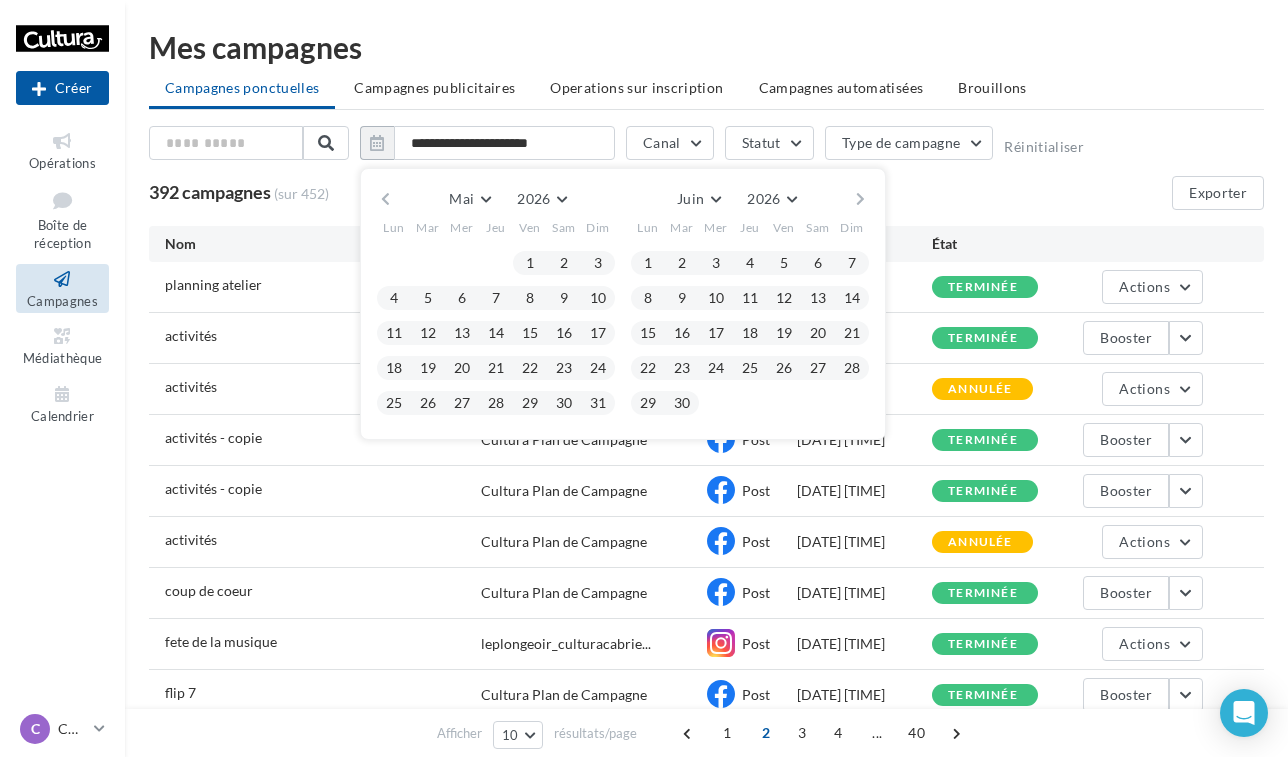 click at bounding box center [385, 199] 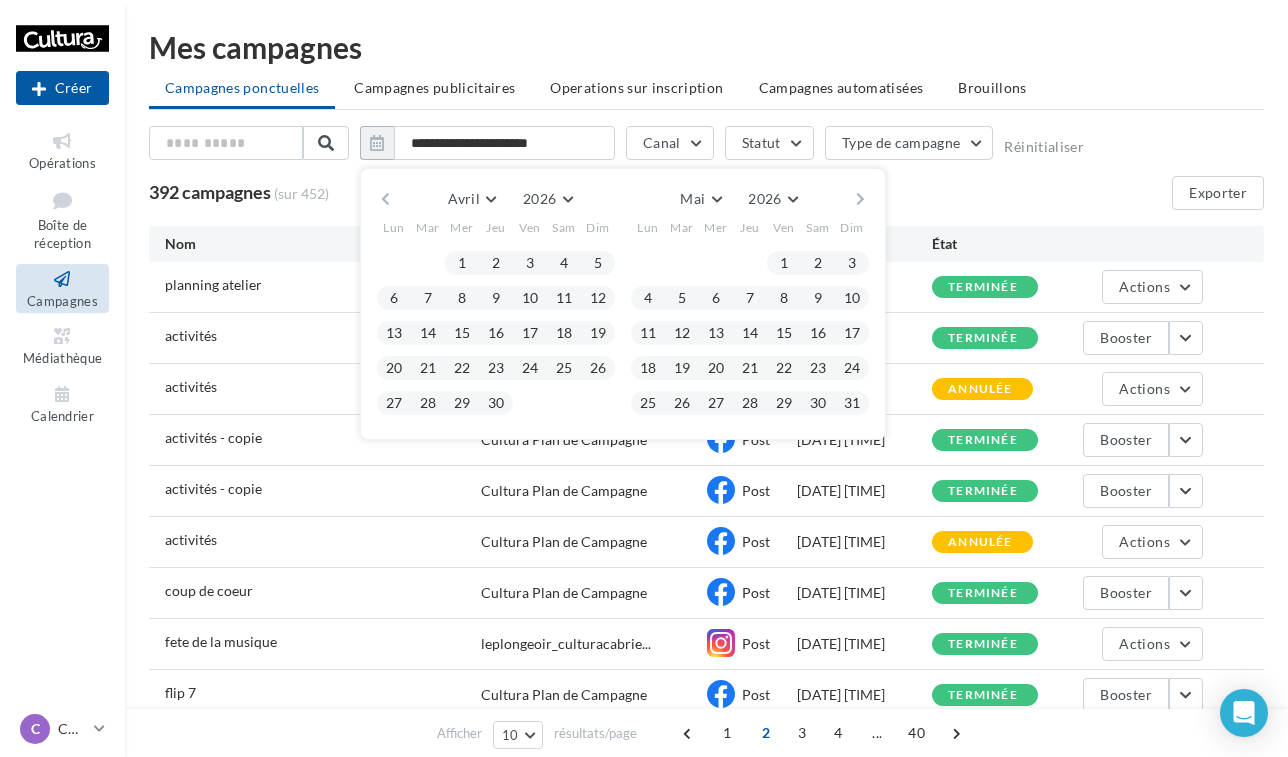 click at bounding box center [385, 199] 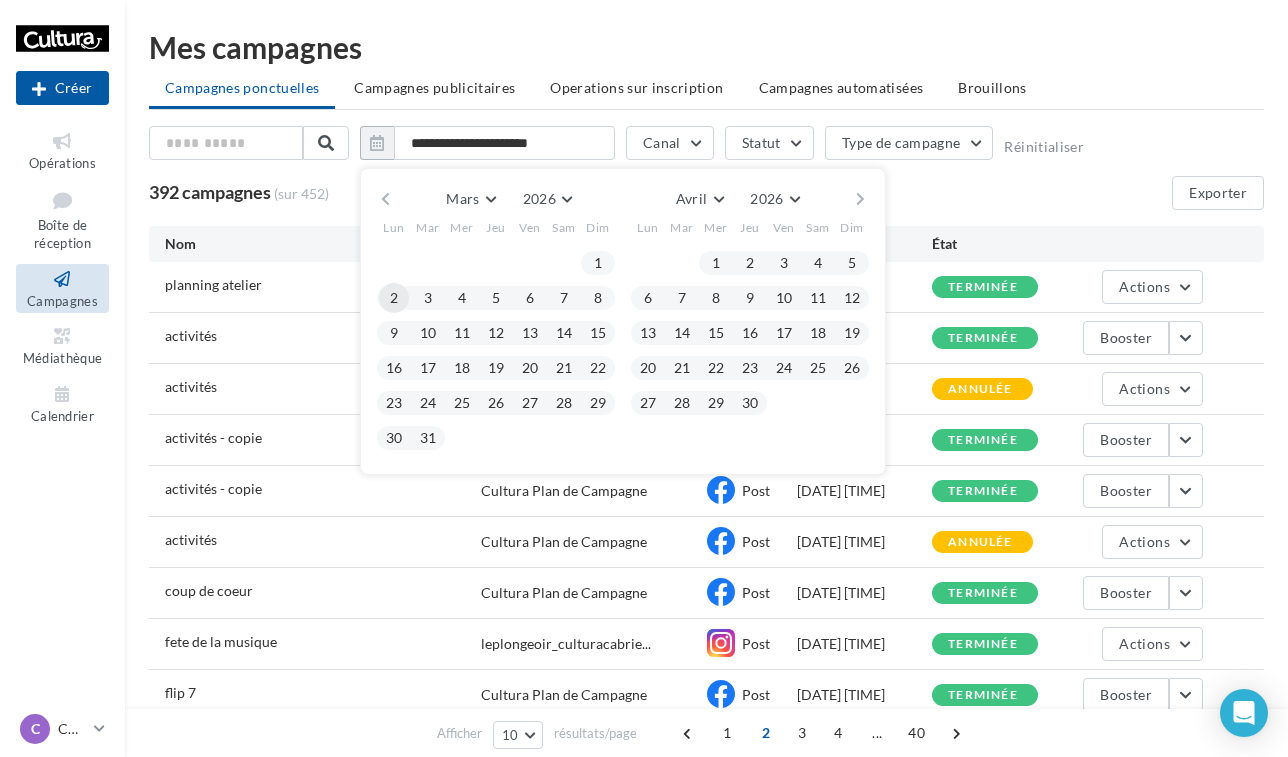 click on "2" at bounding box center (394, 298) 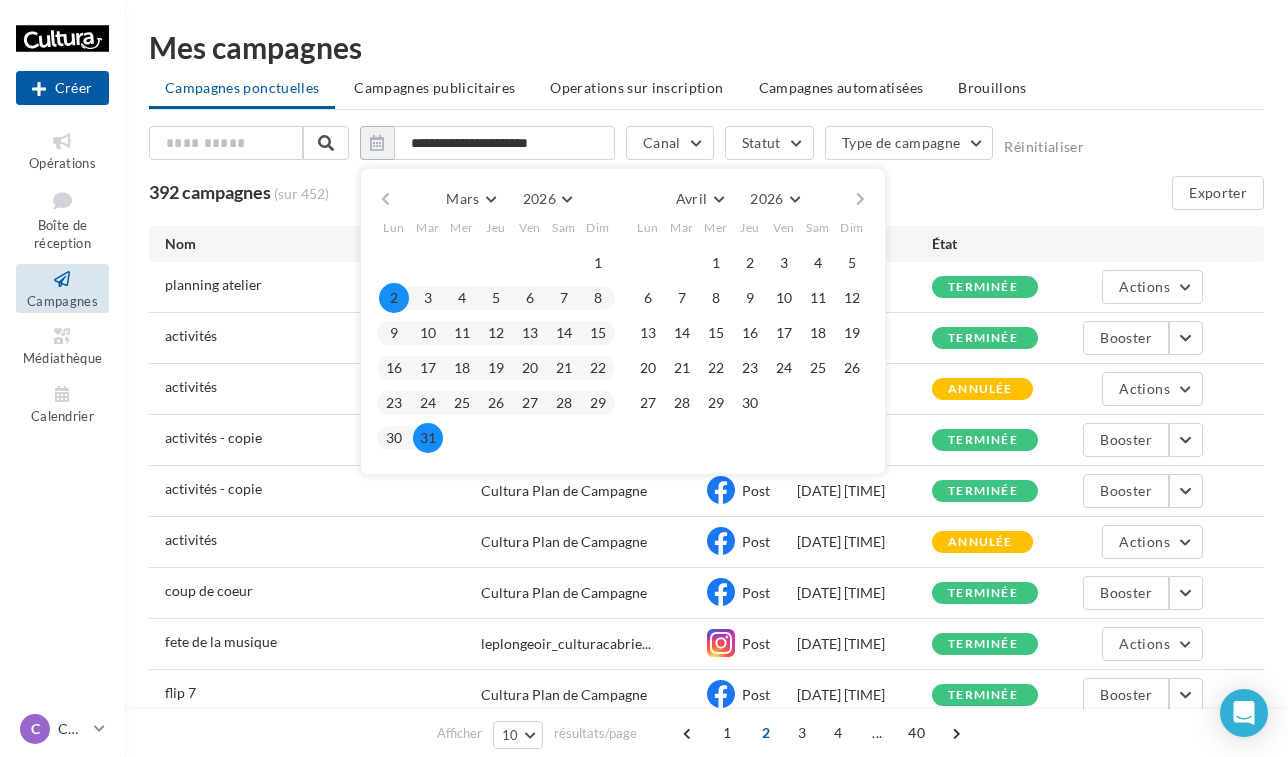 click on "31" at bounding box center (428, 438) 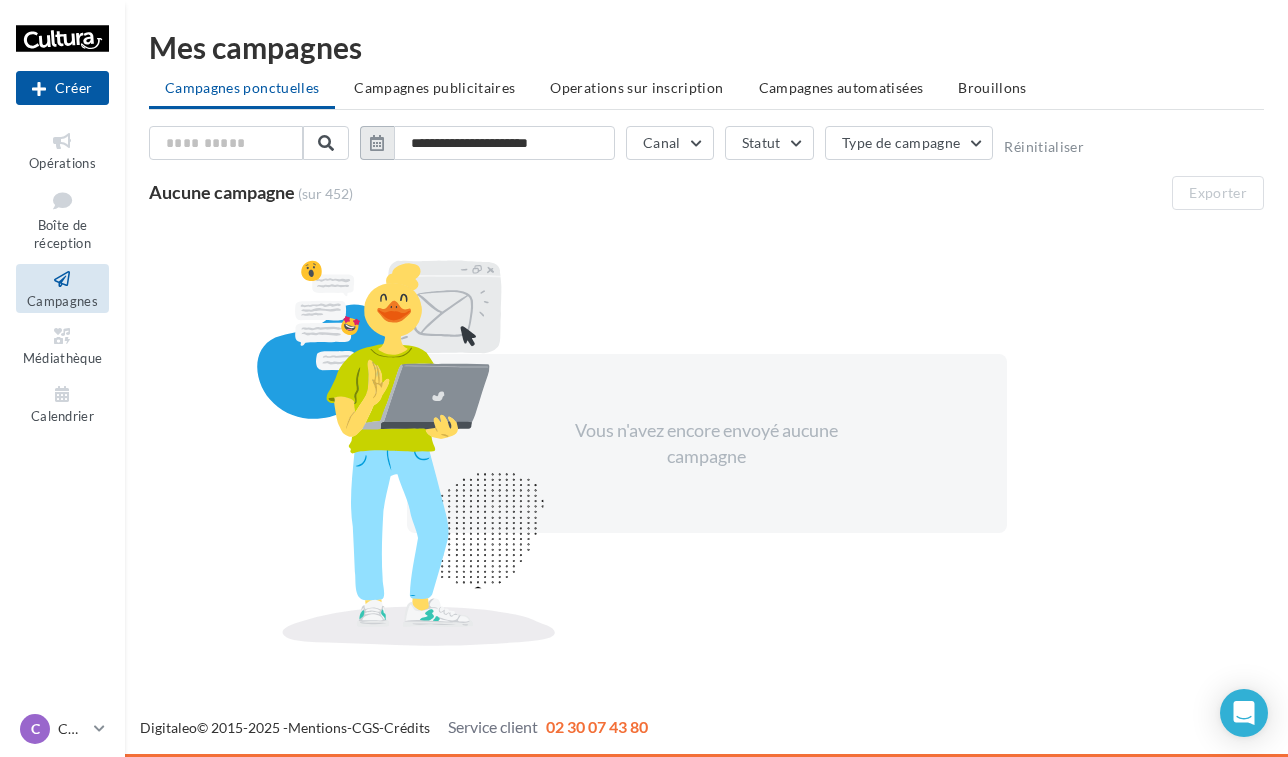 click at bounding box center [377, 143] 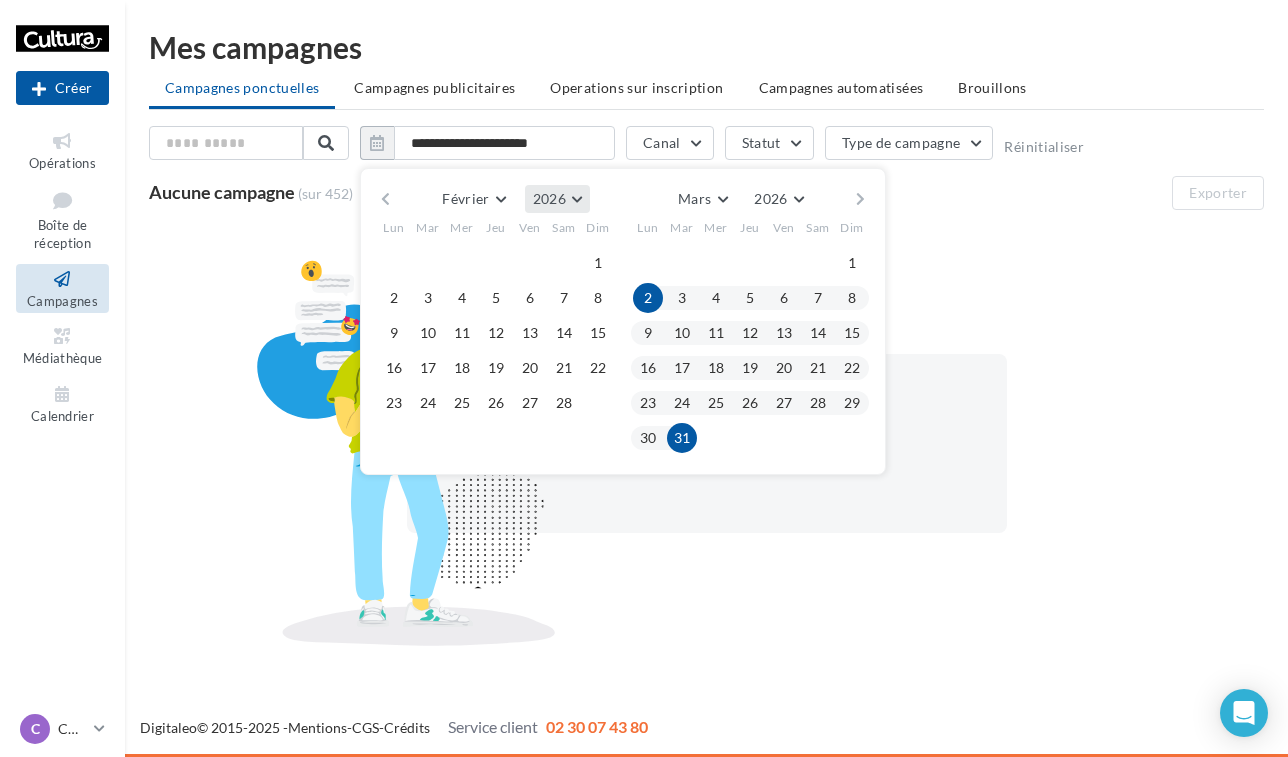 click on "2026" at bounding box center (549, 198) 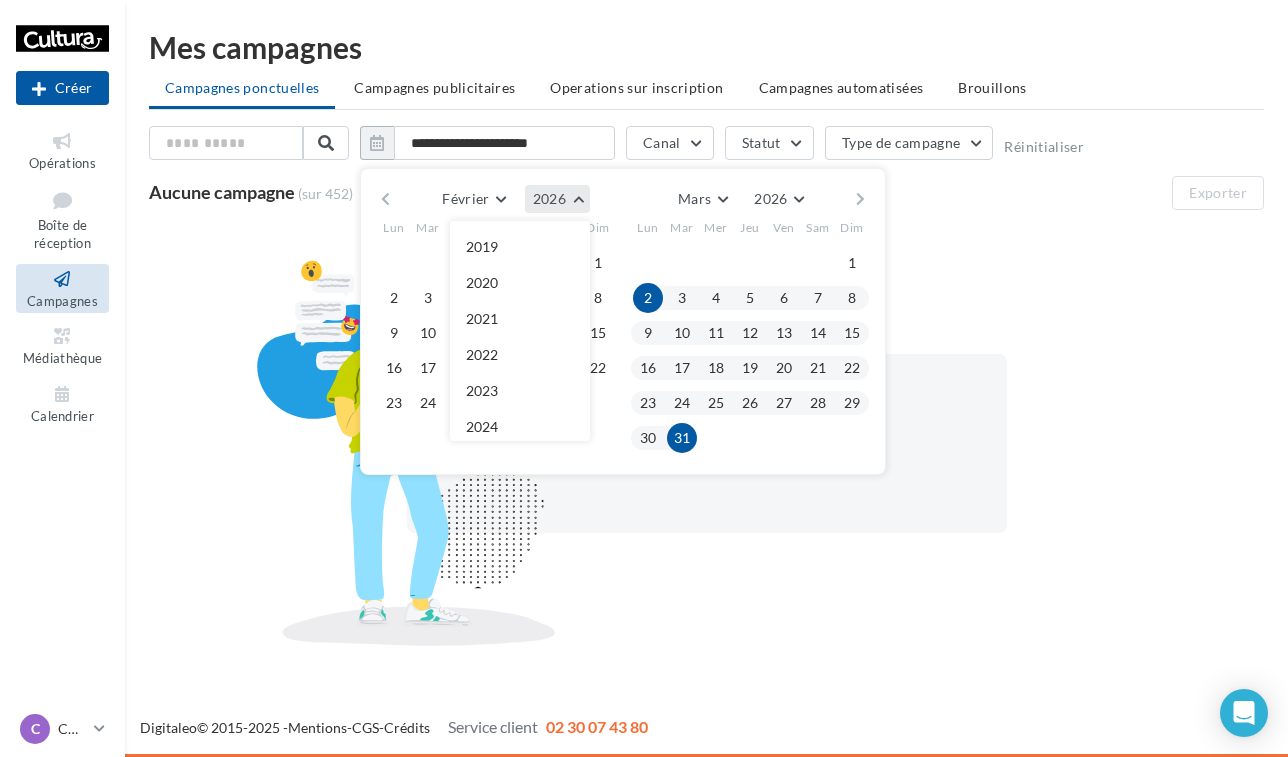 scroll, scrollTop: 216, scrollLeft: 0, axis: vertical 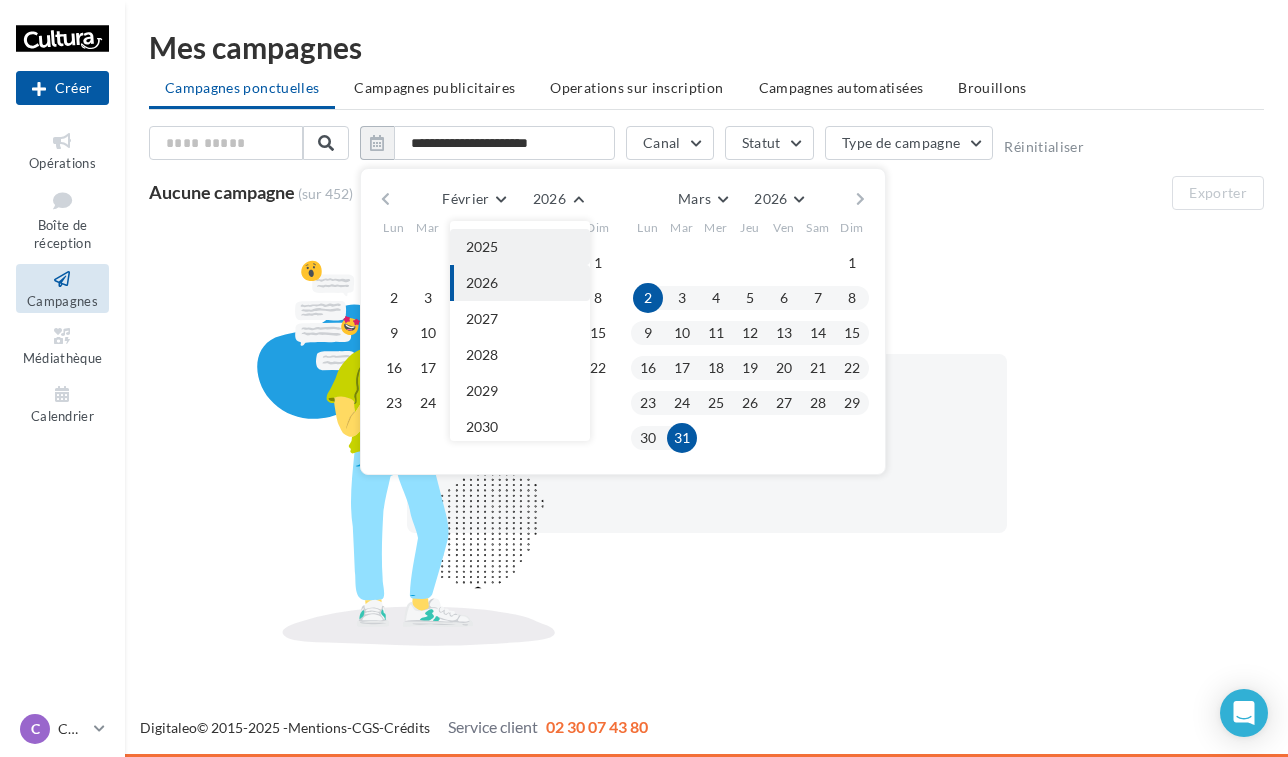 click on "2025" at bounding box center [520, 247] 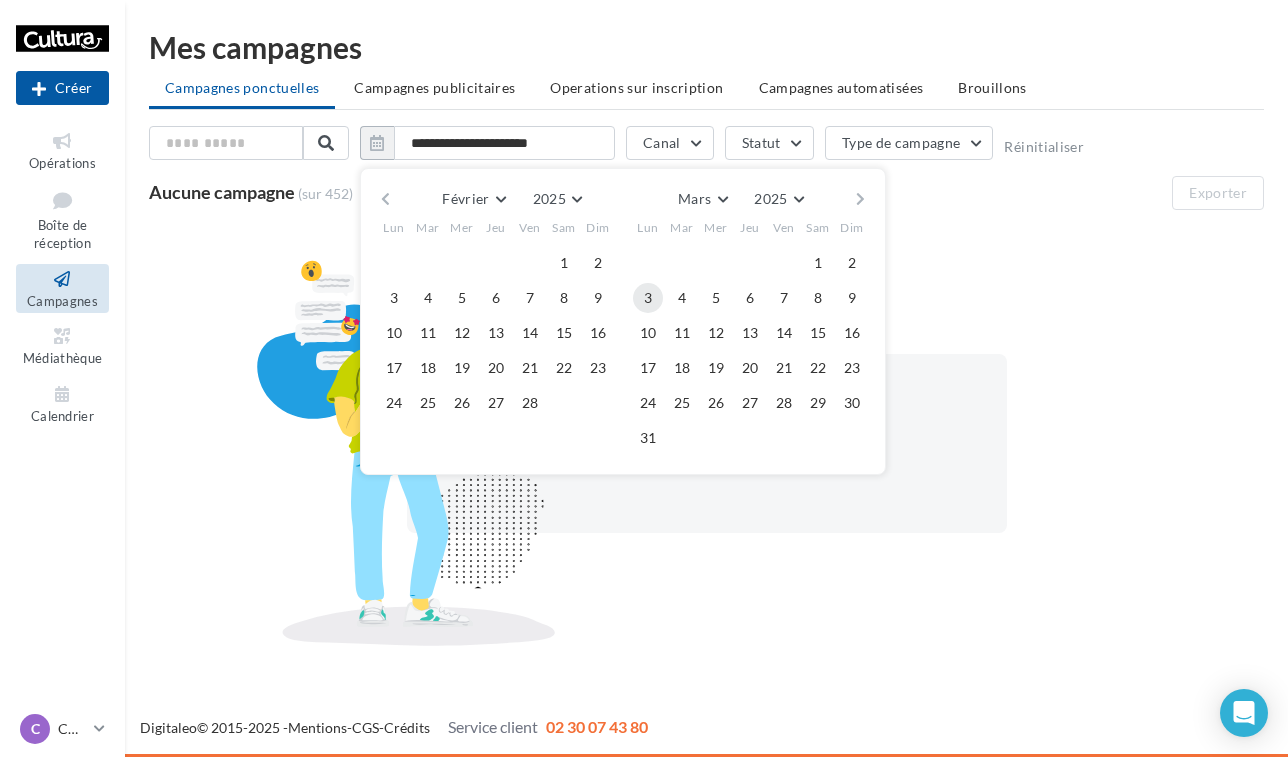 click on "3" at bounding box center [648, 298] 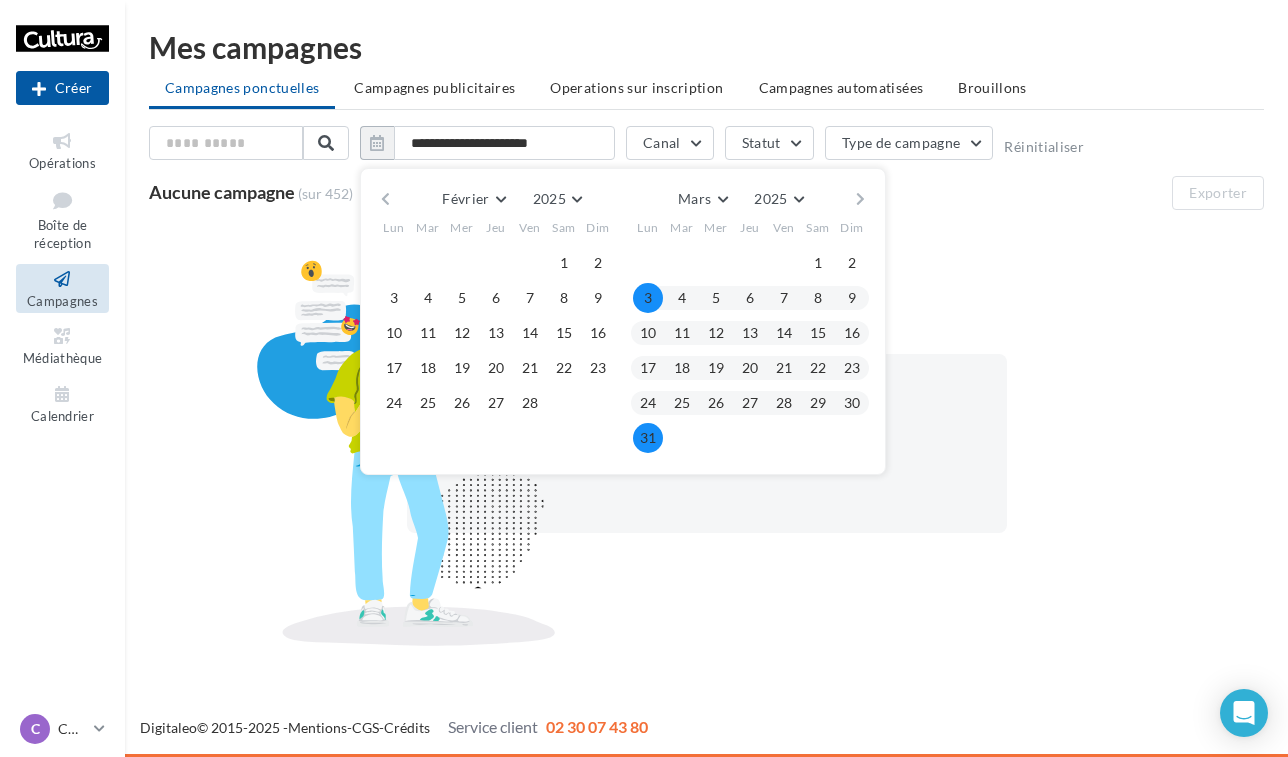 click on "31" at bounding box center [648, 438] 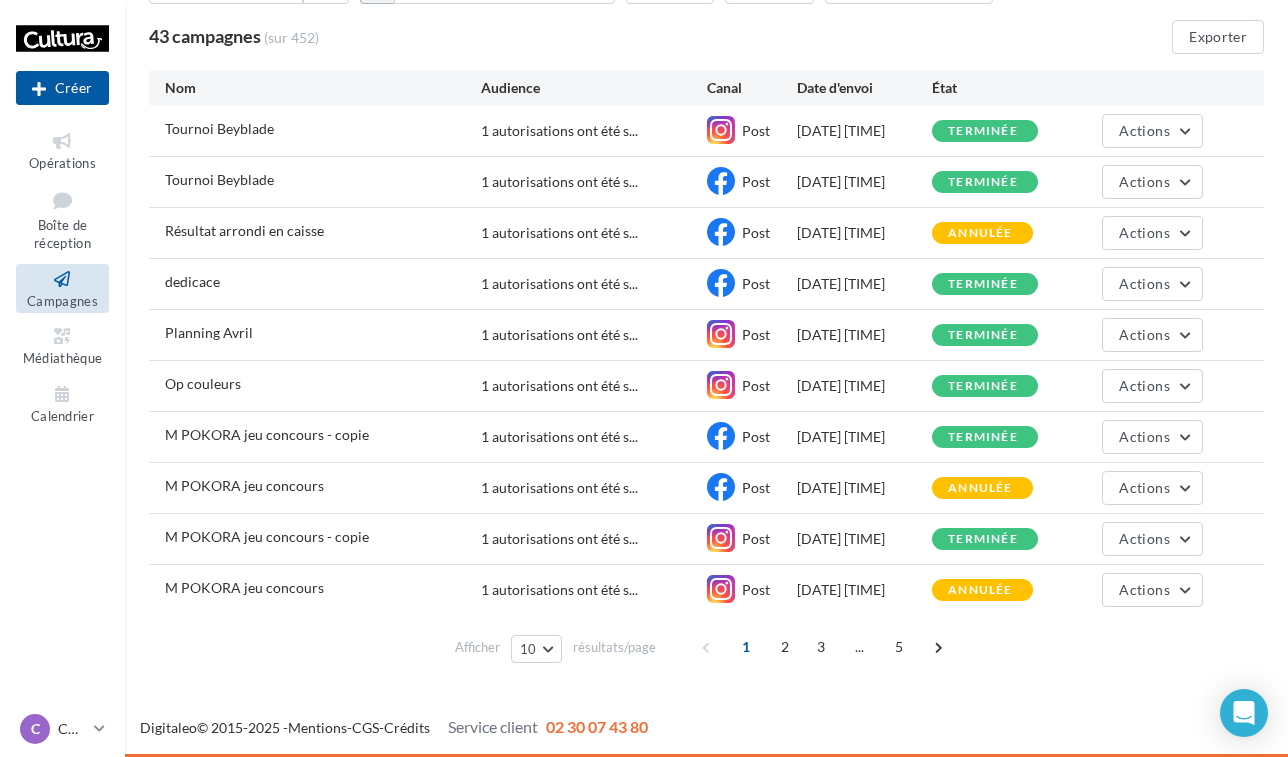 scroll, scrollTop: 156, scrollLeft: 0, axis: vertical 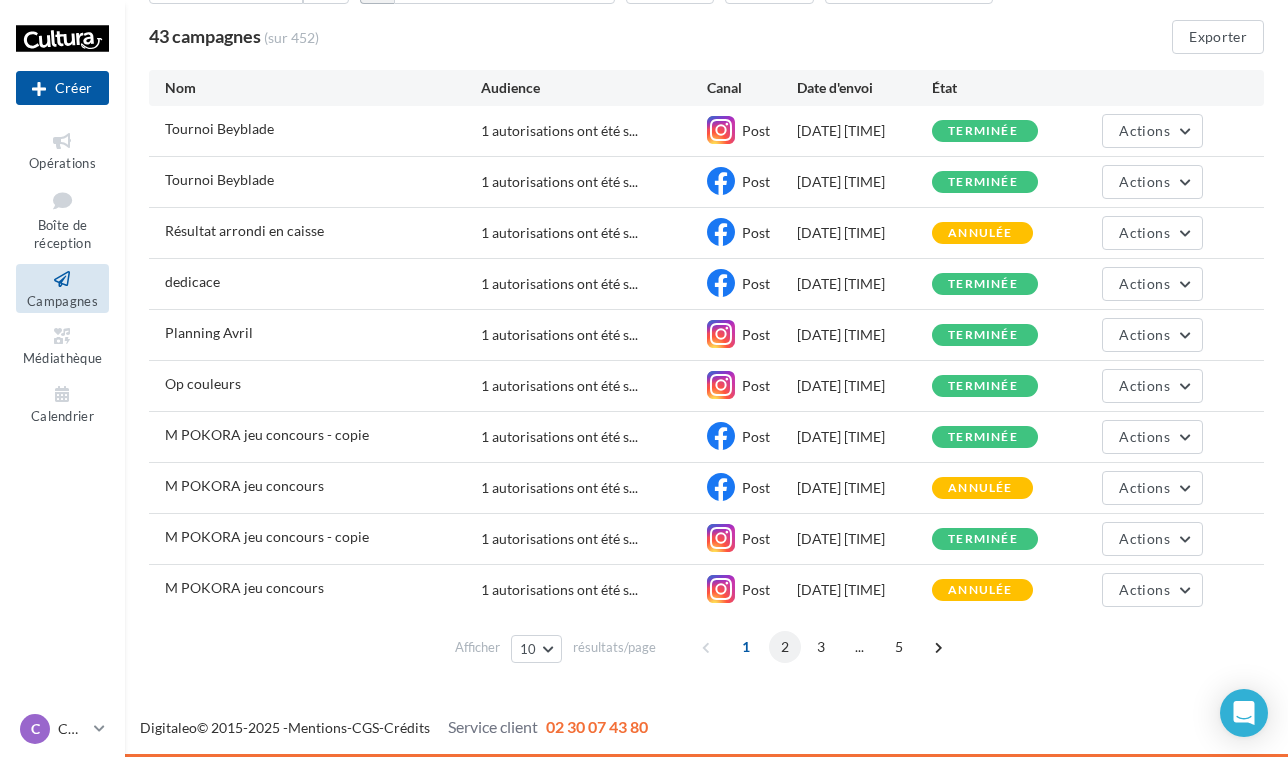 click on "2" at bounding box center (785, 647) 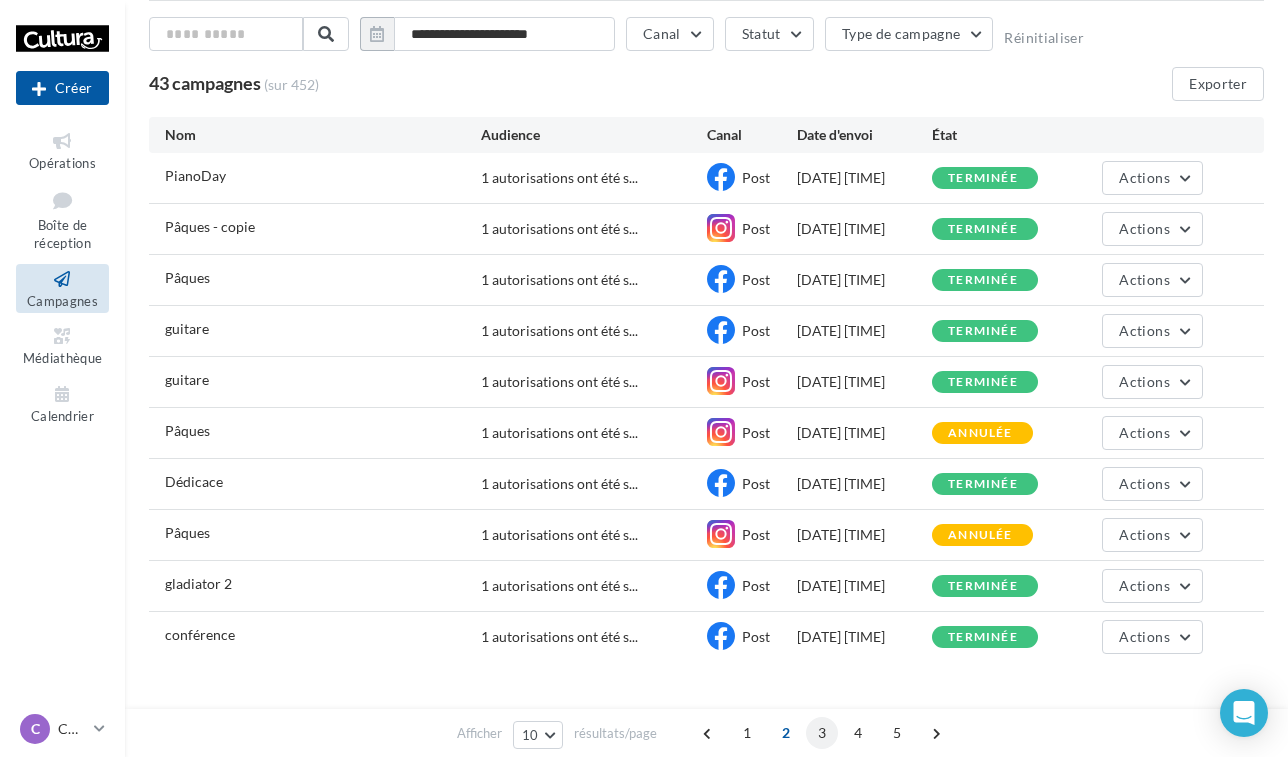 click on "3" at bounding box center [822, 733] 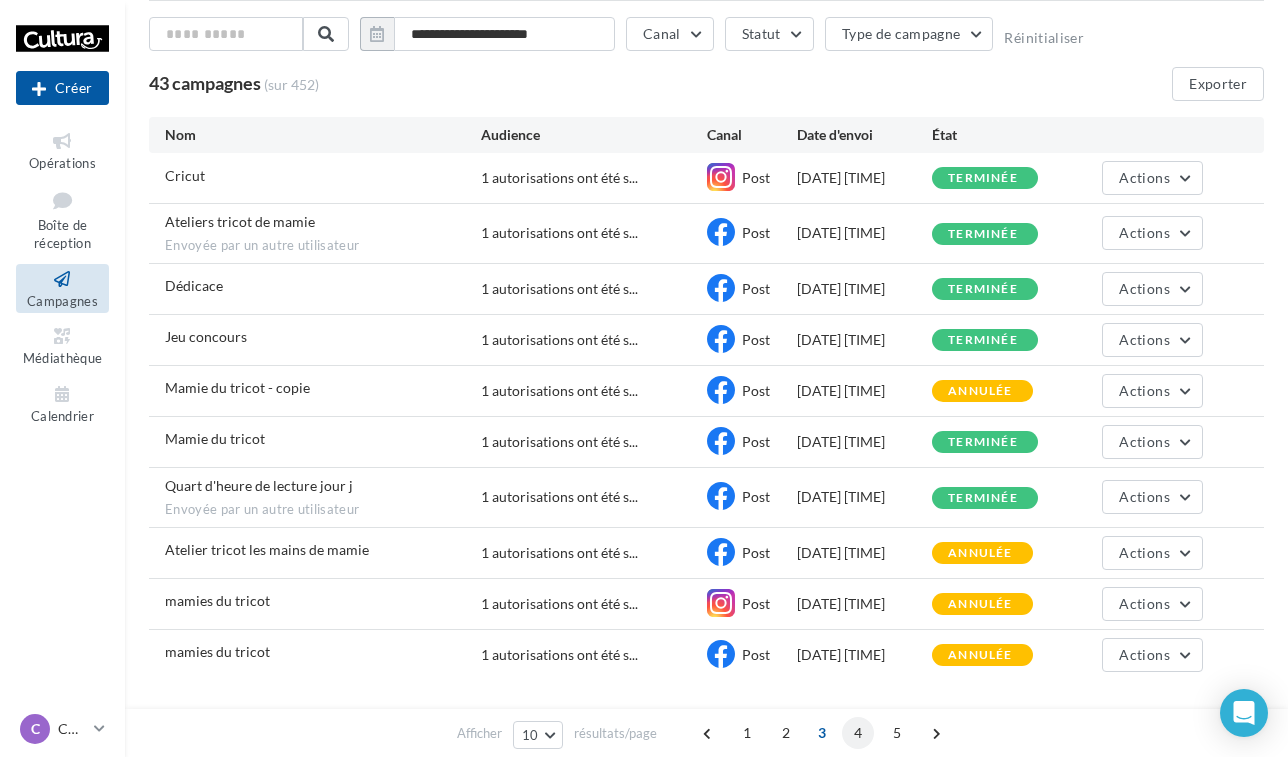 click on "4" at bounding box center (858, 733) 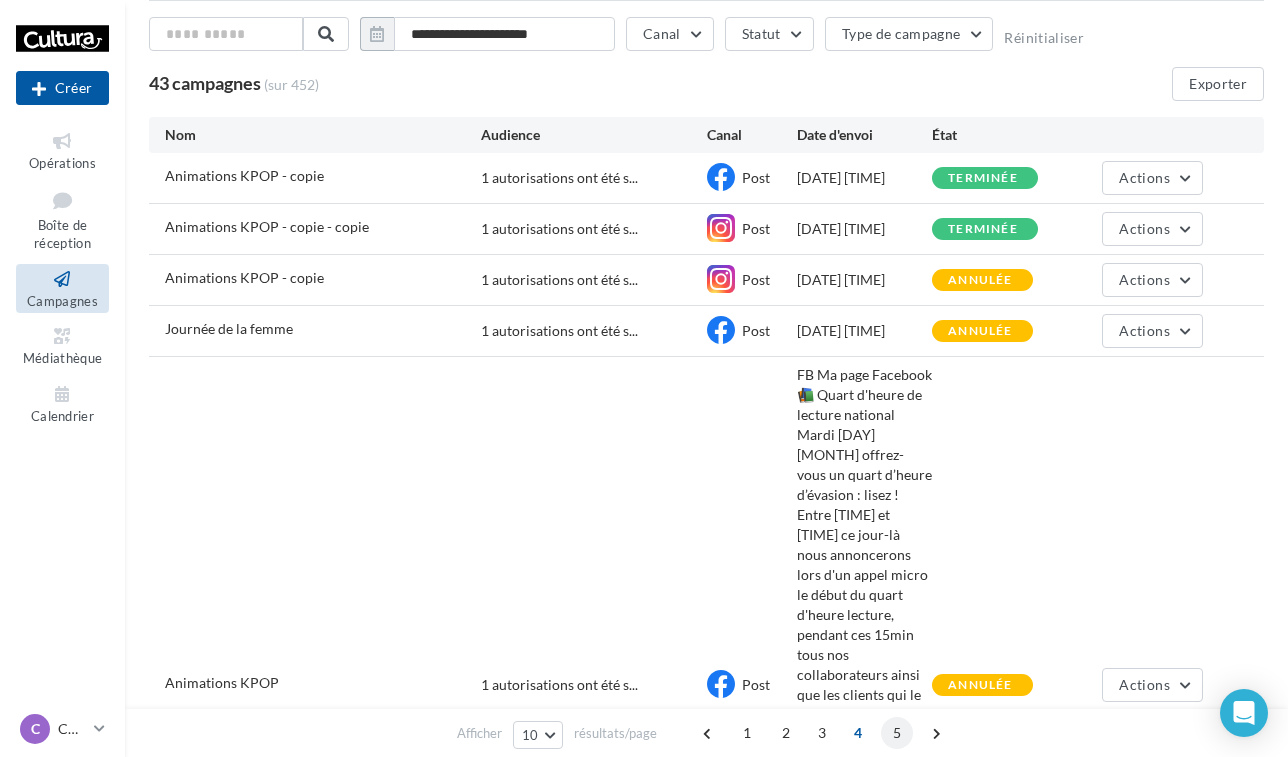 click on "5" at bounding box center (897, 733) 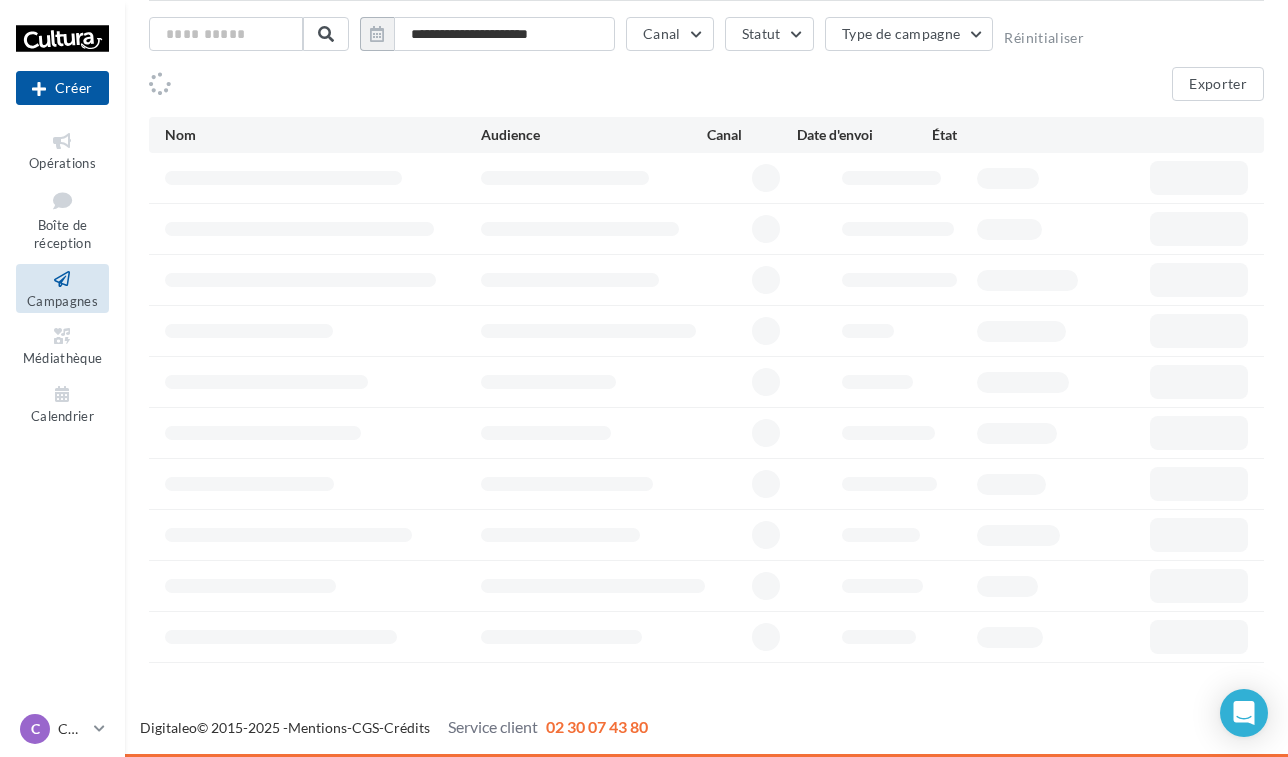 scroll, scrollTop: 0, scrollLeft: 0, axis: both 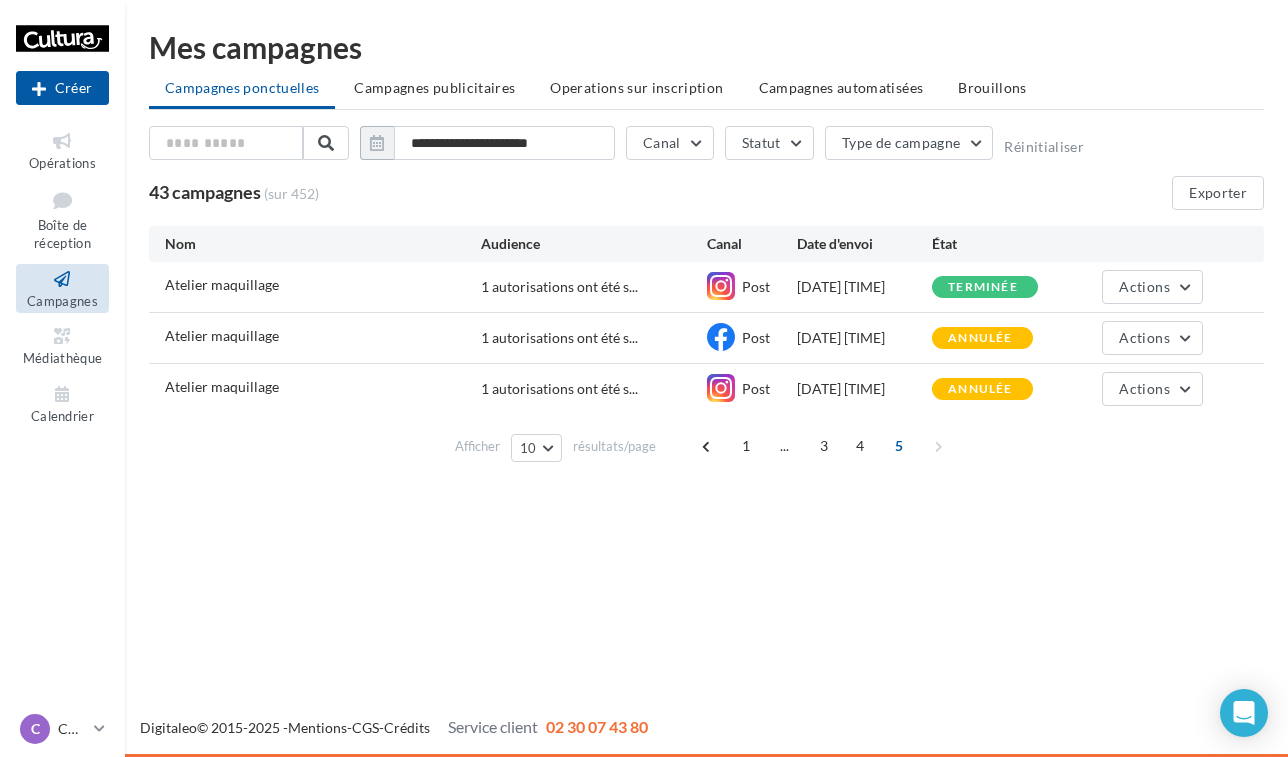 click on "1   ...   3 4     5" at bounding box center [824, 446] 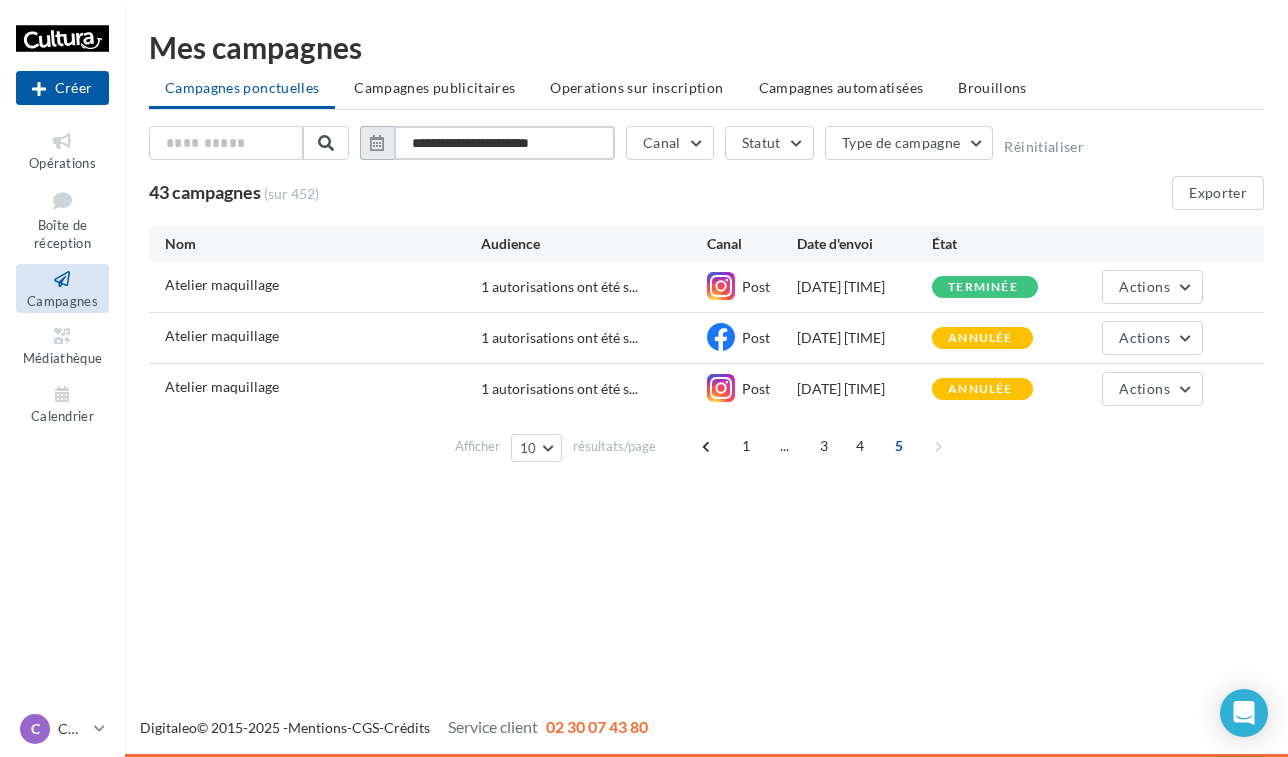 click on "**********" at bounding box center [504, 143] 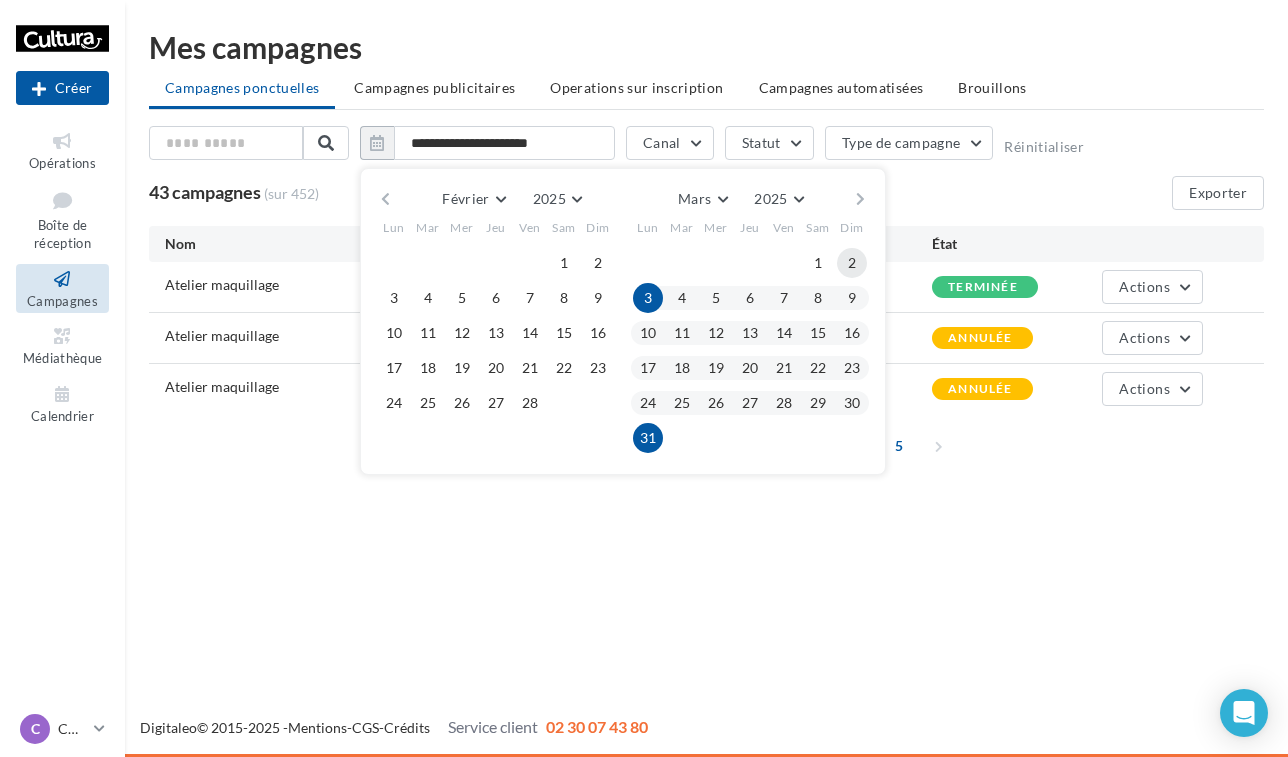 click on "2" at bounding box center (852, 263) 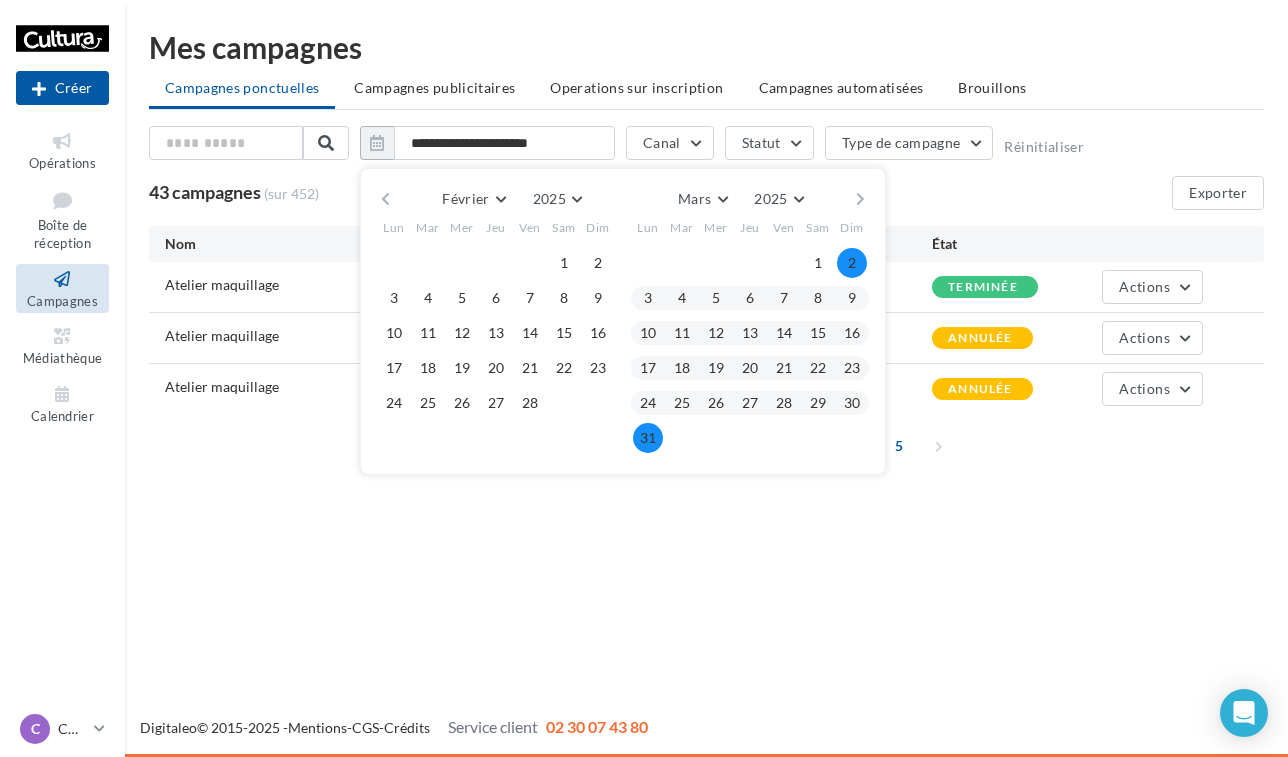click on "31" at bounding box center [648, 438] 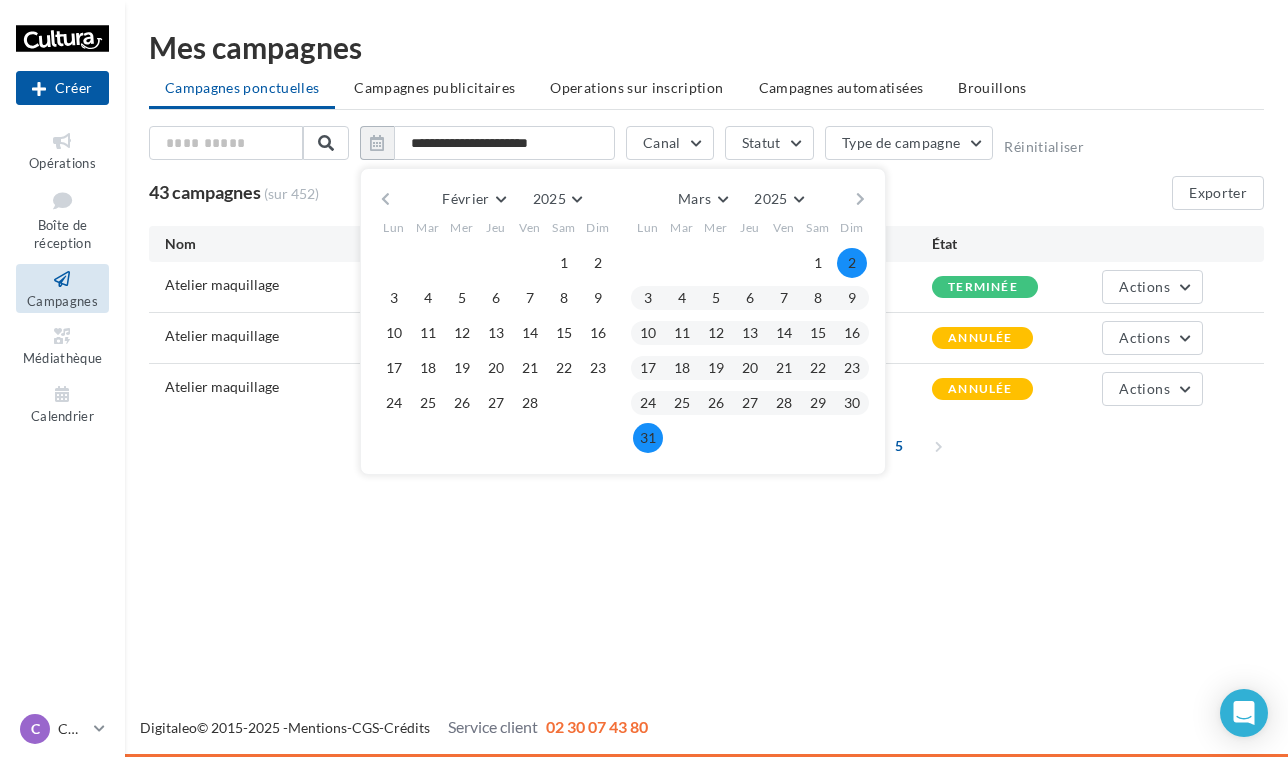 type on "**********" 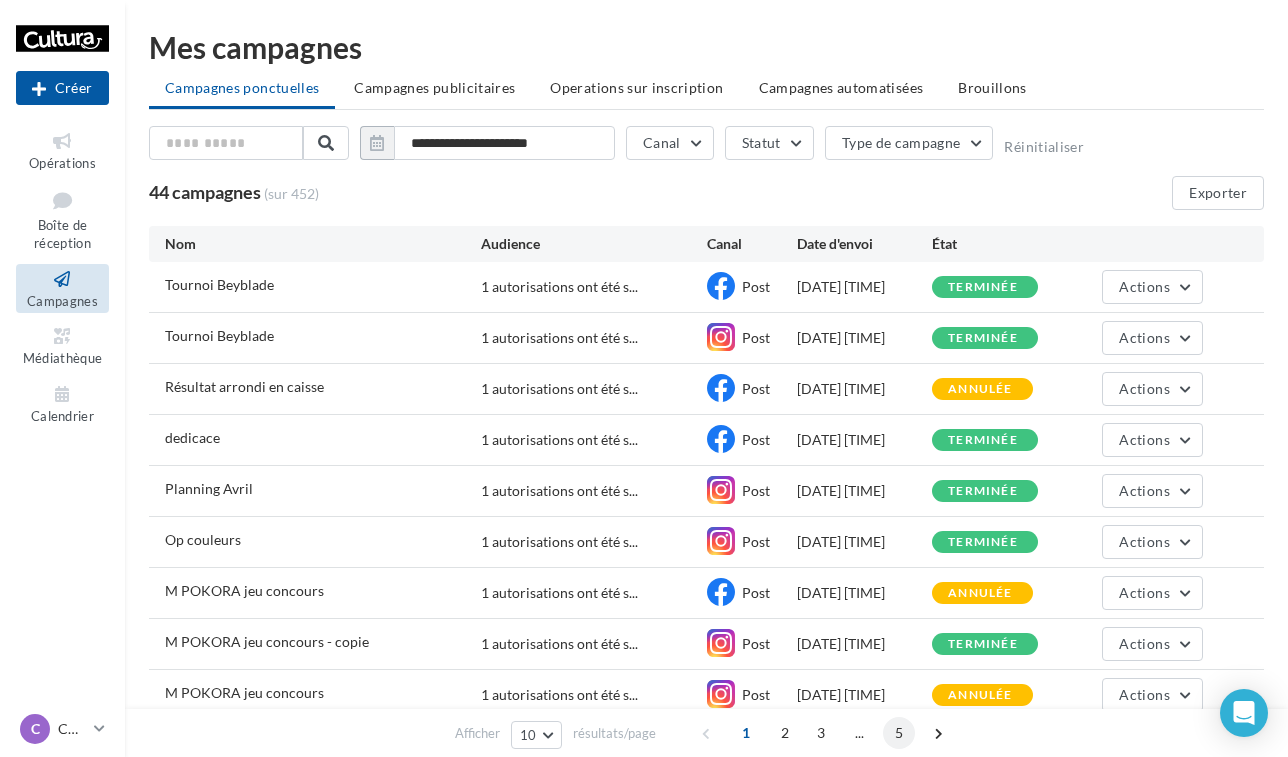 click on "5" at bounding box center [899, 733] 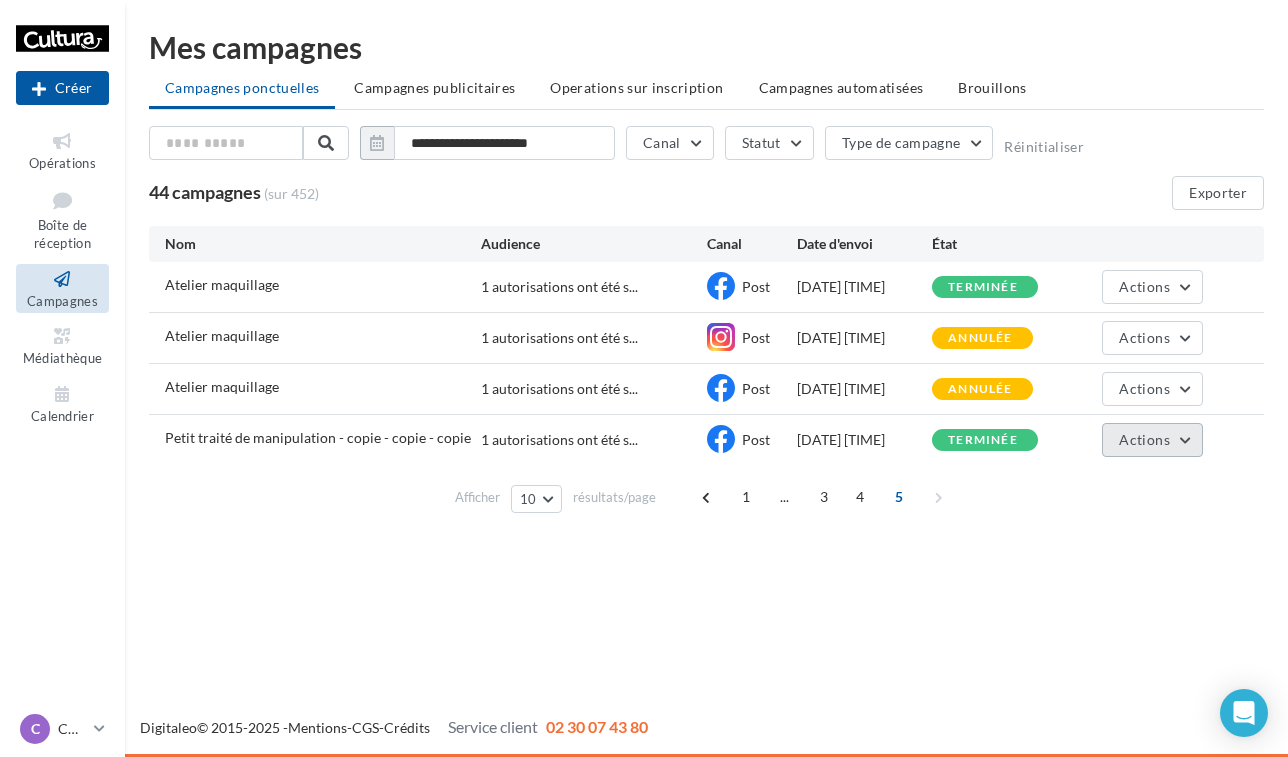 click on "Actions" at bounding box center [1144, 439] 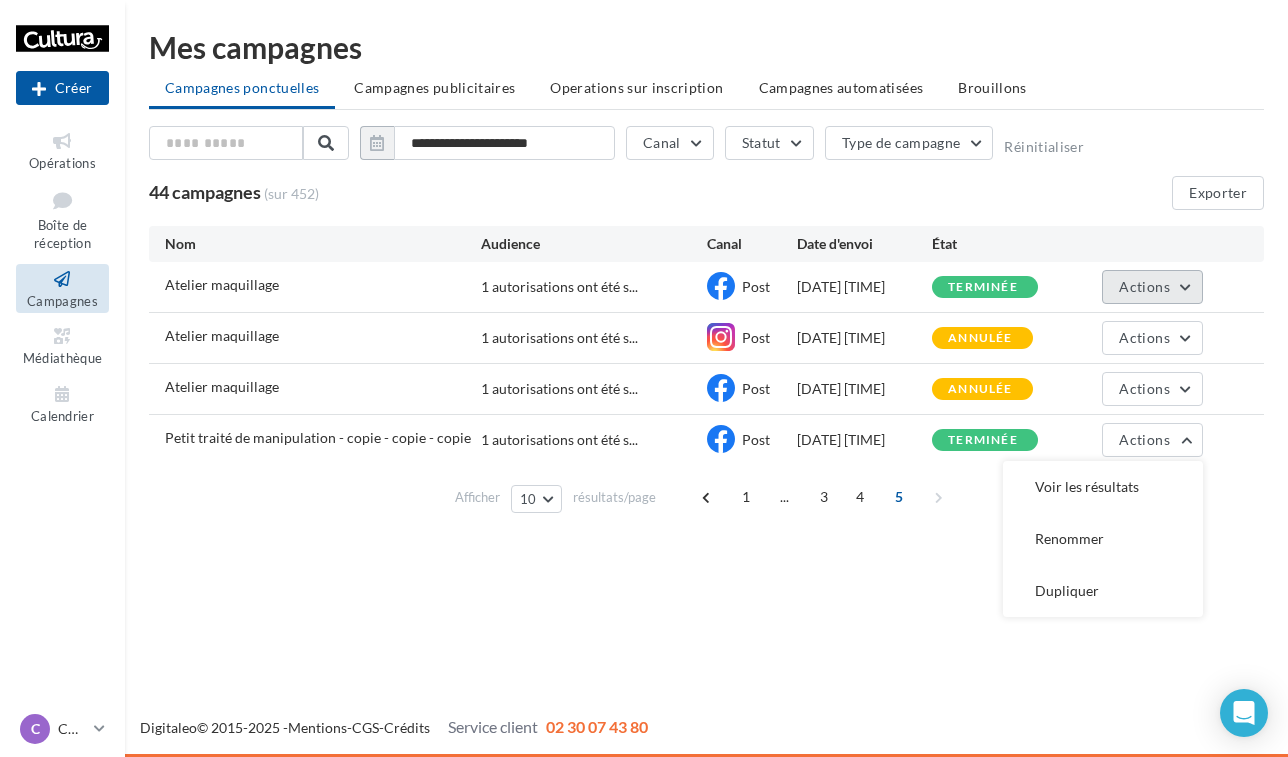 click on "Actions" at bounding box center (1144, 286) 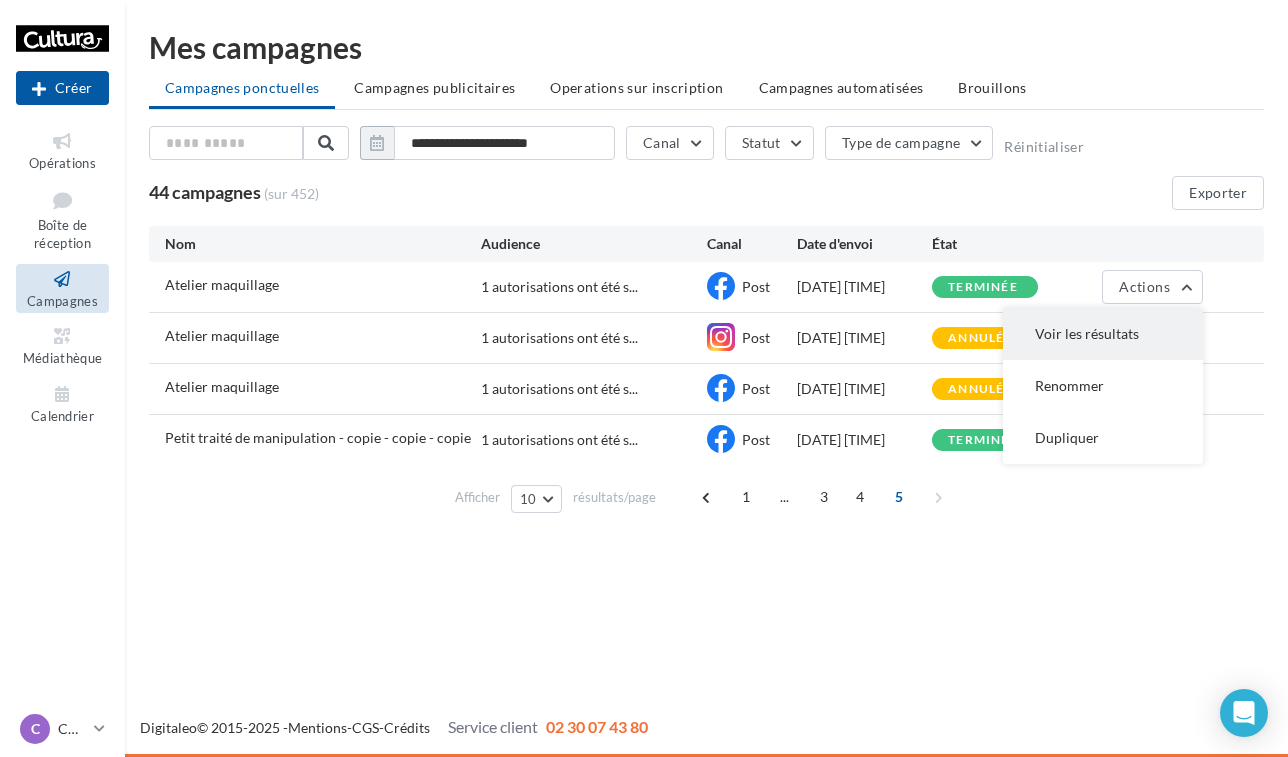 click on "Voir les résultats" at bounding box center [1103, 334] 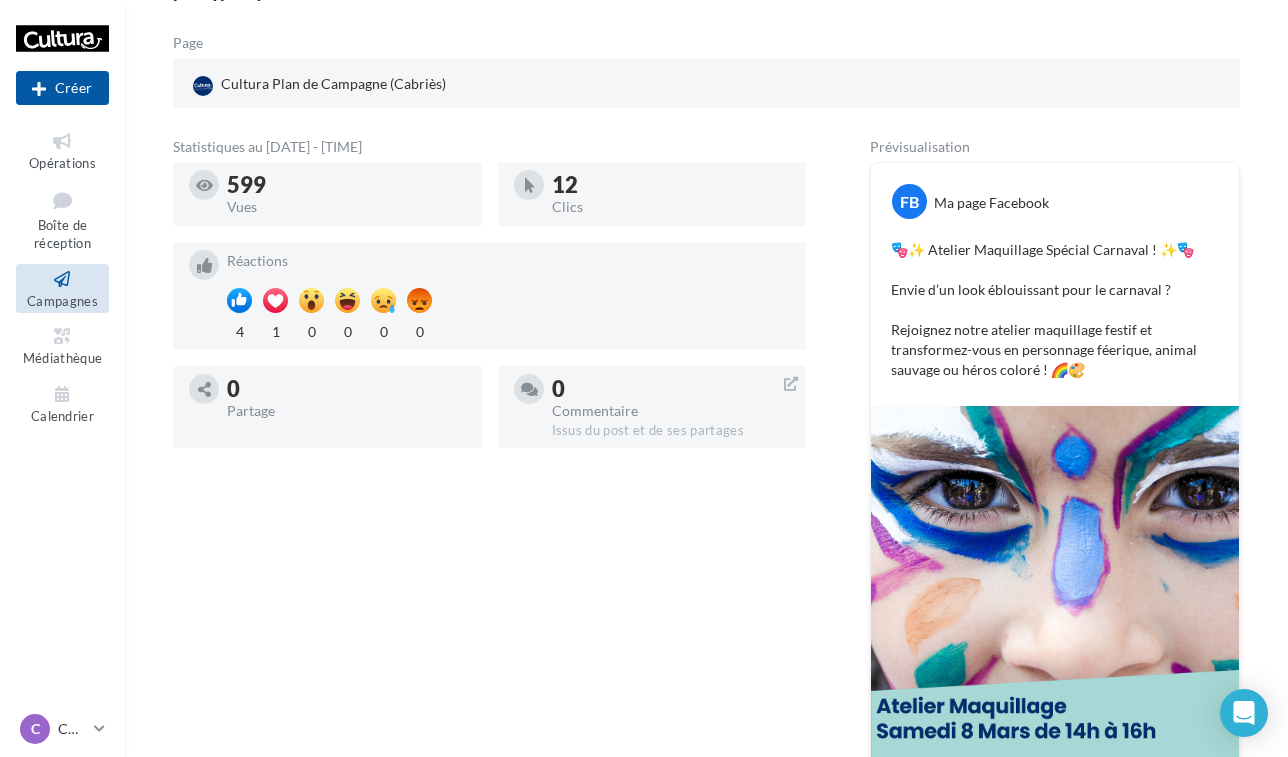 scroll, scrollTop: 239, scrollLeft: 0, axis: vertical 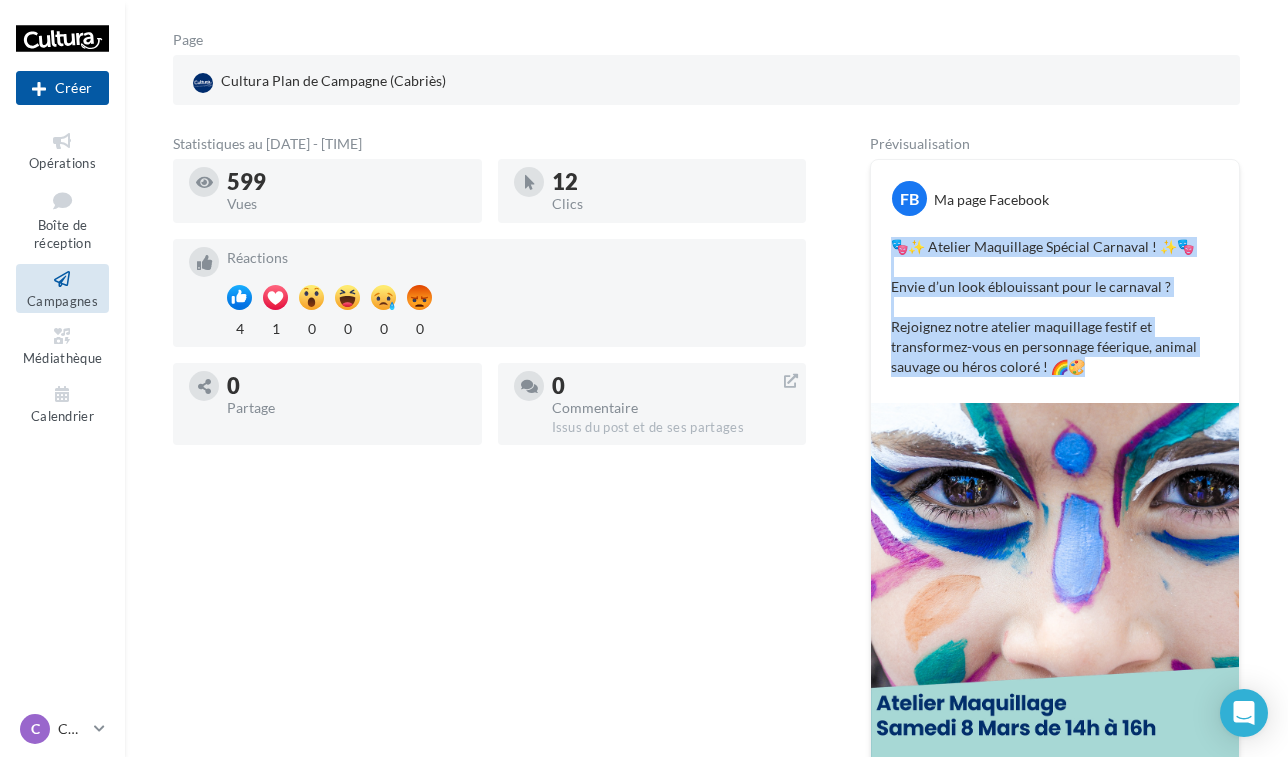 drag, startPoint x: 888, startPoint y: 246, endPoint x: 1108, endPoint y: 359, distance: 247.32367 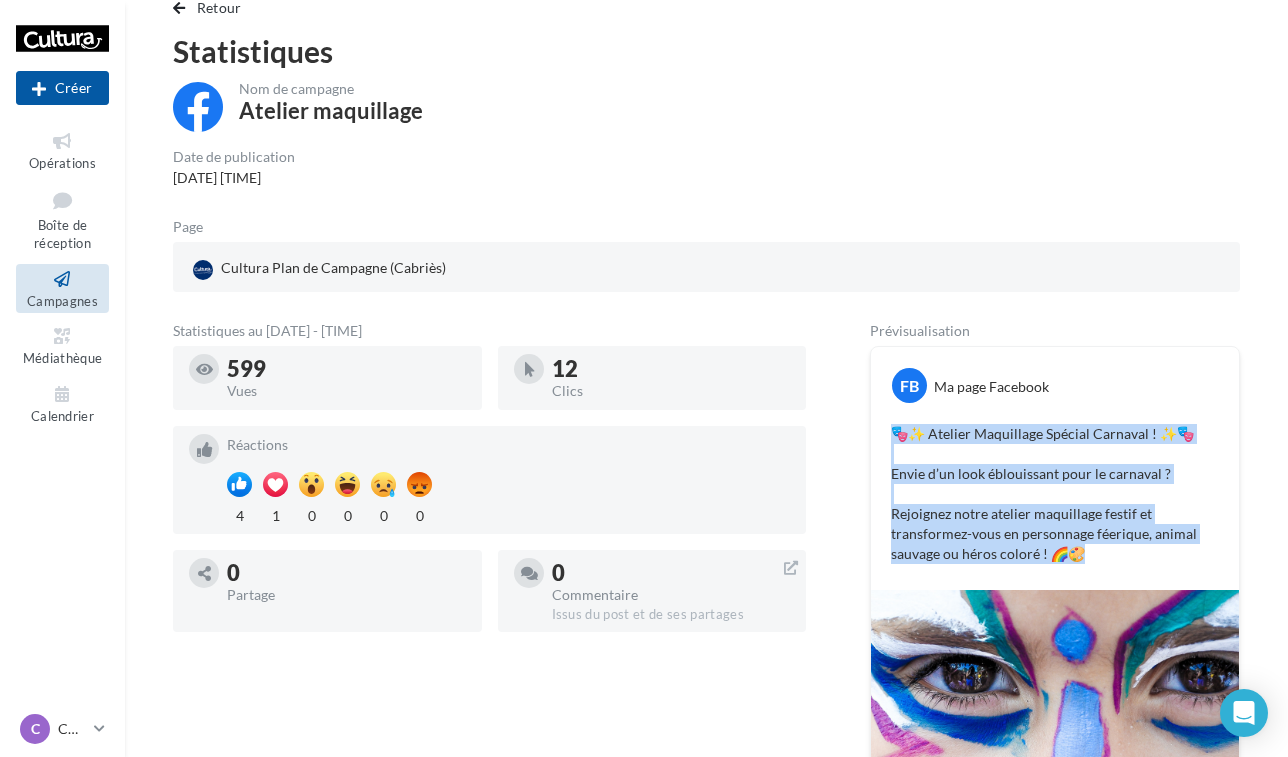 scroll, scrollTop: 3, scrollLeft: 0, axis: vertical 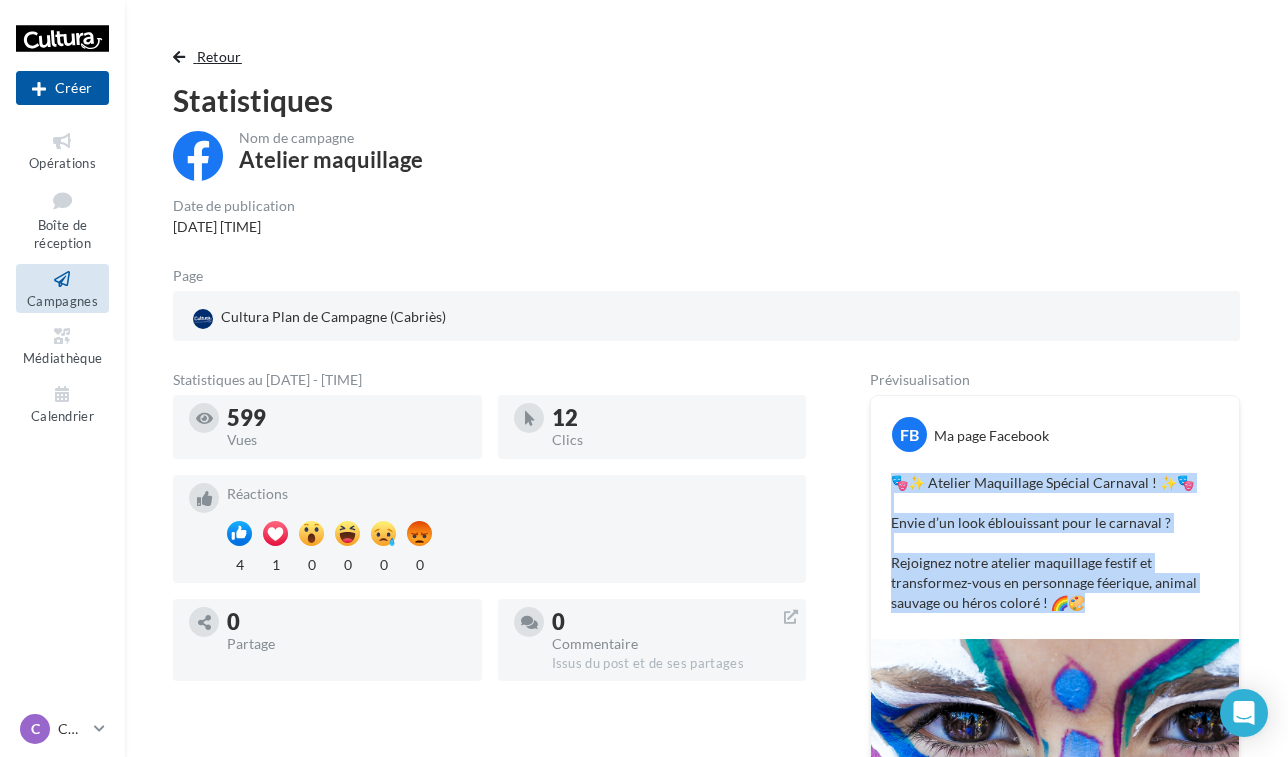 click on "Retour" at bounding box center [211, 57] 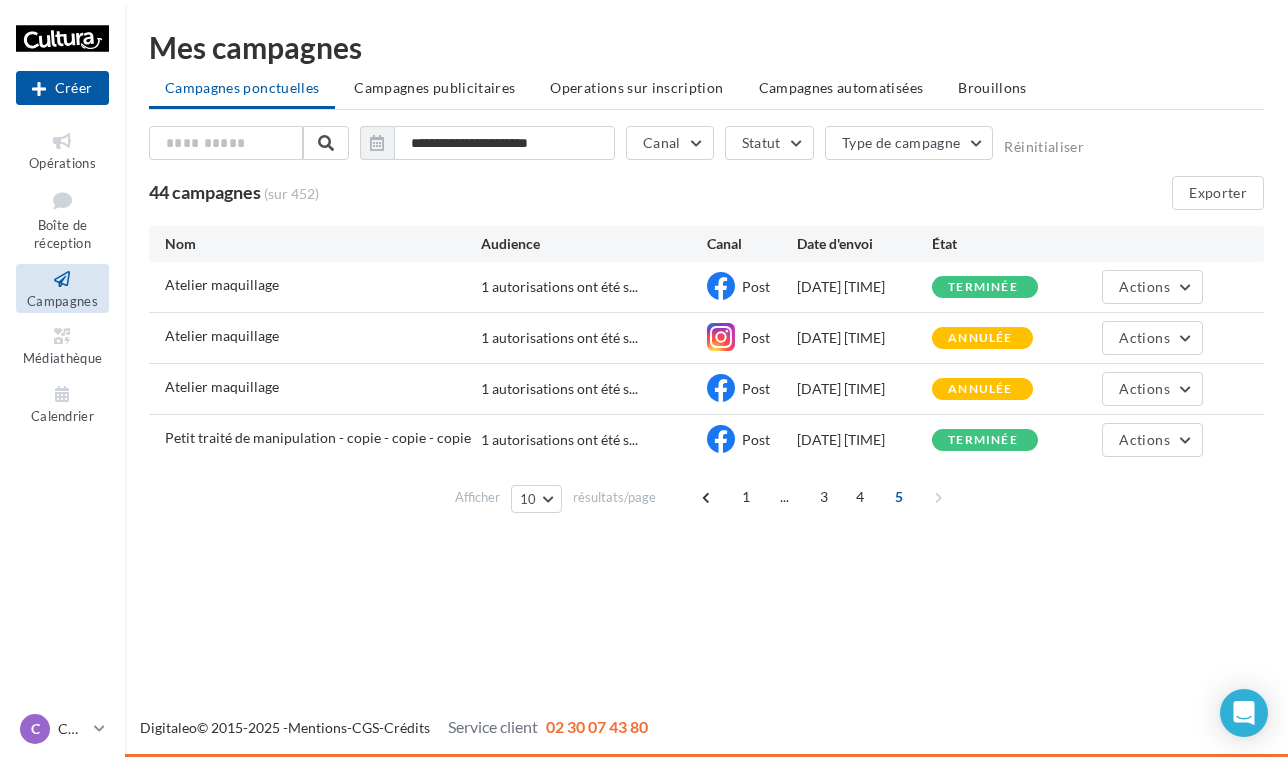 scroll, scrollTop: 0, scrollLeft: 0, axis: both 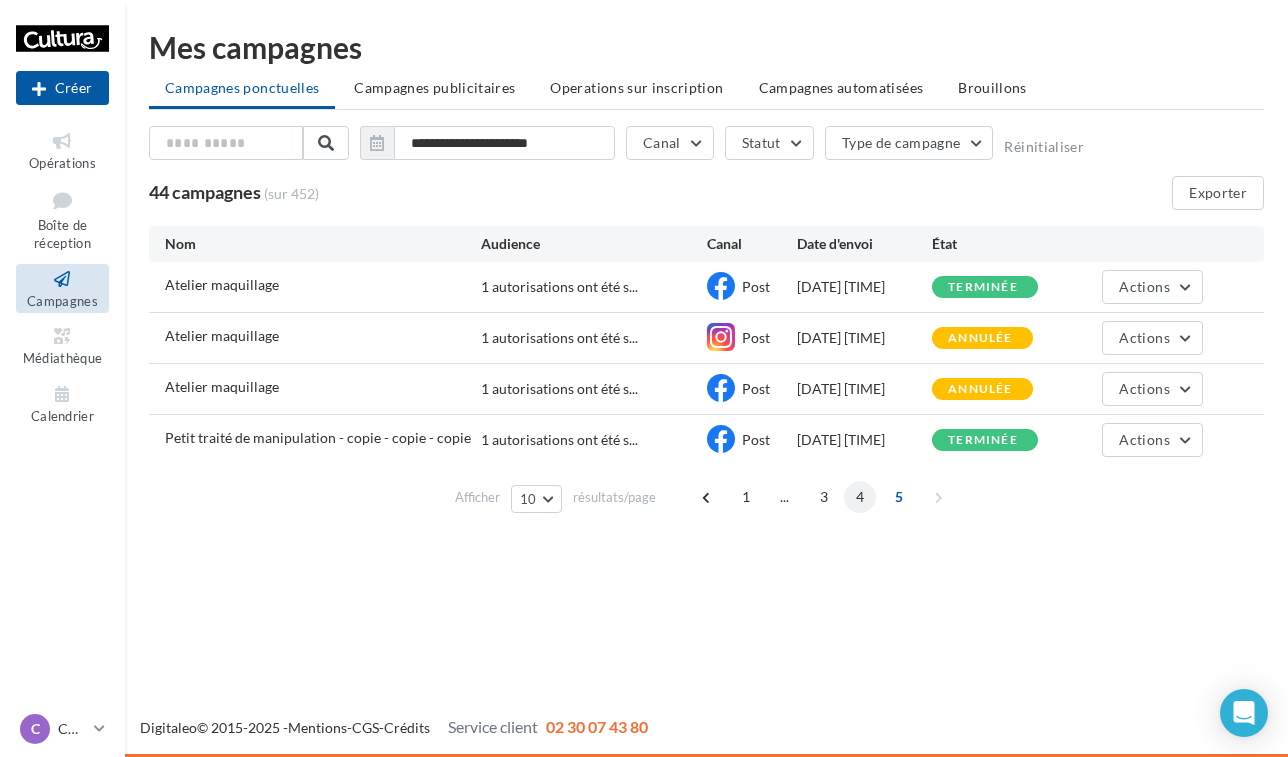 click on "4" at bounding box center [860, 497] 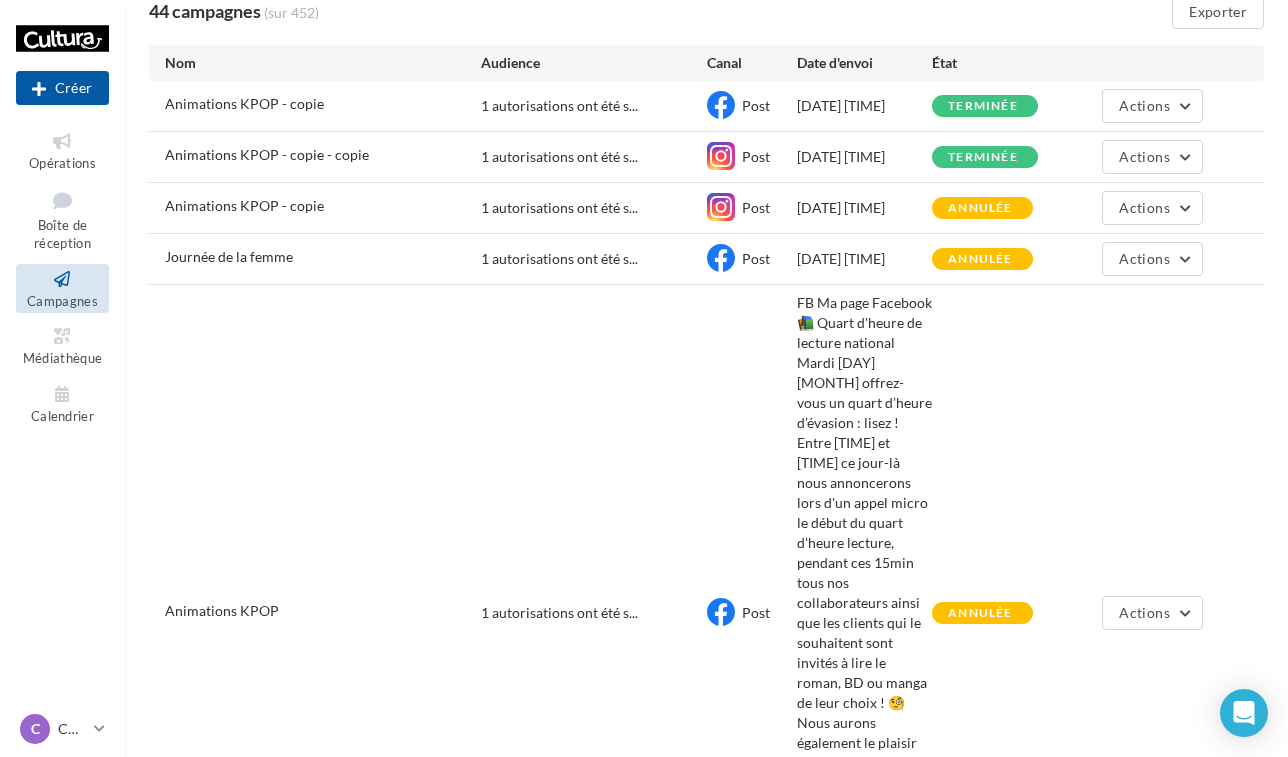 scroll, scrollTop: 180, scrollLeft: 0, axis: vertical 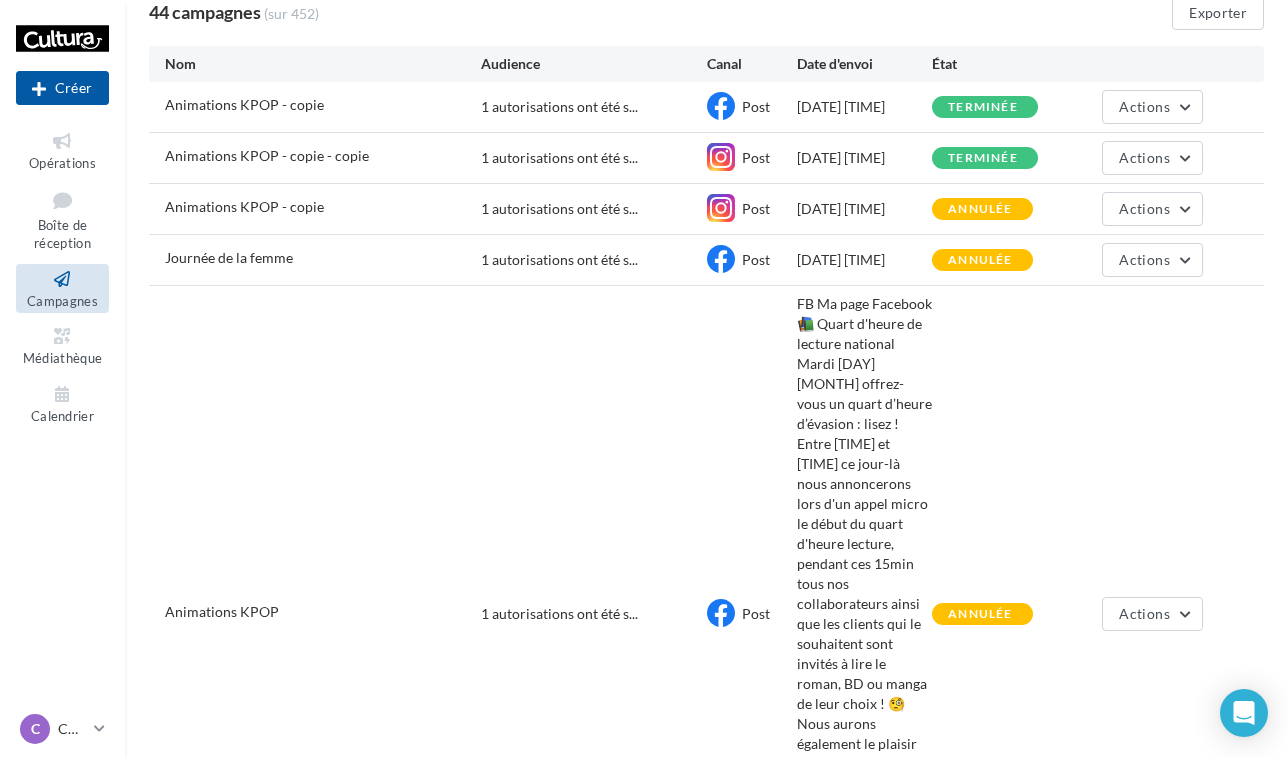 click on "Actions" at bounding box center [1152, 1805] 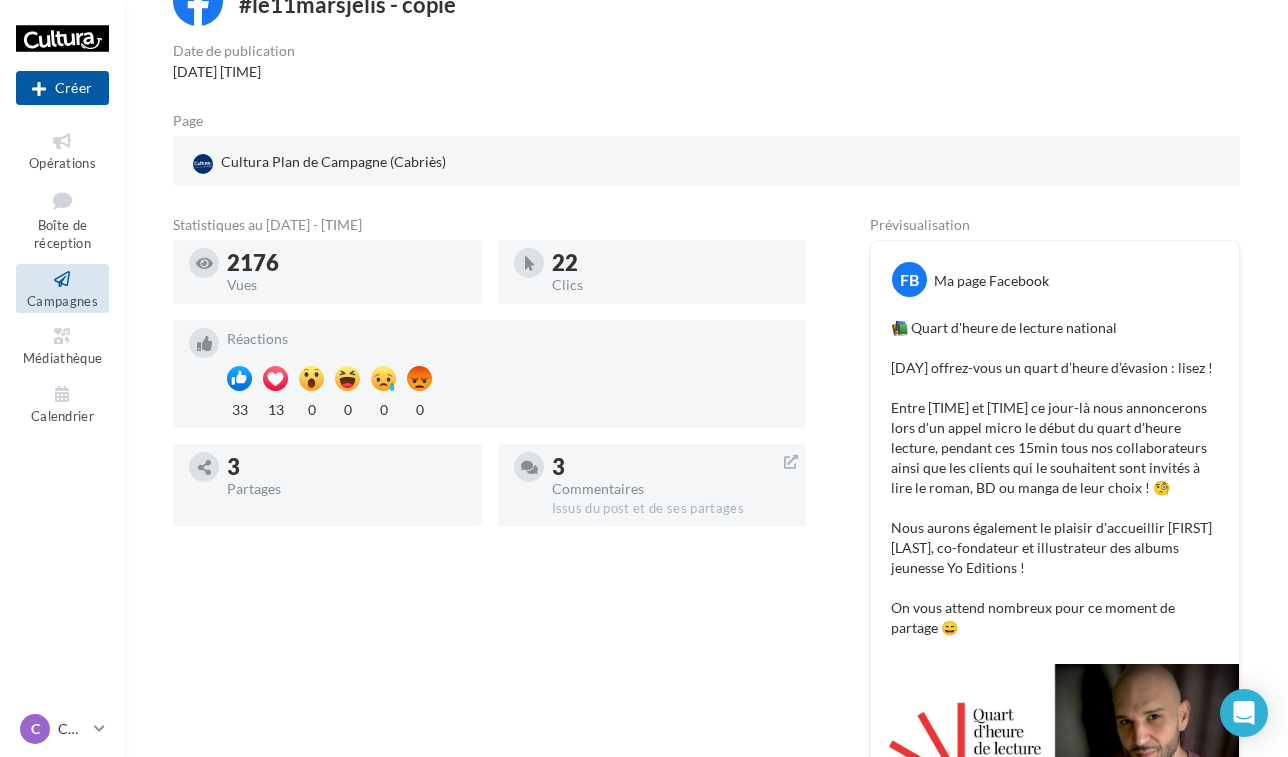 scroll, scrollTop: 163, scrollLeft: 0, axis: vertical 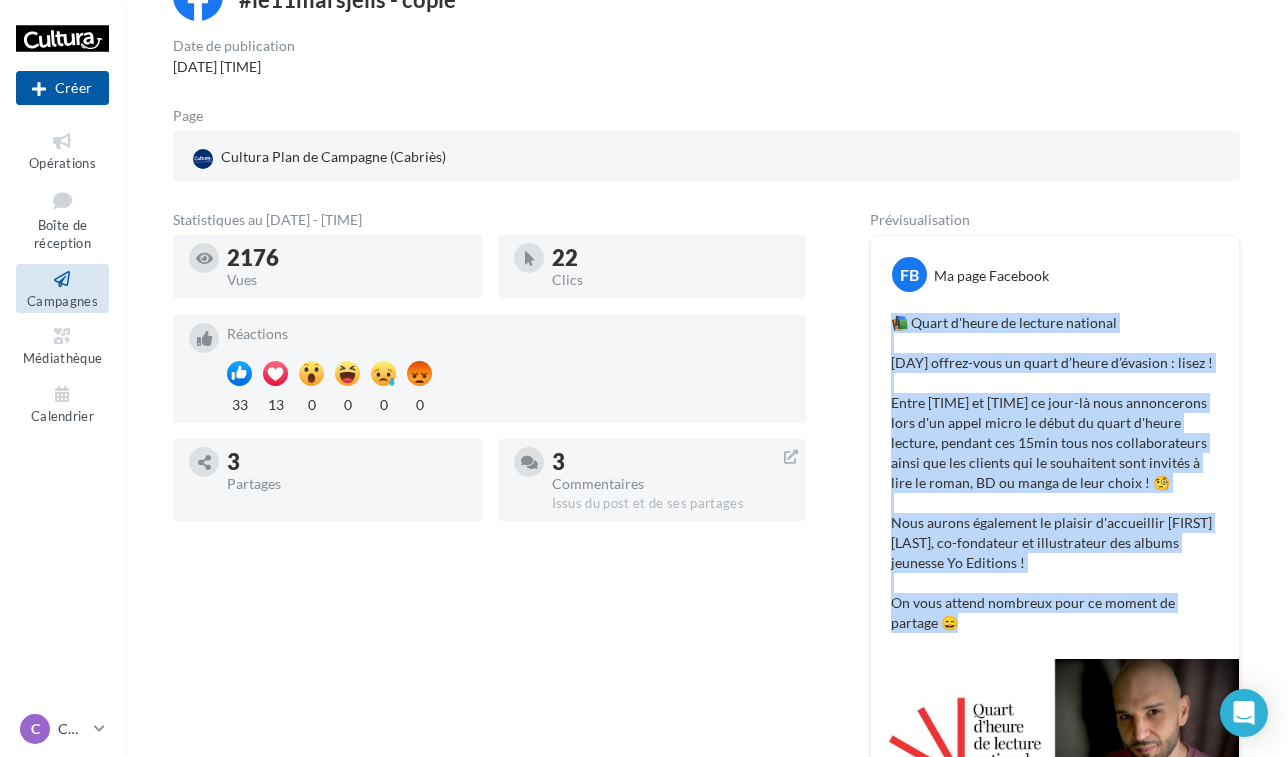 drag, startPoint x: 896, startPoint y: 321, endPoint x: 1038, endPoint y: 659, distance: 366.61697 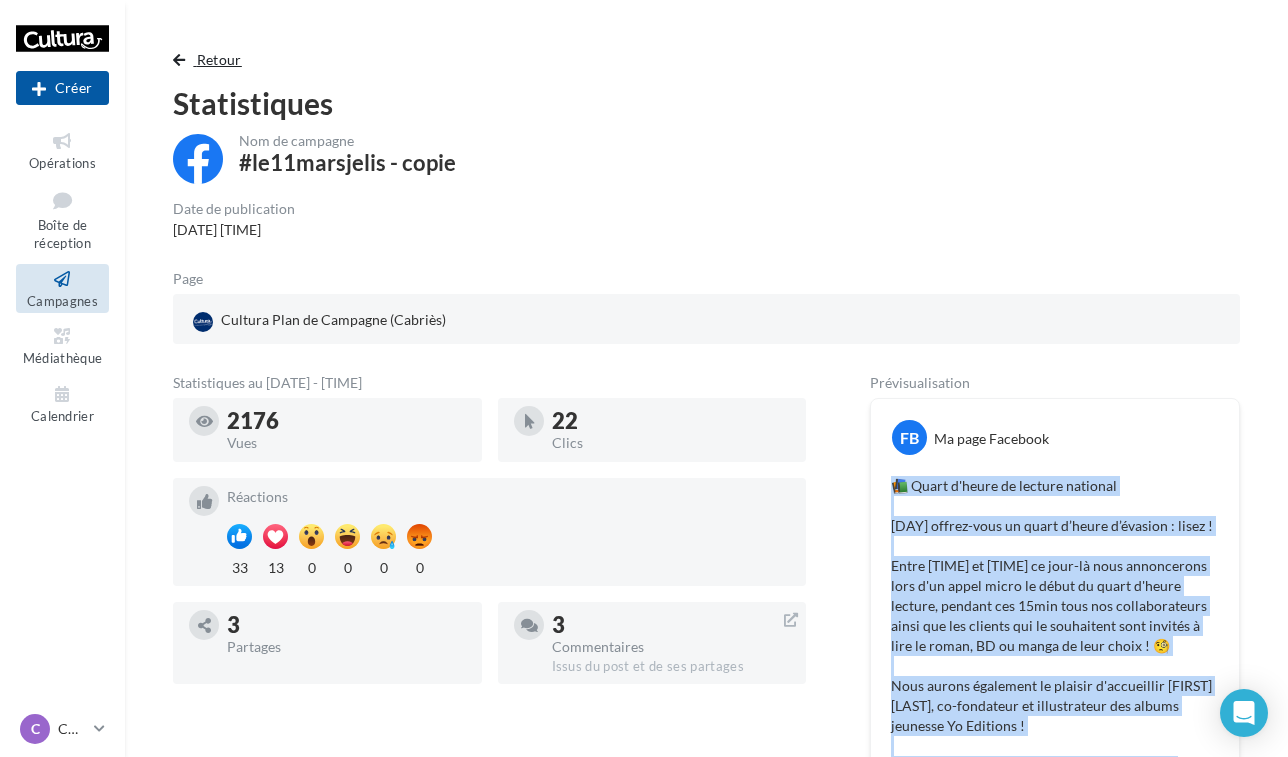 scroll, scrollTop: 0, scrollLeft: 0, axis: both 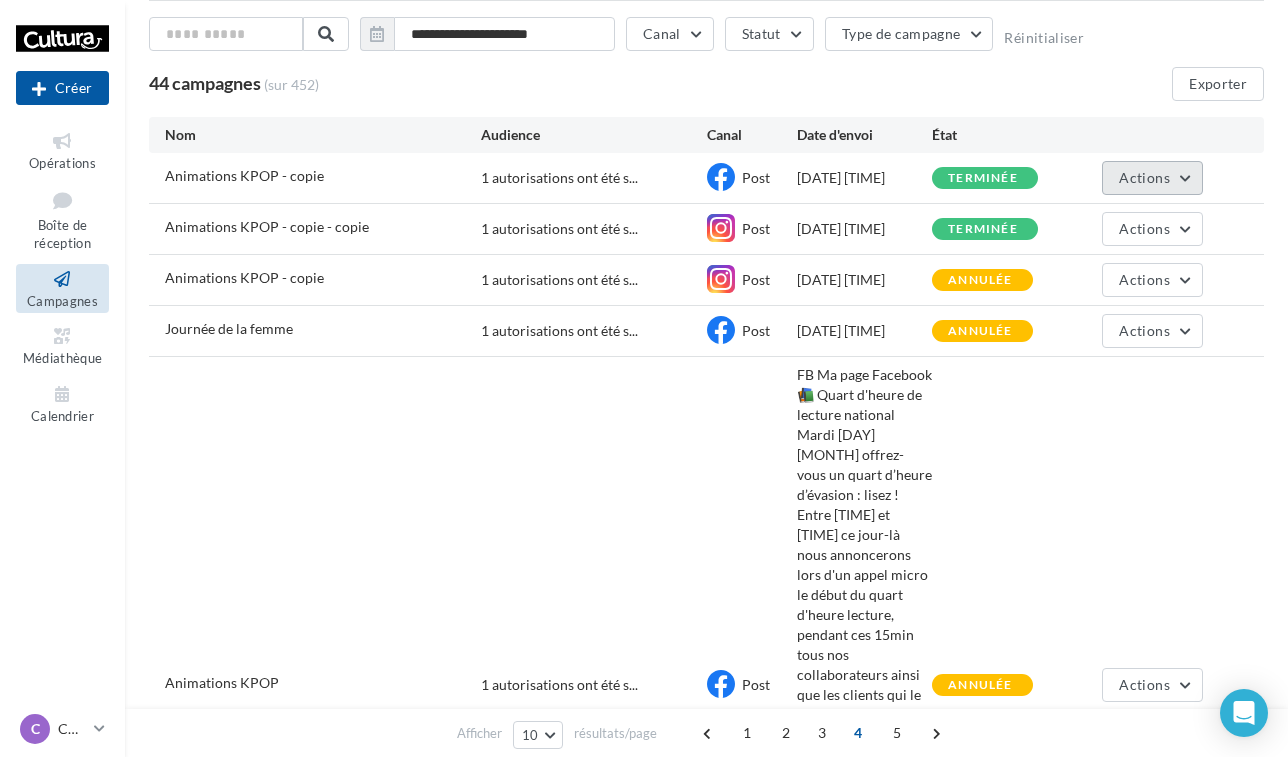 click on "Actions" at bounding box center (1152, 178) 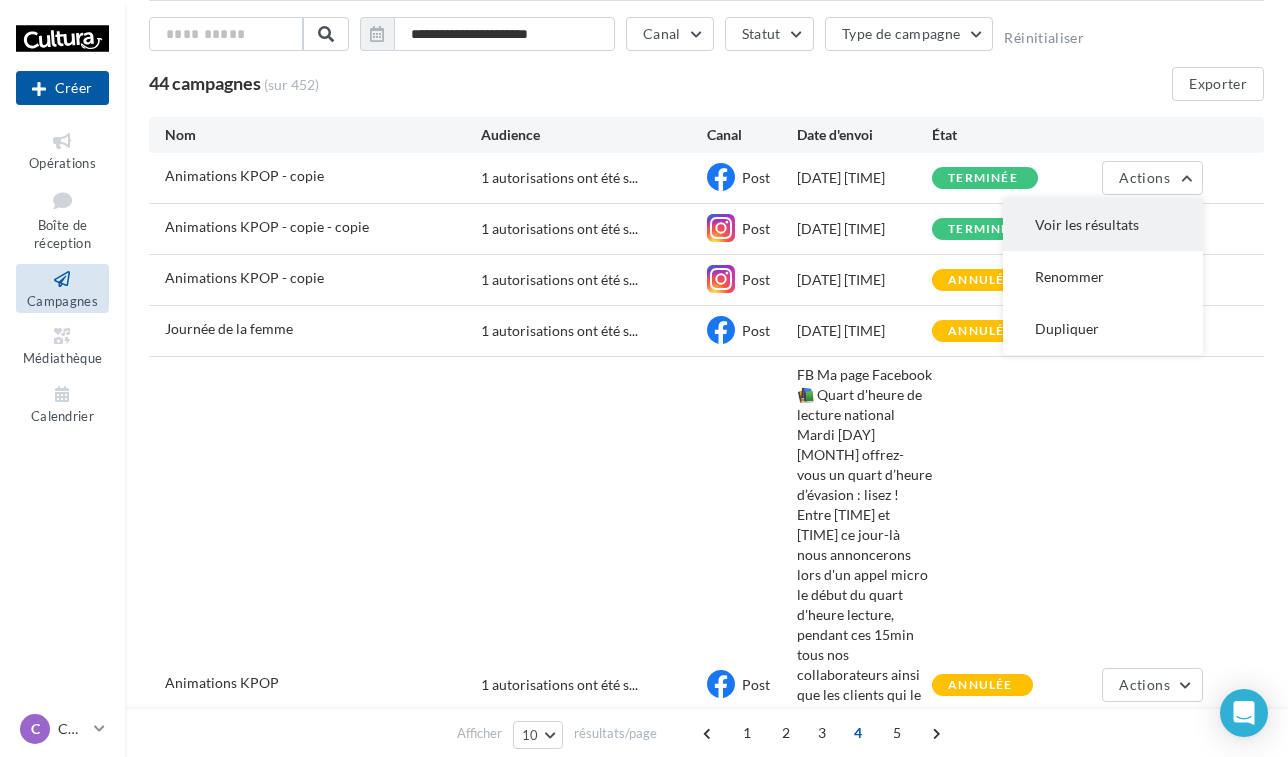 click on "Voir les résultats" at bounding box center [1103, 225] 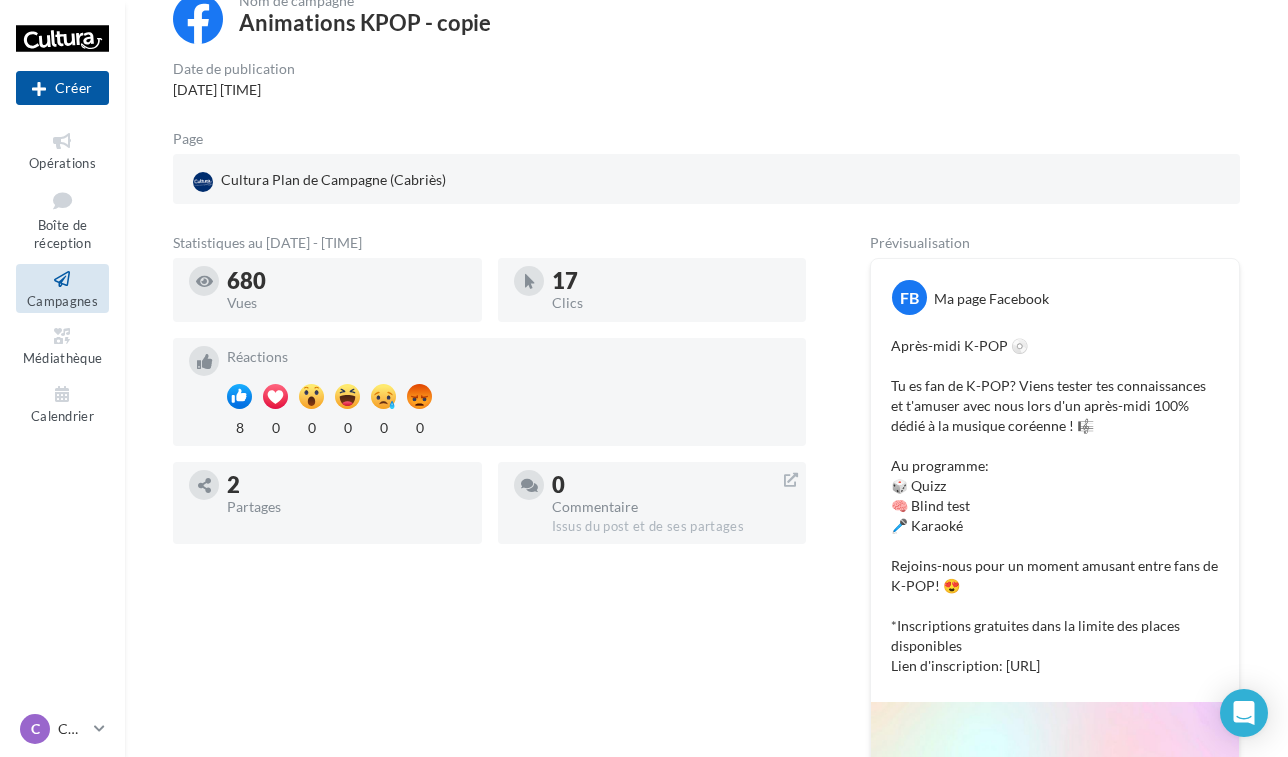 scroll, scrollTop: 139, scrollLeft: 0, axis: vertical 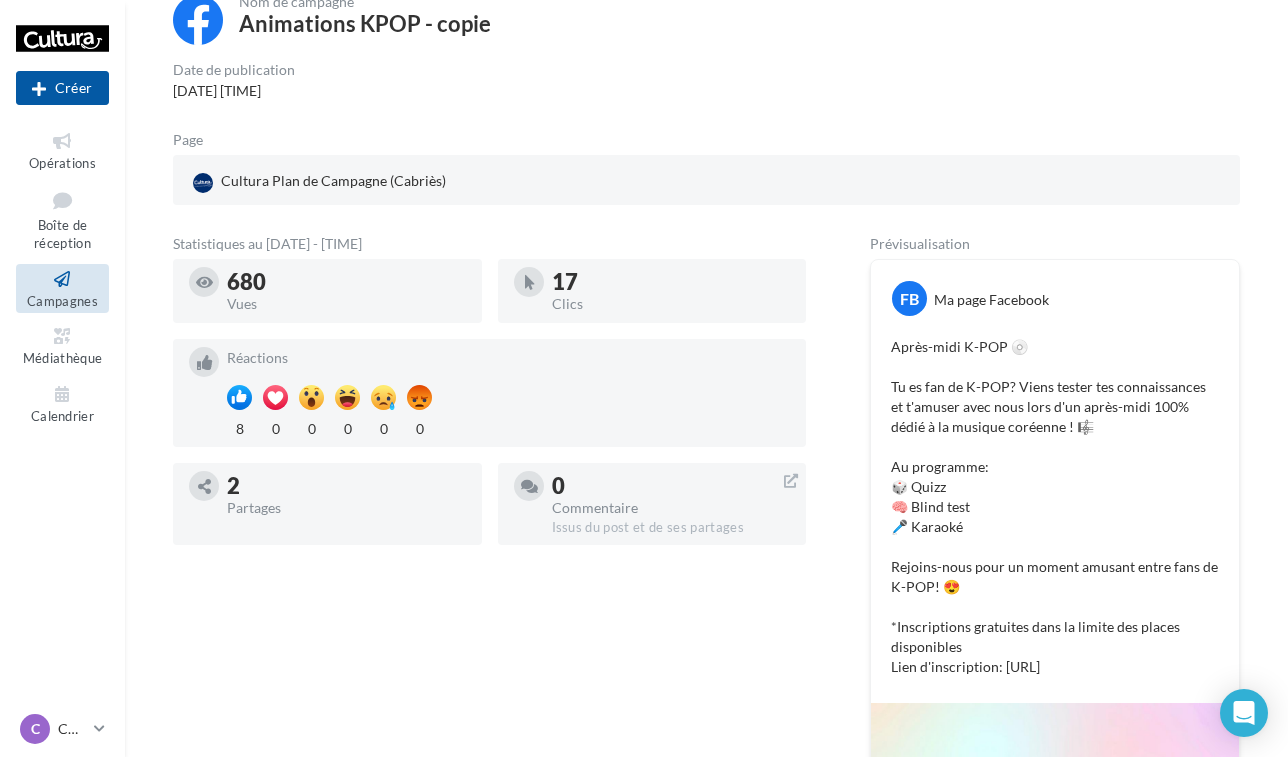 drag, startPoint x: 891, startPoint y: 342, endPoint x: 1180, endPoint y: 661, distance: 430.44397 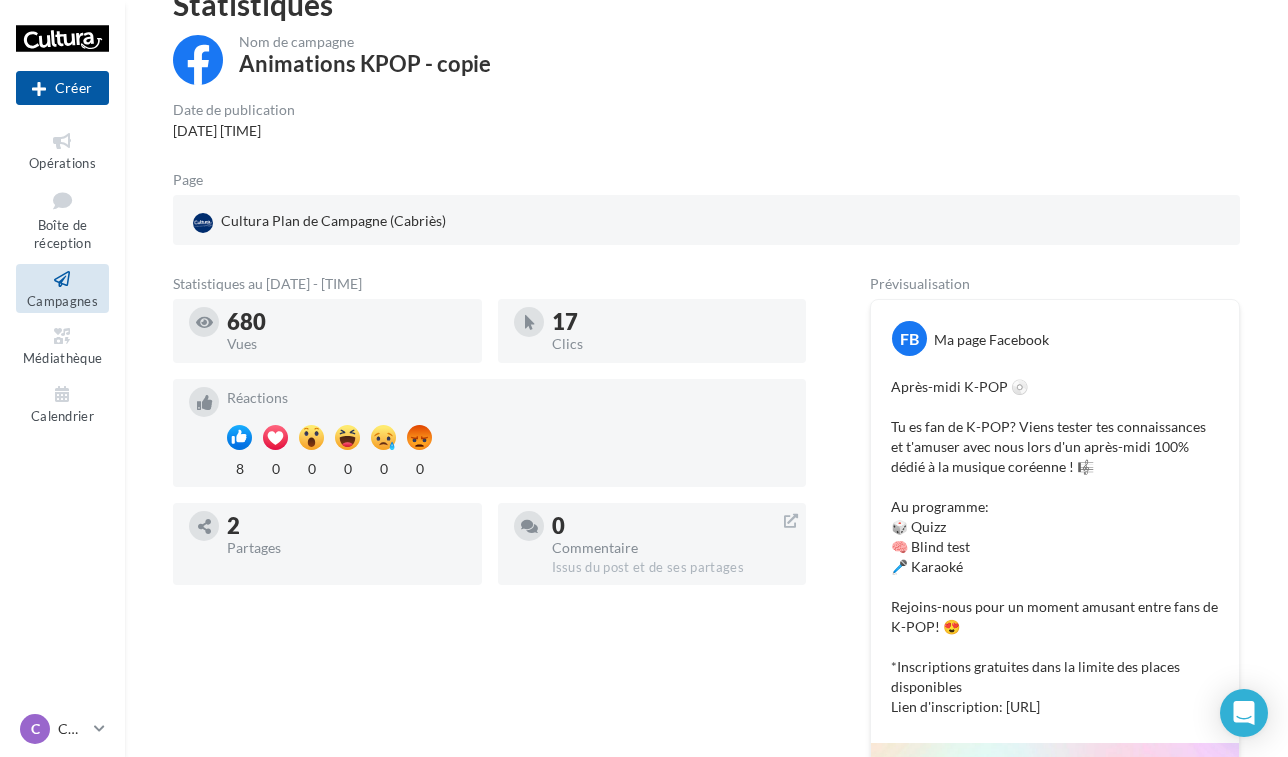 scroll, scrollTop: 0, scrollLeft: 0, axis: both 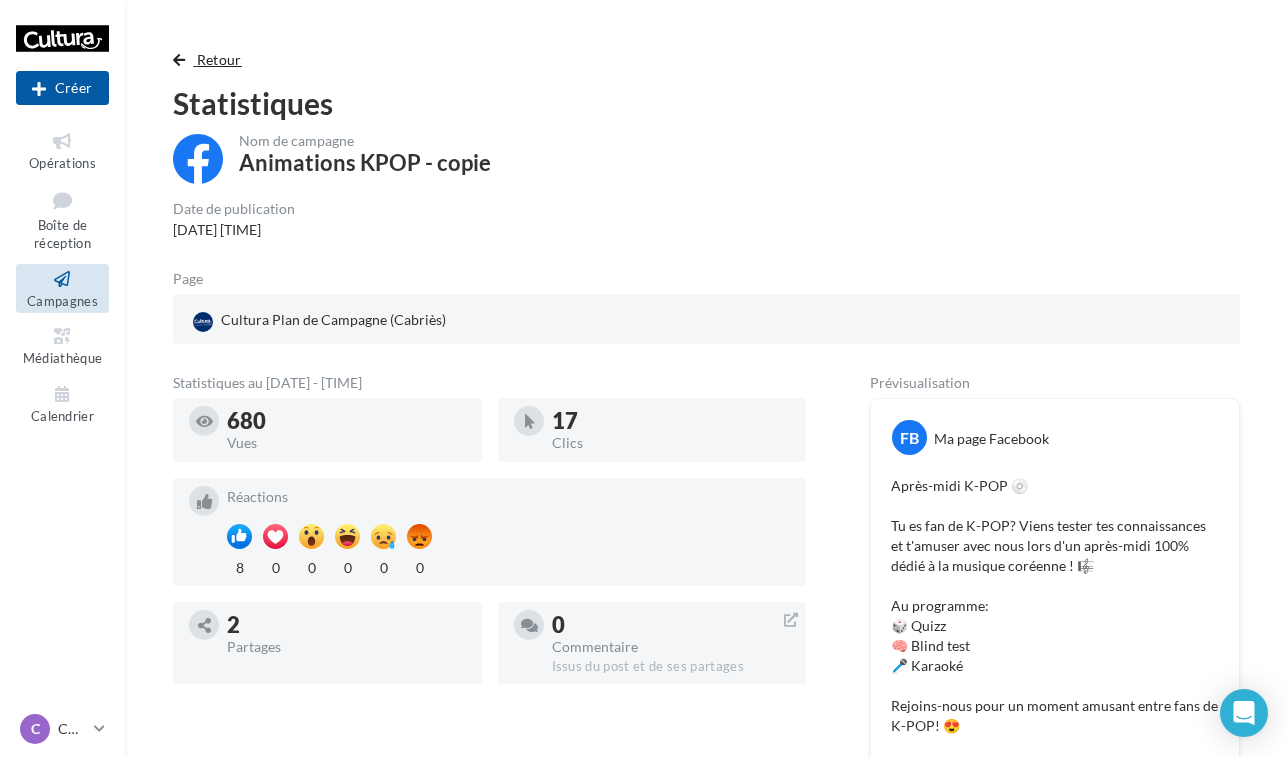 click on "Retour" at bounding box center [219, 59] 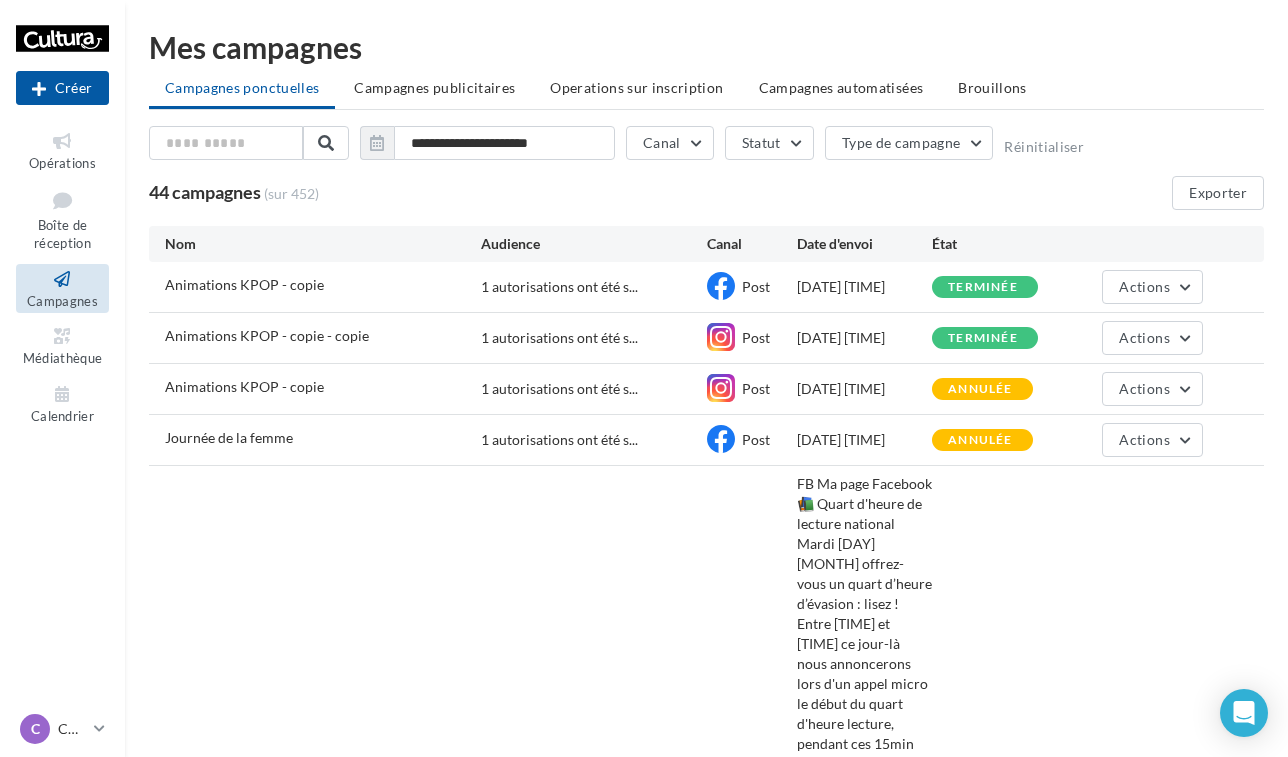 scroll, scrollTop: 109, scrollLeft: 0, axis: vertical 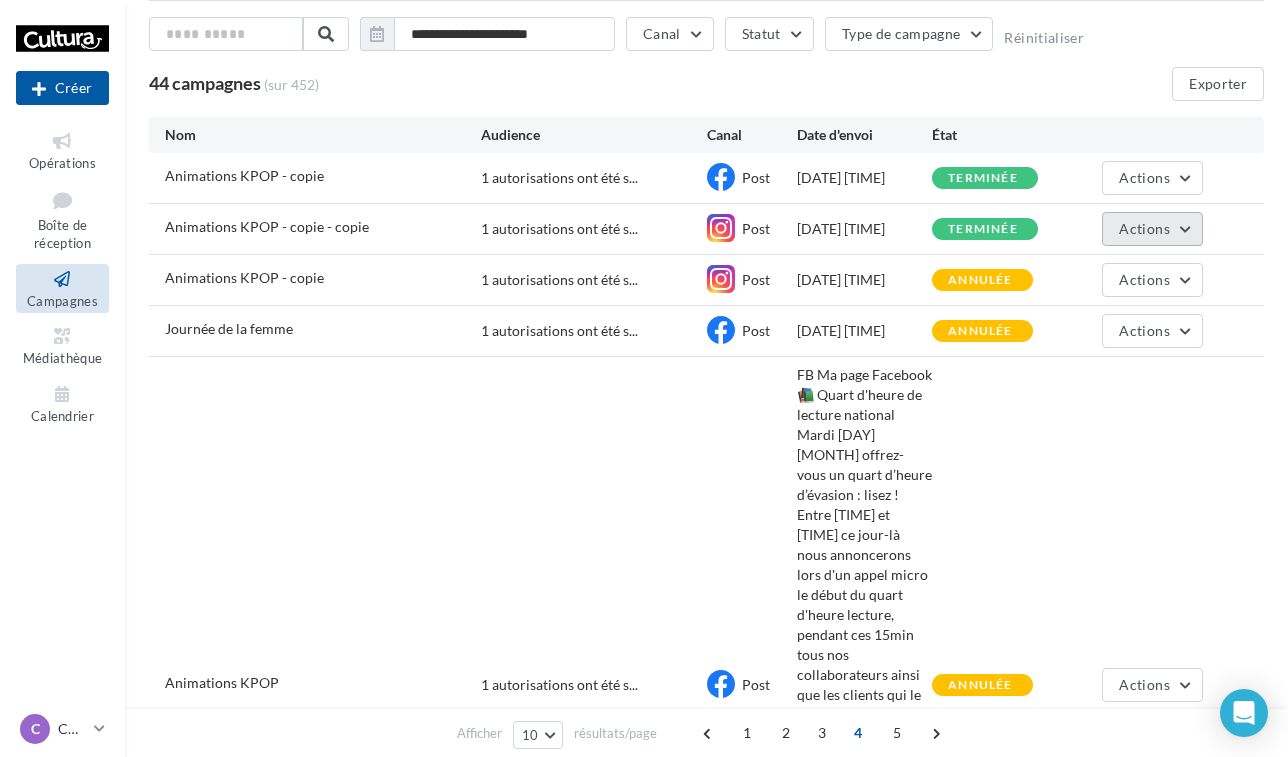 click on "Actions" at bounding box center [1152, 229] 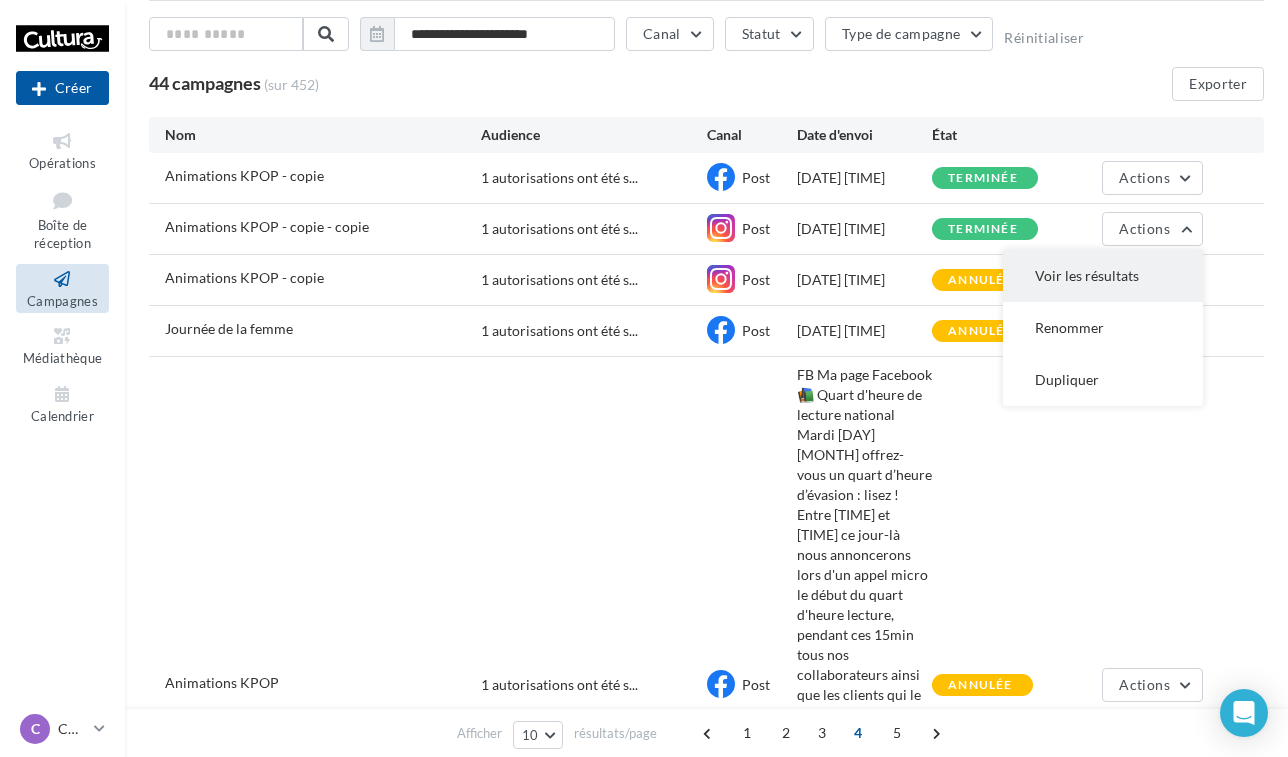 click on "Voir les résultats" at bounding box center [1103, 276] 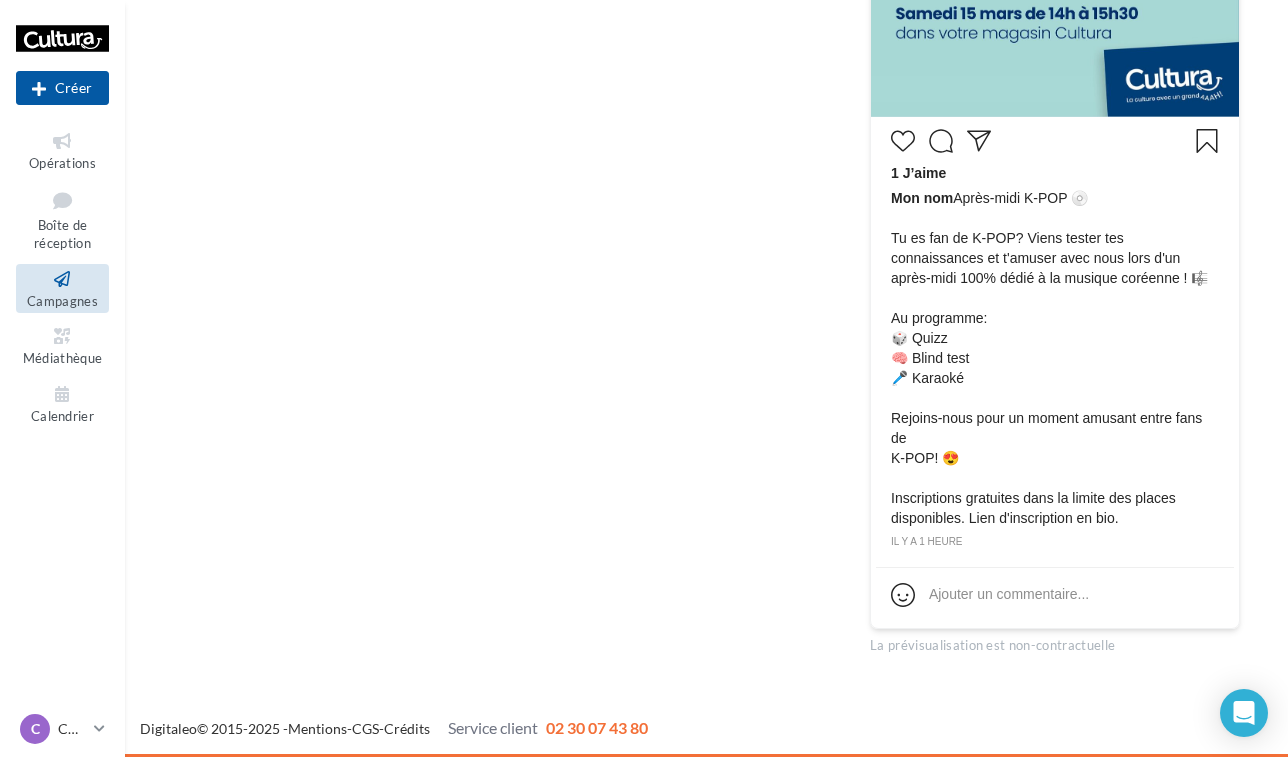 scroll, scrollTop: 899, scrollLeft: 0, axis: vertical 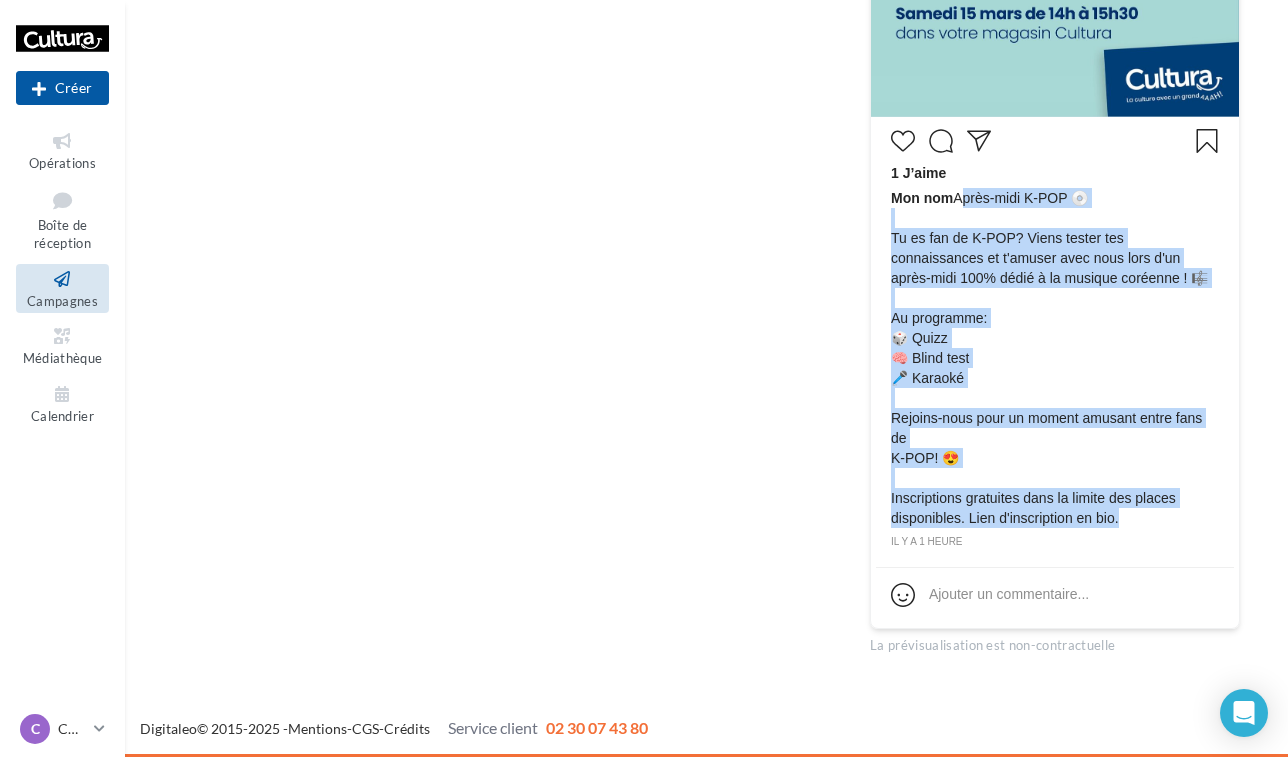 drag, startPoint x: 956, startPoint y: 177, endPoint x: 1164, endPoint y: 528, distance: 408.00122 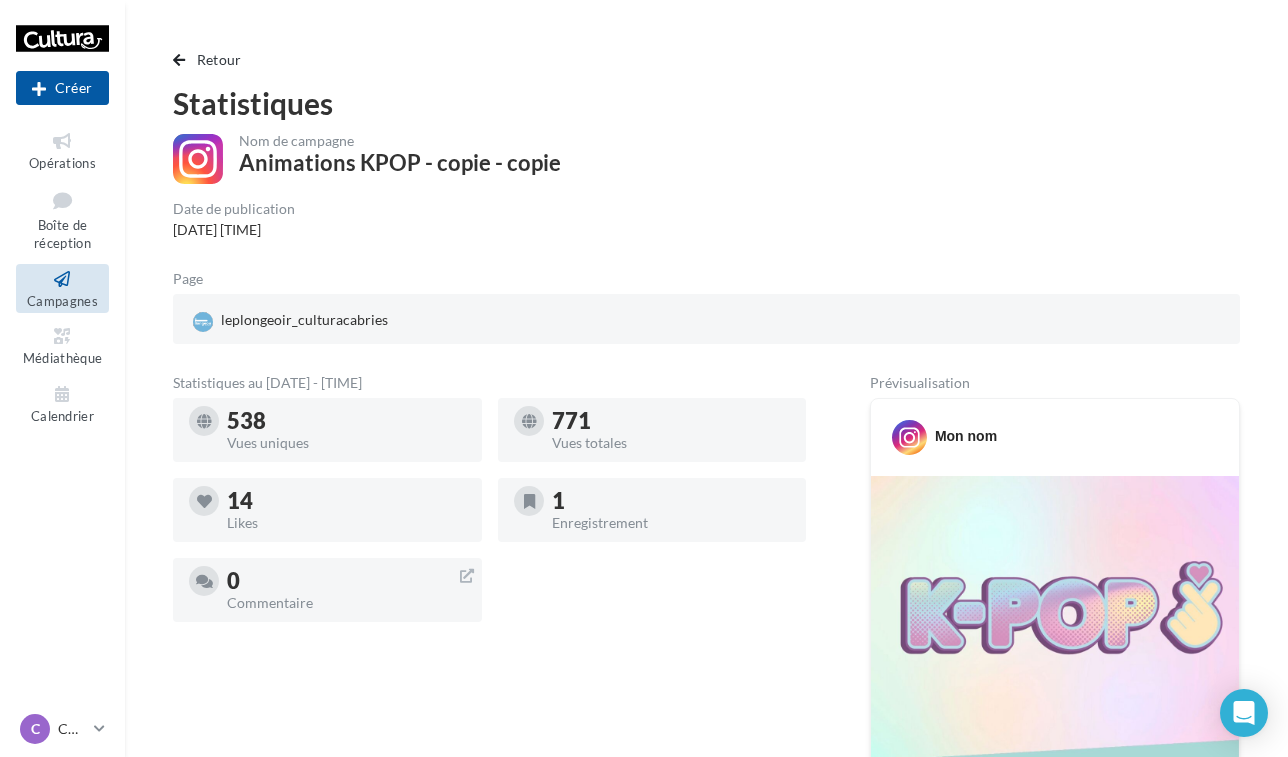 scroll, scrollTop: 0, scrollLeft: 0, axis: both 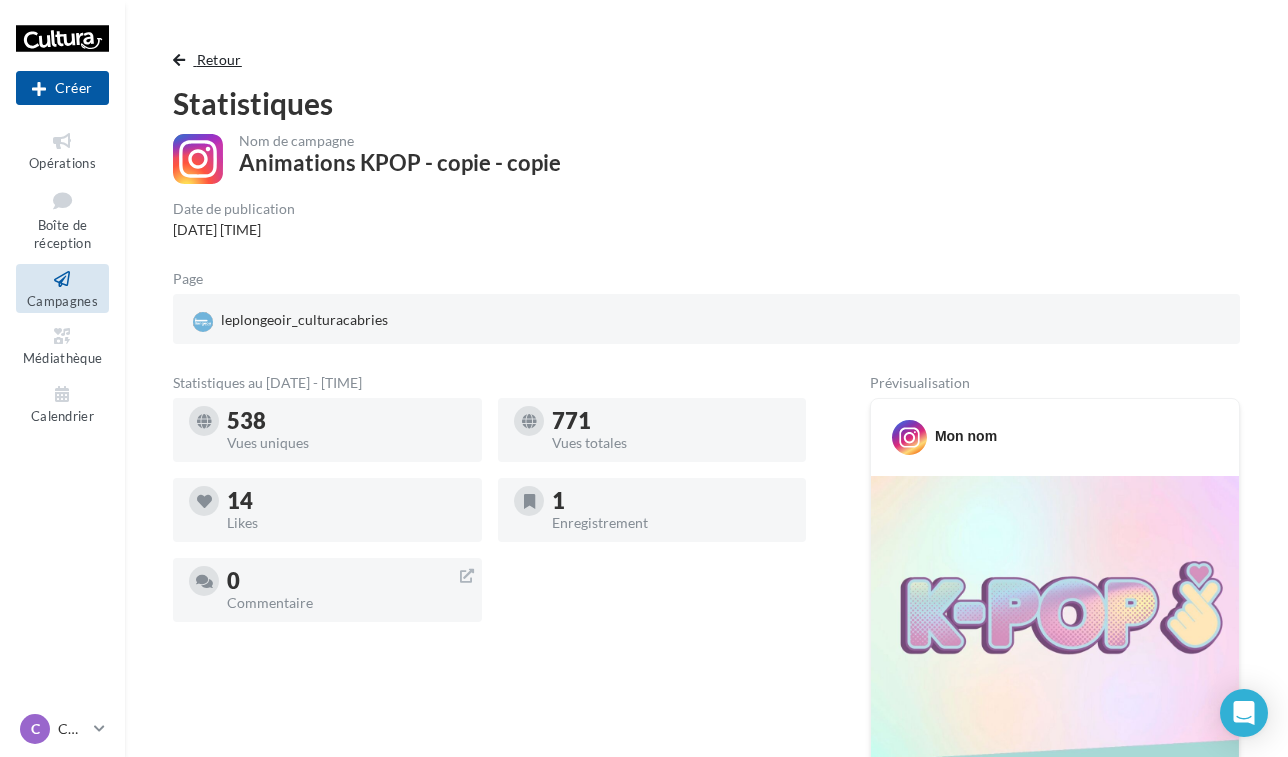 click on "Retour" at bounding box center (219, 59) 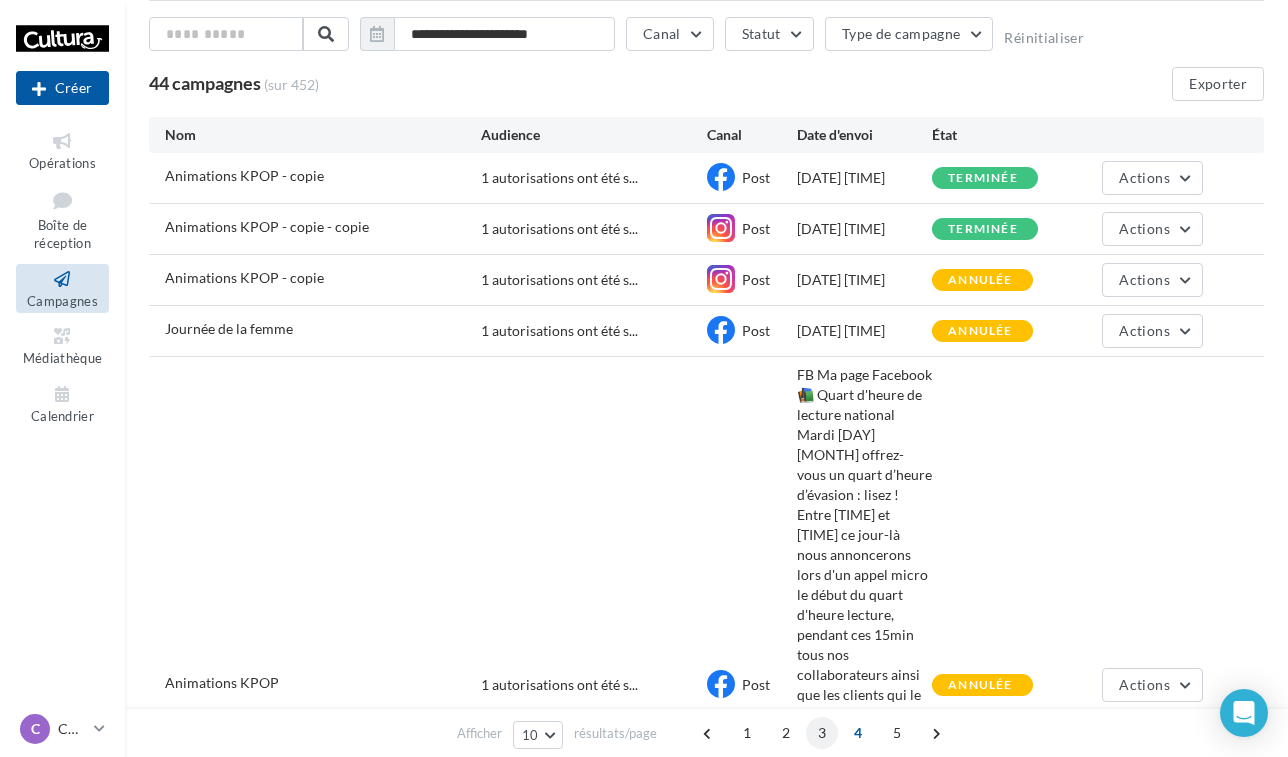 click on "3" at bounding box center (822, 733) 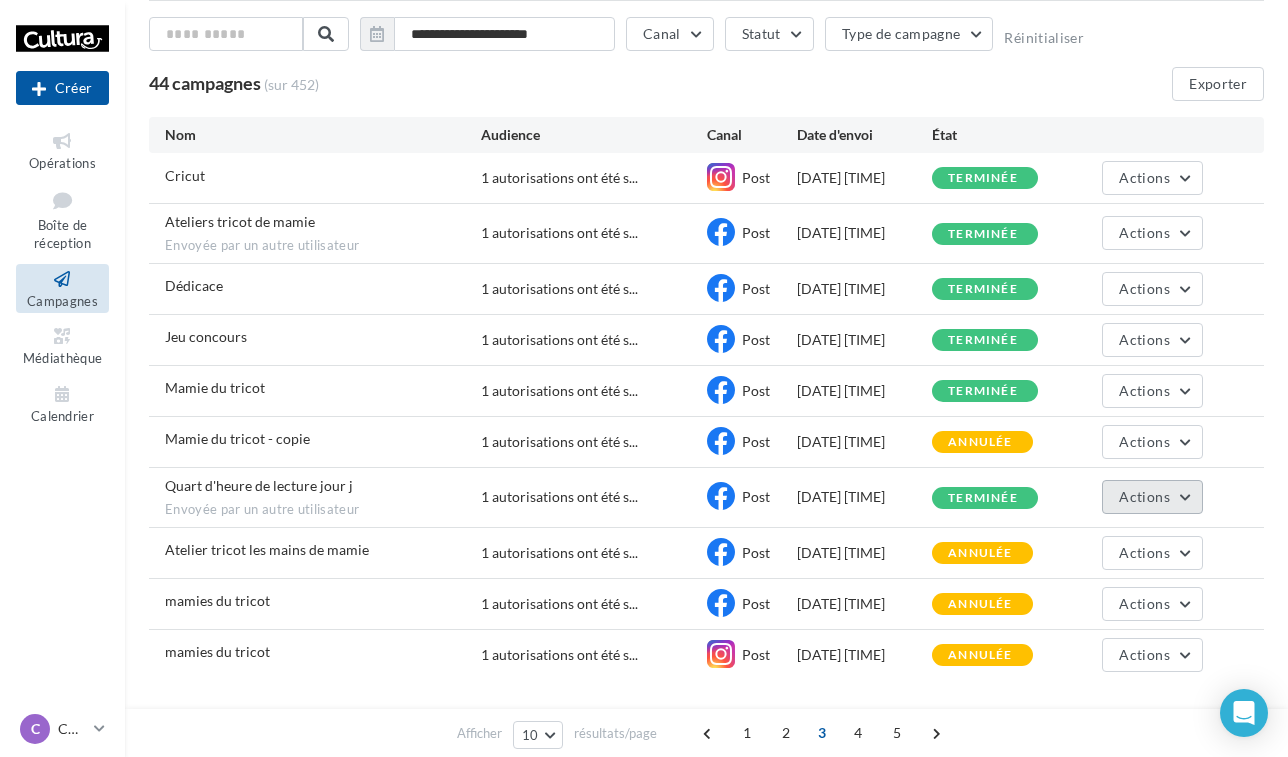 click on "Actions" at bounding box center (1144, 496) 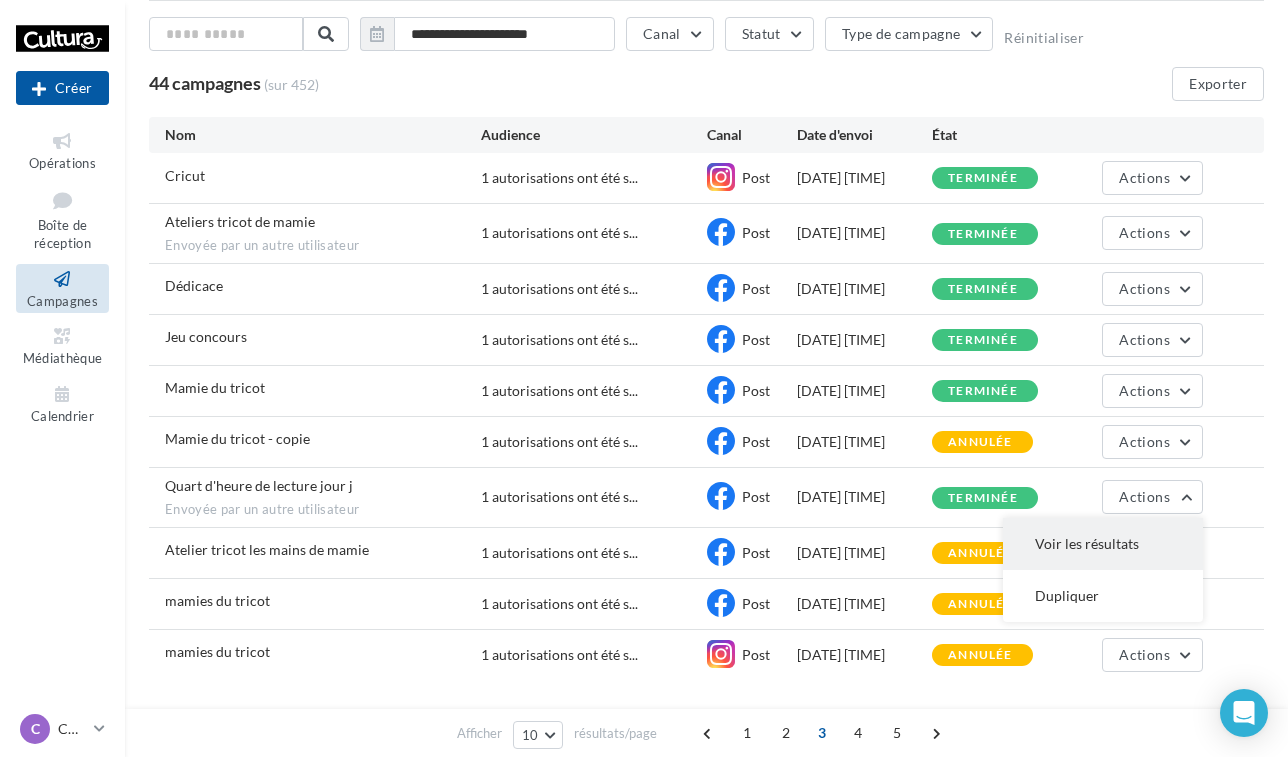 click on "Voir les résultats" at bounding box center (1103, 544) 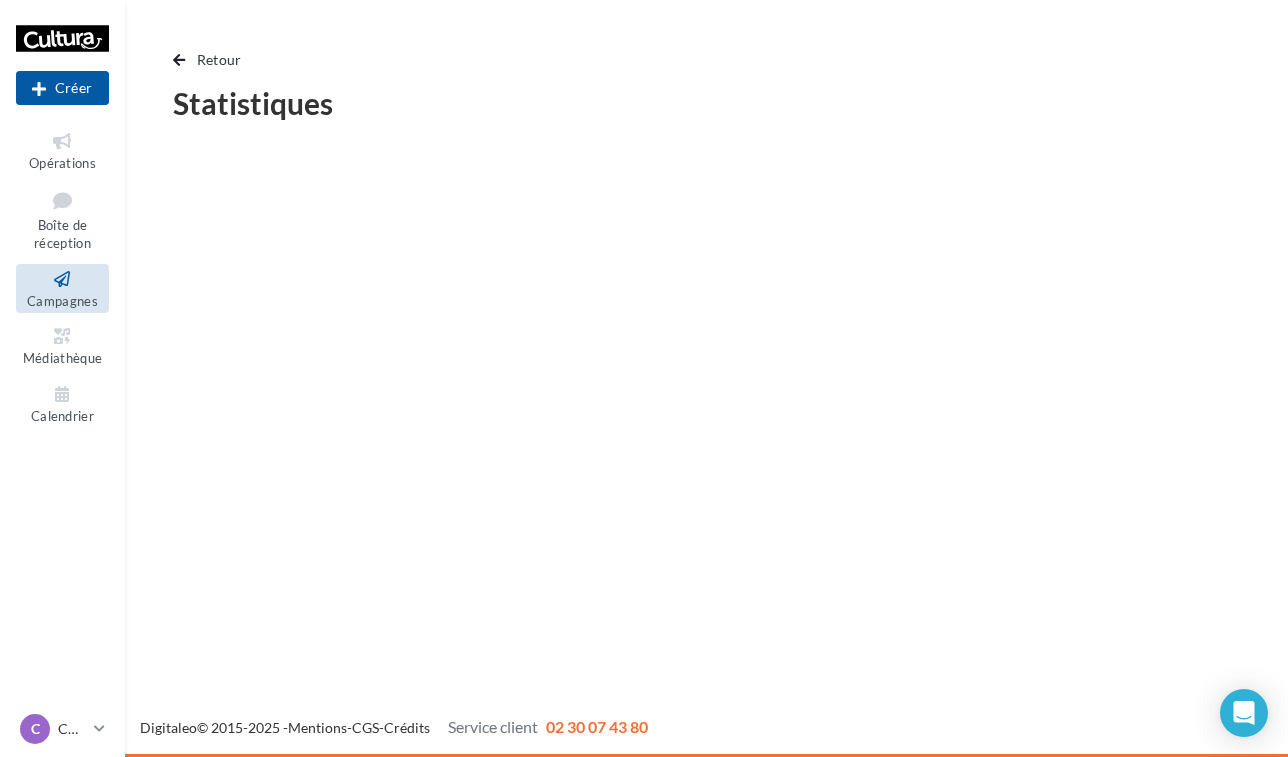 scroll, scrollTop: 0, scrollLeft: 0, axis: both 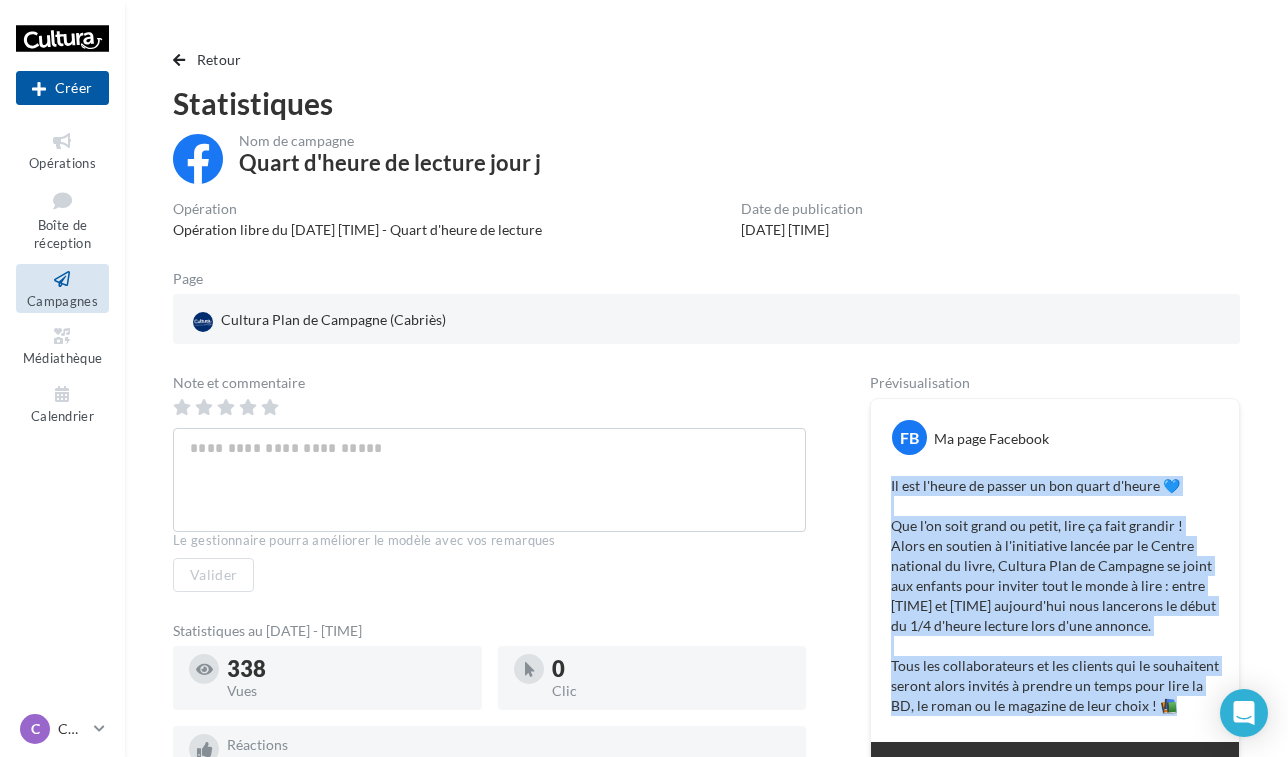 drag, startPoint x: 883, startPoint y: 479, endPoint x: 1206, endPoint y: 727, distance: 407.22598 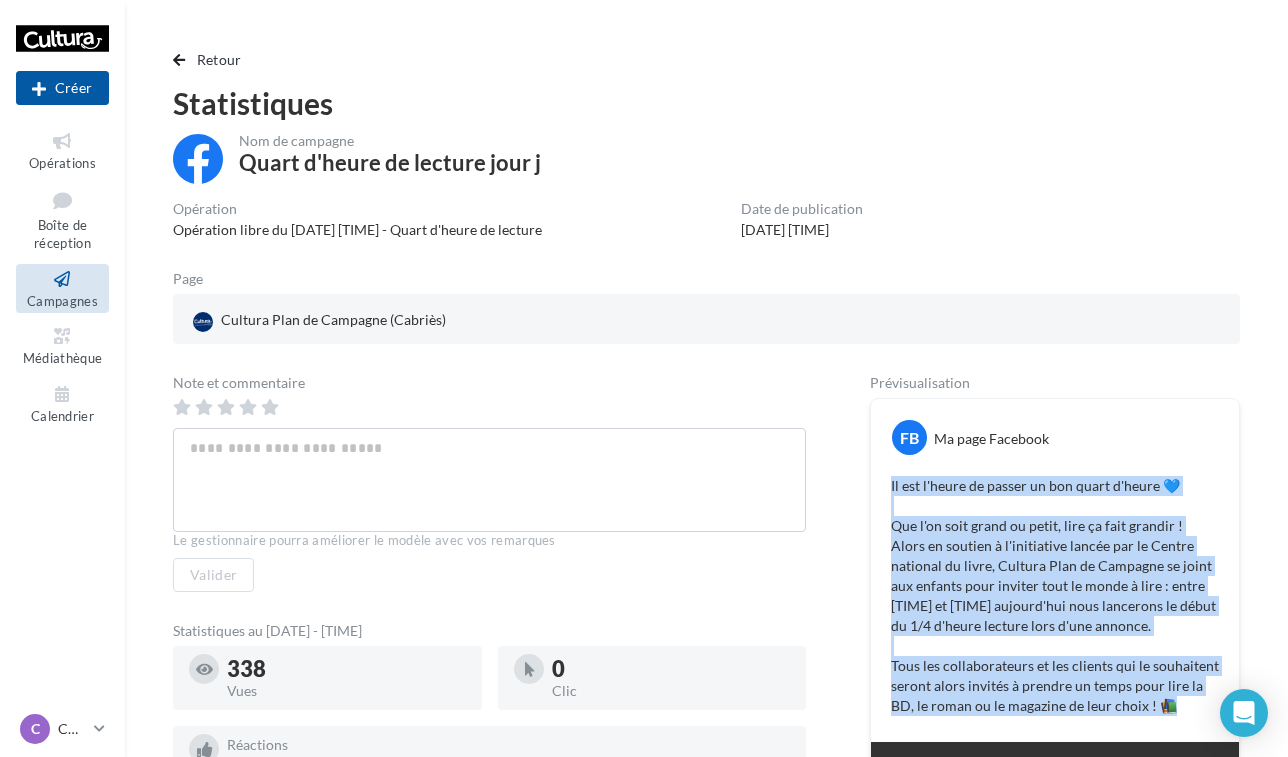 click on "FB
Ma page Facebook
Il est l'heure de passer un bon quart d'heure 💙 Que l'on soit grand ou petit, lire ça fait grandir ! Alors en soutien à l'initiative lancée par le Centre national du livre, Cultura Plan de Campagne se joint aux enfants pour inviter tout le monde à lire : entre 14h et 18h aujourd'hui nous lancerons le début du 1/4 d'heure lecture lors d'une annonce. Tous les collaborateurs et les clients qui le souhaitent seront alors invités à prendre un temps pour lire la BD, le roman ou le magazine de leur choix !  📚" at bounding box center (1055, 570) 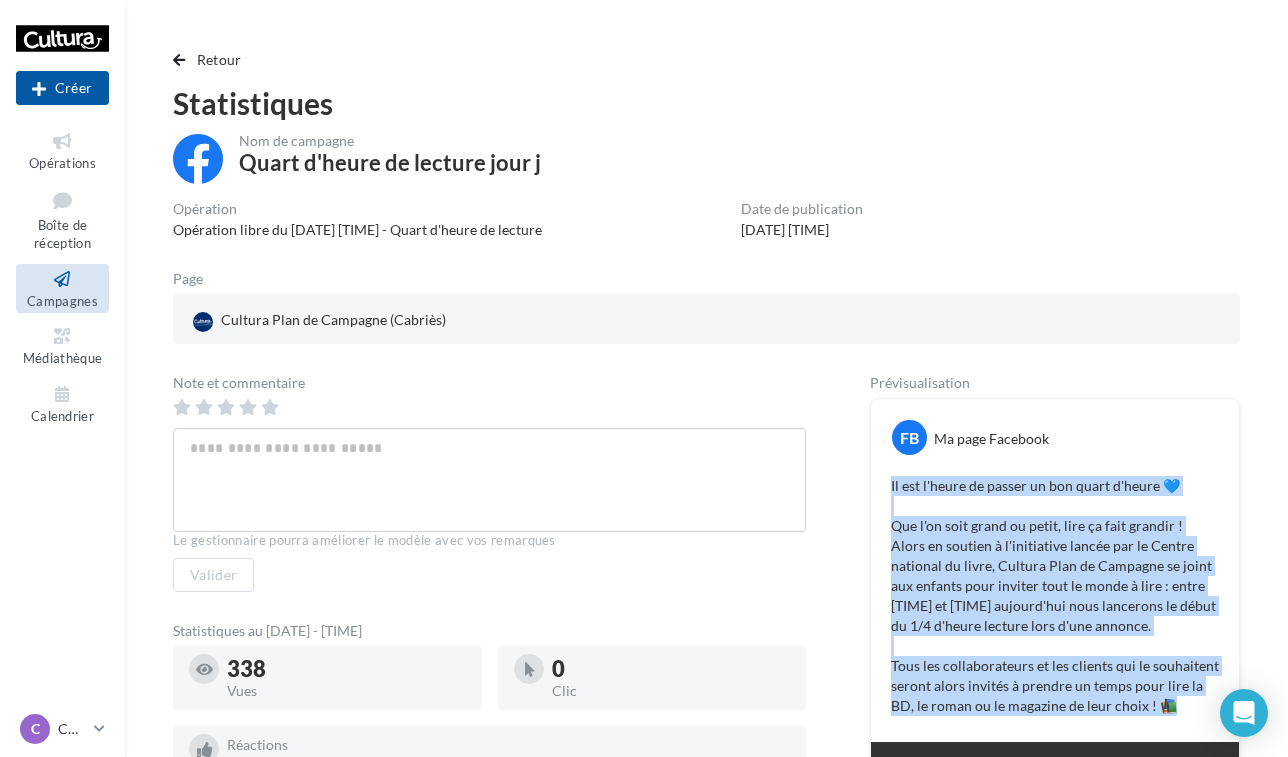 copy on "Il est l'heure de passer un bon quart d'heure 💙 Que l'on soit grand ou petit, lire ça fait grandir ! Alors en soutien à l'initiative lancée par le Centre national du livre, Cultura Plan de Campagne se joint aux enfants pour inviter tout le monde à lire : entre 14h et 18h aujourd'hui nous lancerons le début du 1/4 d'heure lecture lors d'une annonce. Tous les collaborateurs et les clients qui le souhaitent seront alors invités à prendre un temps pour lire la BD, le roman ou le magazine de leur choix !  📚" 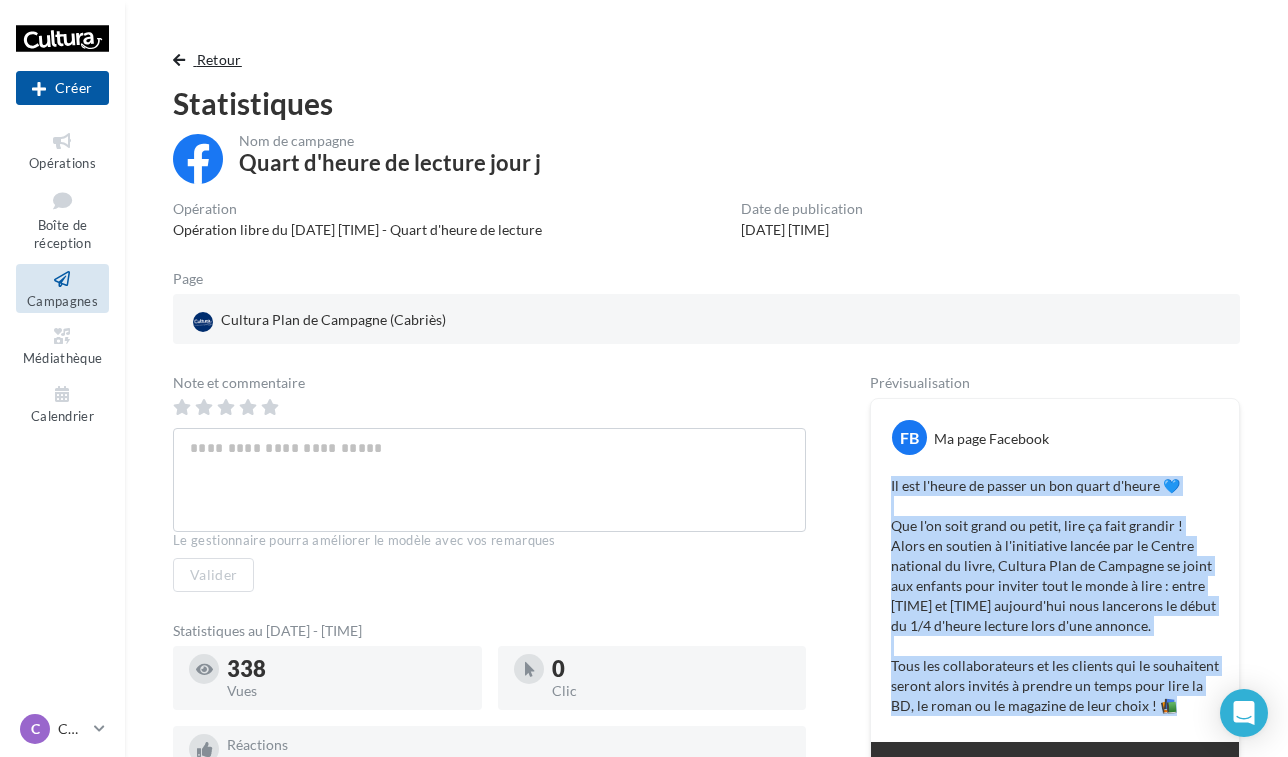 click on "Retour" at bounding box center [219, 59] 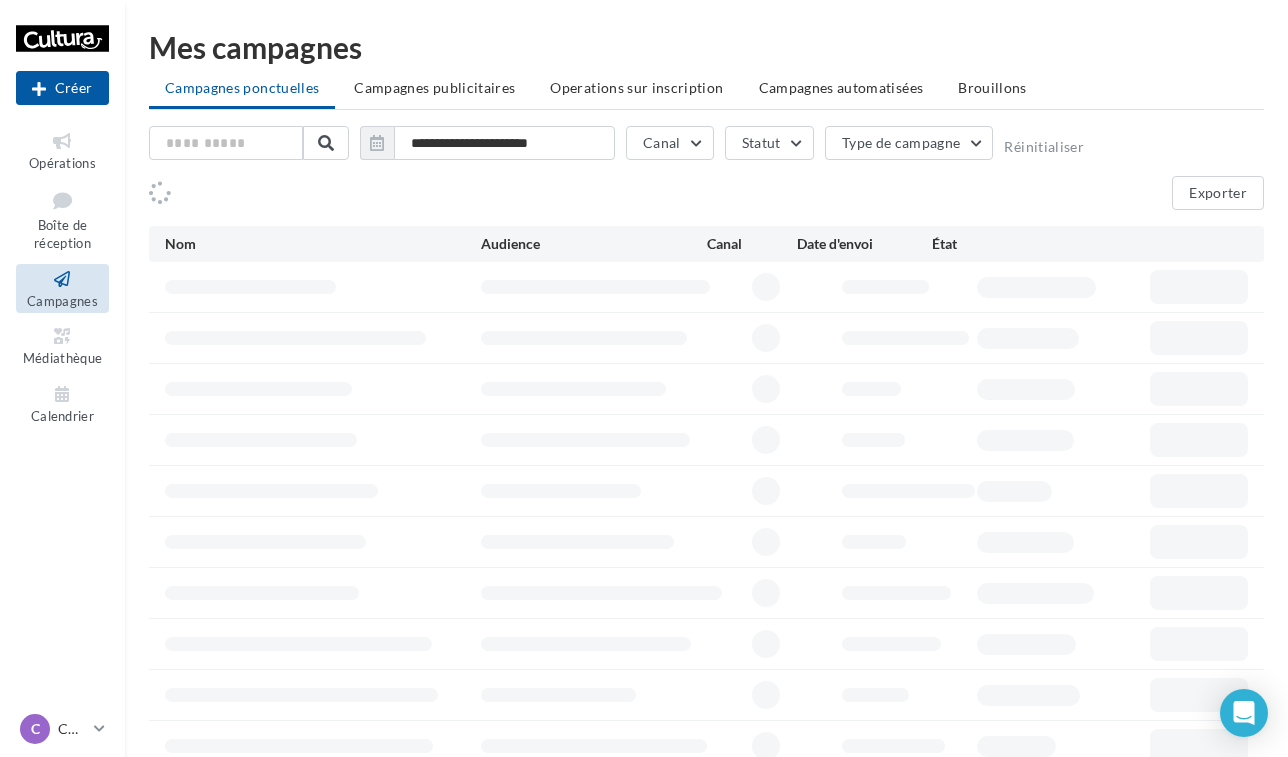 scroll, scrollTop: 109, scrollLeft: 0, axis: vertical 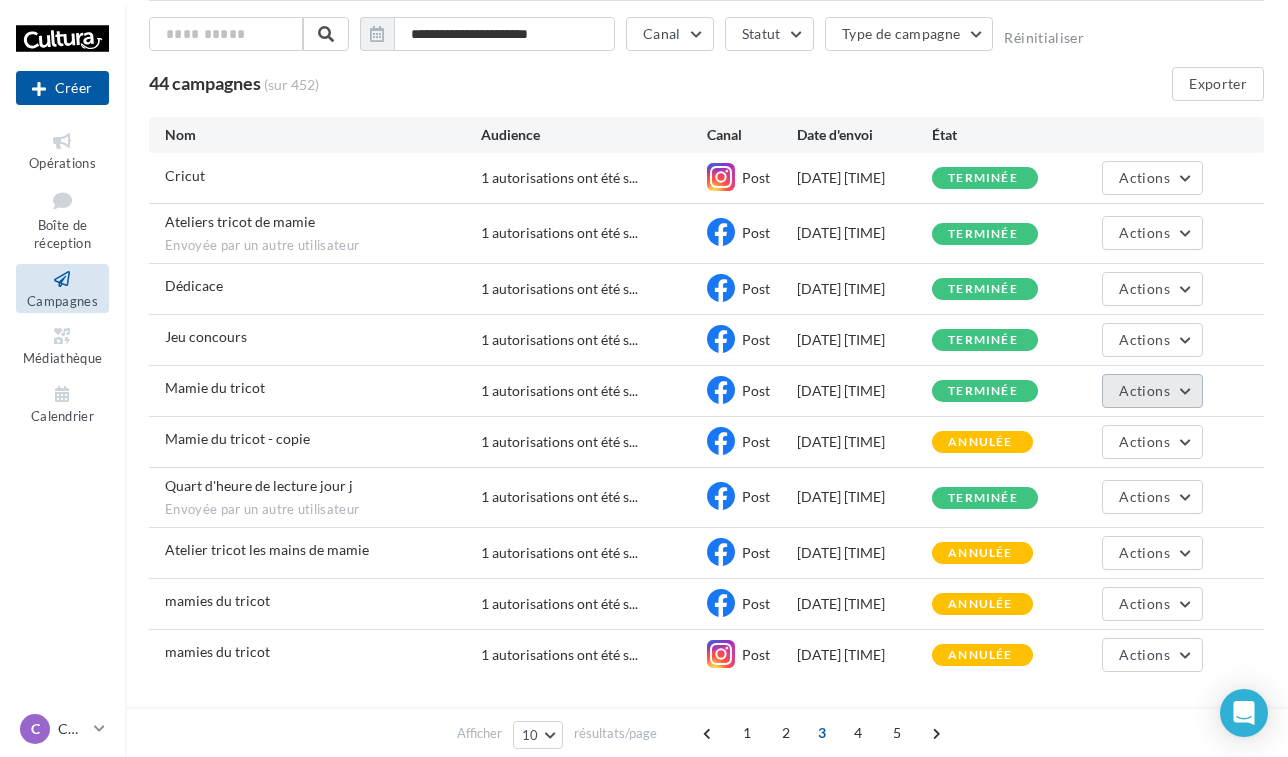 click on "Actions" at bounding box center (1152, 391) 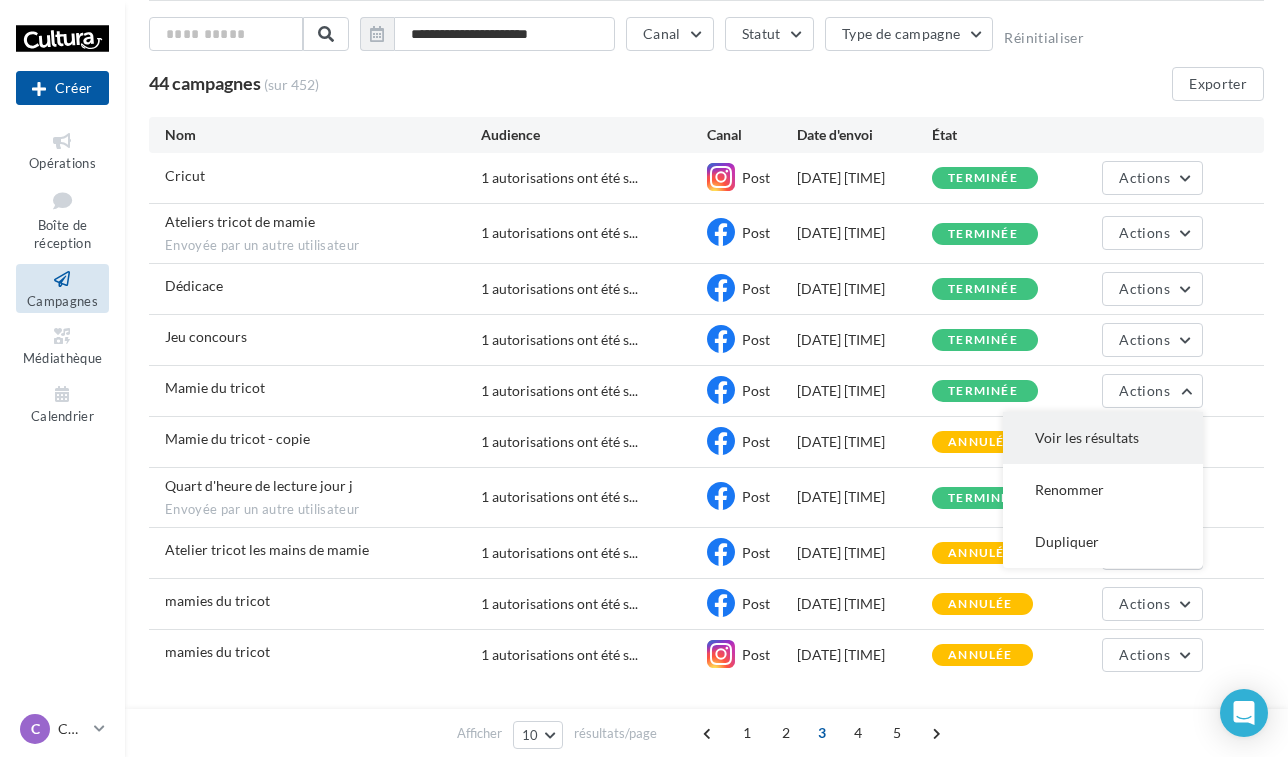 click on "Voir les résultats" at bounding box center (1103, 438) 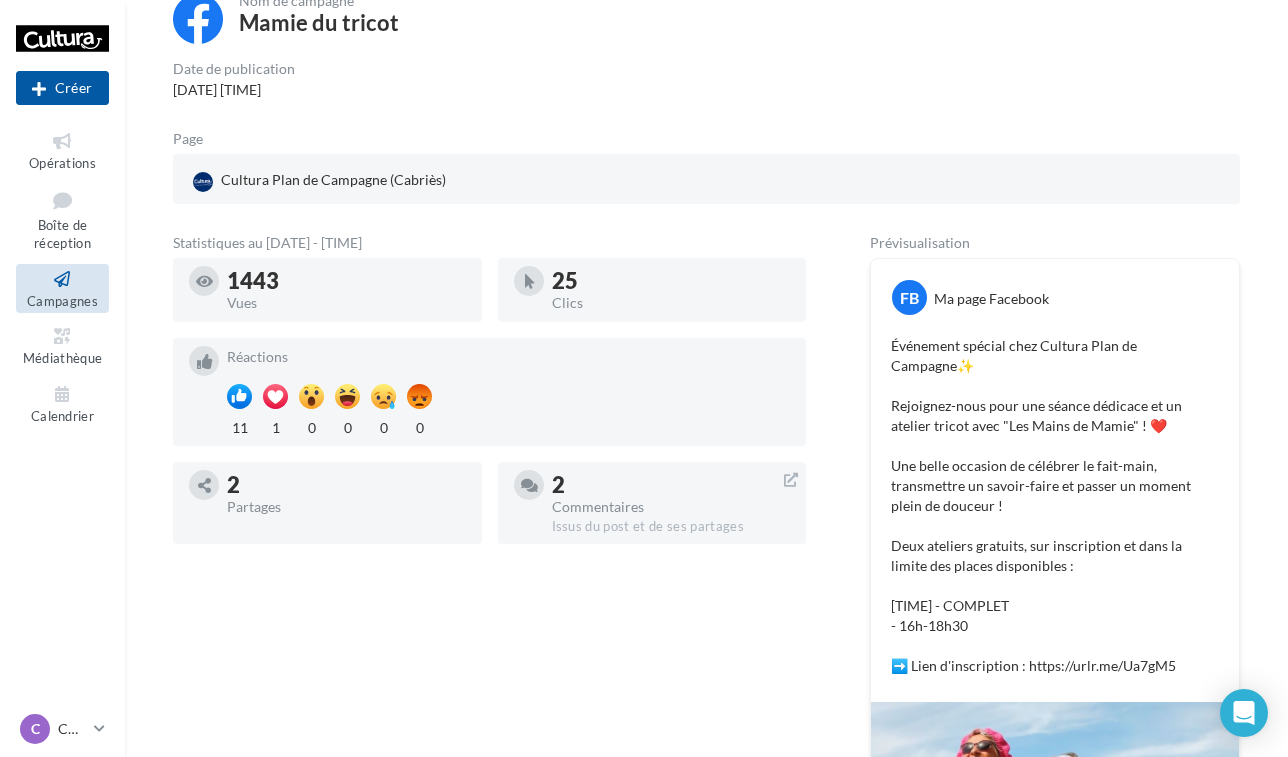 scroll, scrollTop: 139, scrollLeft: 0, axis: vertical 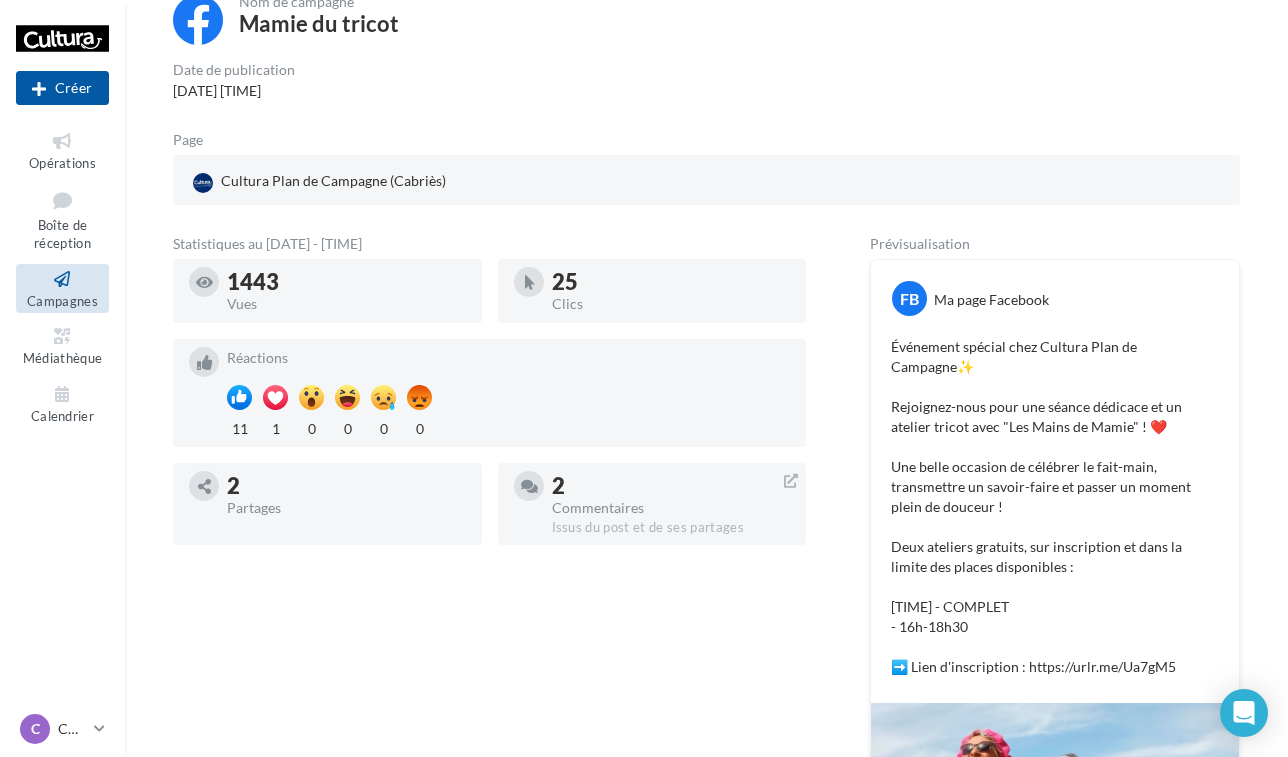 drag, startPoint x: 888, startPoint y: 341, endPoint x: 1212, endPoint y: 684, distance: 471.83154 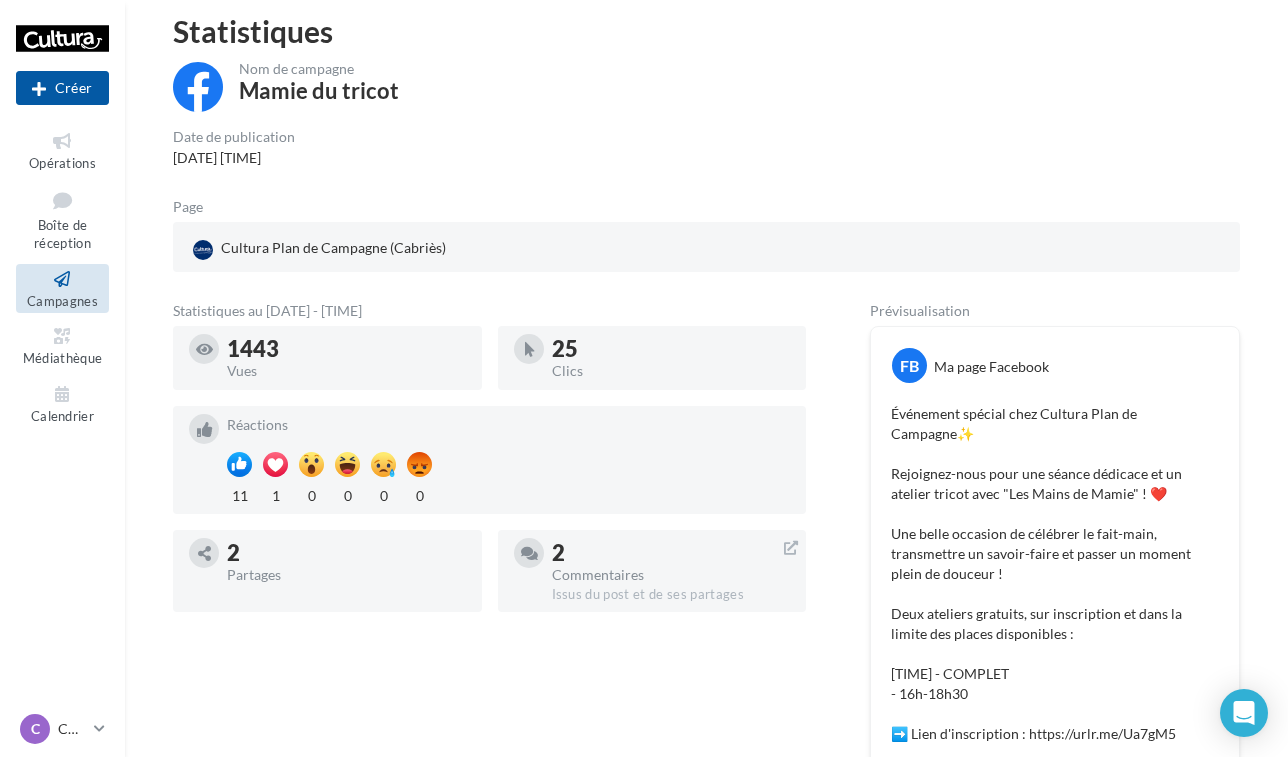 scroll, scrollTop: 0, scrollLeft: 0, axis: both 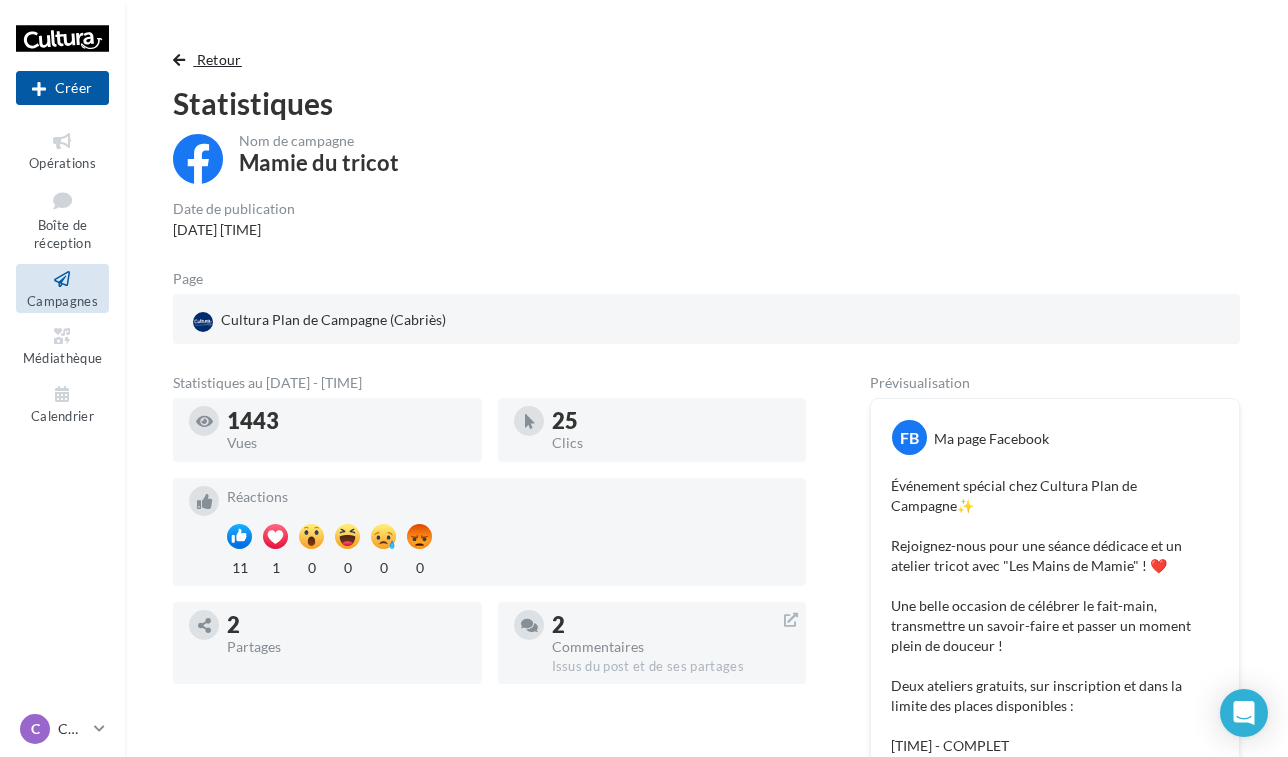 click on "Retour" at bounding box center (219, 59) 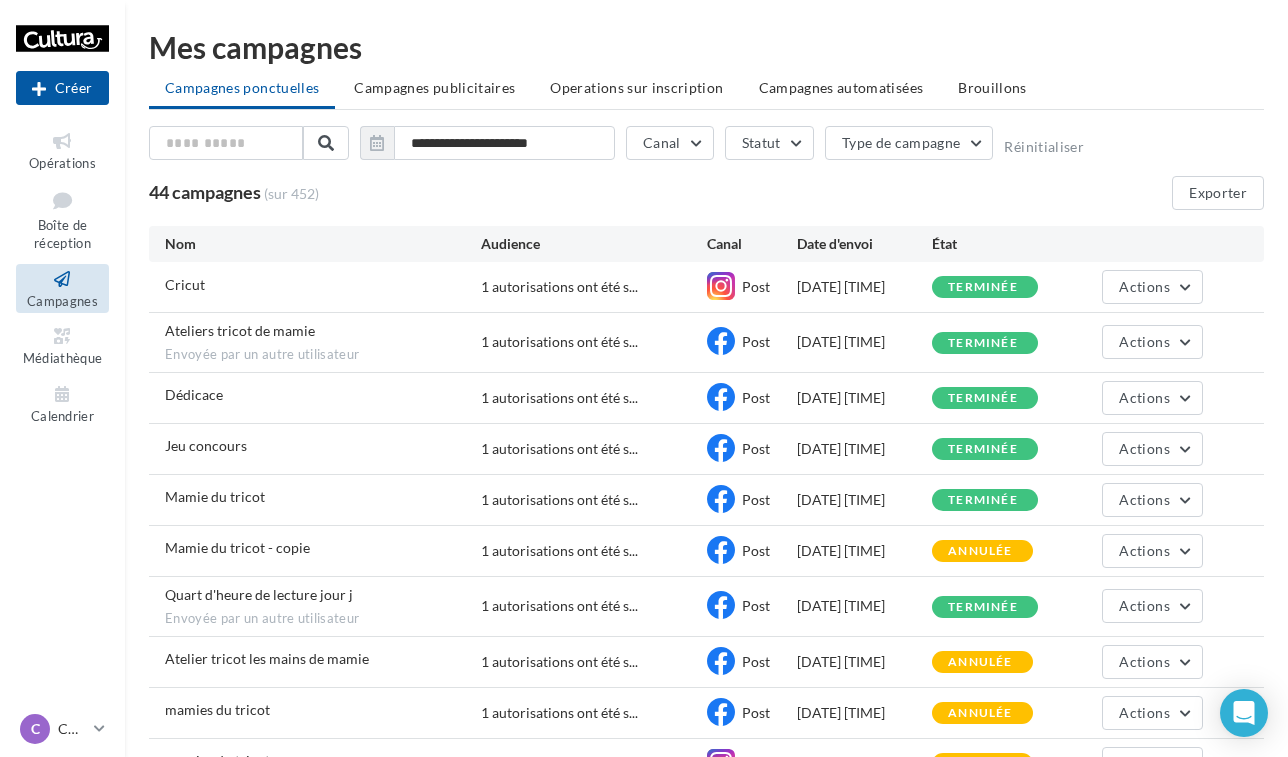scroll, scrollTop: 109, scrollLeft: 0, axis: vertical 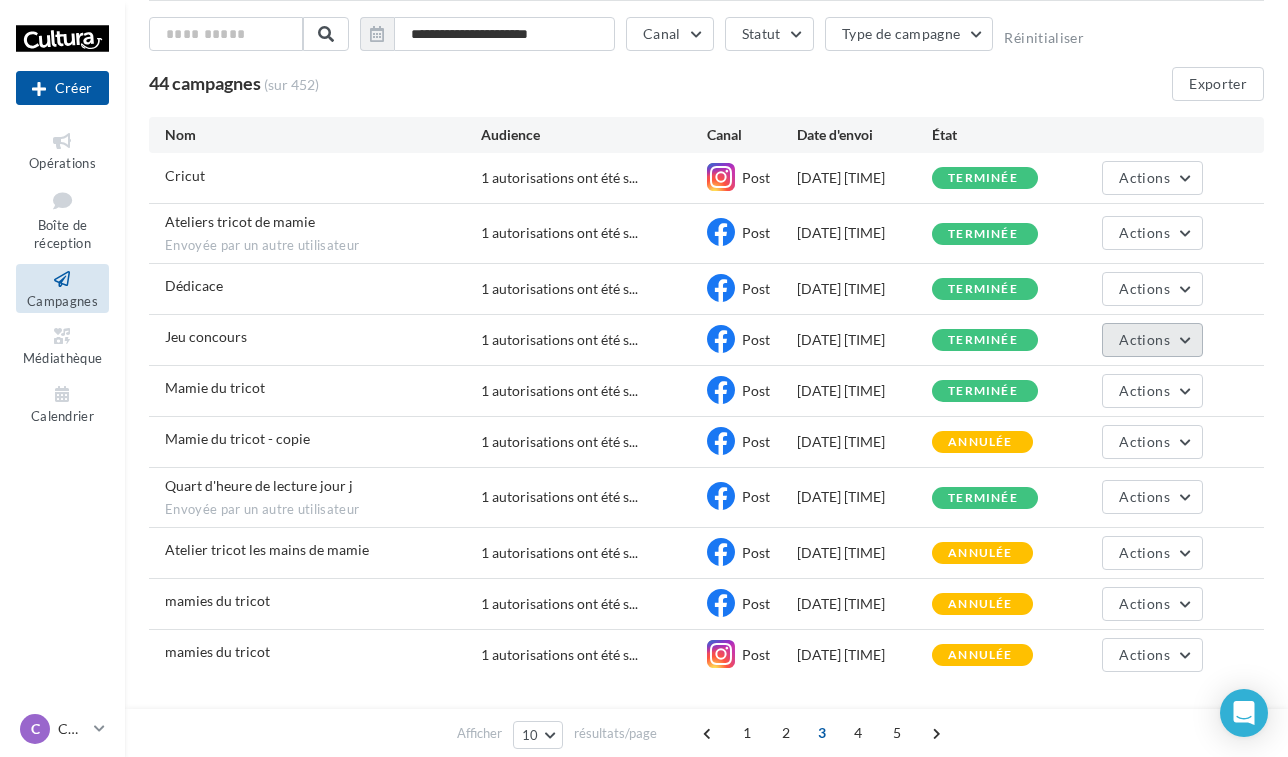 click on "Actions" at bounding box center (1144, 339) 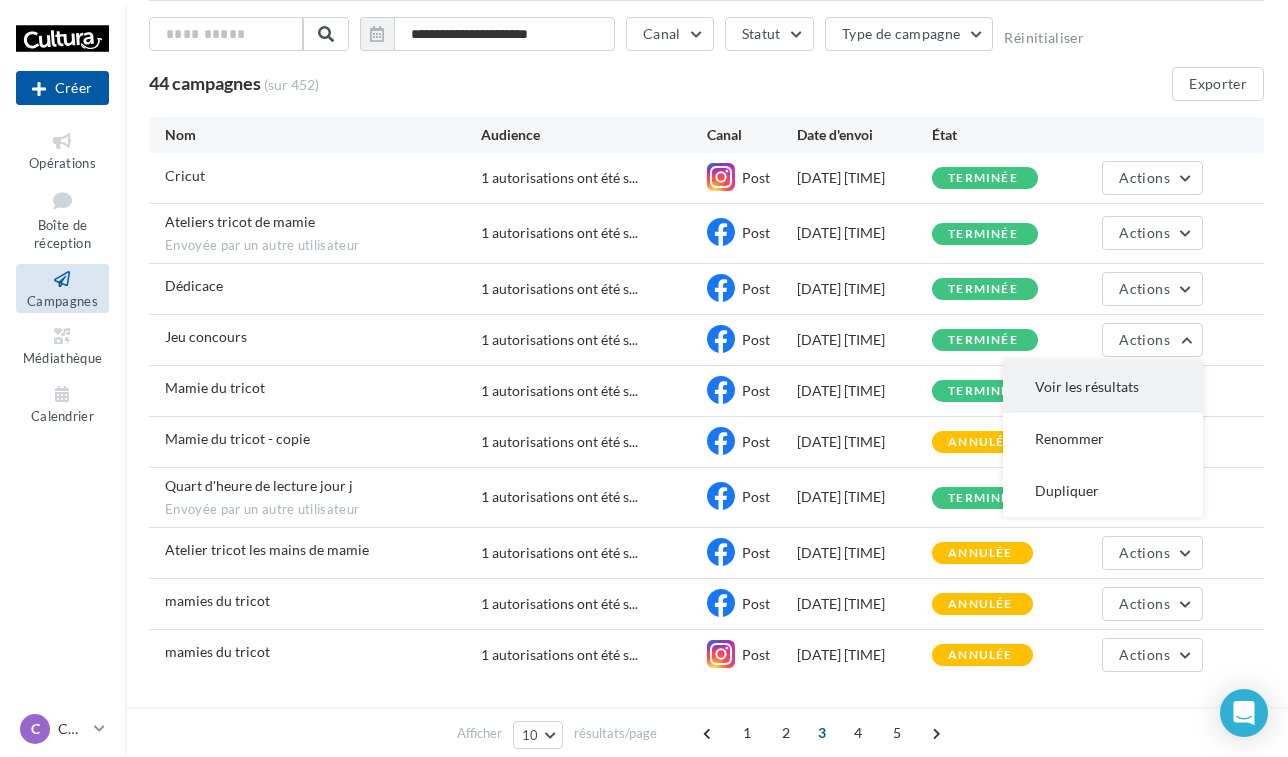 click on "Voir les résultats" at bounding box center [1103, 387] 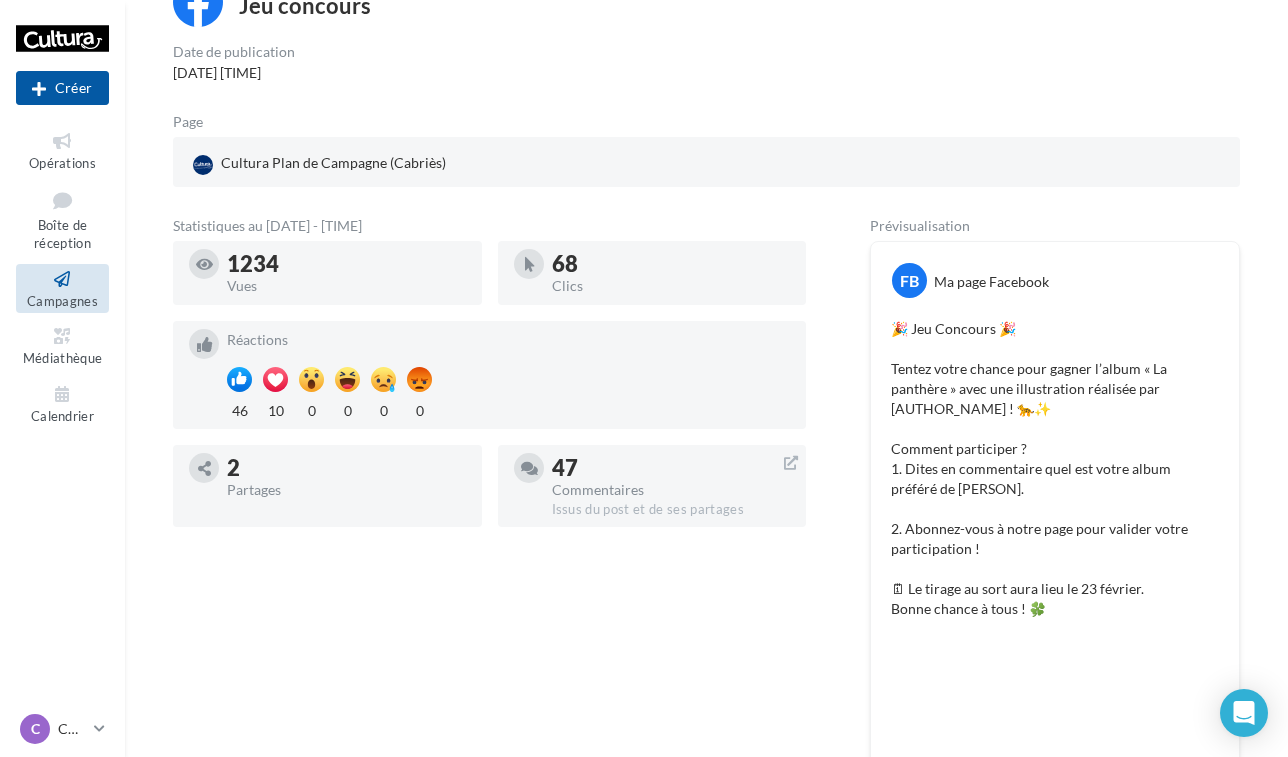 scroll, scrollTop: 184, scrollLeft: 0, axis: vertical 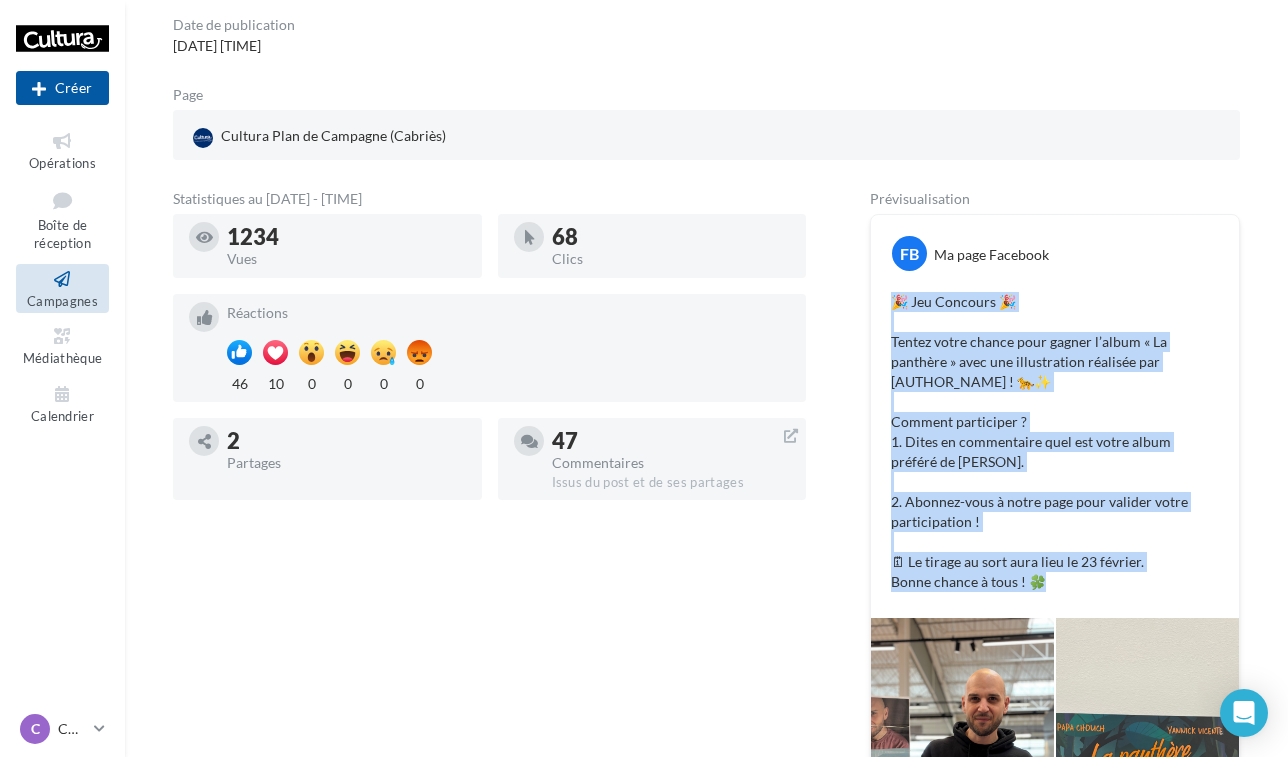 drag, startPoint x: 889, startPoint y: 303, endPoint x: 1103, endPoint y: 601, distance: 366.87872 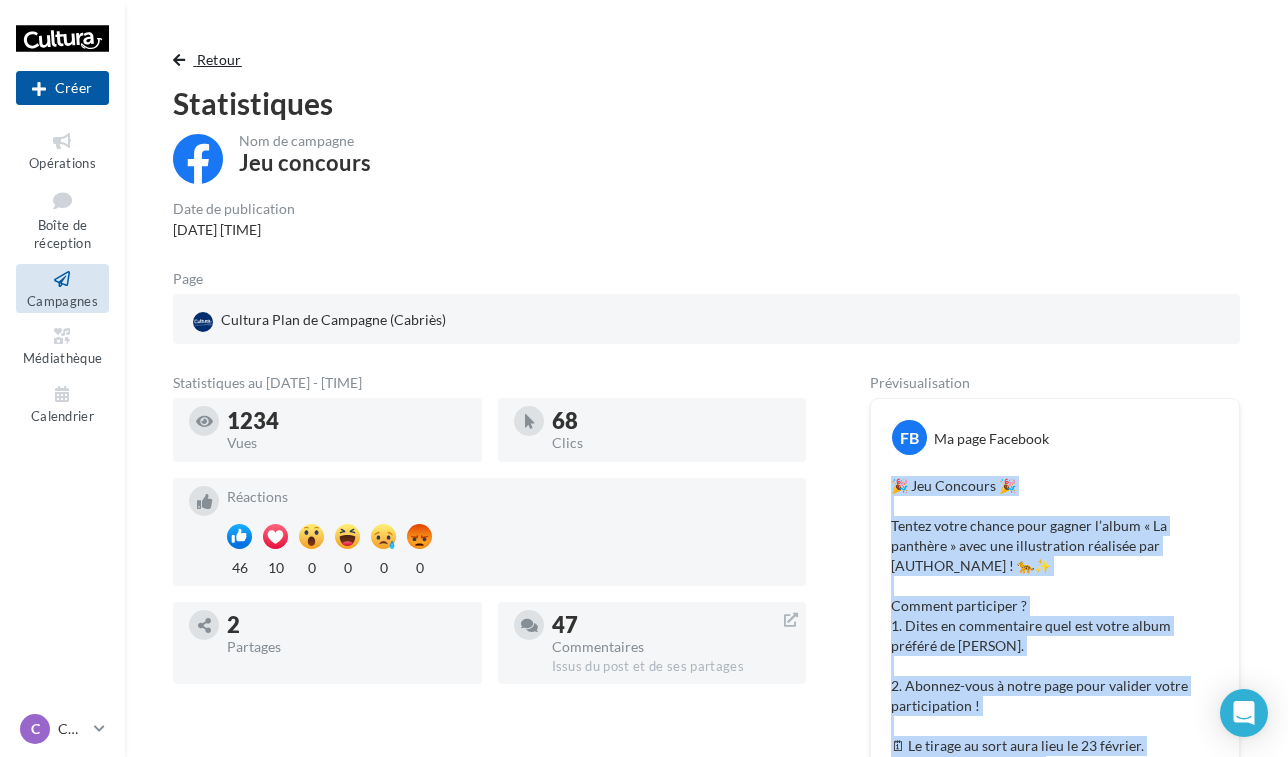 scroll, scrollTop: 0, scrollLeft: 0, axis: both 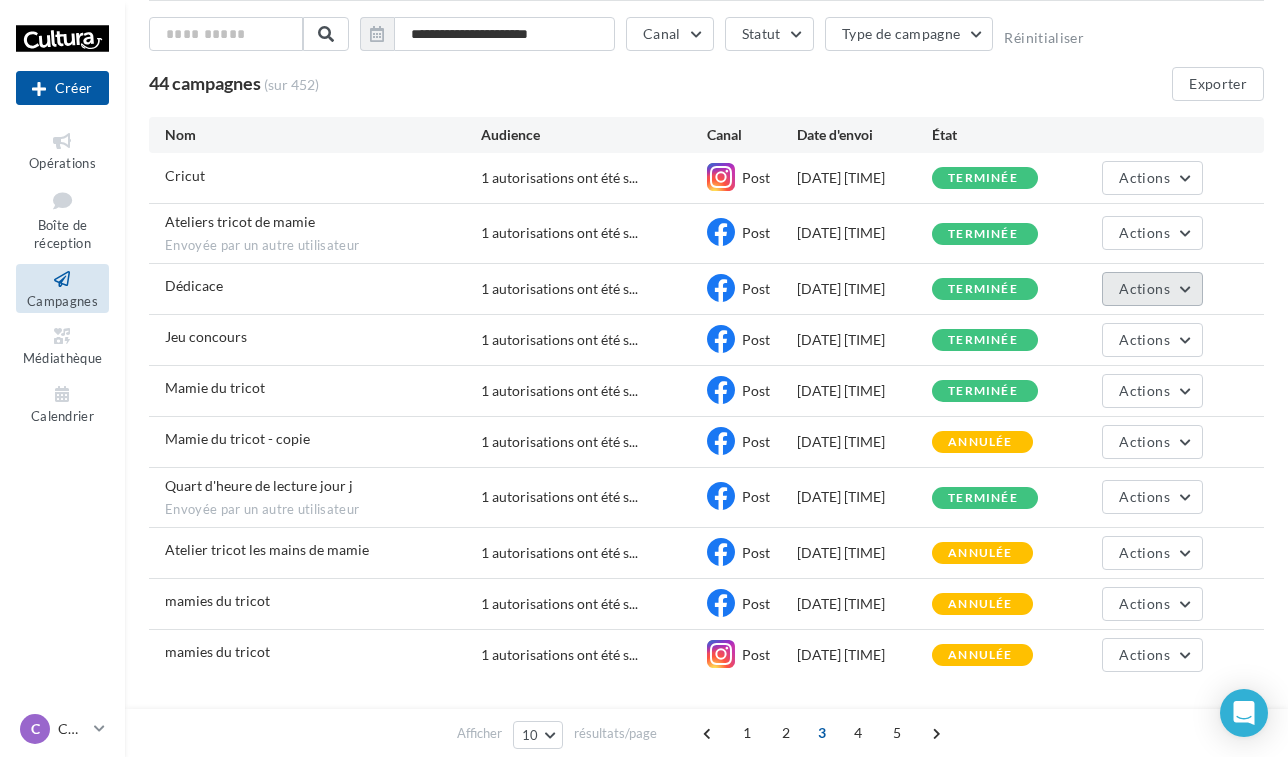 click on "Actions" at bounding box center (1144, 288) 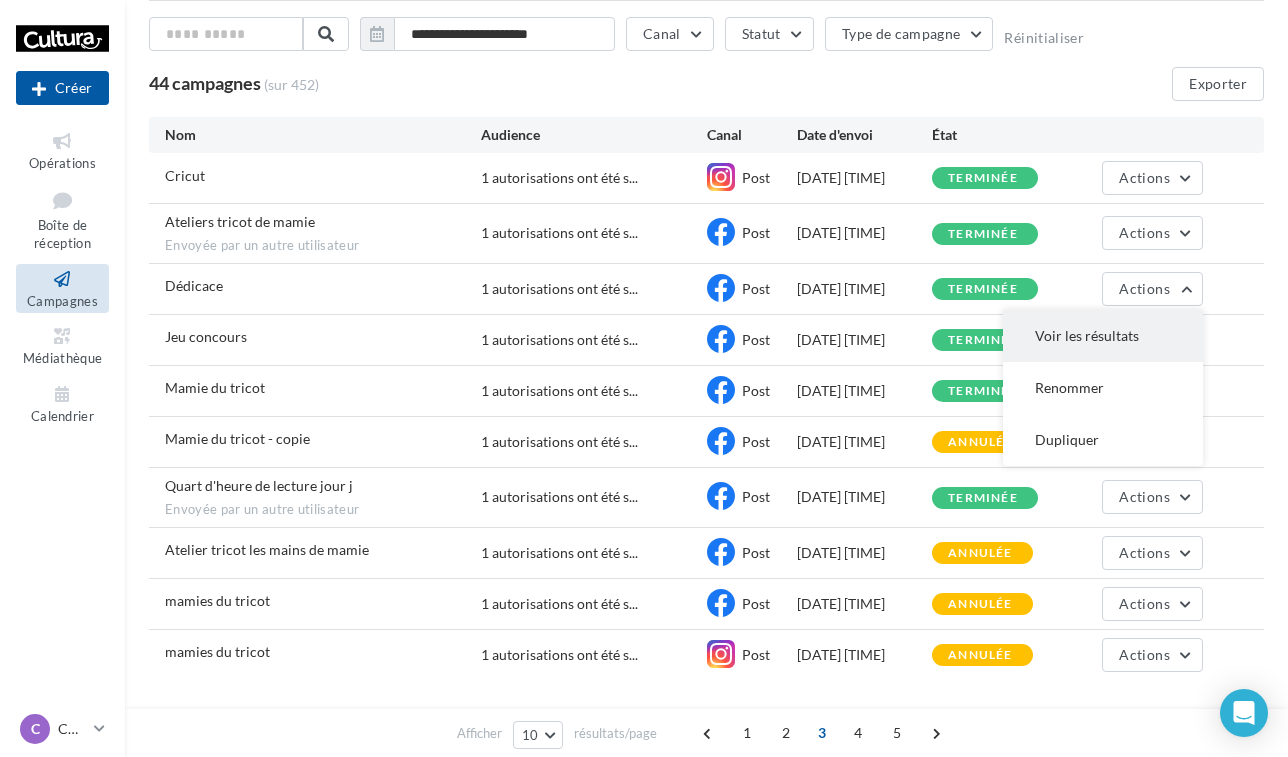 click on "Voir les résultats" at bounding box center (1103, 336) 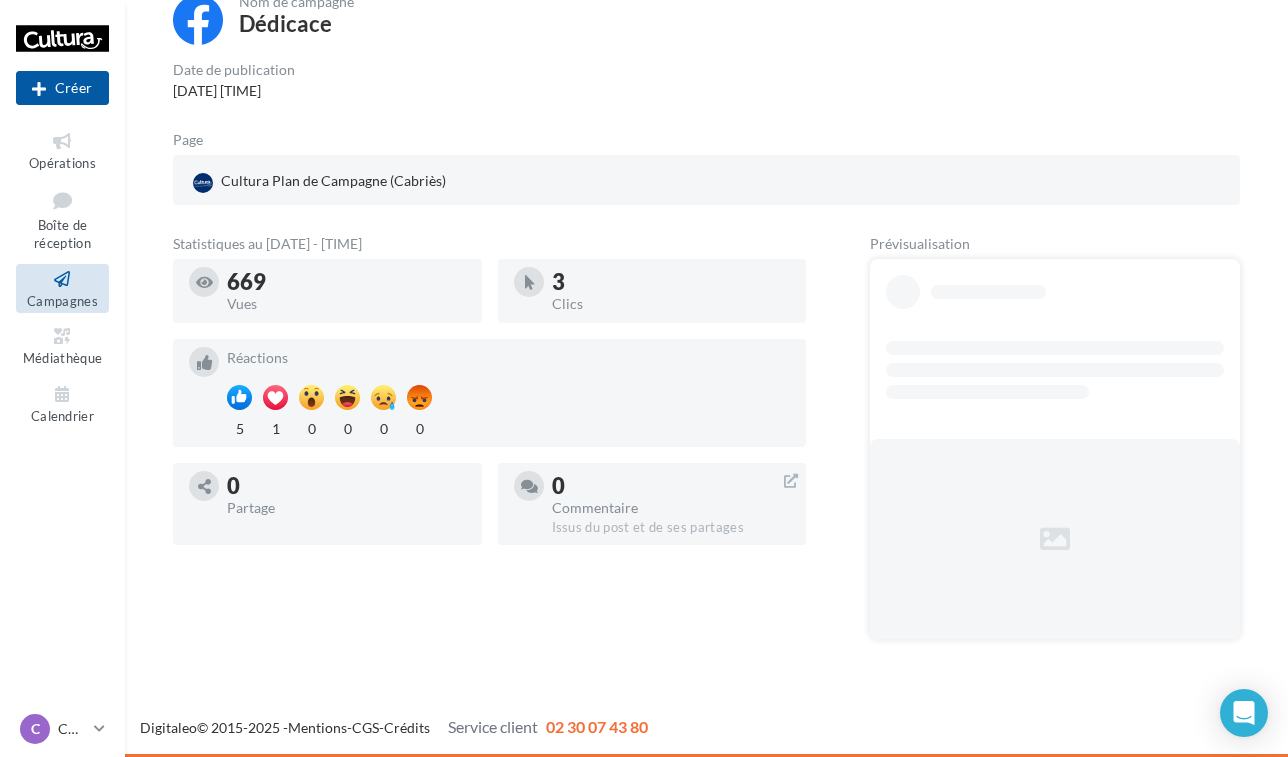 scroll, scrollTop: 44, scrollLeft: 0, axis: vertical 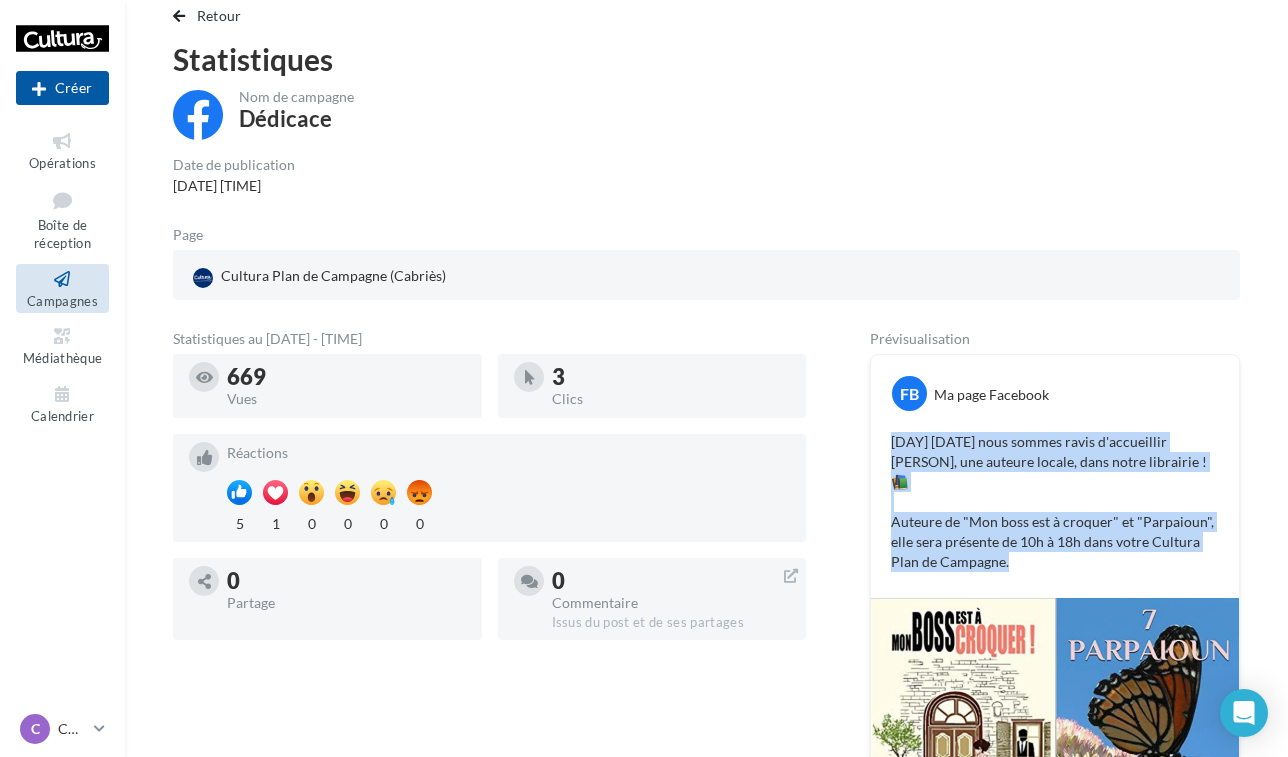 drag, startPoint x: 882, startPoint y: 440, endPoint x: 1049, endPoint y: 579, distance: 217.27863 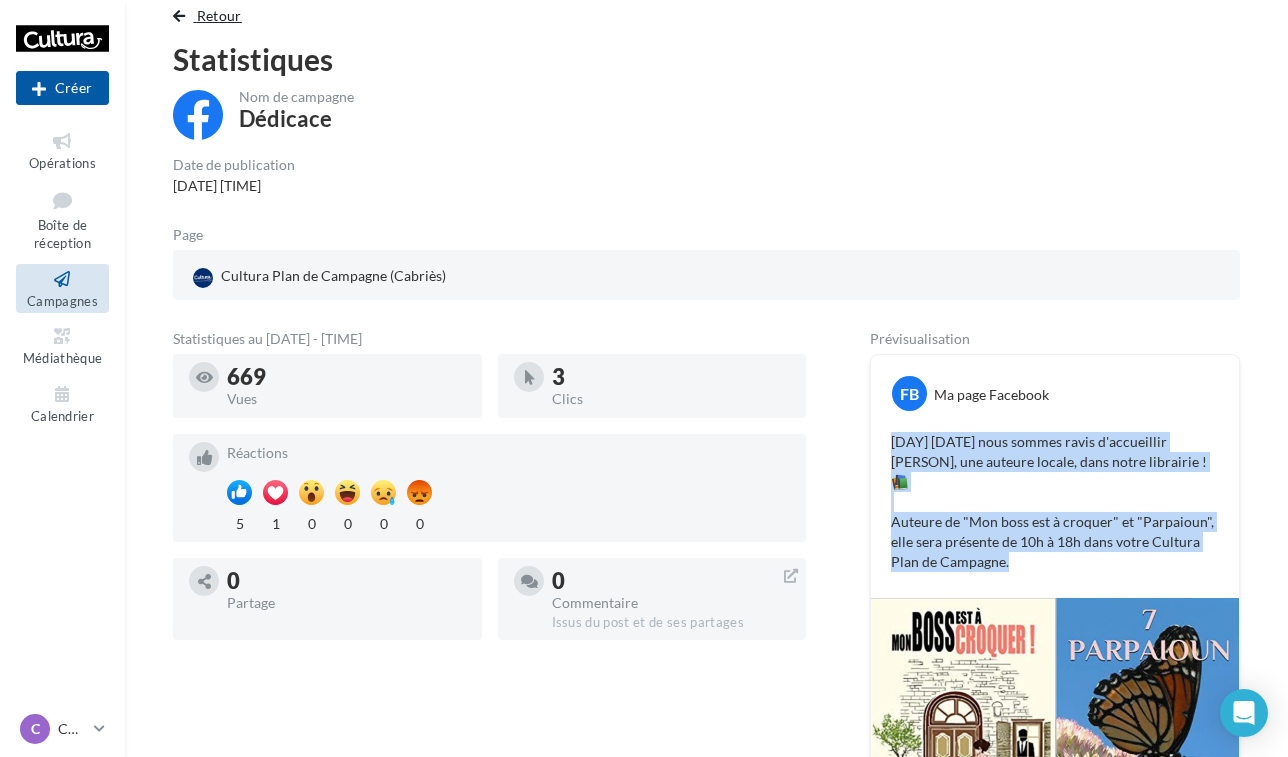 click on "Retour" at bounding box center (219, 15) 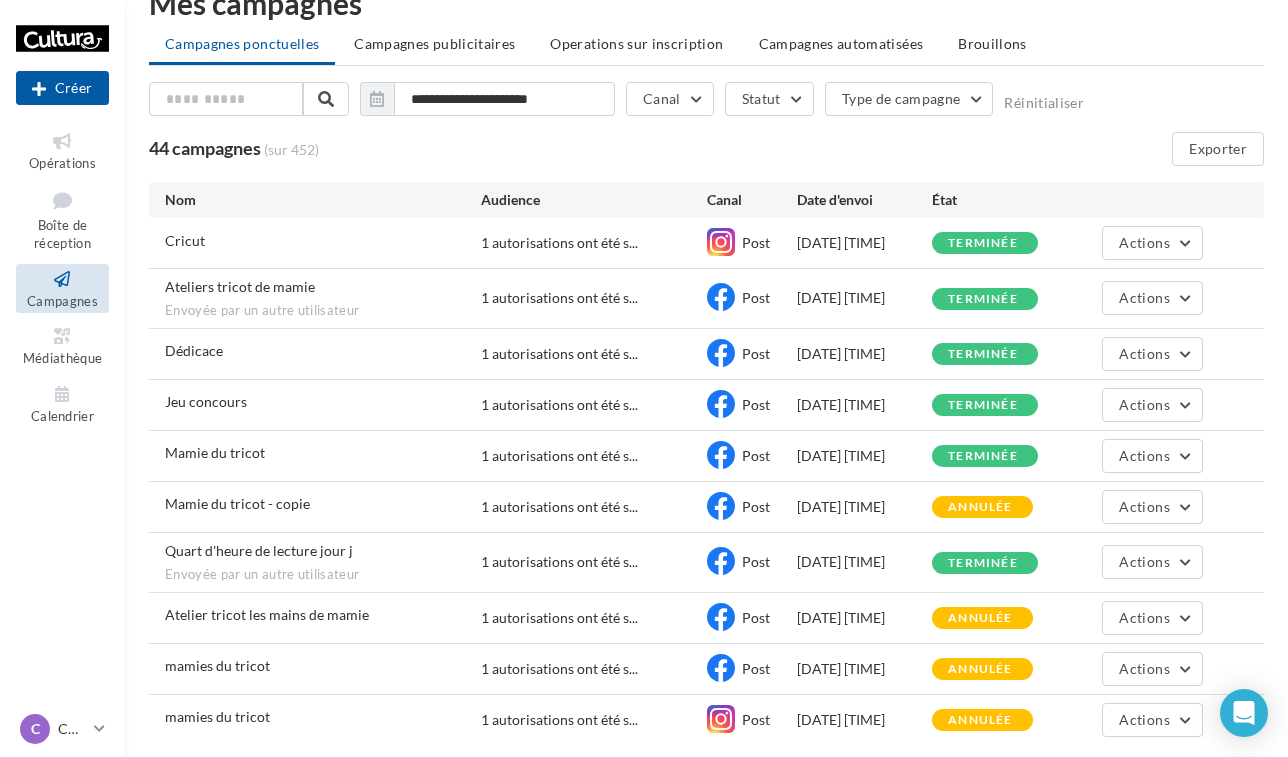 scroll, scrollTop: 109, scrollLeft: 0, axis: vertical 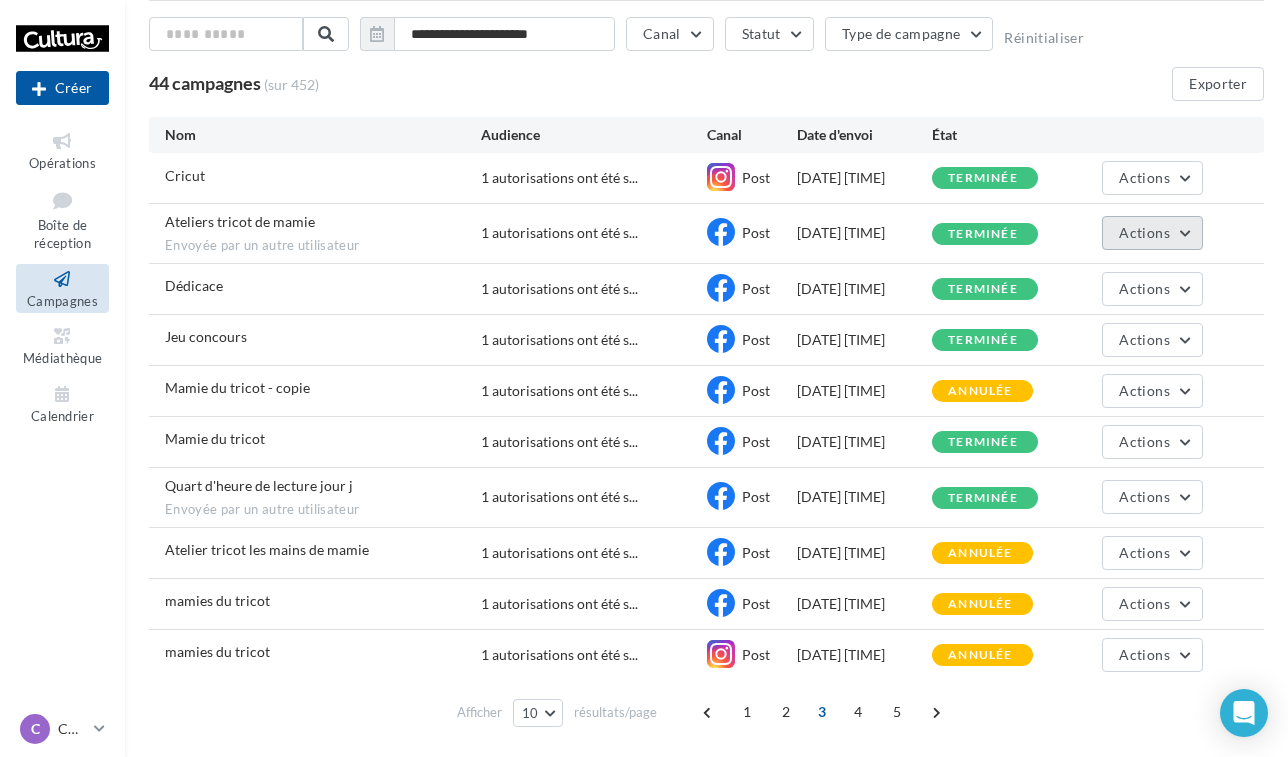 click on "Actions" at bounding box center (1144, 232) 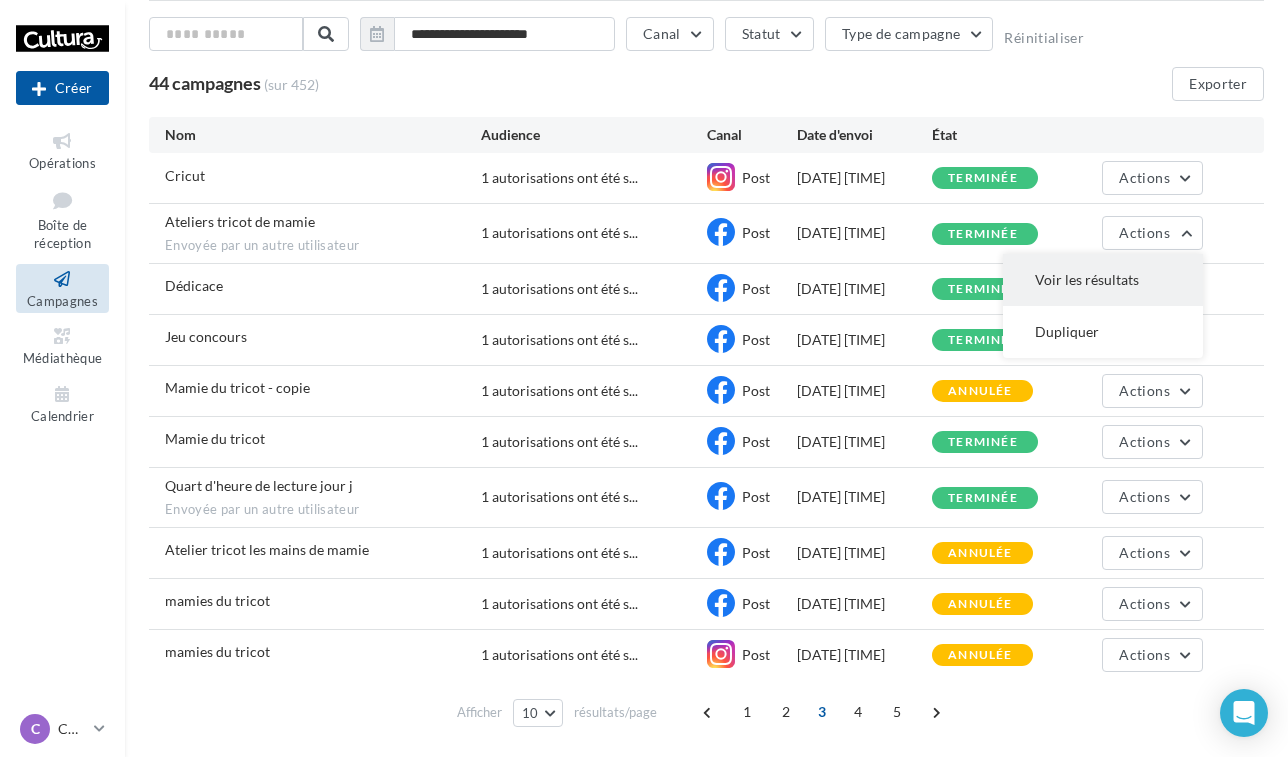 click on "Voir les résultats" at bounding box center [1103, 280] 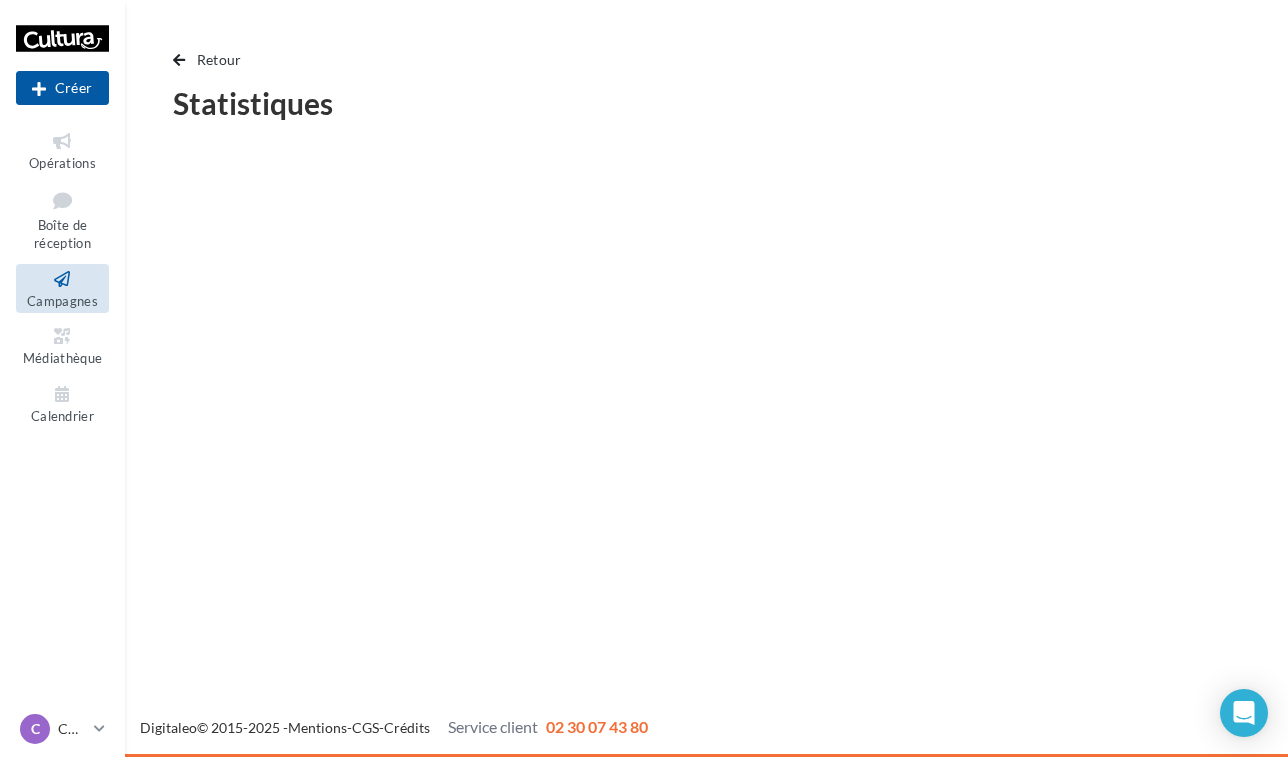 scroll, scrollTop: 0, scrollLeft: 0, axis: both 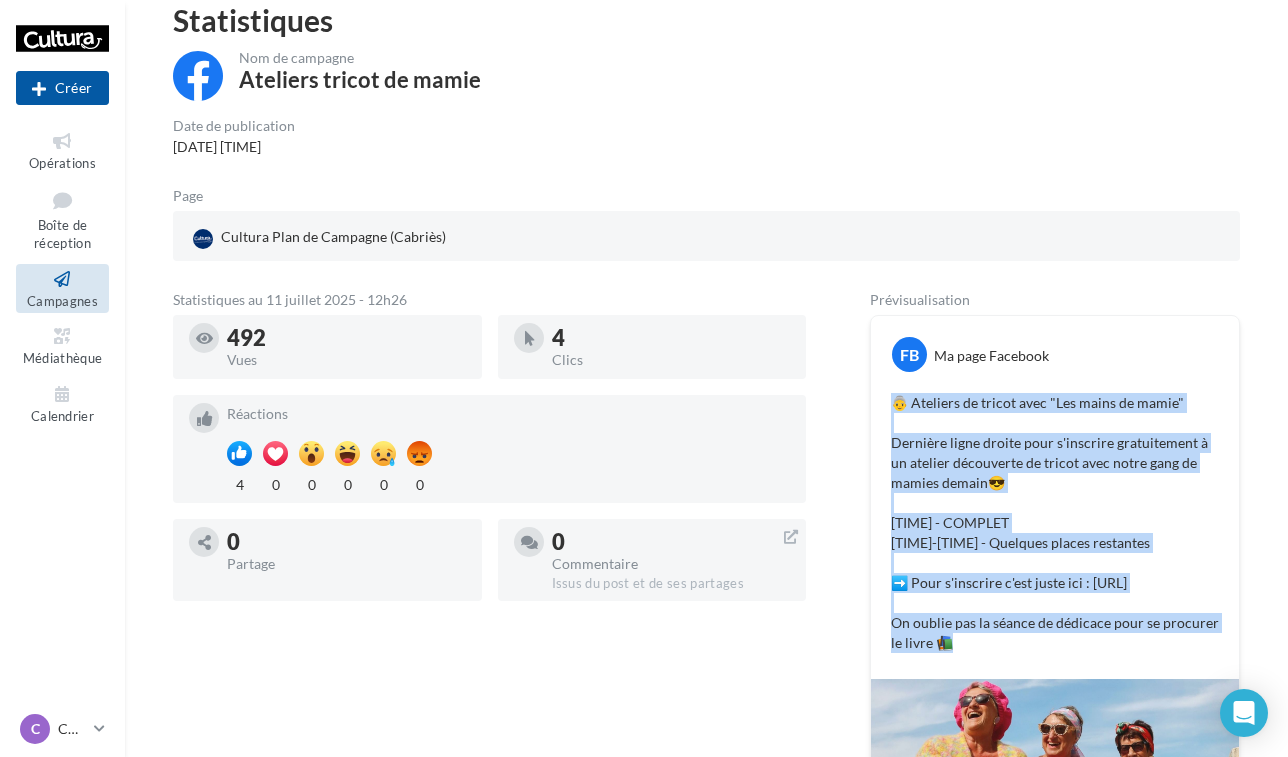 drag, startPoint x: 889, startPoint y: 481, endPoint x: 975, endPoint y: 670, distance: 207.64633 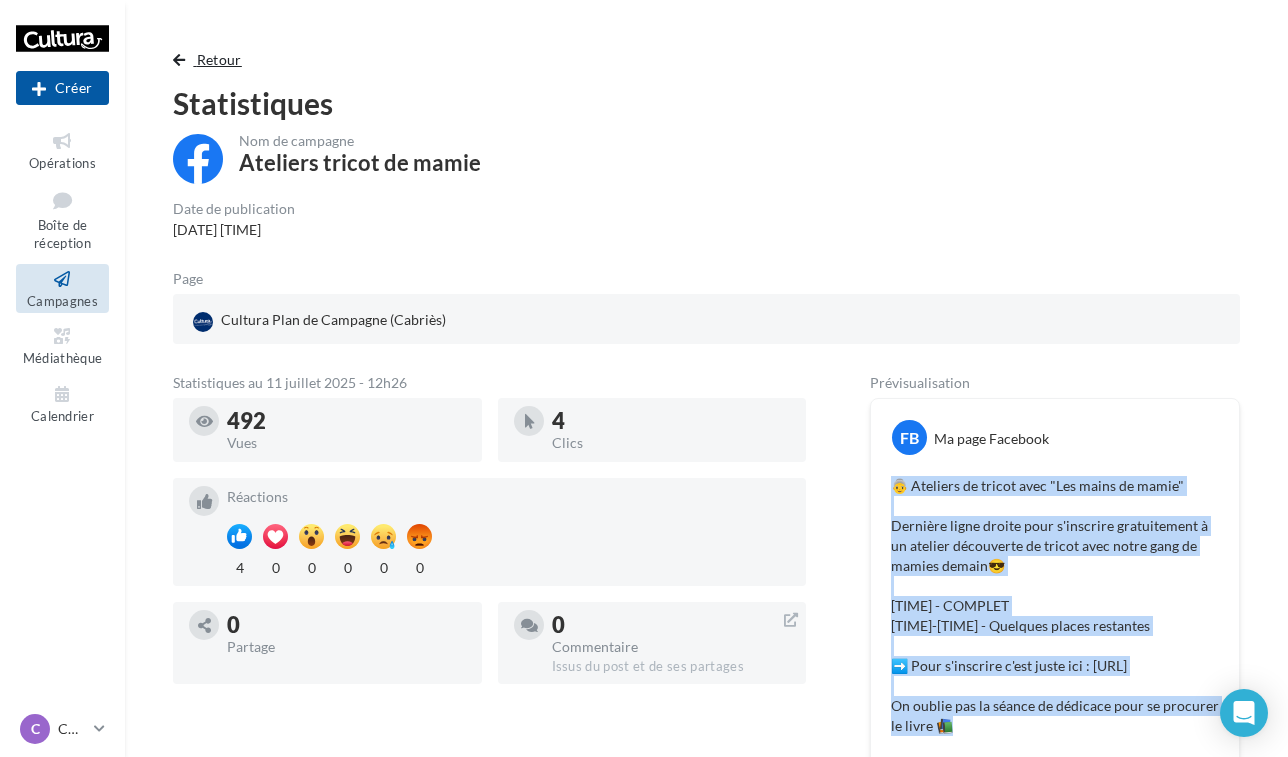 scroll, scrollTop: 0, scrollLeft: 0, axis: both 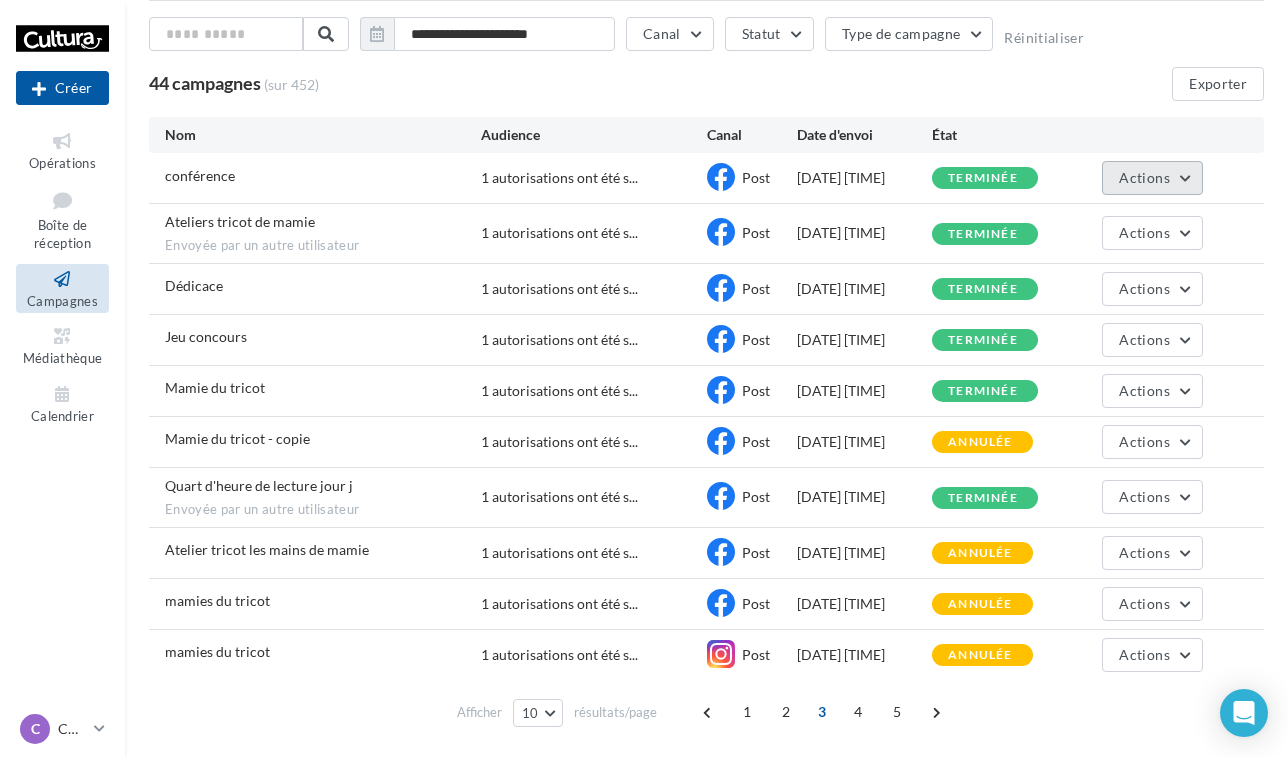 click on "Actions" at bounding box center (1144, 177) 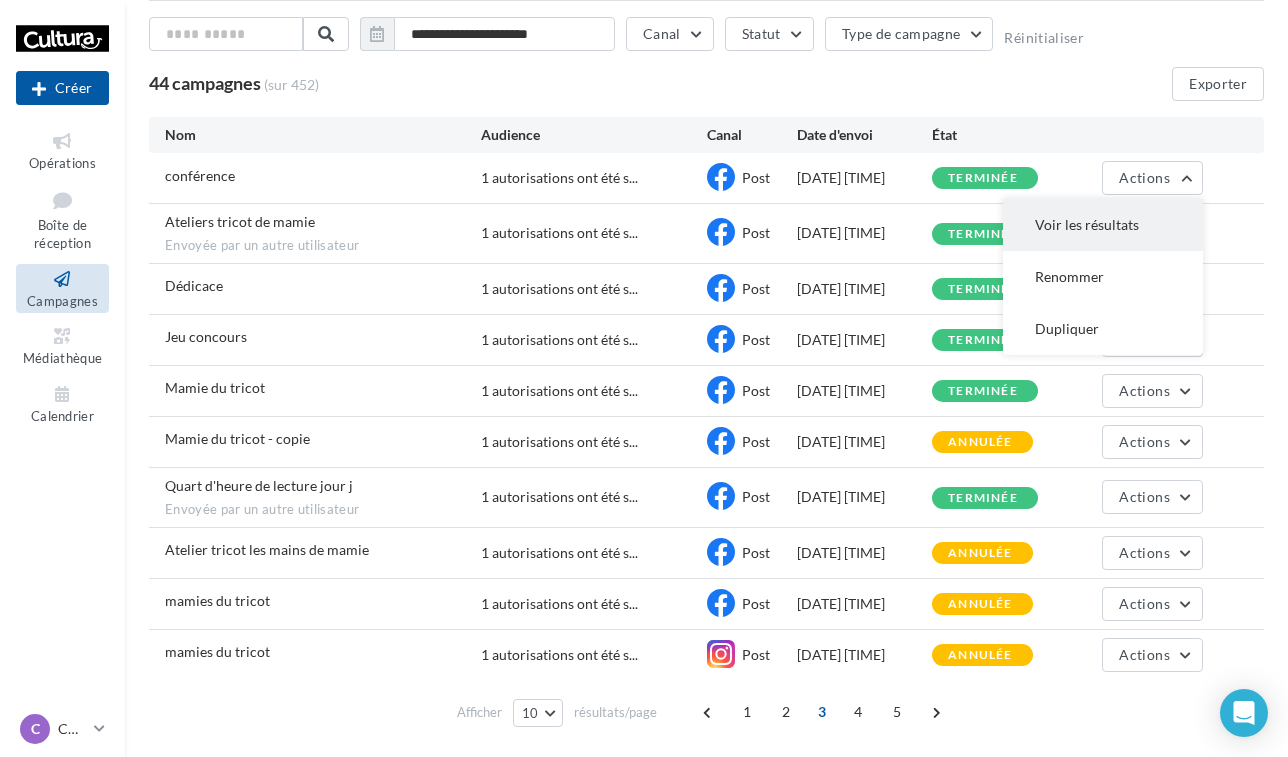 click on "Voir les résultats" at bounding box center [1103, 225] 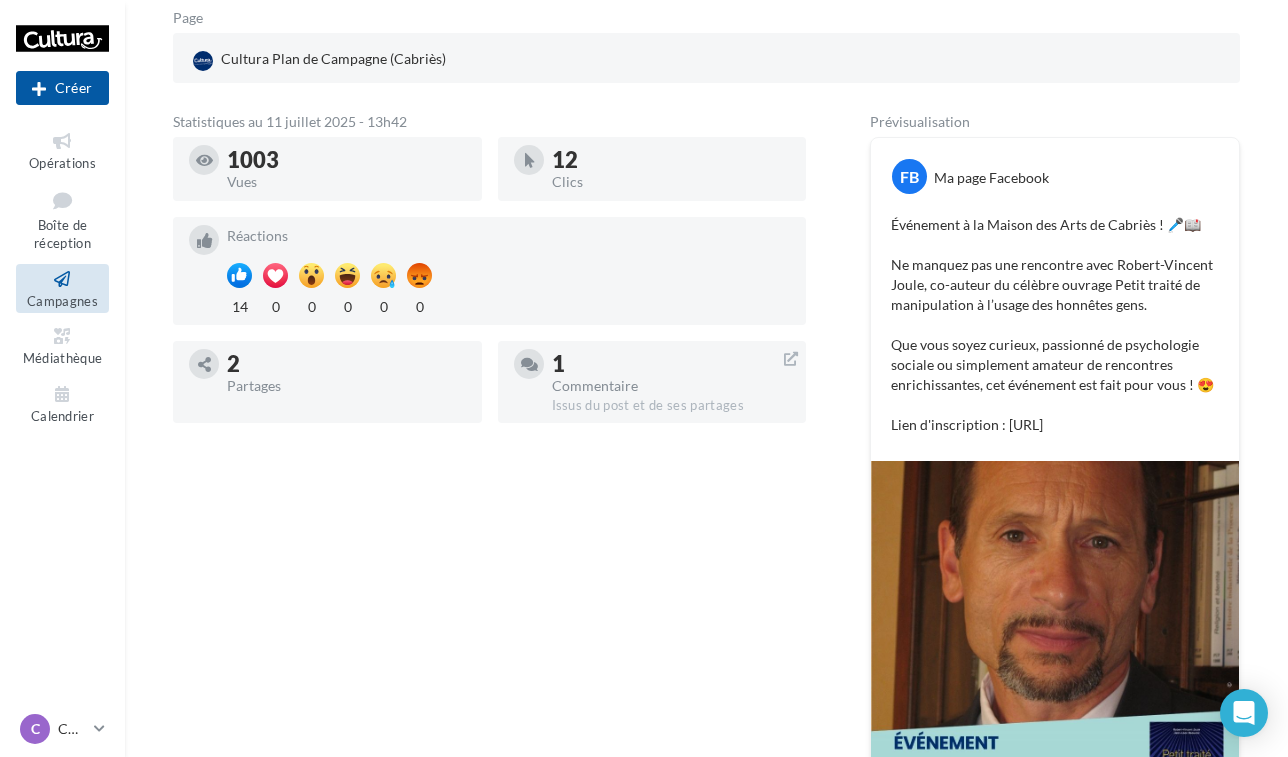 scroll, scrollTop: 279, scrollLeft: 0, axis: vertical 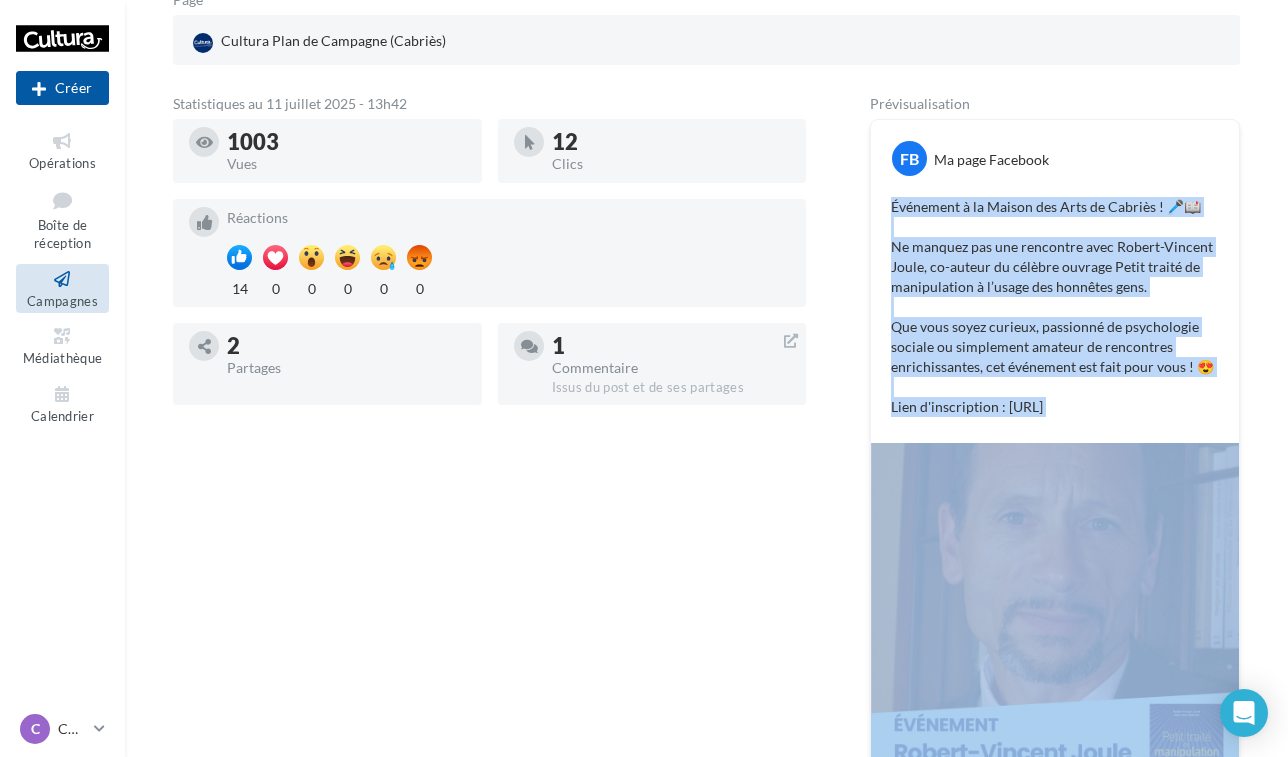 drag, startPoint x: 882, startPoint y: 194, endPoint x: 1193, endPoint y: 443, distance: 398.3993 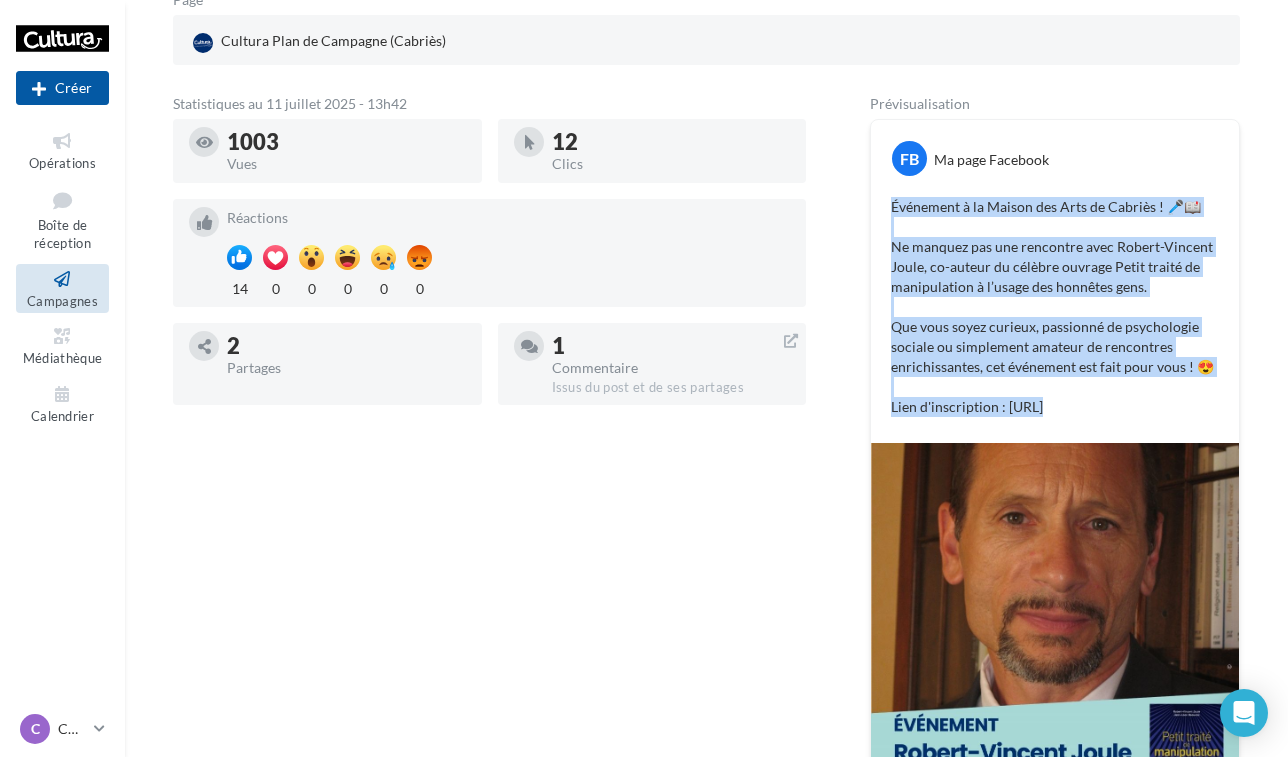 copy on "Événement à la Maison des Arts de Cabriès ! 🎤📖 Ne manquez pas une rencontre avec Robert-Vincent Joule, co-auteur du célèbre ouvrage Petit traité de manipulation à l’usage des honnêtes gens. Que vous soyez curieux, passionné de psychologie sociale ou simplement amateur de rencontres enrichissantes, cet événement est fait pour vous ! 😍  Lien d'inscription :  https://urlr.me/my5hej" 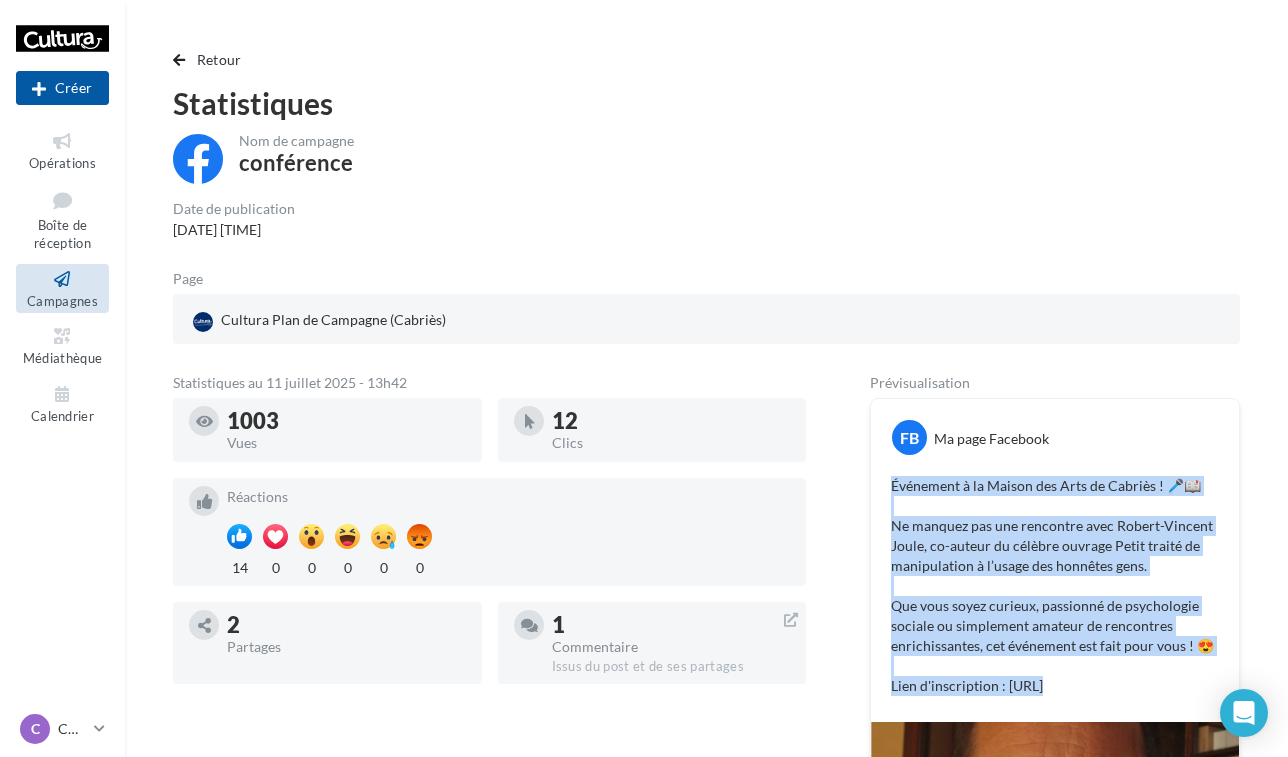 scroll, scrollTop: 0, scrollLeft: 0, axis: both 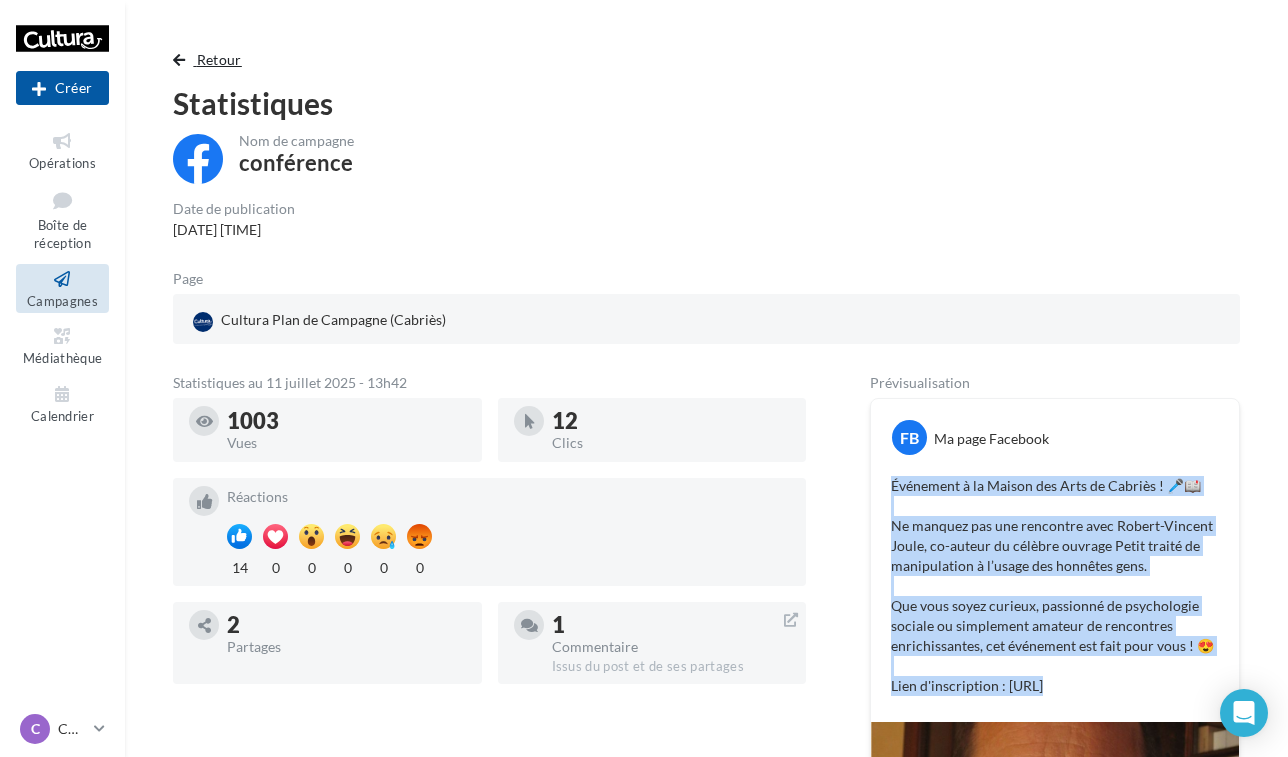 click on "Retour" at bounding box center (219, 59) 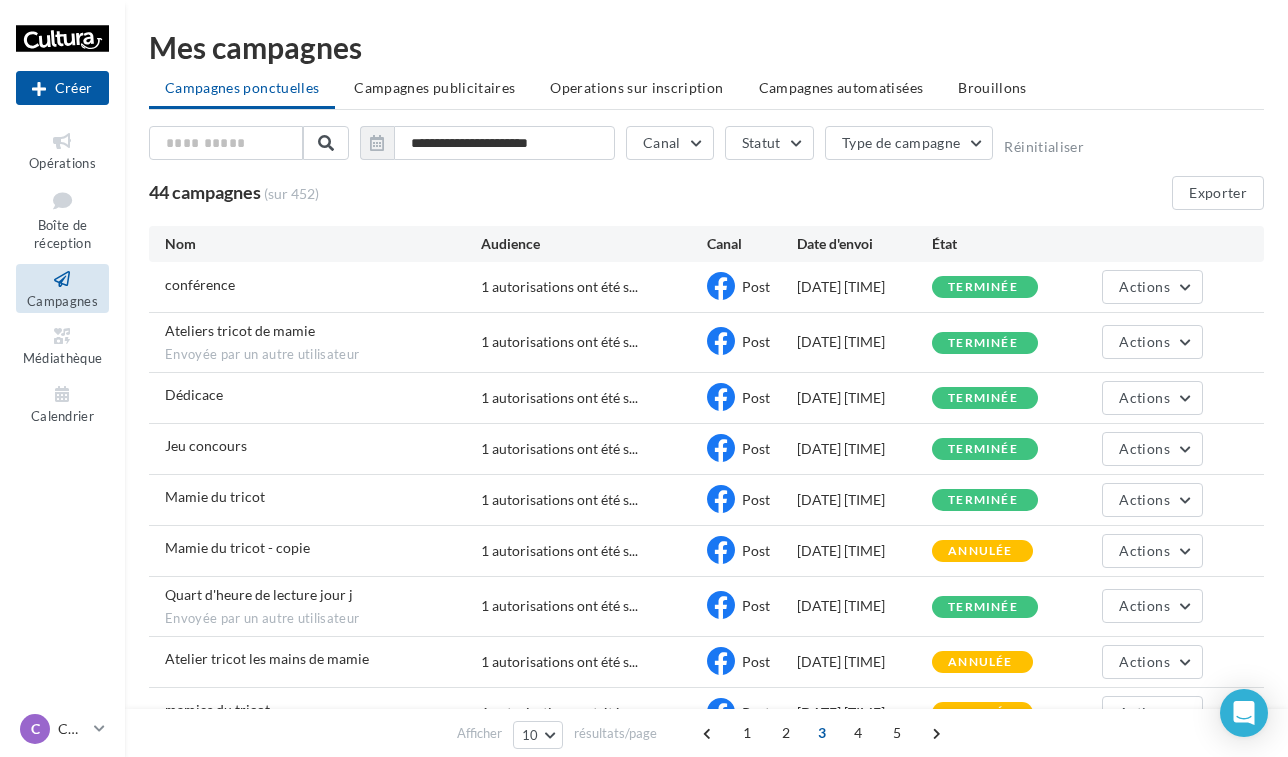 scroll, scrollTop: 109, scrollLeft: 0, axis: vertical 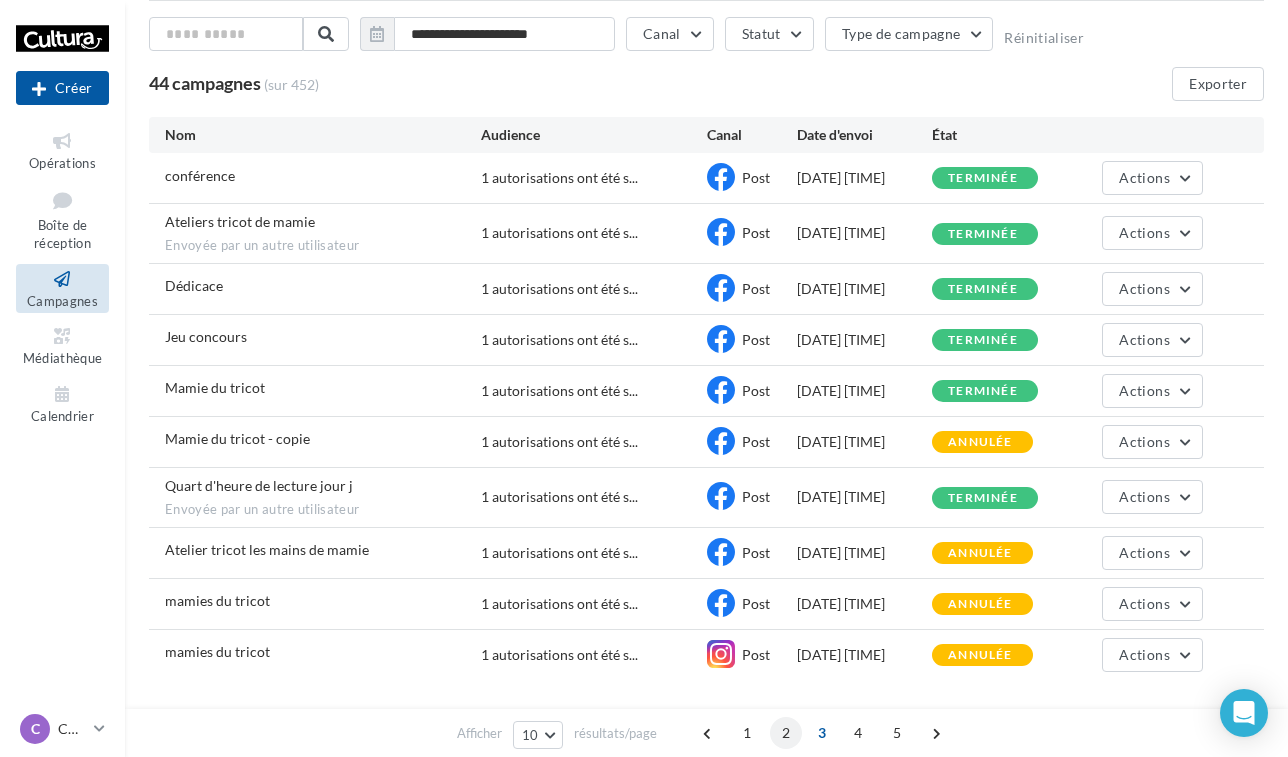 click on "2" at bounding box center [786, 733] 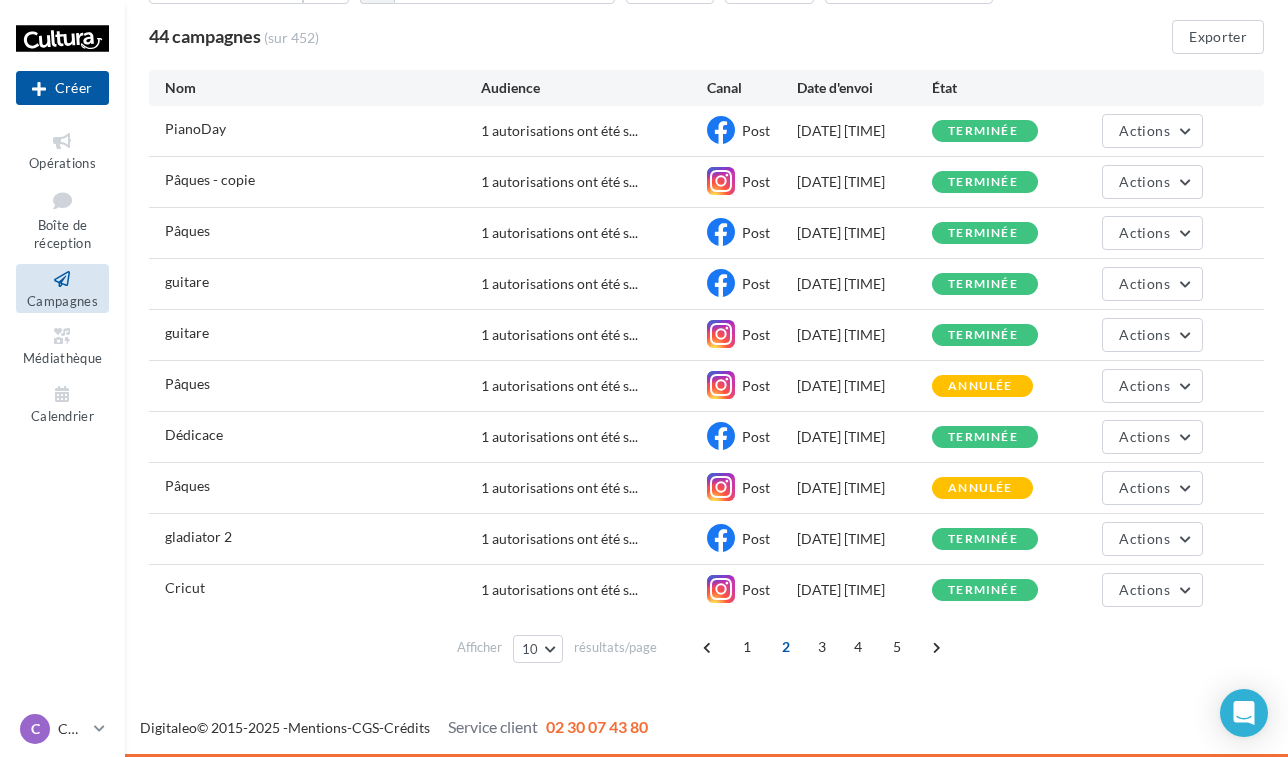 scroll, scrollTop: 156, scrollLeft: 0, axis: vertical 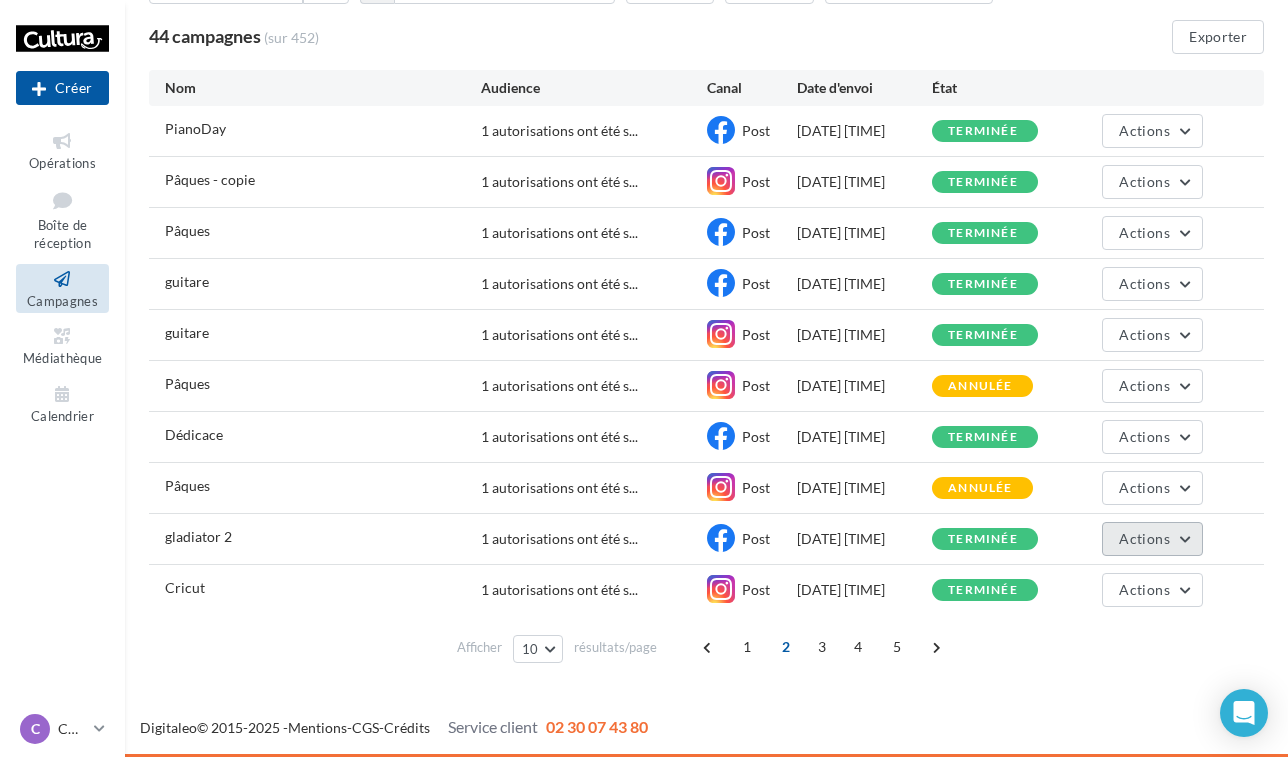 click on "Actions" at bounding box center [1144, 538] 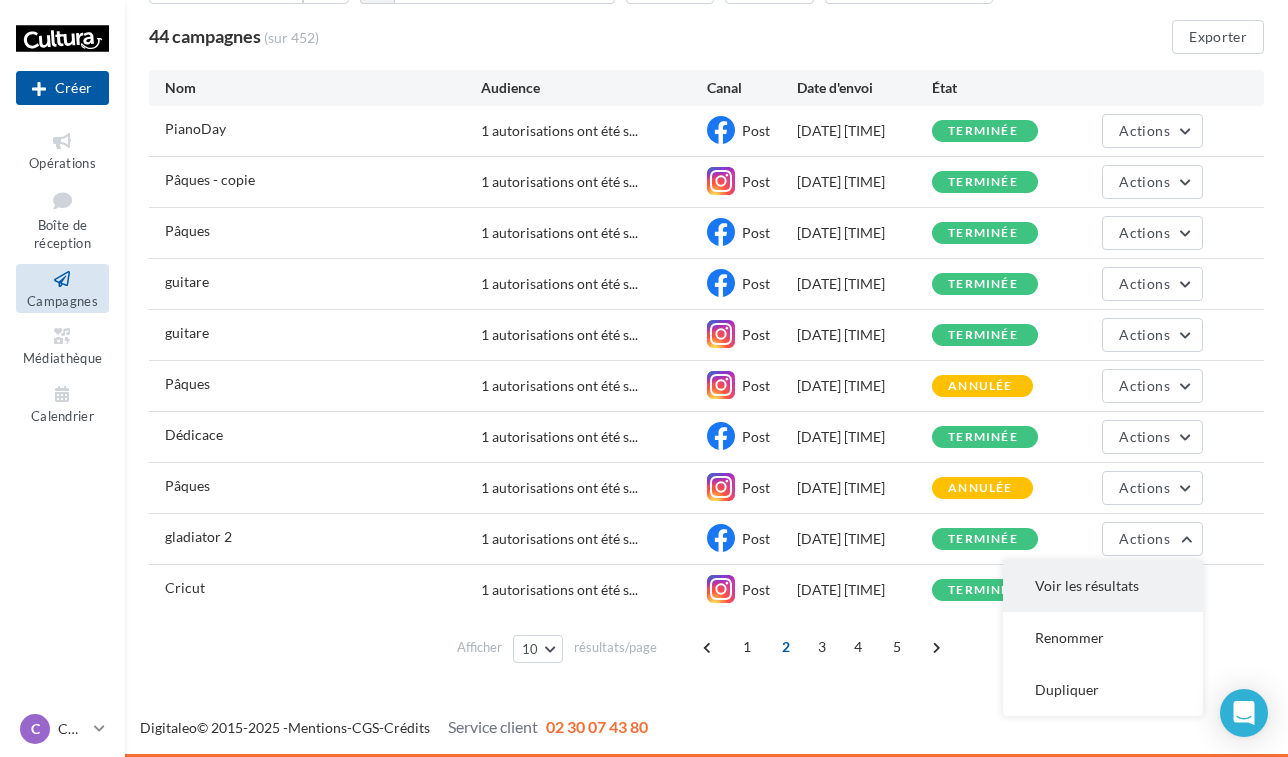 click on "Voir les résultats" at bounding box center [1103, 586] 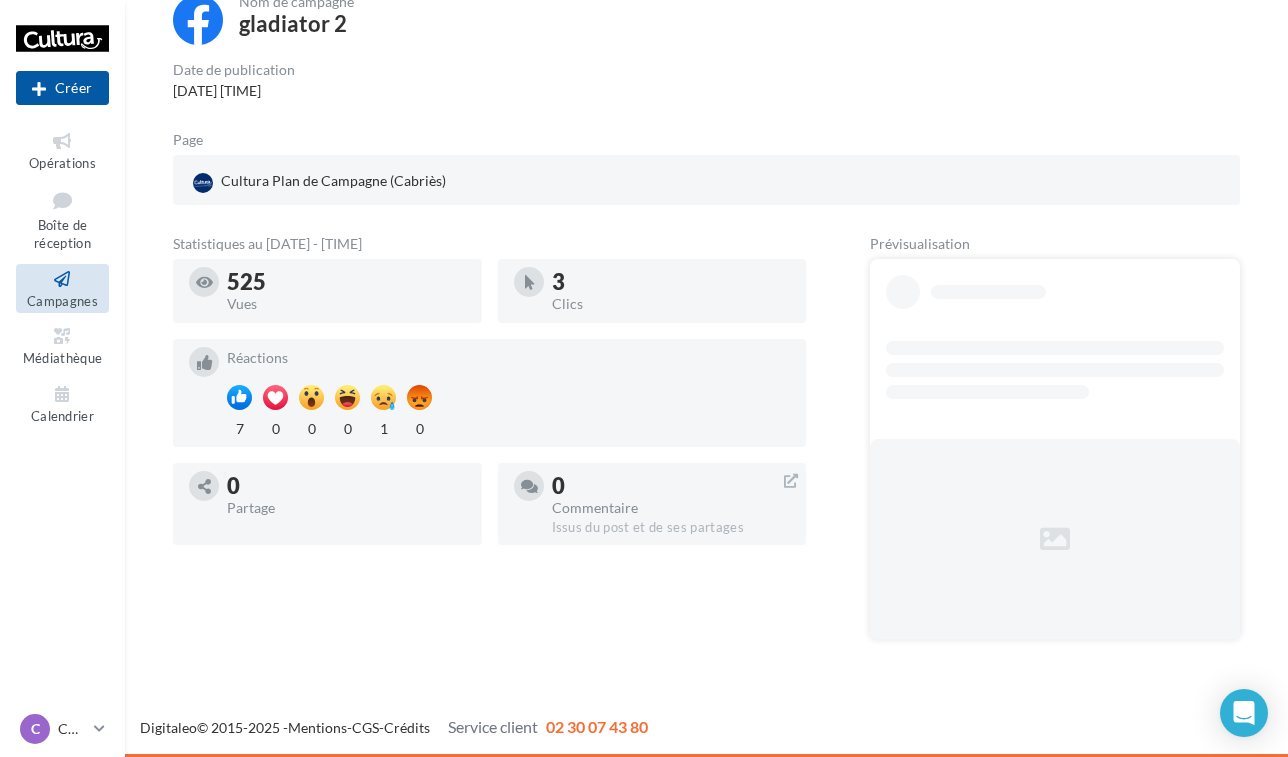 scroll, scrollTop: 113, scrollLeft: 0, axis: vertical 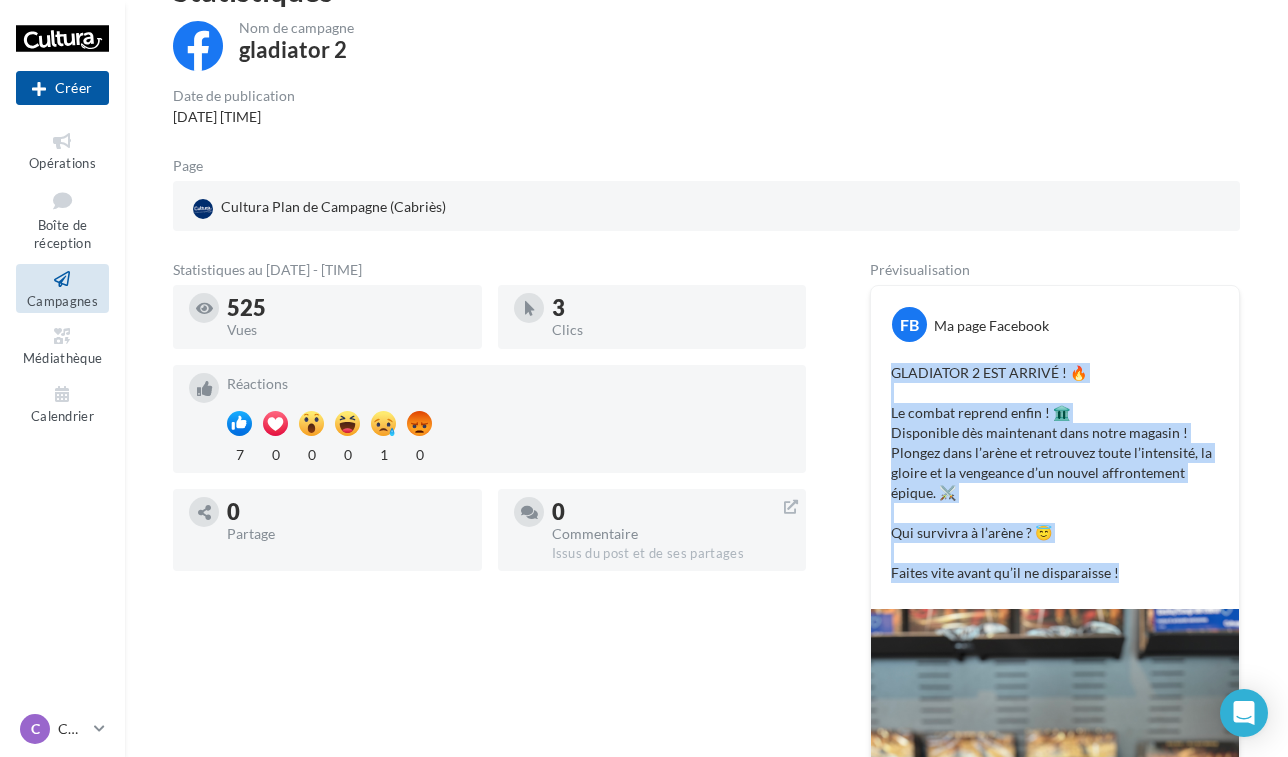 drag, startPoint x: 886, startPoint y: 372, endPoint x: 1127, endPoint y: 574, distance: 314.45987 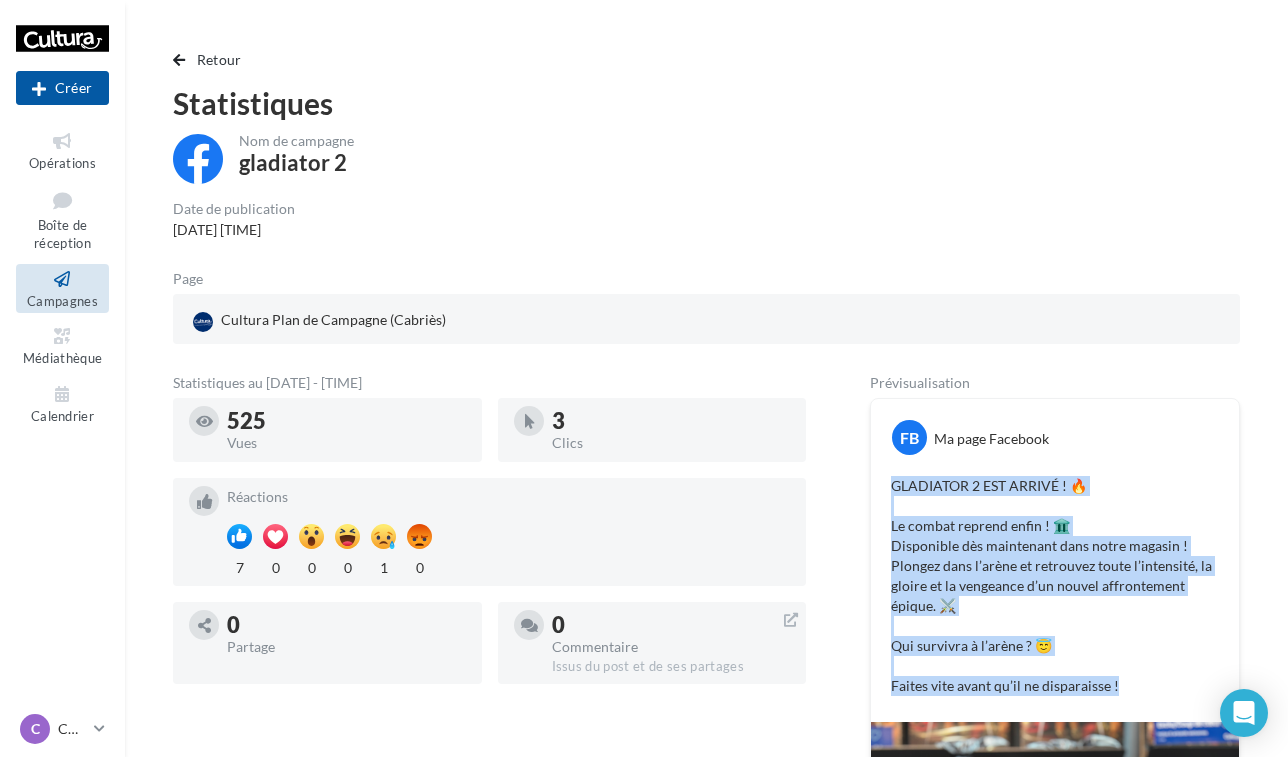scroll, scrollTop: 0, scrollLeft: 0, axis: both 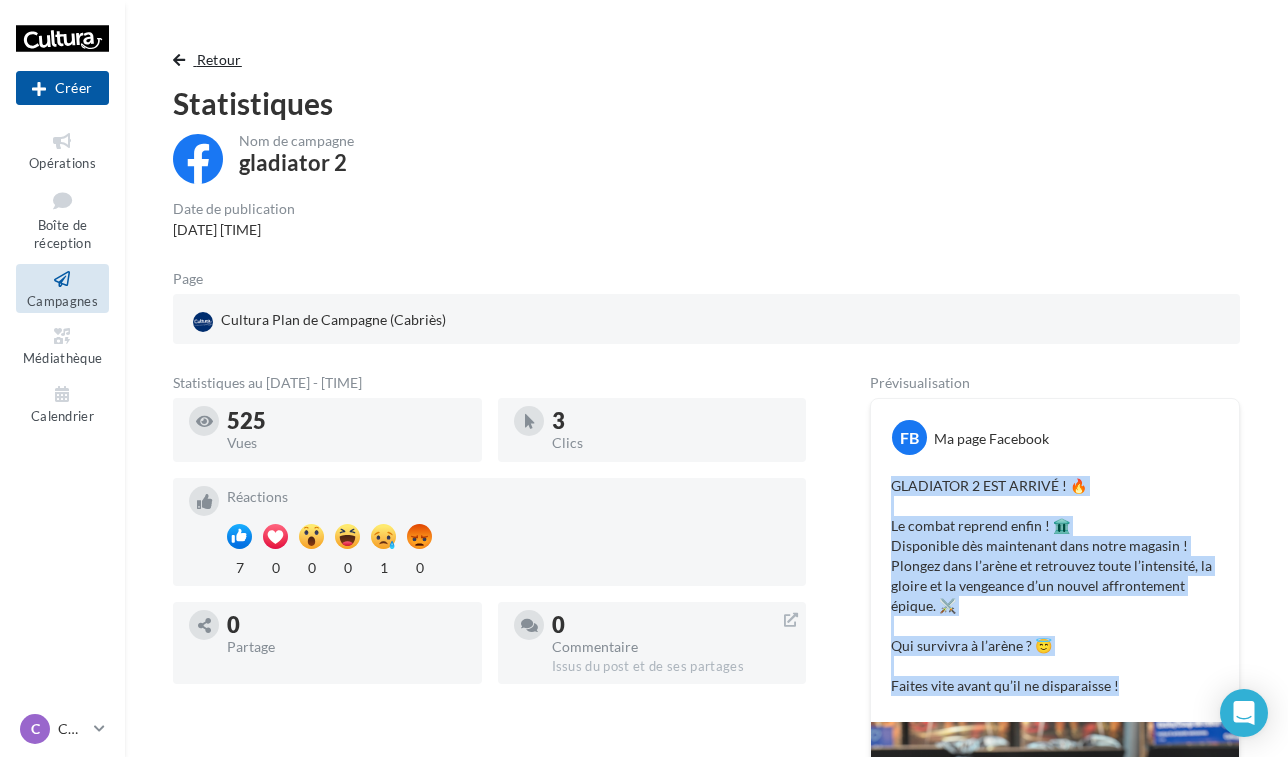 click on "Retour" at bounding box center (219, 59) 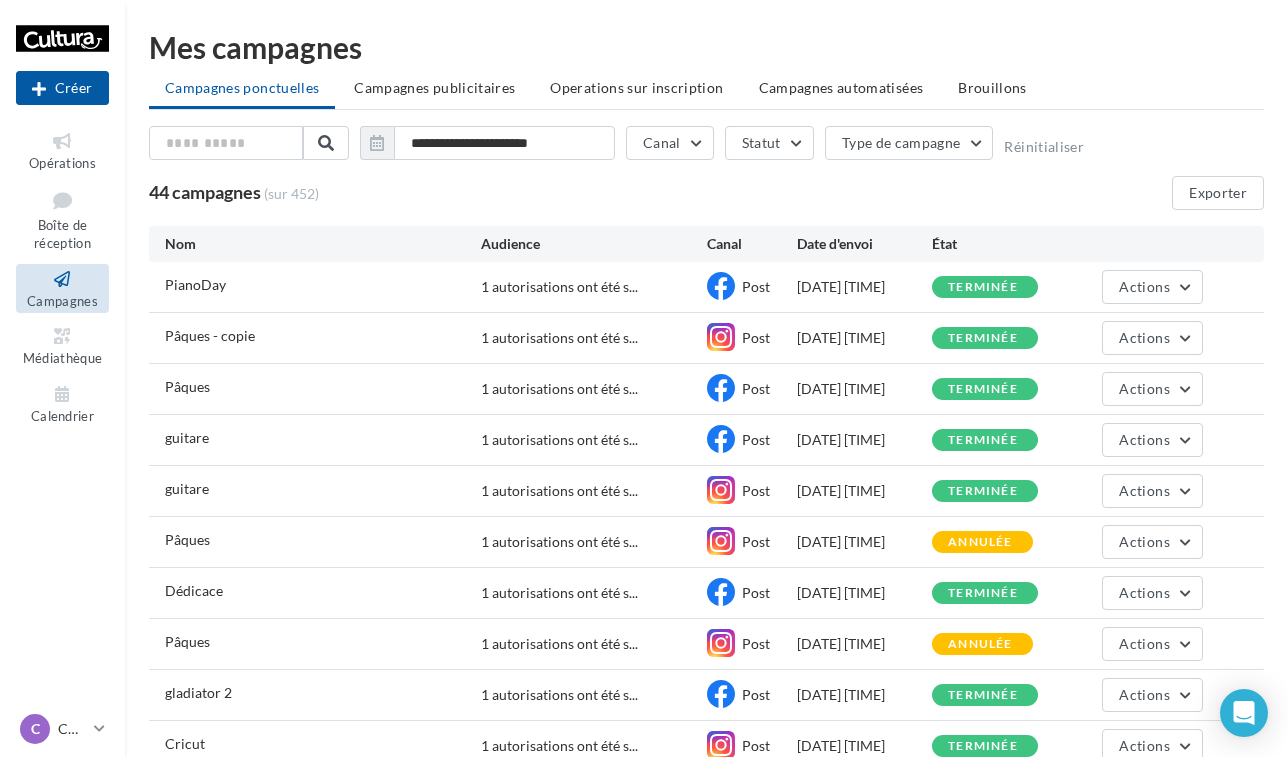 scroll, scrollTop: 109, scrollLeft: 0, axis: vertical 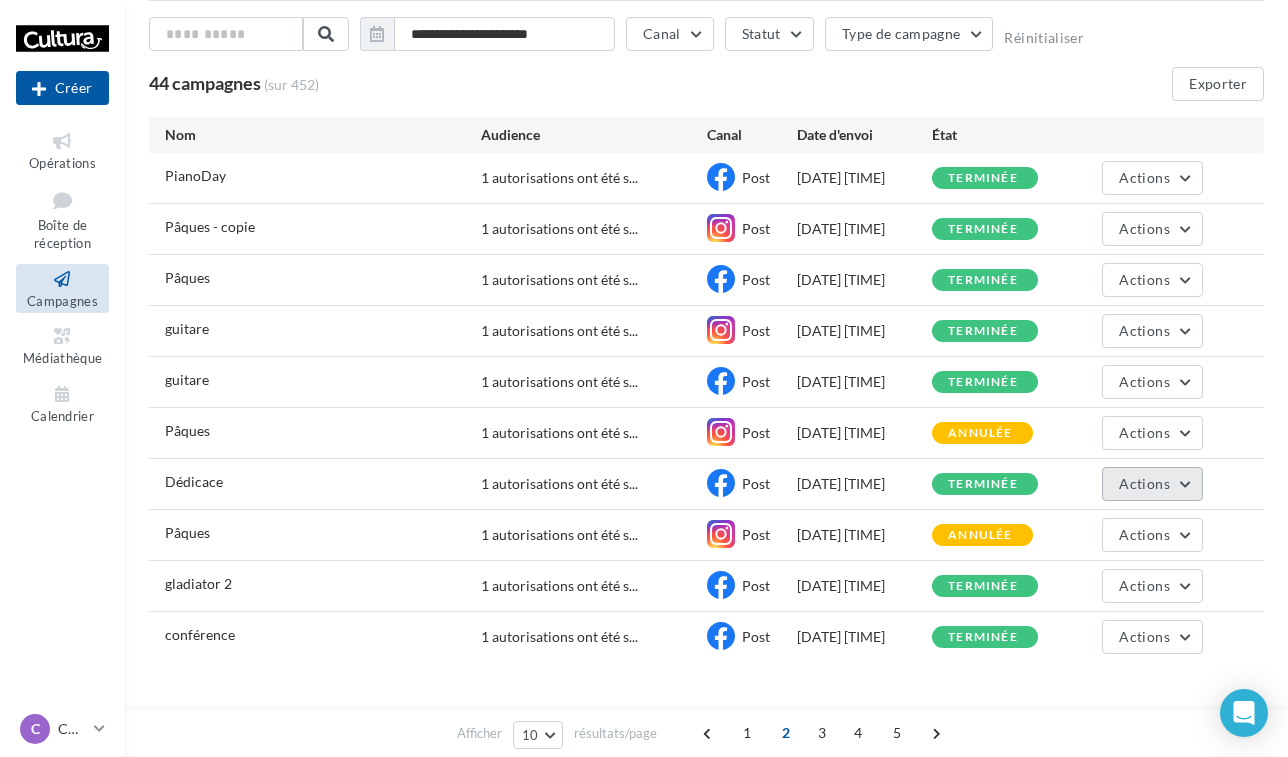 click on "Actions" at bounding box center [1152, 484] 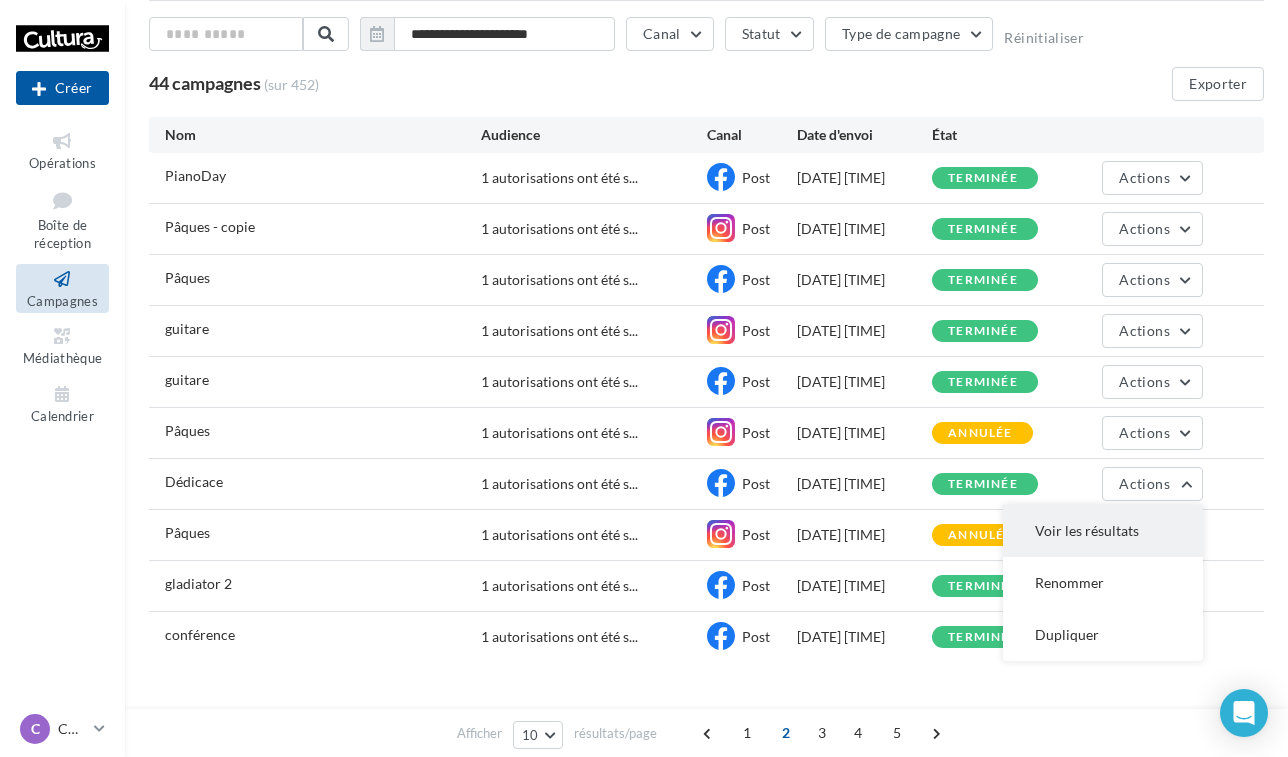 click on "Voir les résultats" at bounding box center [1103, 531] 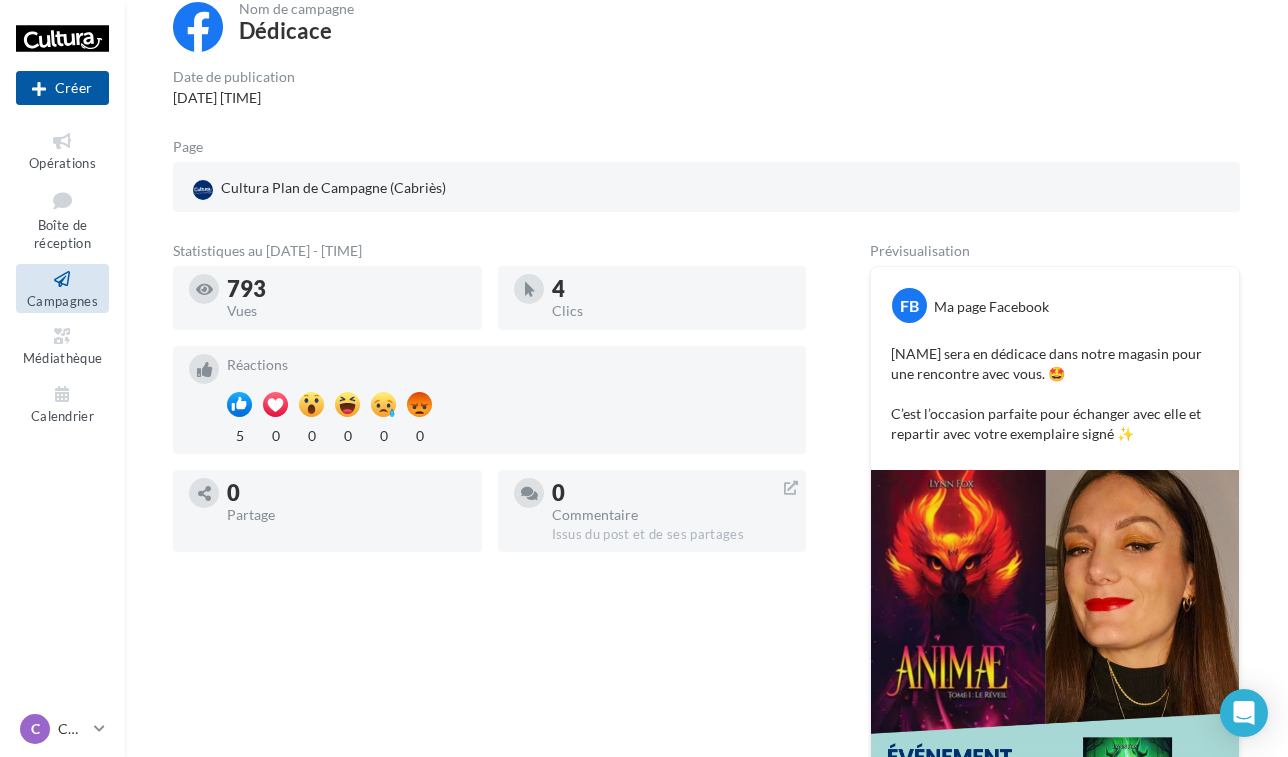 scroll, scrollTop: 44, scrollLeft: 0, axis: vertical 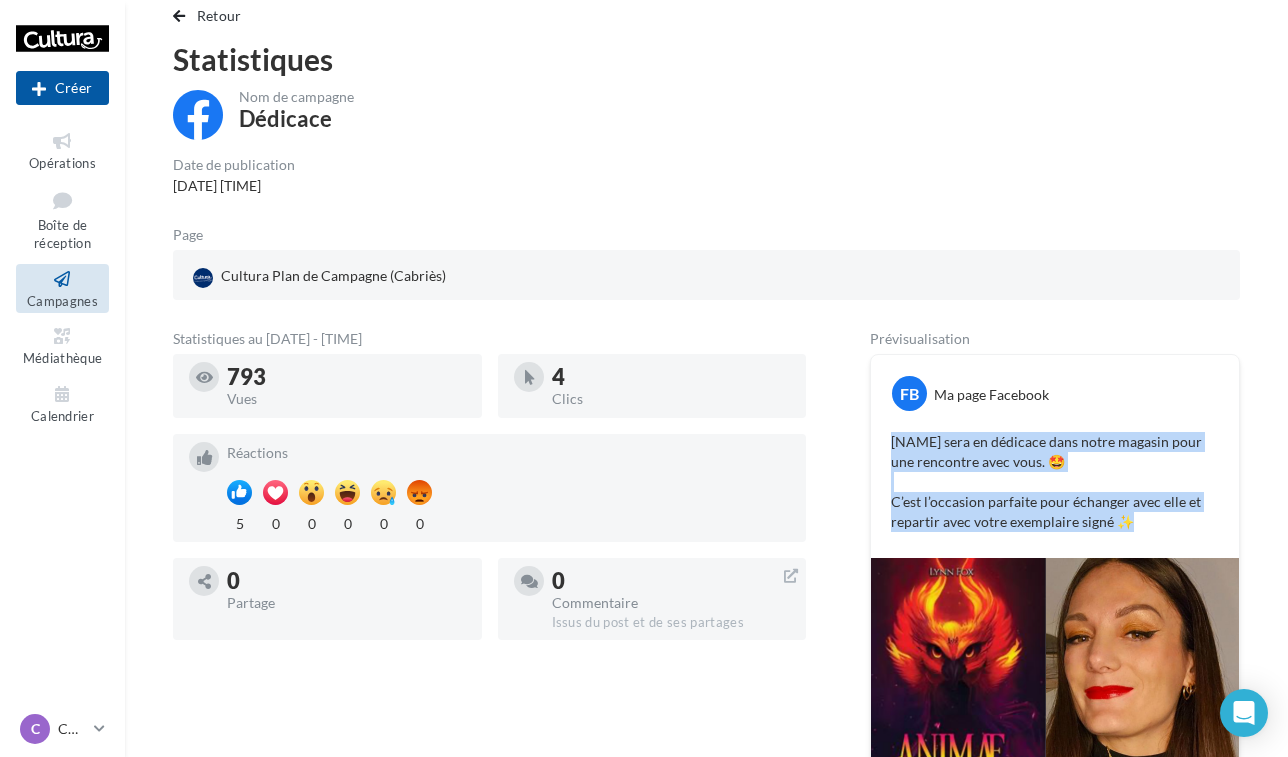 drag, startPoint x: 891, startPoint y: 436, endPoint x: 1140, endPoint y: 535, distance: 267.95895 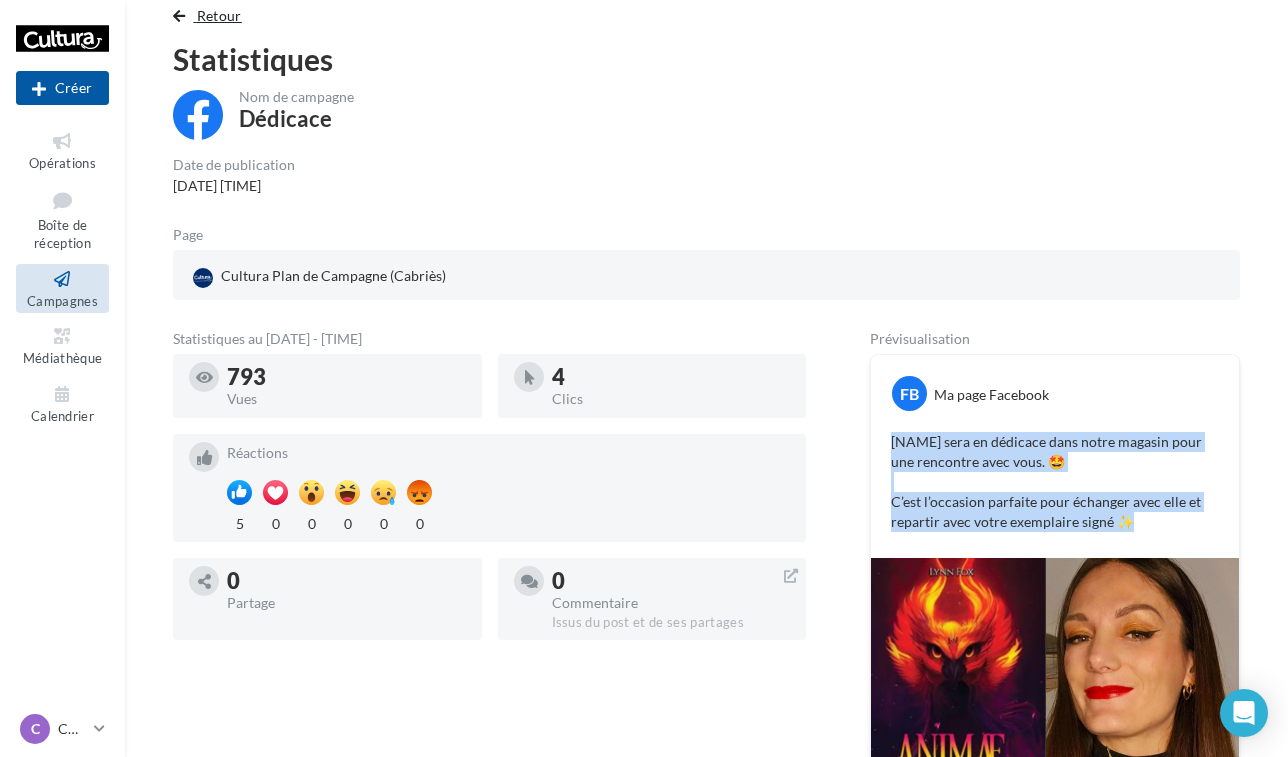 click on "Retour" at bounding box center [219, 15] 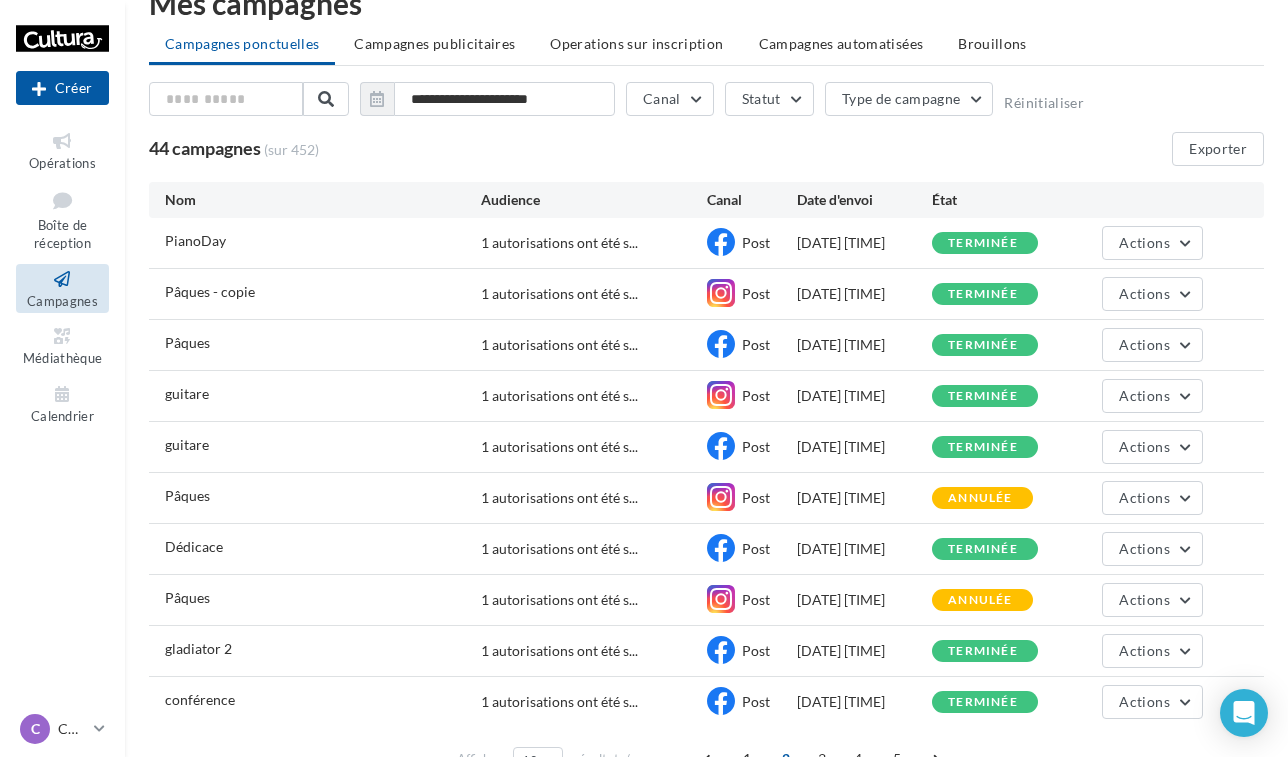 scroll, scrollTop: 109, scrollLeft: 0, axis: vertical 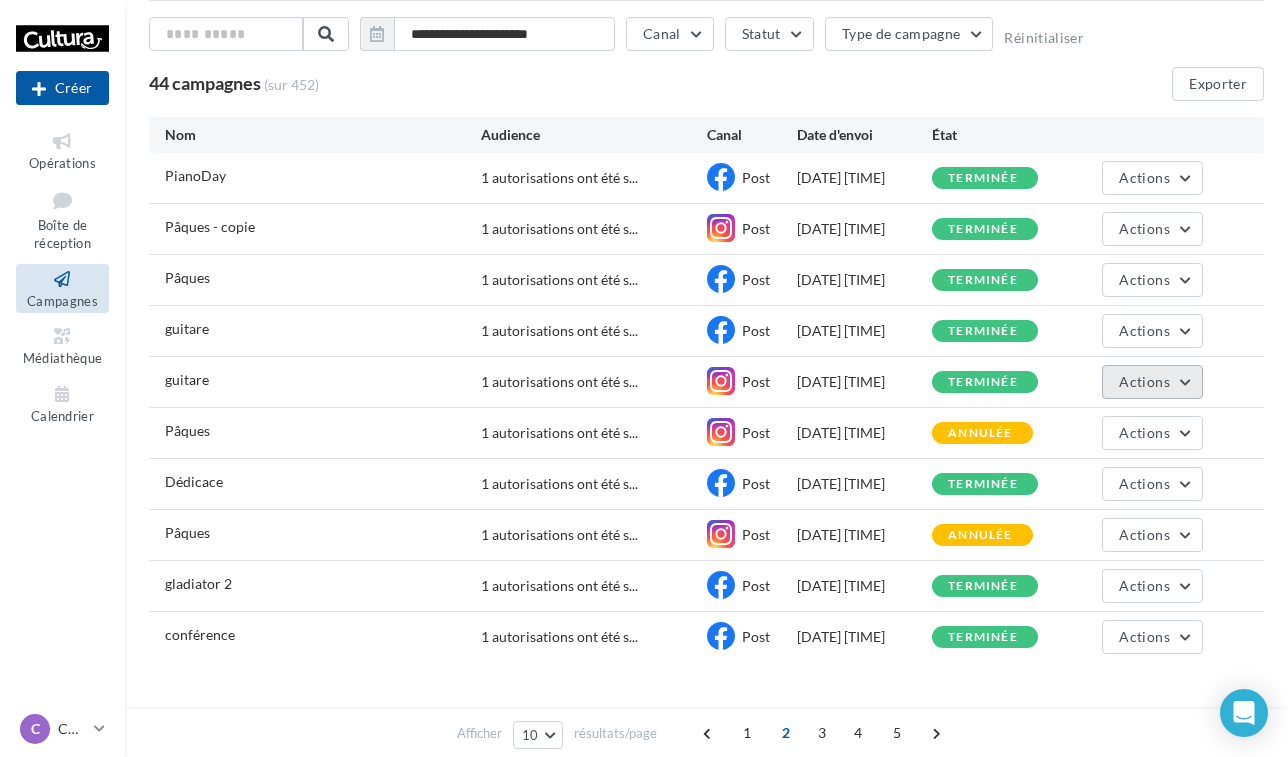 click on "Actions" at bounding box center [1144, 381] 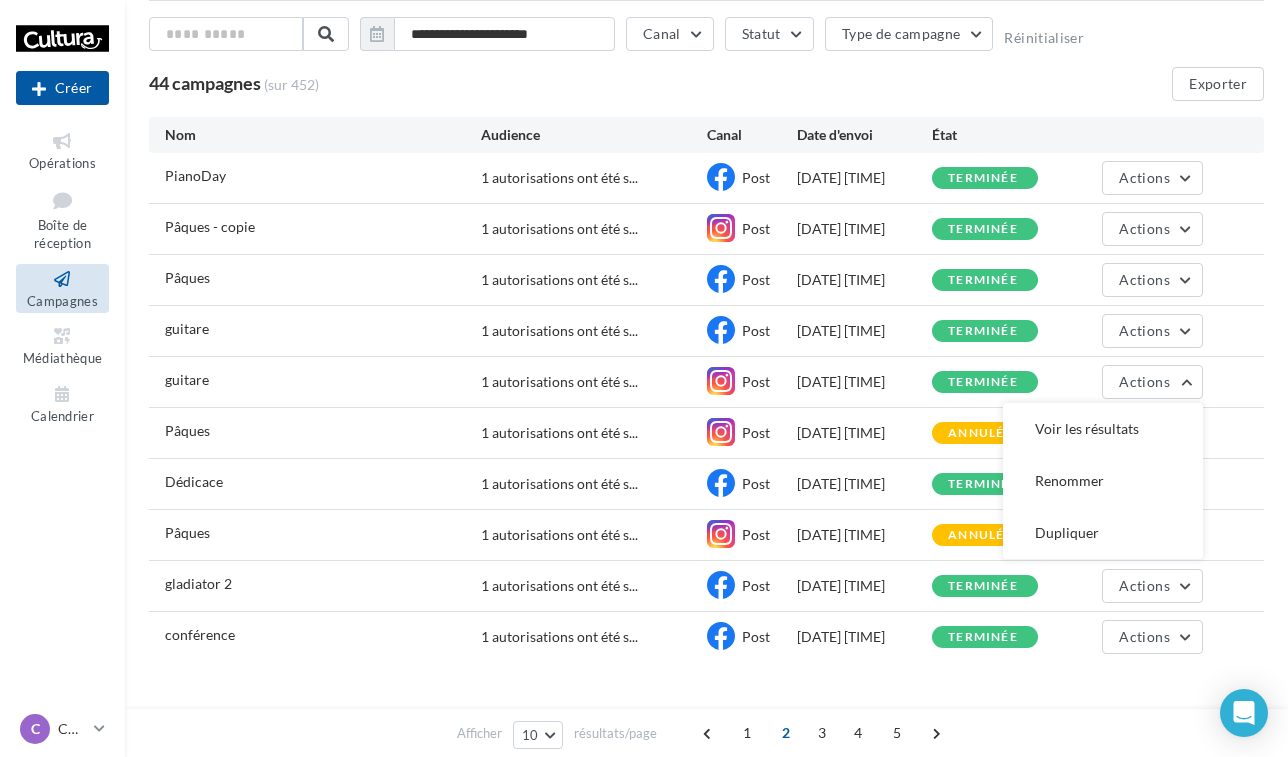 click on "Voir les résultats" at bounding box center [1103, 429] 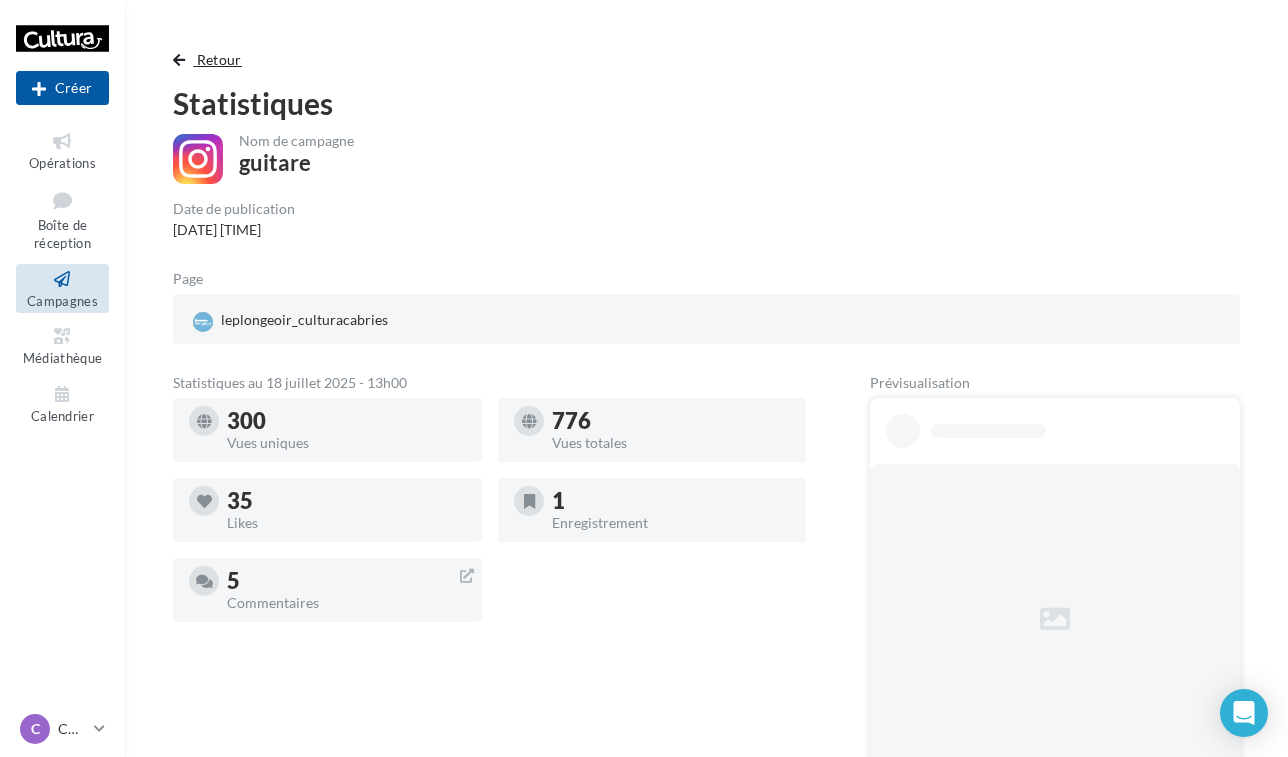 click on "Retour" at bounding box center (219, 59) 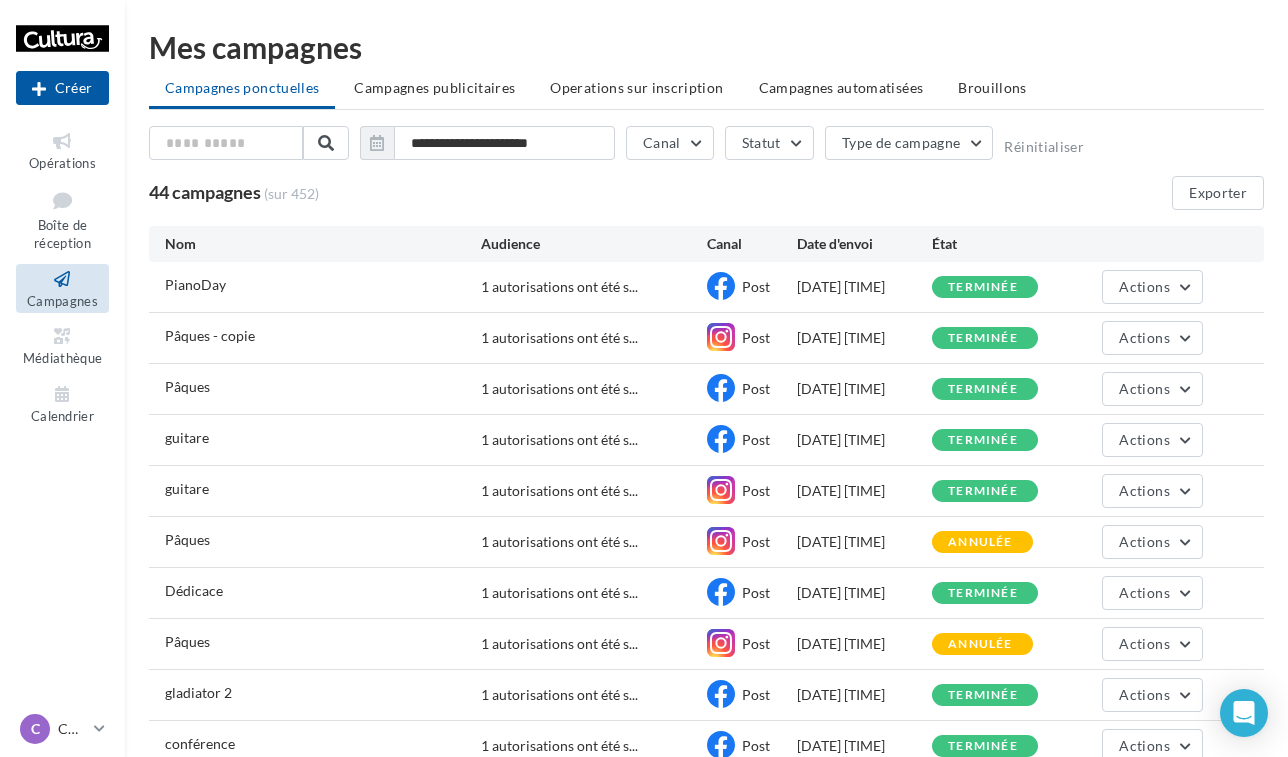 scroll, scrollTop: 109, scrollLeft: 0, axis: vertical 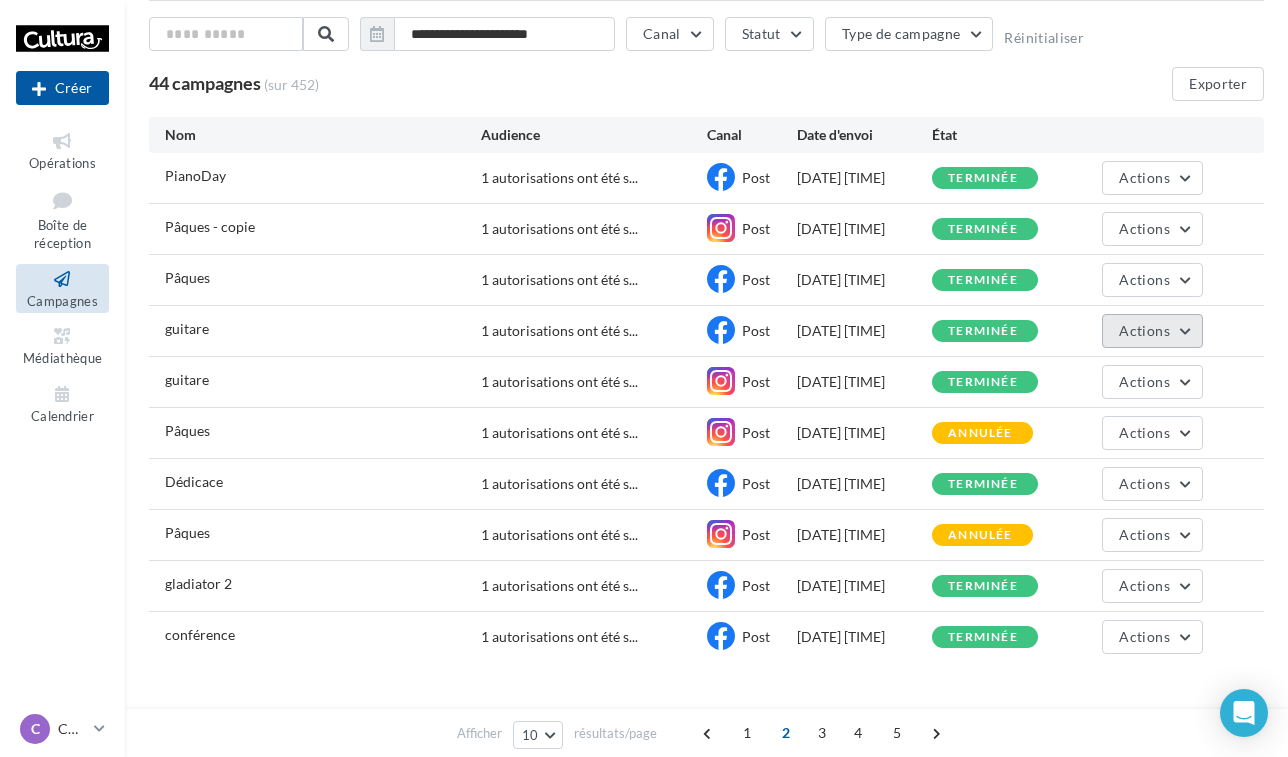 click on "Actions" at bounding box center (1144, 330) 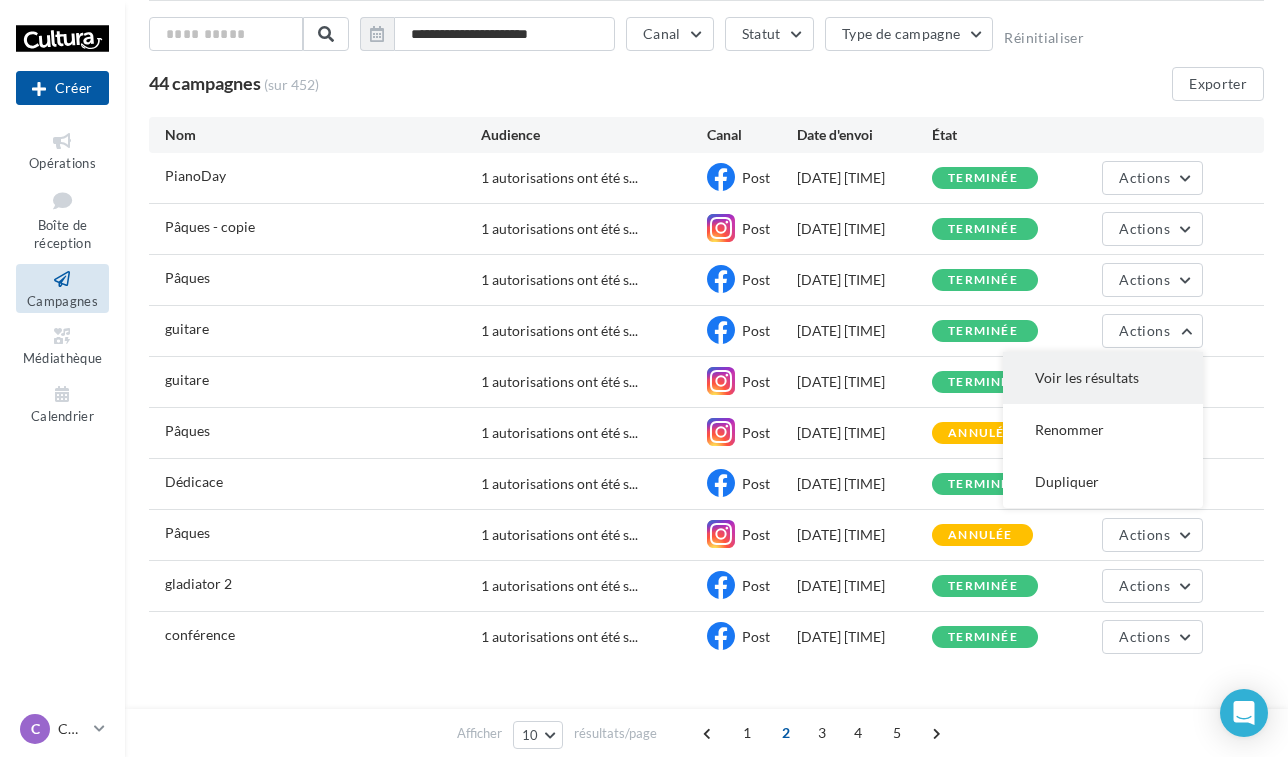 click on "Voir les résultats" at bounding box center (1103, 378) 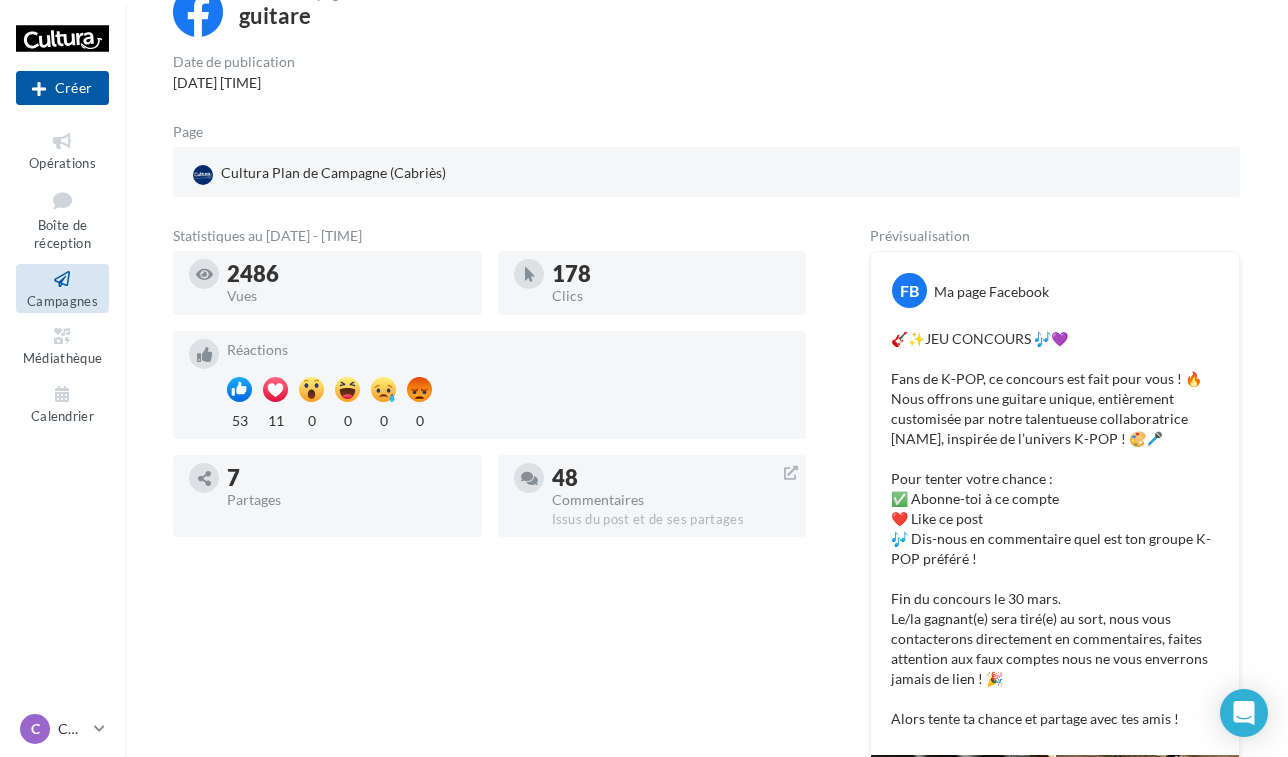 scroll, scrollTop: 191, scrollLeft: 0, axis: vertical 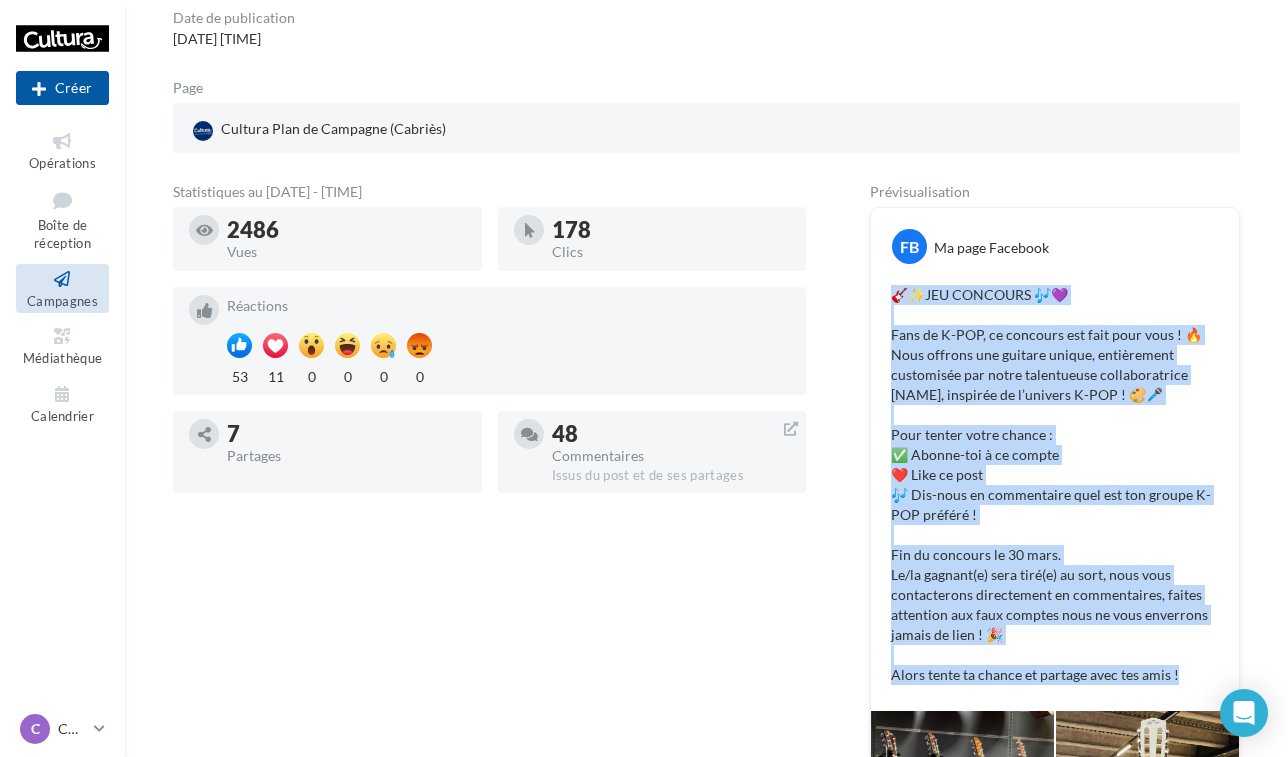 drag, startPoint x: 892, startPoint y: 483, endPoint x: 1181, endPoint y: 670, distance: 344.22375 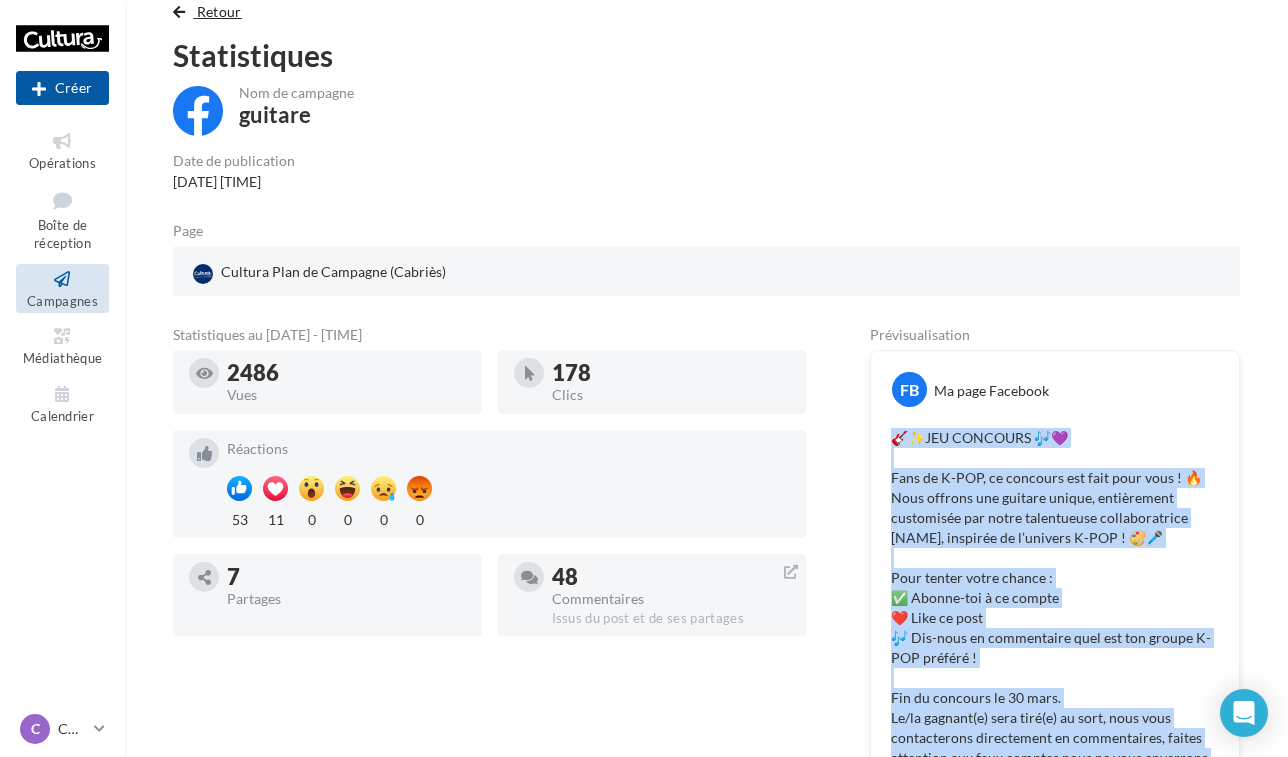click on "Retour" at bounding box center (211, 12) 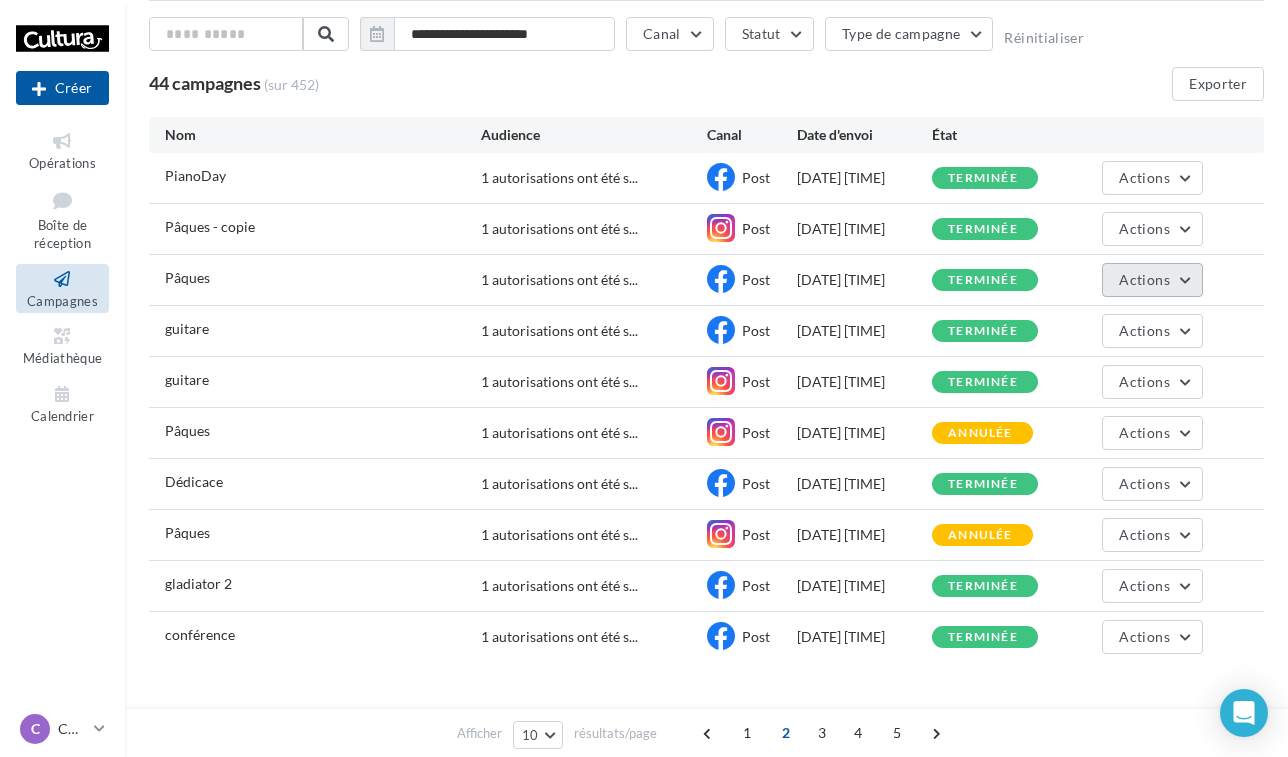 click on "Actions" at bounding box center [1144, 279] 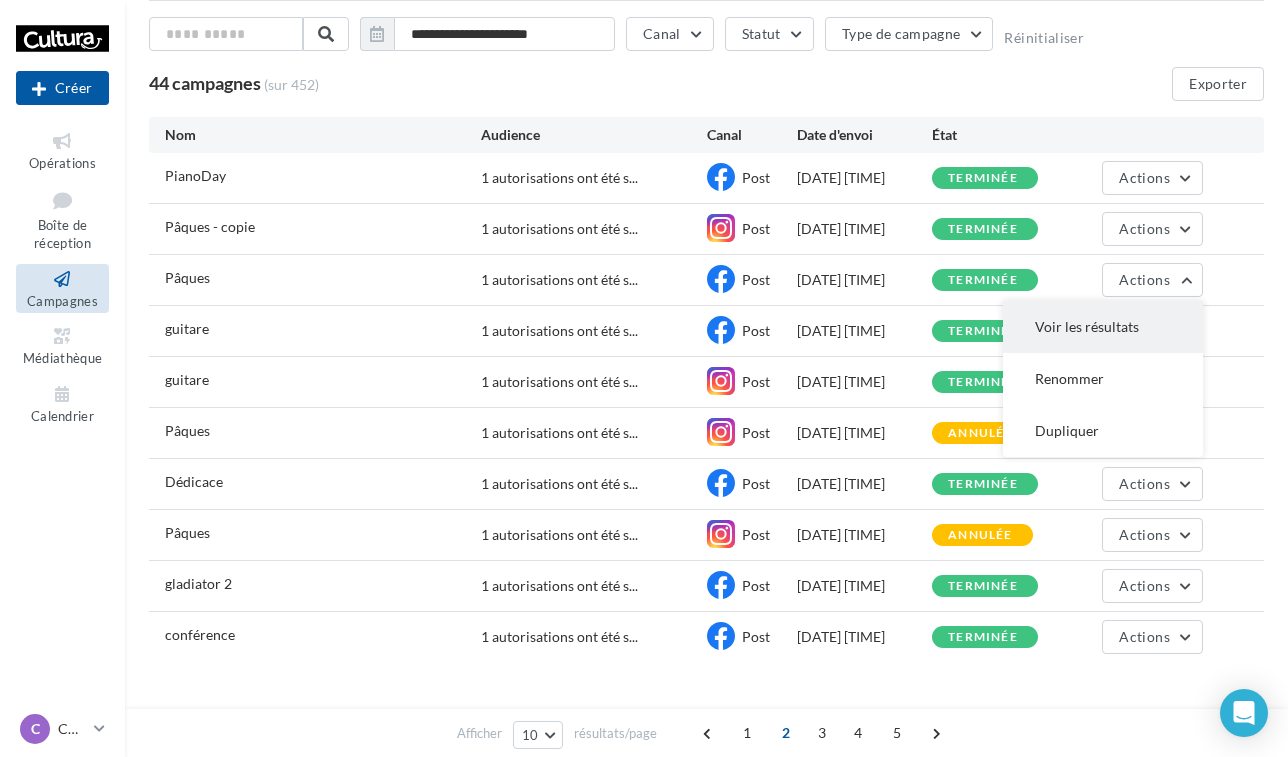 click on "Voir les résultats" at bounding box center (1103, 327) 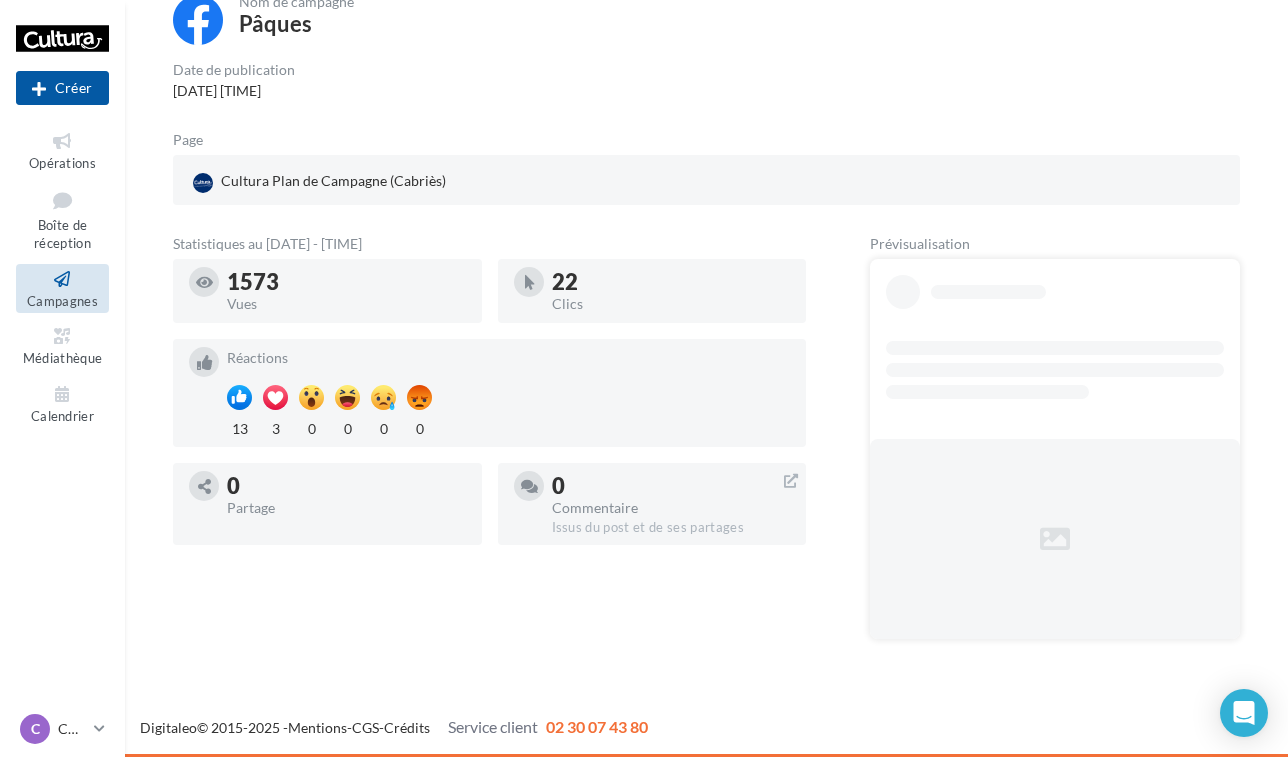 scroll, scrollTop: 113, scrollLeft: 0, axis: vertical 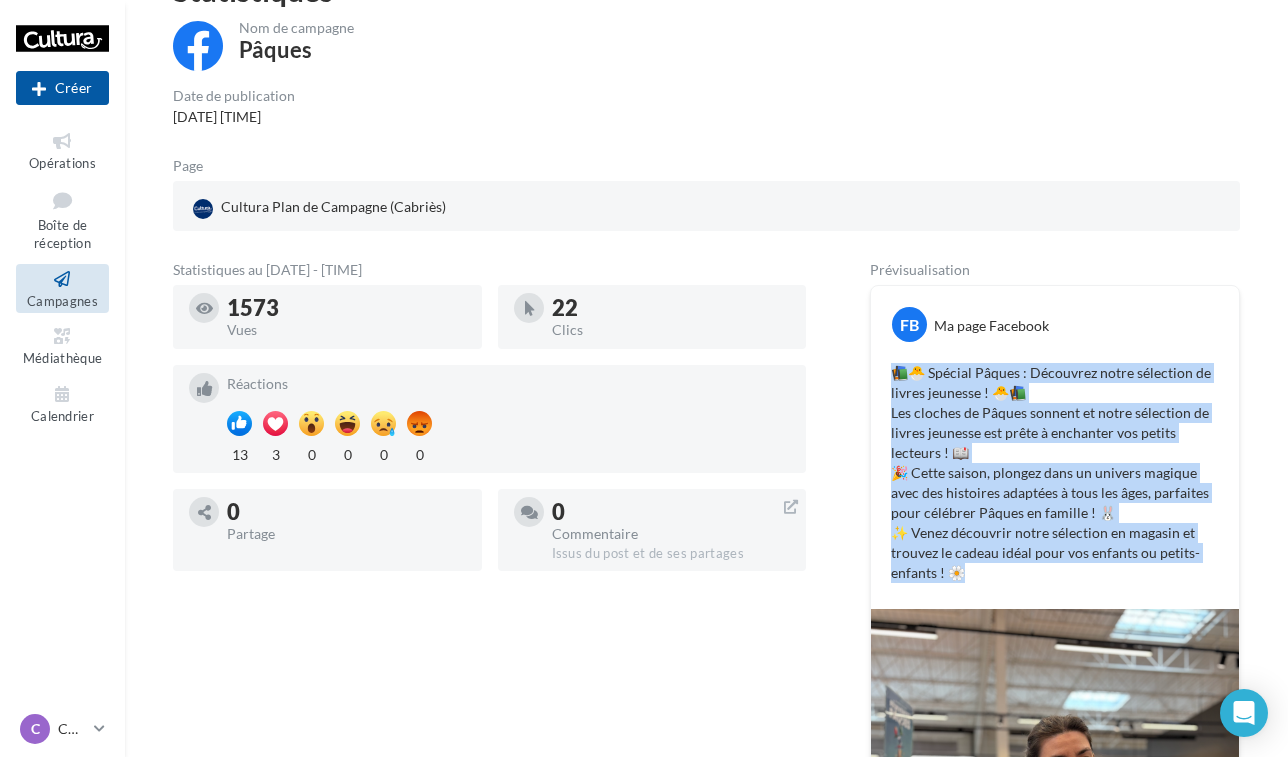 drag, startPoint x: 885, startPoint y: 353, endPoint x: 1030, endPoint y: 588, distance: 276.13403 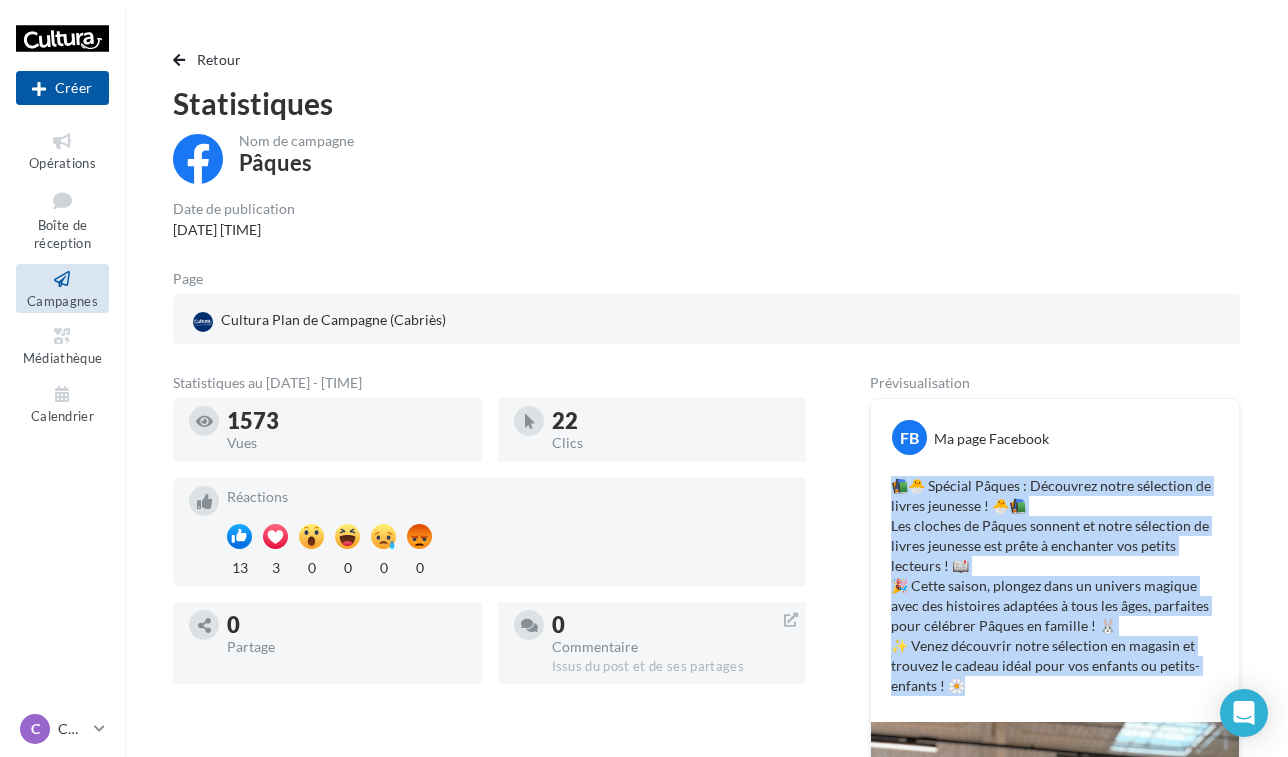 scroll, scrollTop: 0, scrollLeft: 0, axis: both 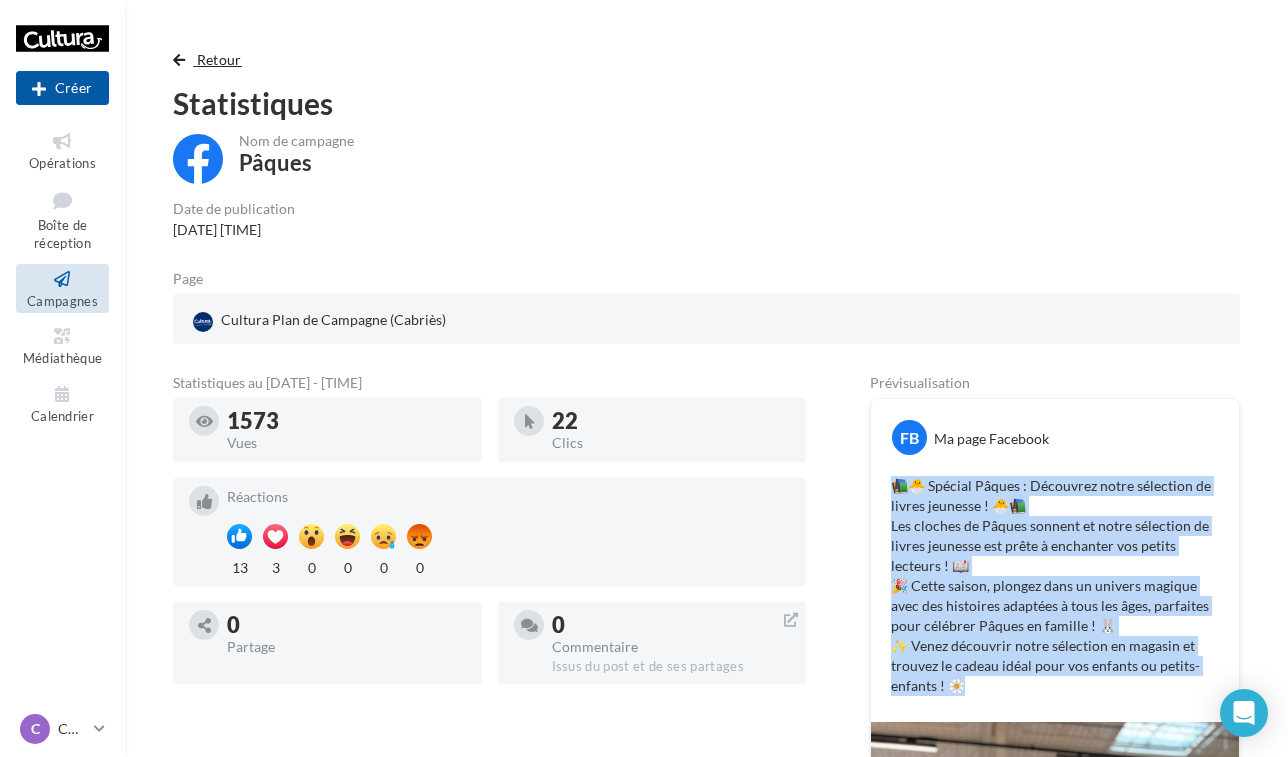 click on "Retour" at bounding box center [219, 59] 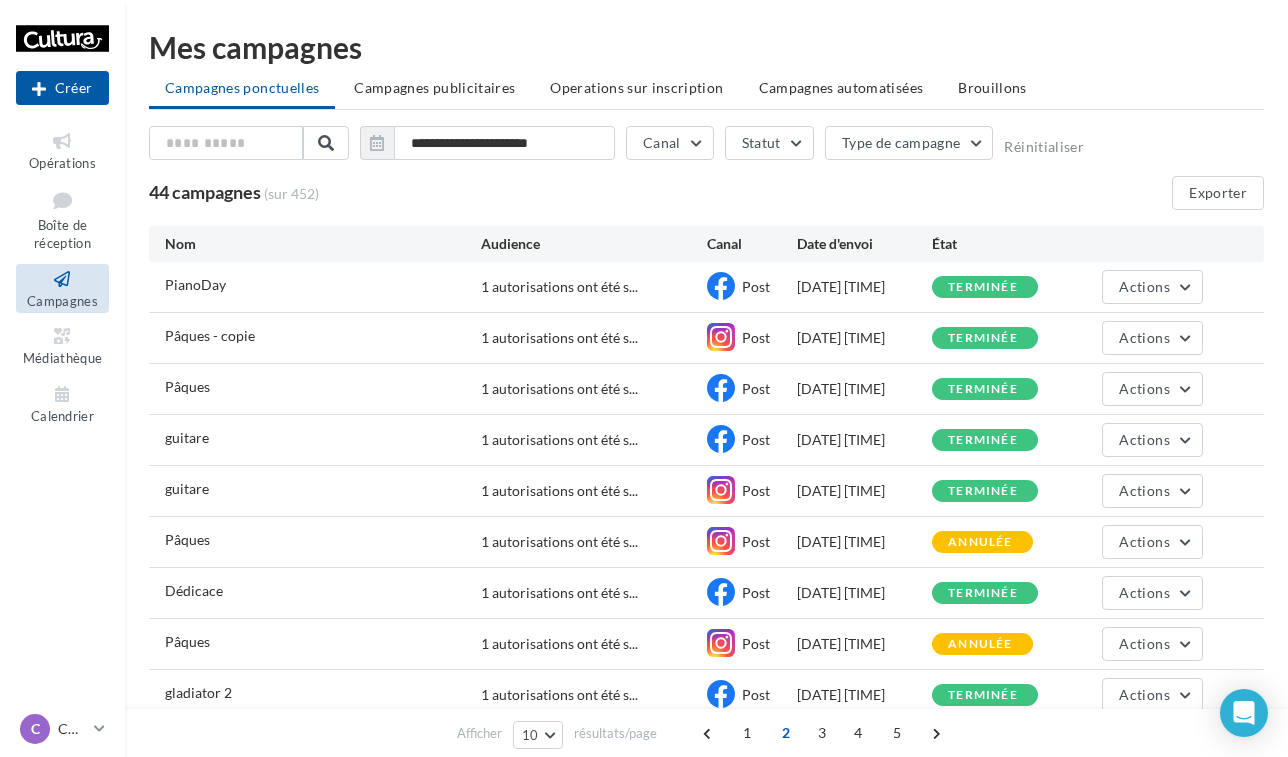 scroll, scrollTop: 109, scrollLeft: 0, axis: vertical 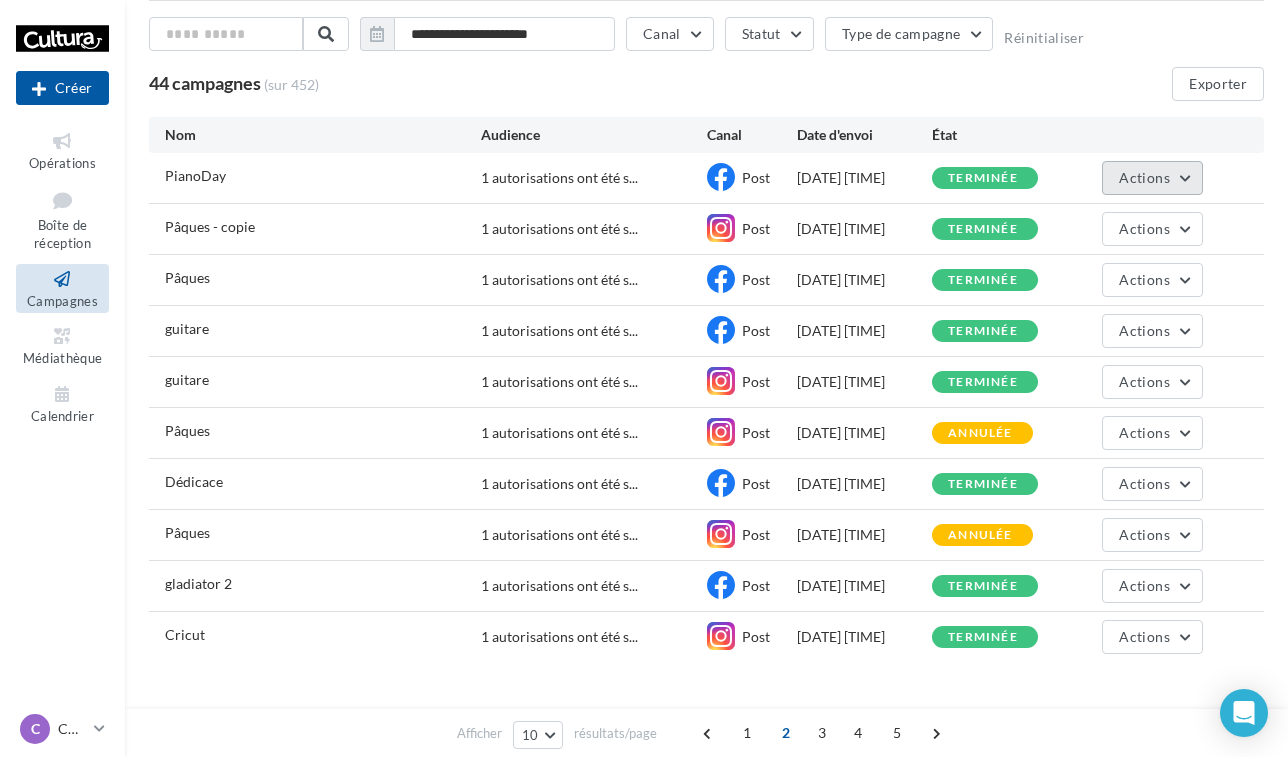 click on "Actions" at bounding box center (1144, 177) 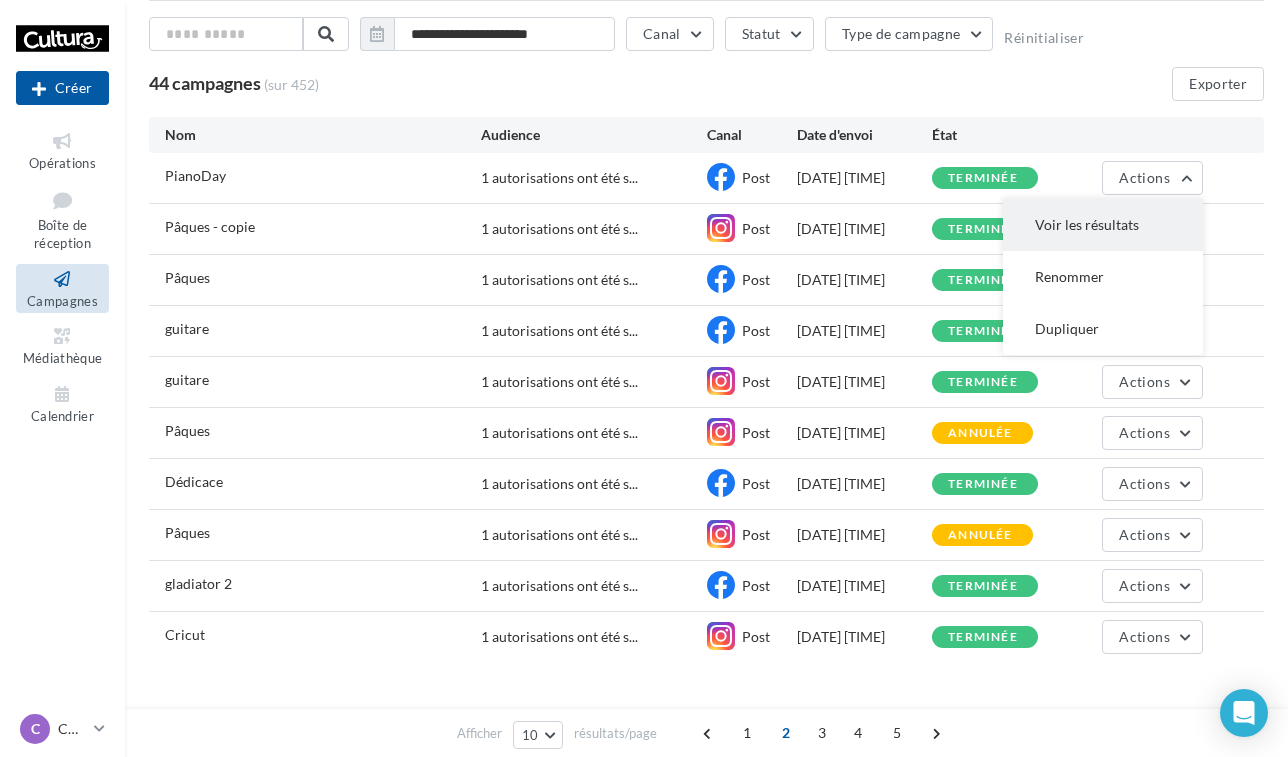 click on "Voir les résultats" at bounding box center (1103, 225) 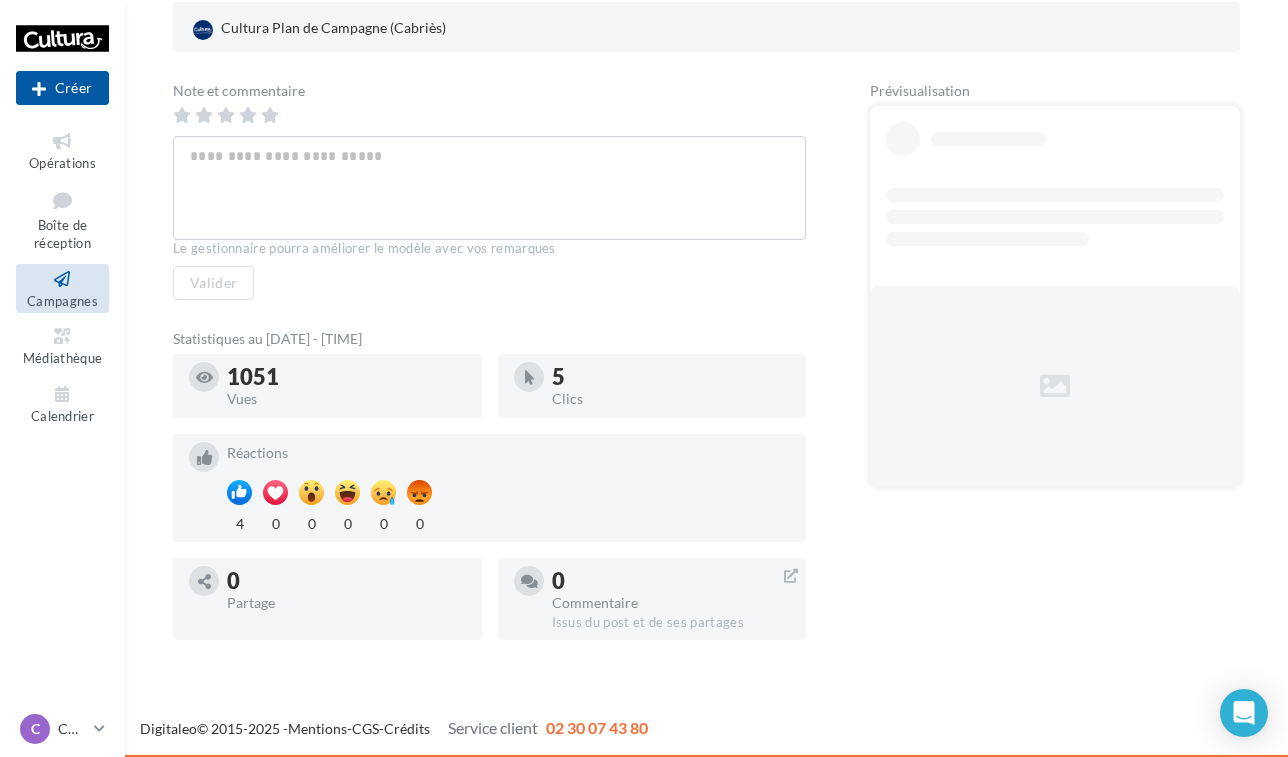 scroll, scrollTop: 291, scrollLeft: 0, axis: vertical 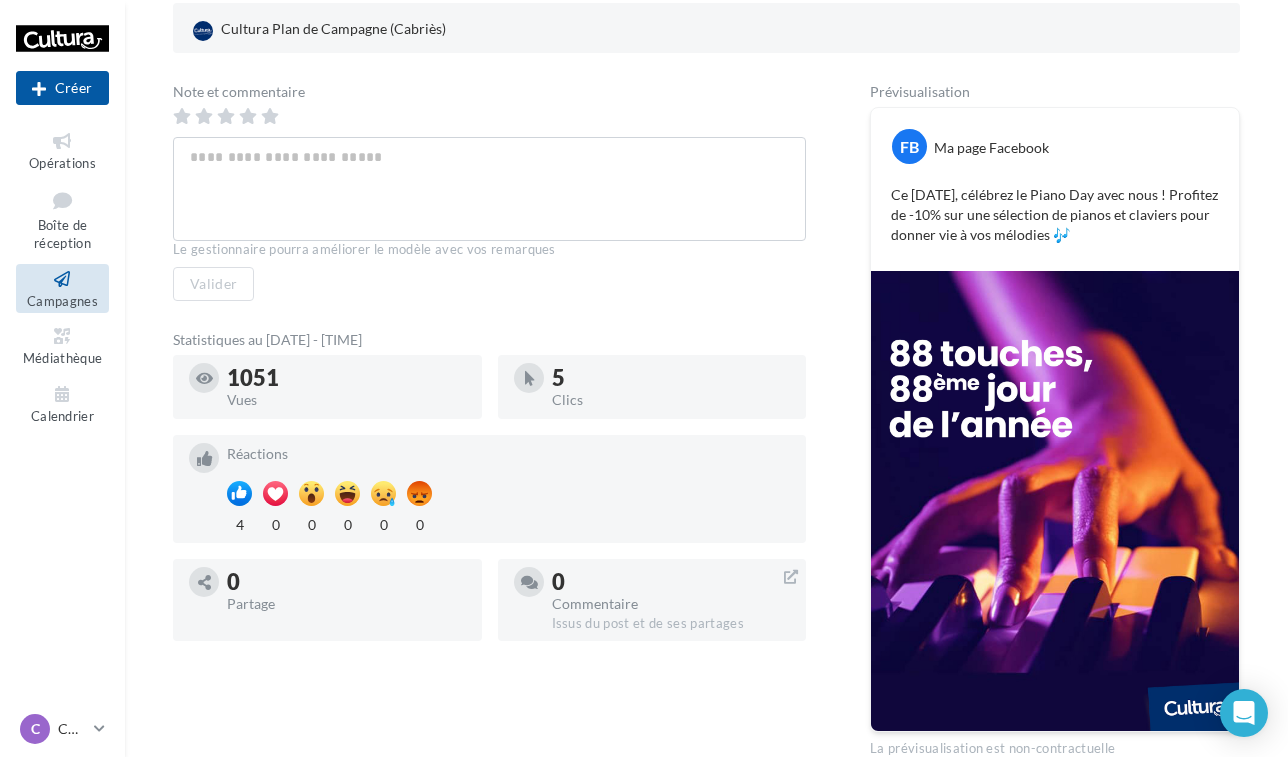 drag, startPoint x: 883, startPoint y: 196, endPoint x: 1076, endPoint y: 258, distance: 202.71408 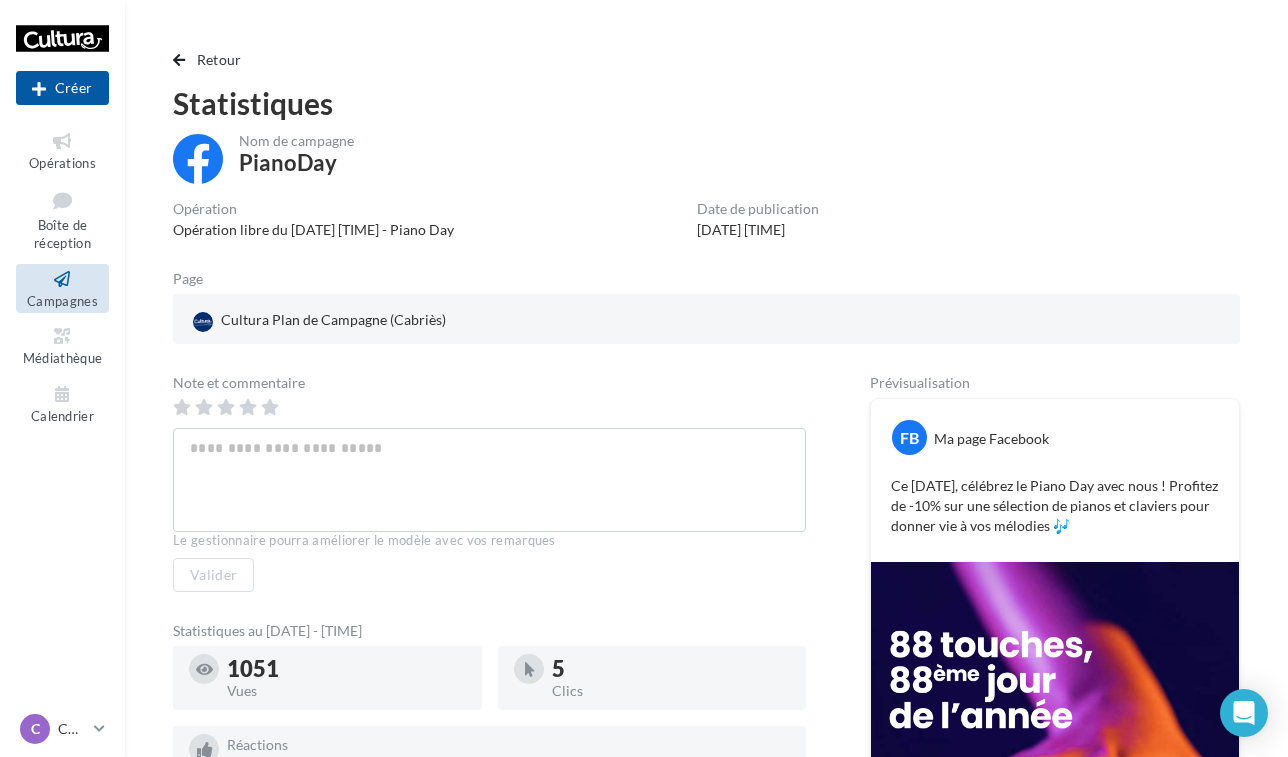 scroll, scrollTop: 0, scrollLeft: 0, axis: both 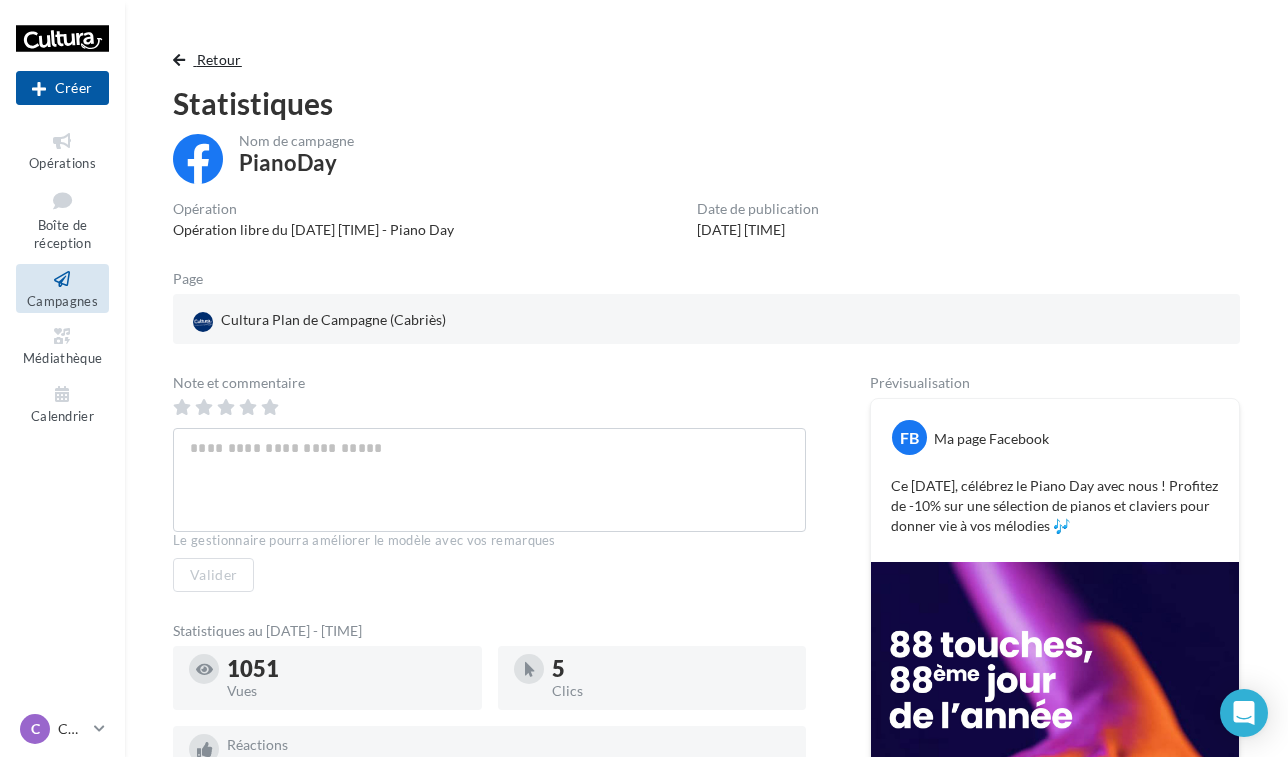 click on "Retour" at bounding box center [219, 59] 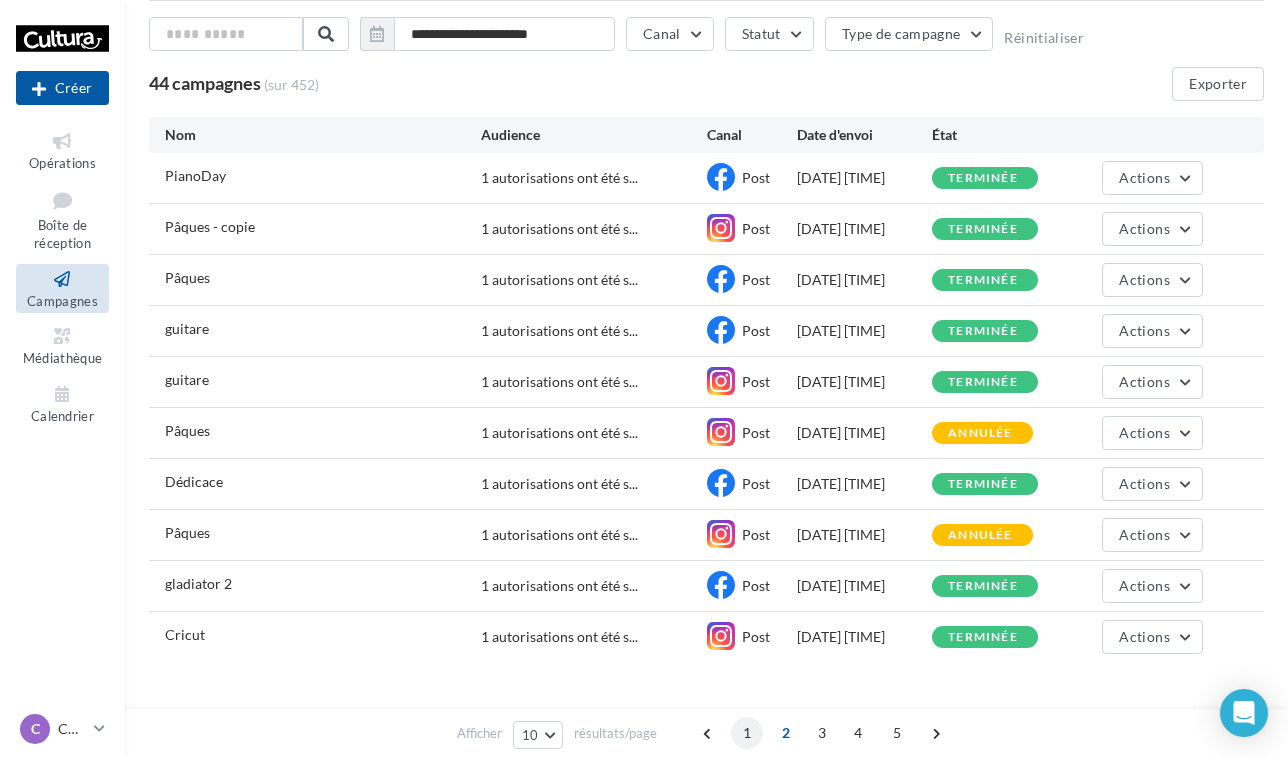 click on "1" at bounding box center (747, 733) 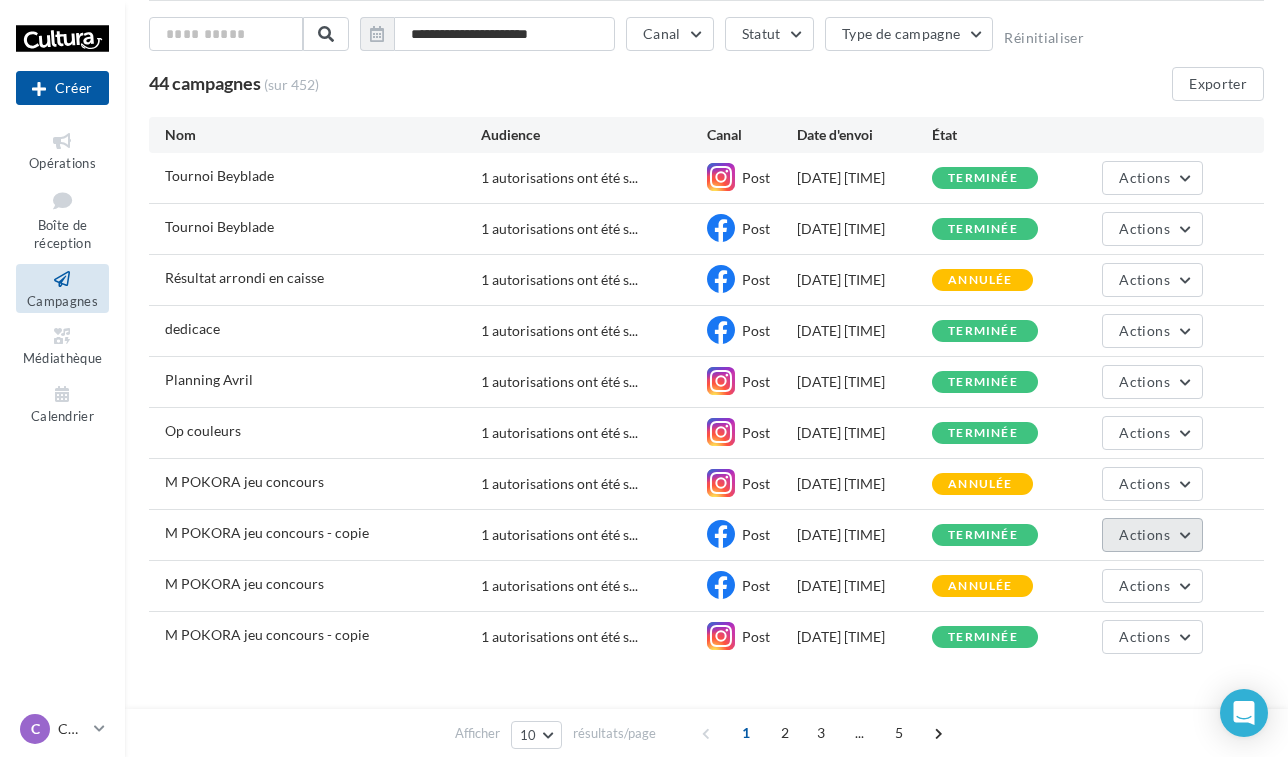click on "Actions" at bounding box center (1152, 535) 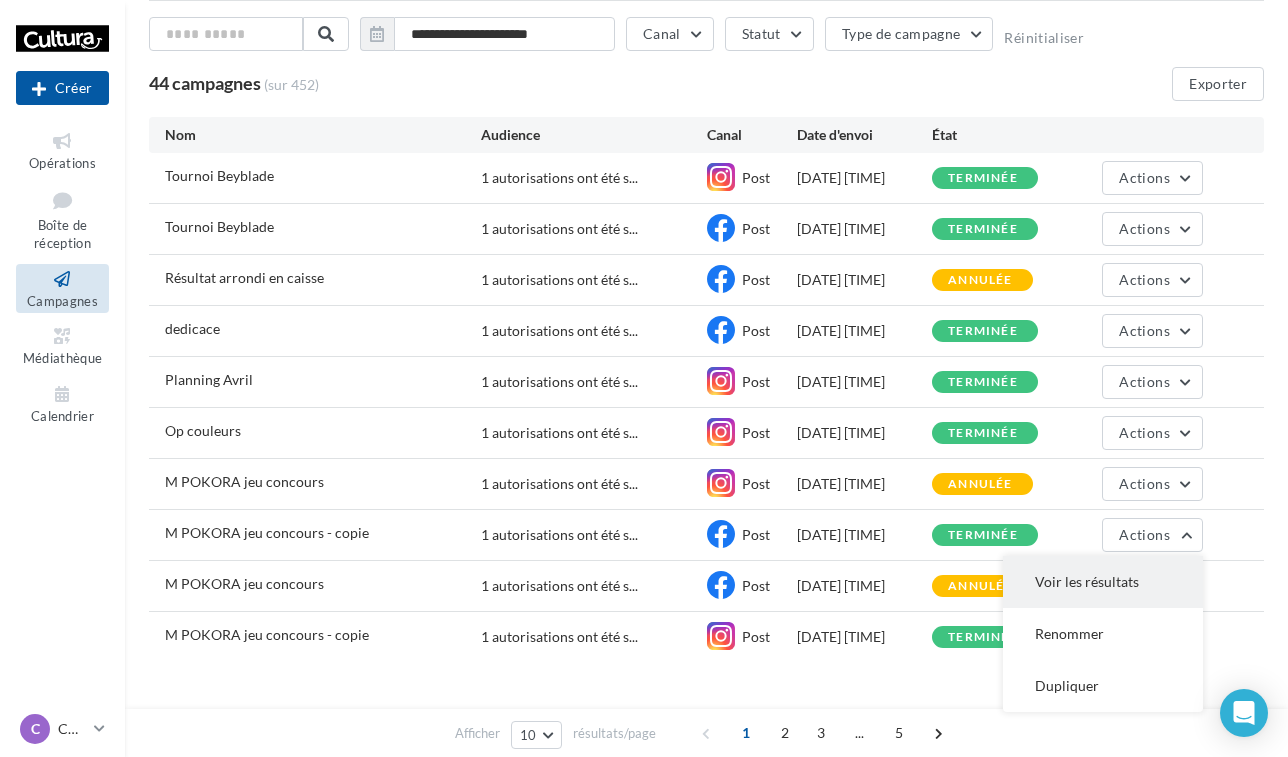 click on "Voir les résultats" at bounding box center (1103, 582) 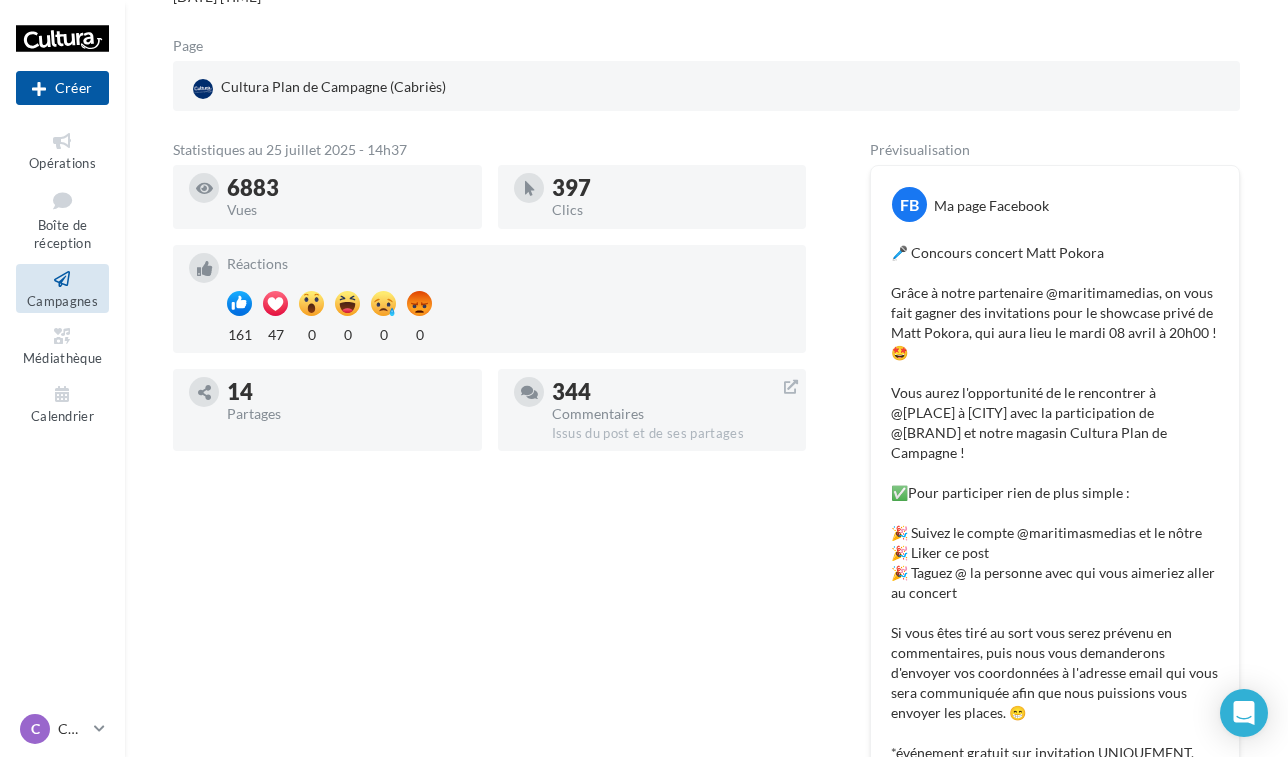 scroll, scrollTop: 310, scrollLeft: 0, axis: vertical 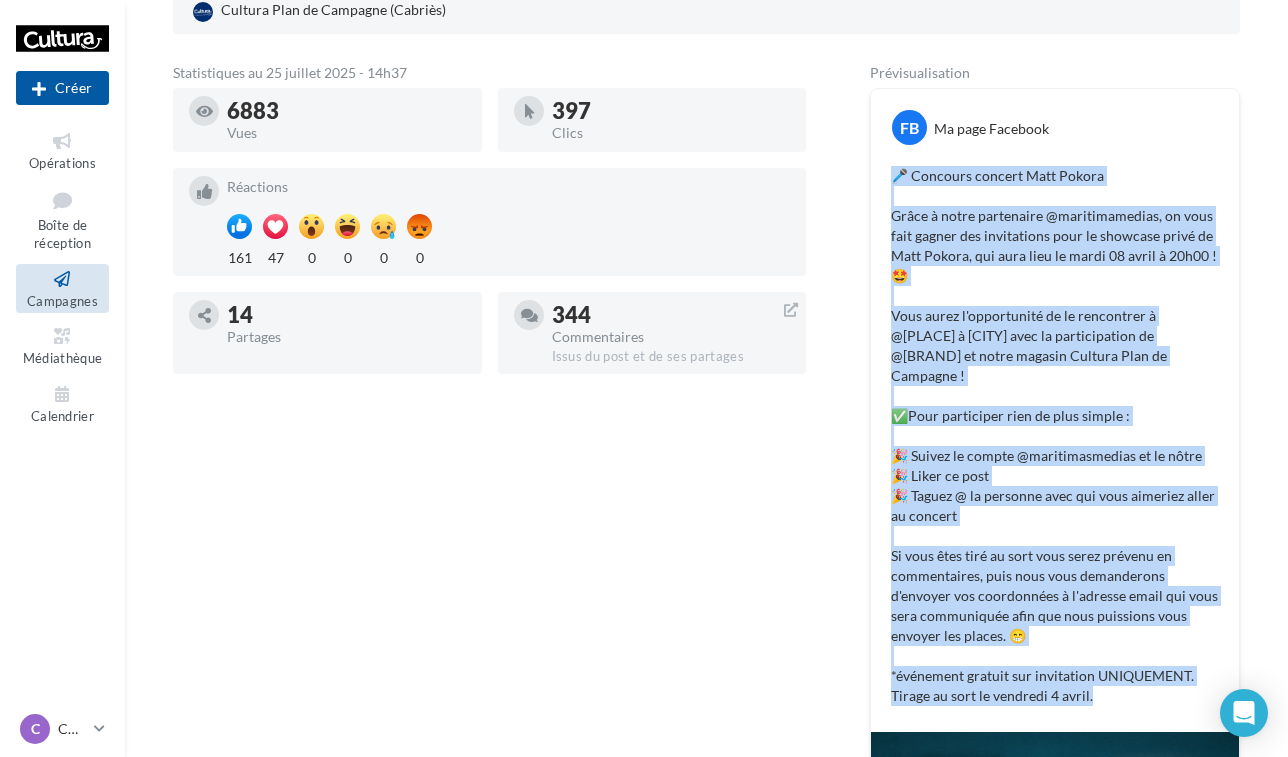drag, startPoint x: 883, startPoint y: 483, endPoint x: 1108, endPoint y: 689, distance: 305.05902 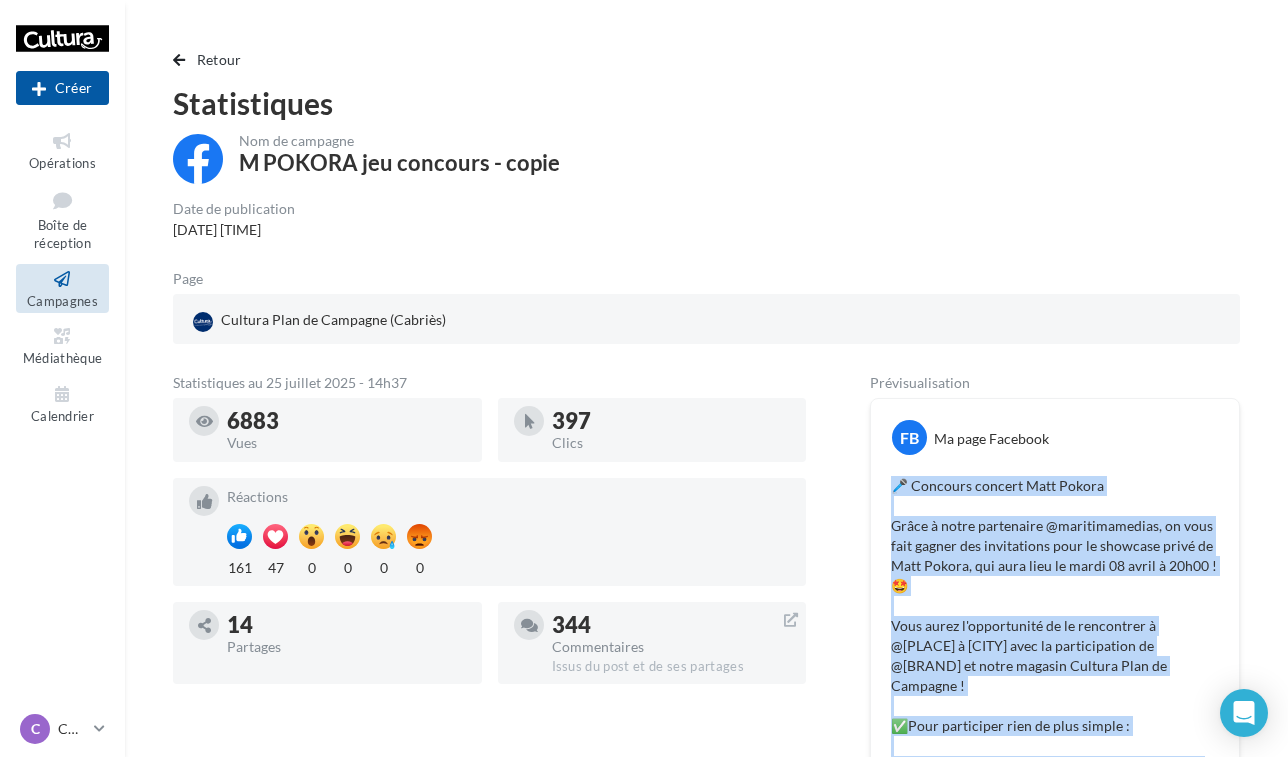 scroll, scrollTop: 0, scrollLeft: 0, axis: both 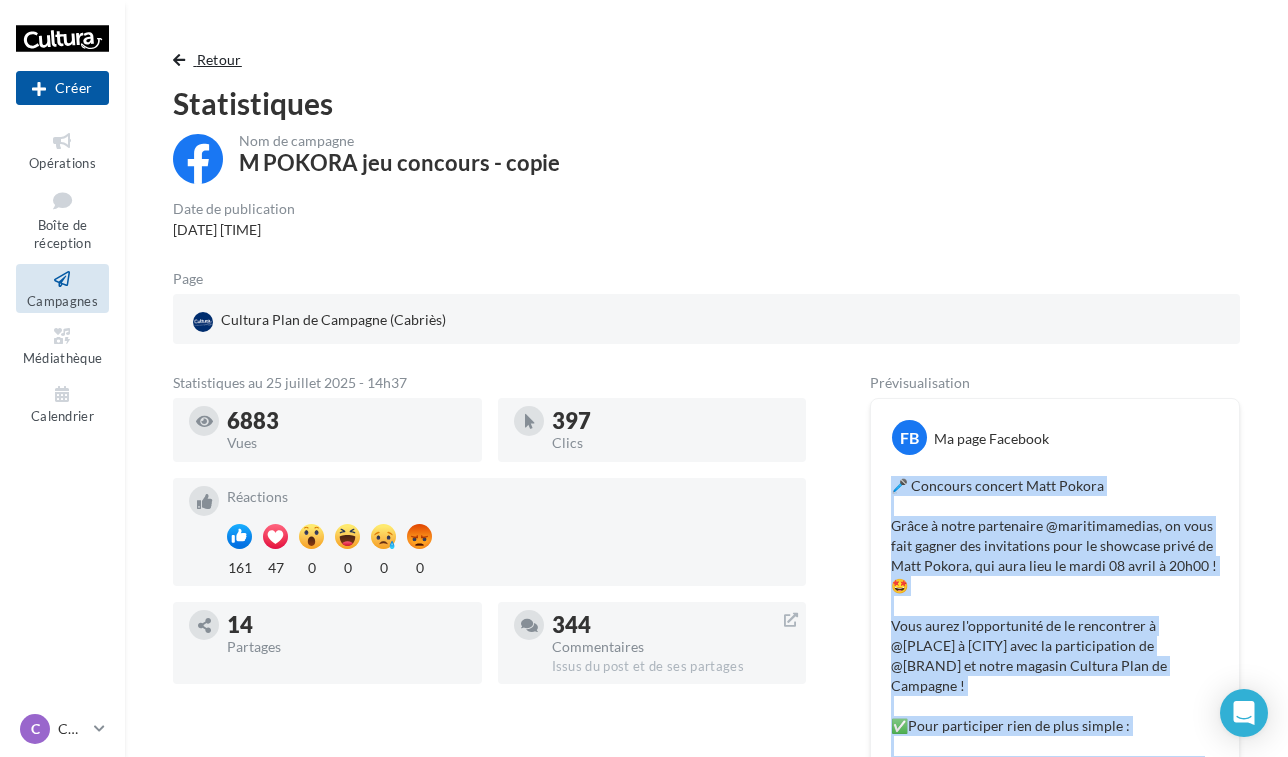 click on "Retour" at bounding box center (211, 60) 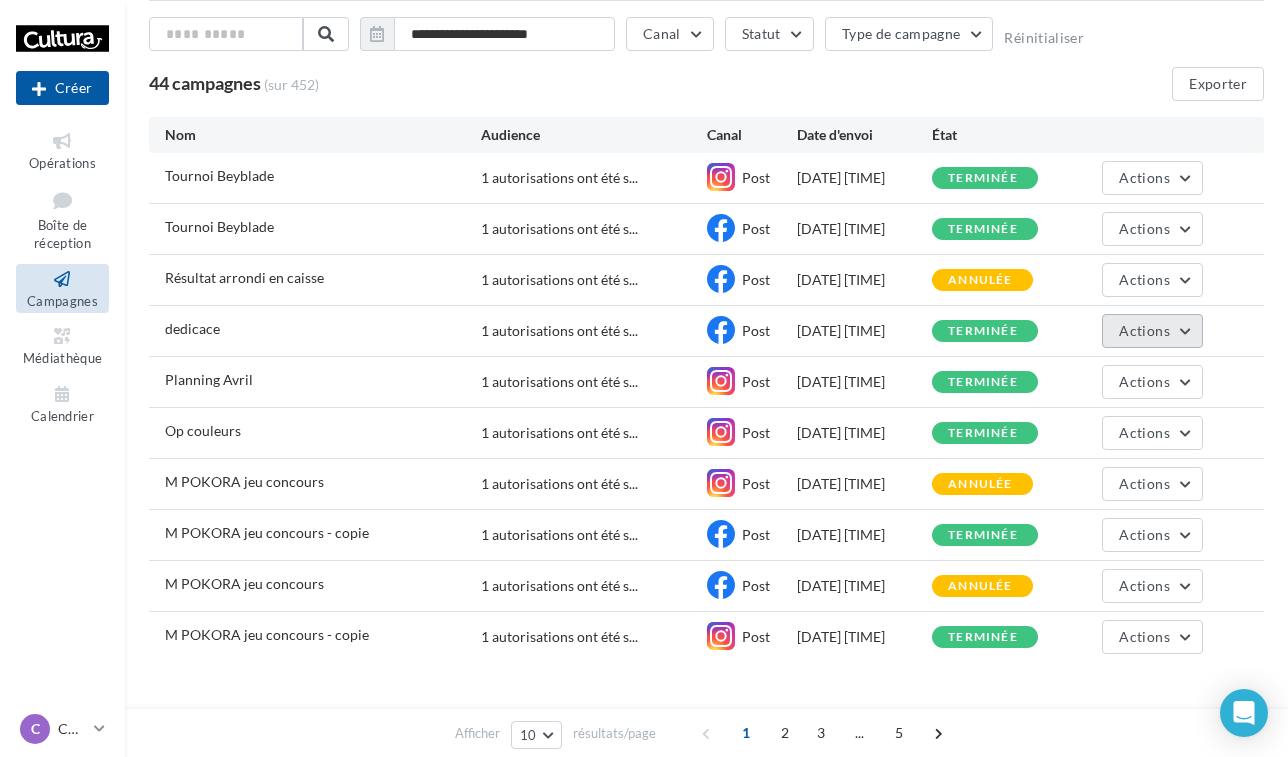 click on "Actions" at bounding box center [1144, 330] 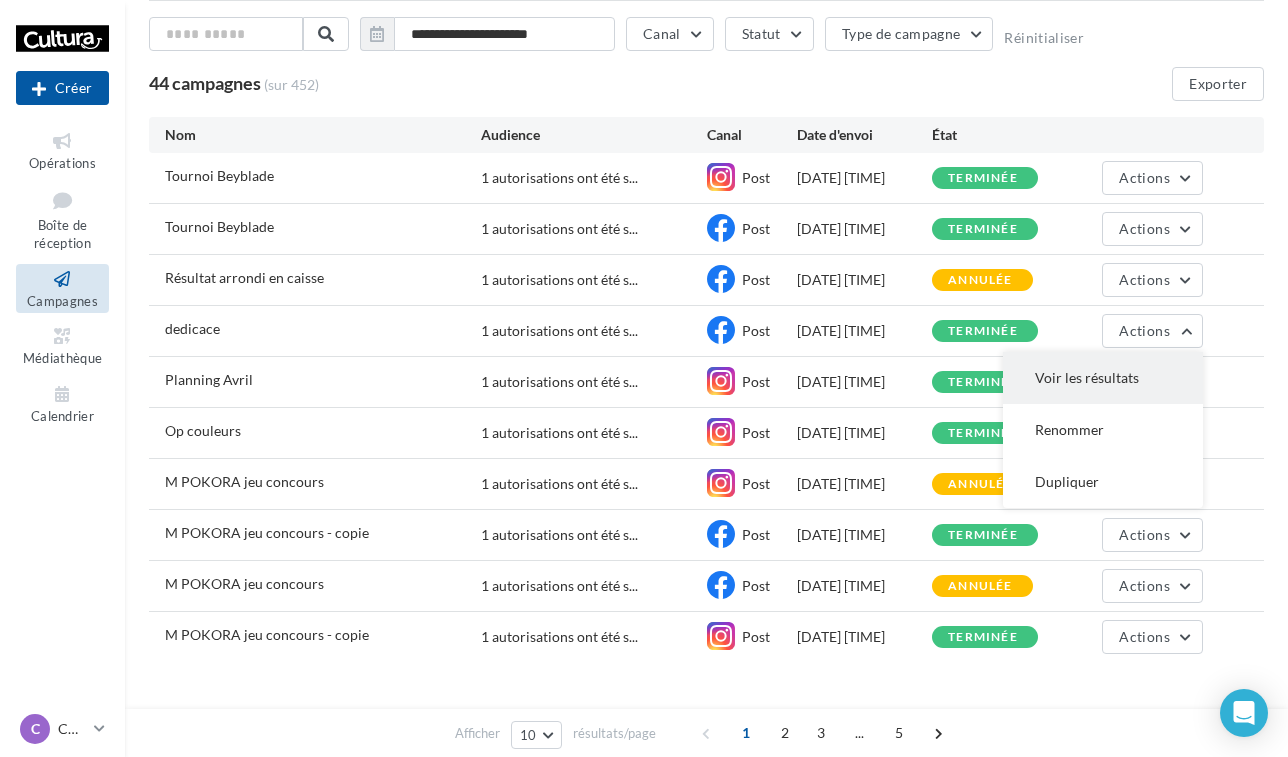 click on "Voir les résultats" at bounding box center [1103, 378] 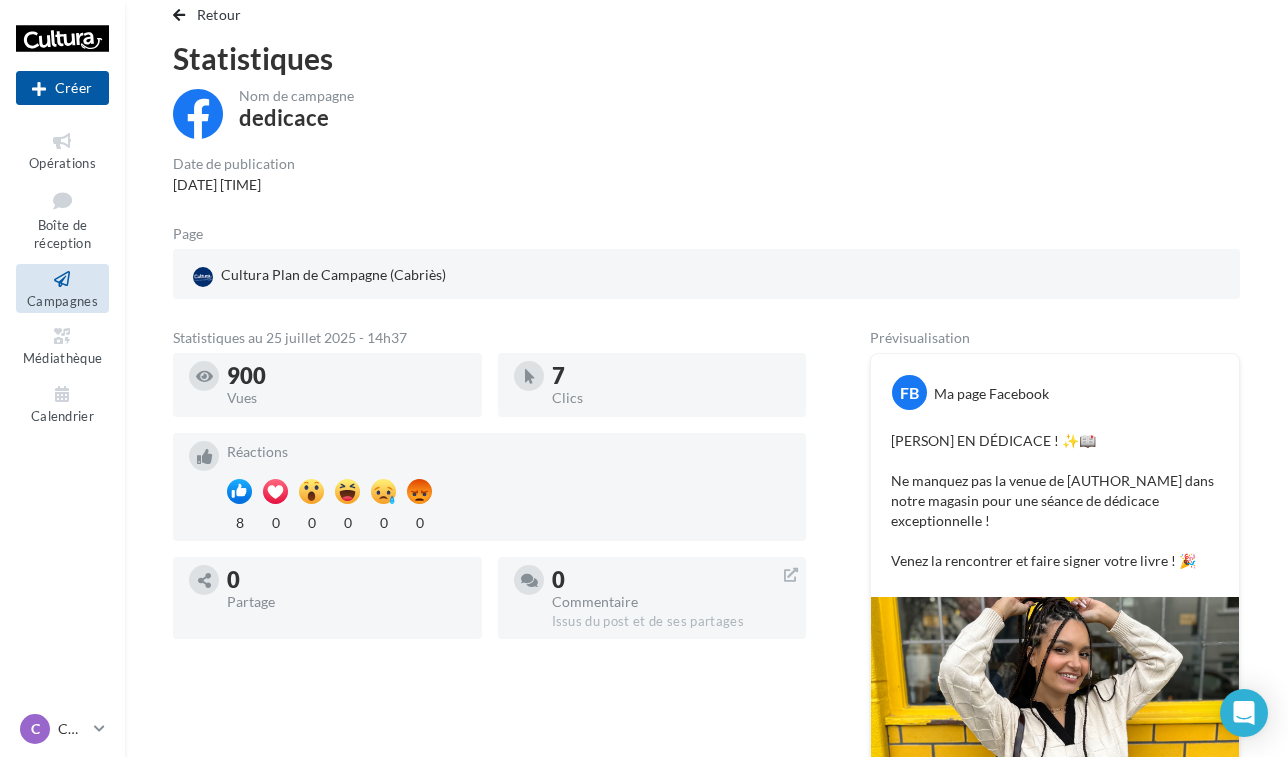 scroll, scrollTop: 44, scrollLeft: 0, axis: vertical 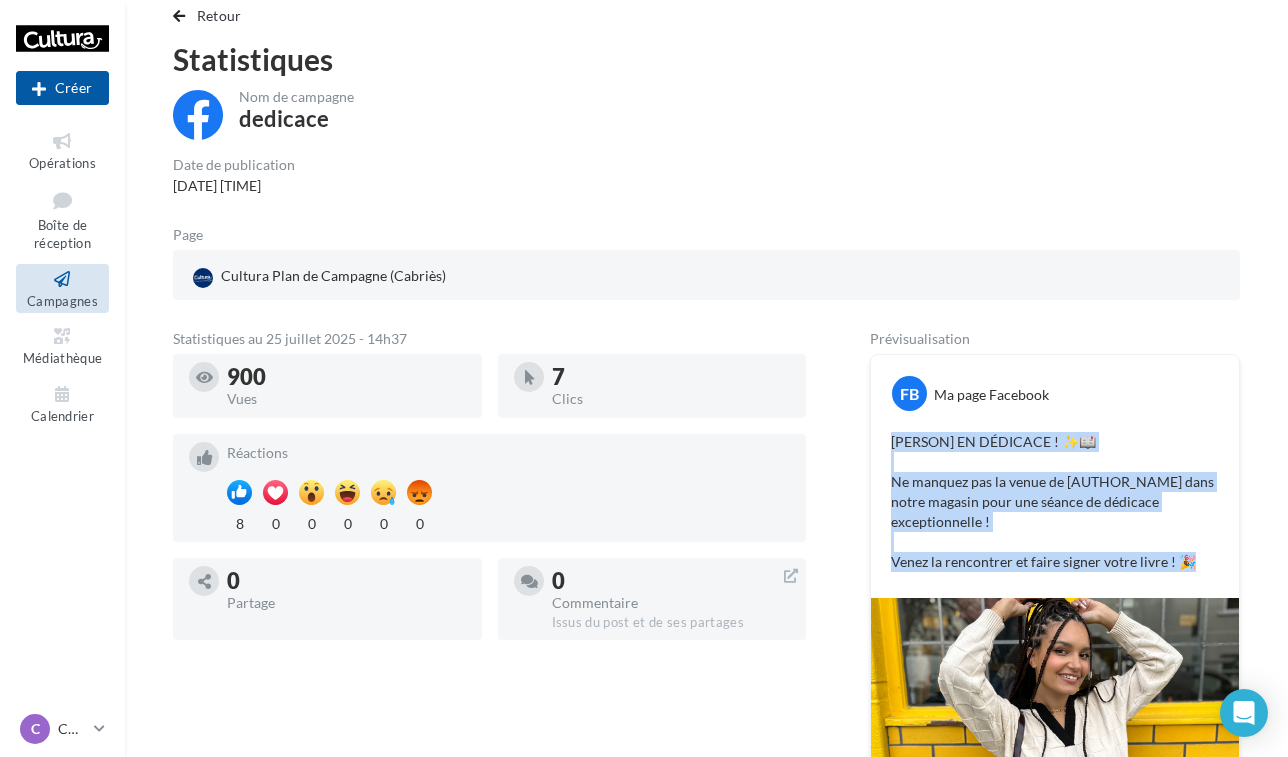 drag, startPoint x: 893, startPoint y: 437, endPoint x: 1197, endPoint y: 569, distance: 331.42117 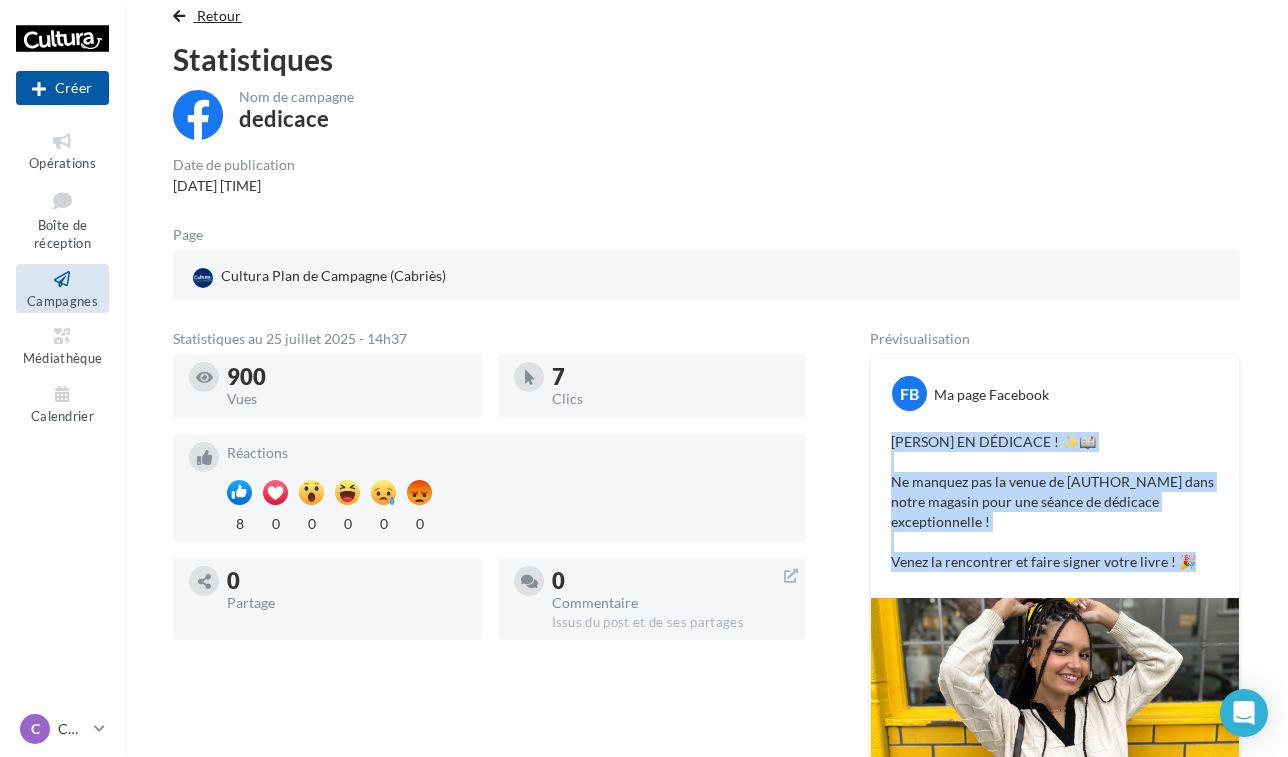 click on "Retour" at bounding box center (219, 15) 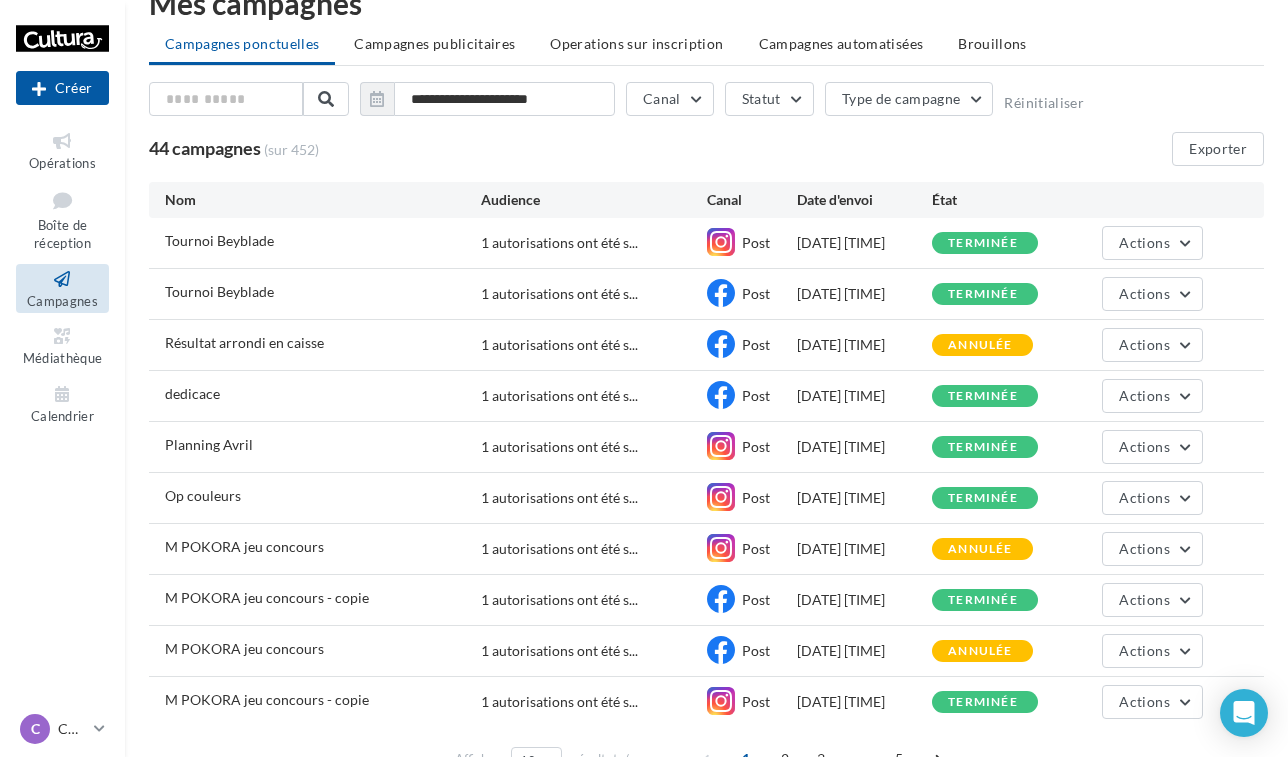 scroll, scrollTop: 109, scrollLeft: 0, axis: vertical 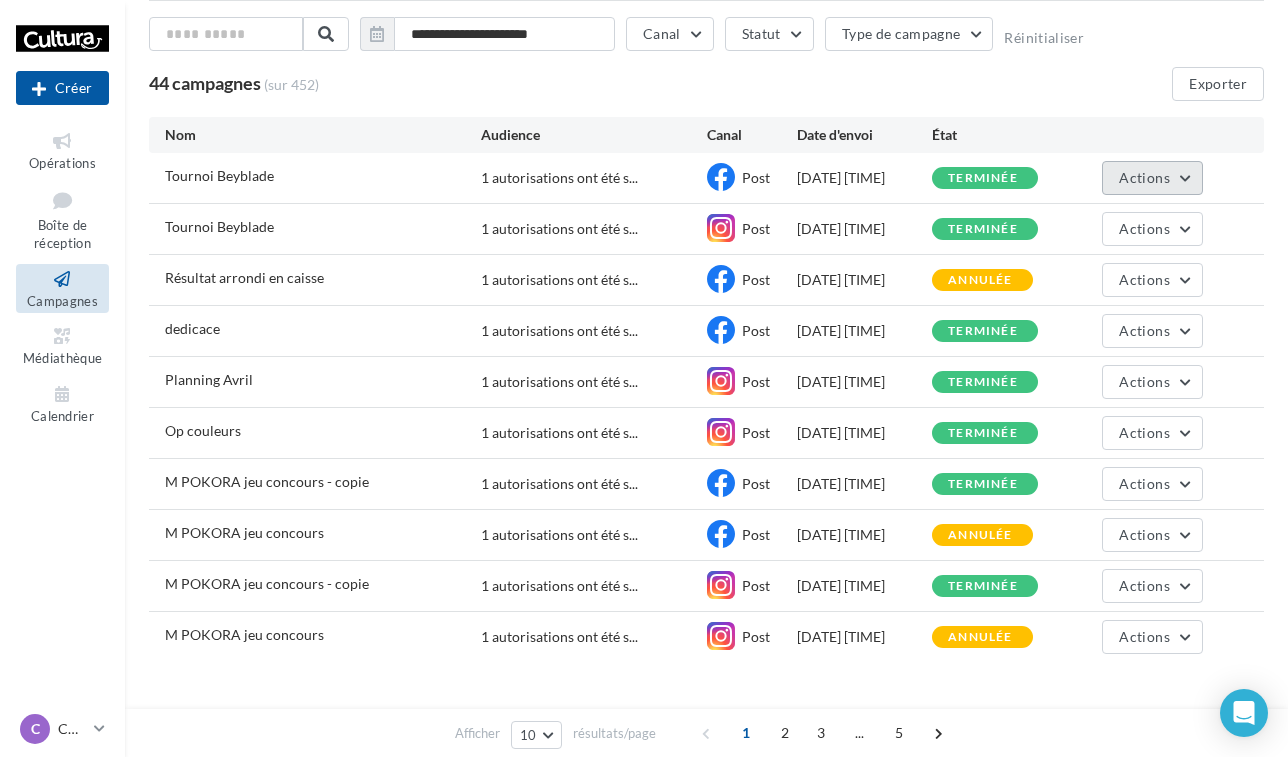 click on "Actions" at bounding box center [1144, 177] 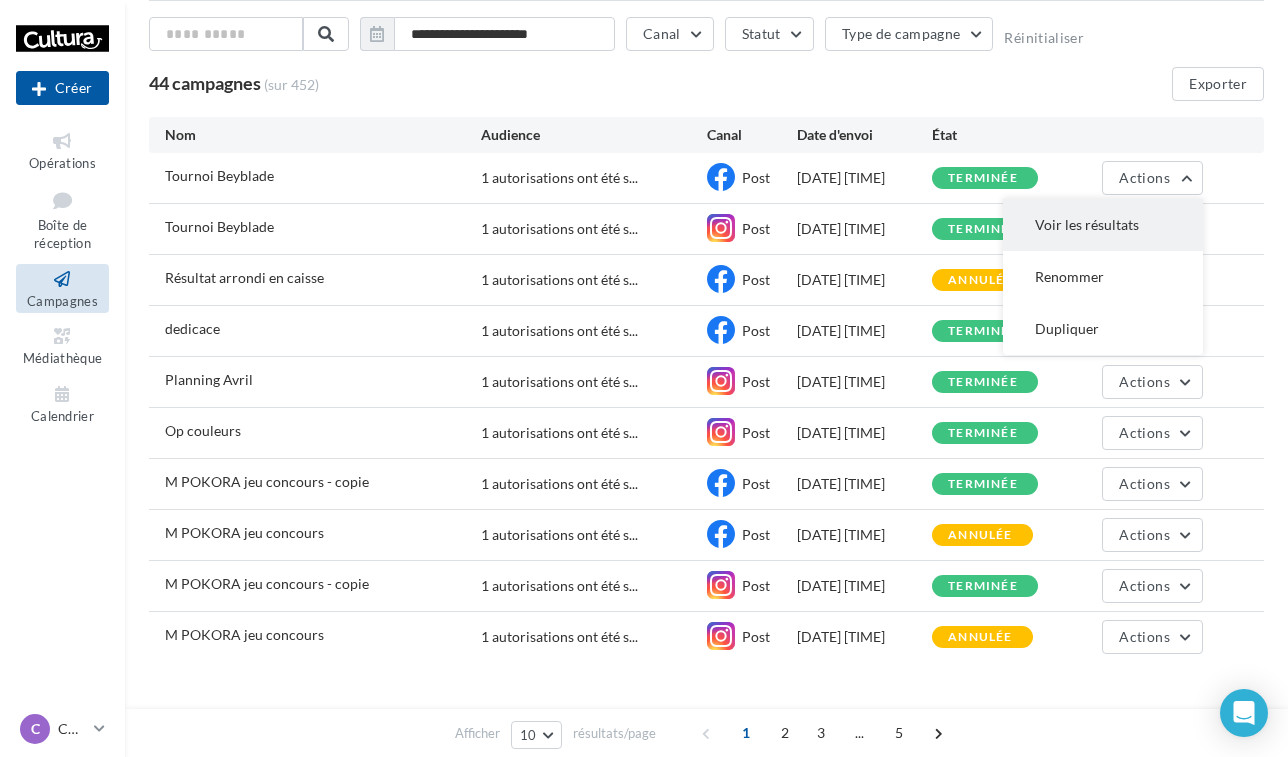 click on "Voir les résultats" at bounding box center (1103, 225) 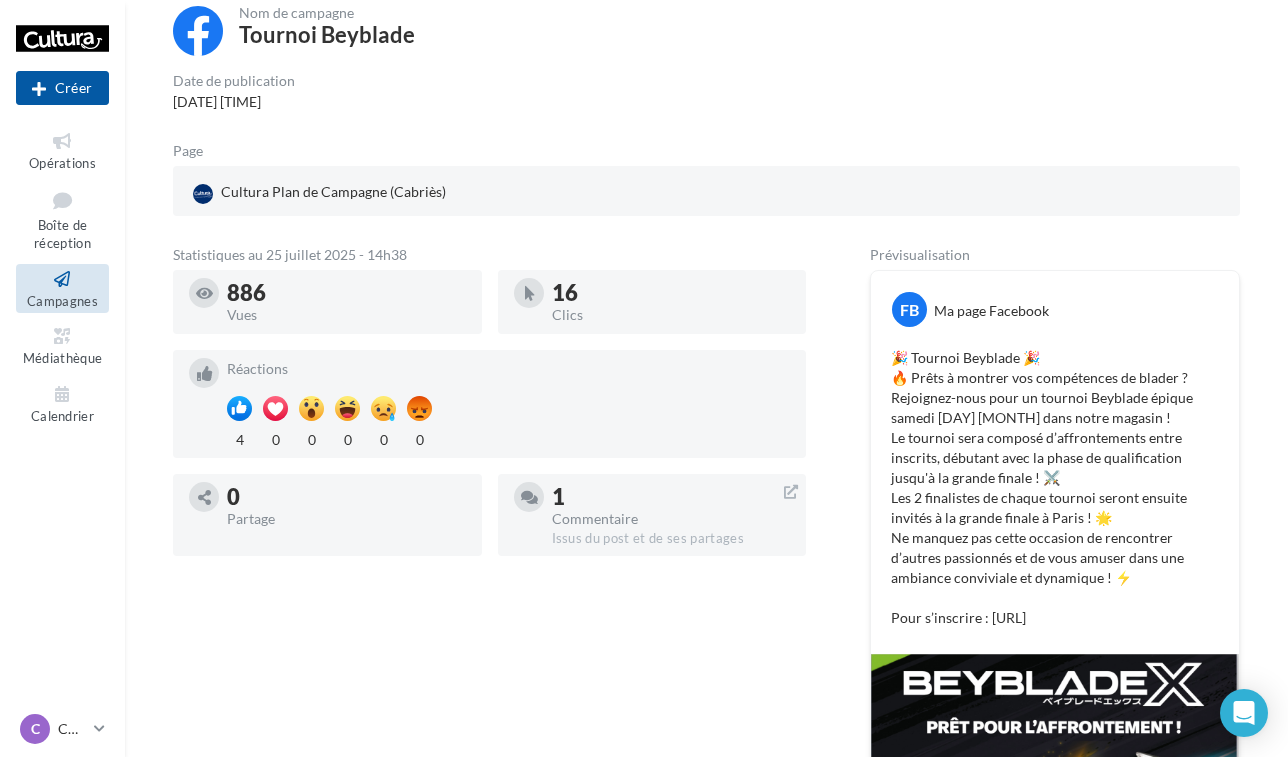 scroll, scrollTop: 137, scrollLeft: 0, axis: vertical 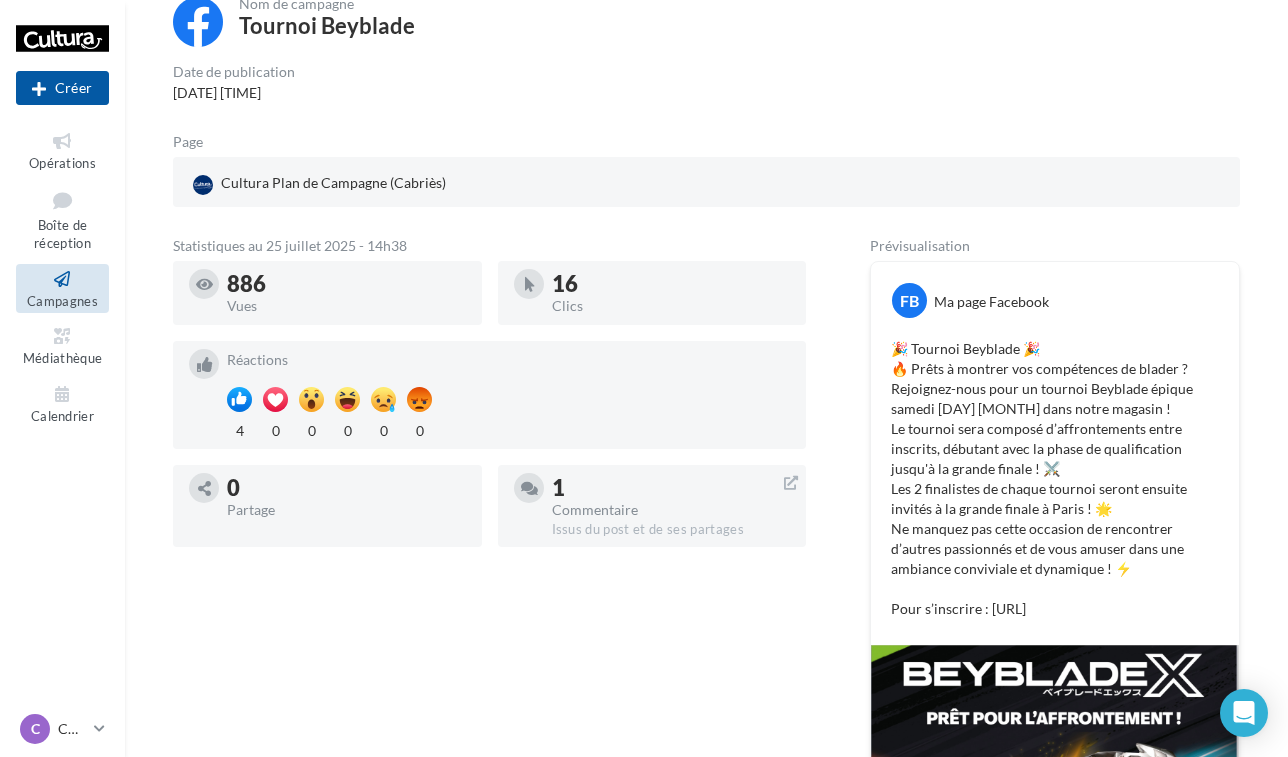 drag, startPoint x: 889, startPoint y: 483, endPoint x: 1153, endPoint y: 621, distance: 297.8926 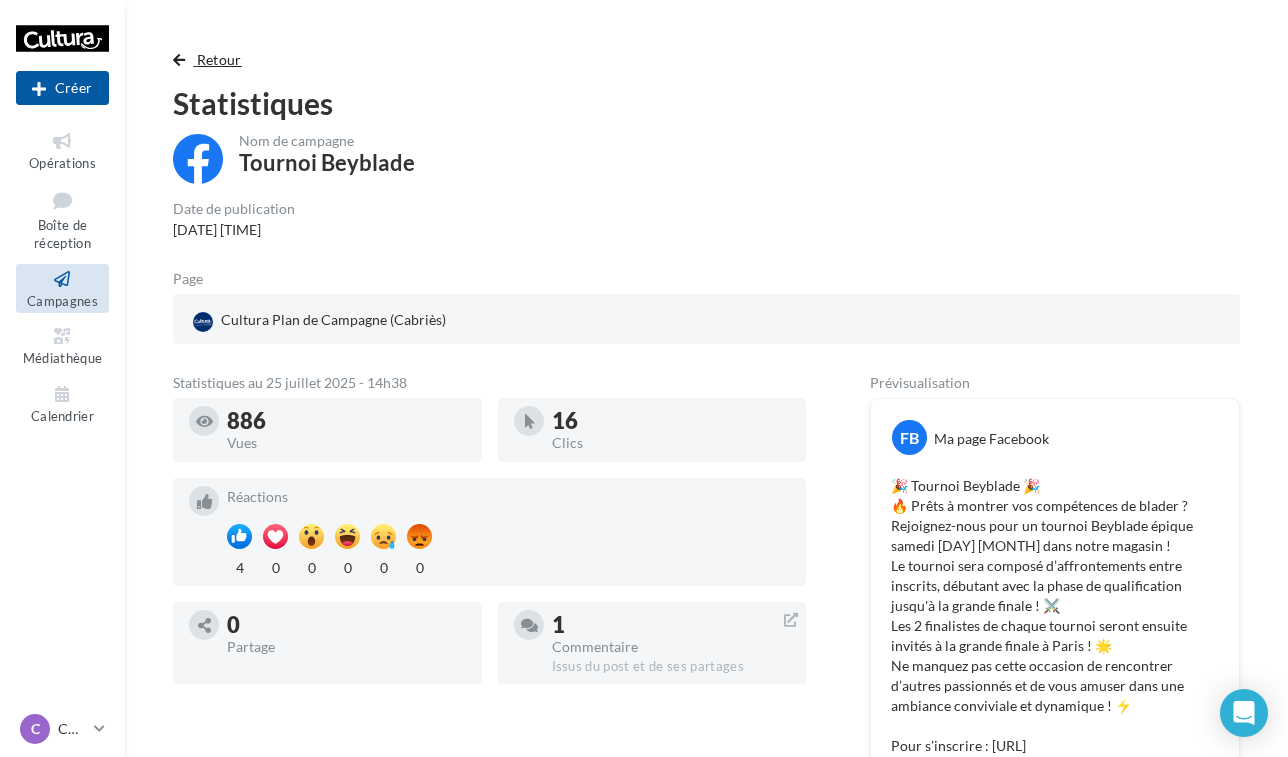 scroll, scrollTop: -2, scrollLeft: 0, axis: vertical 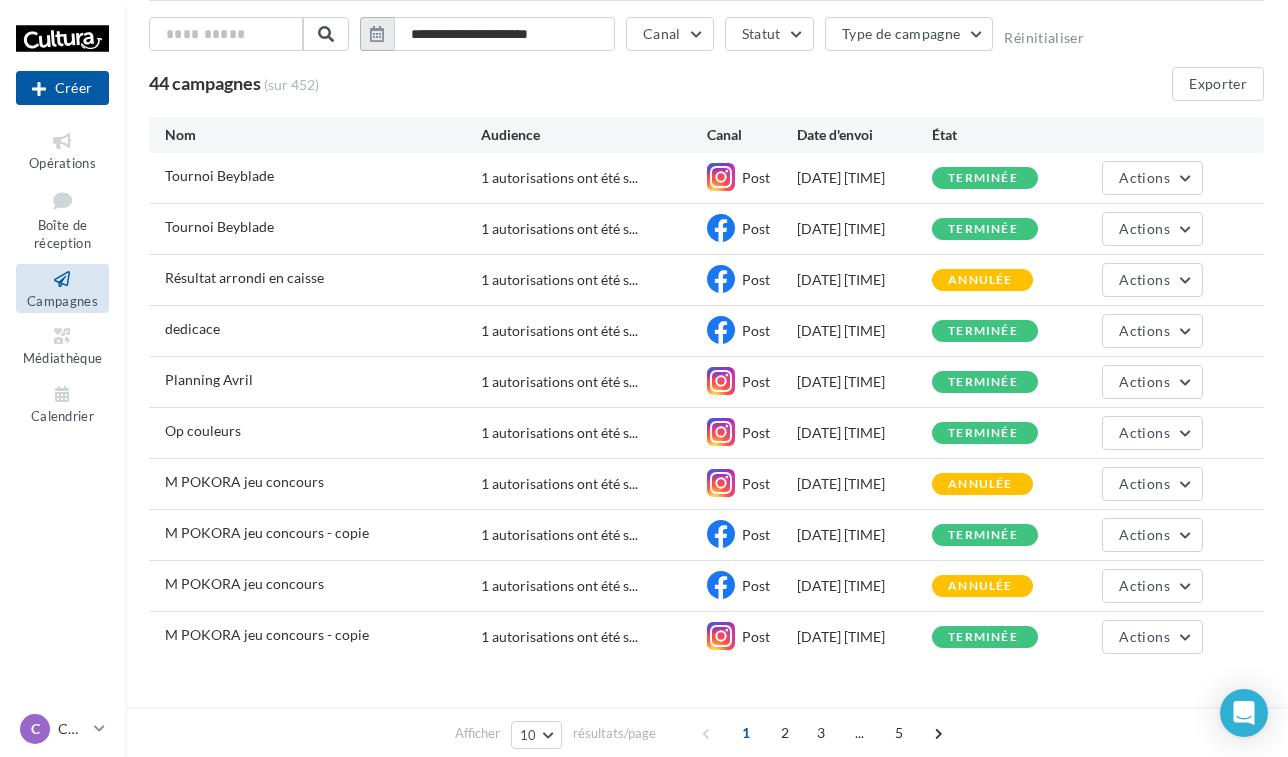 click at bounding box center (377, 34) 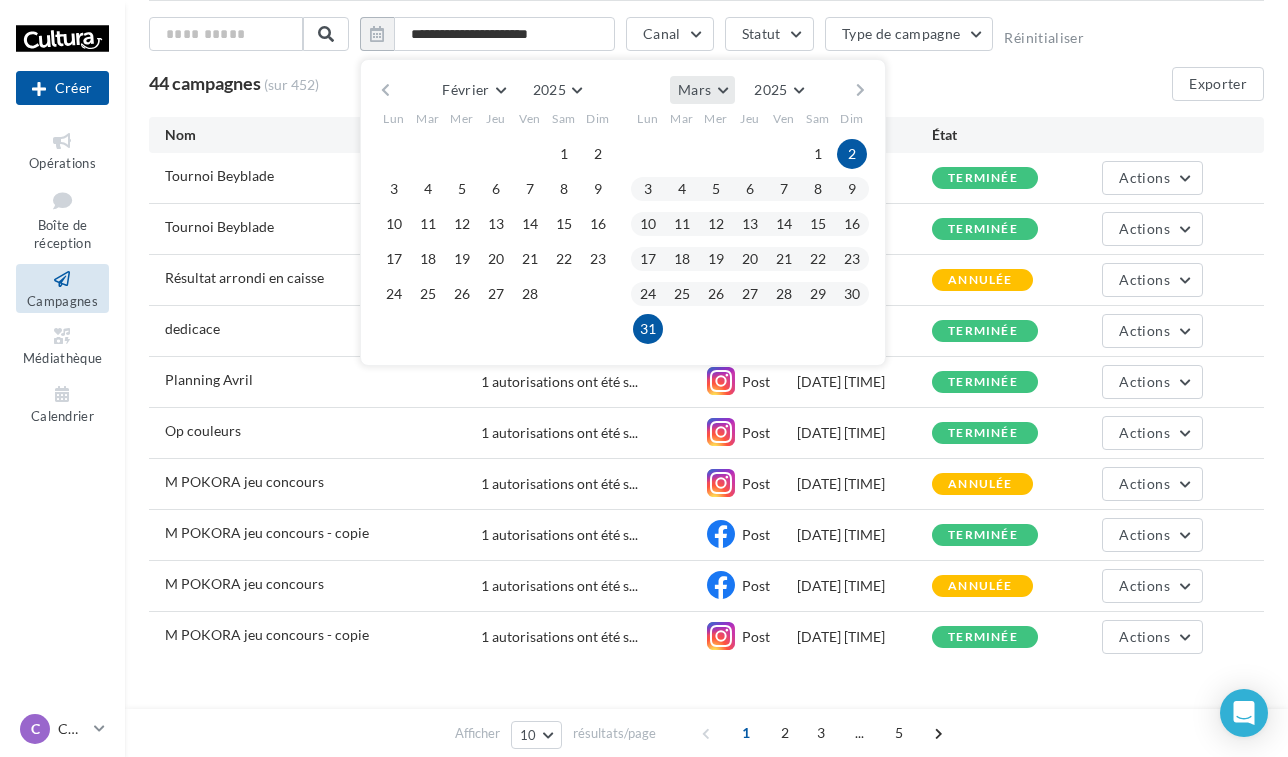 click on "Mars" at bounding box center [694, 89] 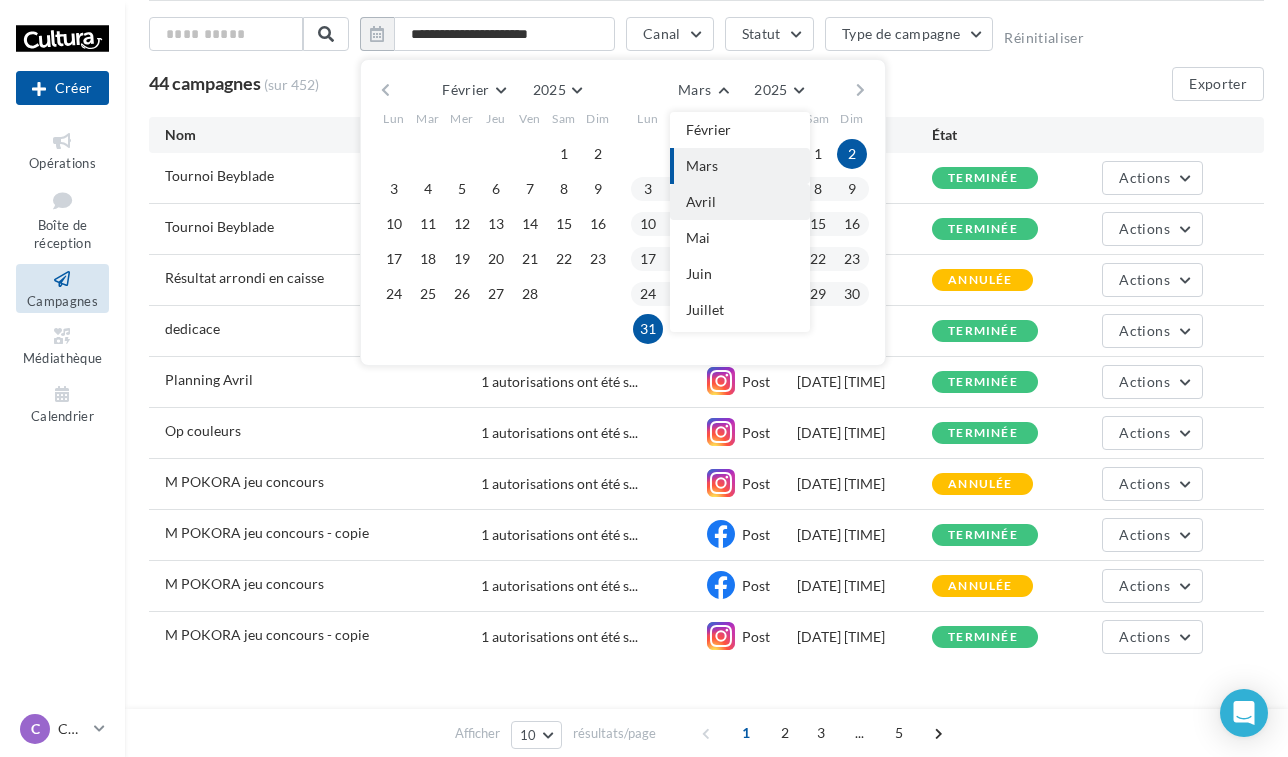 click on "Avril" at bounding box center [740, 202] 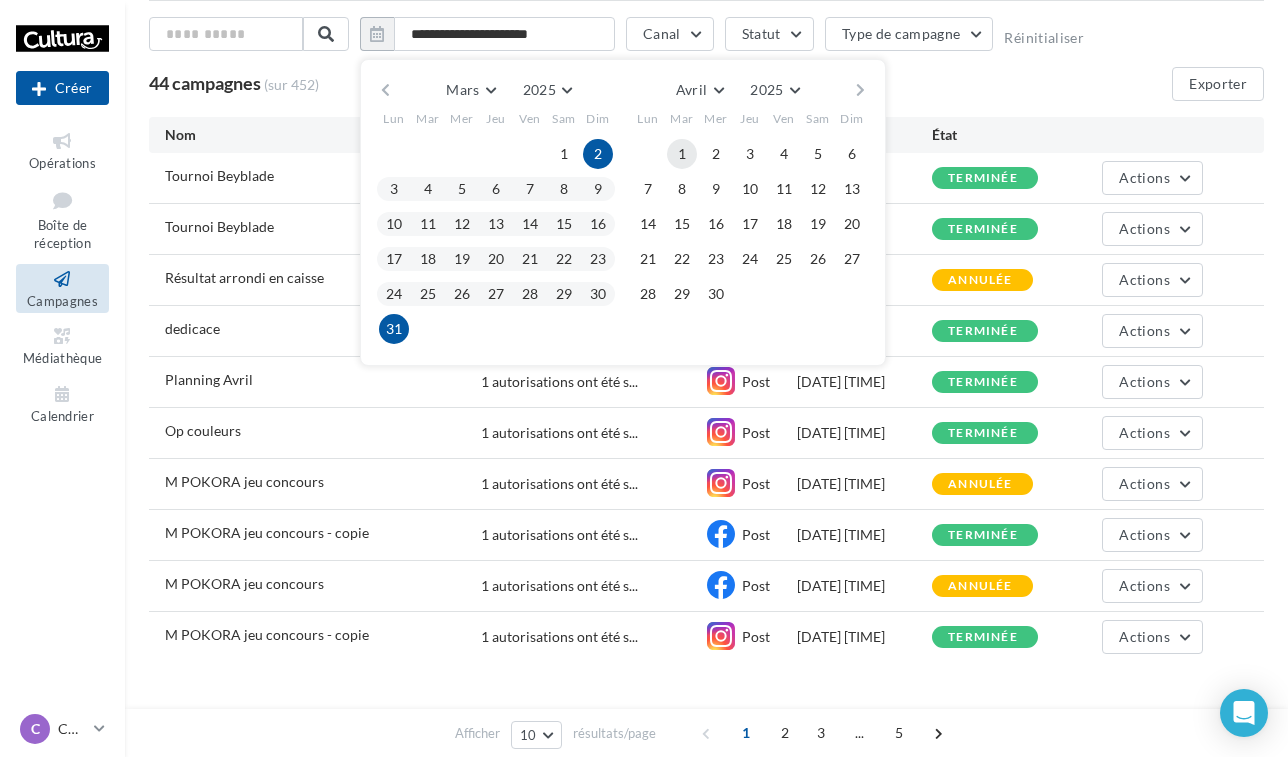 click on "1" at bounding box center [682, 154] 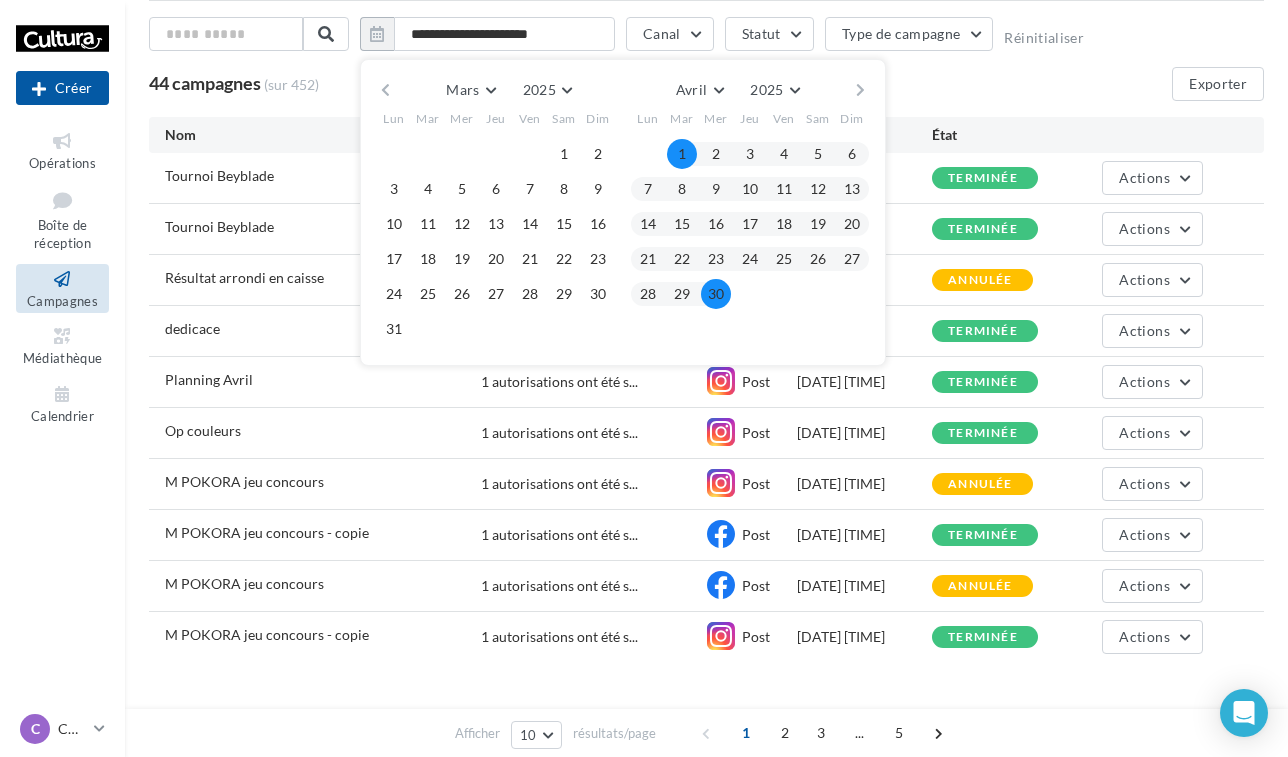 click on "30" at bounding box center (716, 294) 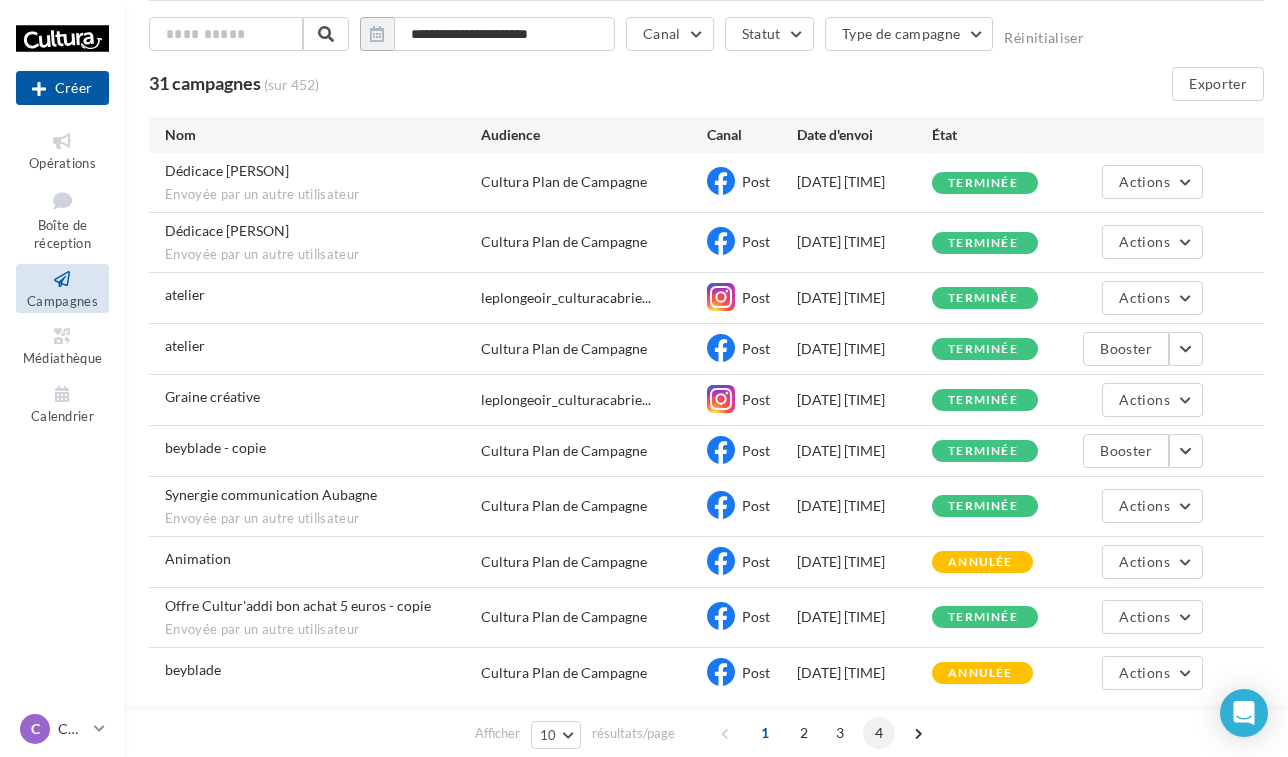 click on "4" at bounding box center (879, 733) 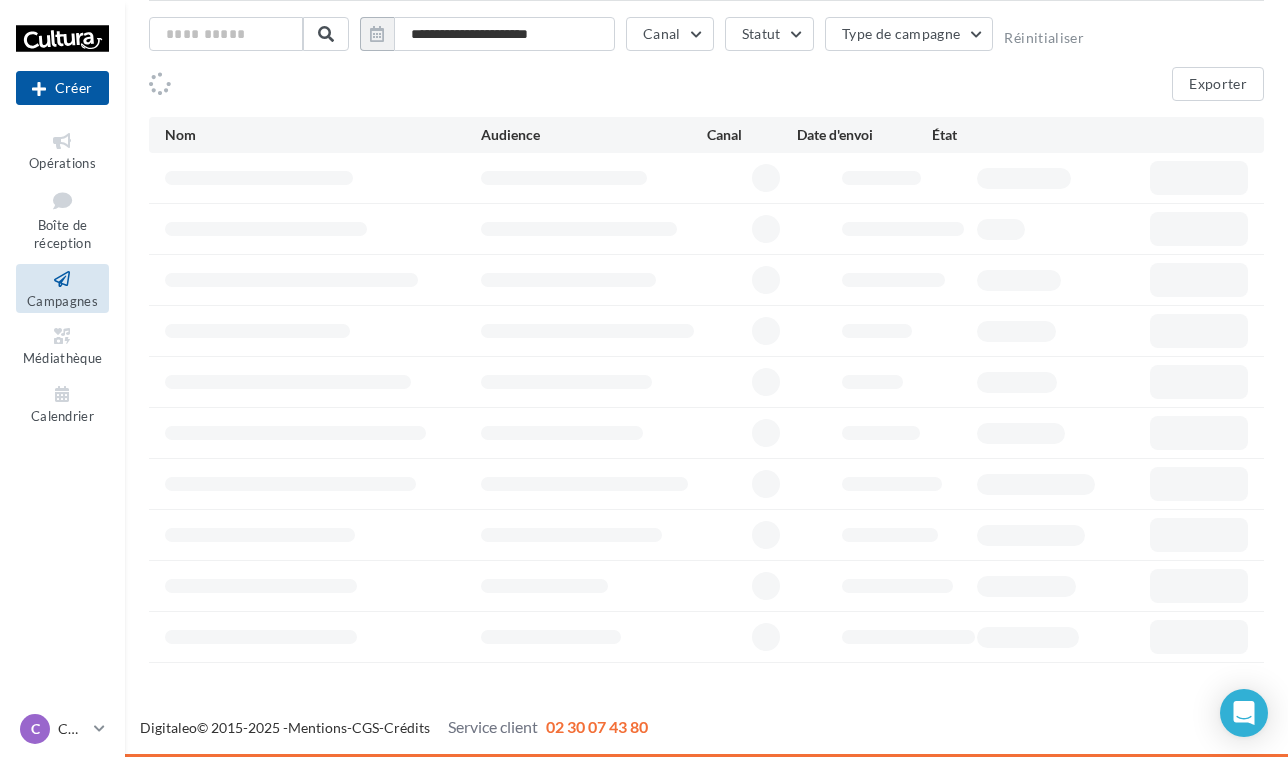 scroll, scrollTop: 0, scrollLeft: 0, axis: both 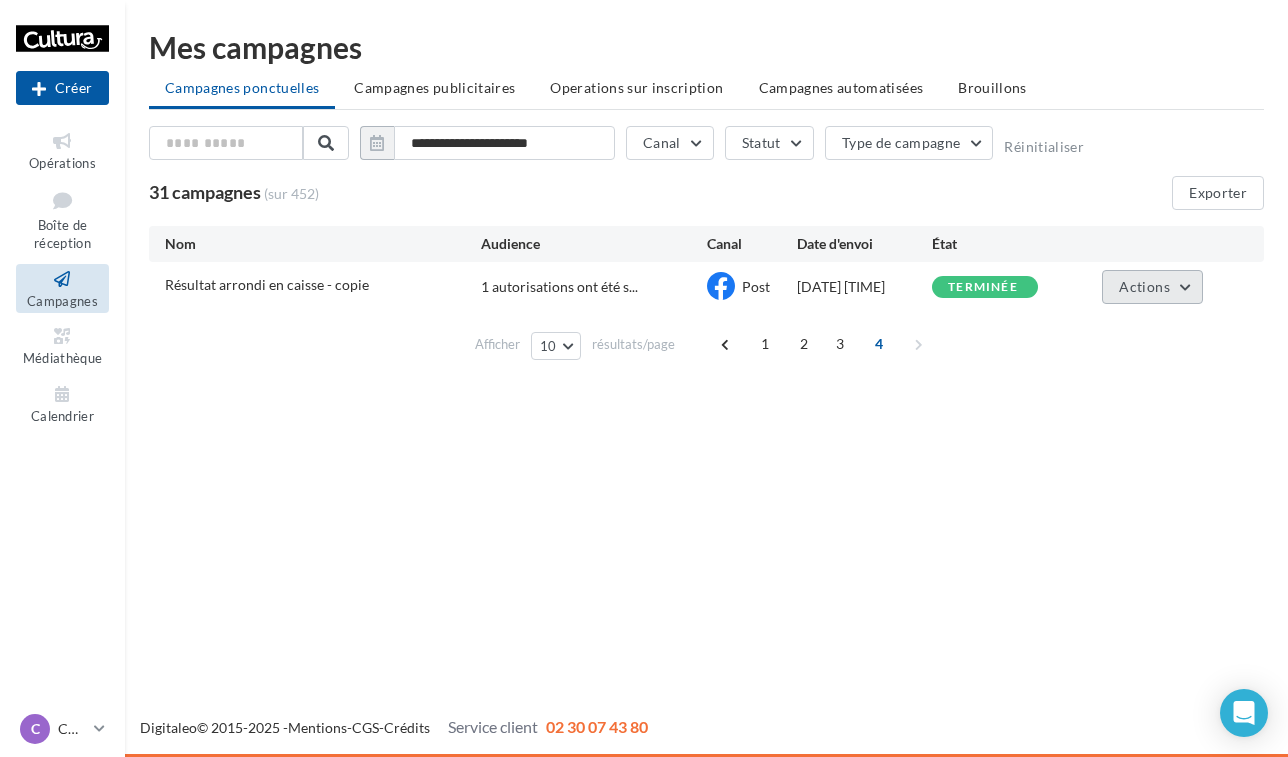 click on "Actions" at bounding box center [1152, 287] 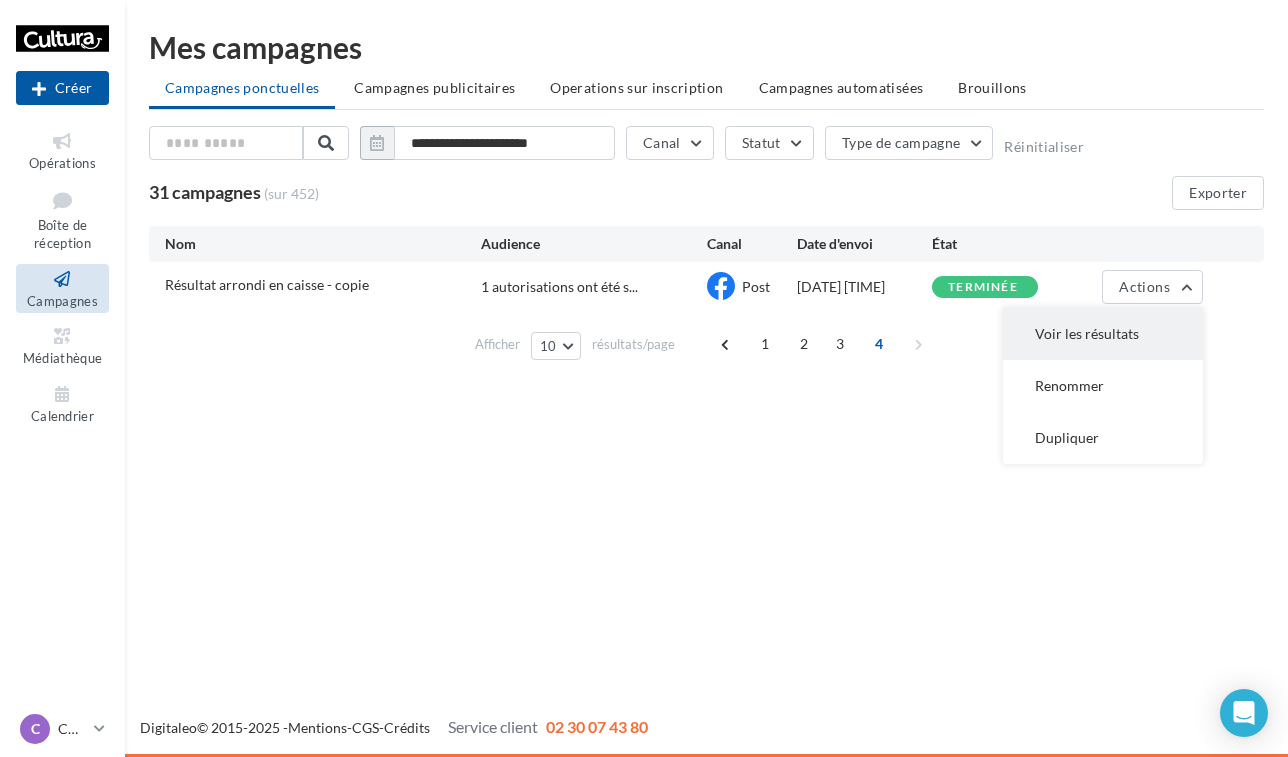 click on "Voir les résultats" at bounding box center (1103, 334) 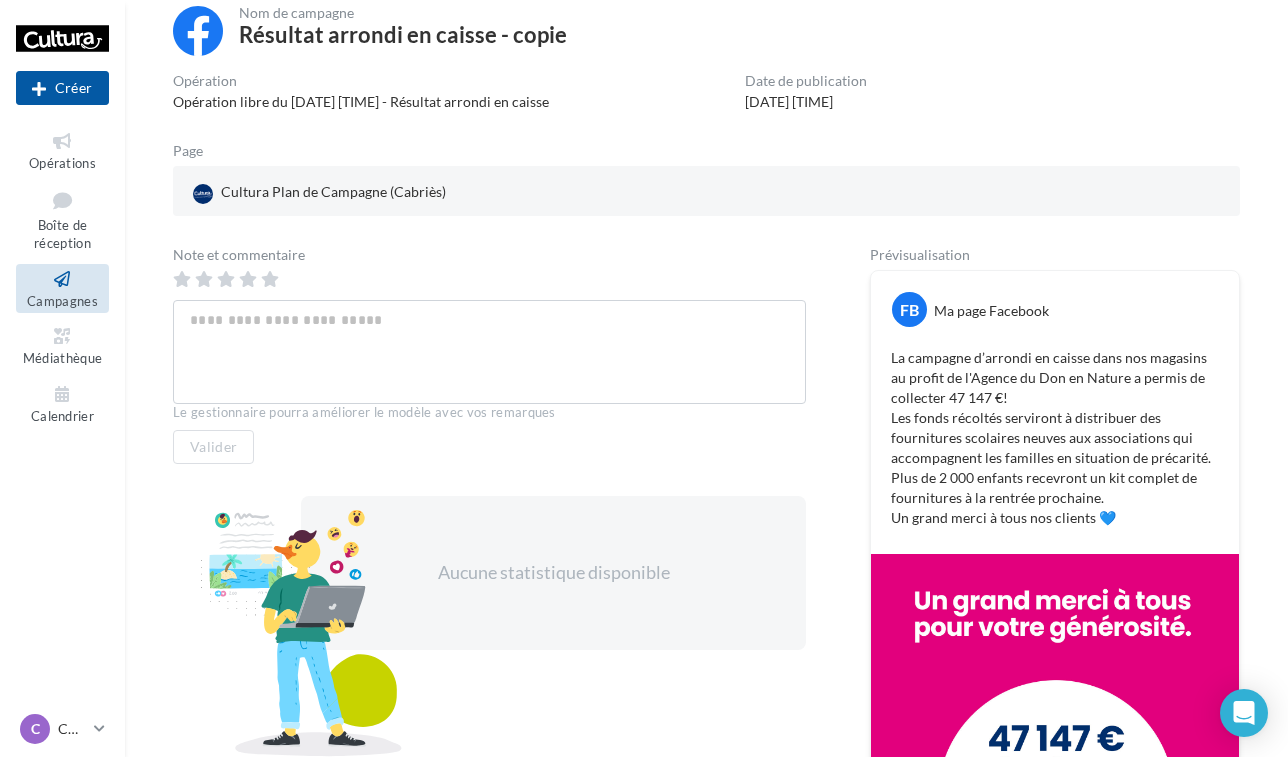 scroll, scrollTop: 127, scrollLeft: 0, axis: vertical 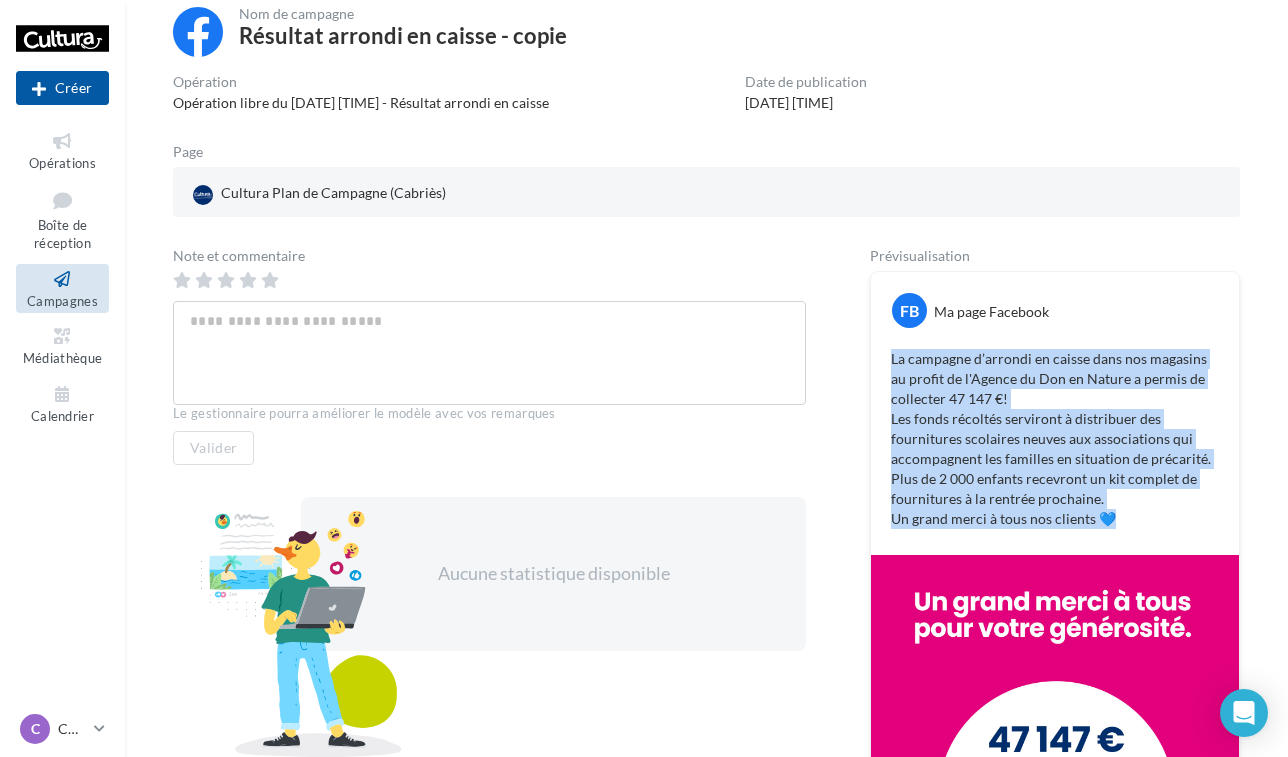drag, startPoint x: 891, startPoint y: 359, endPoint x: 1103, endPoint y: 524, distance: 268.64288 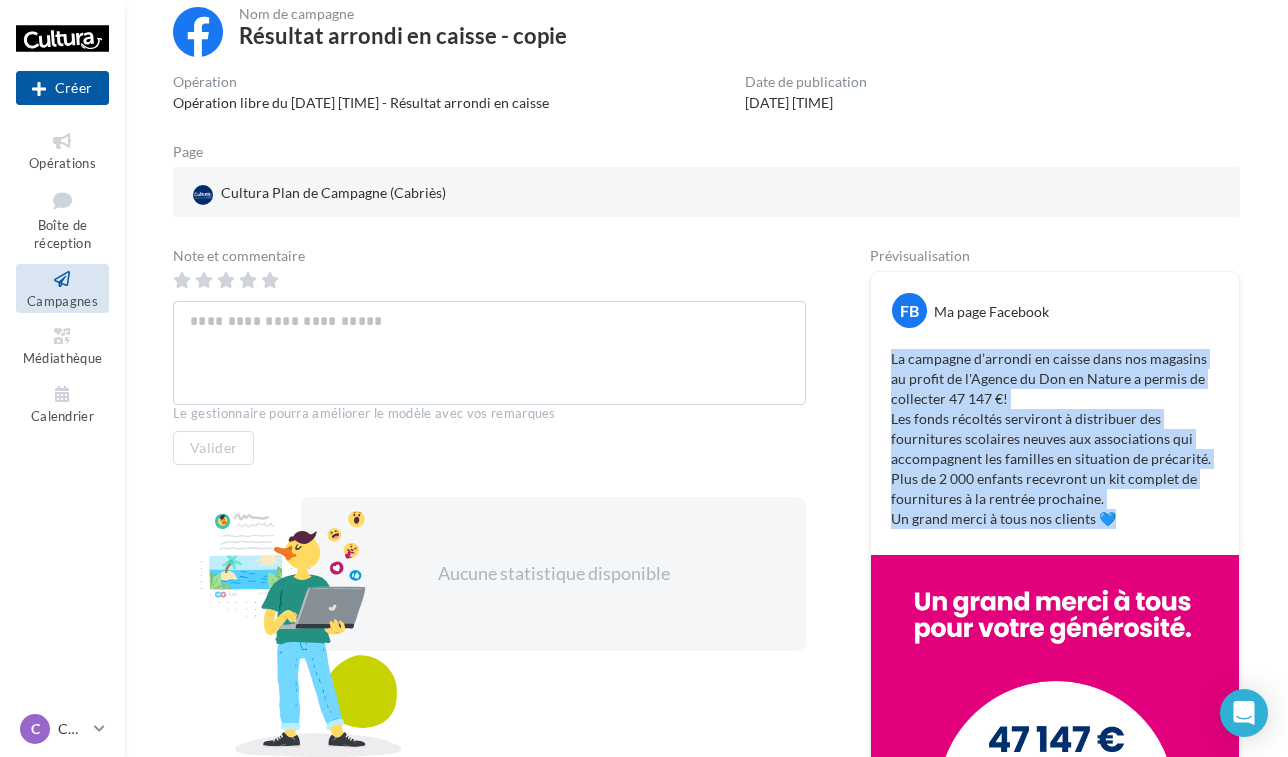 click on "La campagne d’arrondi en caisse dans nos magasins au profit de l'Agence du Don en Nature a permis de collecter 47 147 €!  Les fonds récoltés serviront à distribuer des fournitures scolaires neuves aux associations qui accompagnent les familles en situation de précarité. Plus de 2 000 enfants recevront un kit complet de fournitures à la rentrée prochaine.  Un grand merci à tous nos clients 💙" at bounding box center (1055, 439) 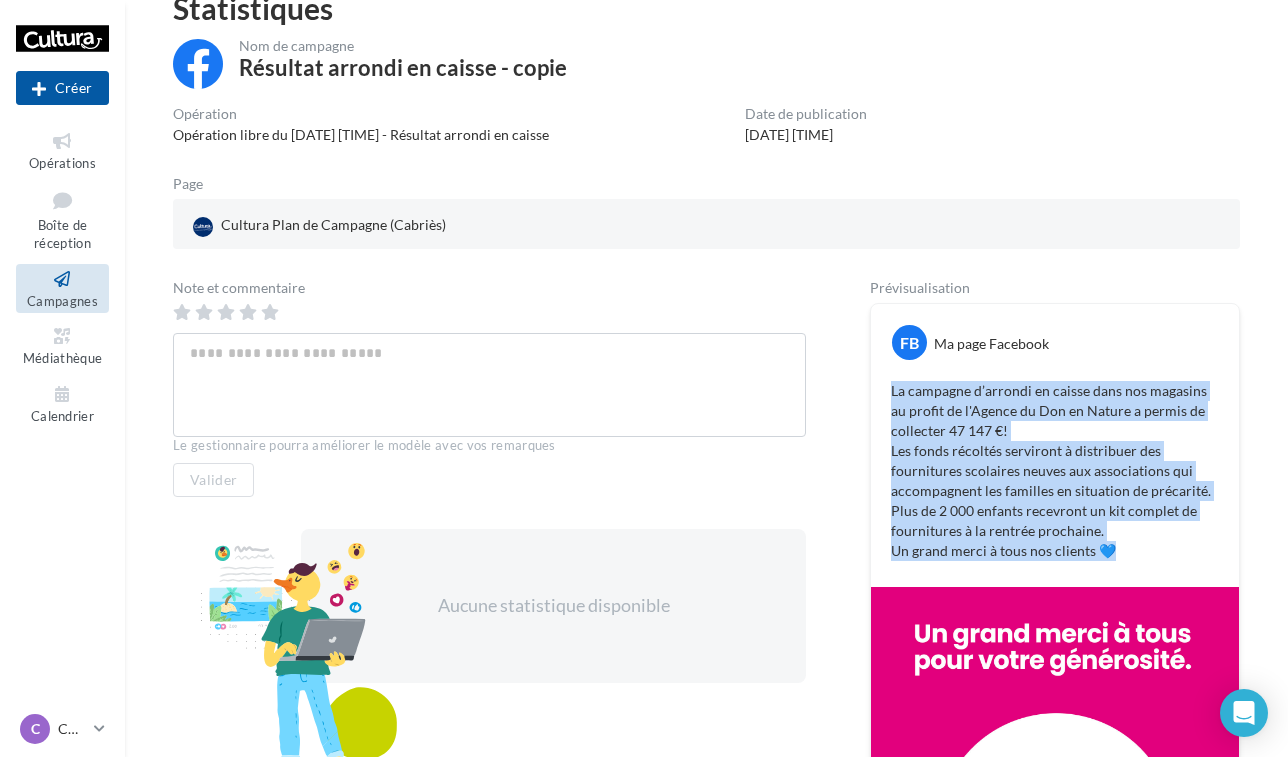 scroll, scrollTop: 56, scrollLeft: 0, axis: vertical 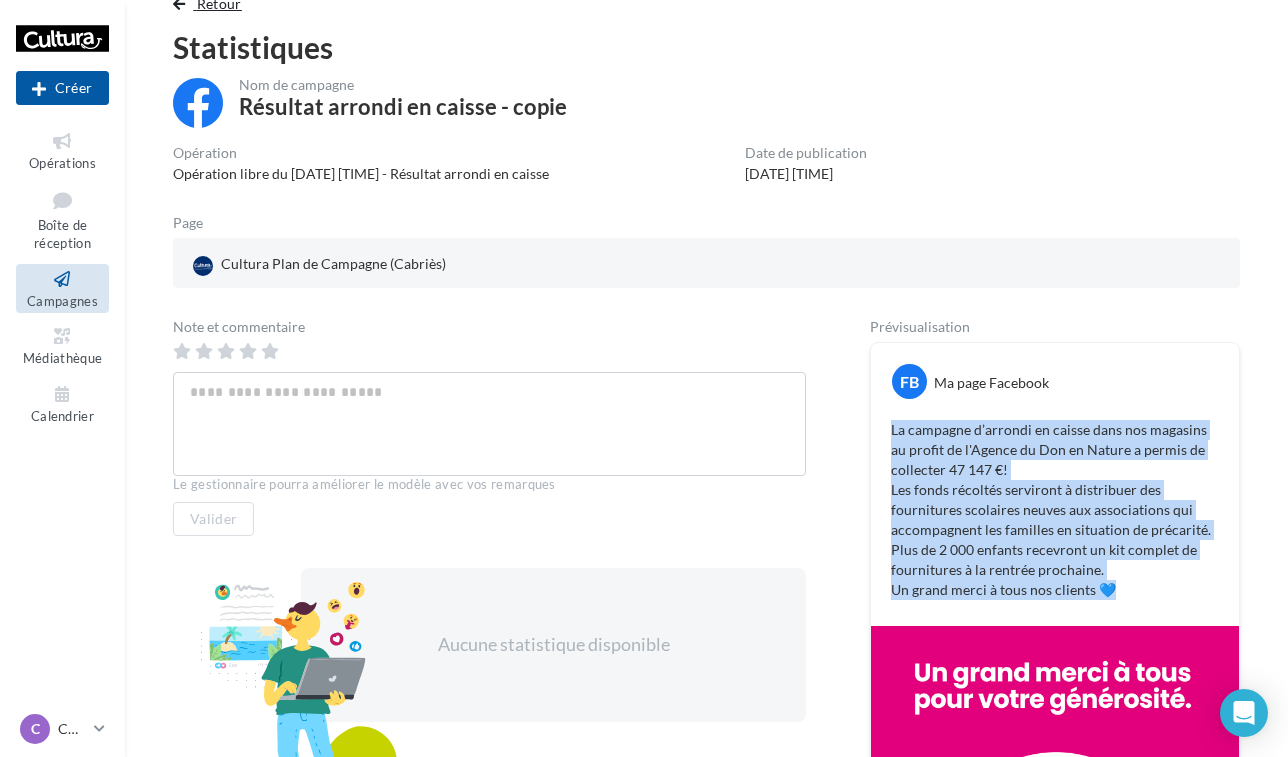 click on "Retour" at bounding box center [211, 4] 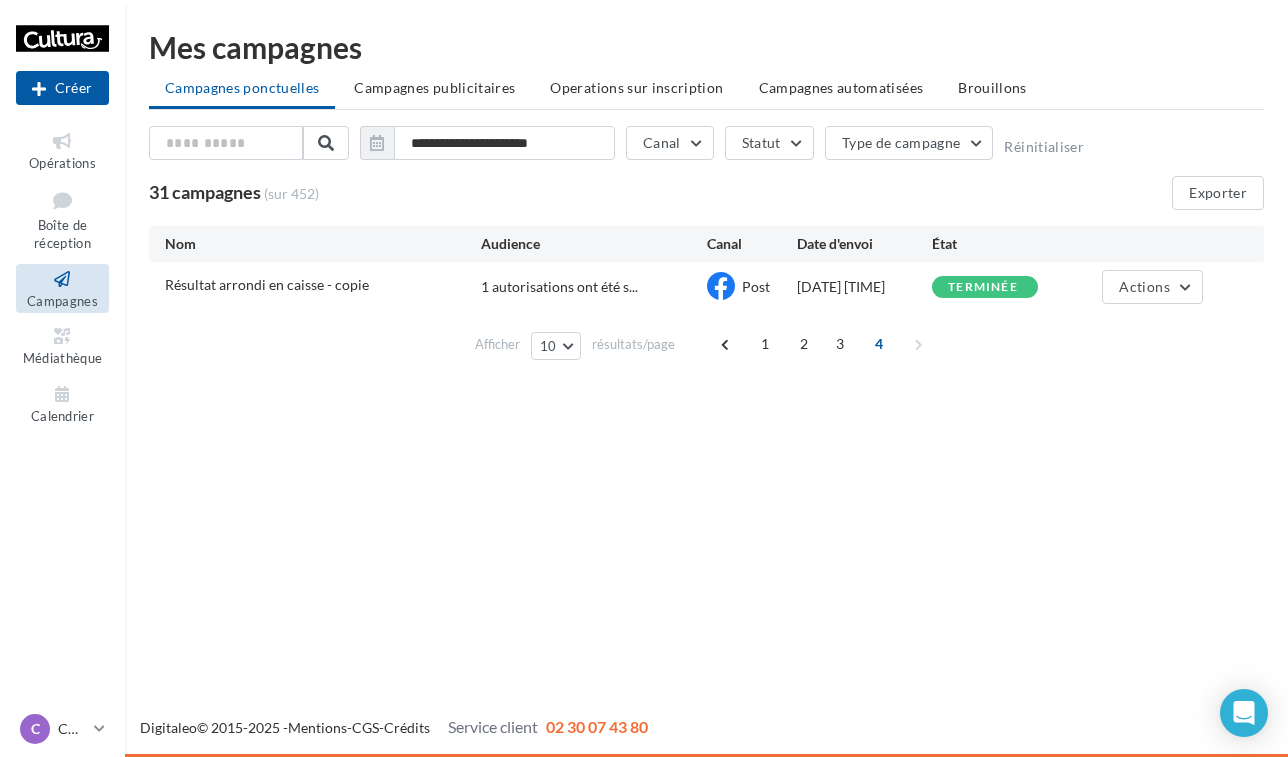 scroll, scrollTop: 0, scrollLeft: 0, axis: both 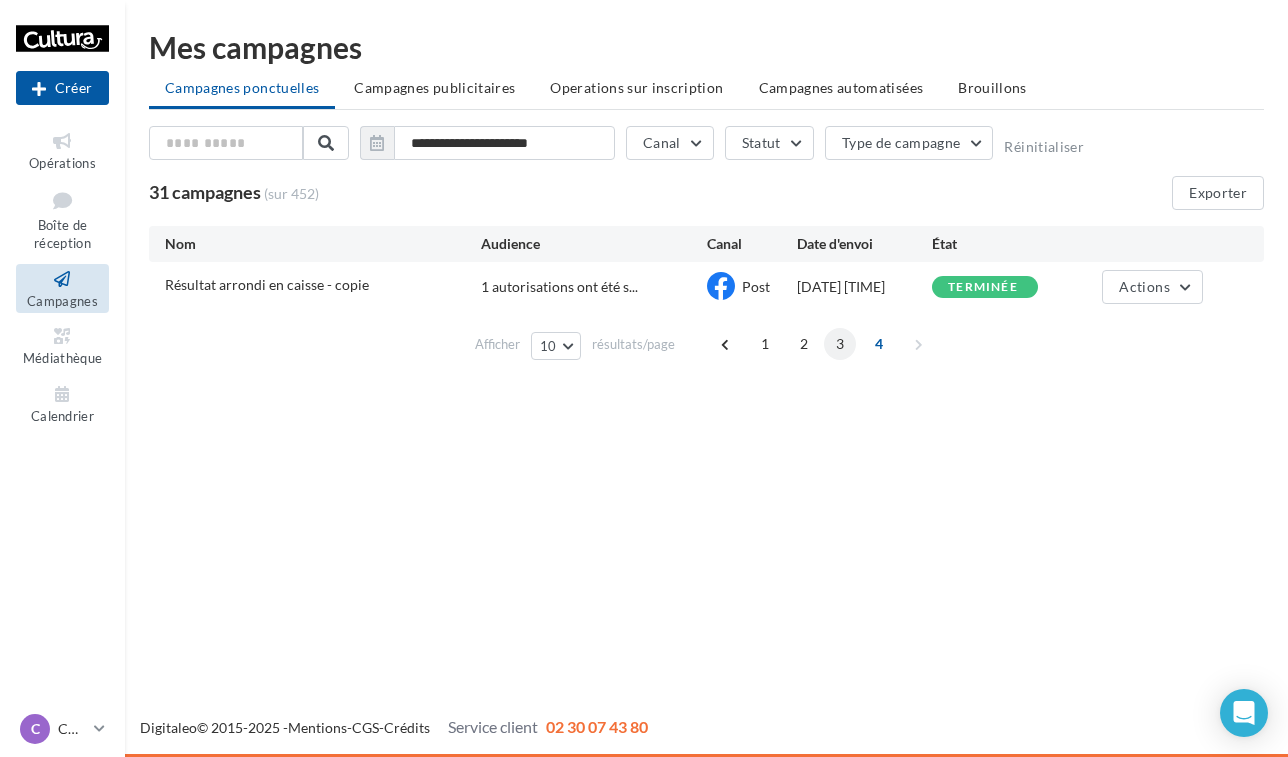 click on "3" at bounding box center [840, 344] 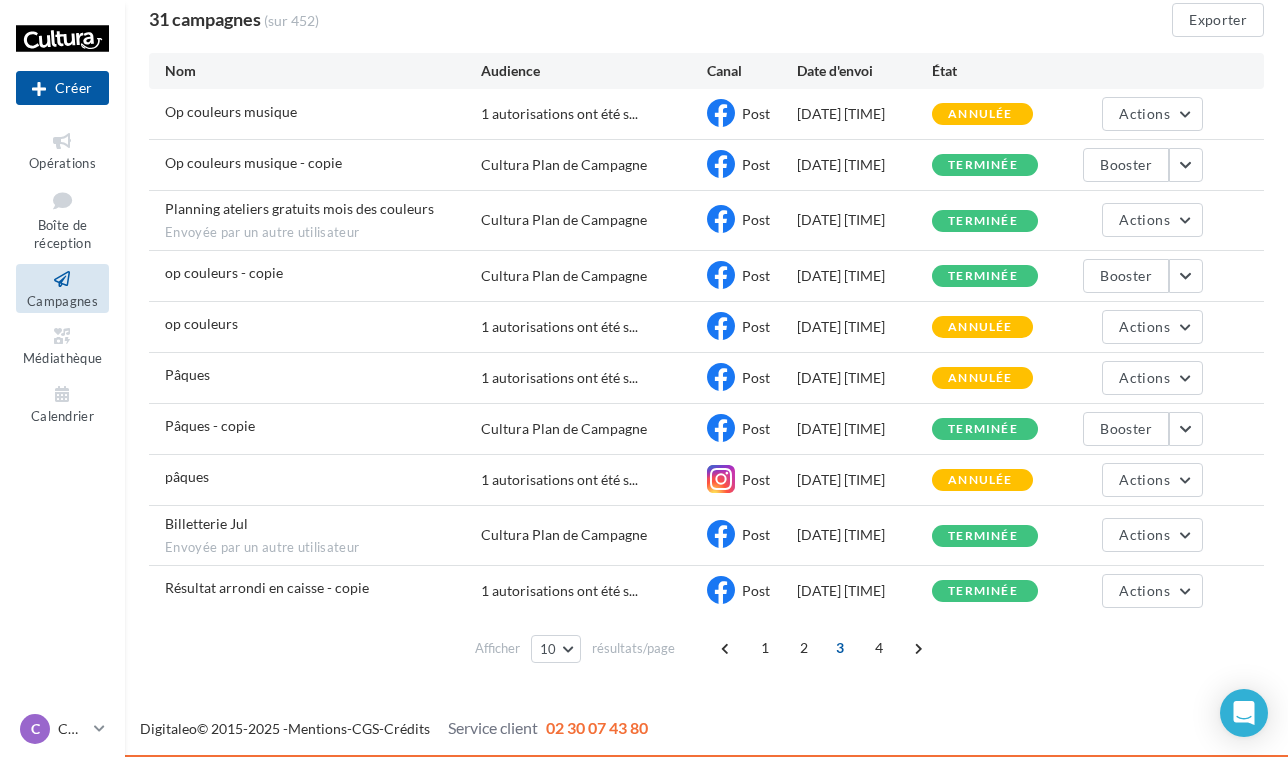 scroll, scrollTop: 172, scrollLeft: 0, axis: vertical 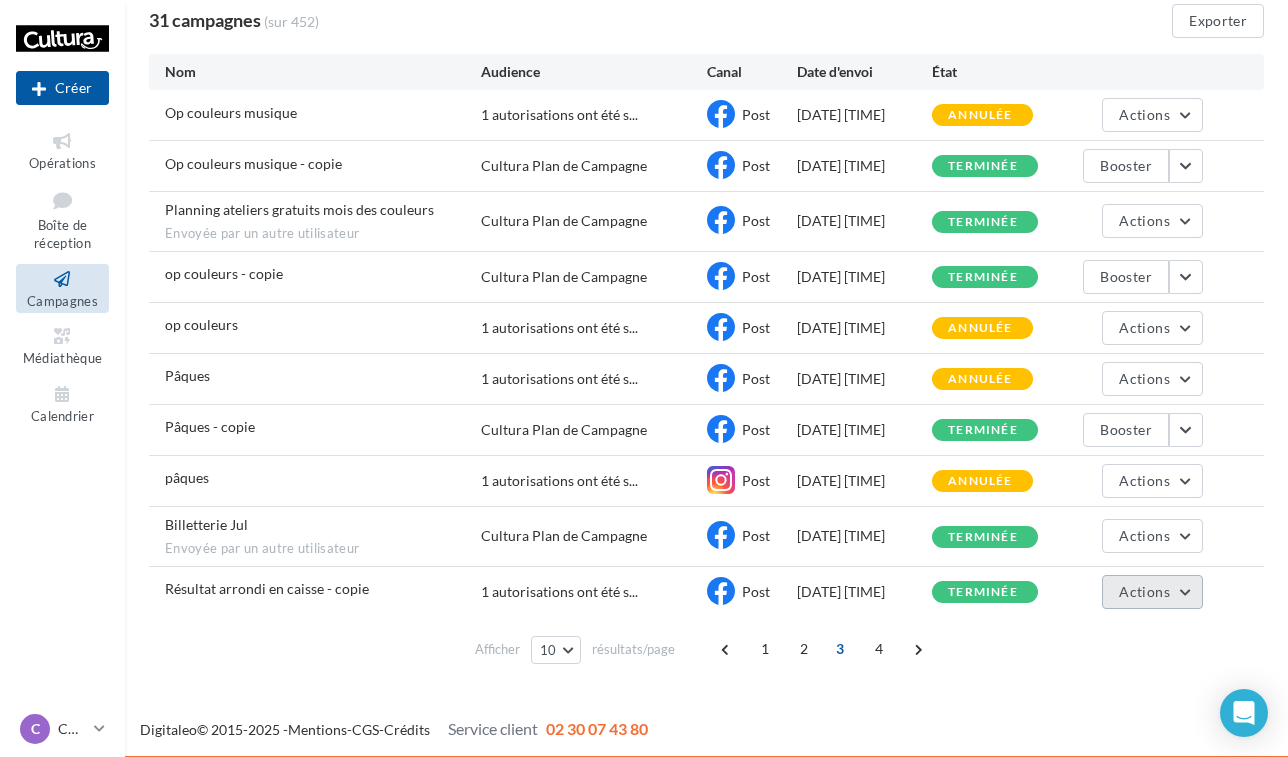 click on "Actions" at bounding box center [1144, 591] 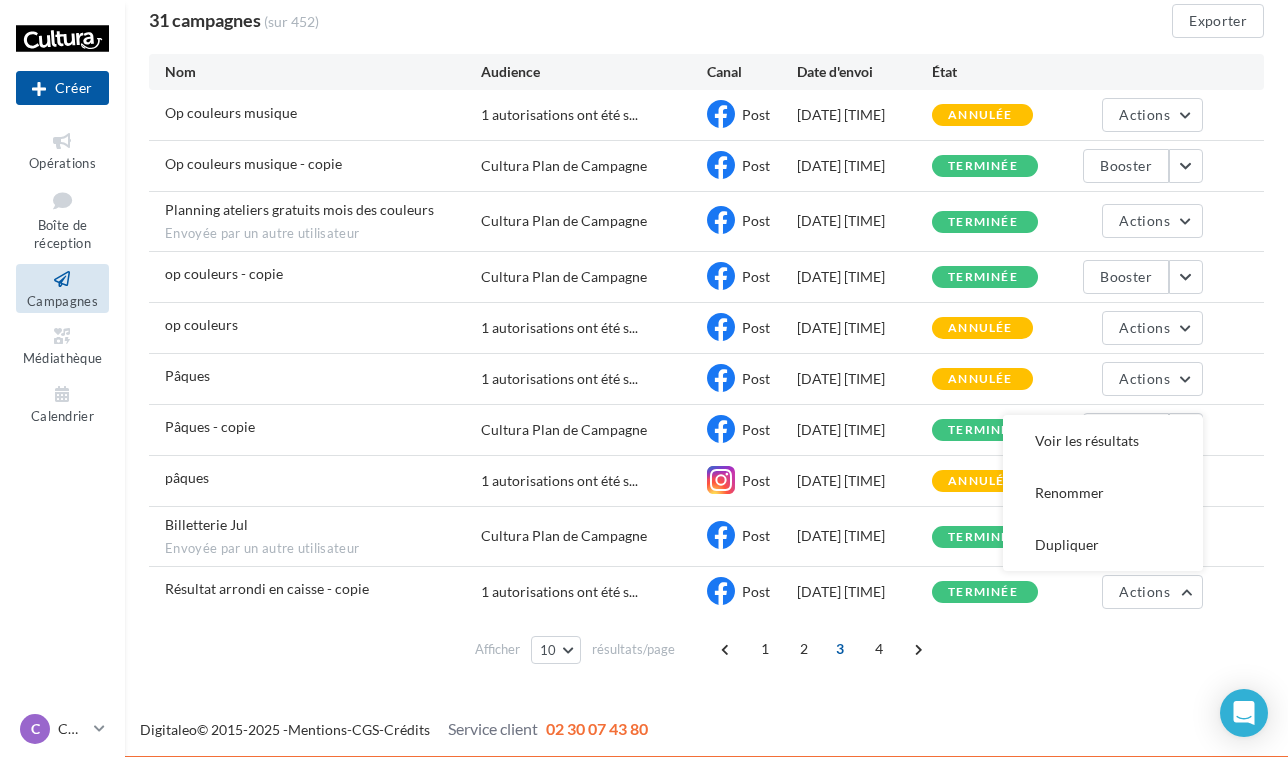 click on "Afficher   10         10     25     50     100         résultats/page     1     2 3     4" at bounding box center (706, 649) 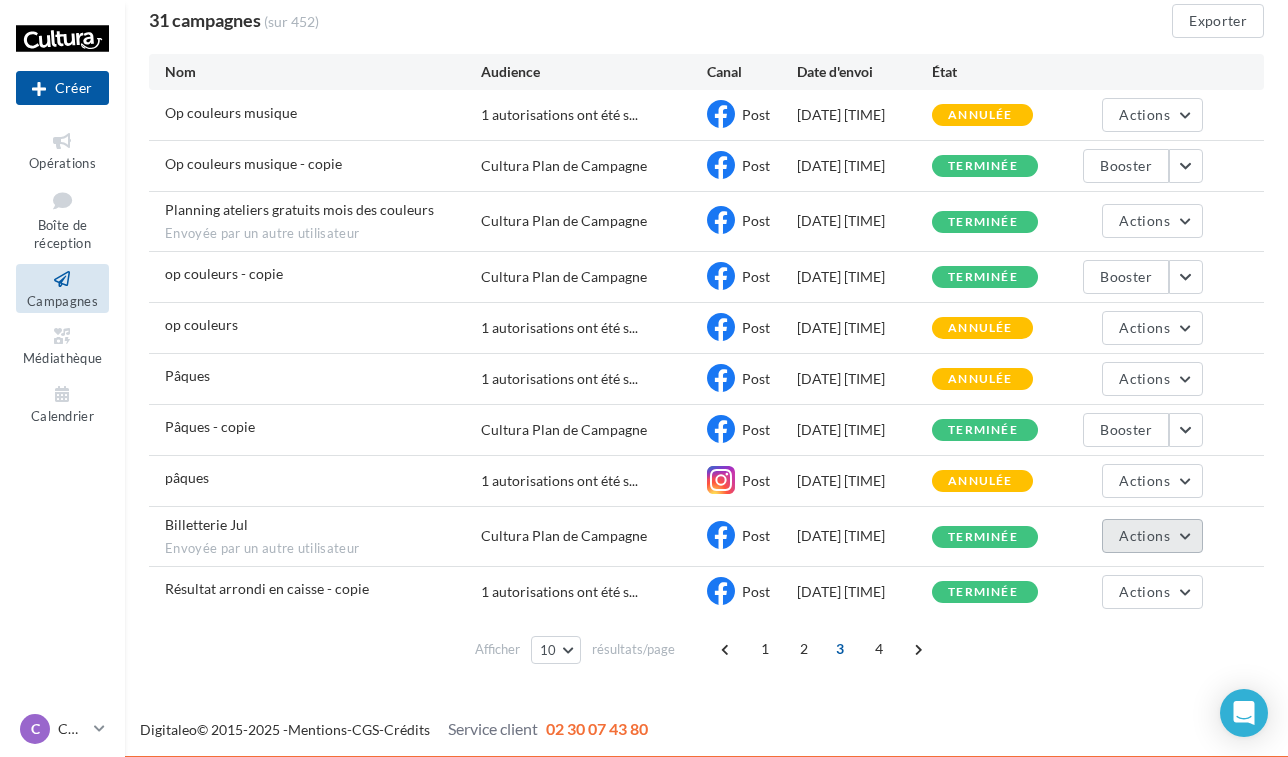 click on "Actions" at bounding box center [1144, 535] 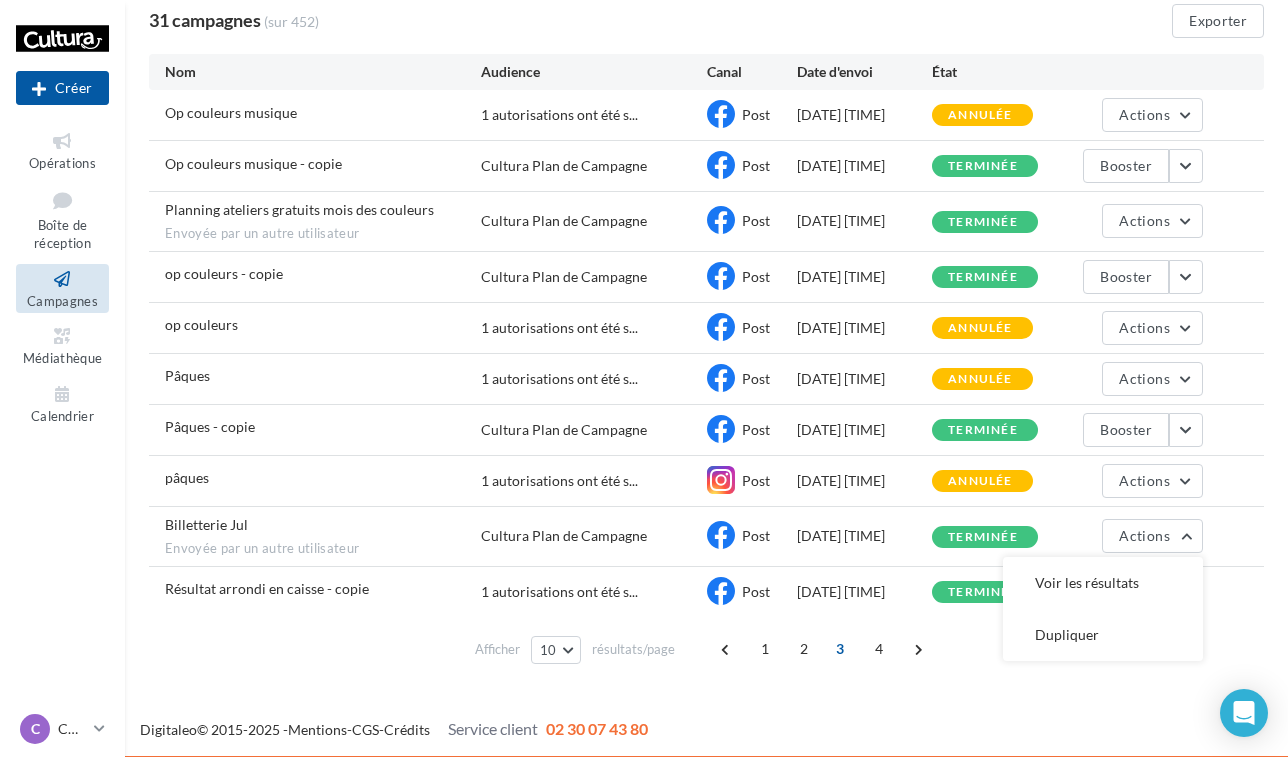 click on "Voir les résultats" at bounding box center [1103, 583] 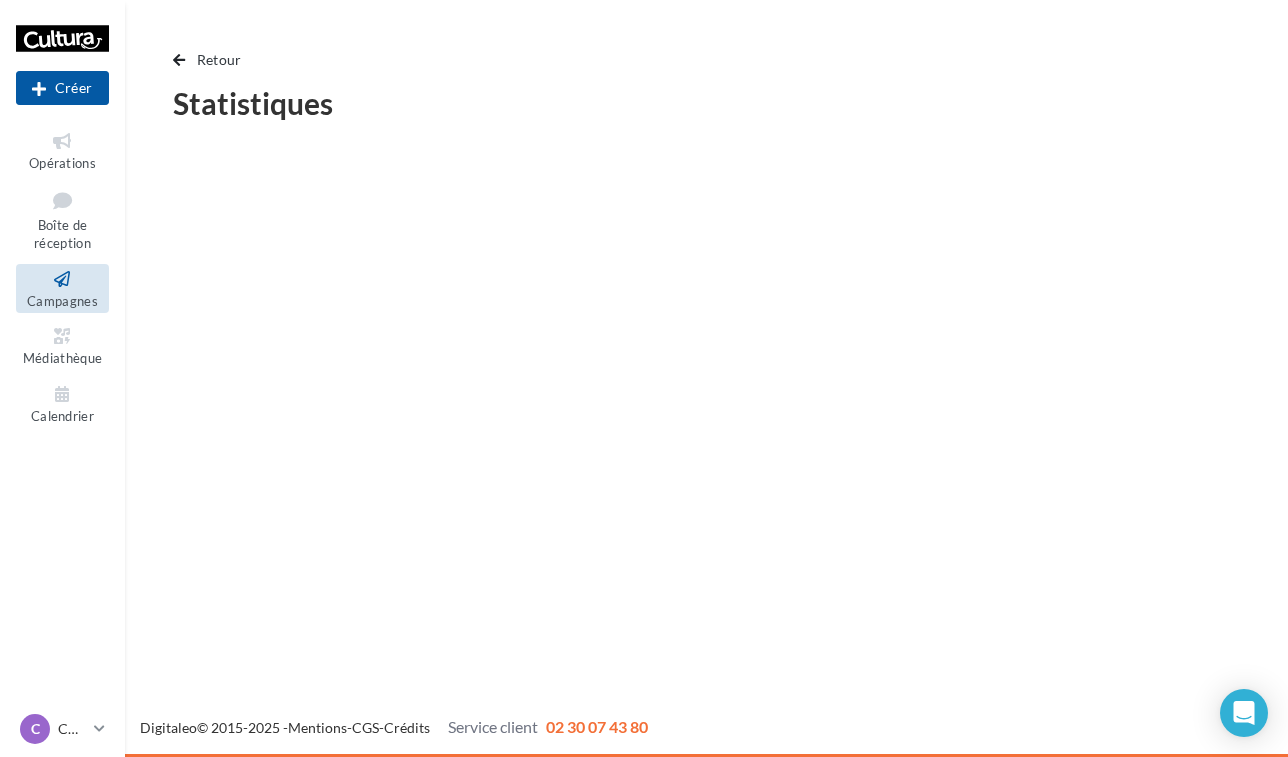 scroll, scrollTop: 0, scrollLeft: 0, axis: both 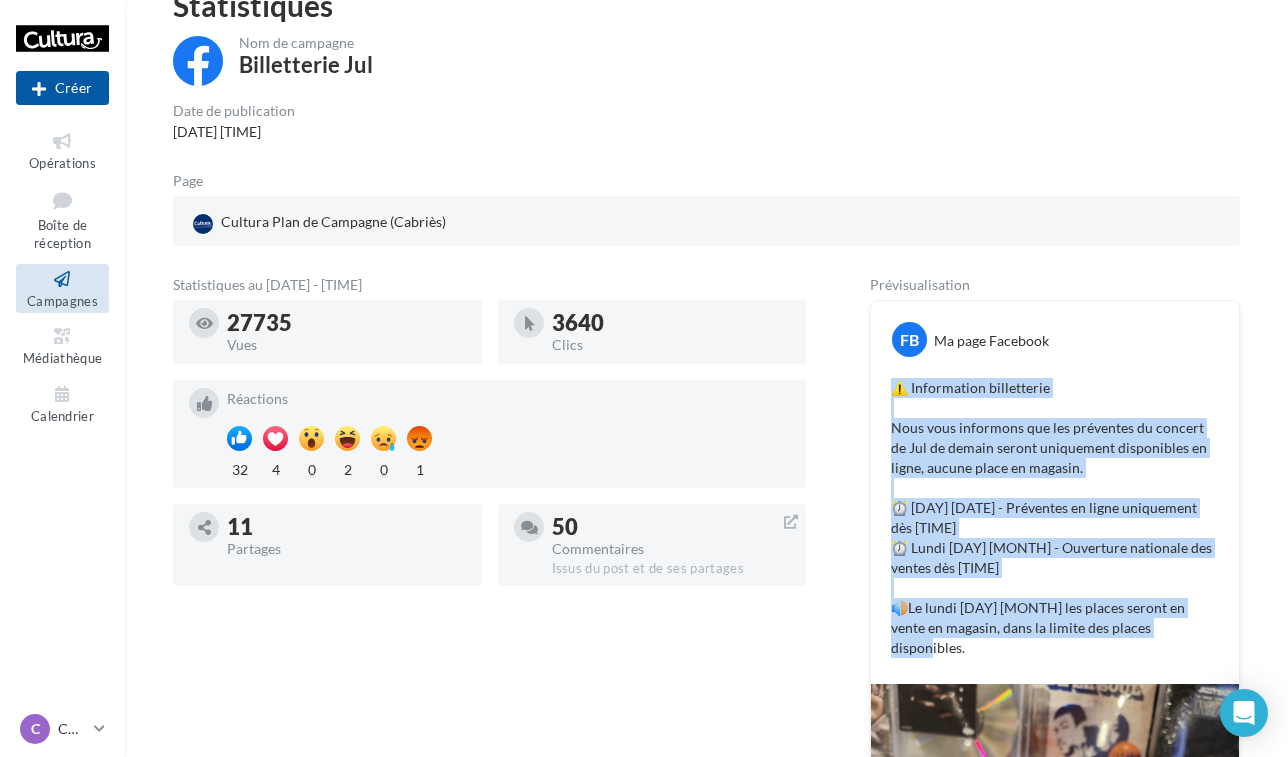 drag, startPoint x: 888, startPoint y: 482, endPoint x: 1182, endPoint y: 629, distance: 328.702 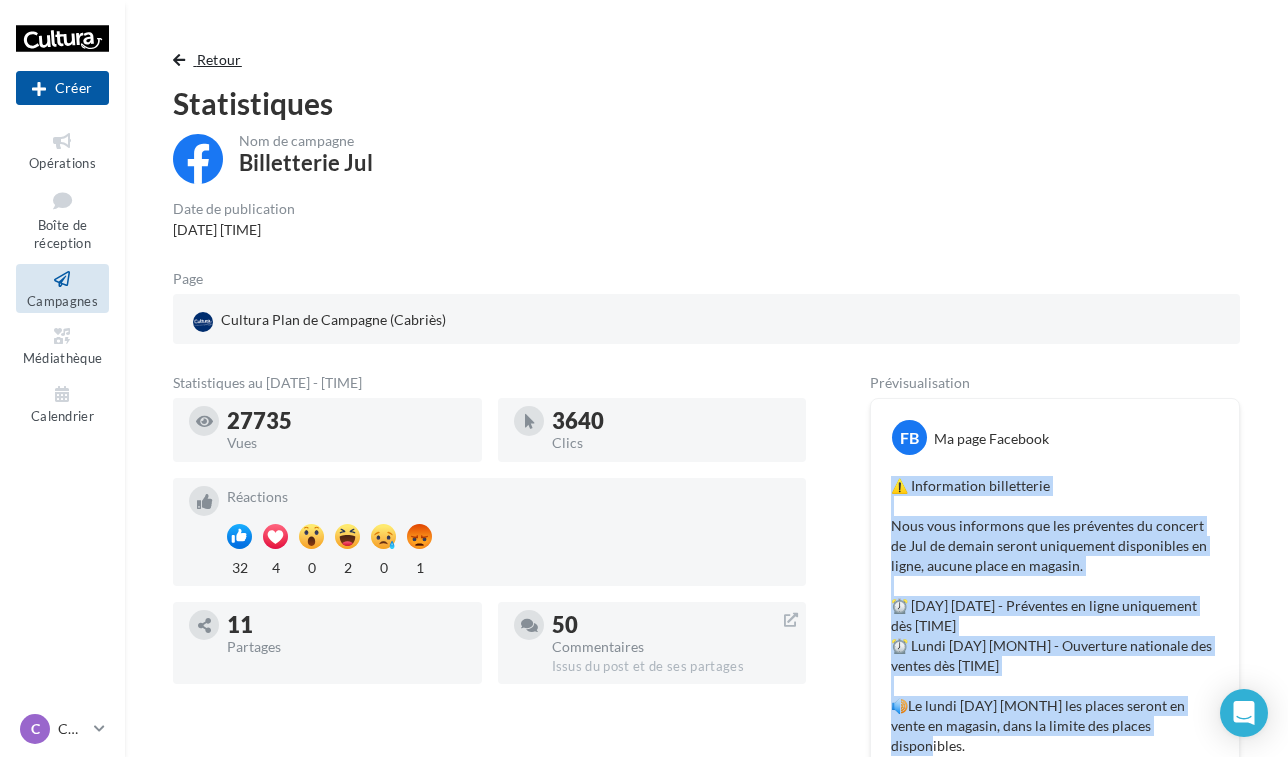 scroll, scrollTop: 0, scrollLeft: 0, axis: both 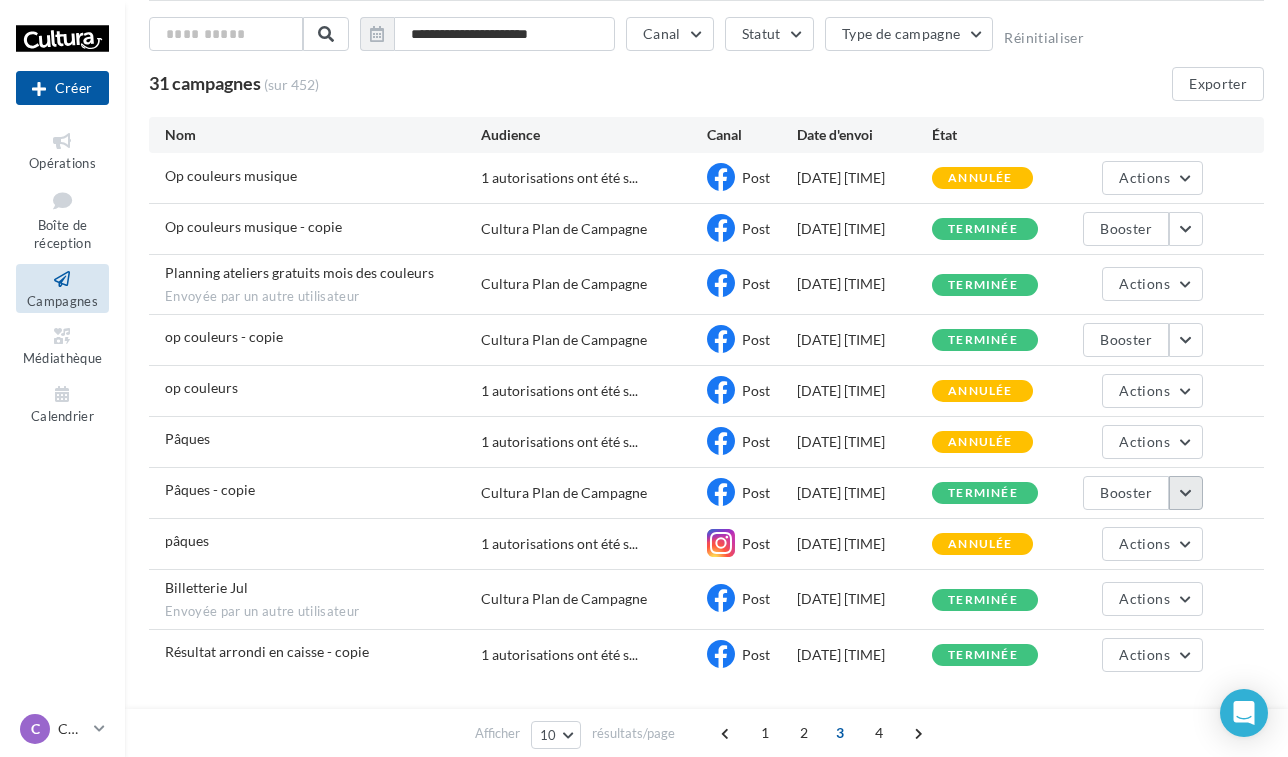 click at bounding box center [1186, 493] 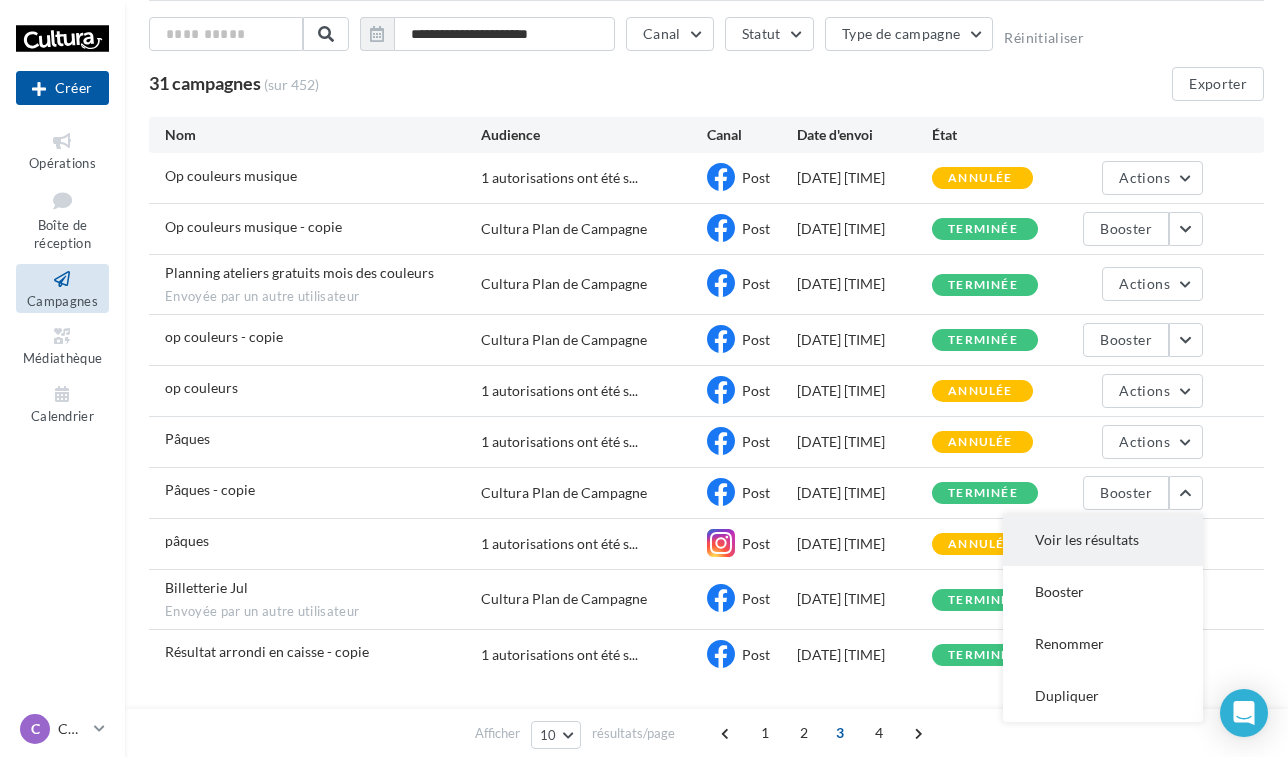 click on "Voir les résultats" at bounding box center (1103, 540) 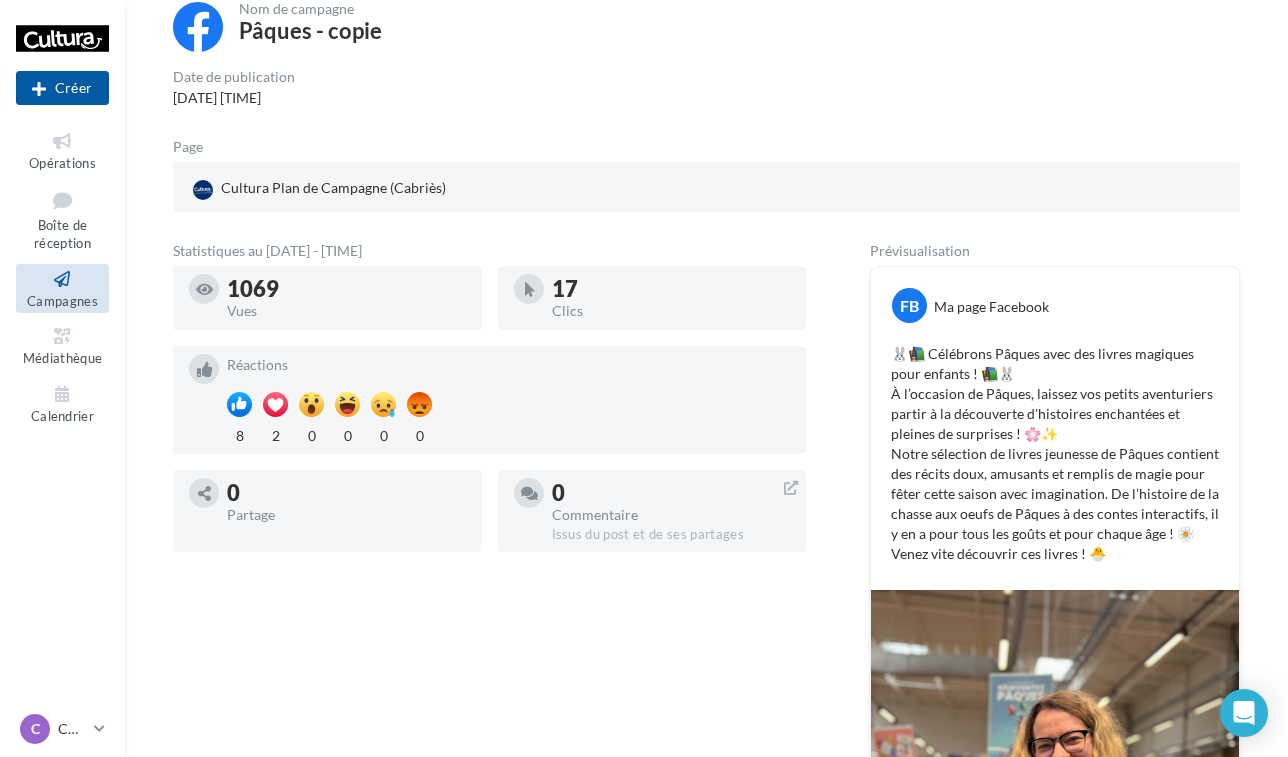 scroll, scrollTop: 113, scrollLeft: 0, axis: vertical 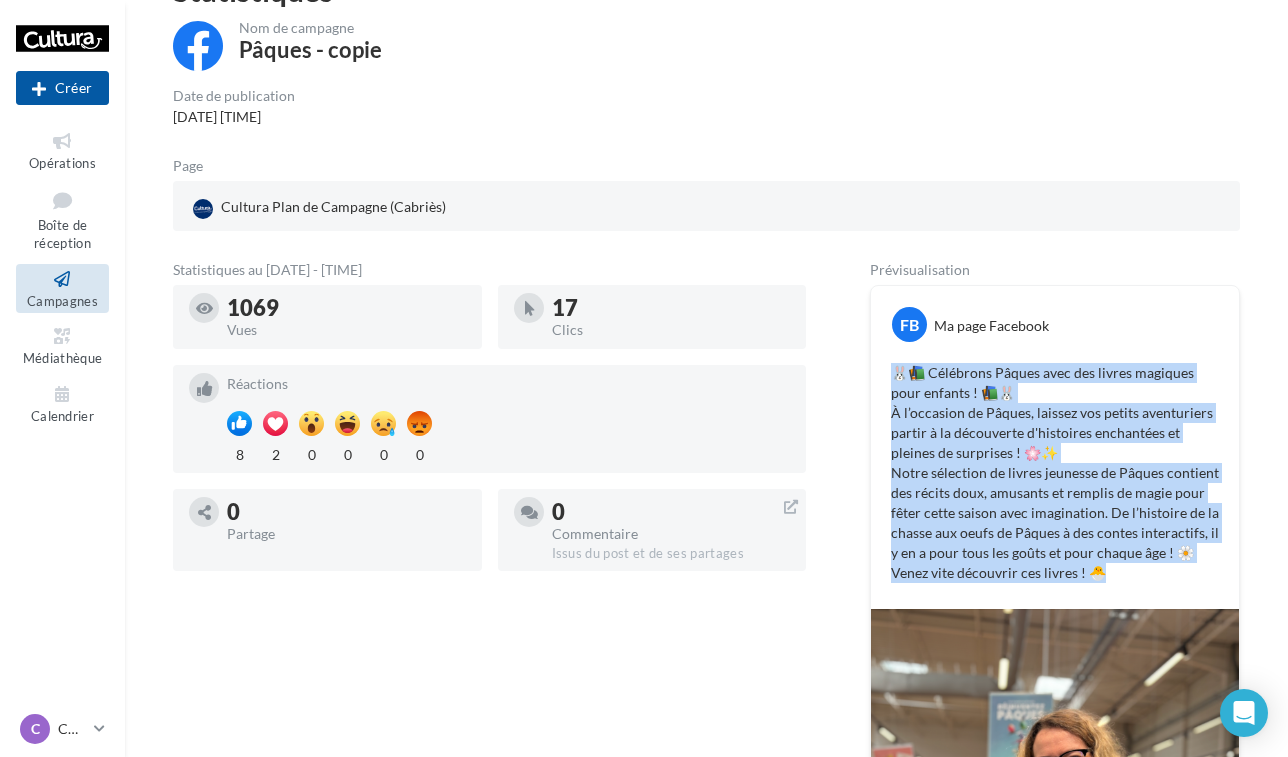 drag, startPoint x: 891, startPoint y: 377, endPoint x: 1115, endPoint y: 562, distance: 290.5185 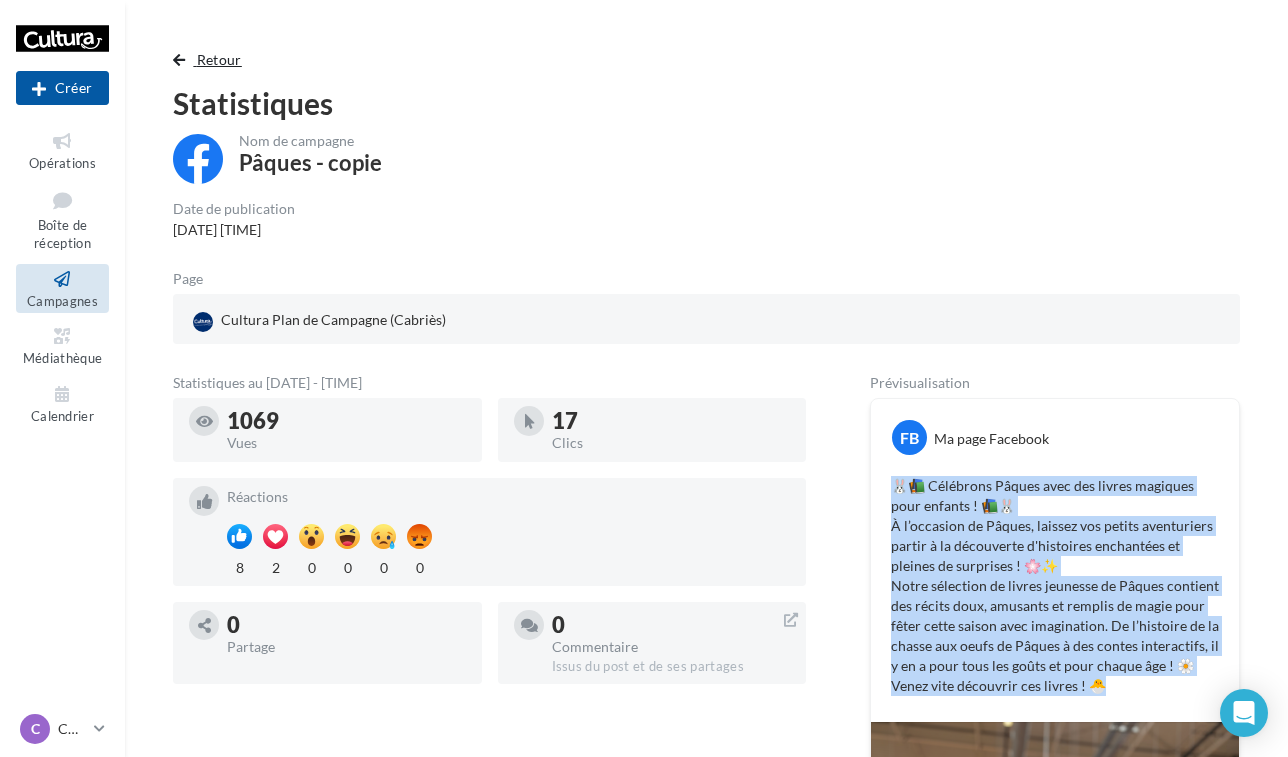 scroll, scrollTop: -1, scrollLeft: 0, axis: vertical 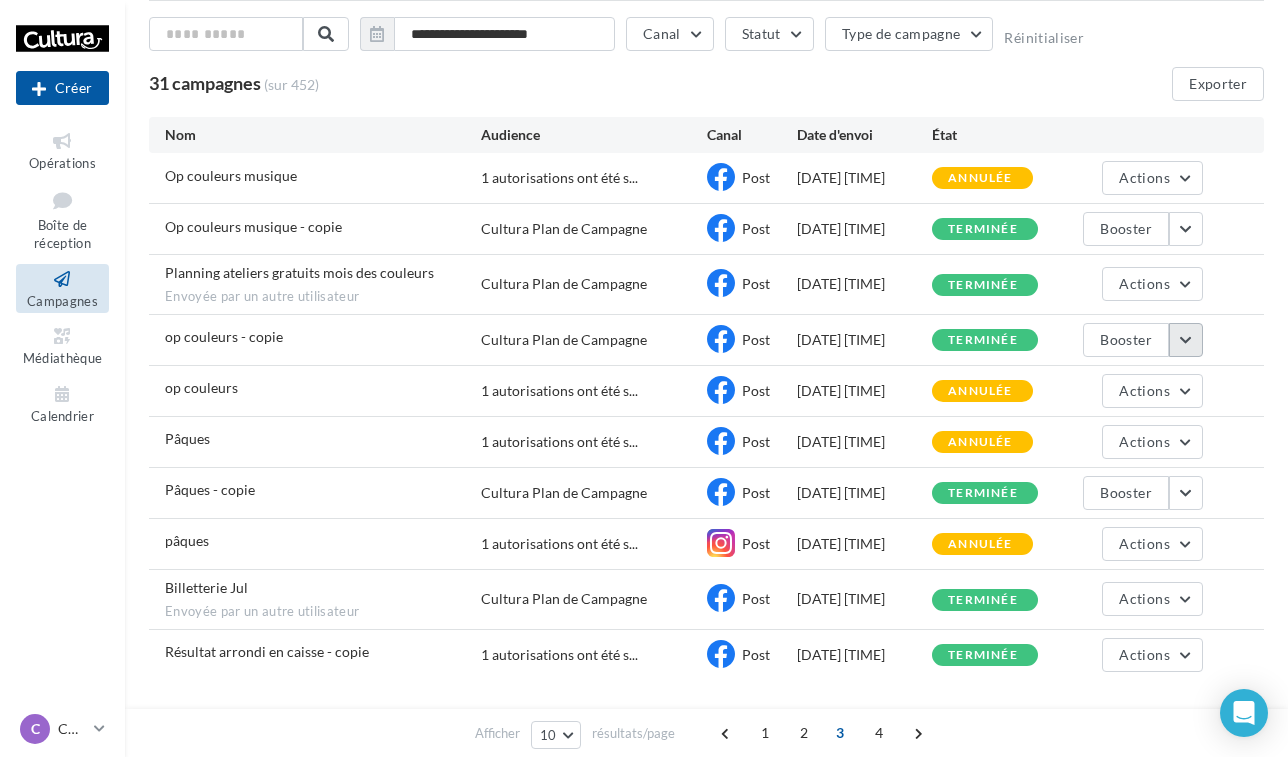 click at bounding box center (1186, 340) 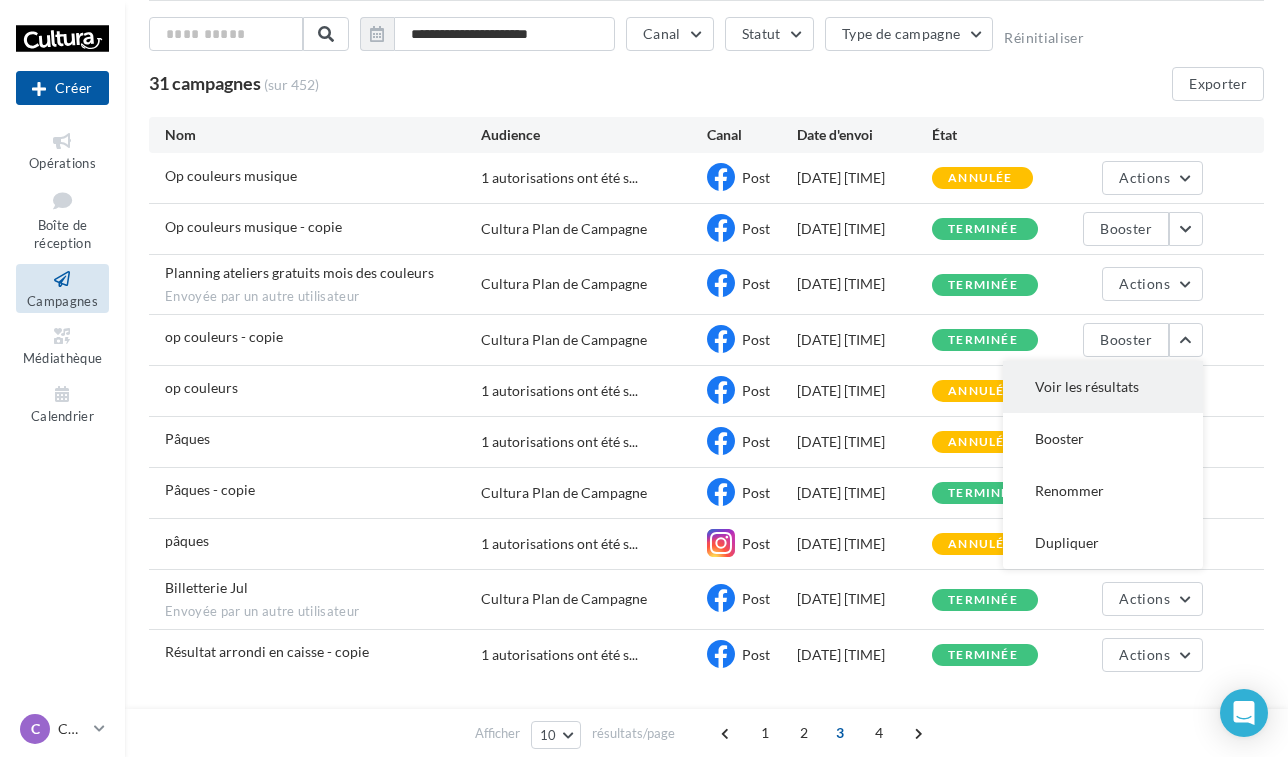 click on "Voir les résultats" at bounding box center (1103, 387) 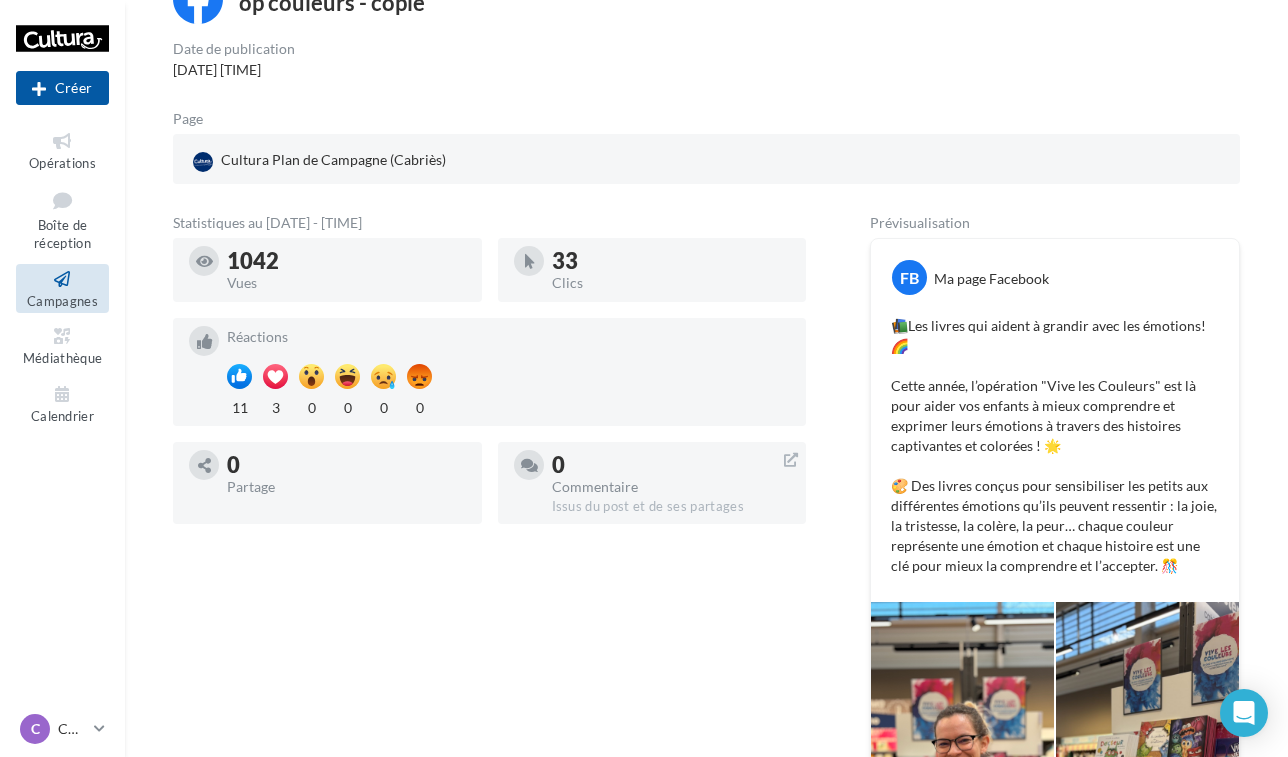 scroll, scrollTop: 162, scrollLeft: 0, axis: vertical 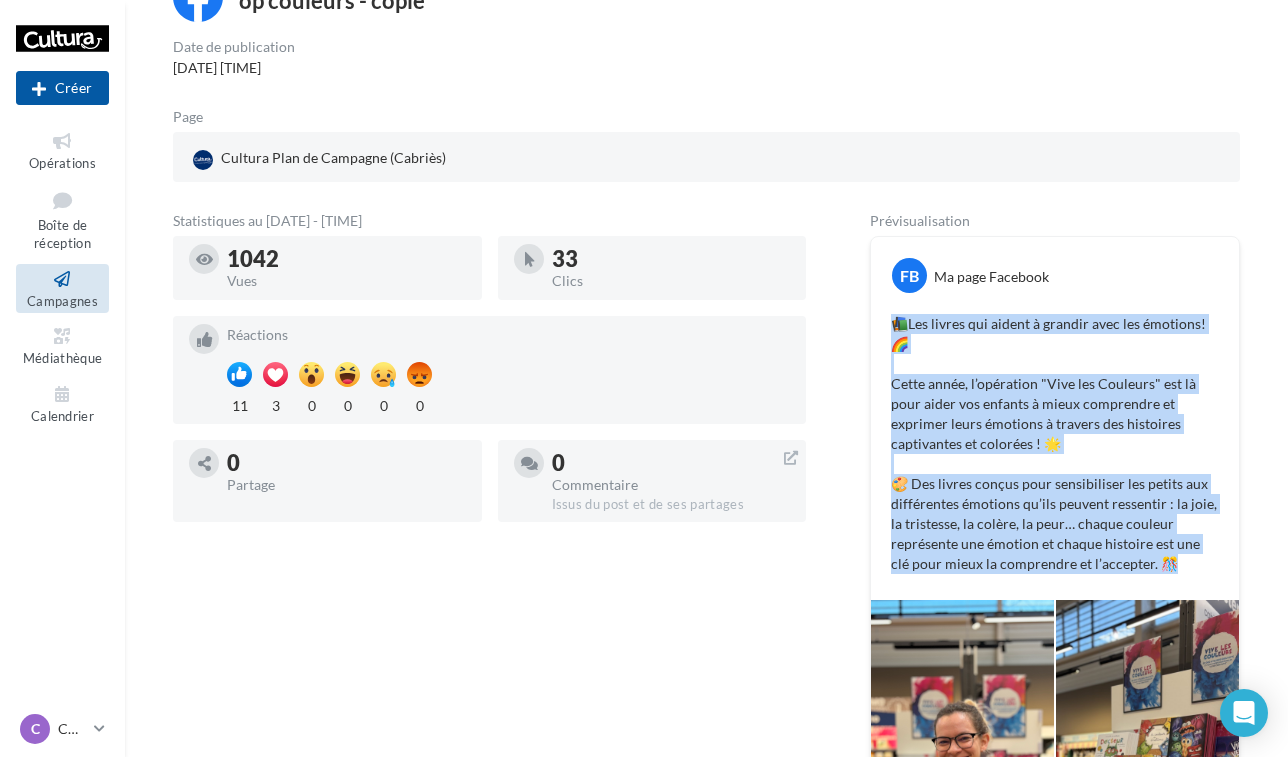 drag, startPoint x: 885, startPoint y: 315, endPoint x: 1172, endPoint y: 557, distance: 375.41043 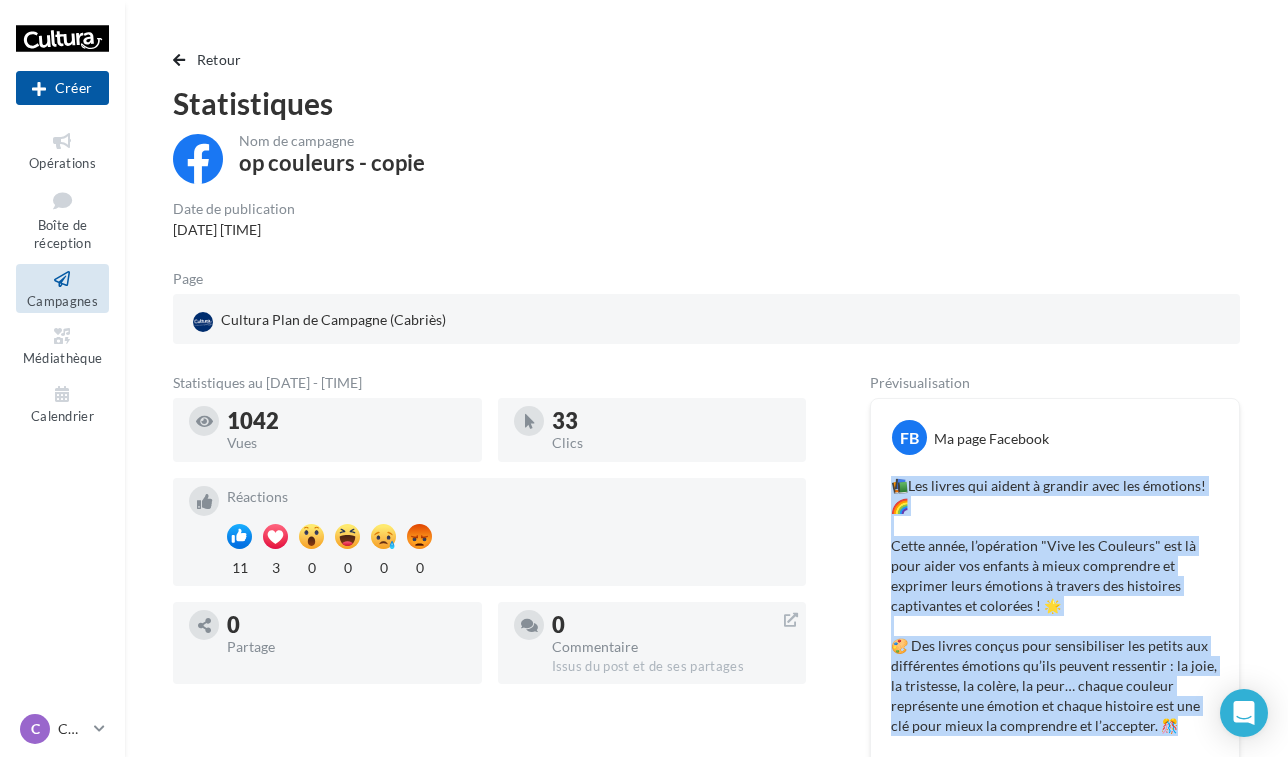 scroll, scrollTop: 0, scrollLeft: 0, axis: both 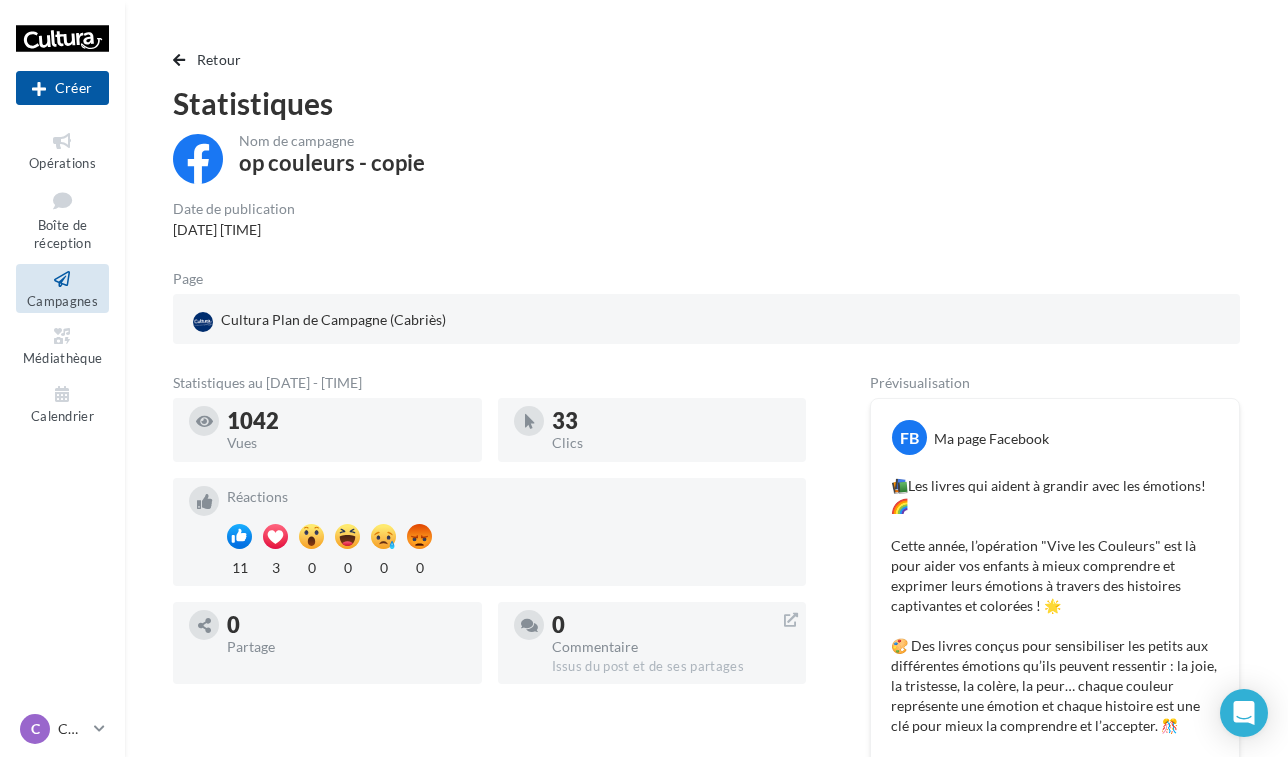 click on "Retour
Statistiques
Nom de campagne   op couleurs - copie           Date de publication   05/04/2025 19h00          Page
Cultura Plan de Campagne (Cabriès)
Statistiques au 26 juillet 2025 - 19h30
1042
Vues
33
Clics
Réactions
11
3
0
0
0
0
0
Partage
0
Commentaire
Issus du post et de ses partages
Prévisualisation
FB
Ma page Facebook" at bounding box center (706, 602) 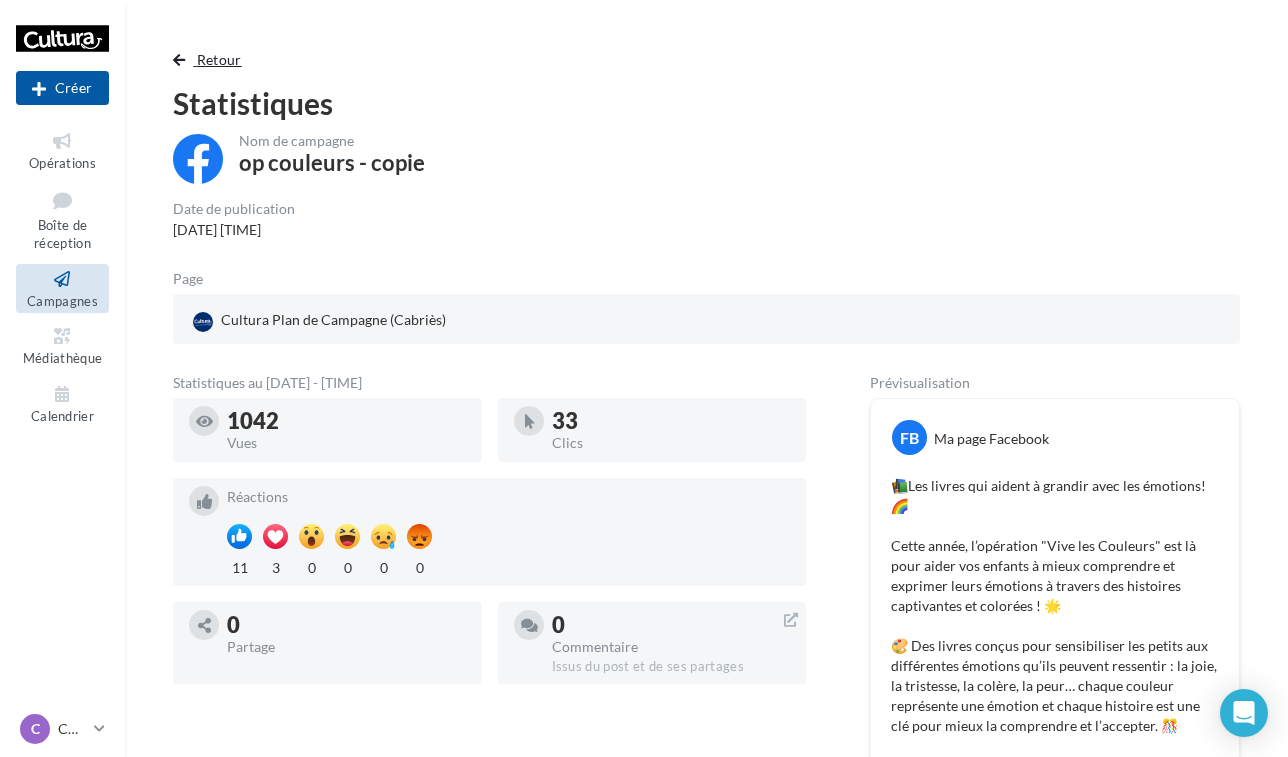 click on "Retour" at bounding box center [219, 59] 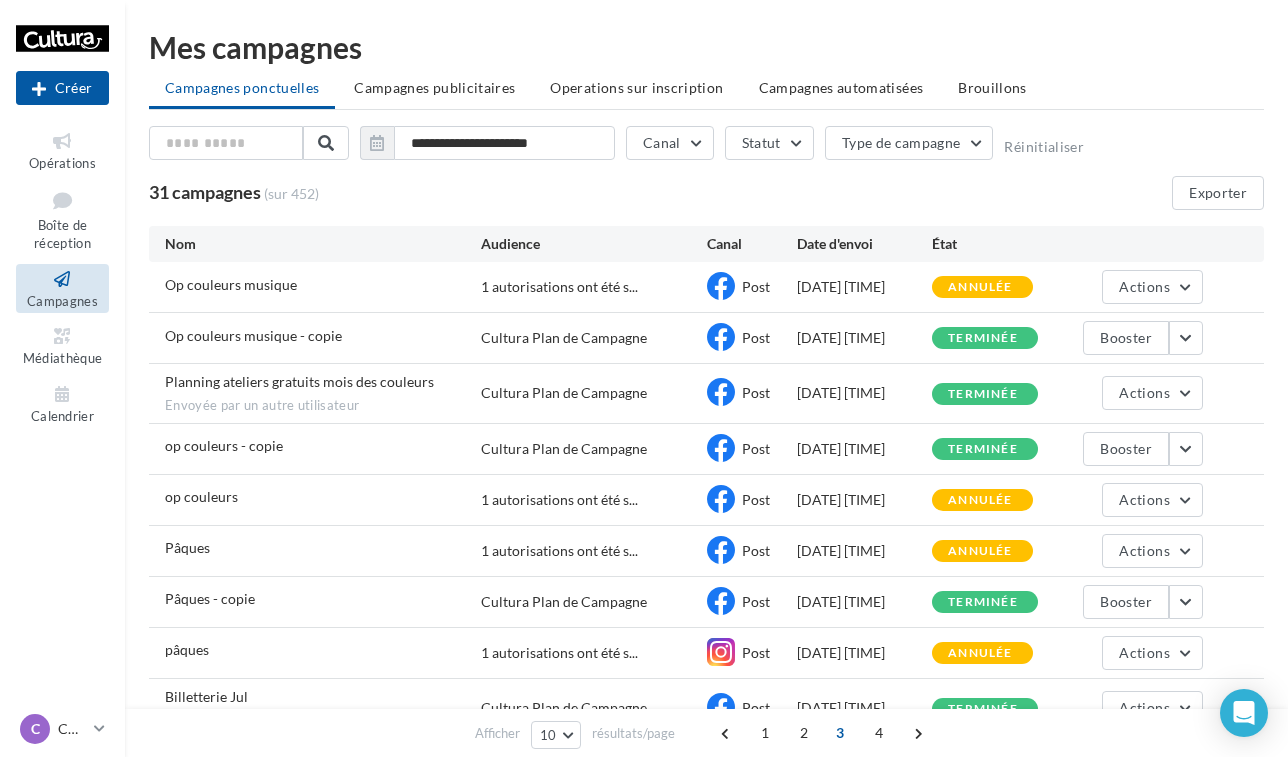 scroll, scrollTop: 109, scrollLeft: 0, axis: vertical 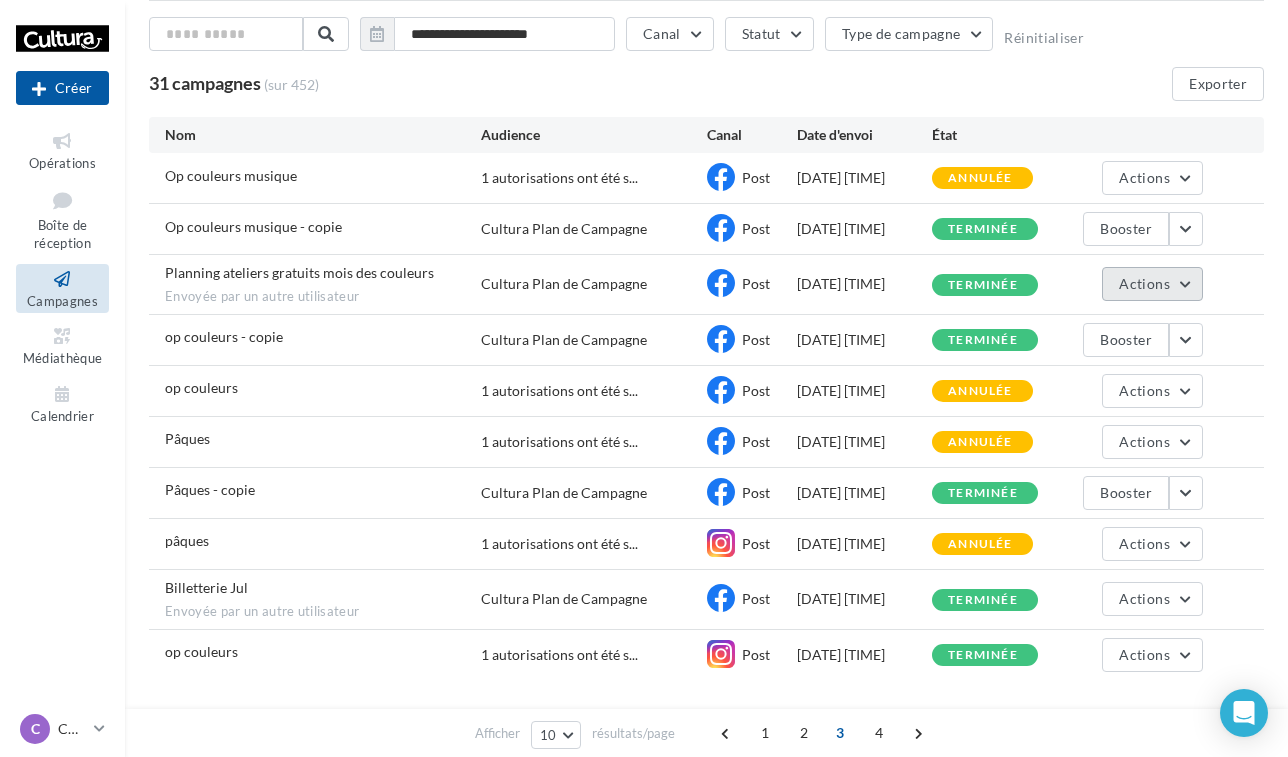 click on "Actions" at bounding box center [1144, 283] 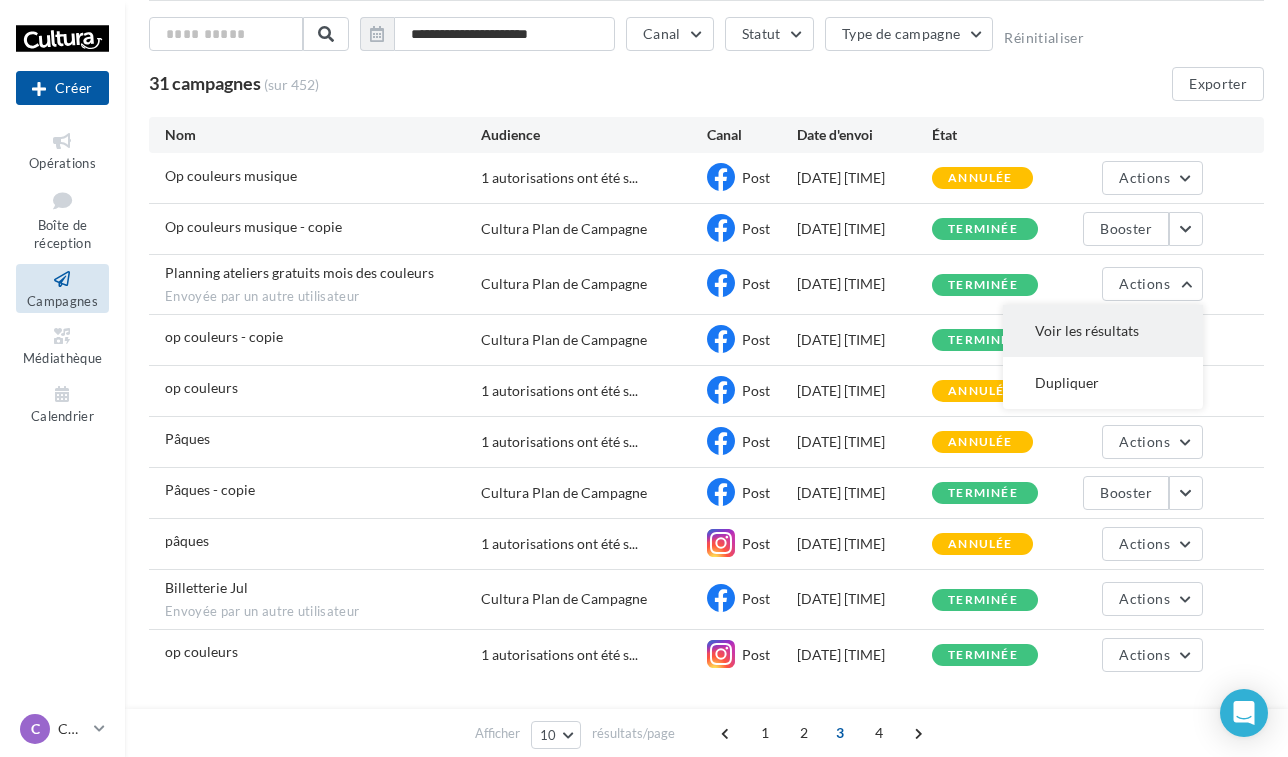 click on "Voir les résultats" at bounding box center (1103, 331) 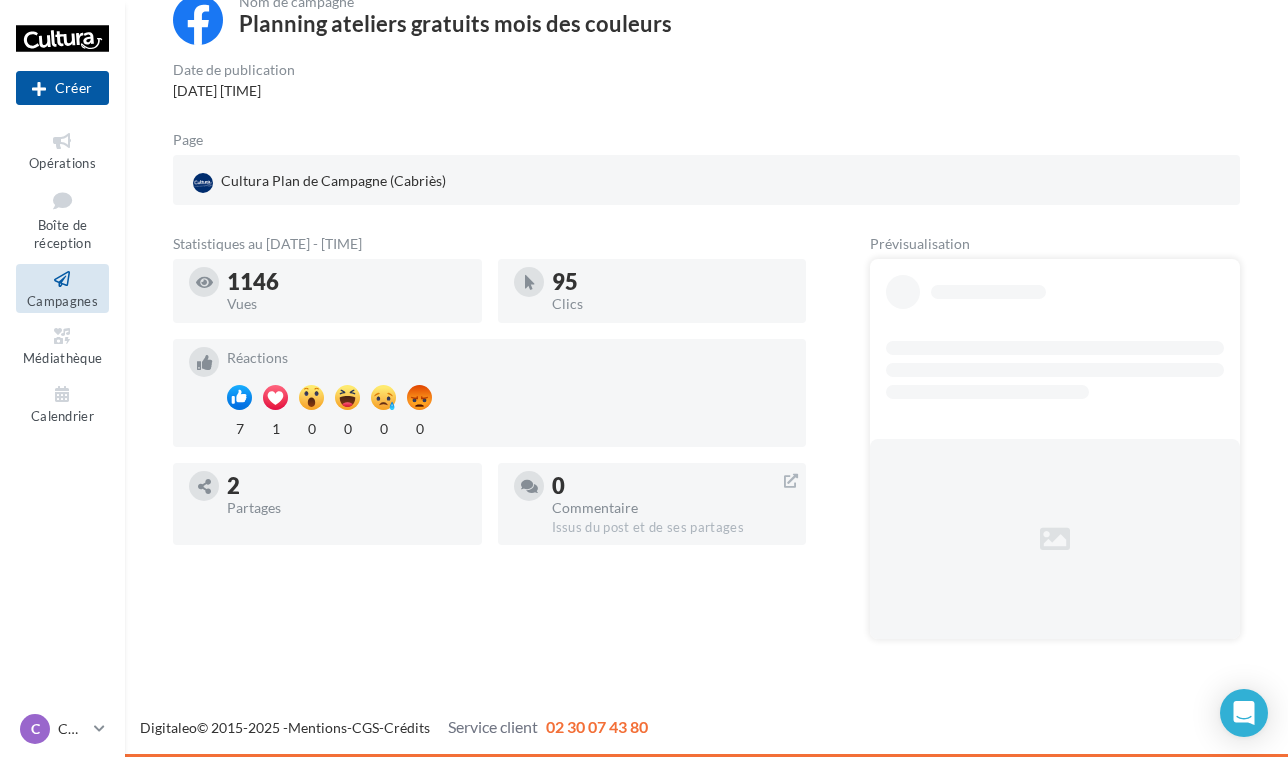 scroll, scrollTop: 139, scrollLeft: 0, axis: vertical 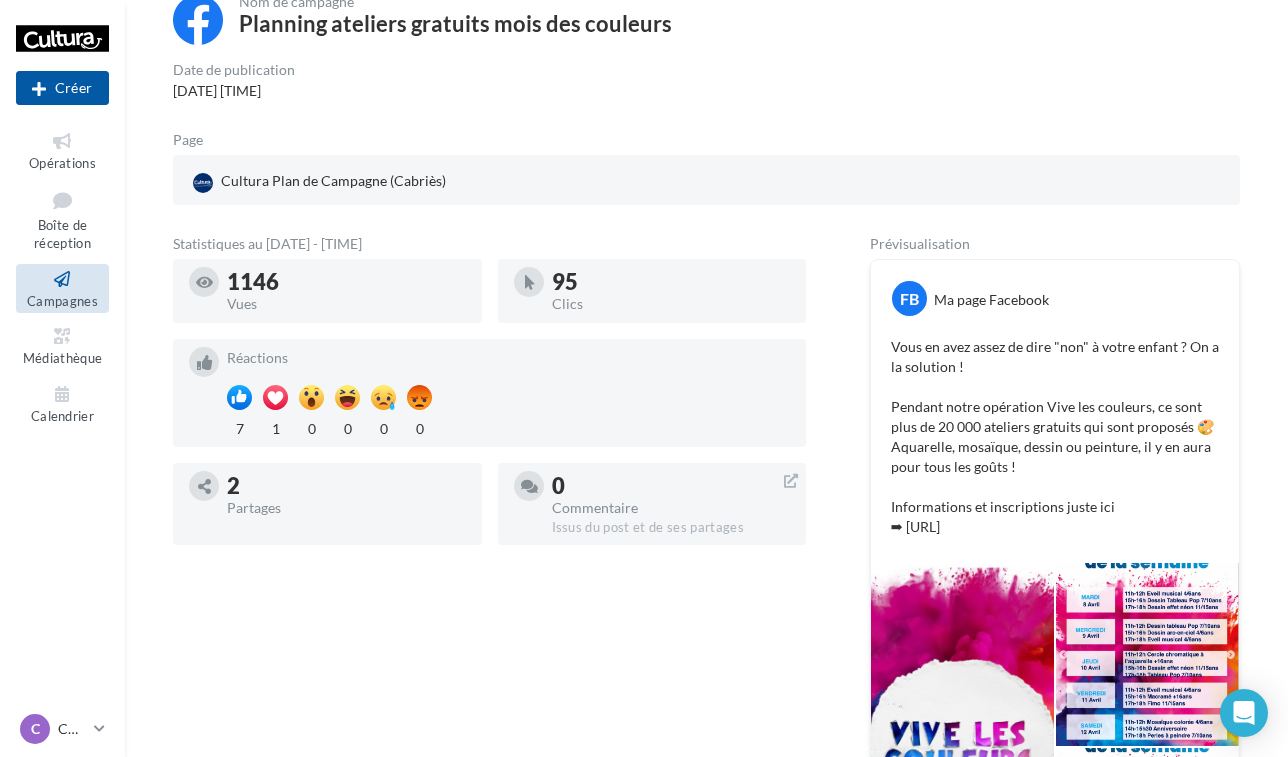 drag, startPoint x: 890, startPoint y: 339, endPoint x: 1093, endPoint y: 526, distance: 276.00363 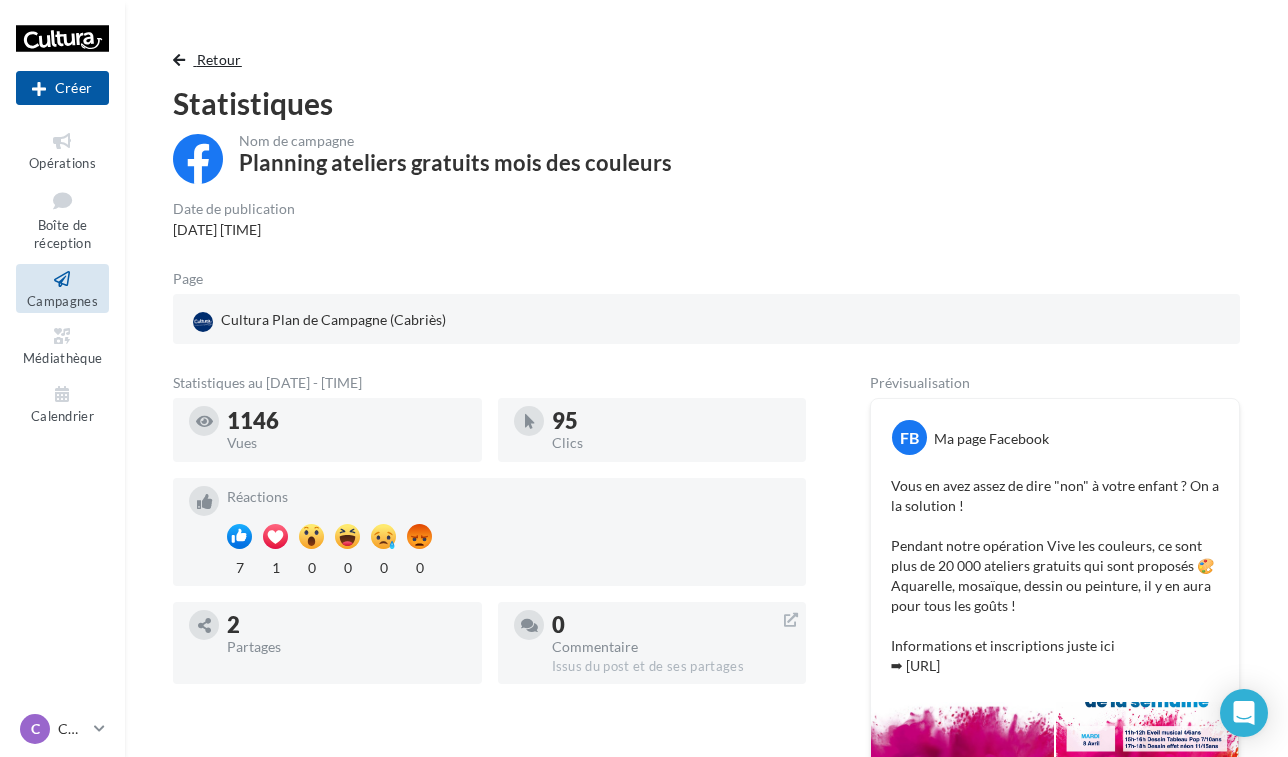 click on "Retour" at bounding box center (219, 59) 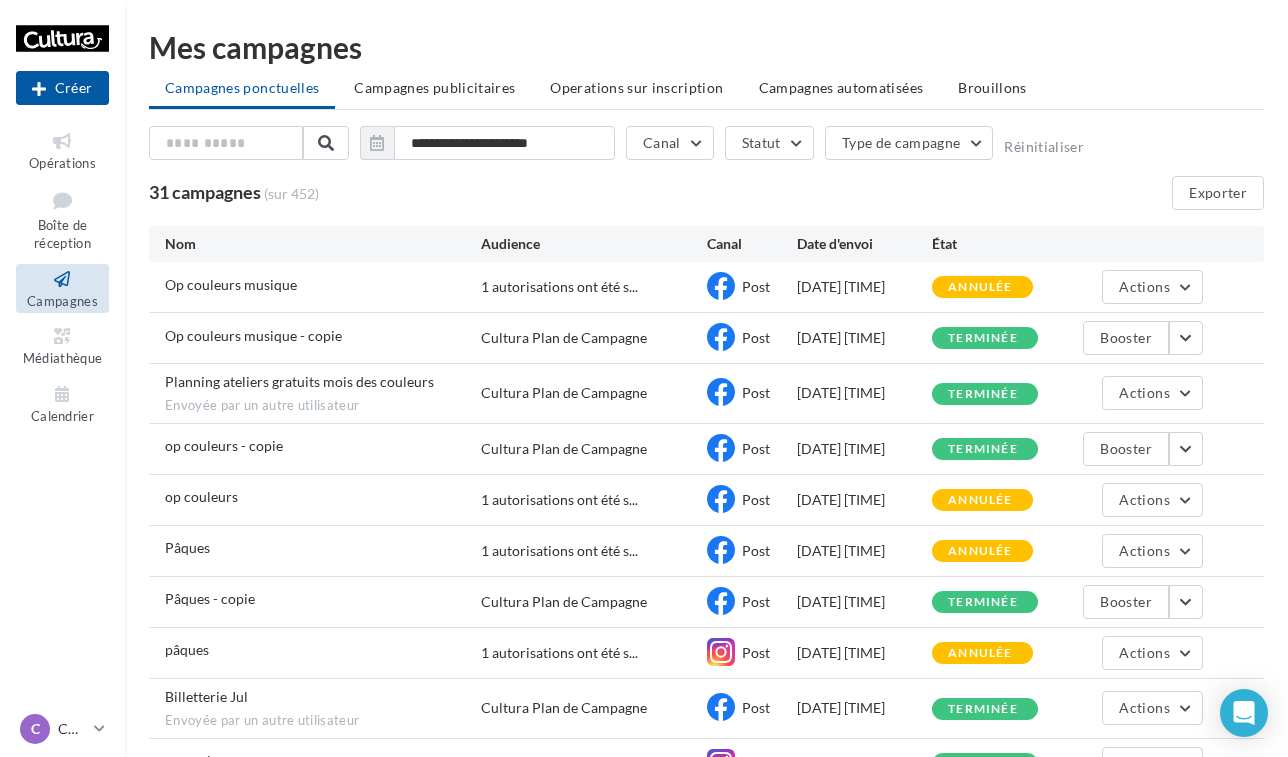 scroll, scrollTop: 109, scrollLeft: 0, axis: vertical 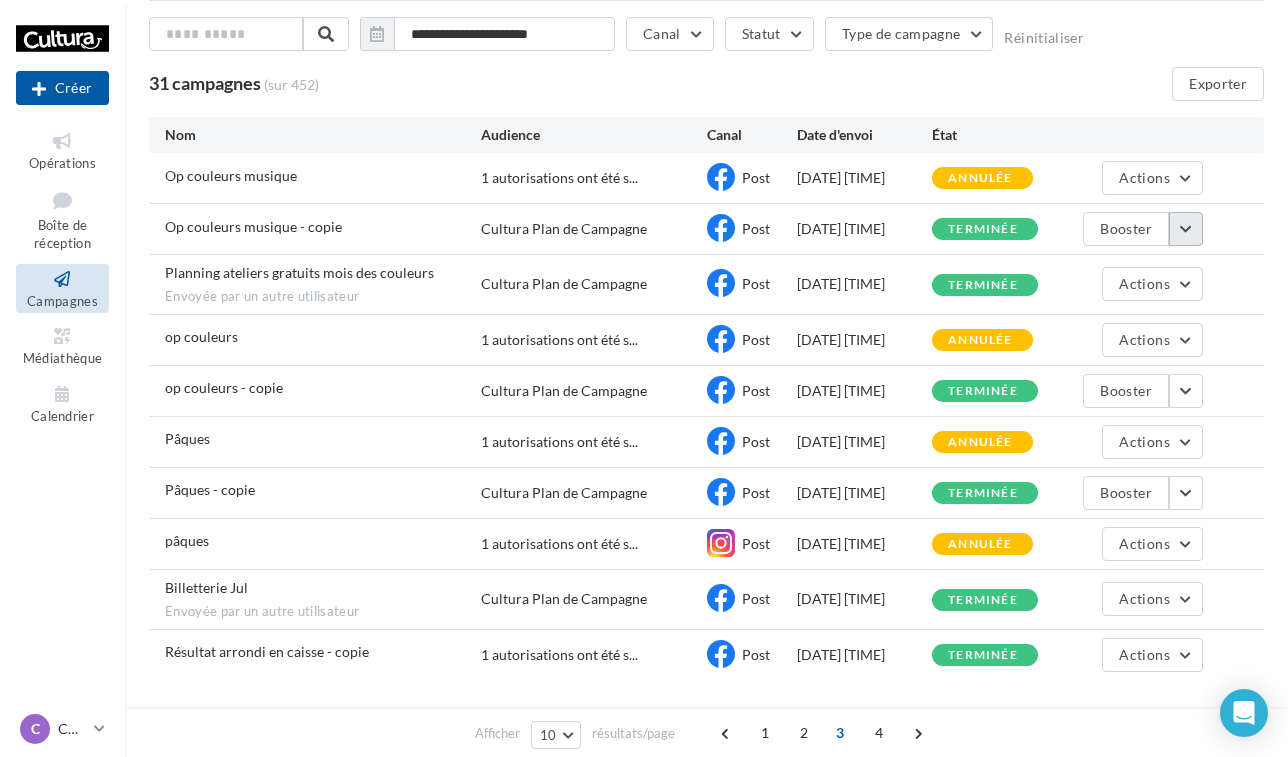 click at bounding box center [1186, 229] 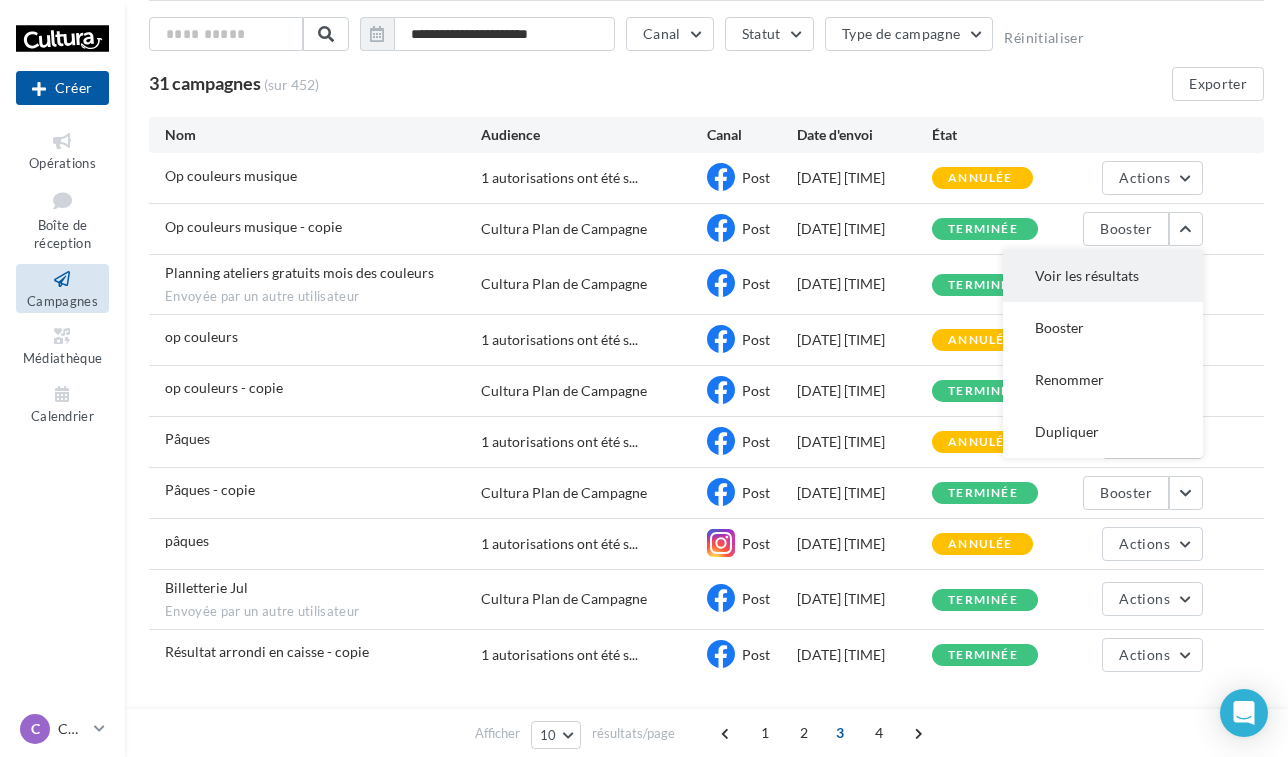 click on "Voir les résultats" at bounding box center (1103, 276) 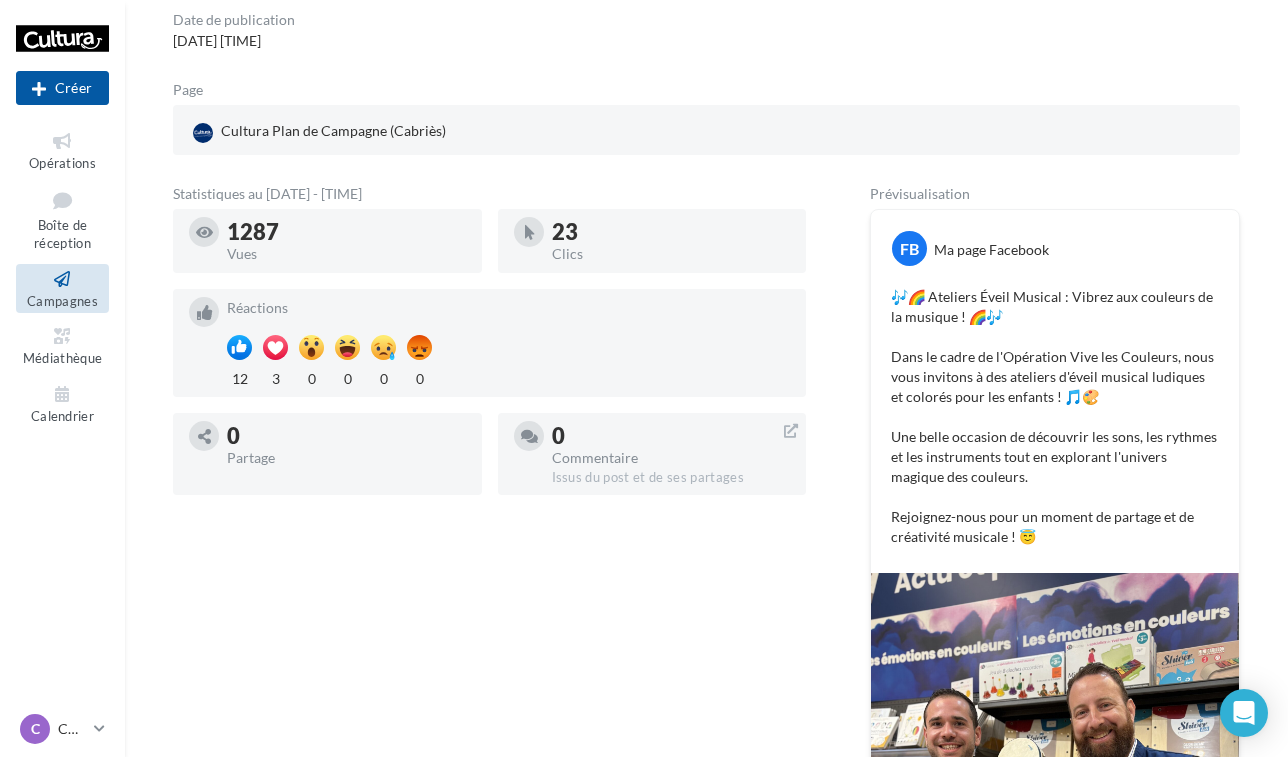 scroll, scrollTop: 220, scrollLeft: 0, axis: vertical 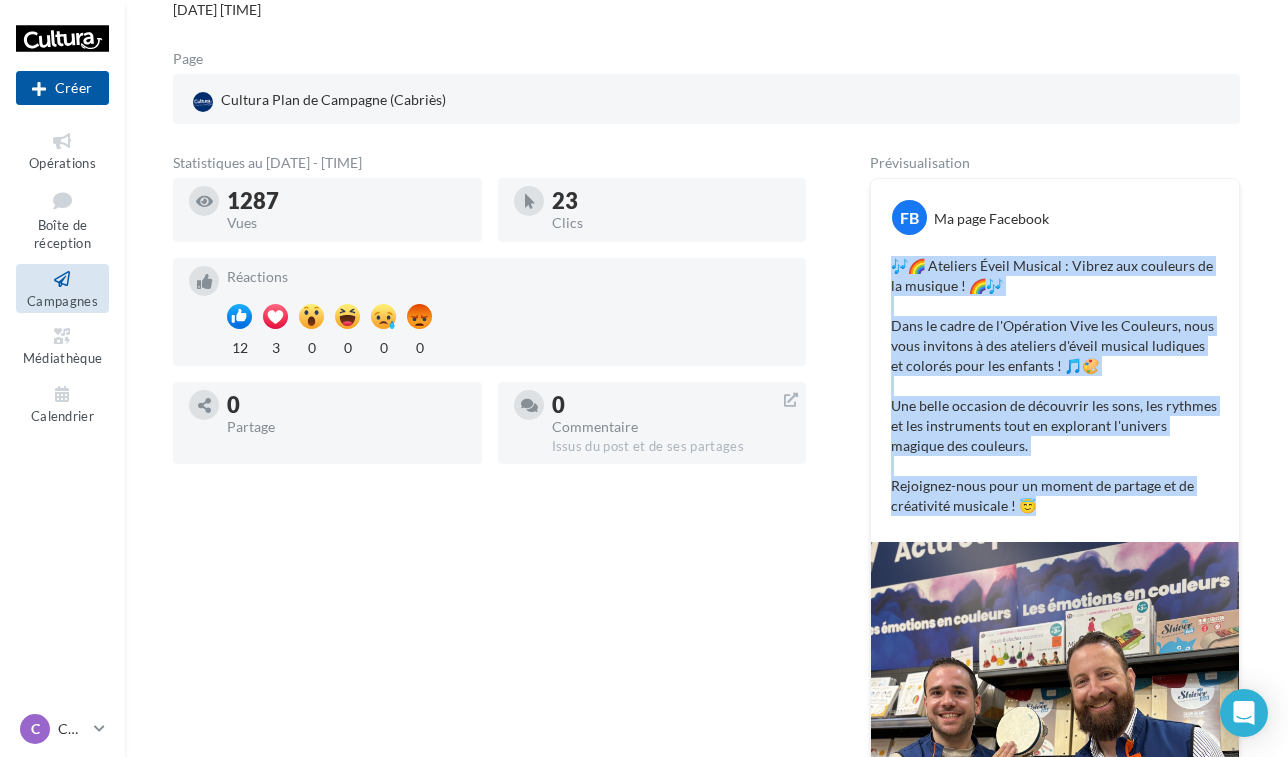 drag, startPoint x: 897, startPoint y: 259, endPoint x: 1042, endPoint y: 499, distance: 280.4015 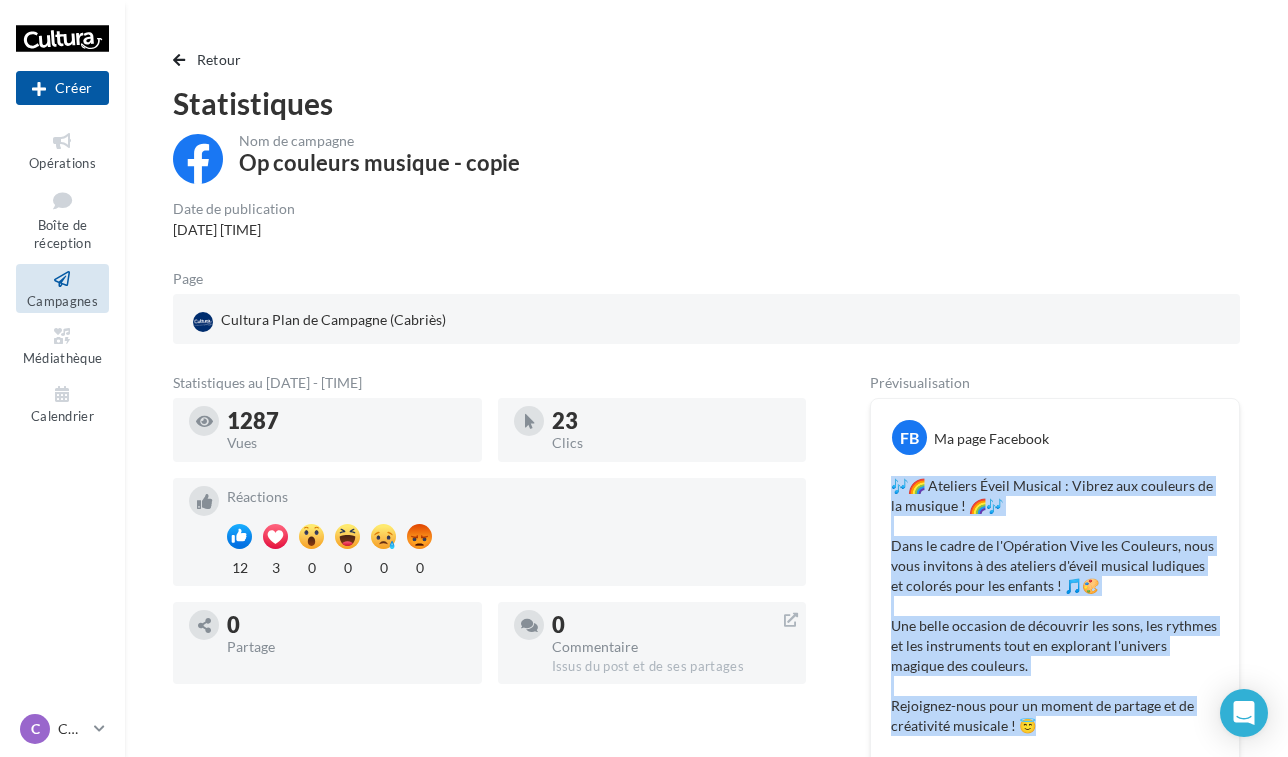 scroll, scrollTop: 0, scrollLeft: 0, axis: both 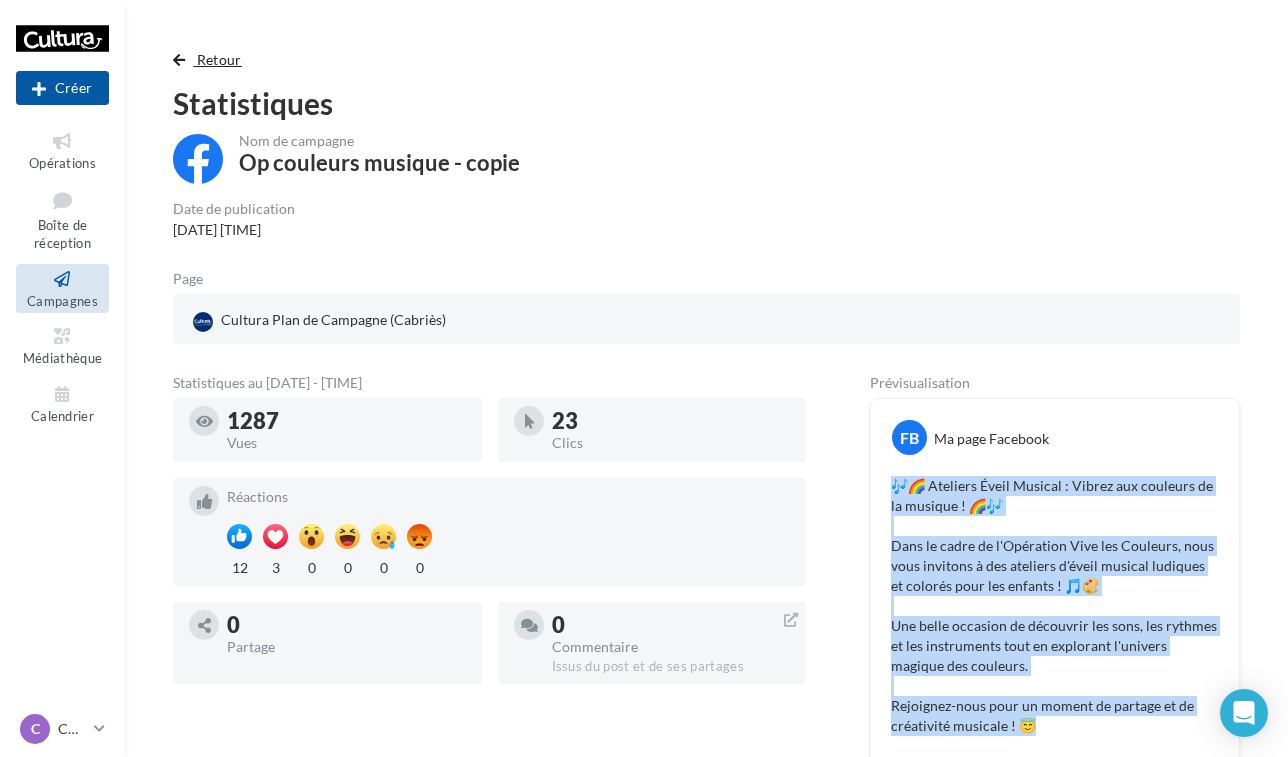 click at bounding box center [179, 60] 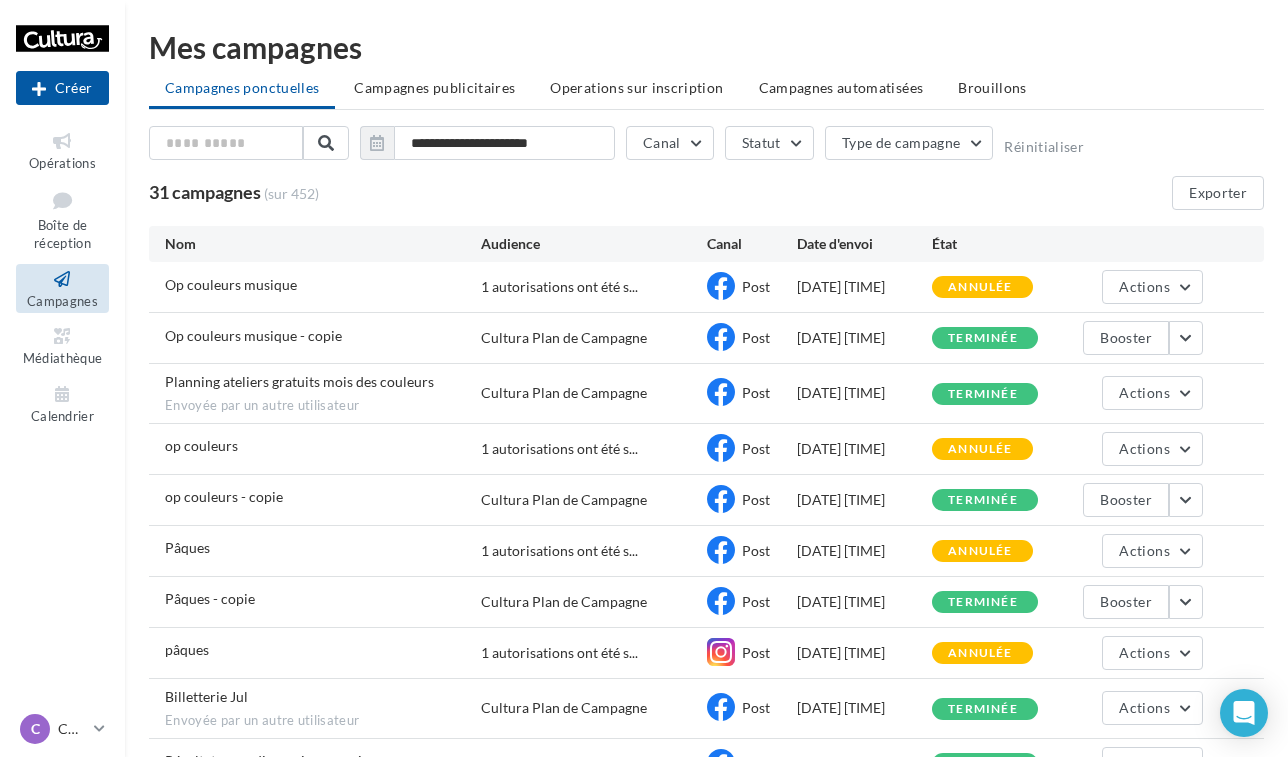 scroll, scrollTop: 109, scrollLeft: 0, axis: vertical 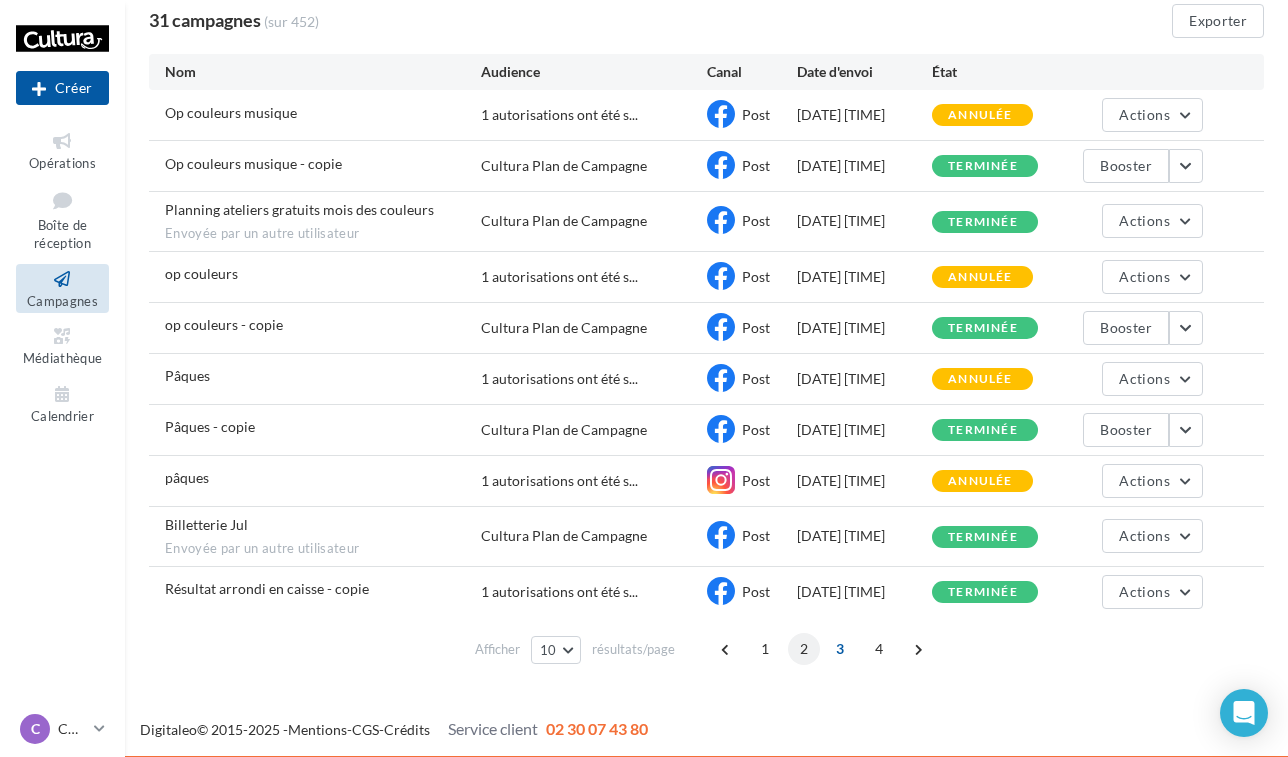 click on "2" at bounding box center (804, 649) 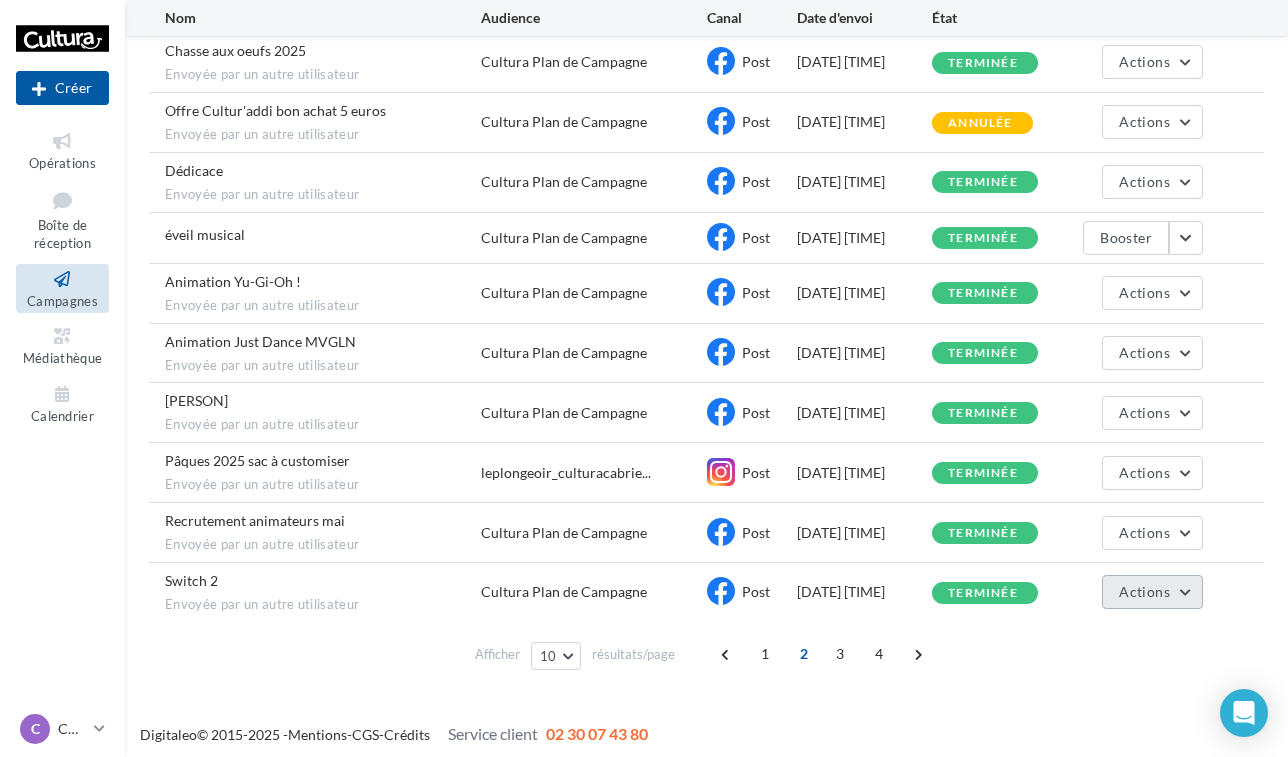 scroll, scrollTop: 228, scrollLeft: 0, axis: vertical 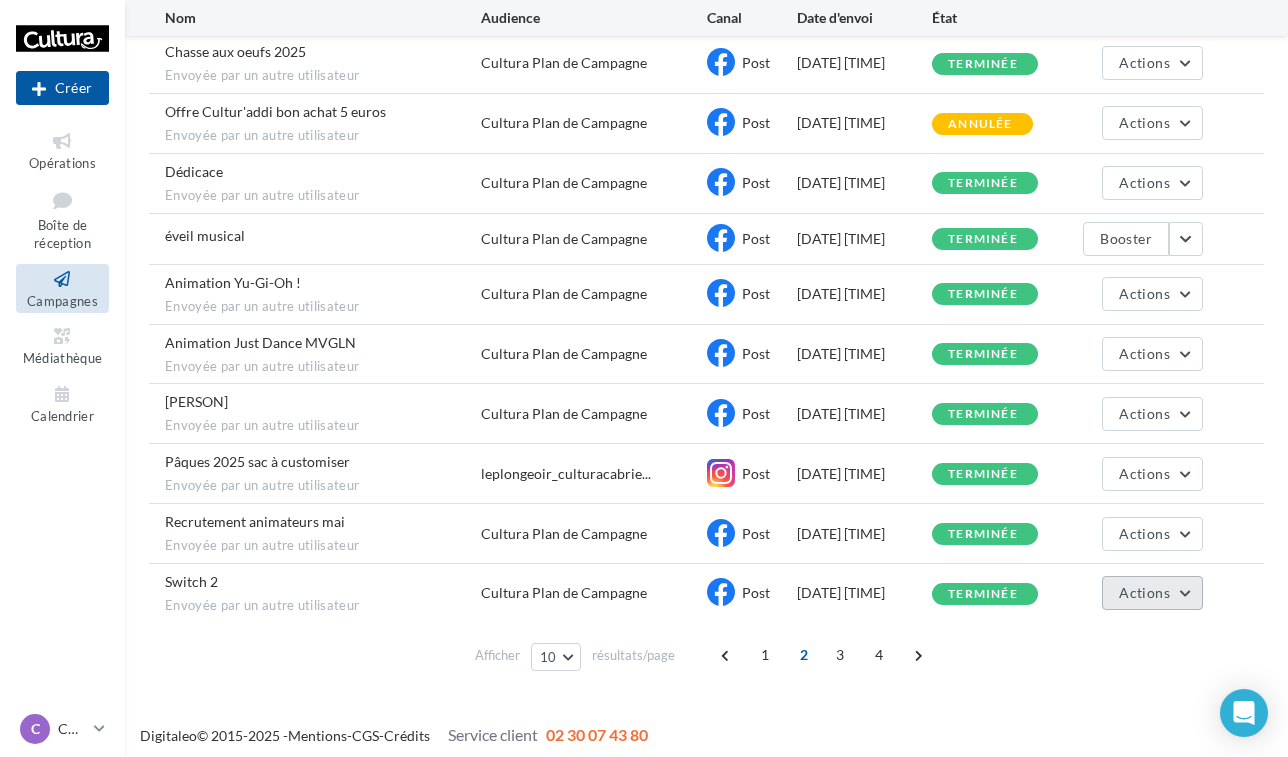 click on "Actions" at bounding box center [1144, 592] 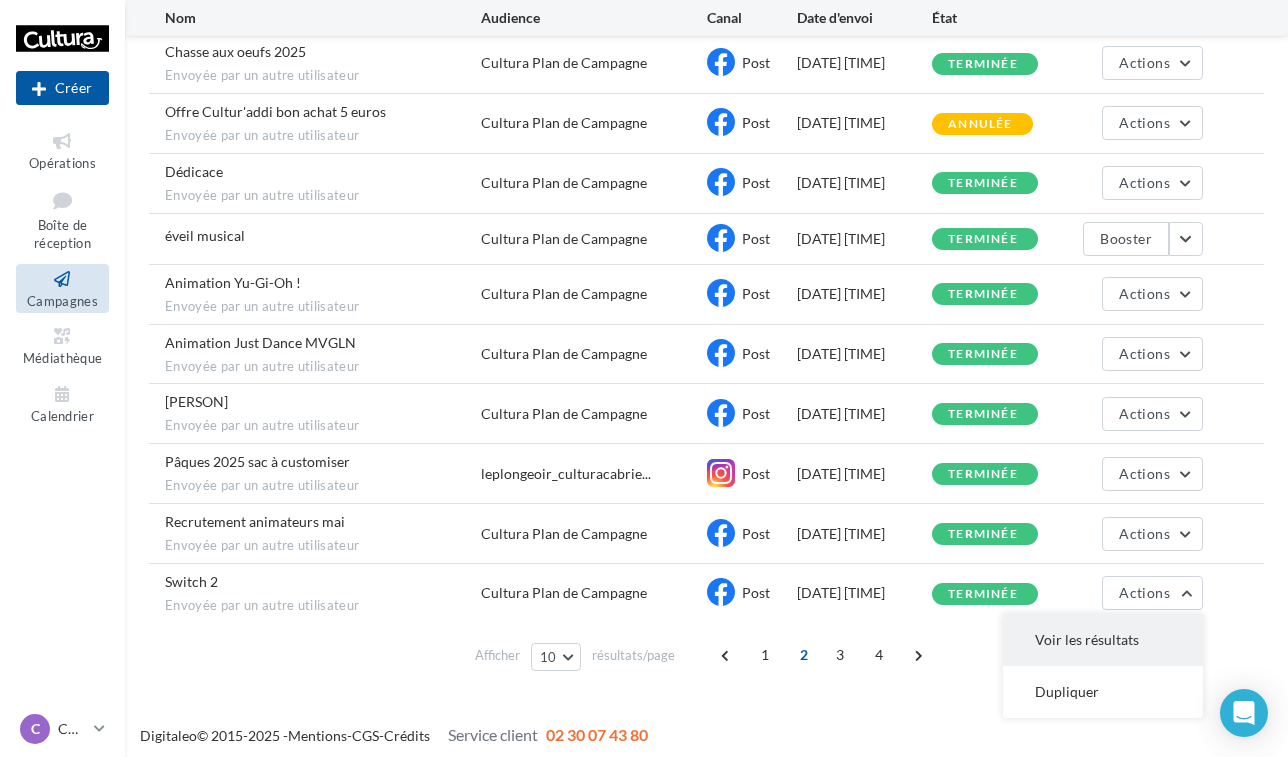 click on "Voir les résultats" at bounding box center [1103, 640] 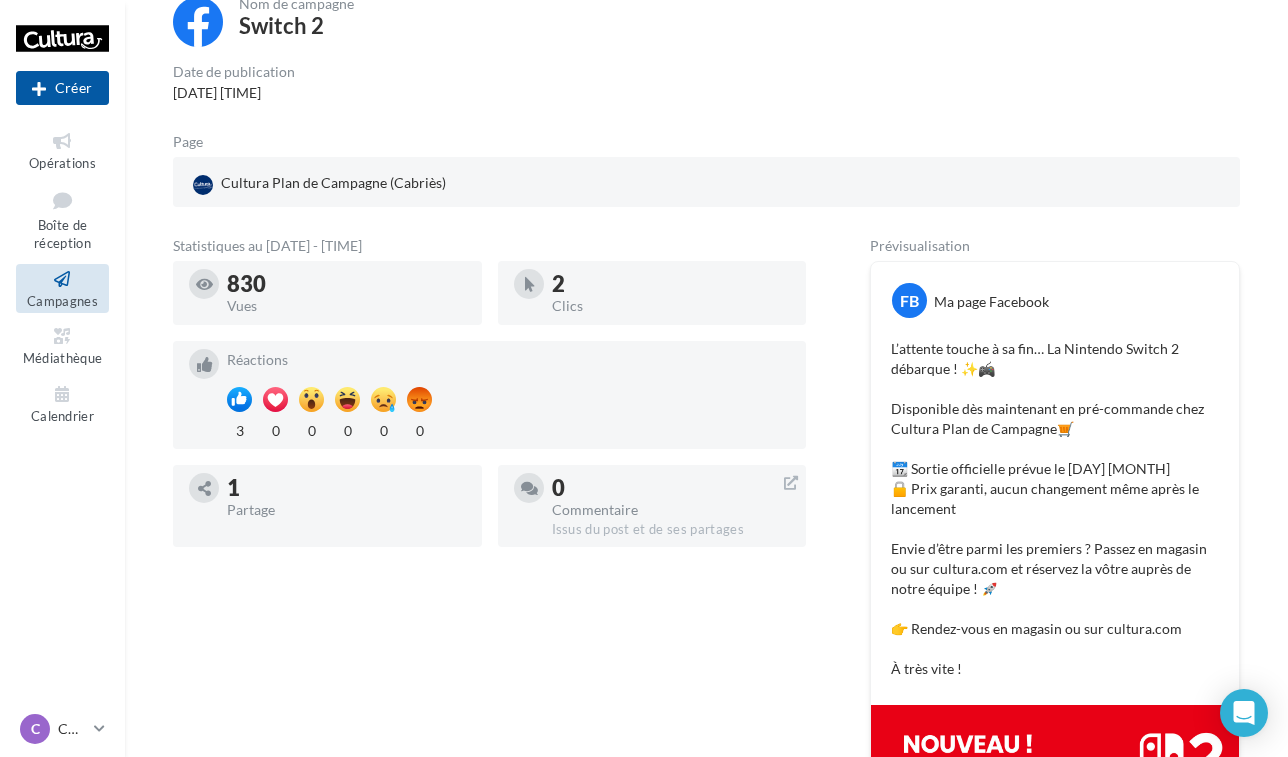 scroll, scrollTop: 138, scrollLeft: 0, axis: vertical 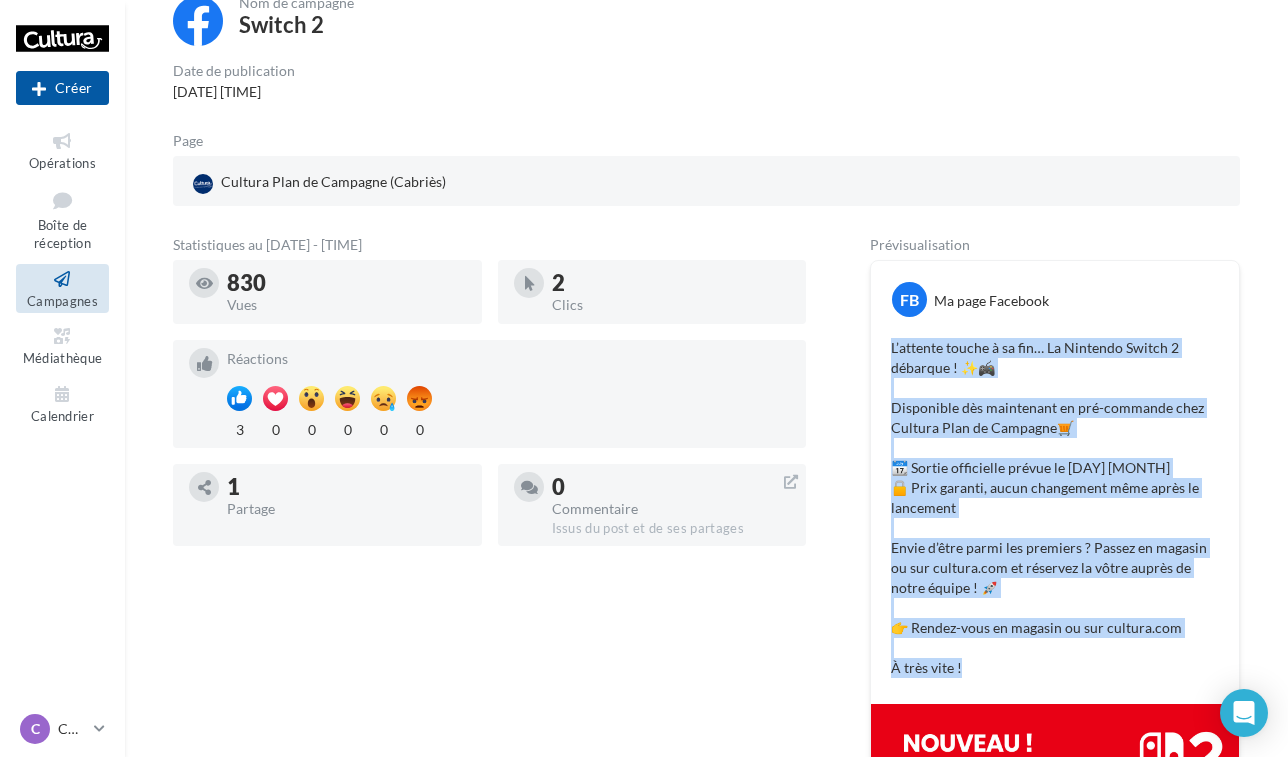 drag, startPoint x: 887, startPoint y: 344, endPoint x: 1014, endPoint y: 676, distance: 355.46167 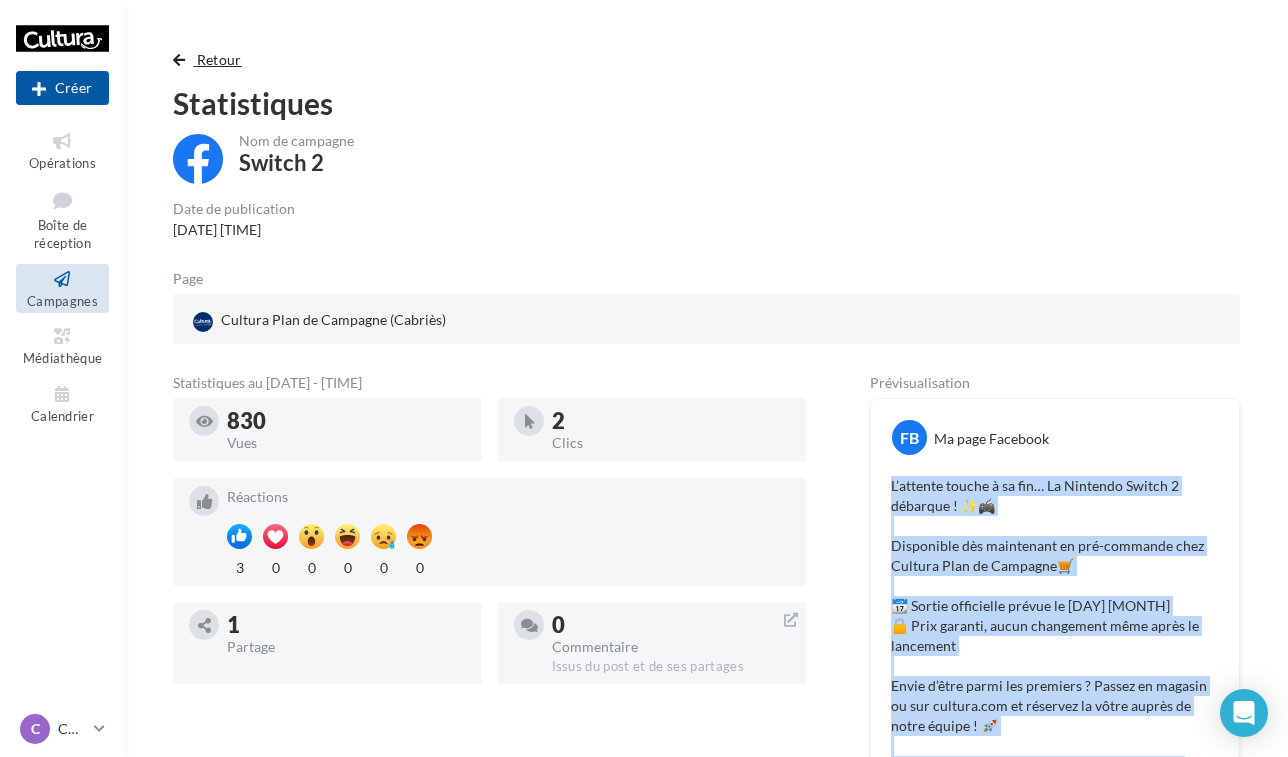 scroll, scrollTop: 0, scrollLeft: 0, axis: both 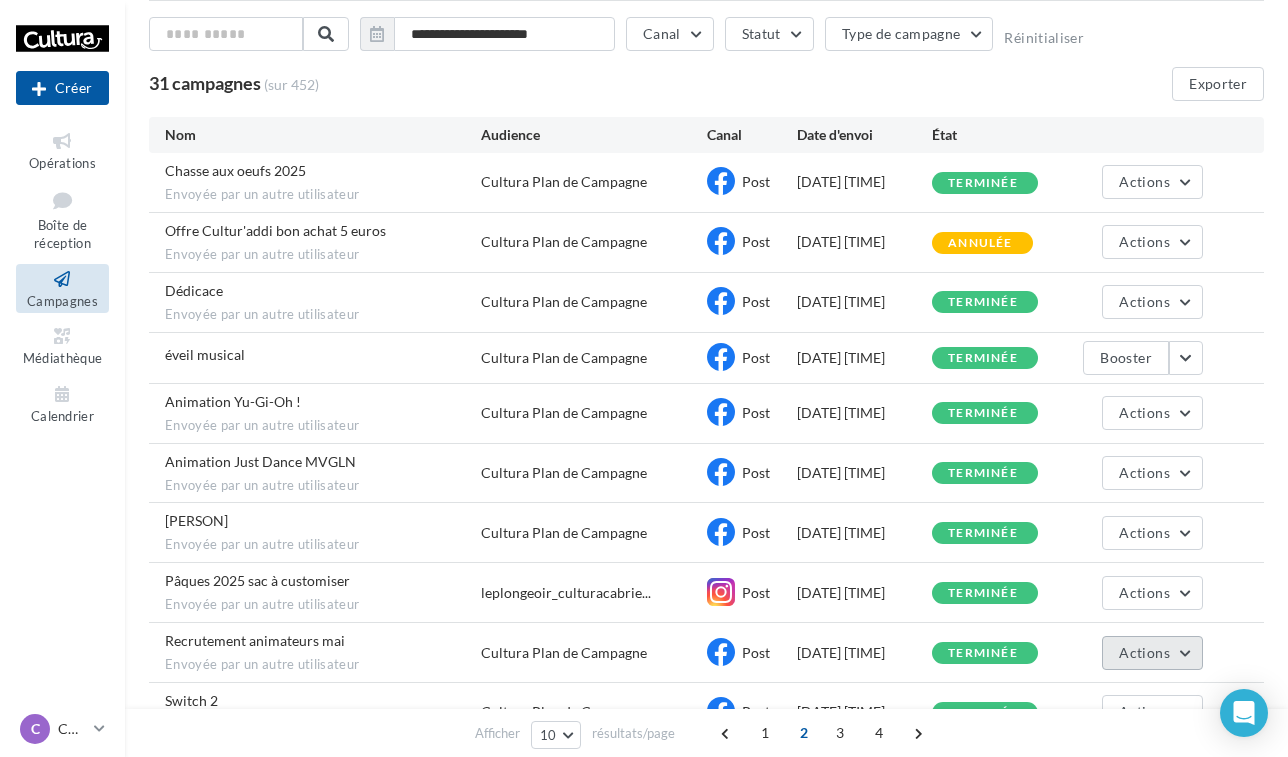 click on "Actions" at bounding box center [1152, 653] 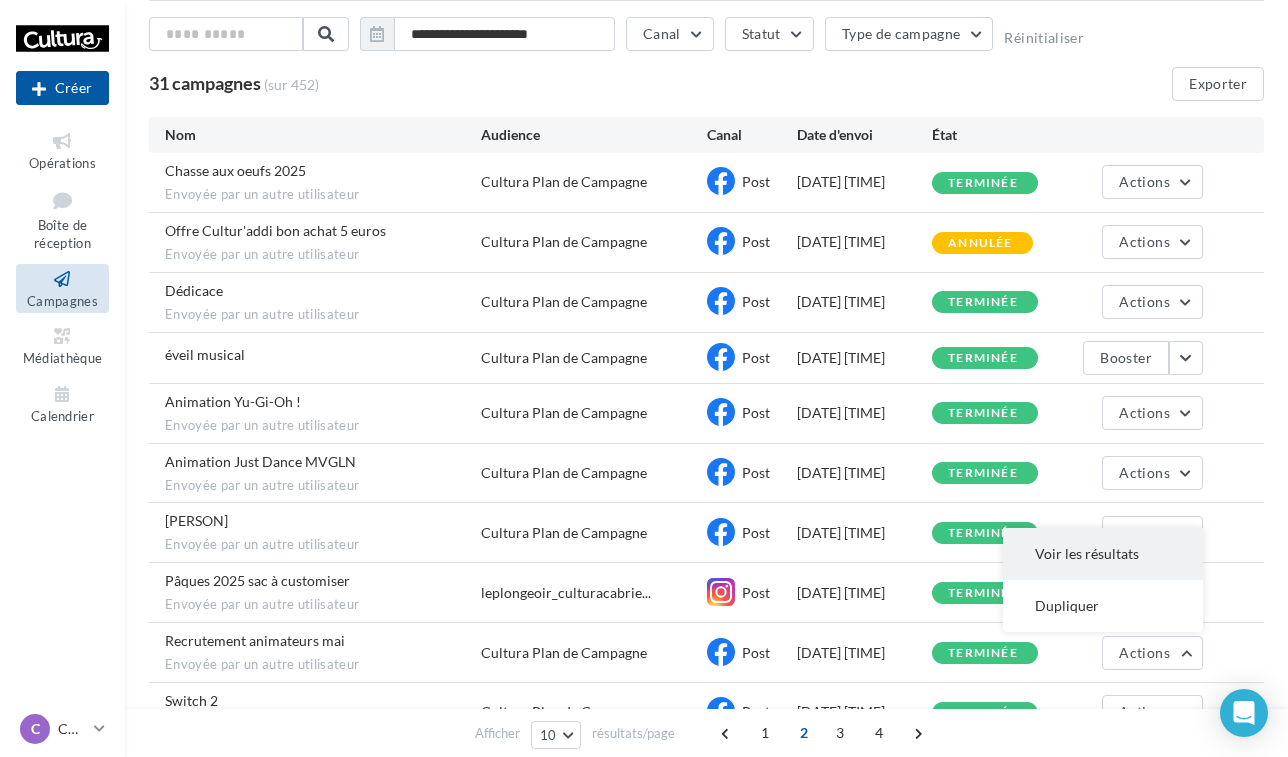 click on "Voir les résultats" at bounding box center [1103, 554] 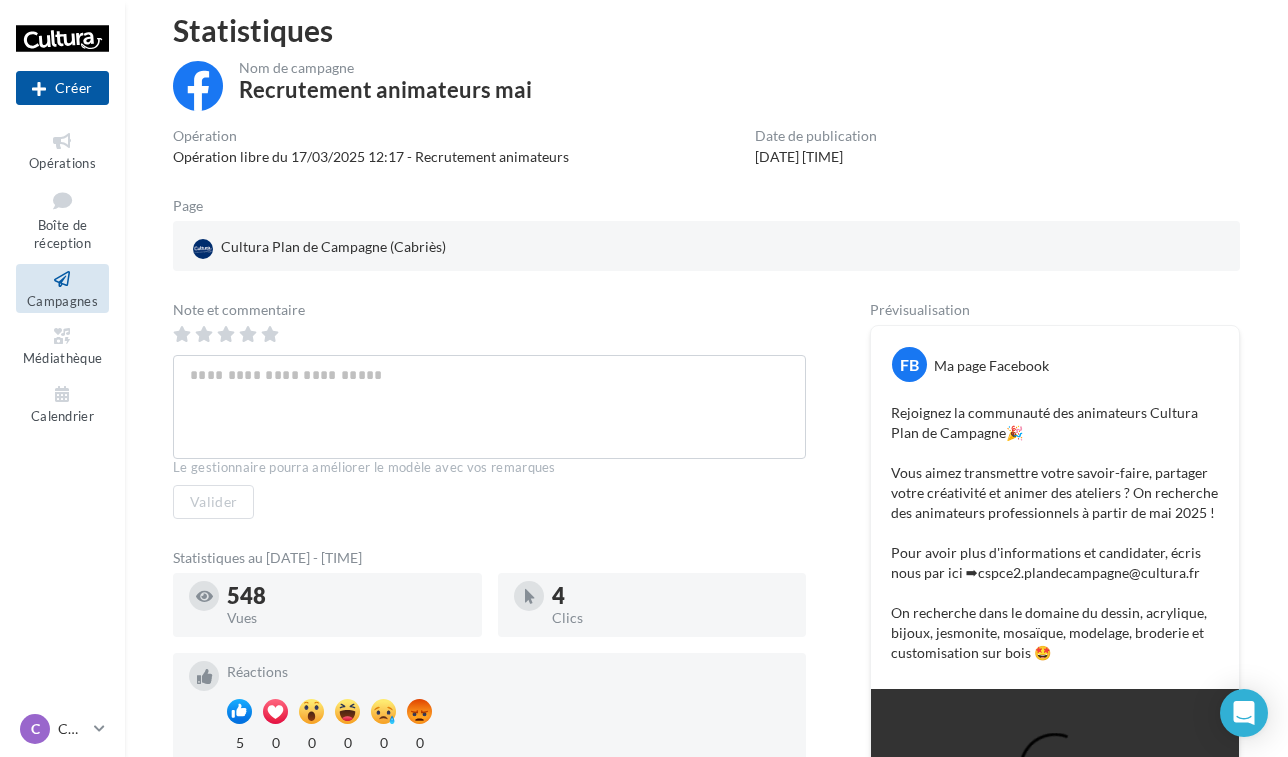 scroll, scrollTop: 80, scrollLeft: 0, axis: vertical 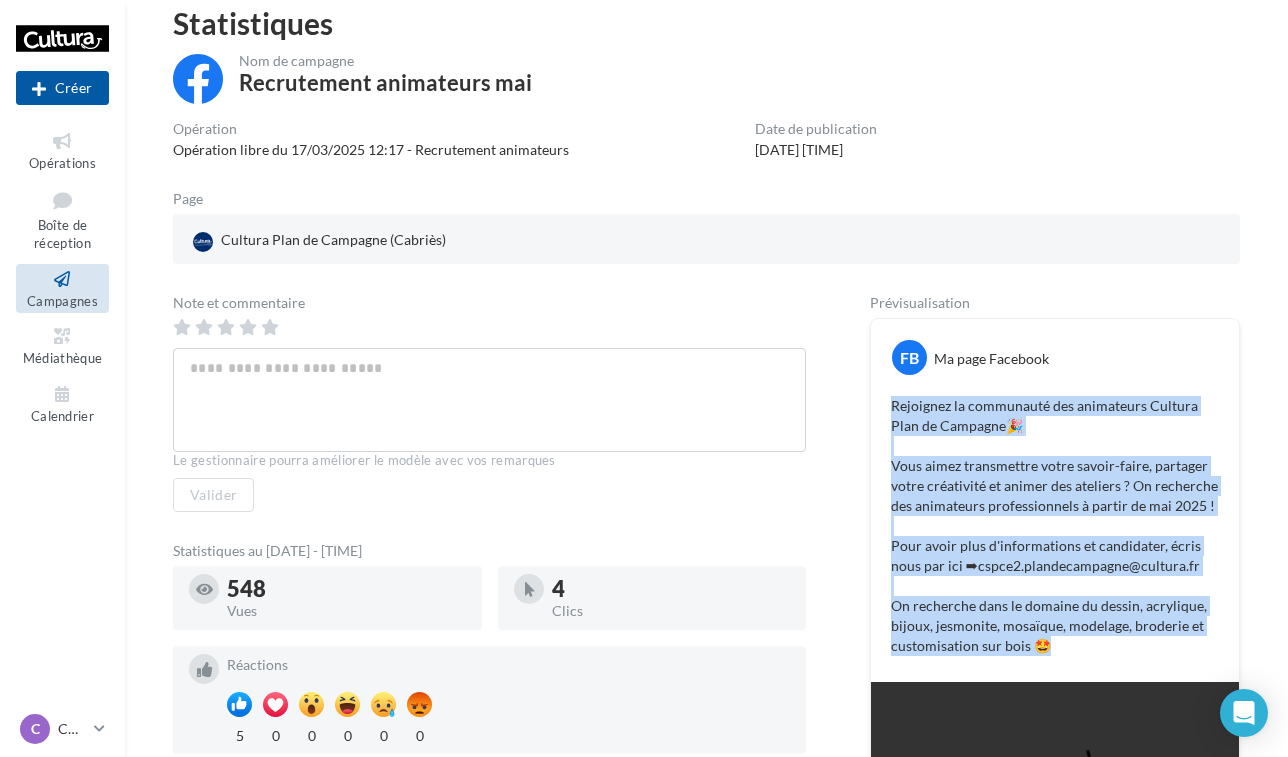 drag, startPoint x: 888, startPoint y: 483, endPoint x: 1055, endPoint y: 645, distance: 232.665 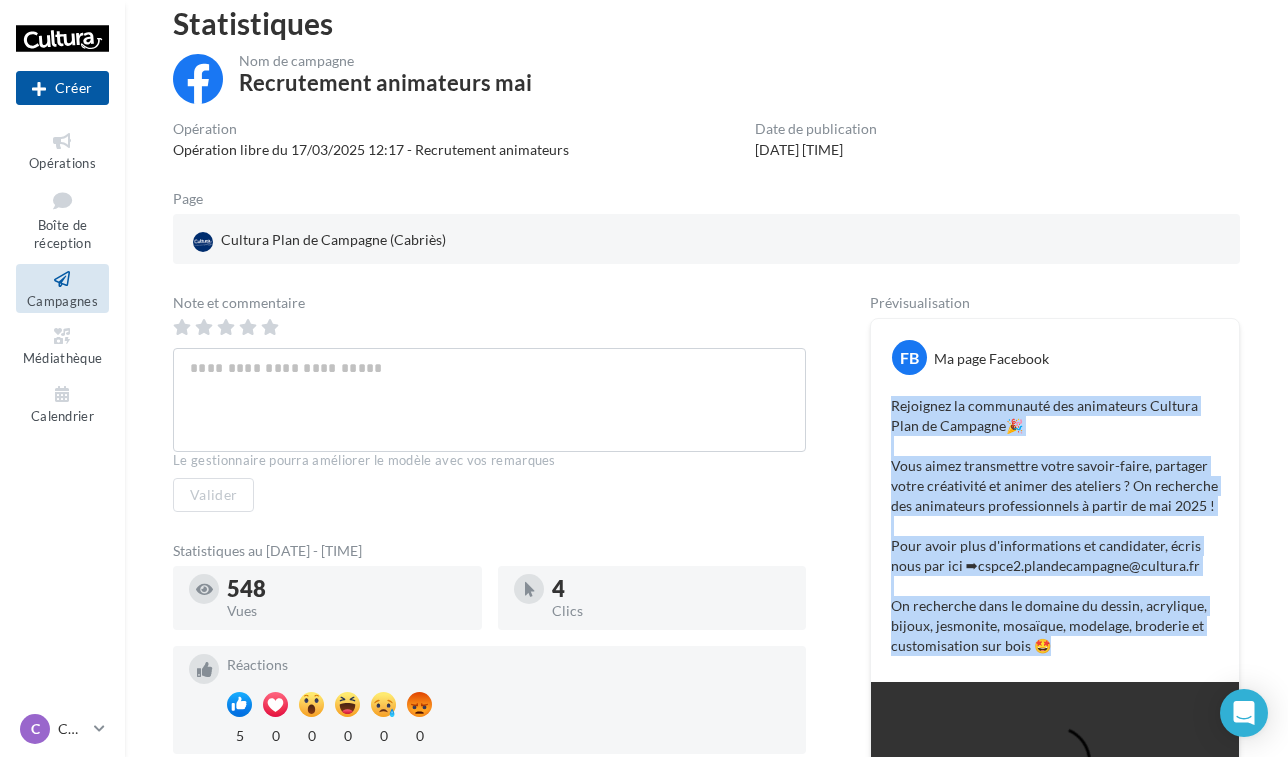 click on "Rejoignez la communauté des animateurs Cultura Plan de Campagne🎉  Vous aimez transmettre votre savoir-faire, partager votre créativité et animer des ateliers ? On recherche des animateurs professionnels à partir de mai 2025 ! Pour avoir plus d'informations et candidater, écris nous par ici ➡ cspce2.plandecampagne@cultura.fr On recherche dans le domaine du dessin, acrylique, bijoux, jesmonite, mosaïque, modelage, broderie et customisation sur bois  🤩" at bounding box center (1055, 526) 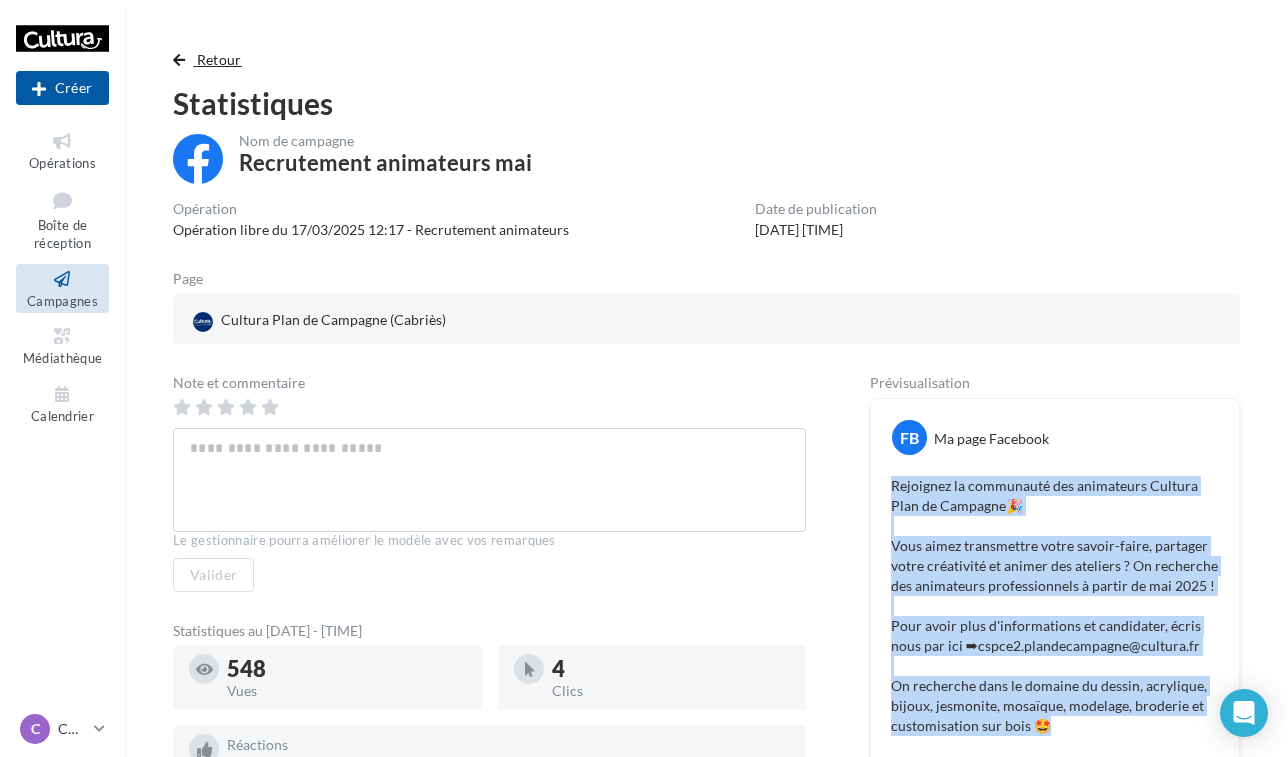 click on "Retour" at bounding box center [211, 60] 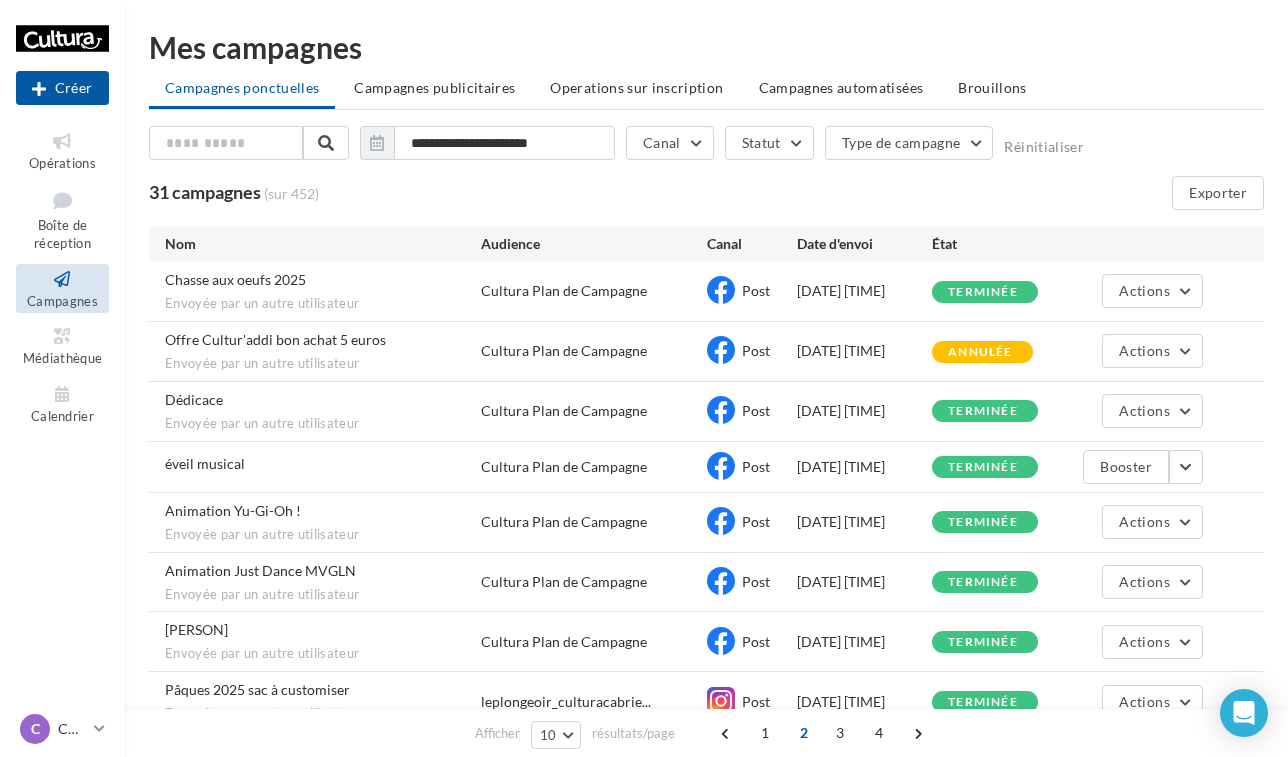 scroll, scrollTop: 109, scrollLeft: 0, axis: vertical 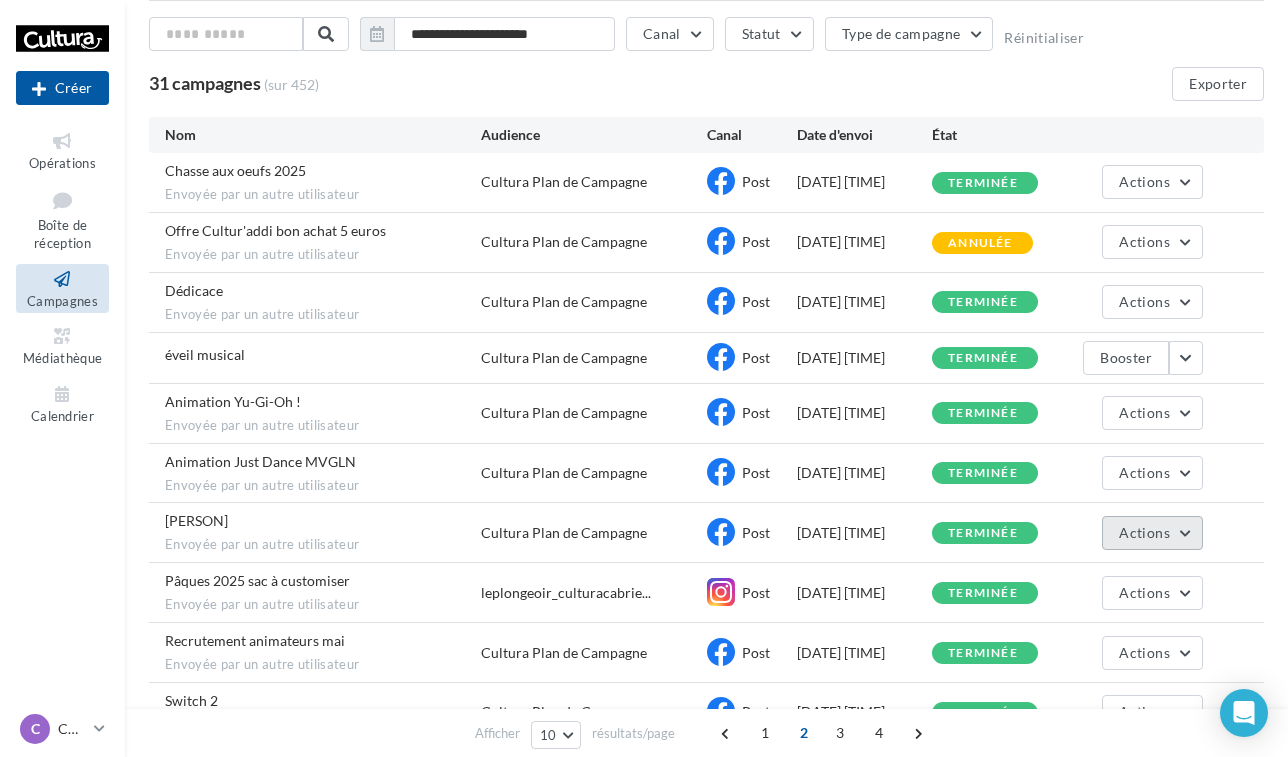 click on "Actions" at bounding box center [1144, 532] 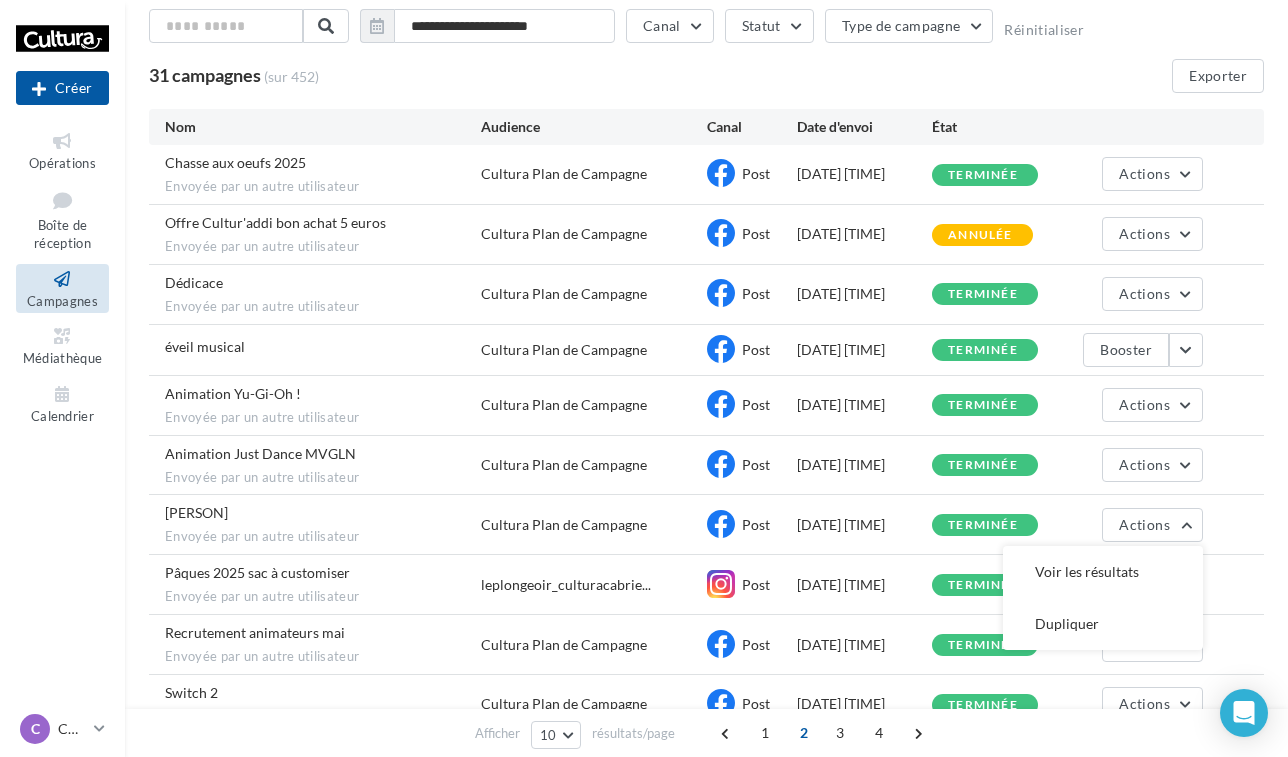 scroll, scrollTop: 112, scrollLeft: 0, axis: vertical 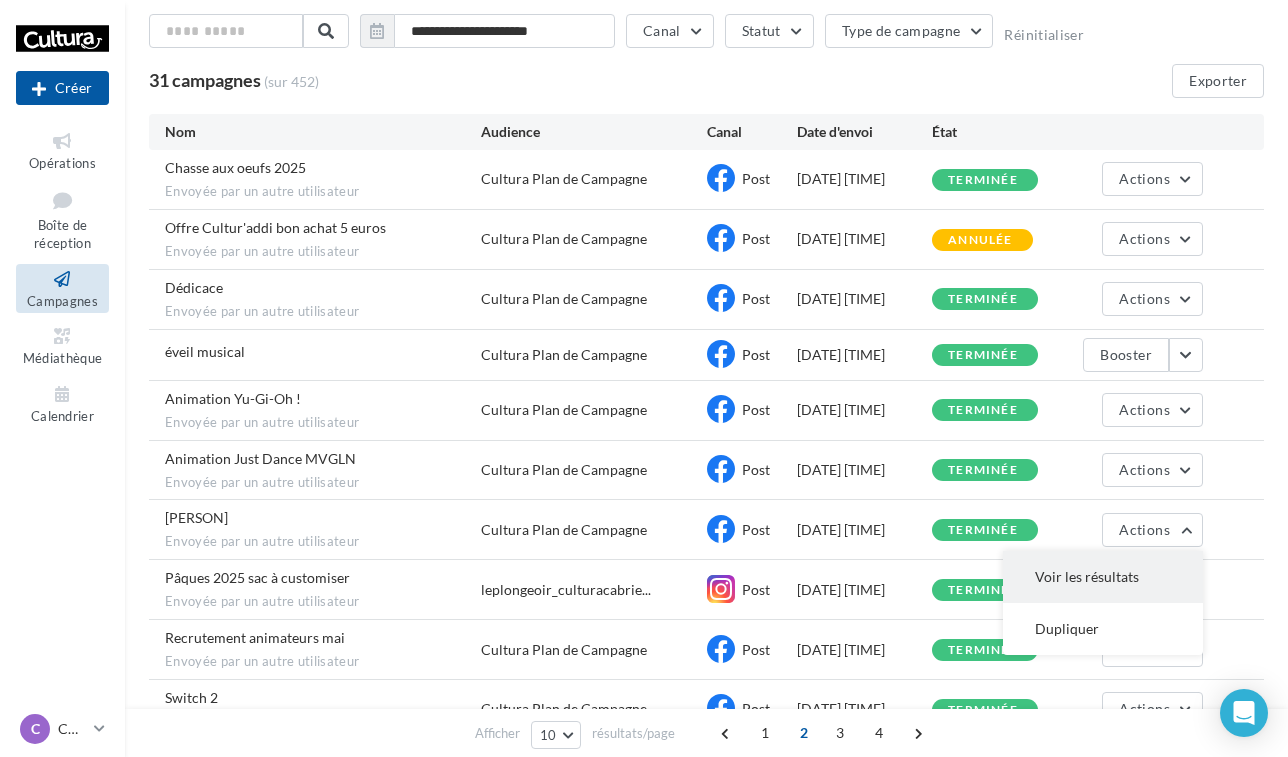 click on "Voir les résultats" at bounding box center (1103, 577) 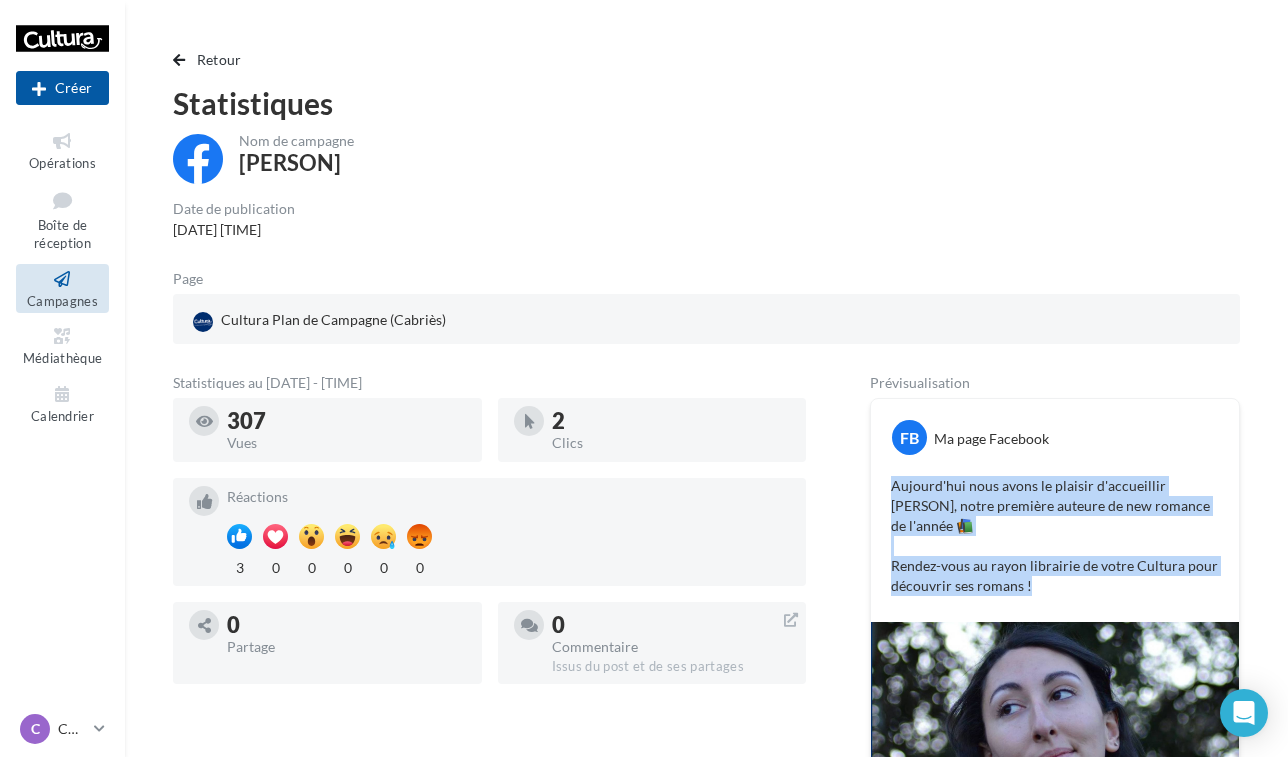 drag, startPoint x: 885, startPoint y: 479, endPoint x: 1030, endPoint y: 597, distance: 186.94652 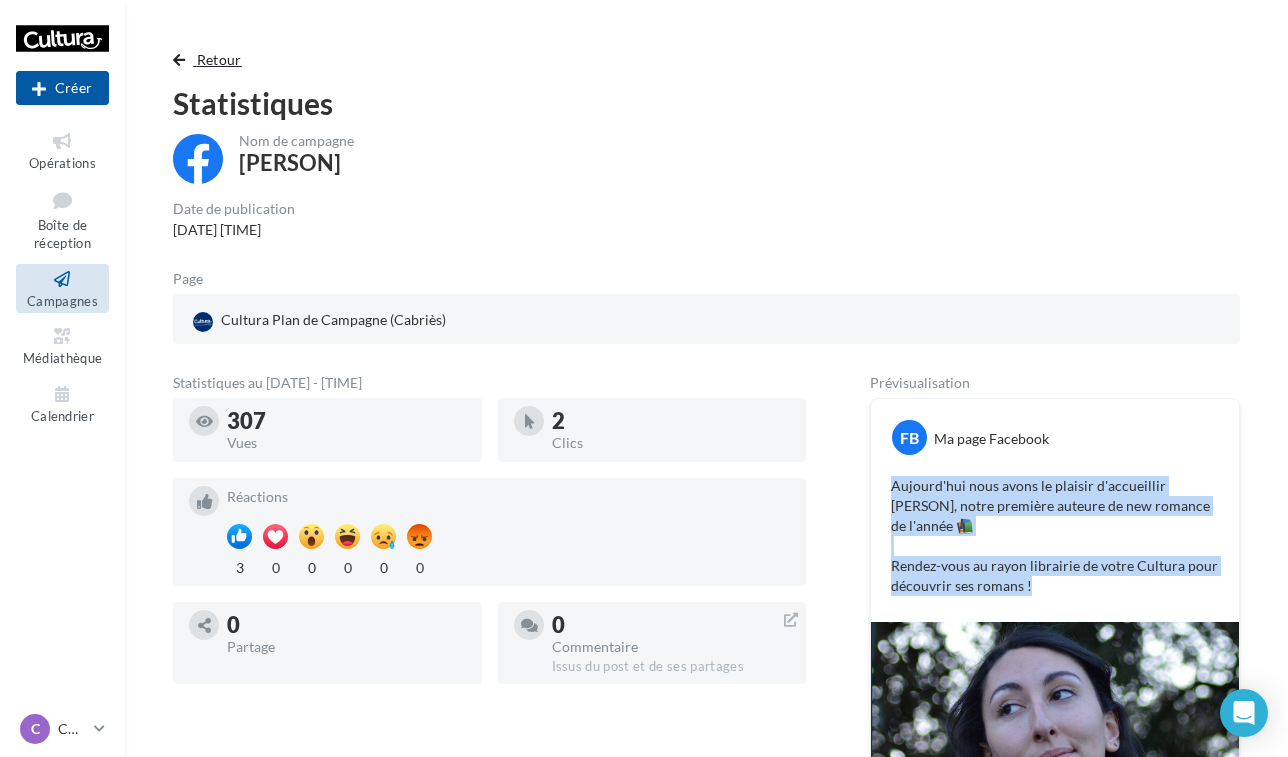 click on "Retour" at bounding box center (219, 59) 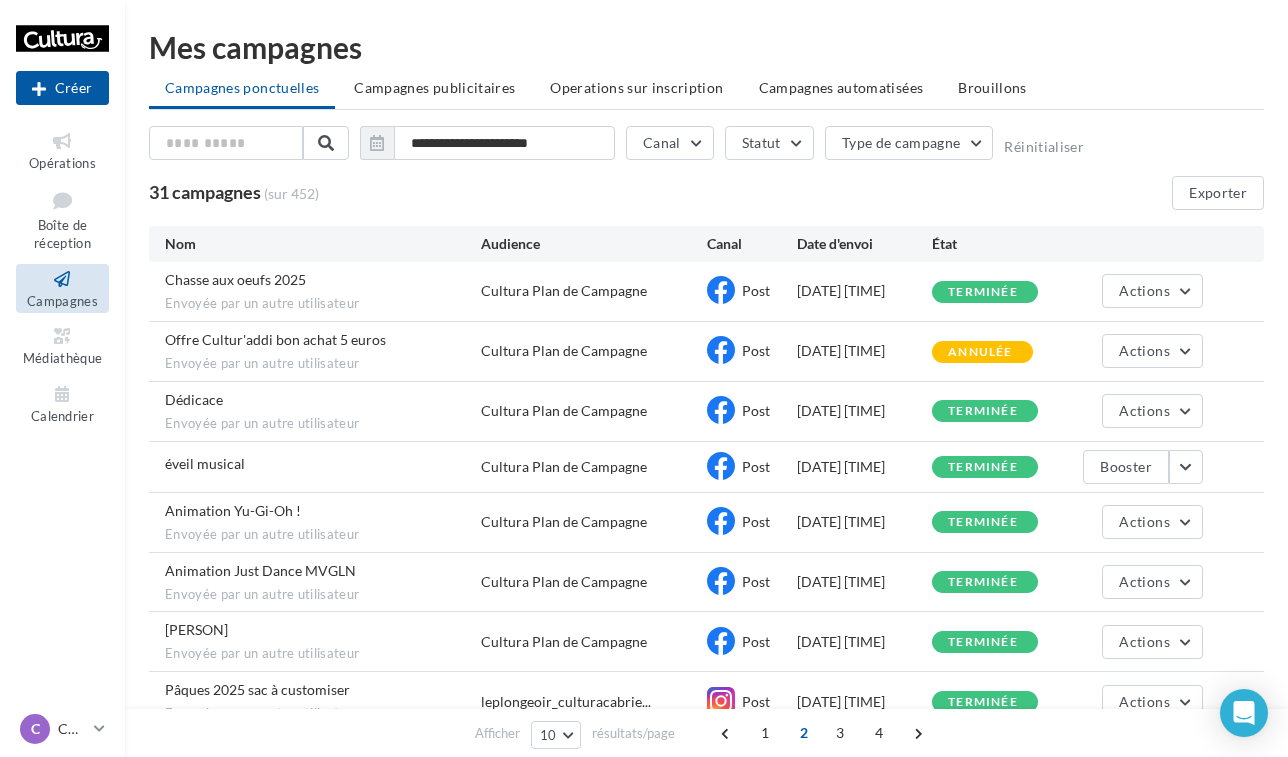 scroll, scrollTop: 109, scrollLeft: 0, axis: vertical 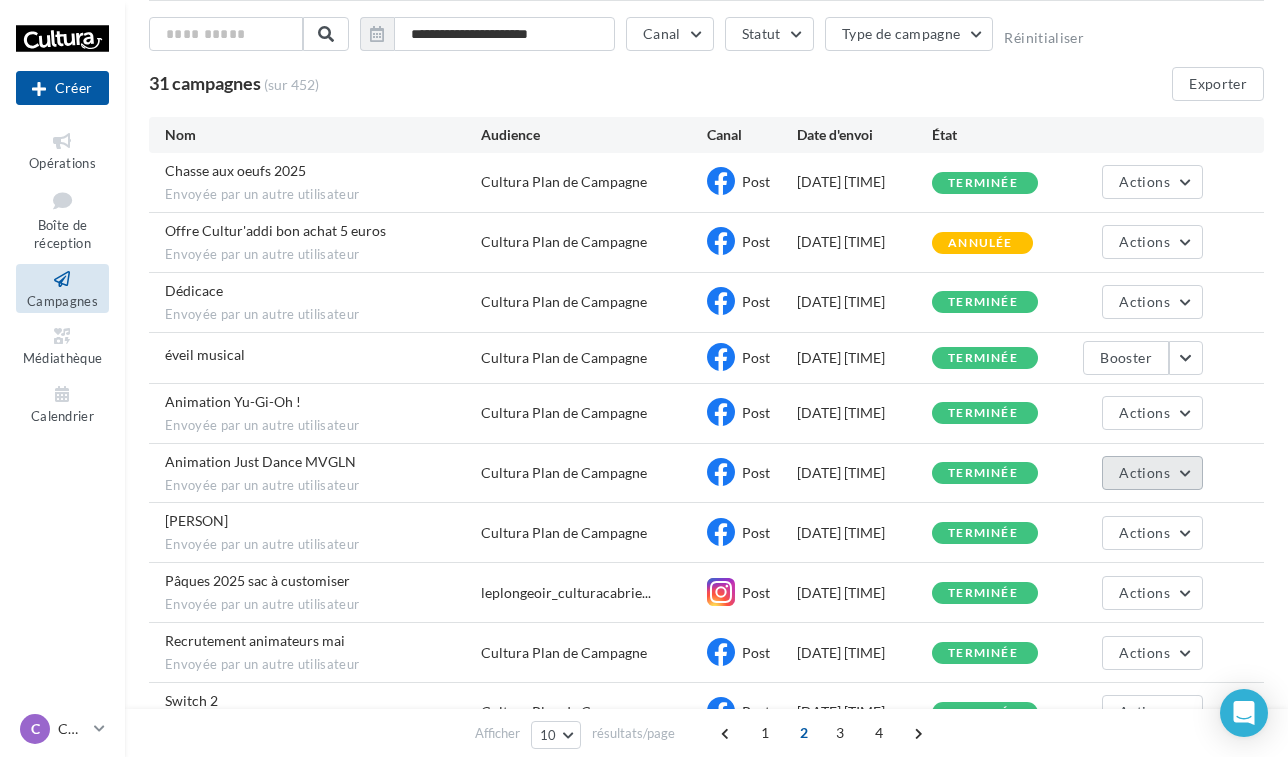 click on "Actions" at bounding box center [1152, 473] 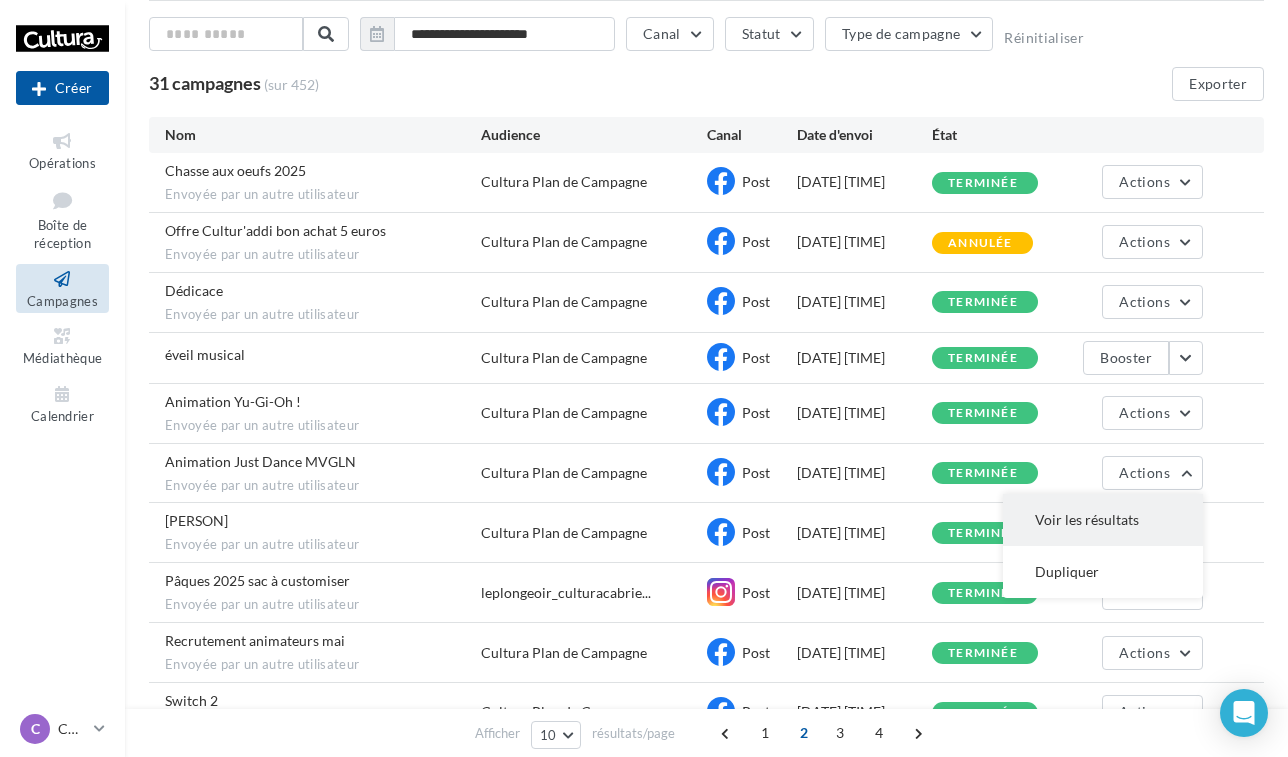 click on "Voir les résultats" at bounding box center (1103, 520) 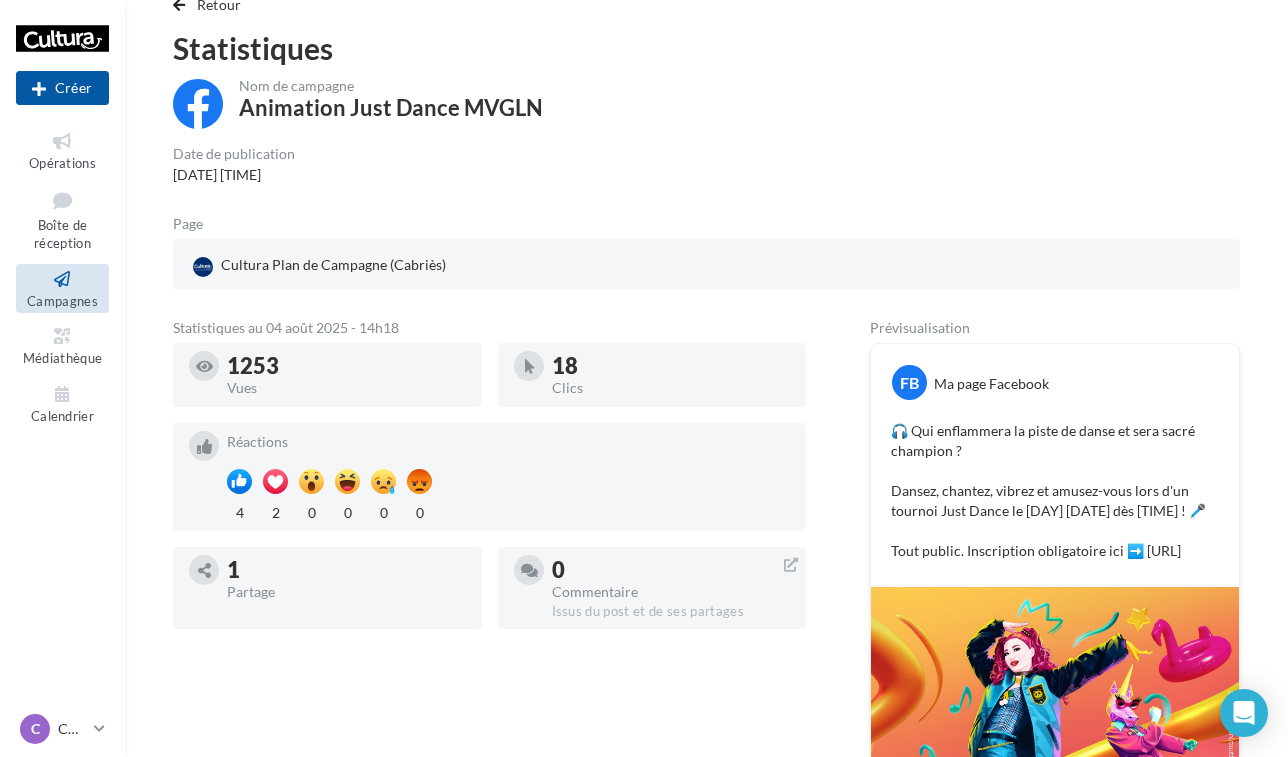 scroll, scrollTop: 53, scrollLeft: 0, axis: vertical 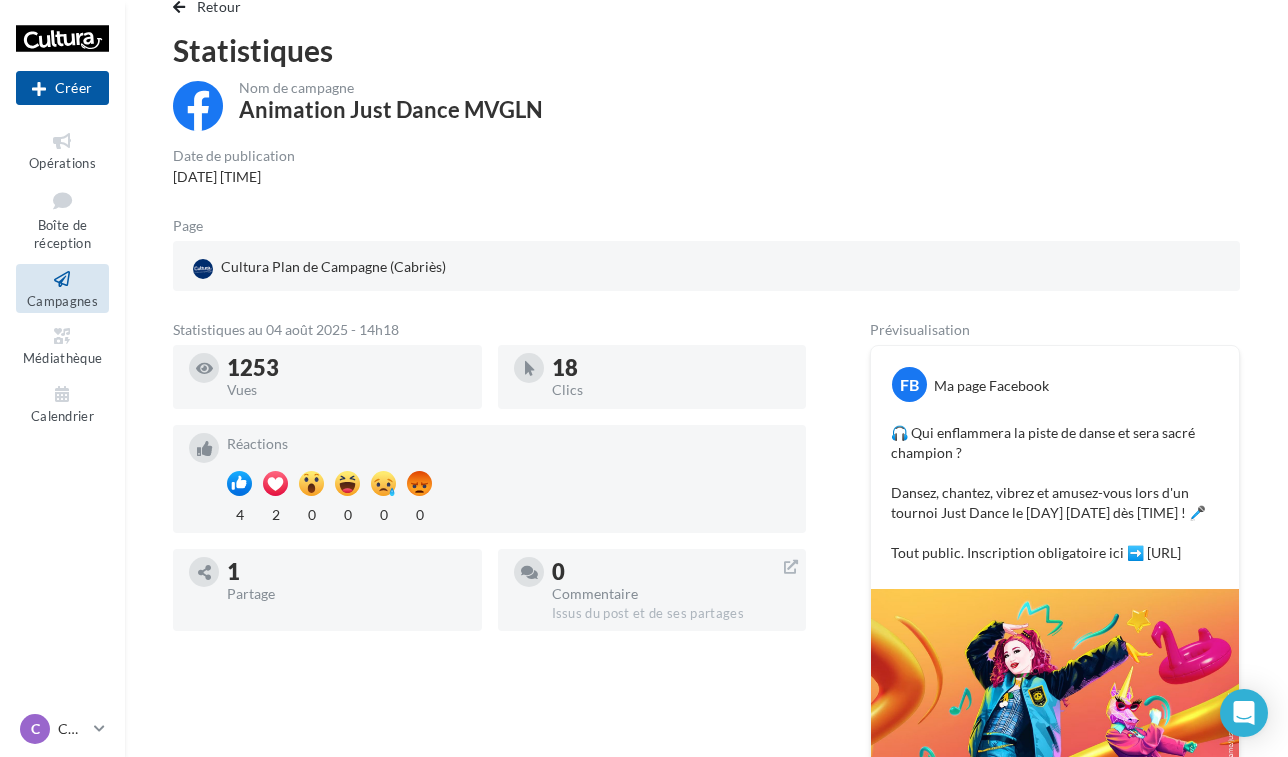 drag, startPoint x: 892, startPoint y: 433, endPoint x: 1052, endPoint y: 574, distance: 213.26276 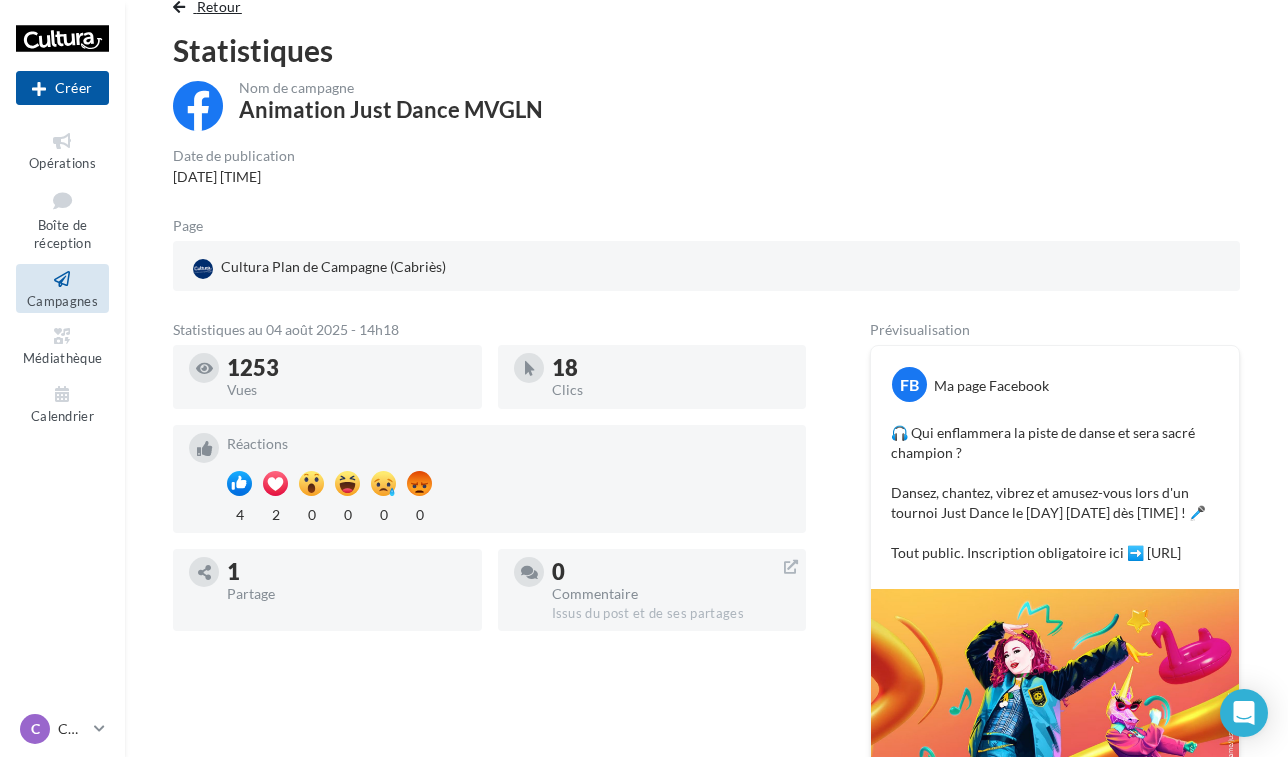click on "Retour" at bounding box center [219, 6] 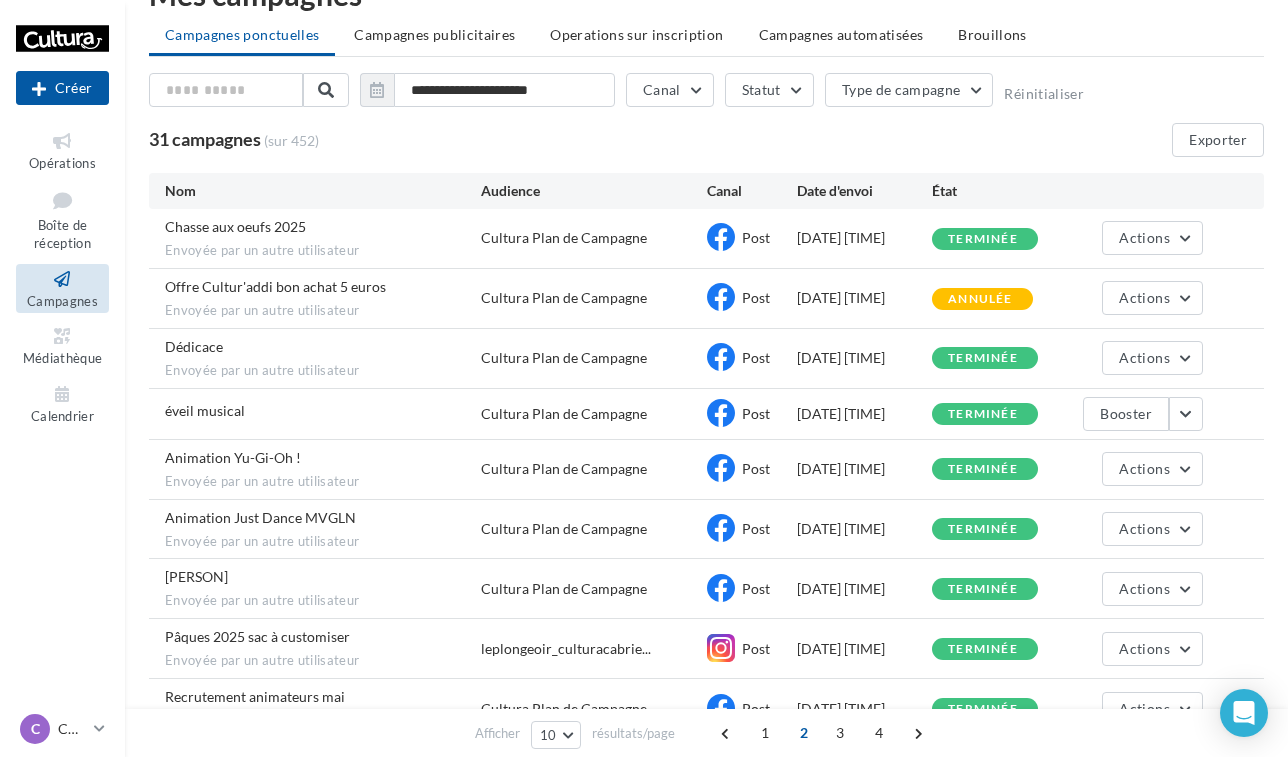 scroll, scrollTop: 109, scrollLeft: 0, axis: vertical 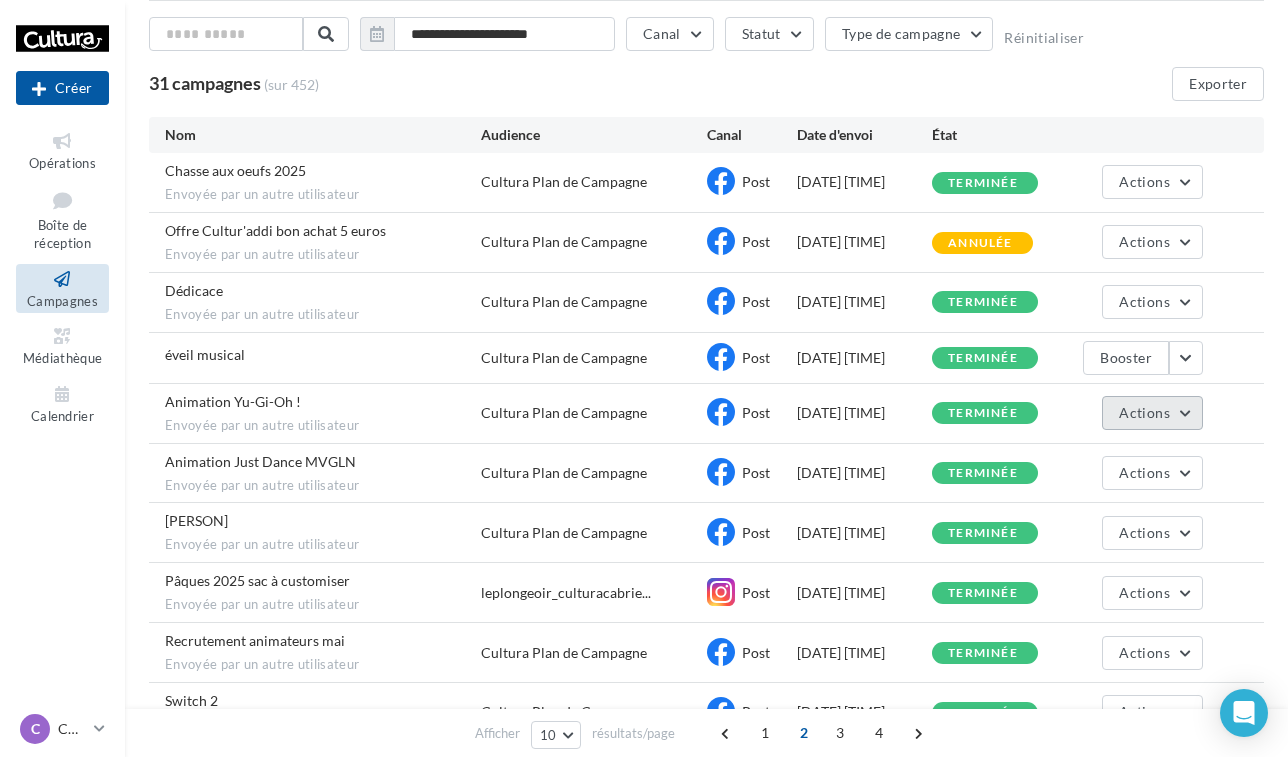 click on "Actions" at bounding box center (1152, 413) 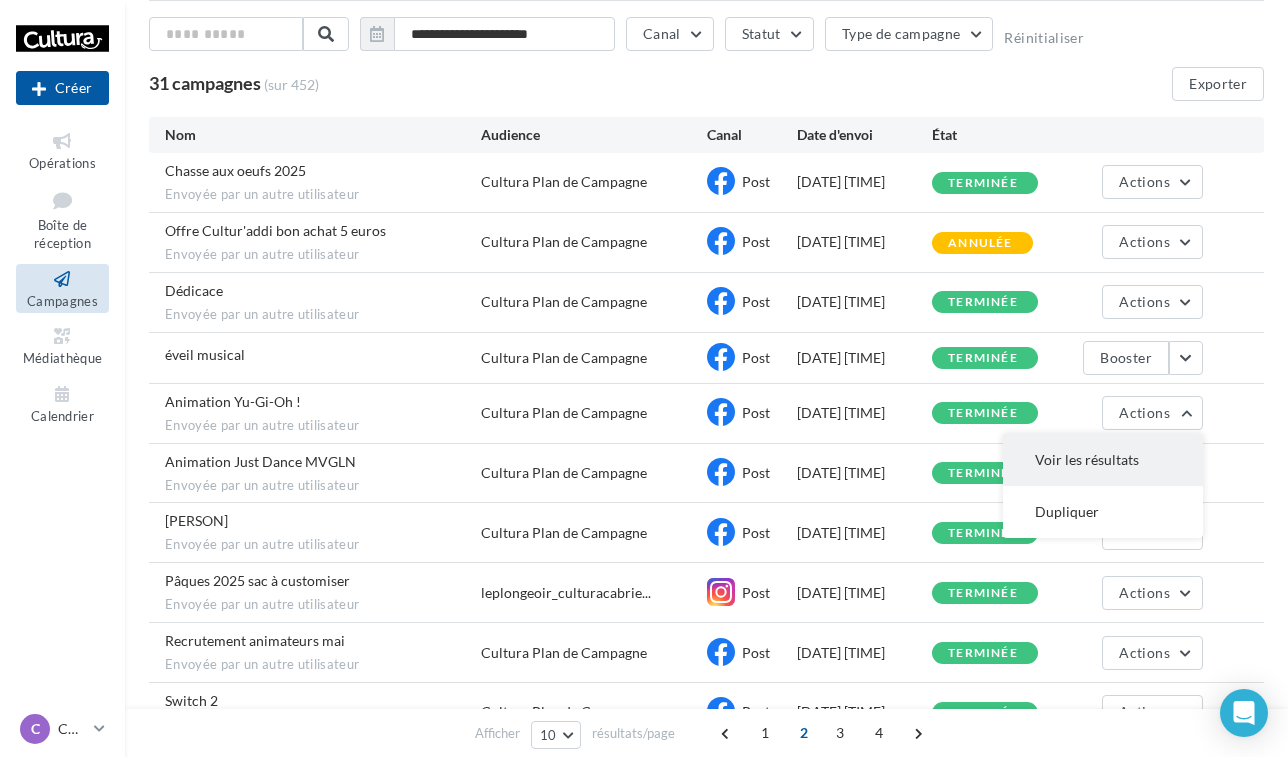click on "Voir les résultats" at bounding box center [1103, 460] 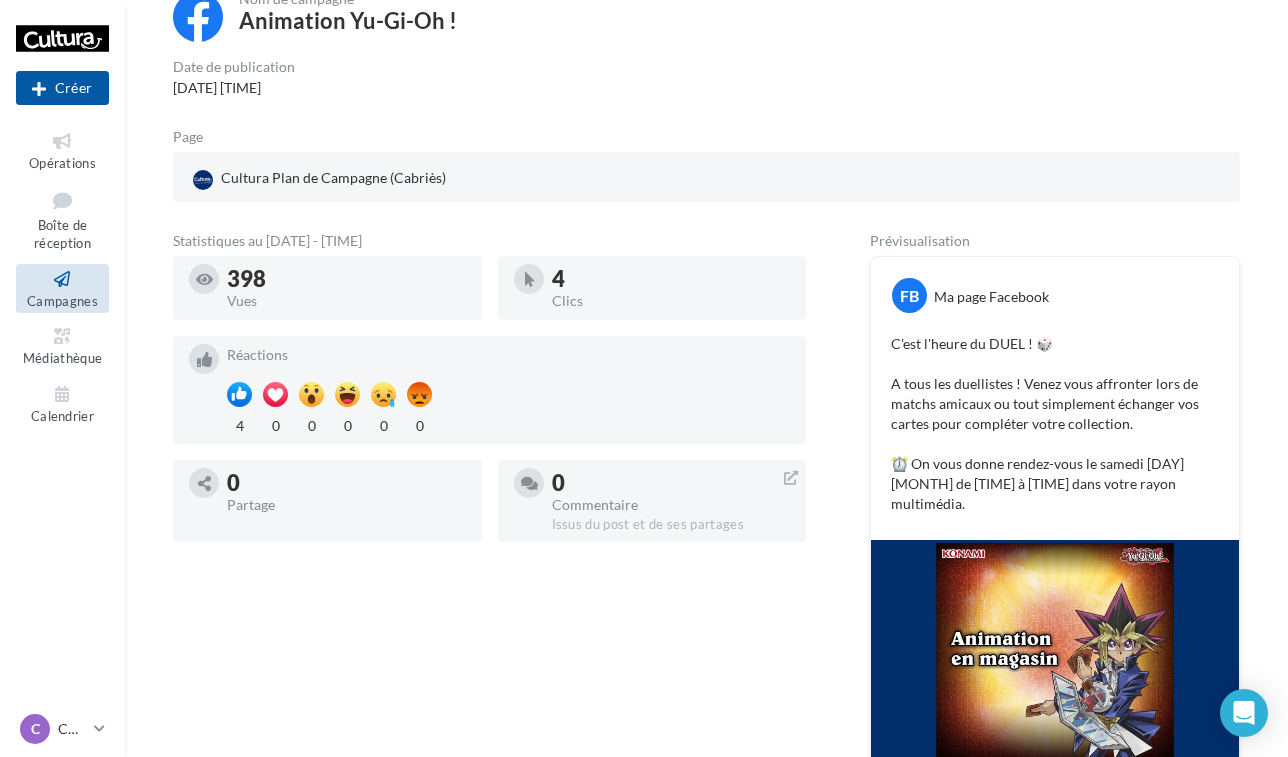 scroll, scrollTop: 53, scrollLeft: 0, axis: vertical 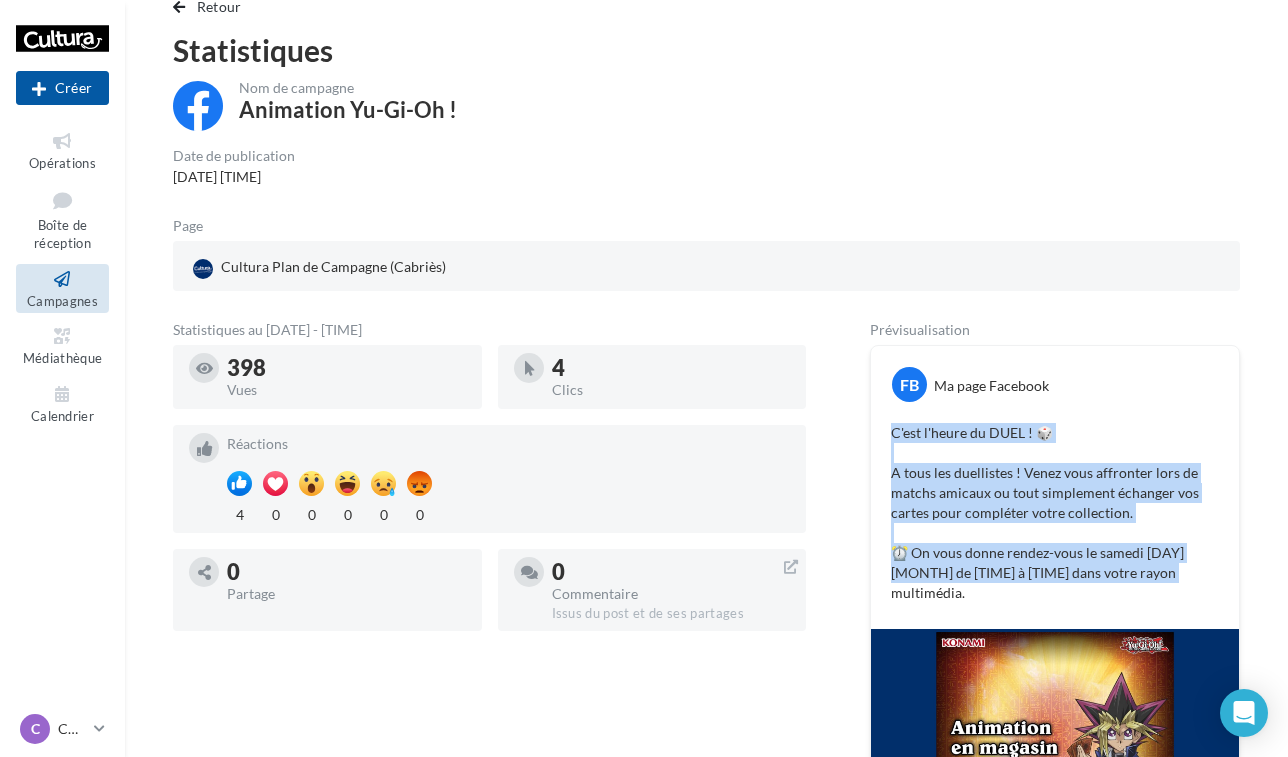 drag, startPoint x: 885, startPoint y: 425, endPoint x: 1144, endPoint y: 575, distance: 299.30084 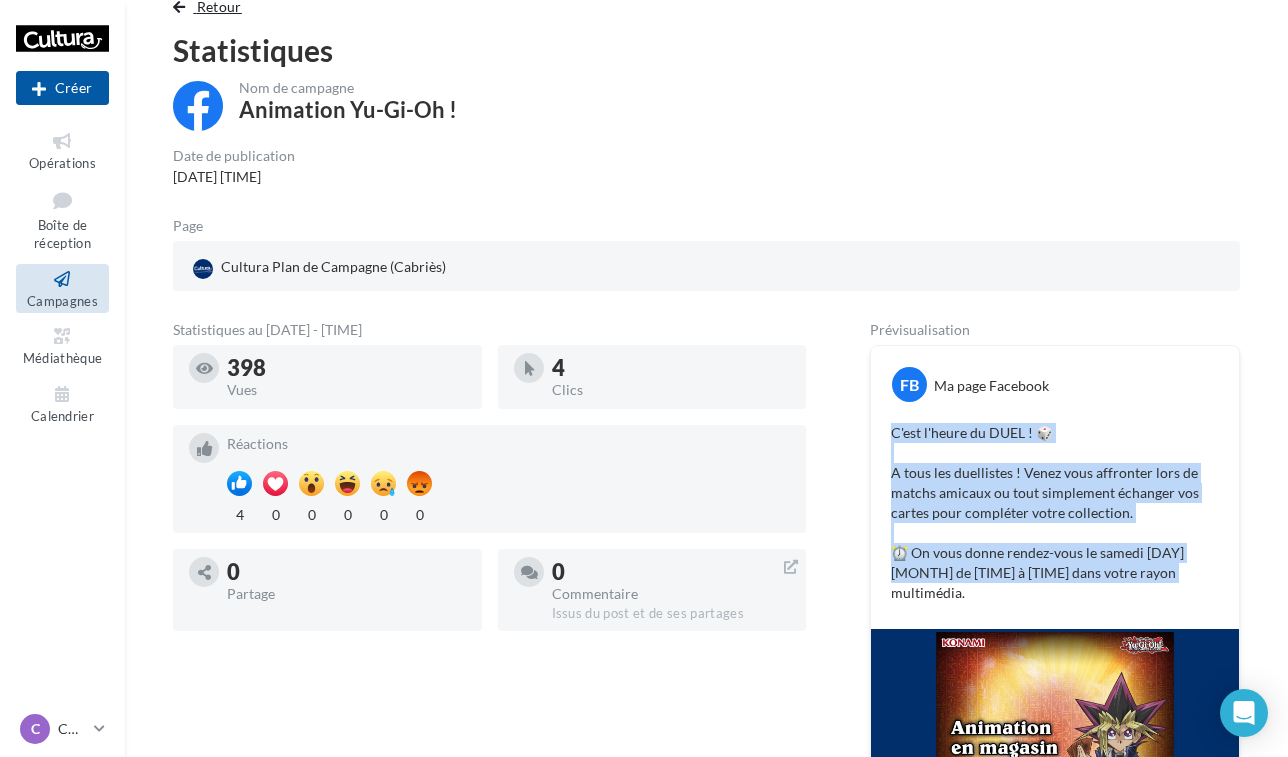 click on "Retour" at bounding box center [219, 6] 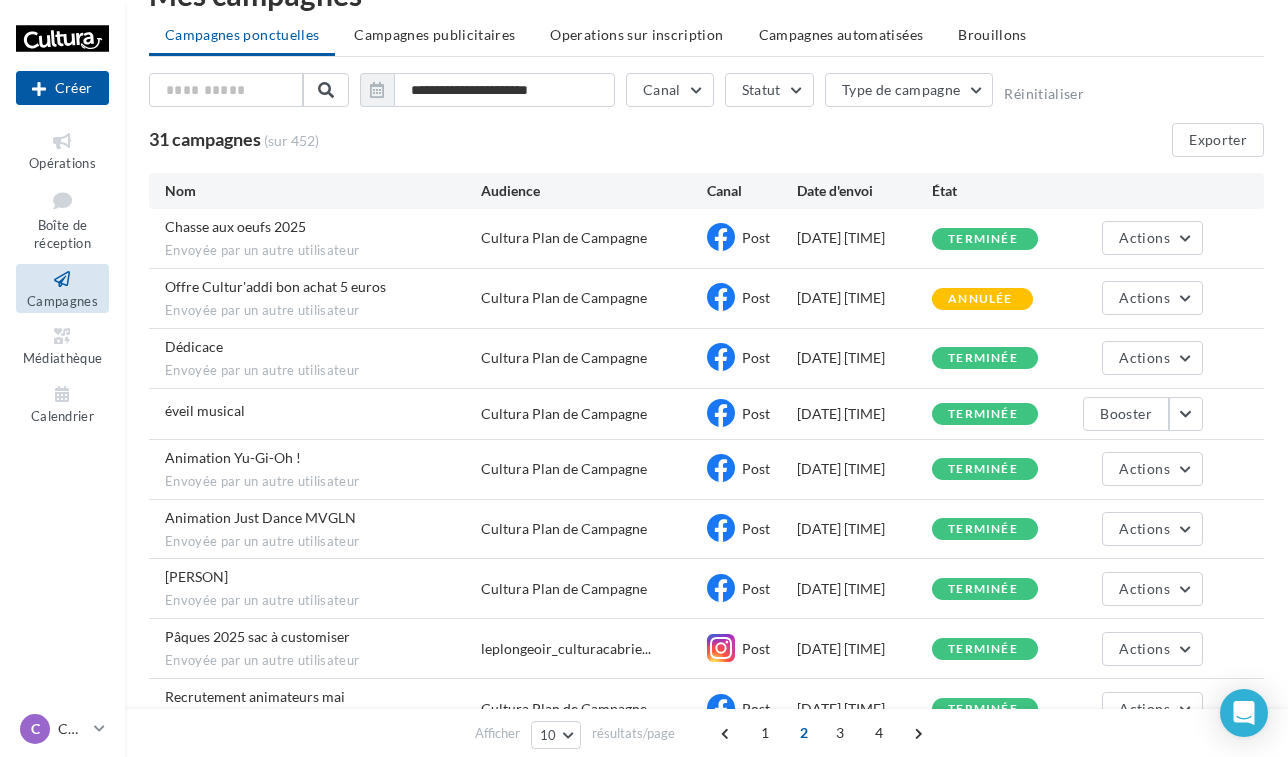 scroll, scrollTop: 109, scrollLeft: 0, axis: vertical 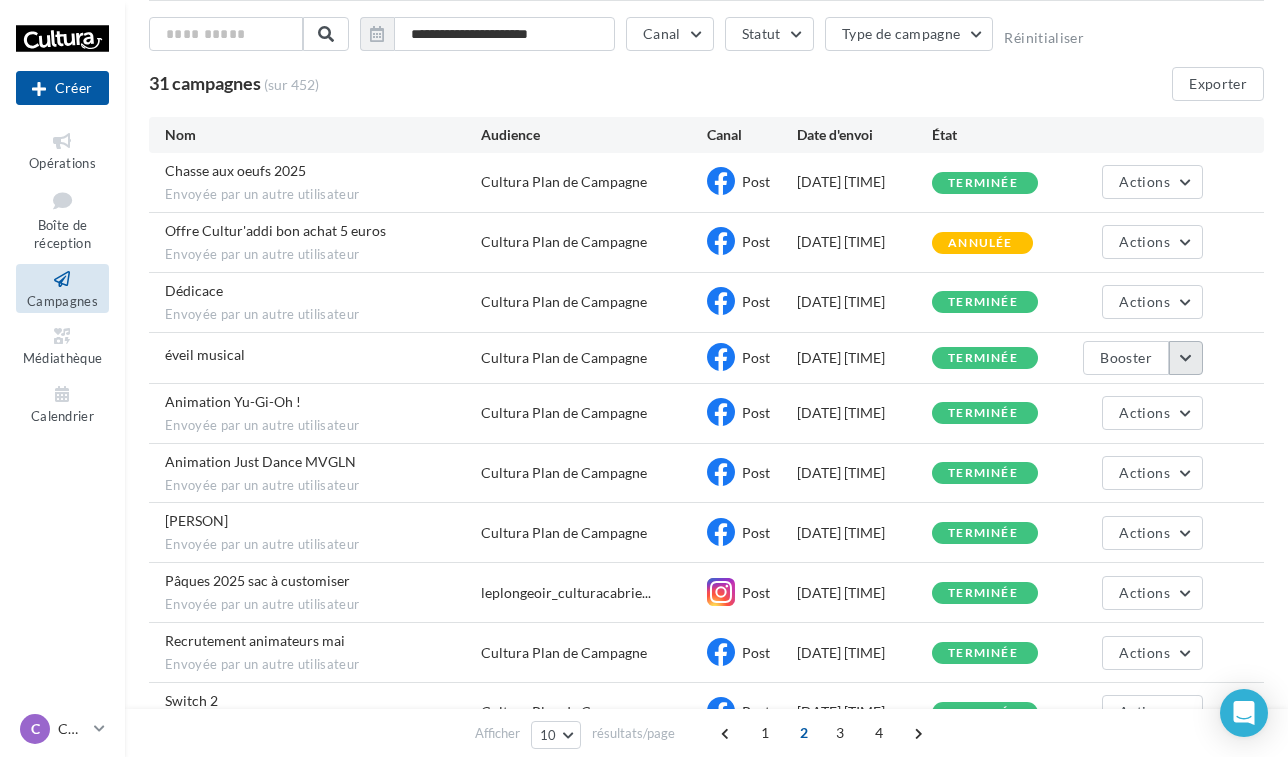 click at bounding box center [1186, 358] 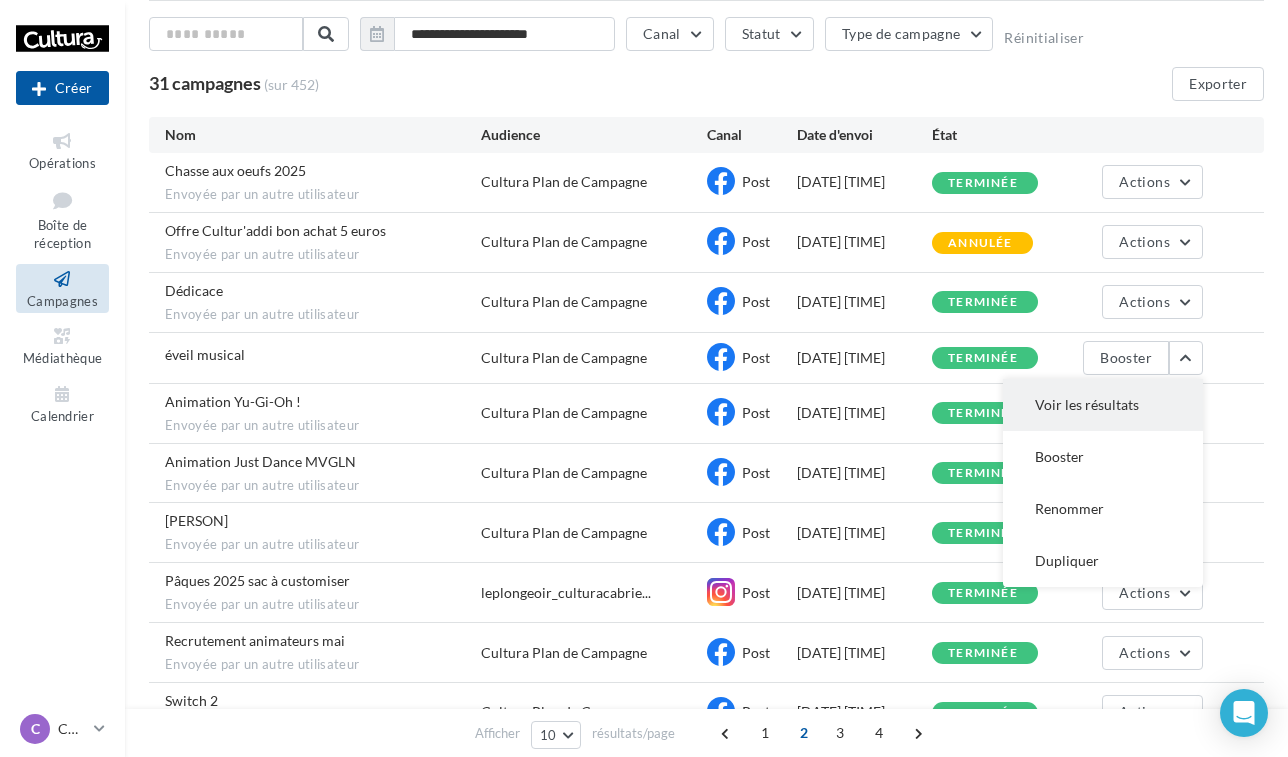 click on "Voir les résultats" at bounding box center (1103, 405) 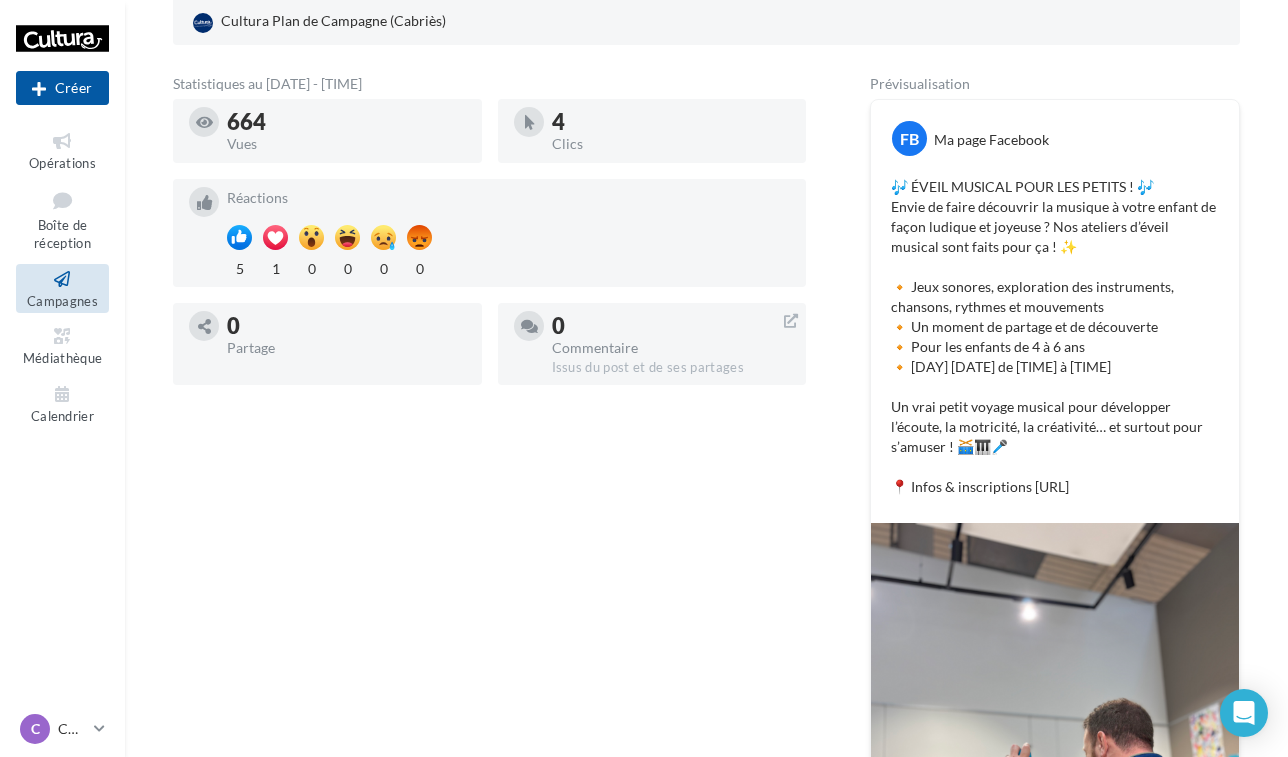 scroll, scrollTop: 302, scrollLeft: 0, axis: vertical 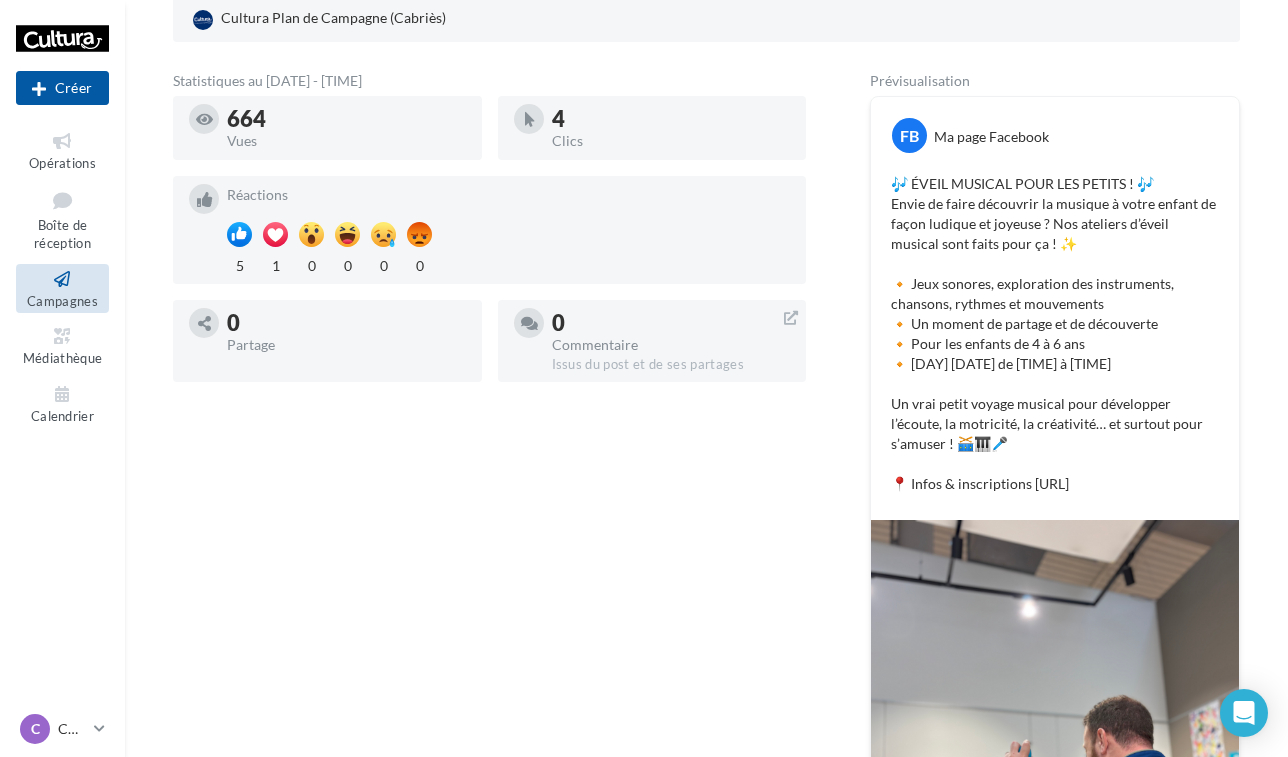 drag, startPoint x: 894, startPoint y: 178, endPoint x: 1106, endPoint y: 504, distance: 388.87015 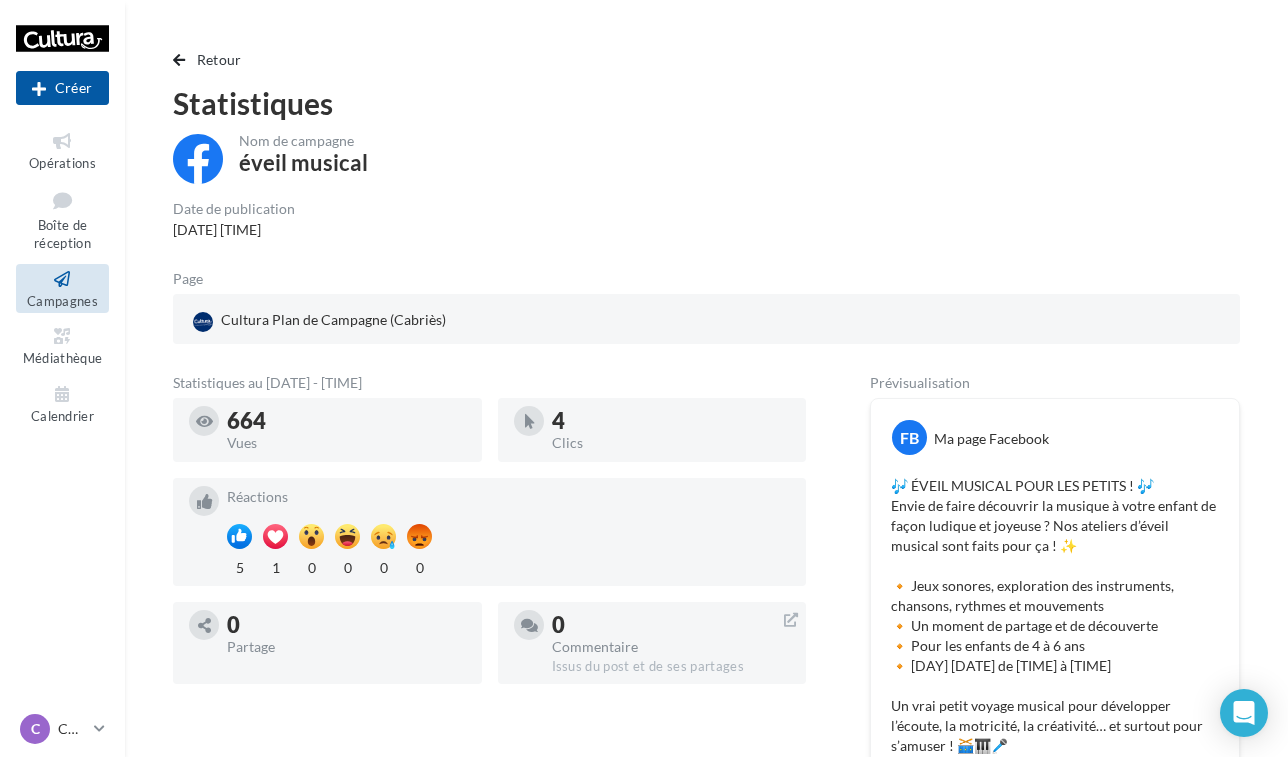 scroll, scrollTop: 0, scrollLeft: 0, axis: both 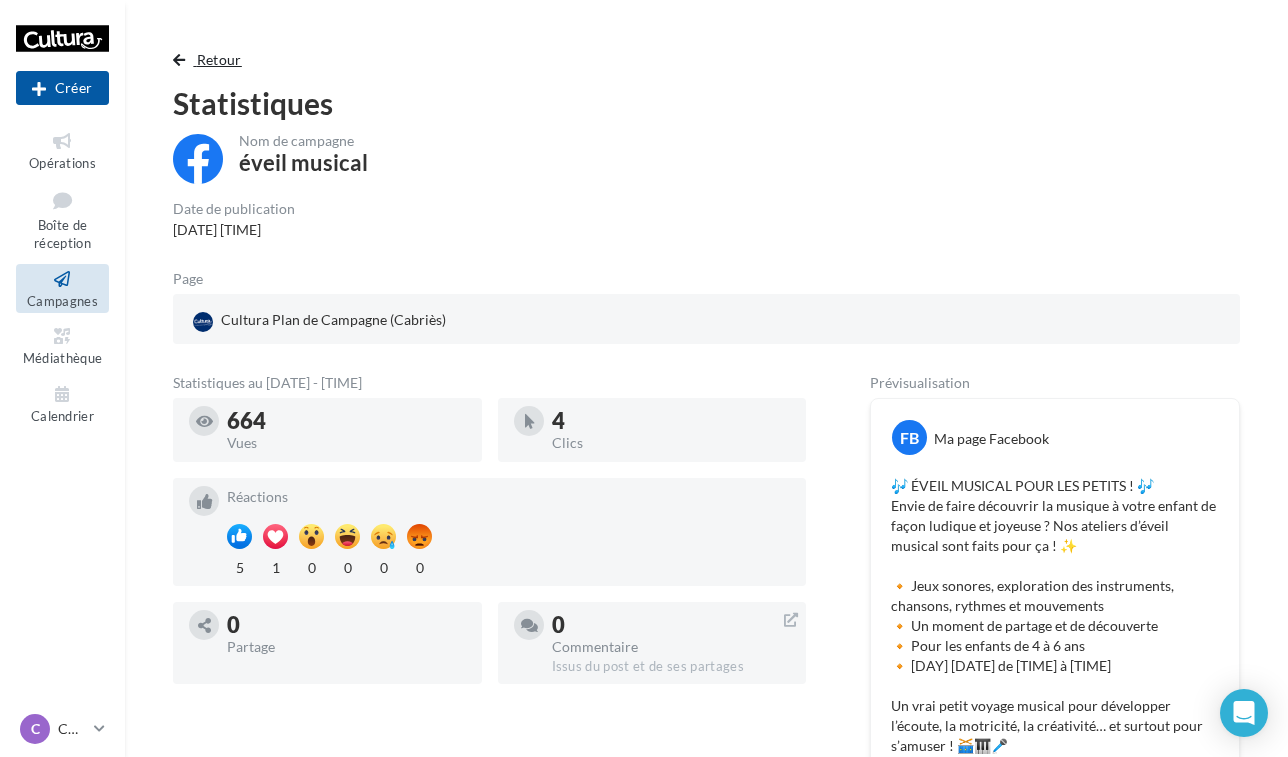 click on "Retour" at bounding box center [219, 59] 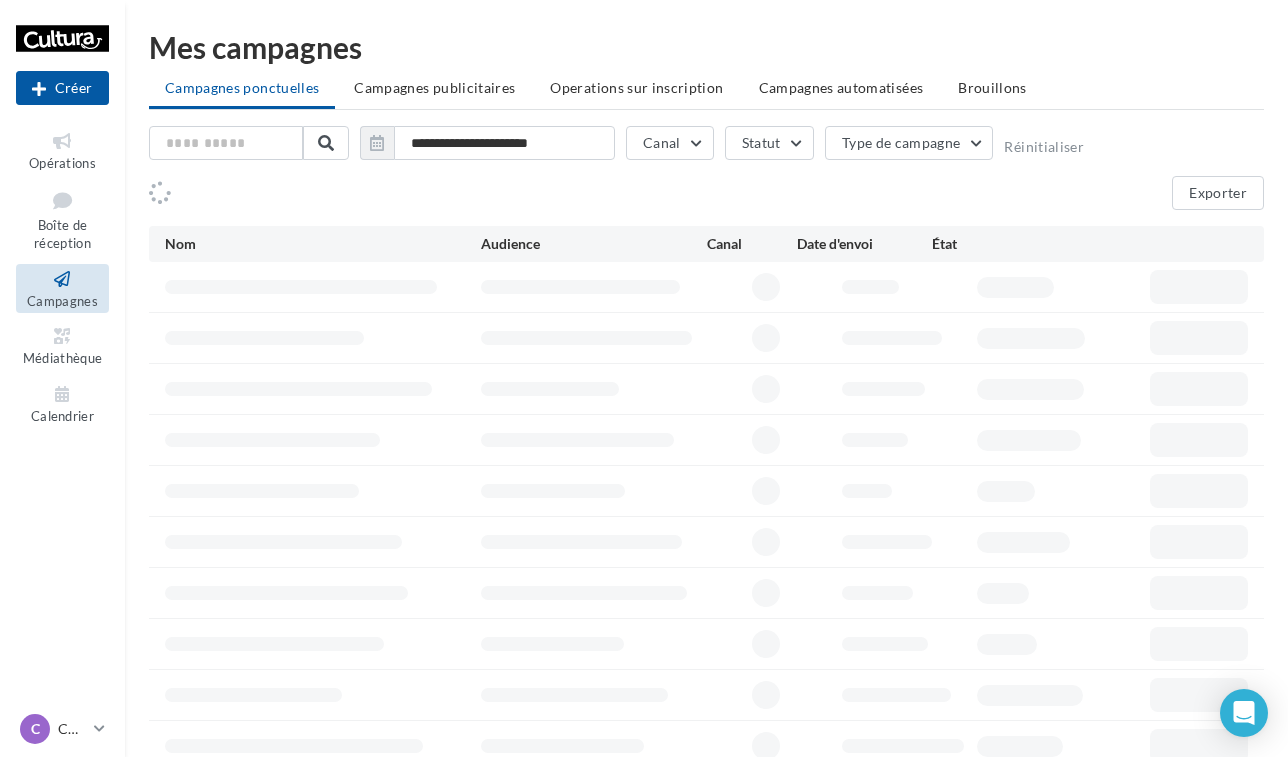 scroll, scrollTop: 109, scrollLeft: 0, axis: vertical 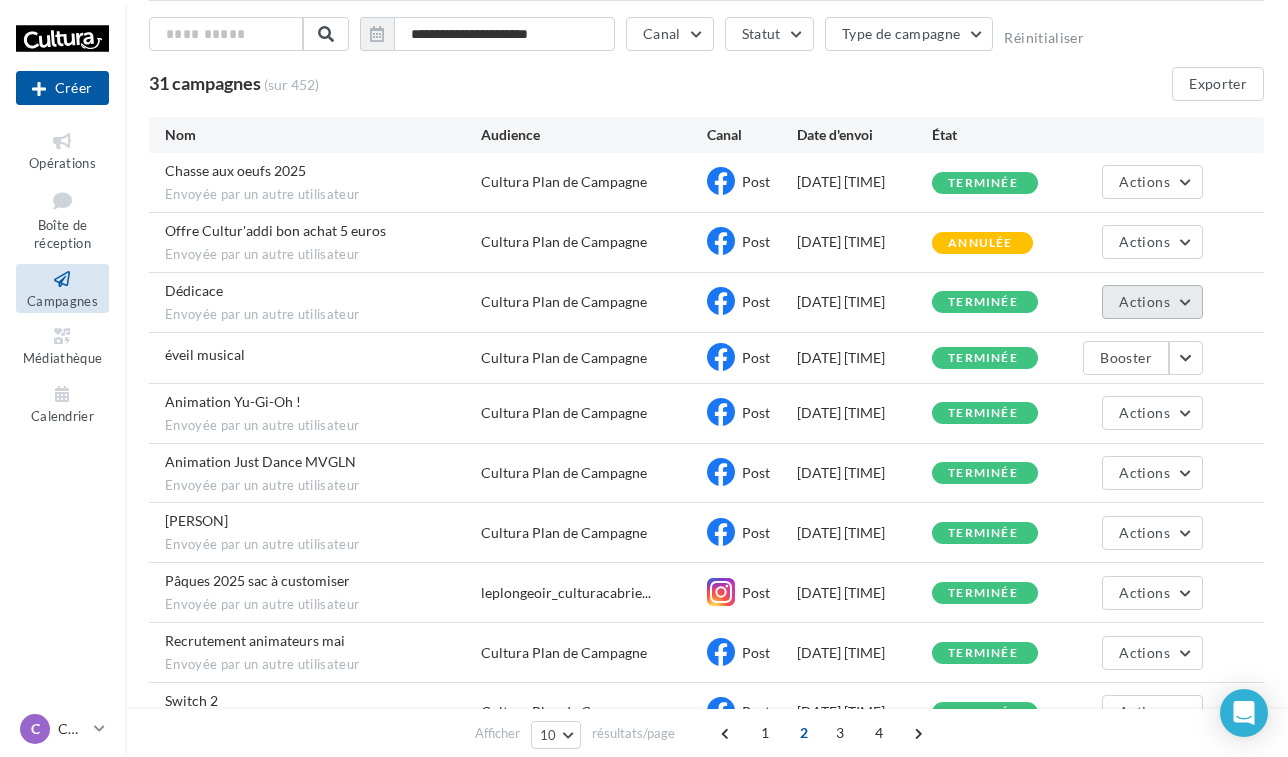click on "Actions" at bounding box center [1152, 302] 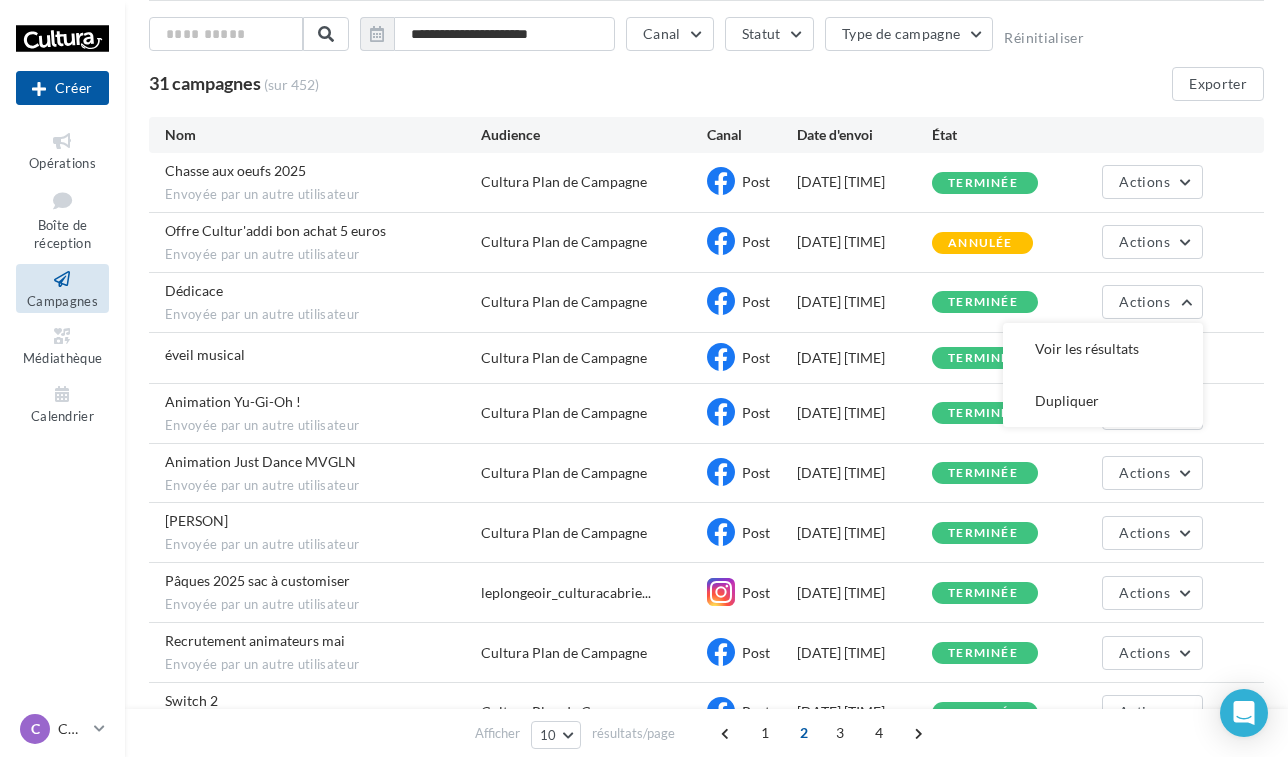 click on "Voir les résultats" at bounding box center (1103, 349) 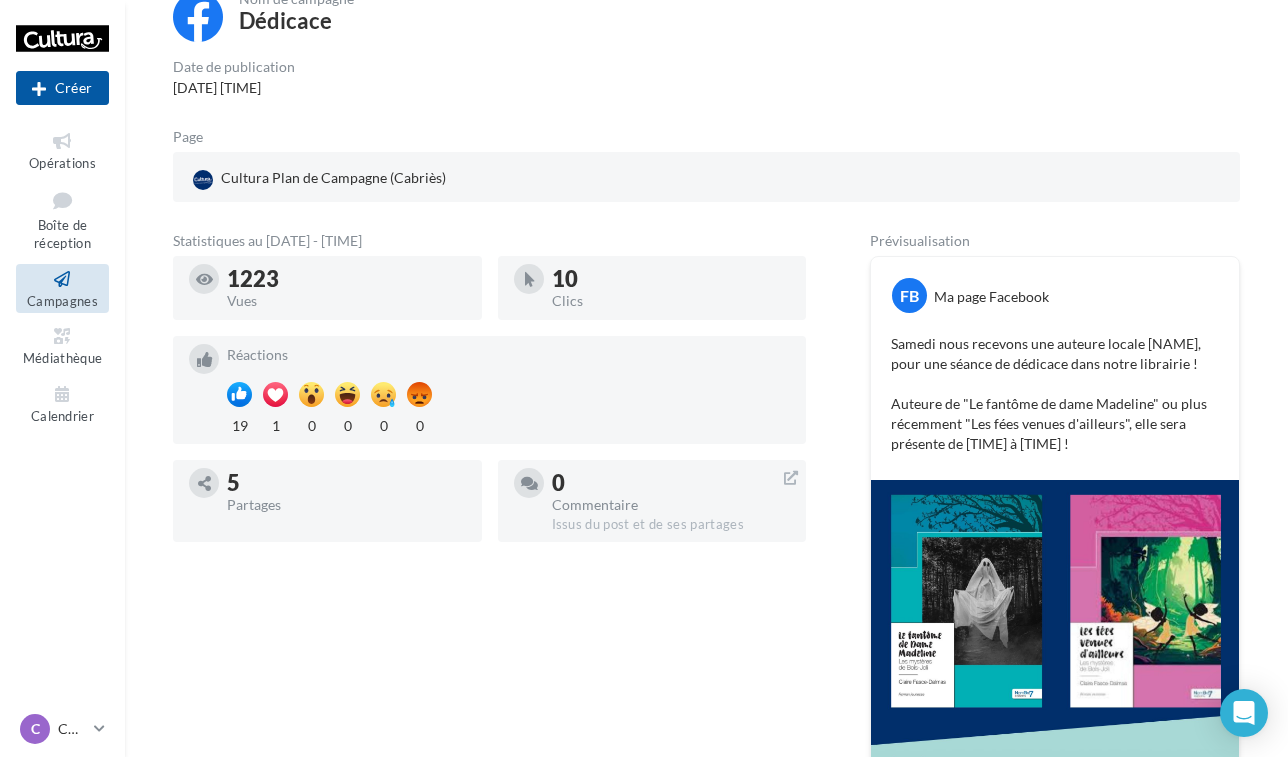 scroll, scrollTop: 44, scrollLeft: 0, axis: vertical 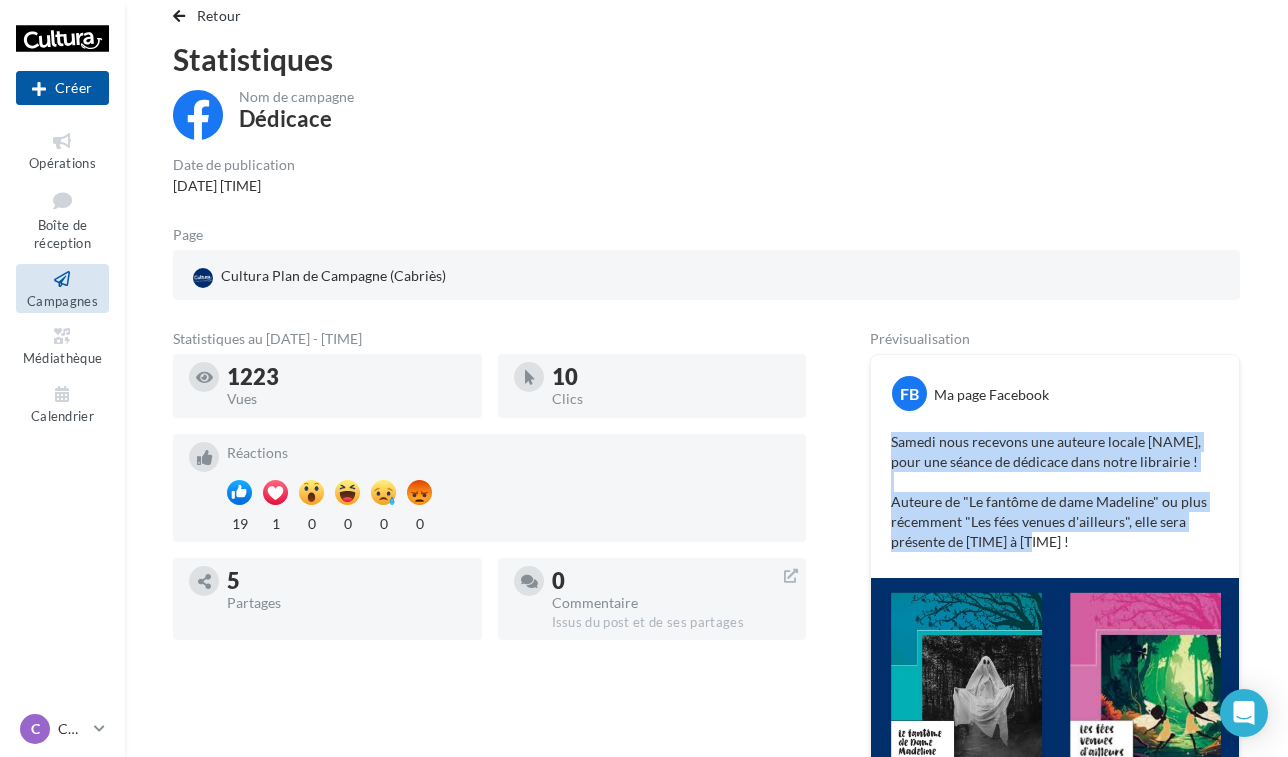 drag, startPoint x: 888, startPoint y: 439, endPoint x: 1059, endPoint y: 554, distance: 206.0728 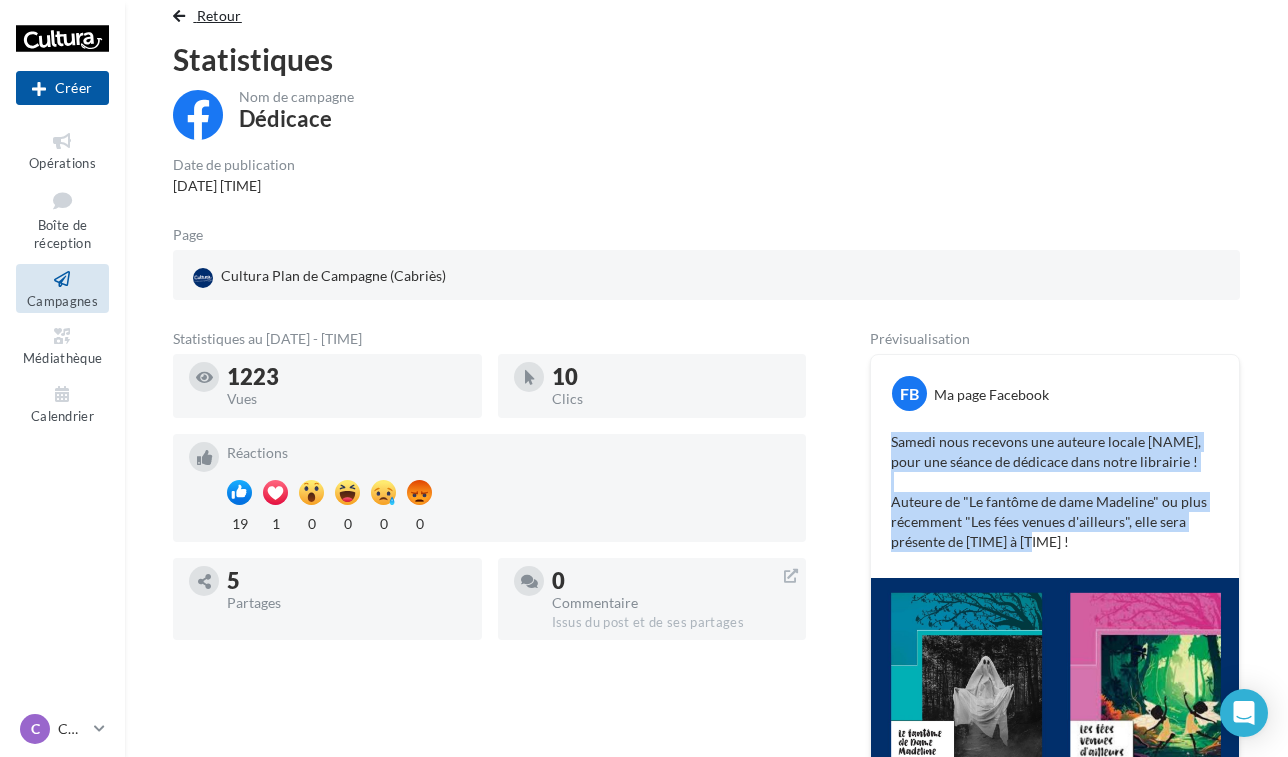 click on "Retour" at bounding box center (219, 15) 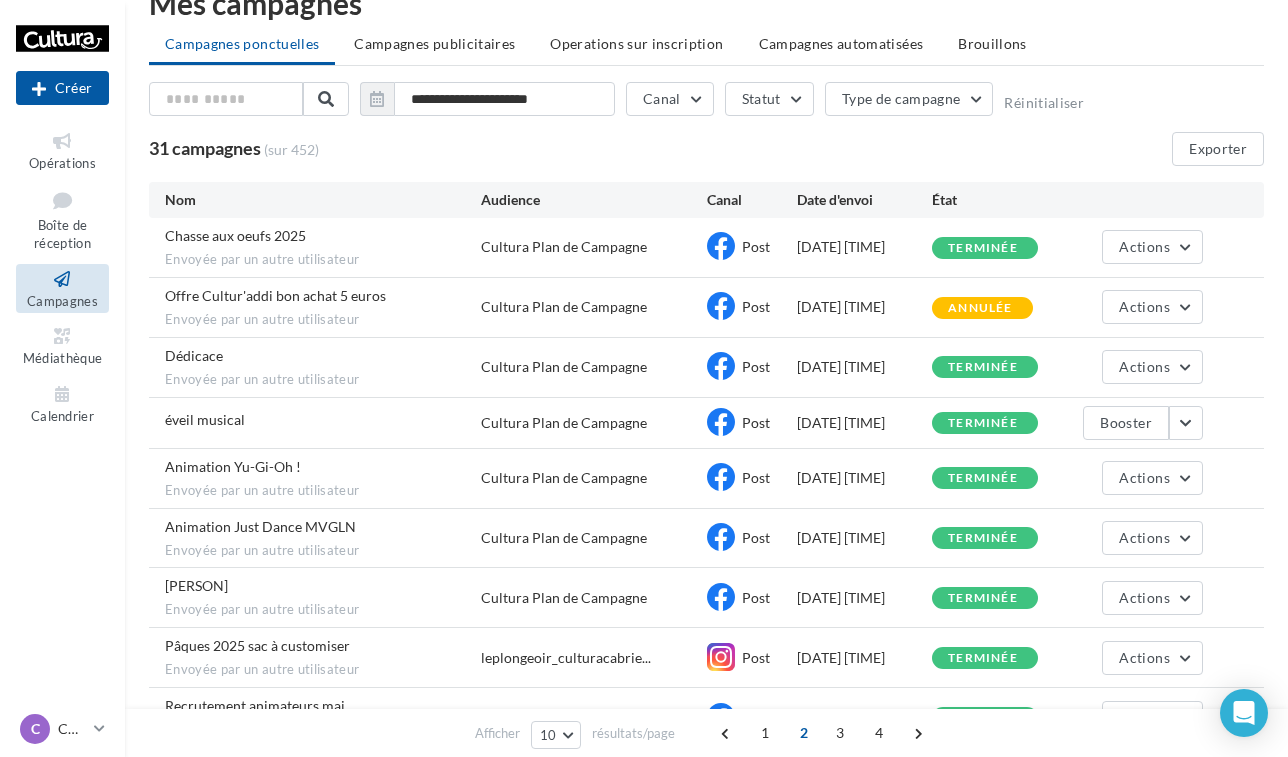 scroll, scrollTop: 109, scrollLeft: 0, axis: vertical 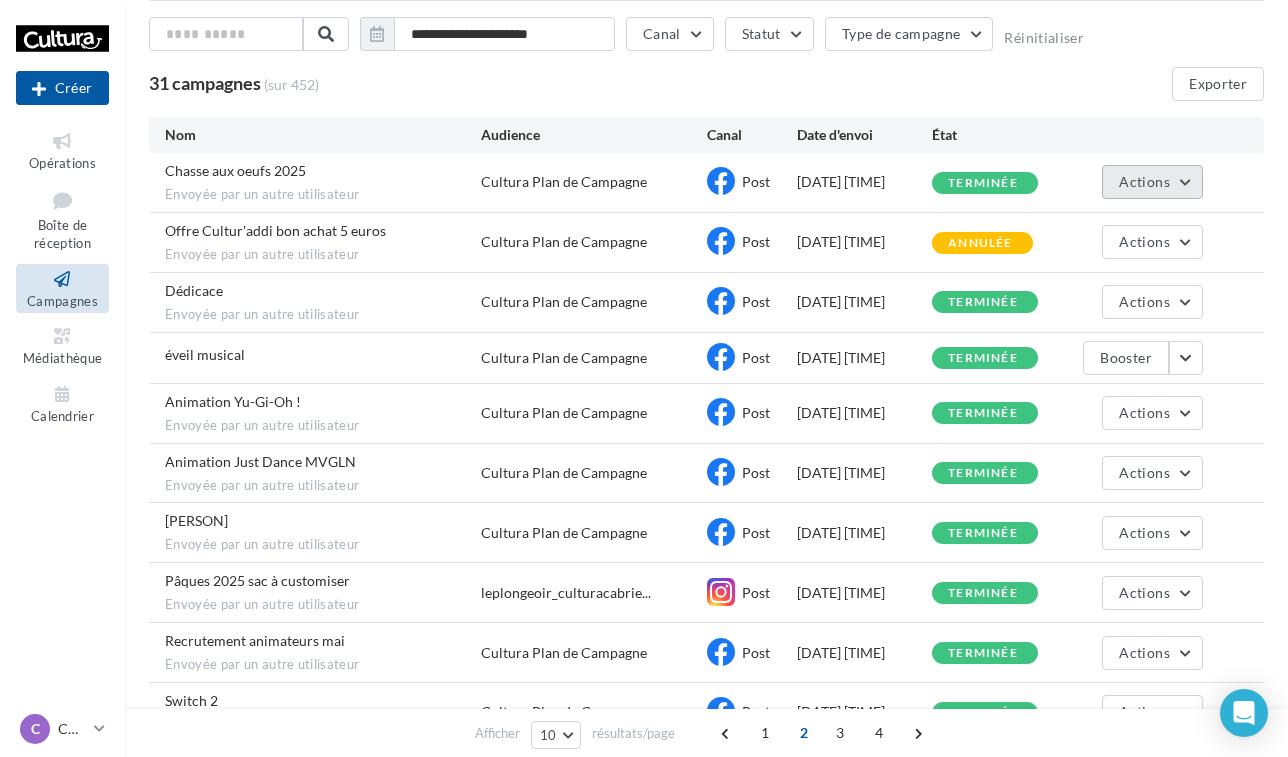 click on "Actions" at bounding box center (1152, 182) 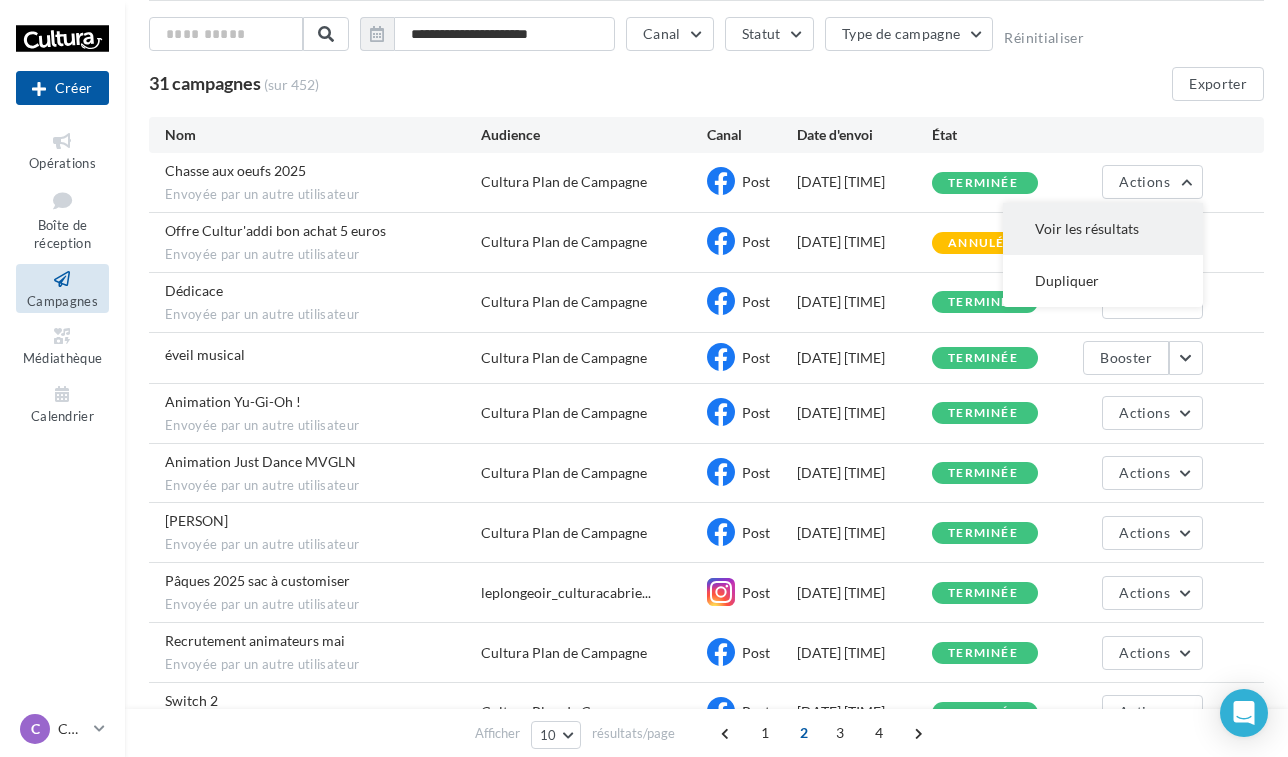 click on "Voir les résultats" at bounding box center [1103, 229] 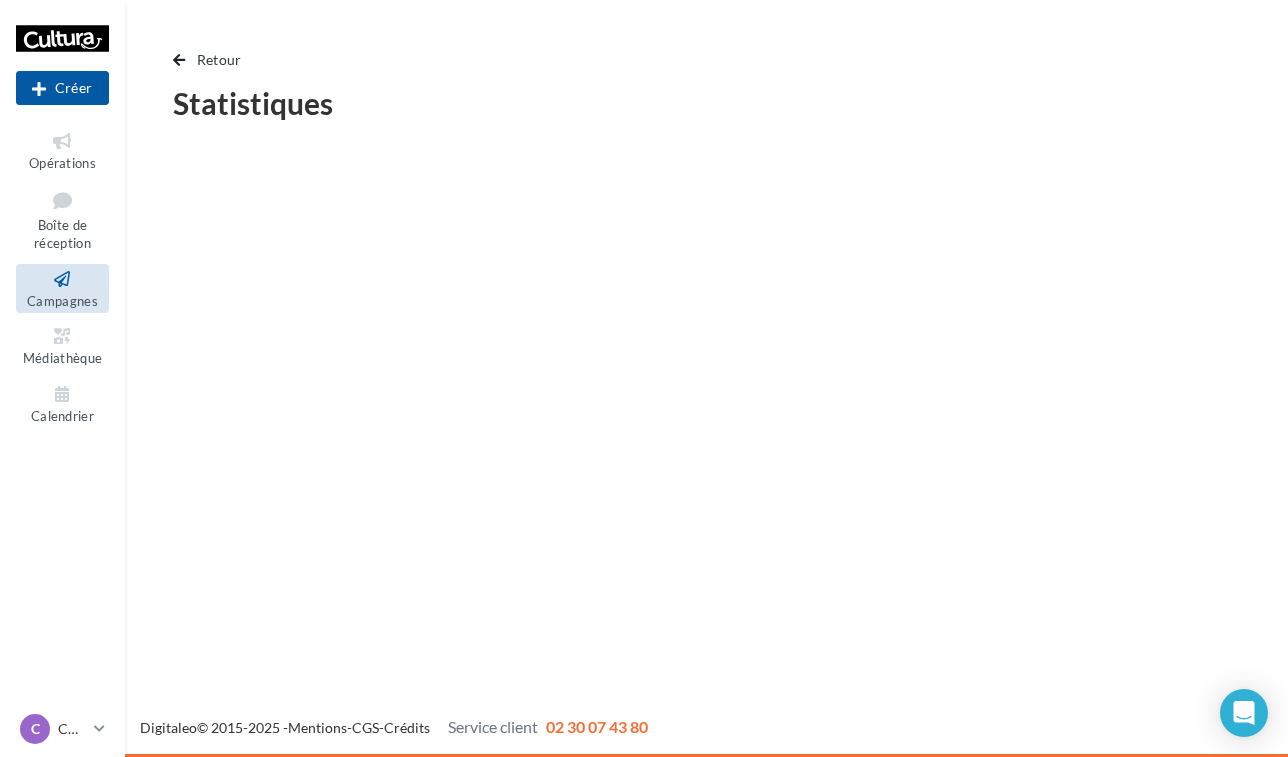 scroll, scrollTop: 0, scrollLeft: 0, axis: both 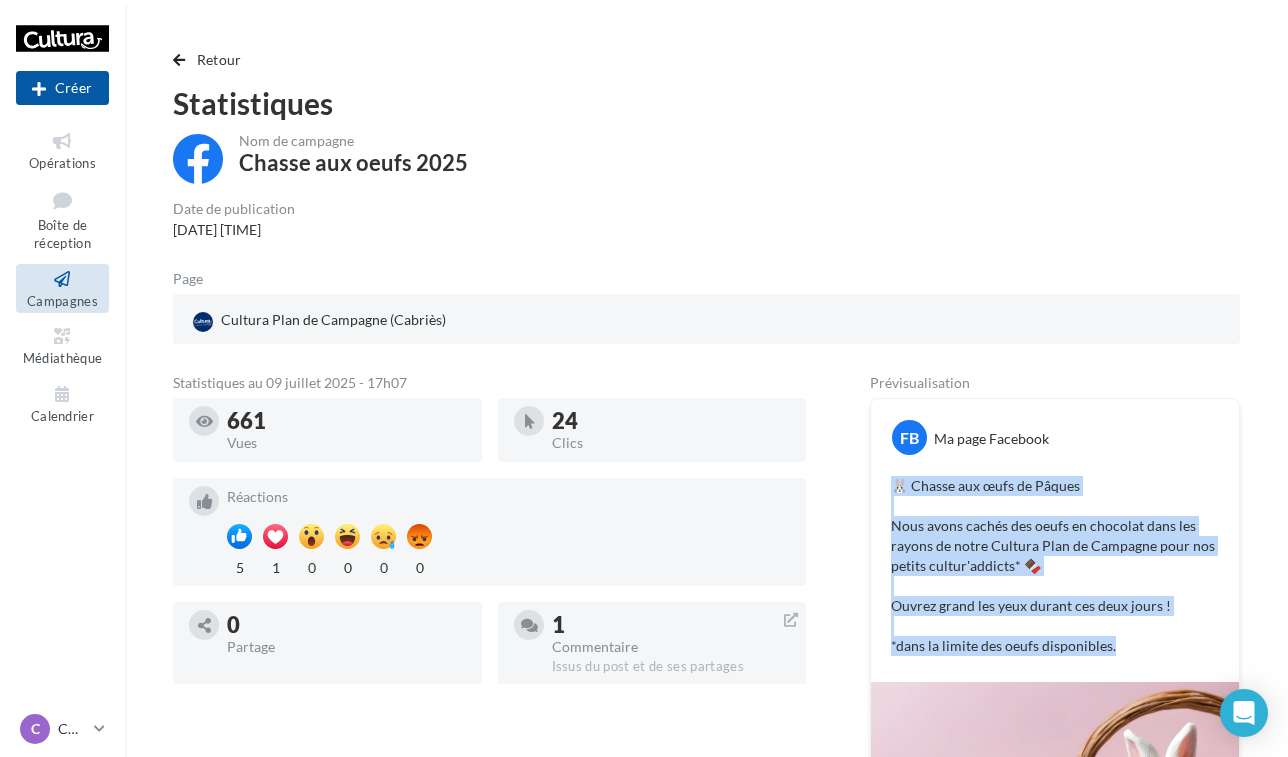 drag, startPoint x: 890, startPoint y: 485, endPoint x: 1167, endPoint y: 644, distance: 319.39005 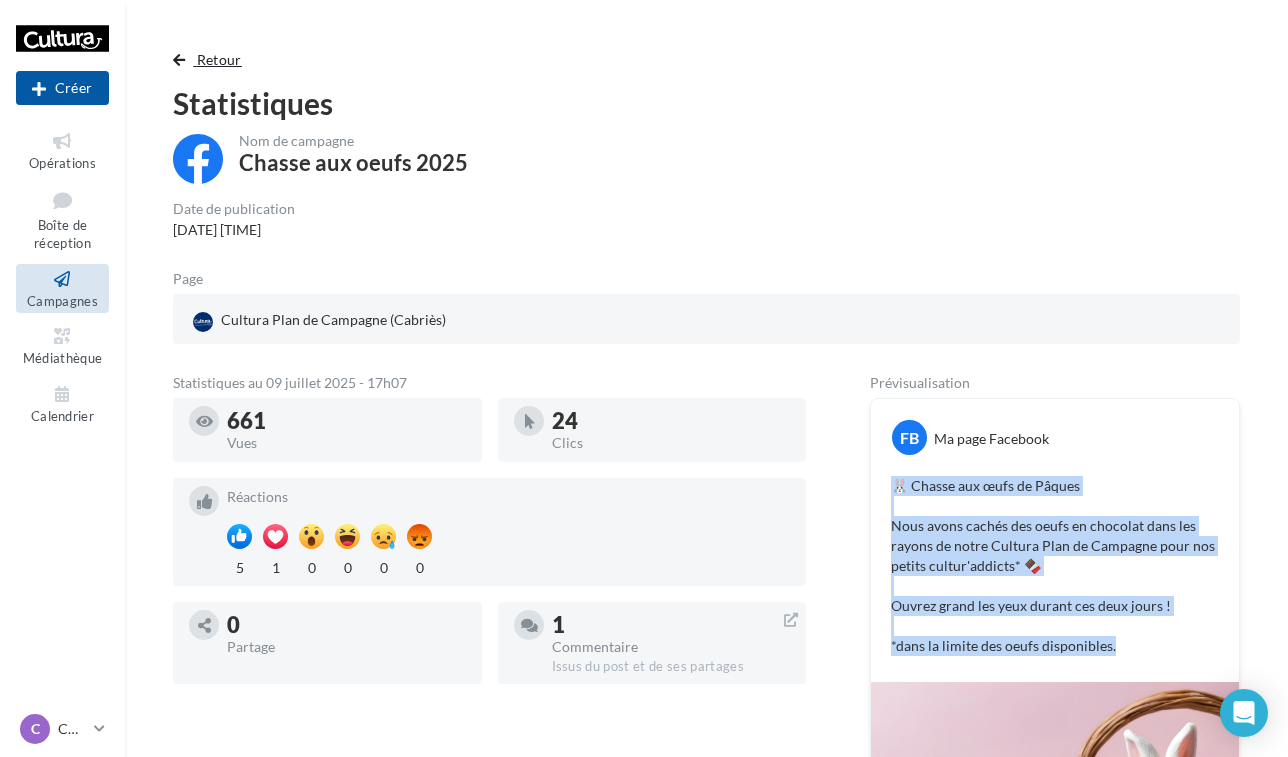 click on "Retour" at bounding box center (219, 59) 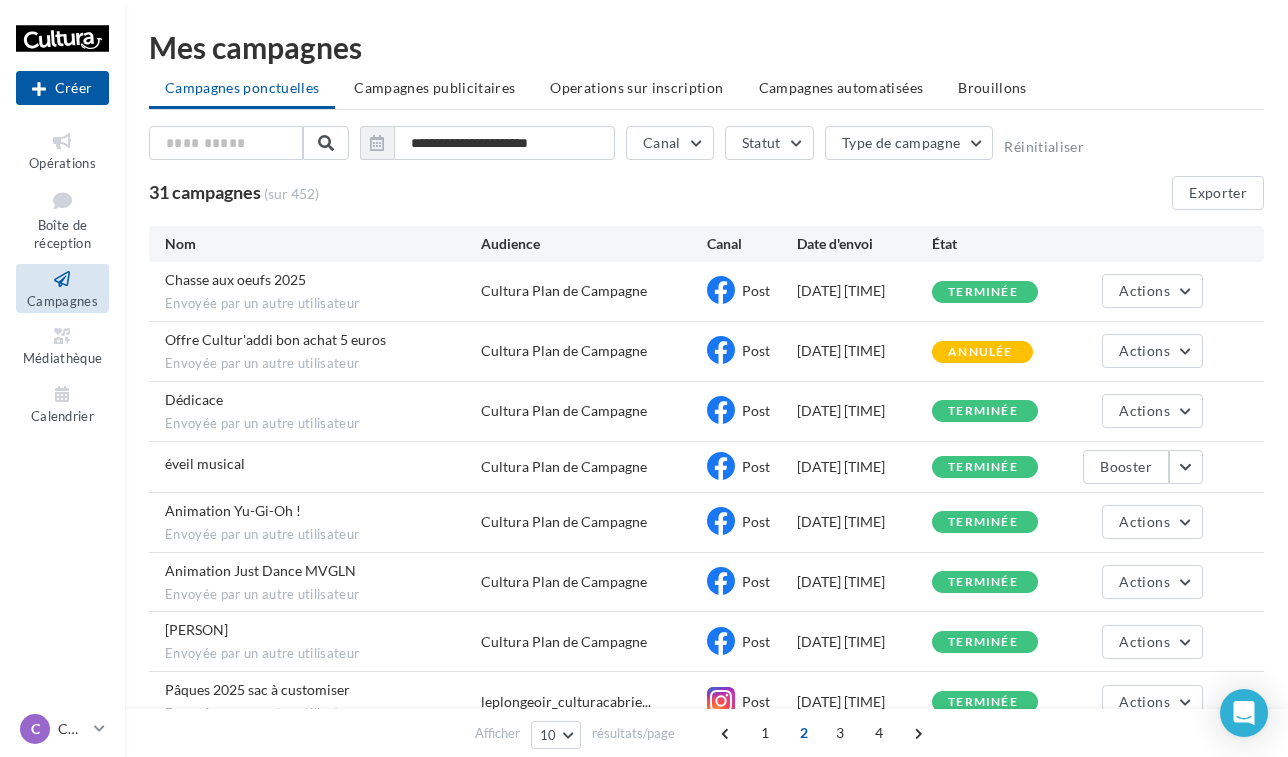 scroll, scrollTop: 109, scrollLeft: 0, axis: vertical 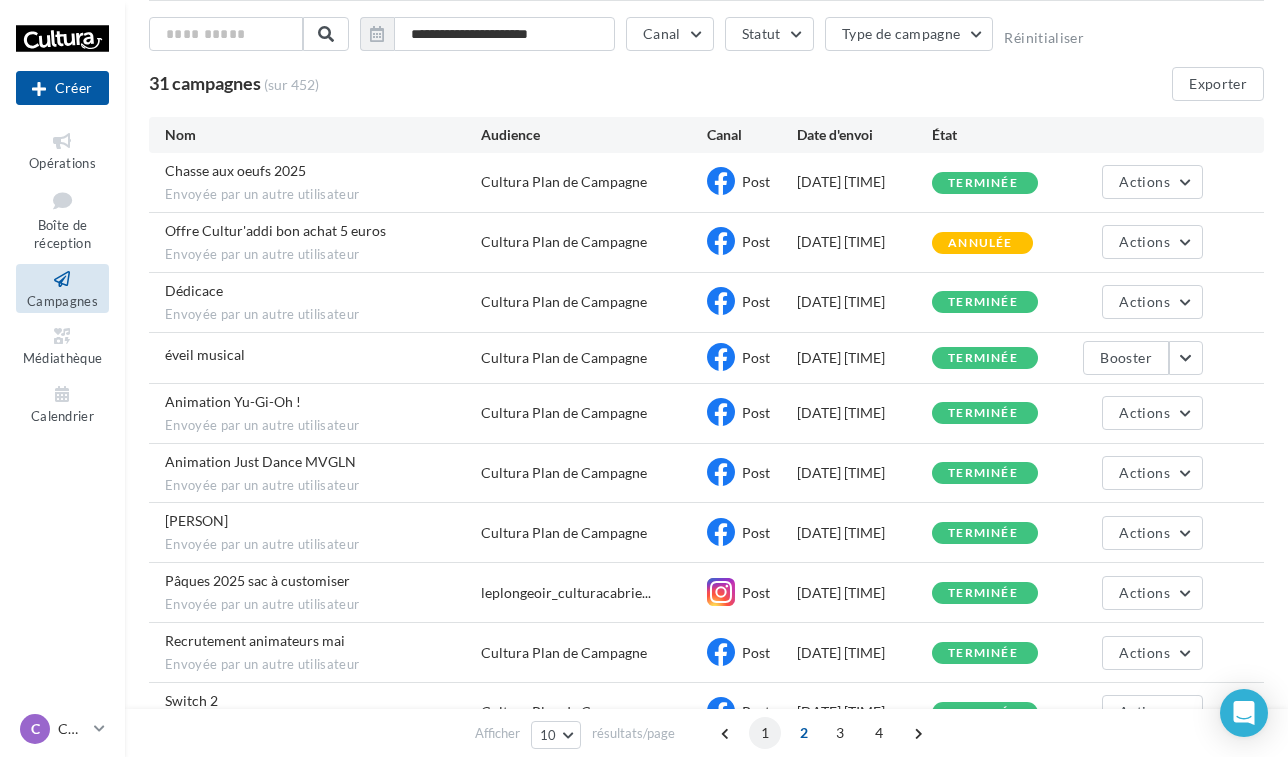 click on "1" at bounding box center [765, 733] 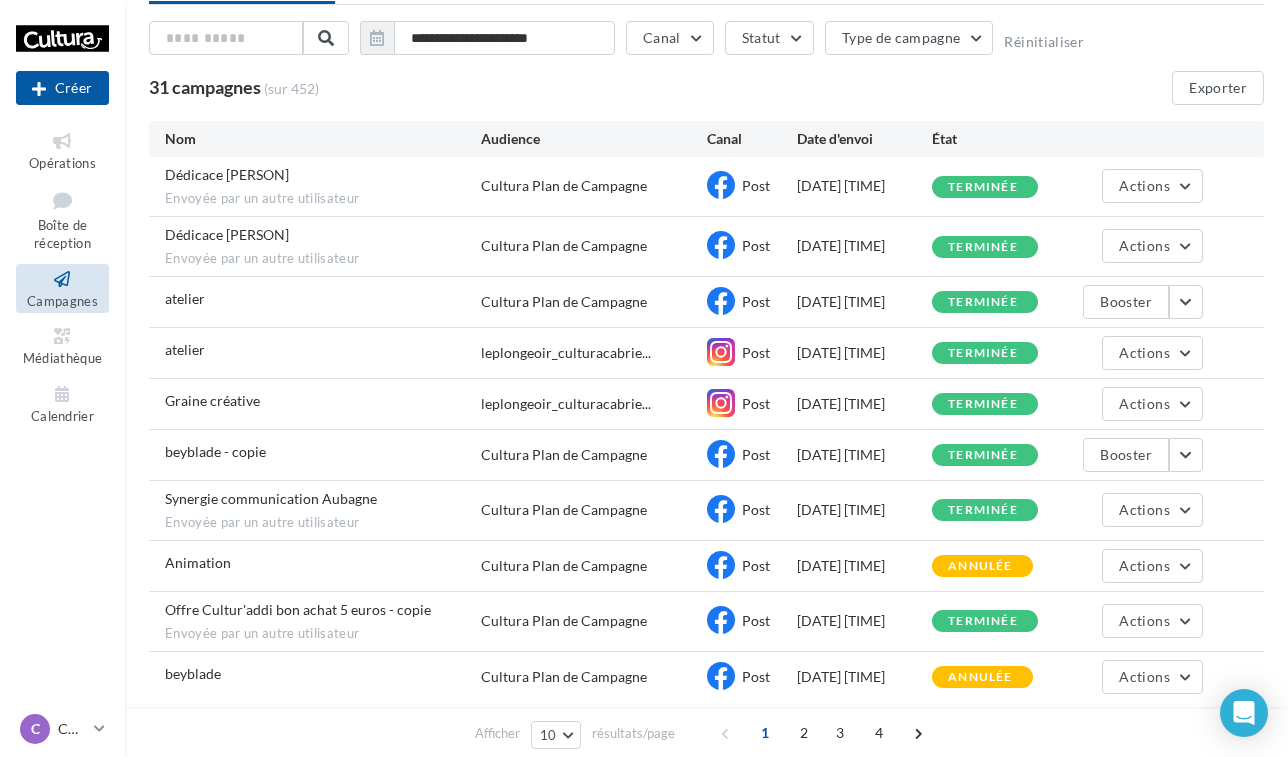 scroll, scrollTop: 80, scrollLeft: 0, axis: vertical 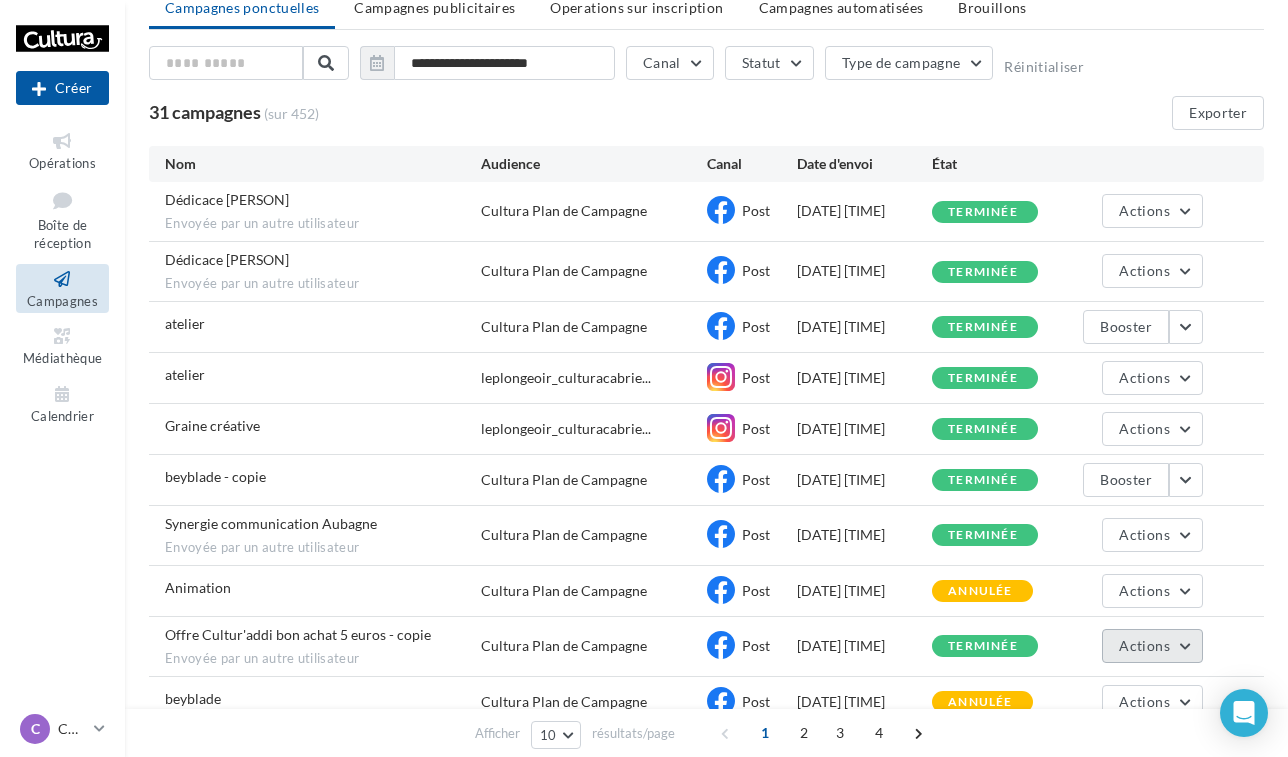 click on "Actions" at bounding box center [1144, 645] 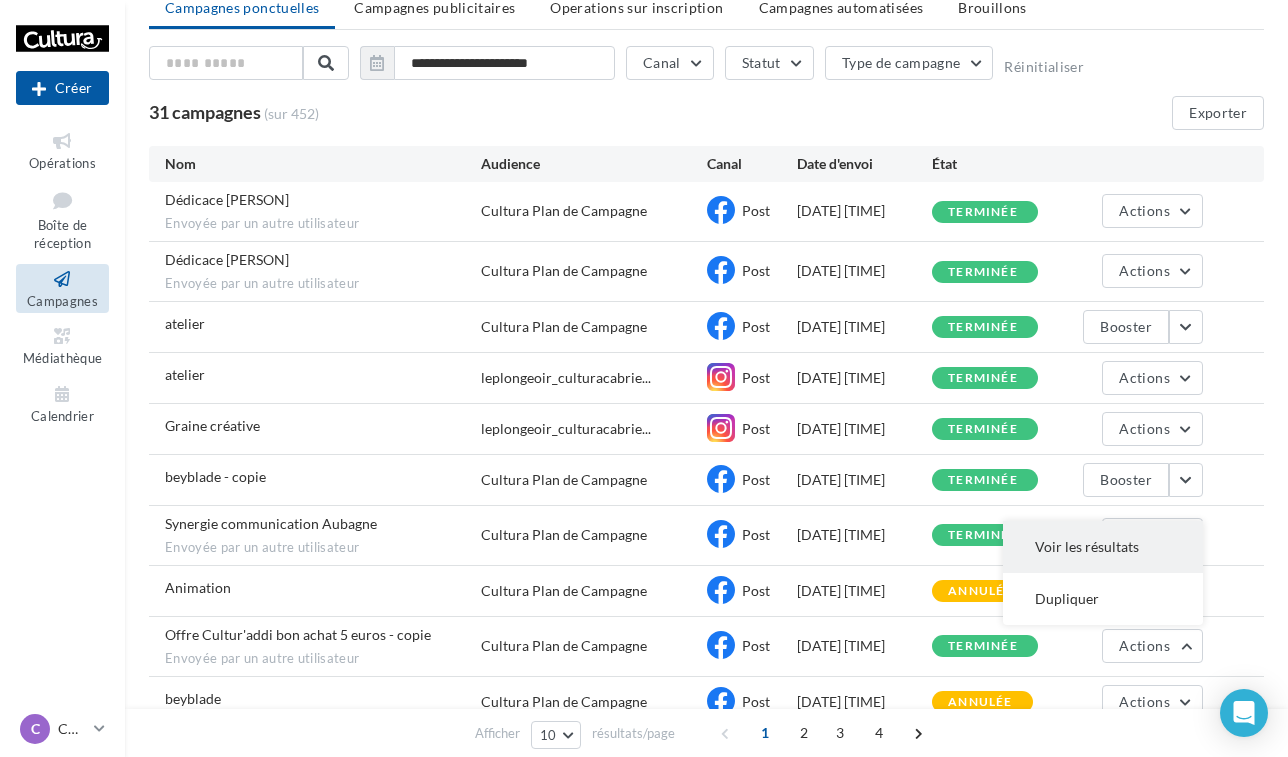 click on "Voir les résultats" at bounding box center [1103, 547] 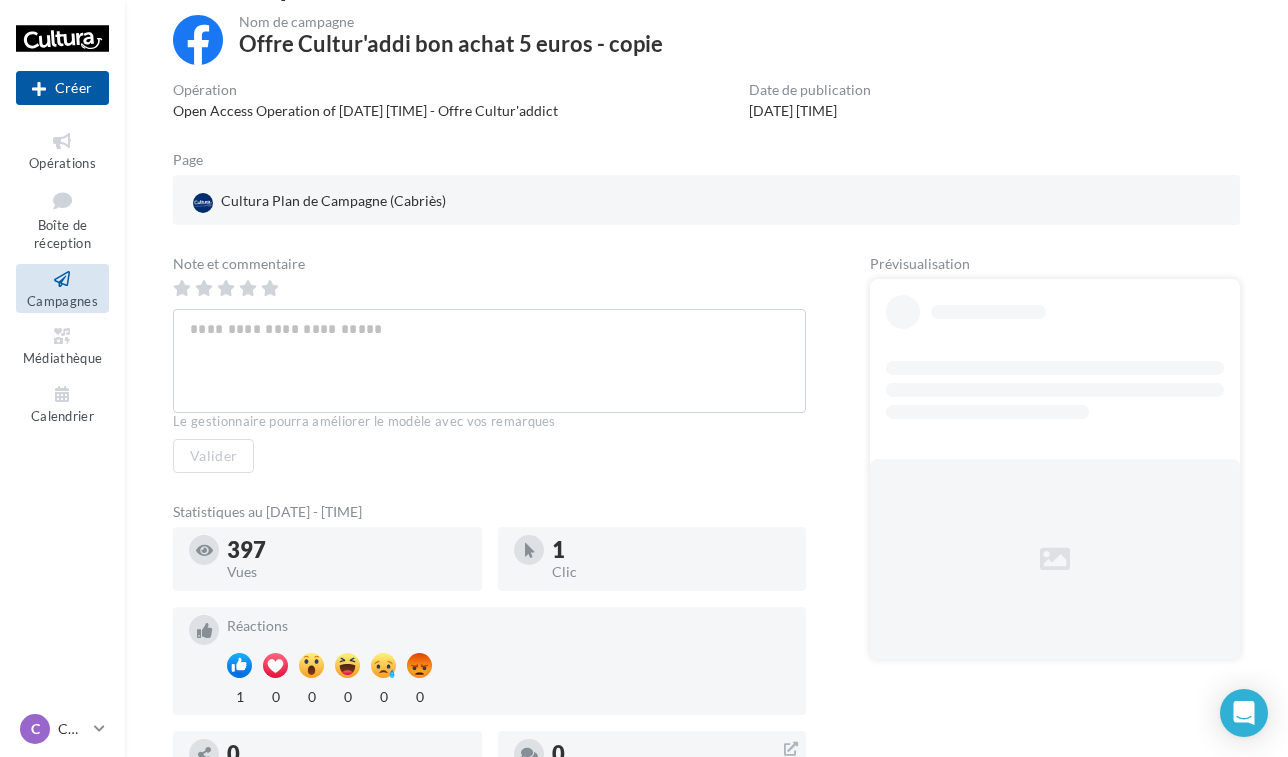 scroll, scrollTop: 123, scrollLeft: 0, axis: vertical 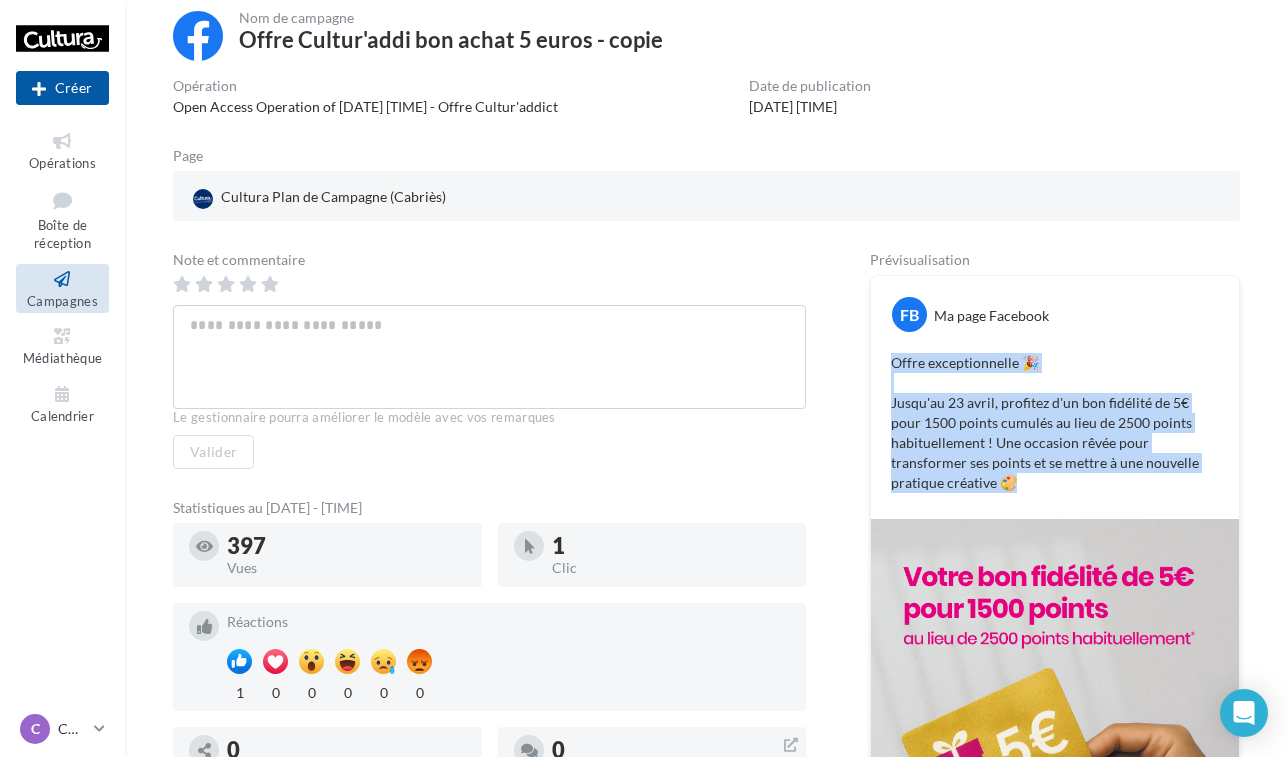 drag, startPoint x: 890, startPoint y: 352, endPoint x: 1044, endPoint y: 478, distance: 198.97739 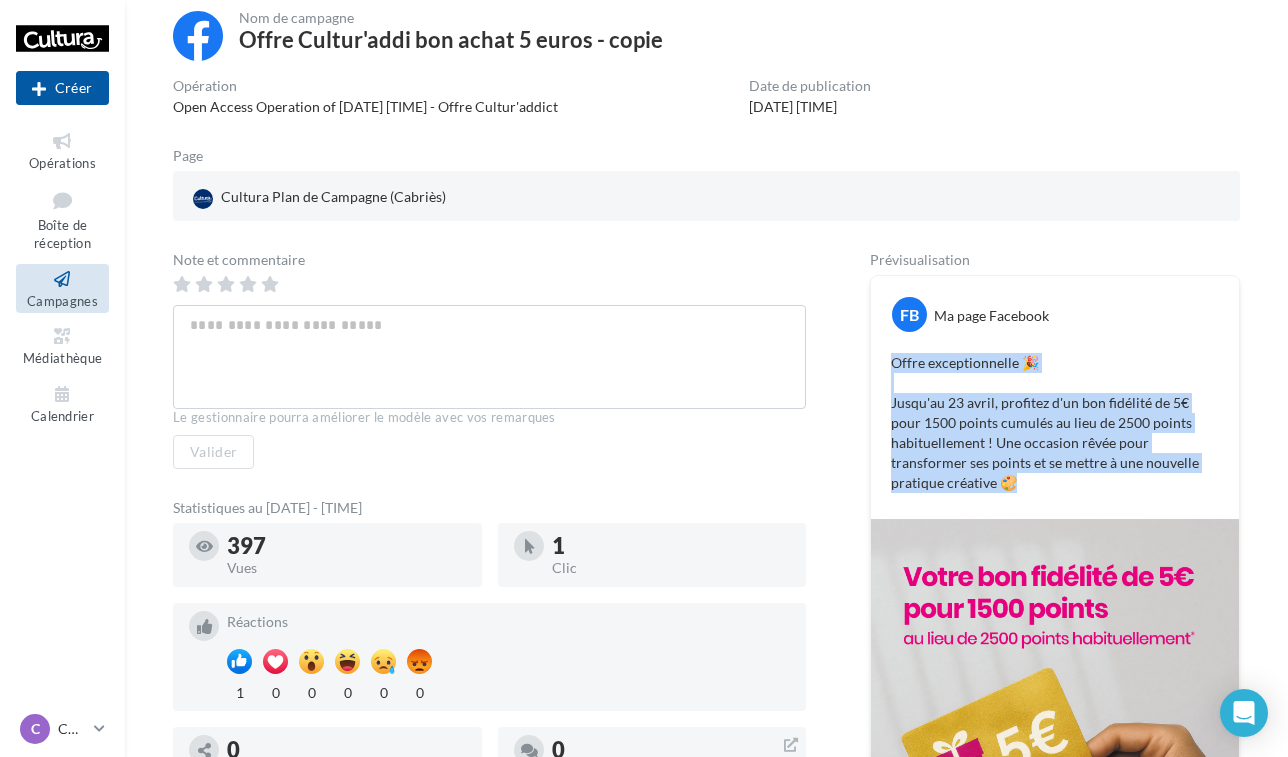 click on "Offre exceptionnelle 🎉  Jusqu'au 23 avril, profitez d'un bon fidélité de 5€ pour 1500 points cumulés au lieu de 2500 points habituellement ! Une occasion rêvée pour transformer ses points et se mettre à une nouvelle pratique créative 🎨" at bounding box center [1055, 423] 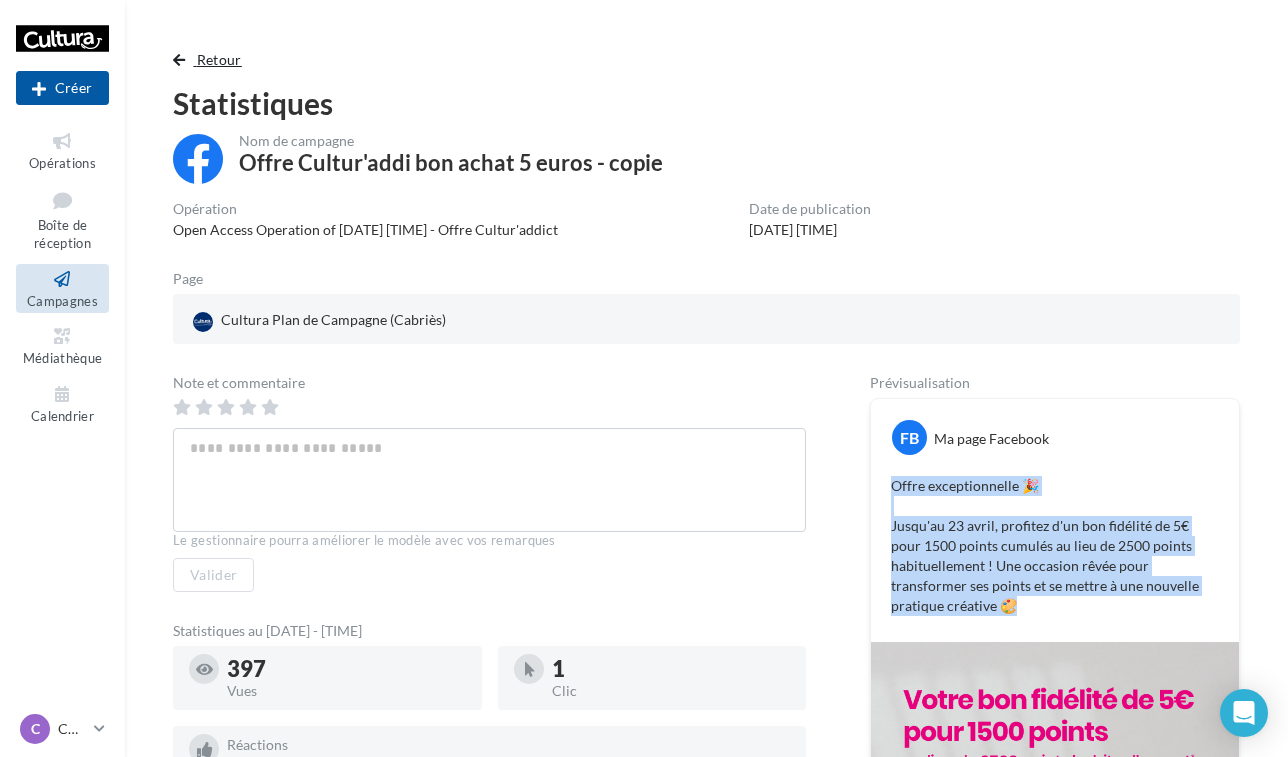 scroll, scrollTop: -1, scrollLeft: 0, axis: vertical 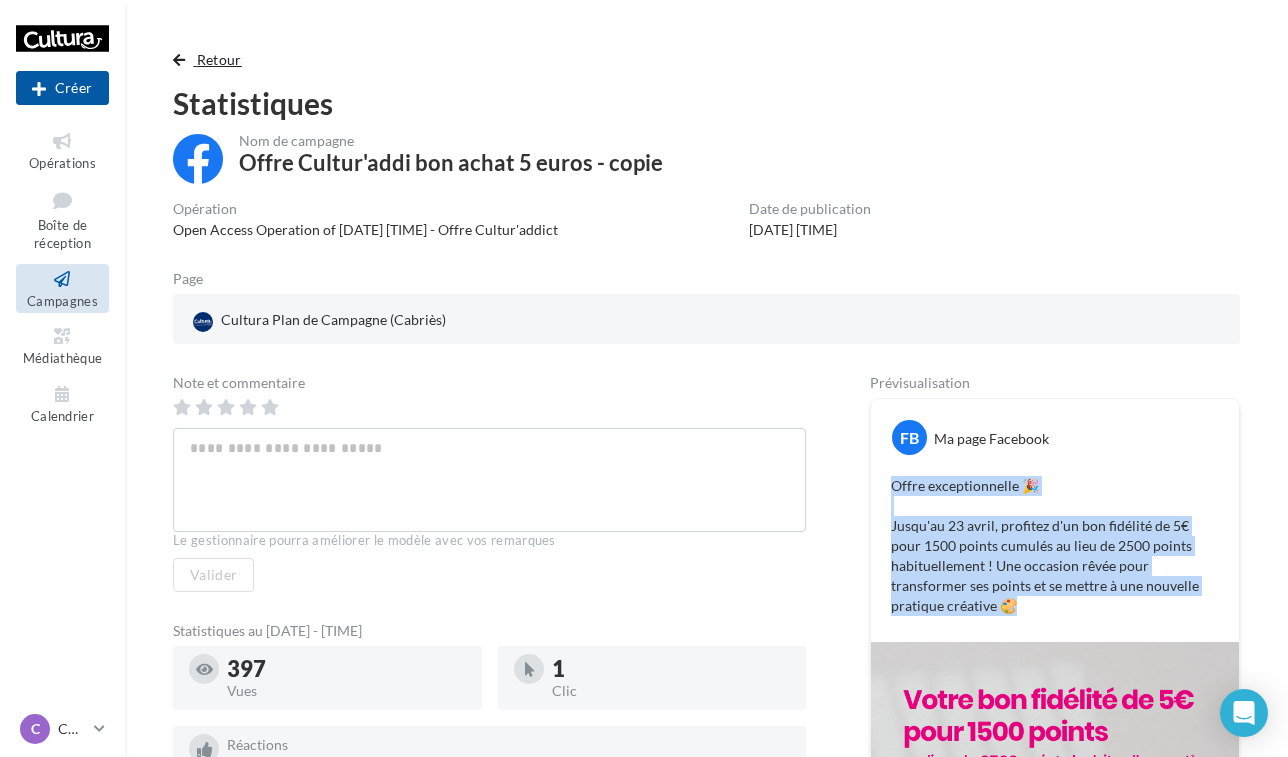click on "Retour" at bounding box center [219, 59] 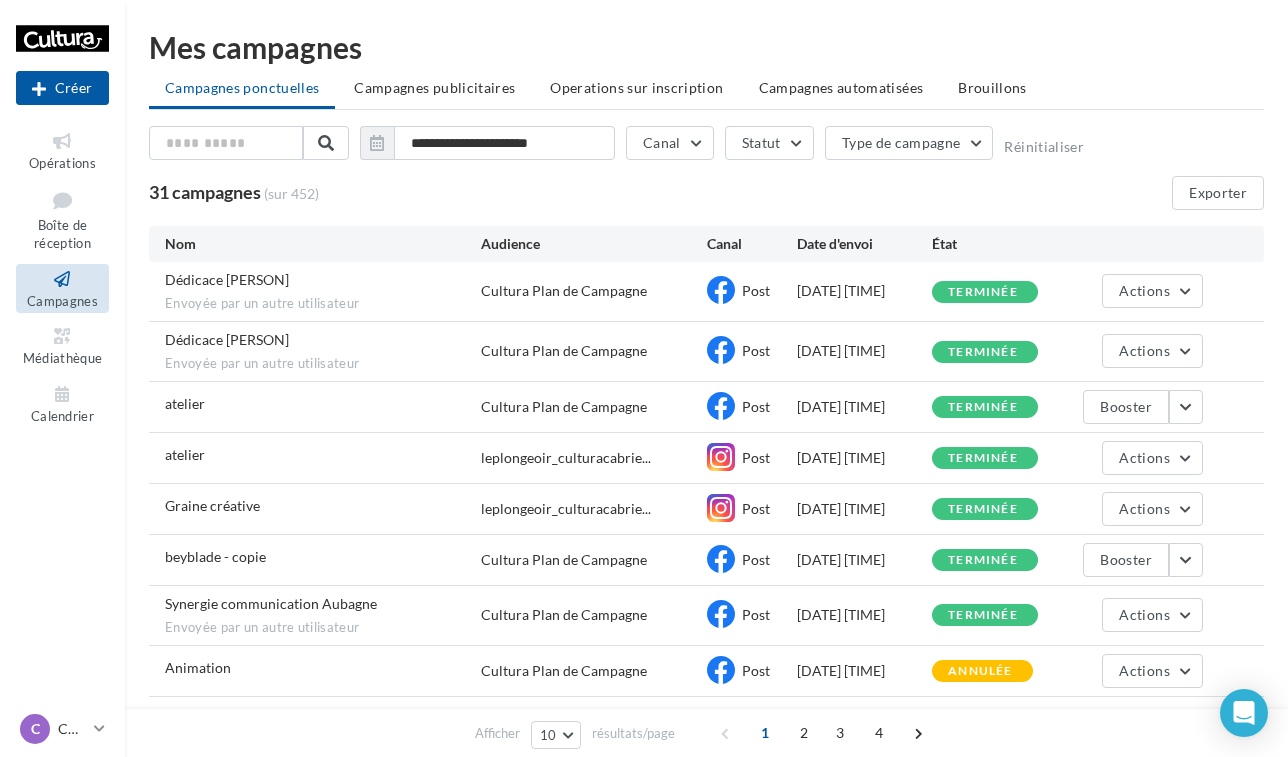 scroll, scrollTop: 80, scrollLeft: 0, axis: vertical 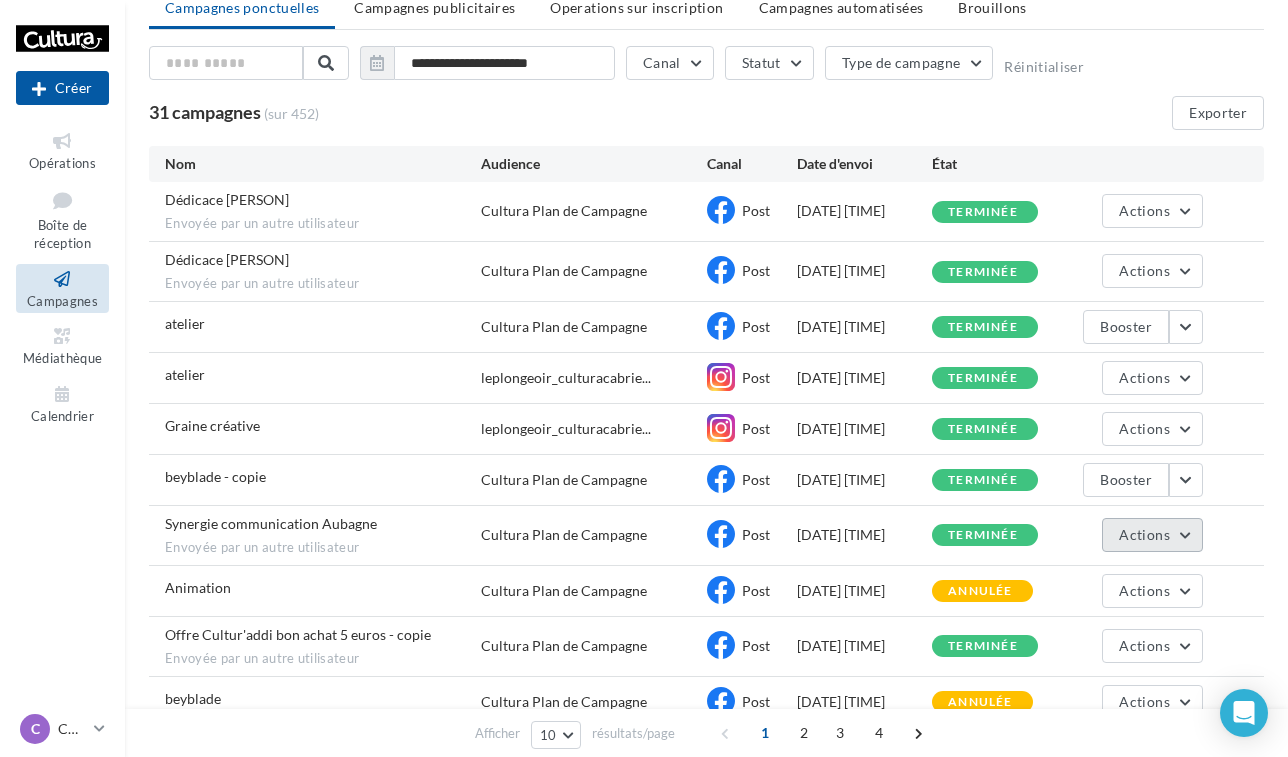 click on "Actions" at bounding box center [1144, 534] 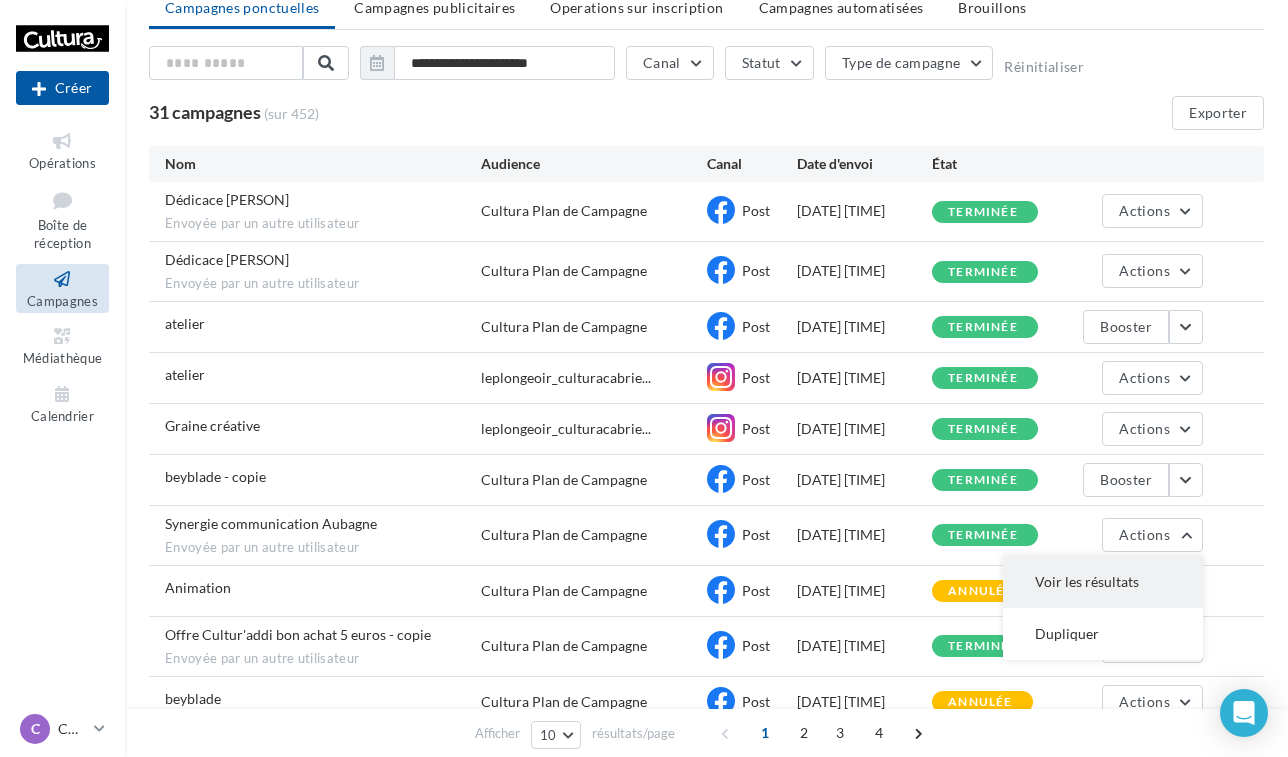 click on "Voir les résultats" at bounding box center (1103, 582) 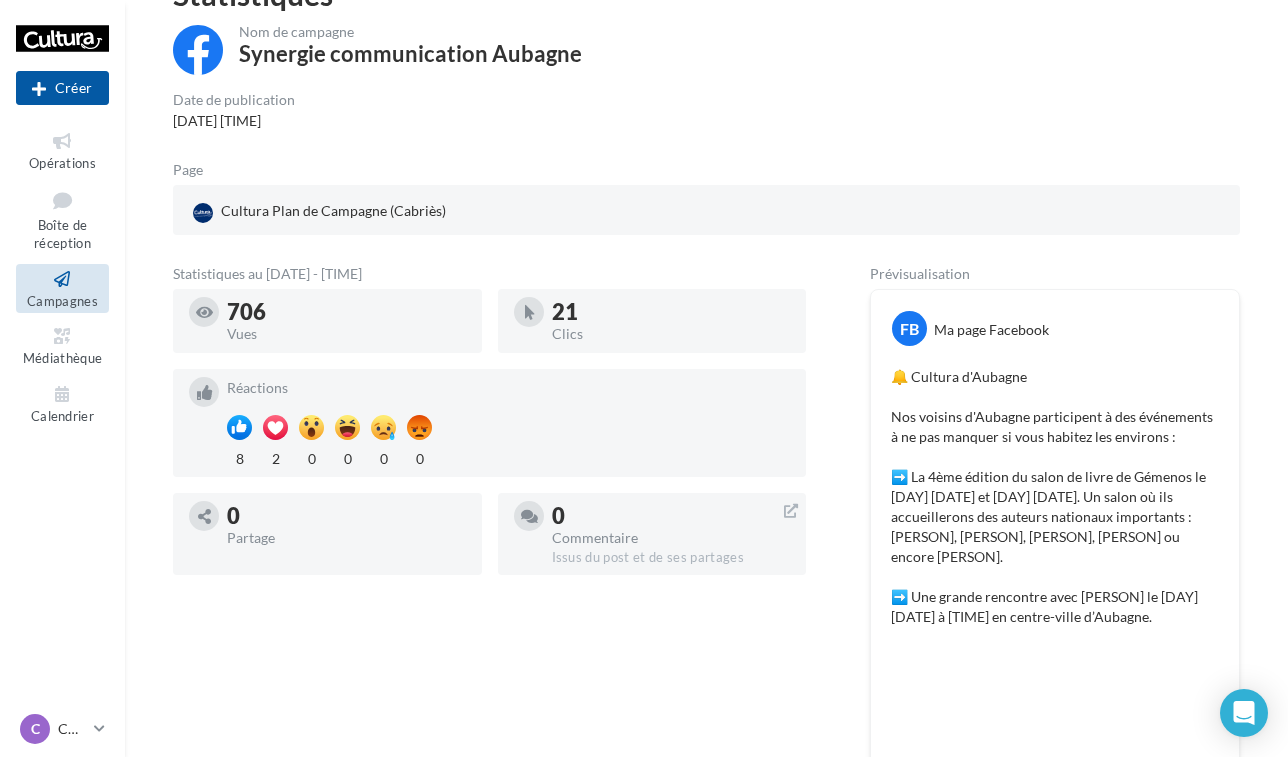 scroll, scrollTop: 124, scrollLeft: 0, axis: vertical 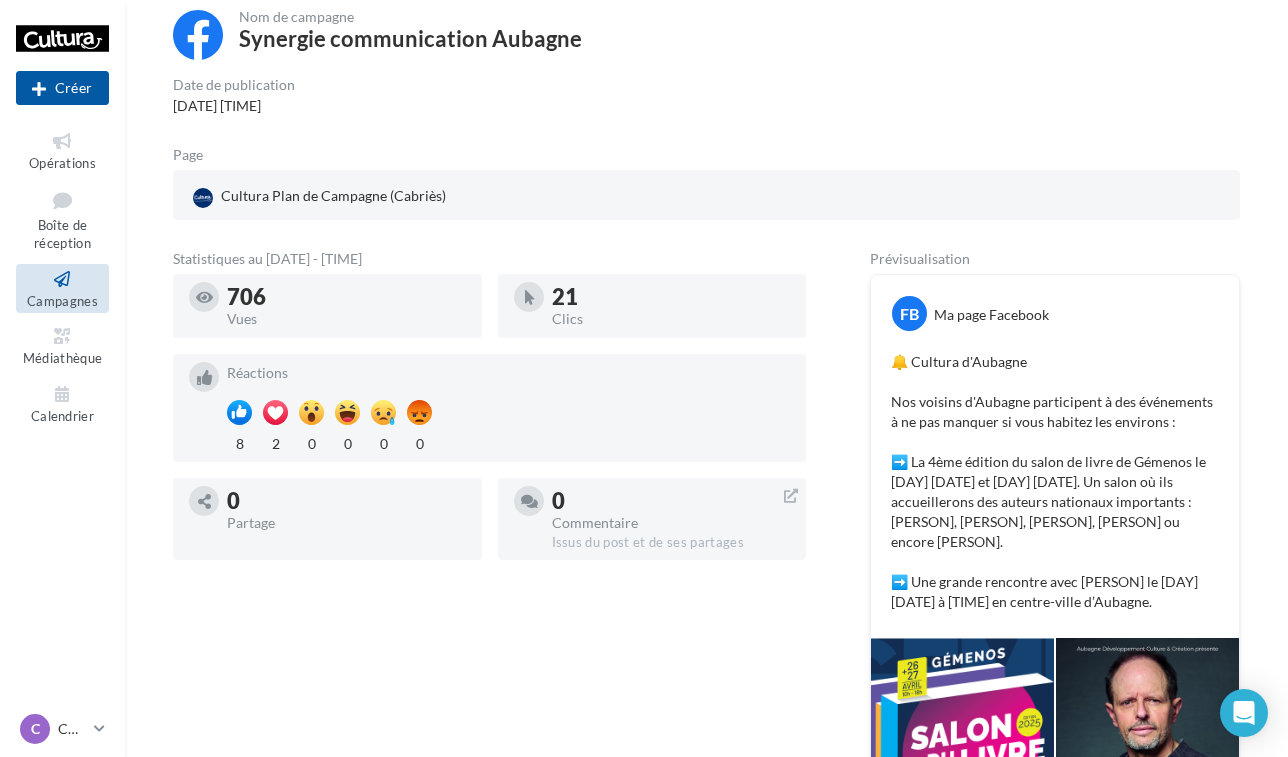 drag, startPoint x: 891, startPoint y: 349, endPoint x: 1196, endPoint y: 603, distance: 396.91434 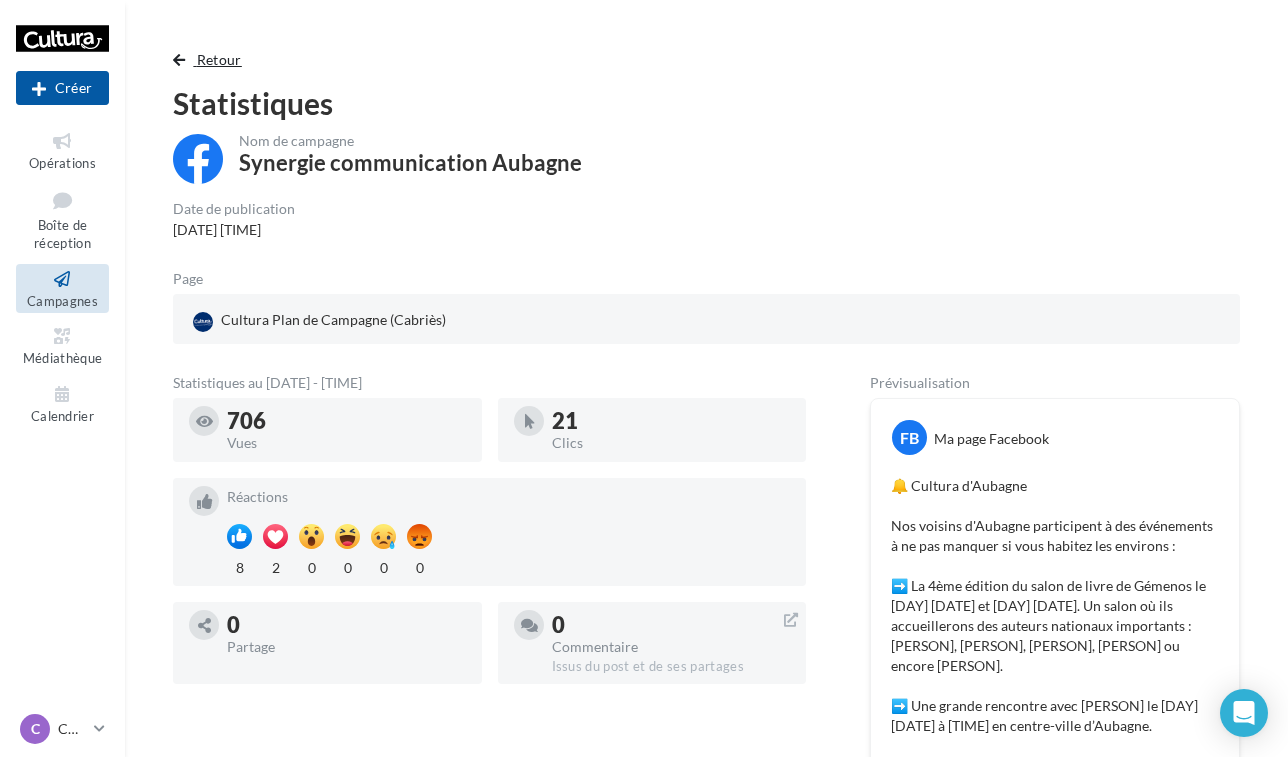 click on "Retour" at bounding box center (219, 59) 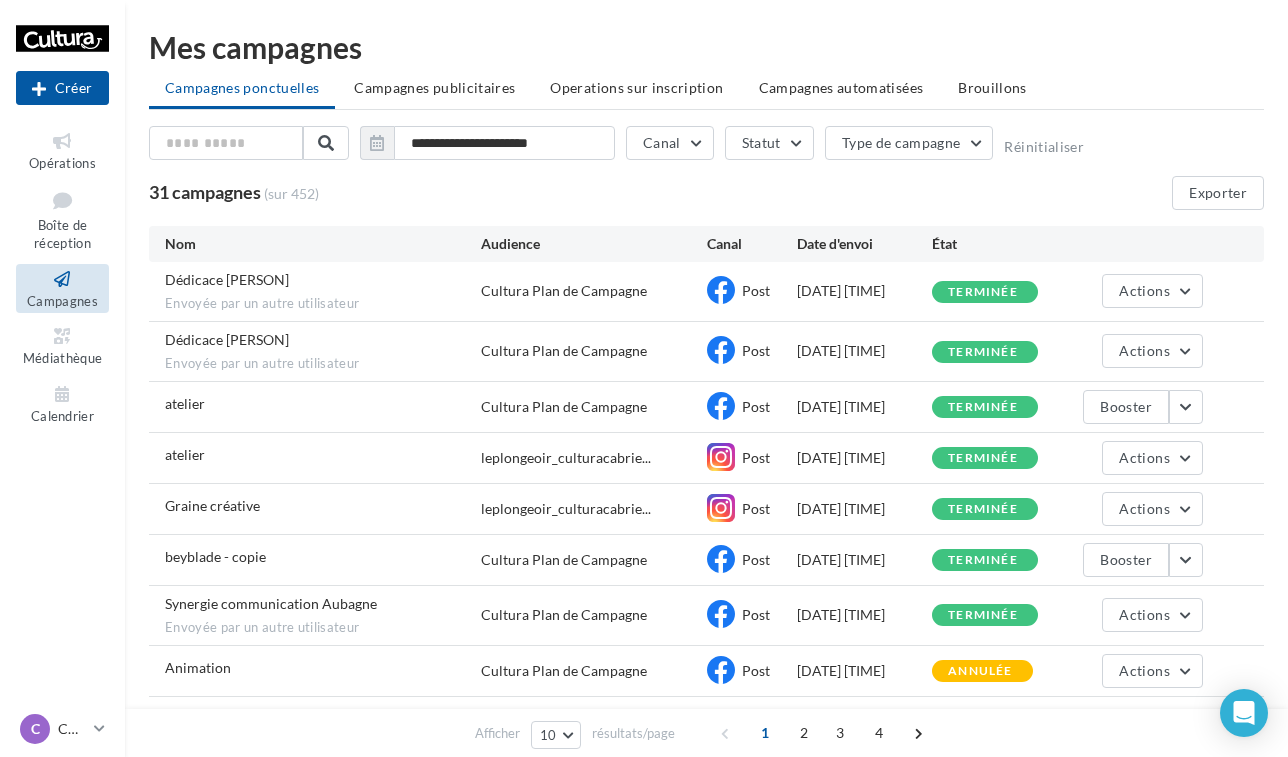 scroll, scrollTop: 80, scrollLeft: 0, axis: vertical 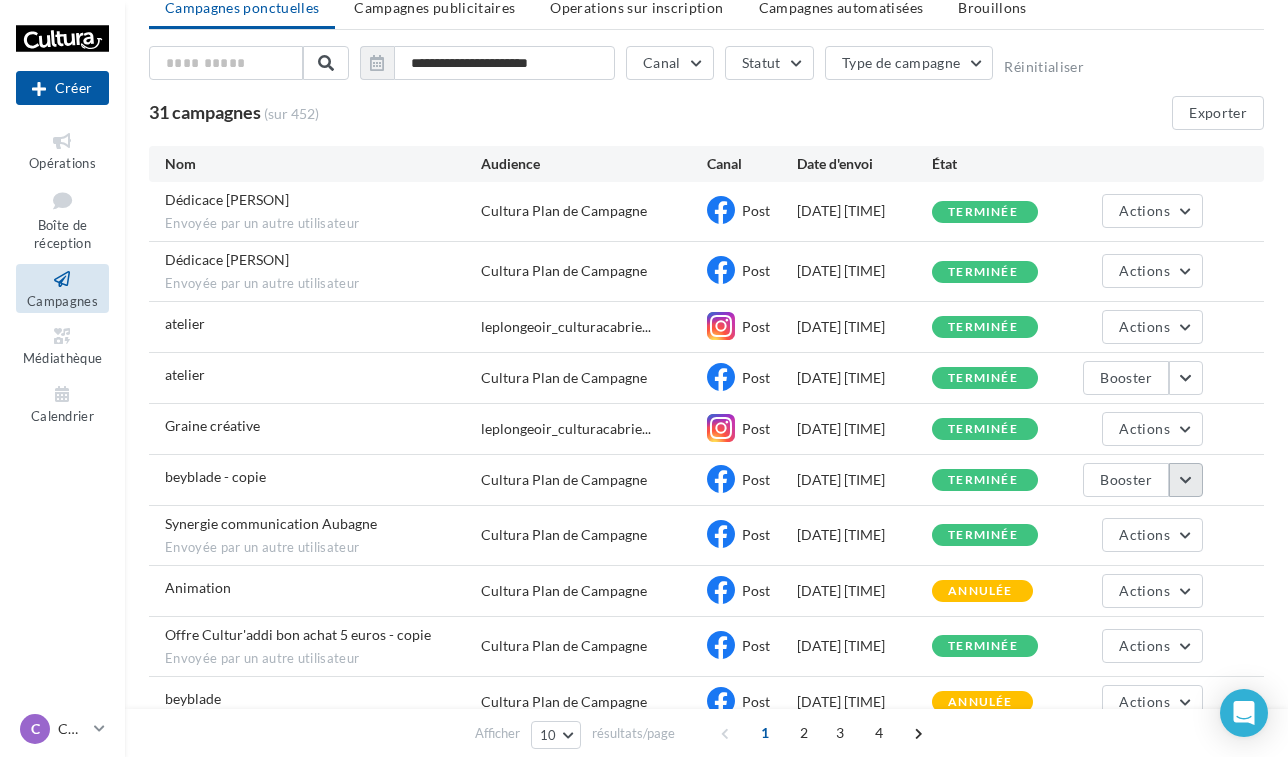 click at bounding box center (1186, 480) 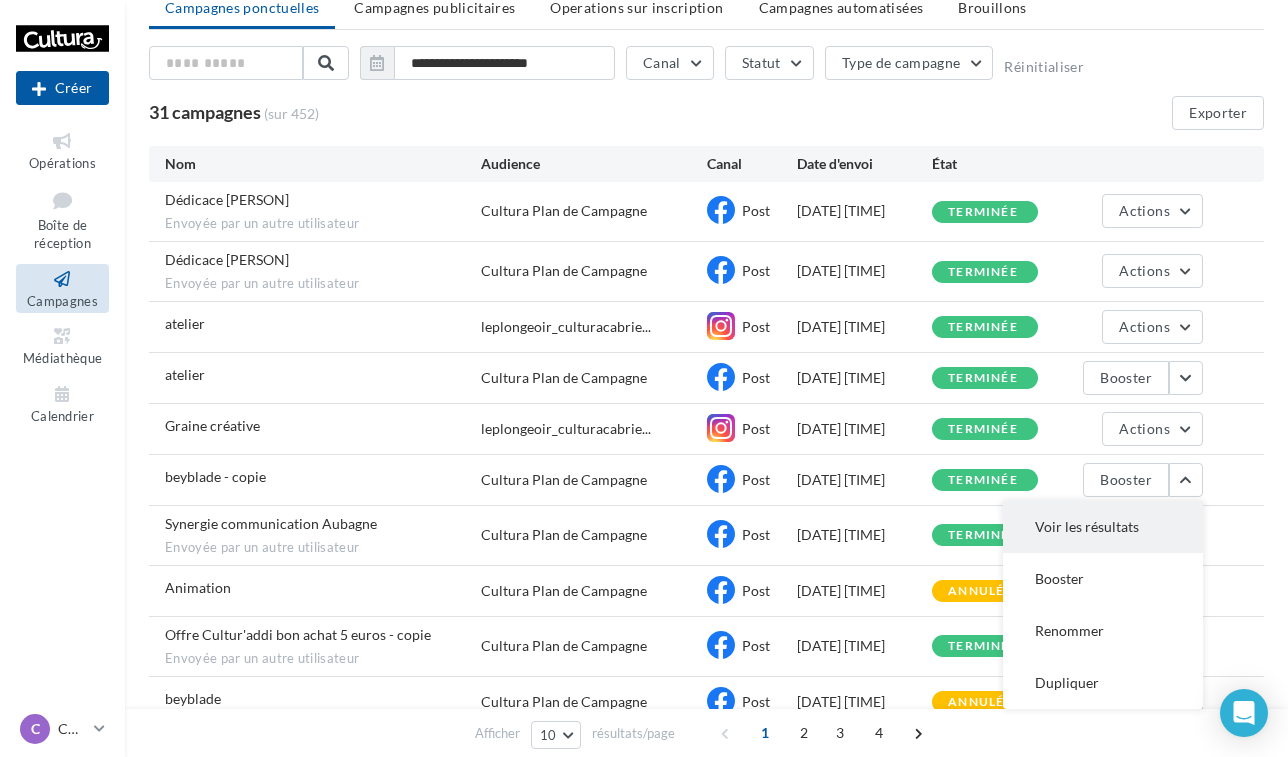click on "Voir les résultats" at bounding box center [1103, 527] 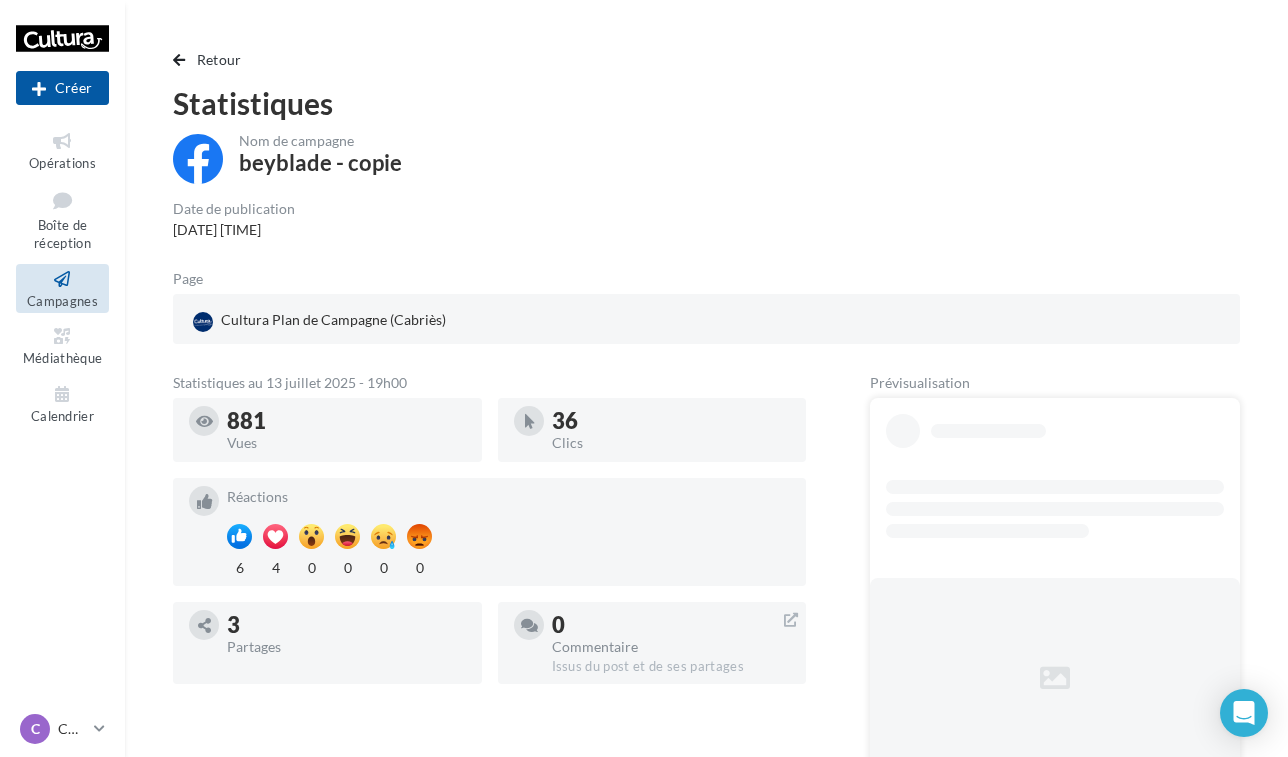 scroll, scrollTop: 128, scrollLeft: 0, axis: vertical 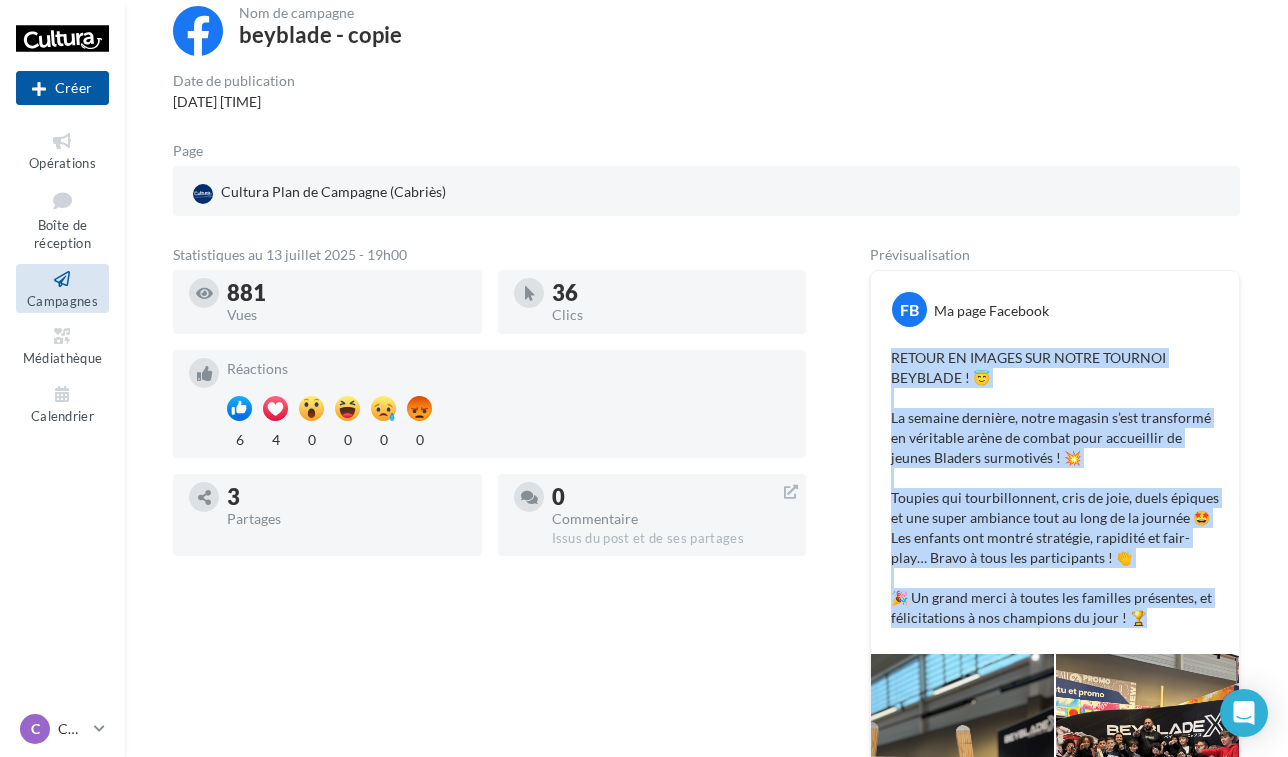 drag, startPoint x: 891, startPoint y: 354, endPoint x: 1175, endPoint y: 613, distance: 384.36572 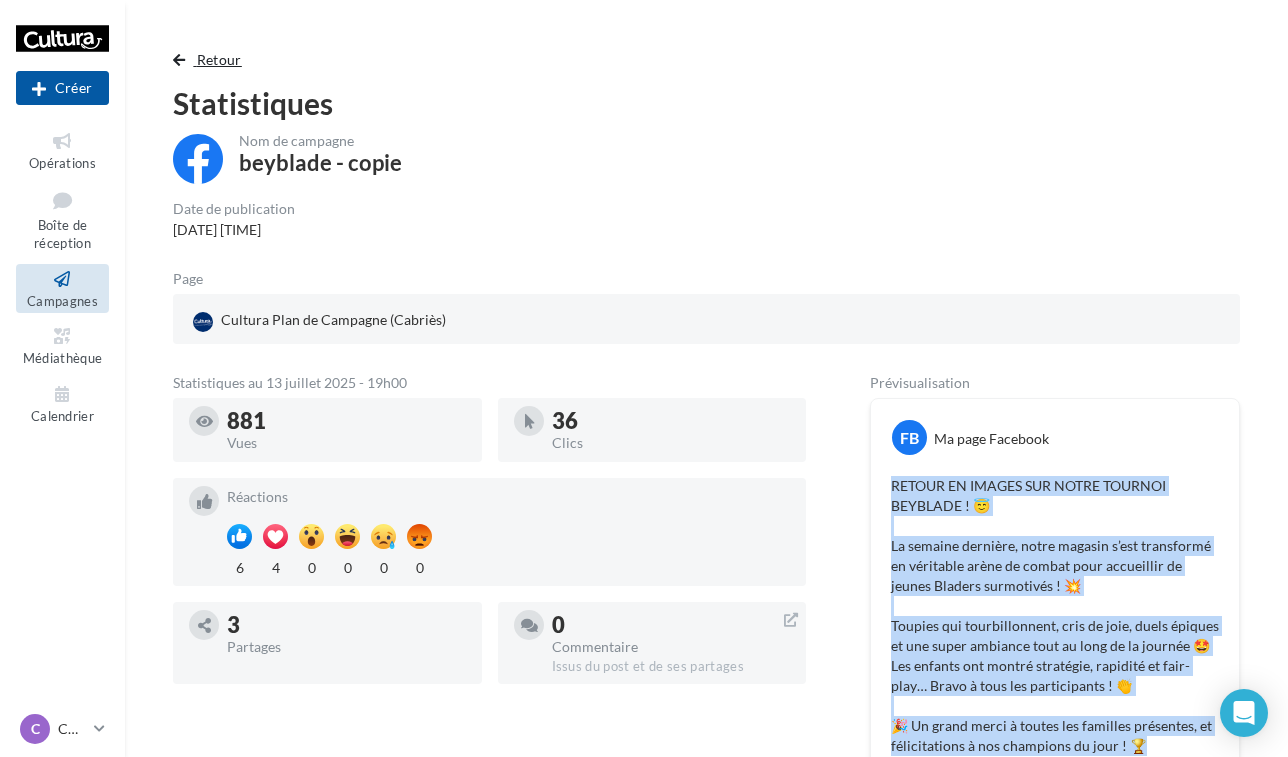 click on "Retour" at bounding box center [219, 59] 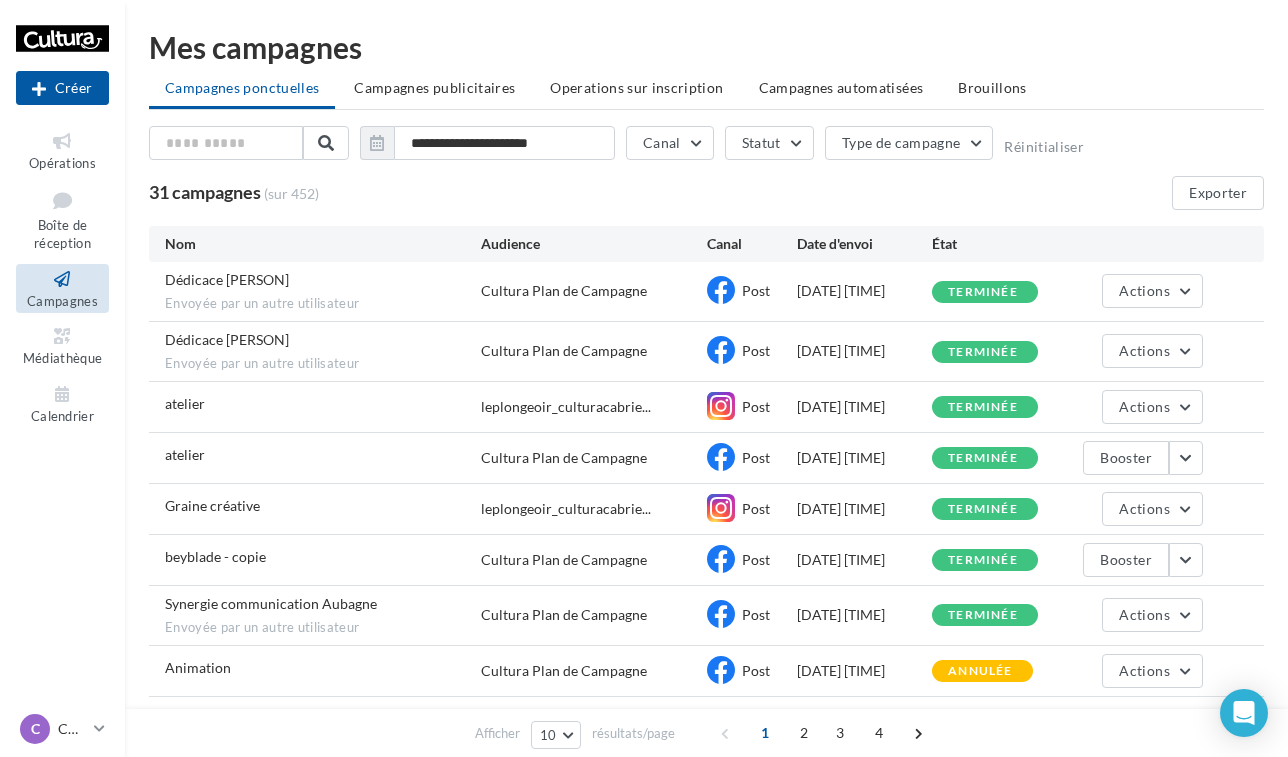 scroll, scrollTop: 80, scrollLeft: 0, axis: vertical 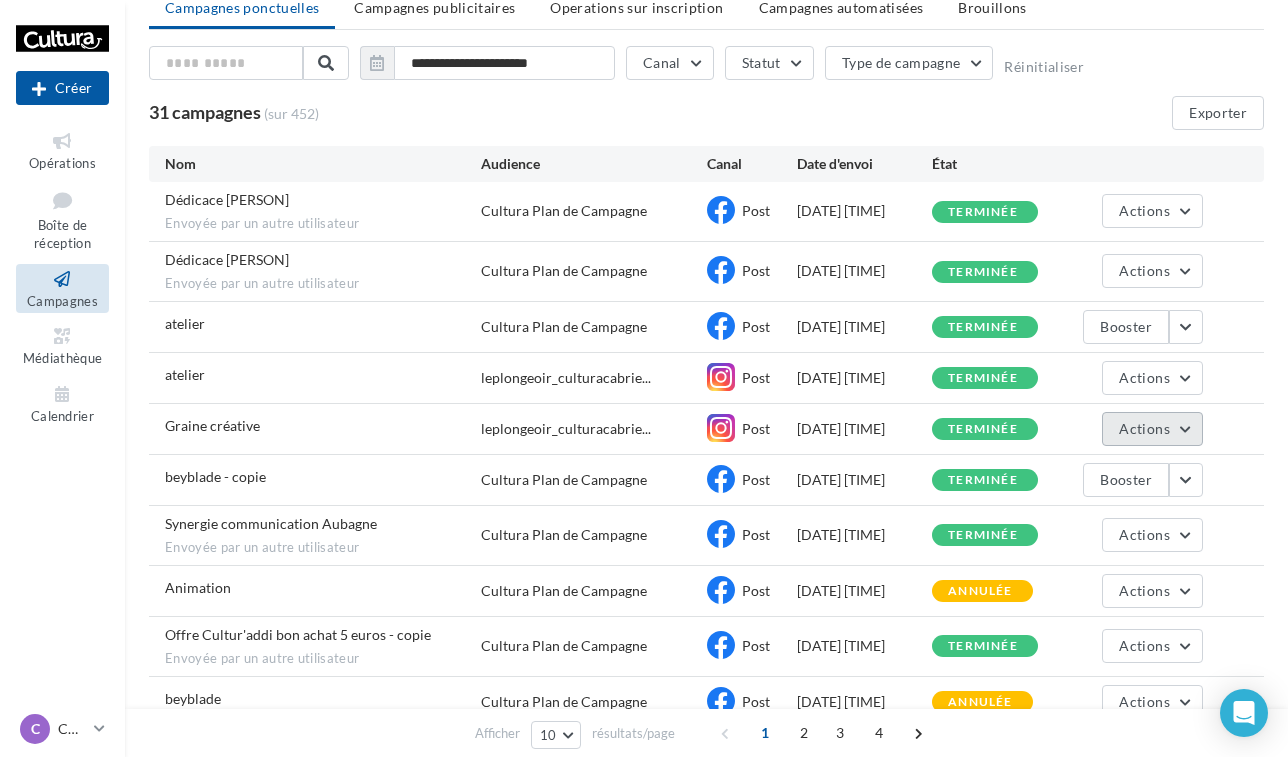 click on "Actions" at bounding box center (1152, 429) 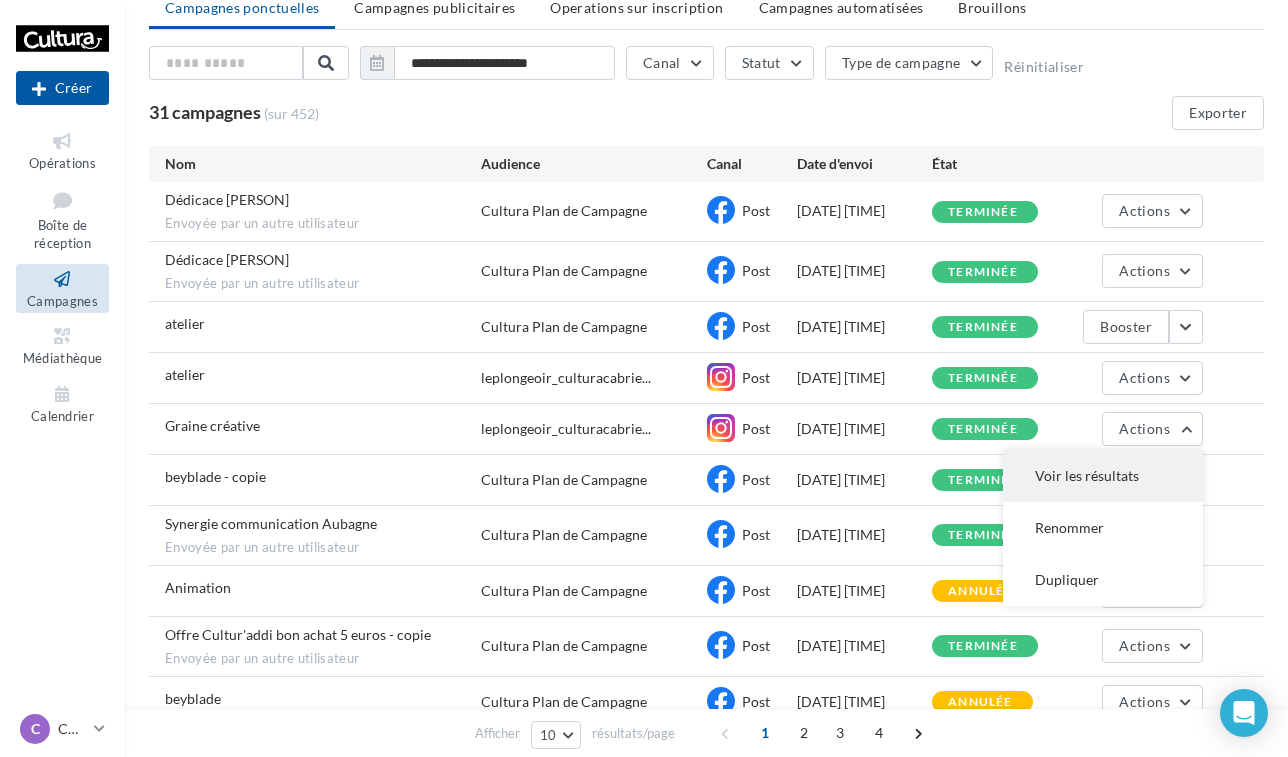 click on "Voir les résultats" at bounding box center [1103, 476] 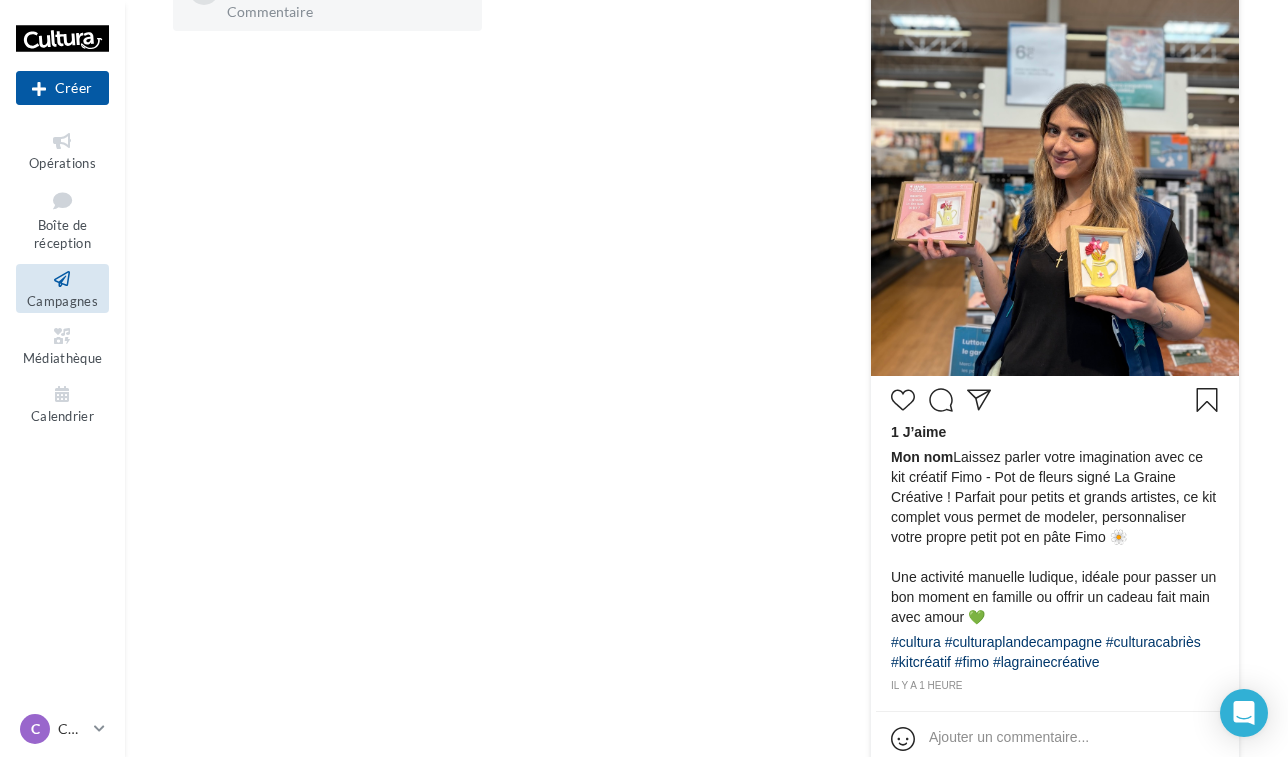 scroll, scrollTop: 602, scrollLeft: 0, axis: vertical 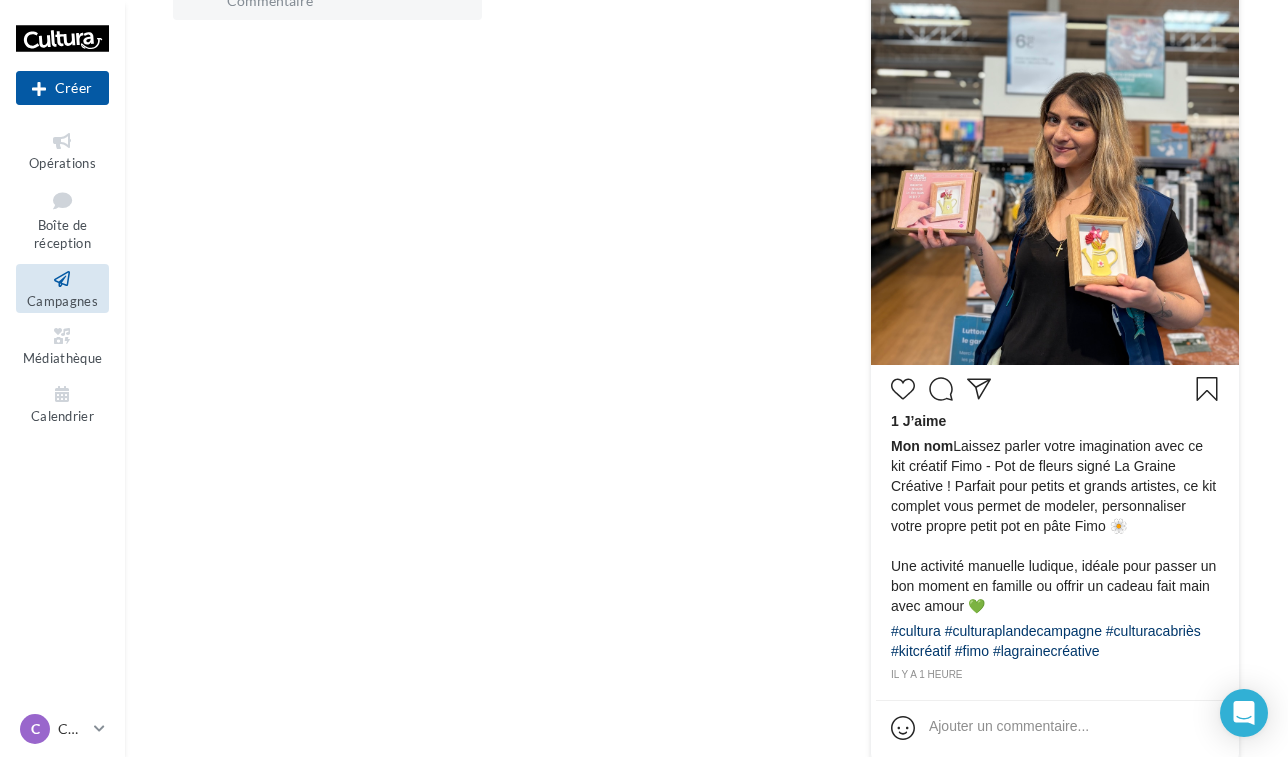 drag, startPoint x: 956, startPoint y: 448, endPoint x: 1076, endPoint y: 672, distance: 254.11809 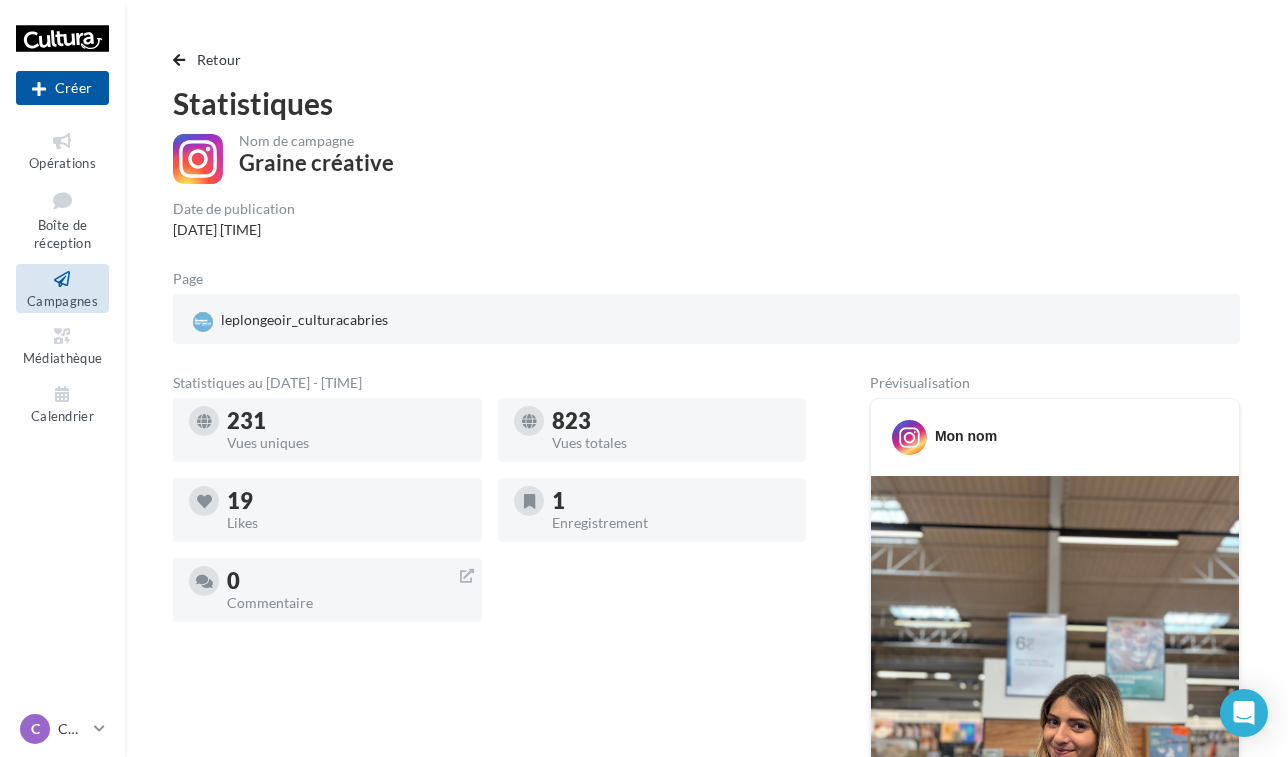 scroll, scrollTop: 0, scrollLeft: 0, axis: both 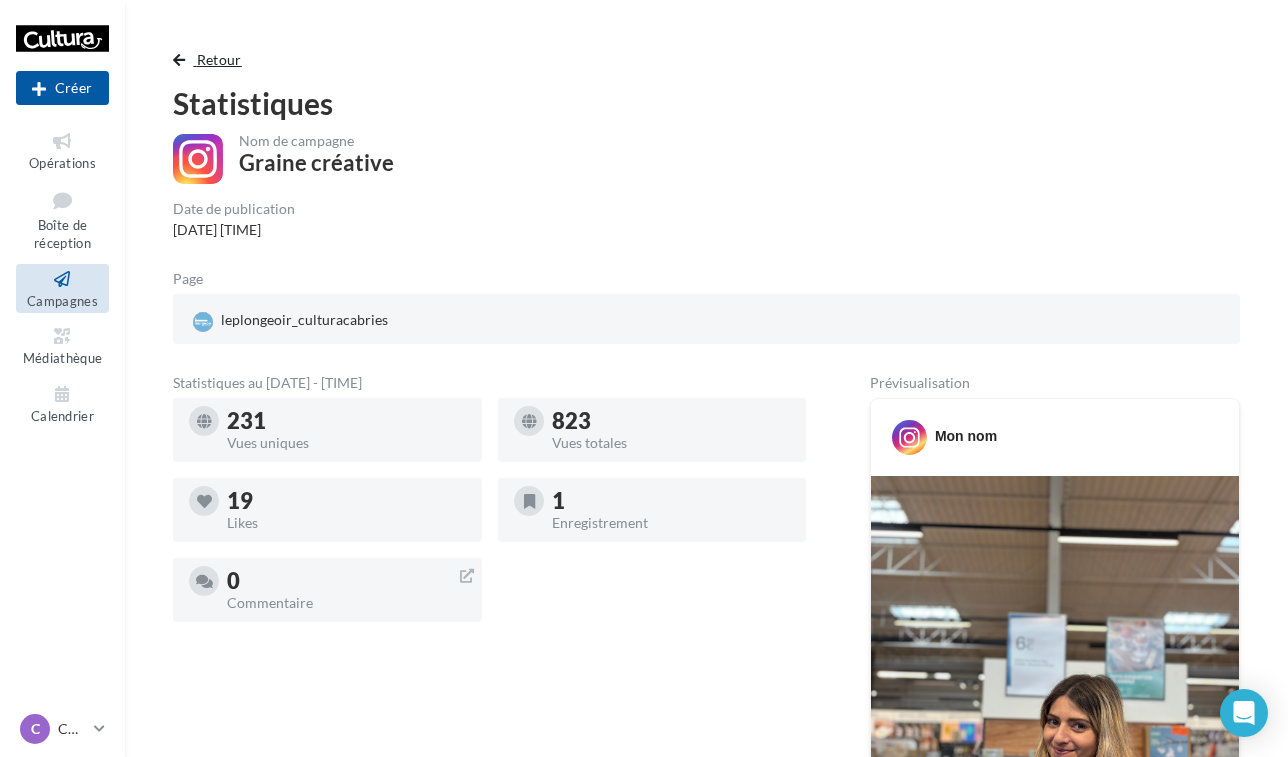 click on "Retour" at bounding box center (211, 60) 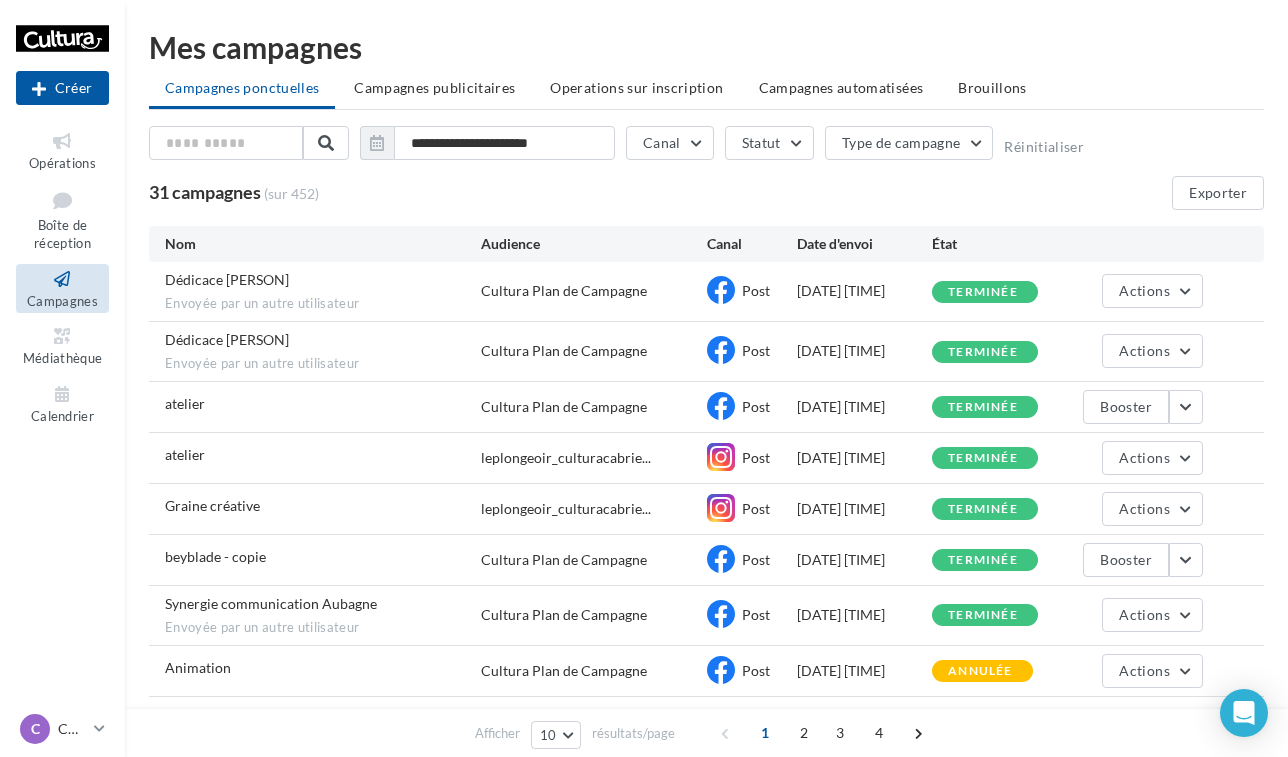 scroll, scrollTop: 80, scrollLeft: 0, axis: vertical 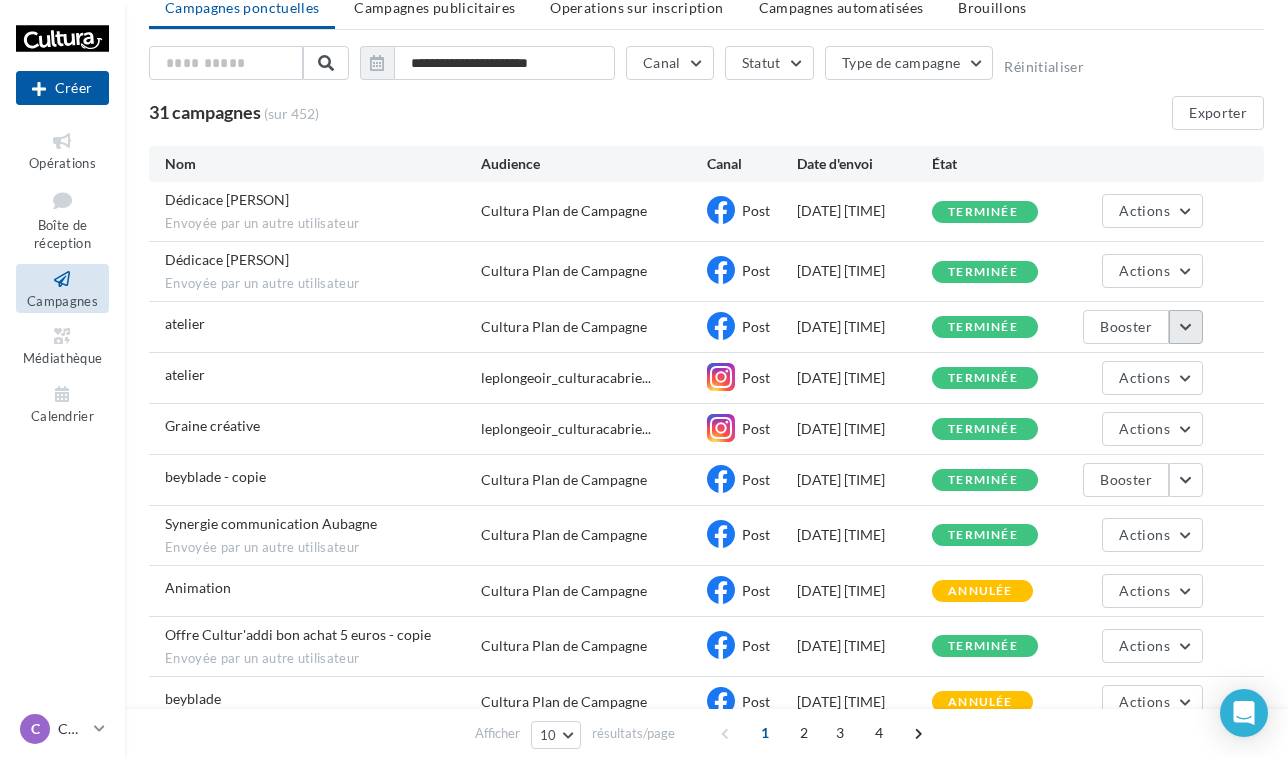 click at bounding box center [1186, 327] 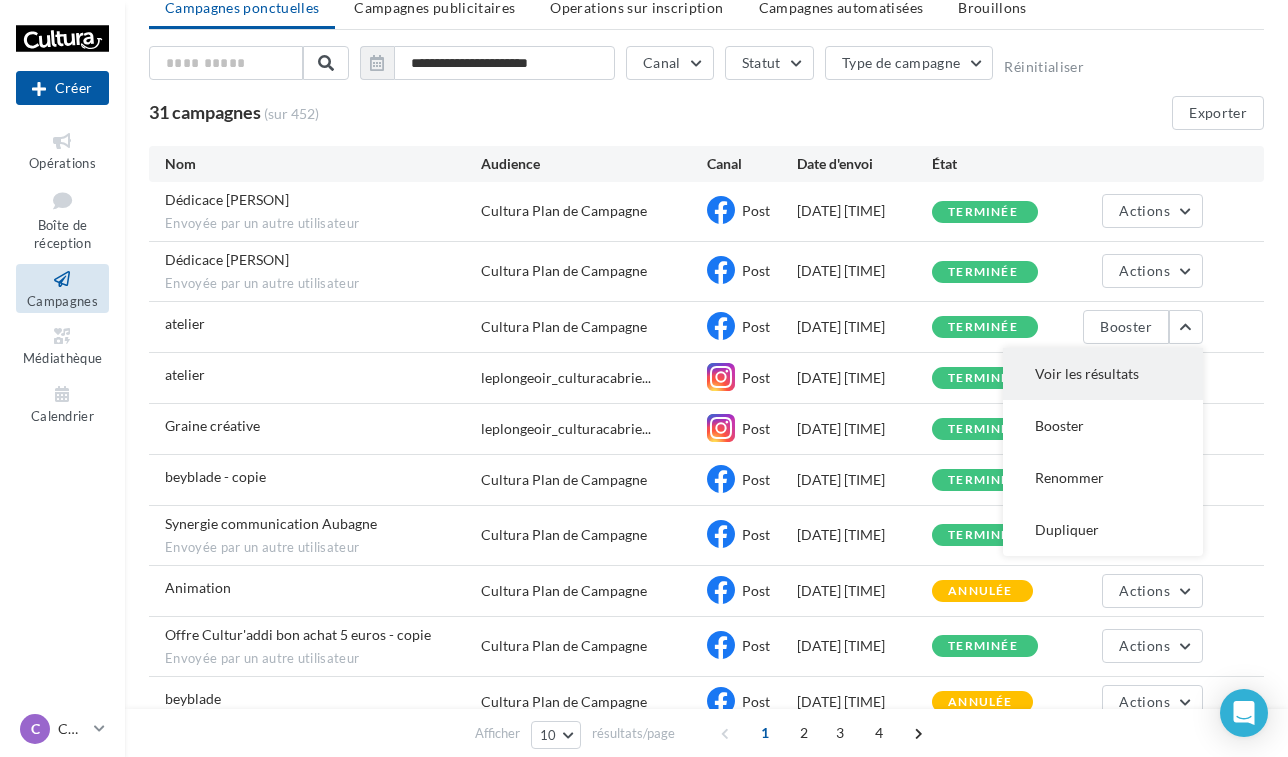 click on "Voir les résultats" at bounding box center (1103, 374) 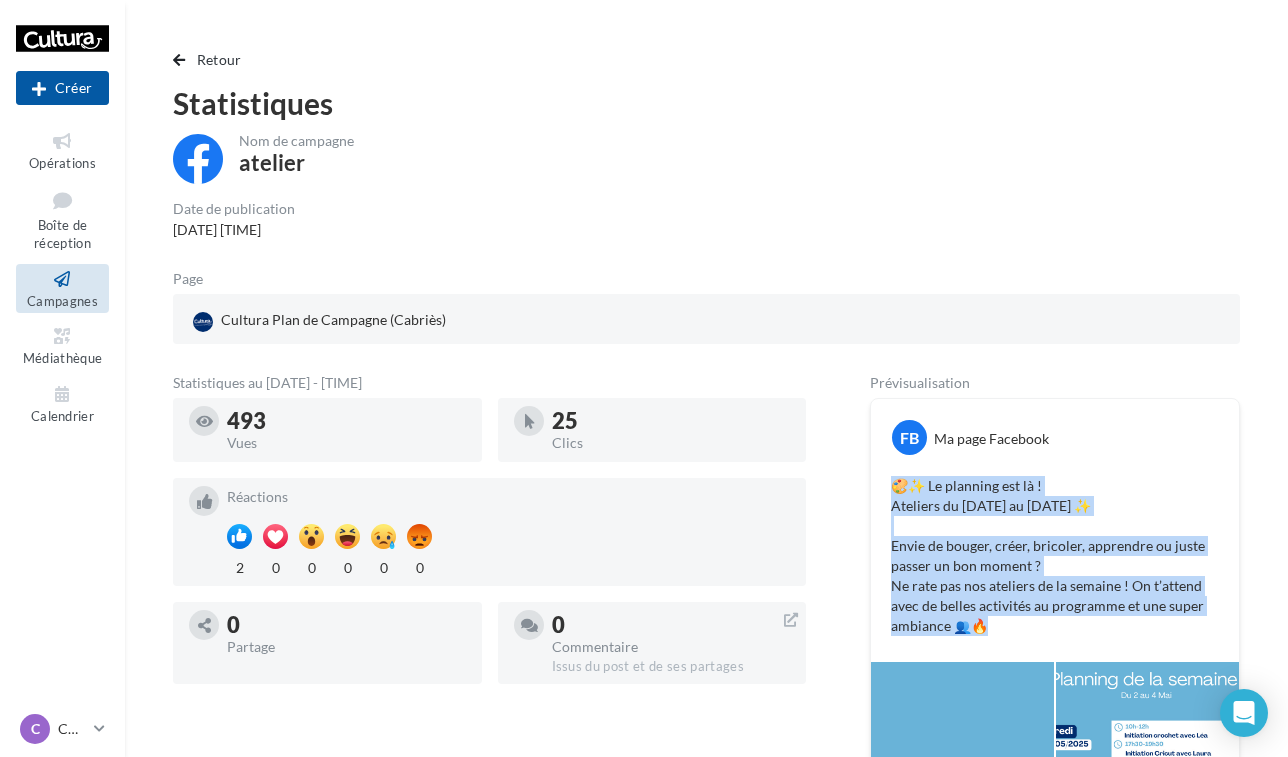 drag, startPoint x: 881, startPoint y: 483, endPoint x: 1041, endPoint y: 641, distance: 224.86441 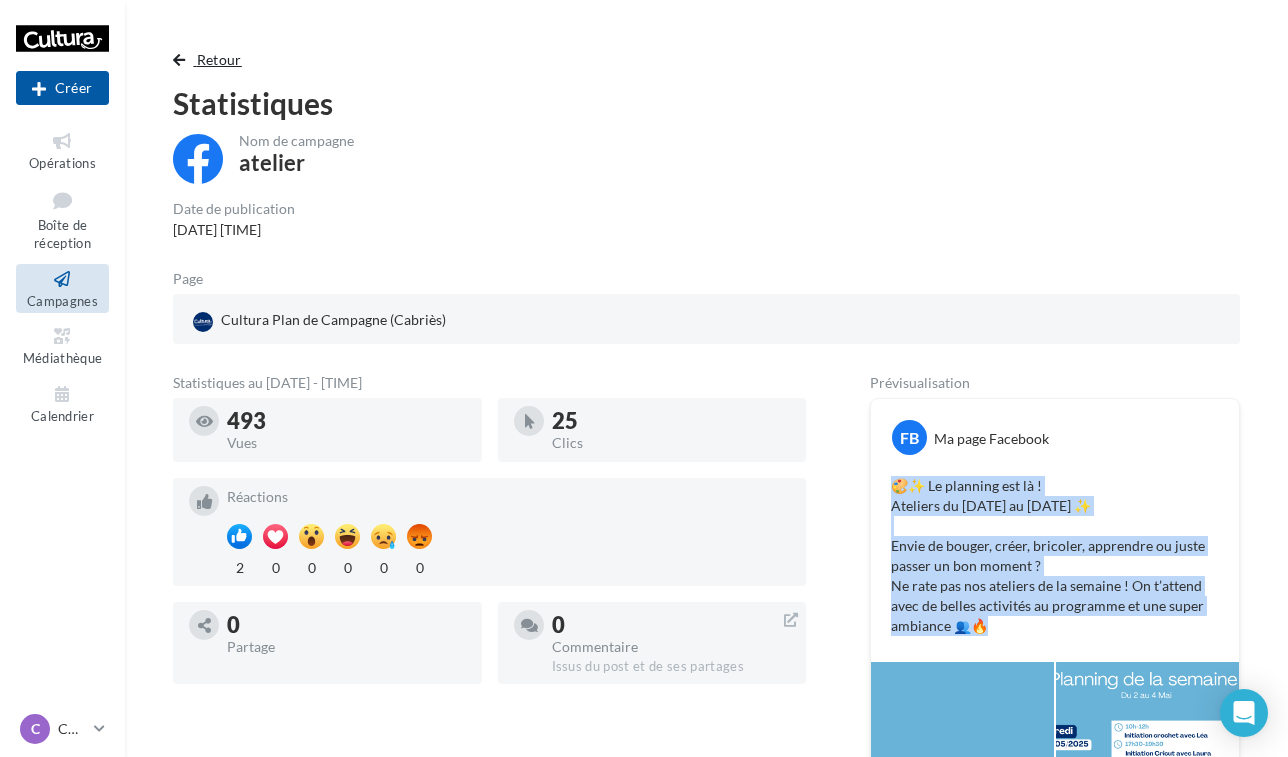 click on "Retour" at bounding box center (219, 59) 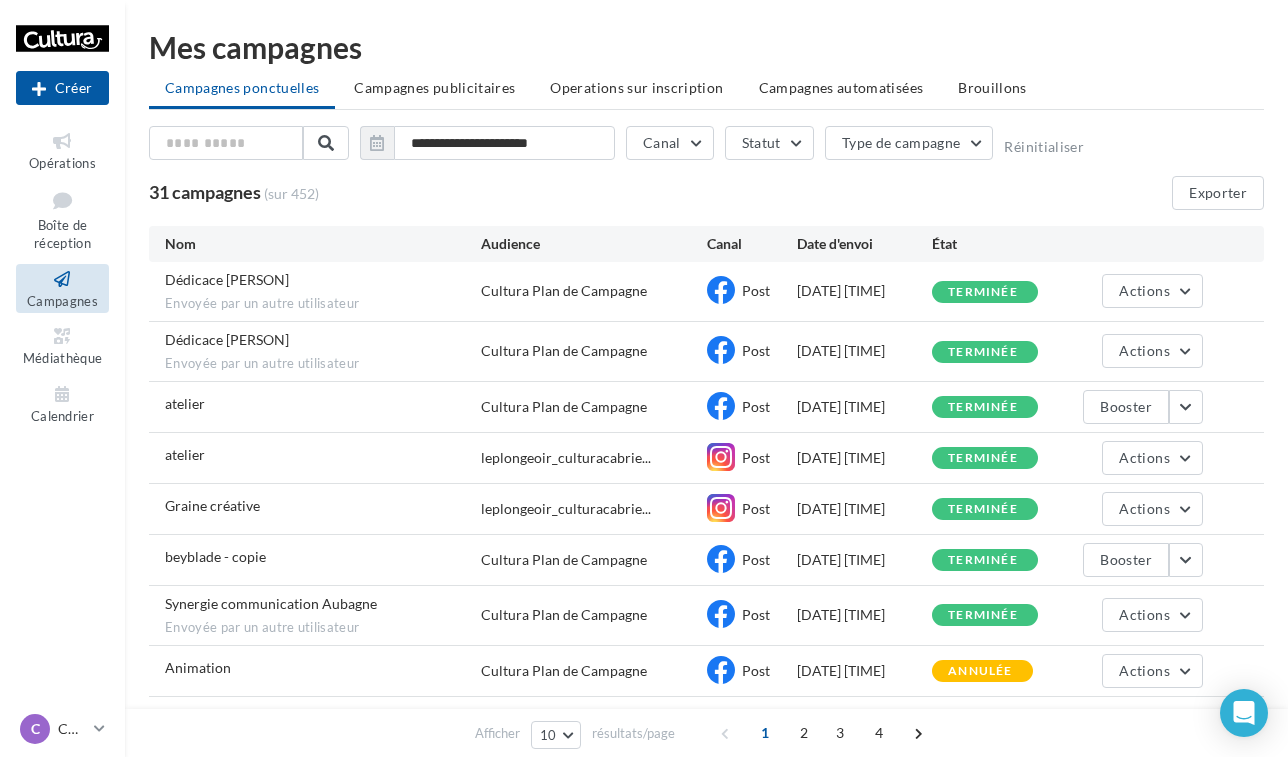 scroll, scrollTop: 80, scrollLeft: 0, axis: vertical 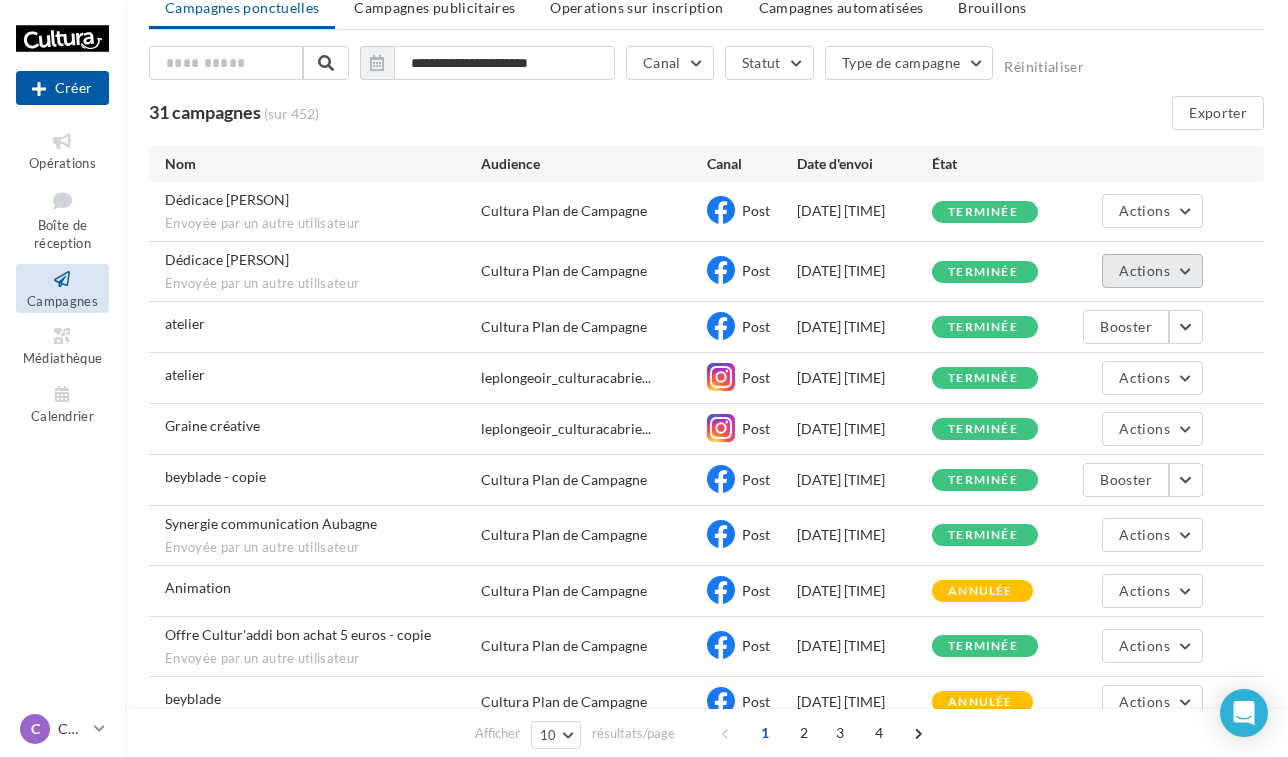 click on "Actions" at bounding box center (1144, 270) 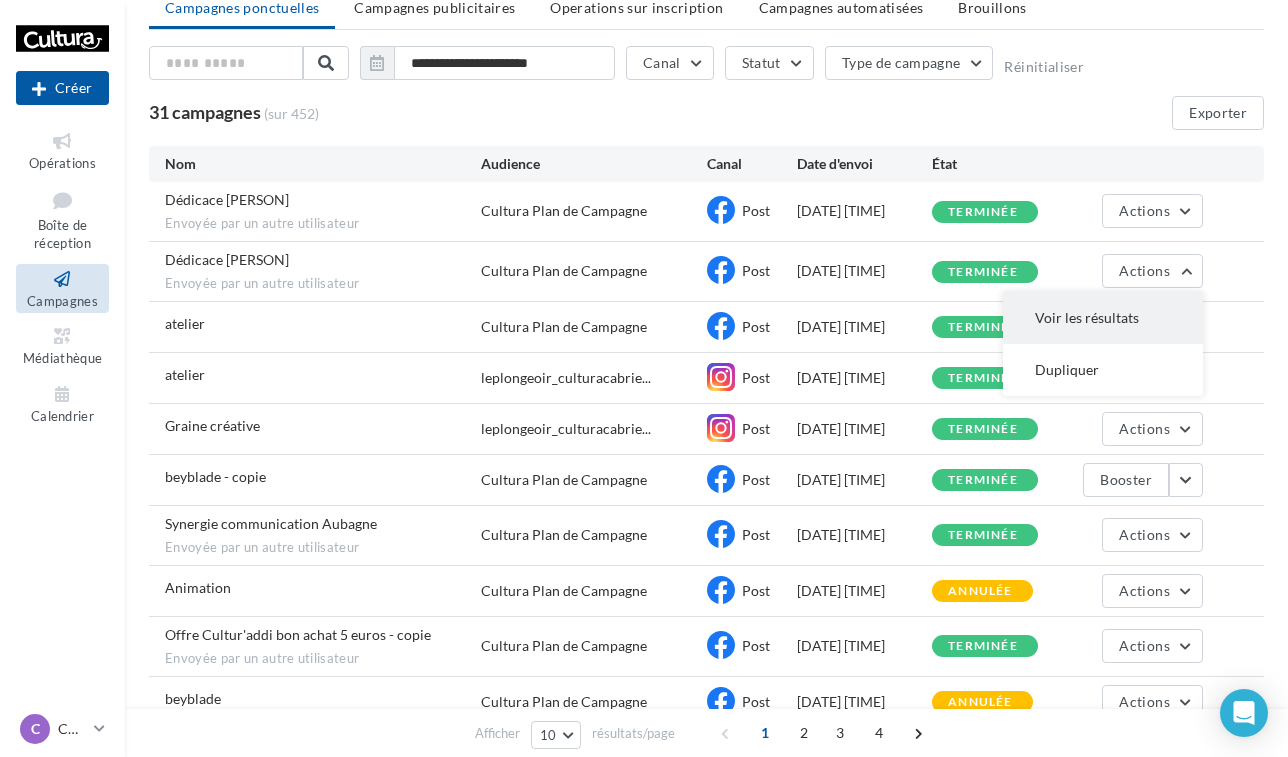 click on "Voir les résultats" at bounding box center (1103, 318) 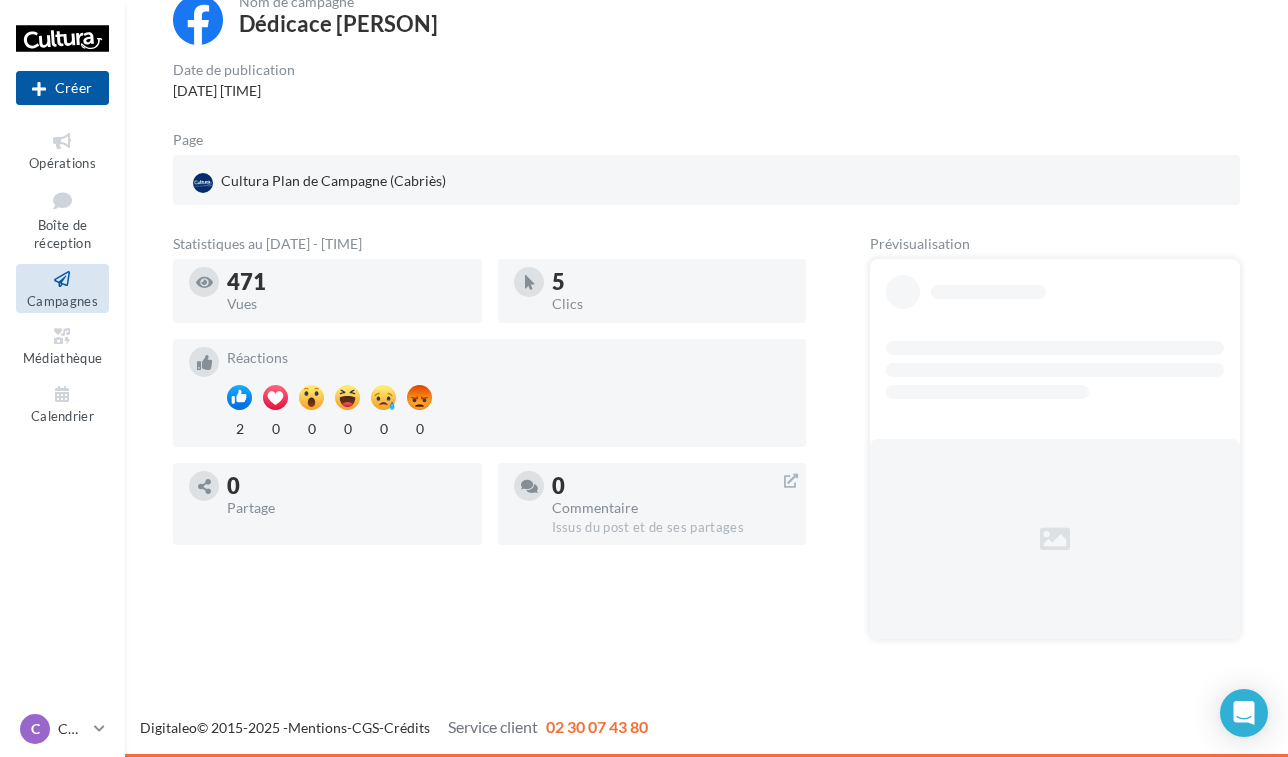 scroll, scrollTop: 139, scrollLeft: 0, axis: vertical 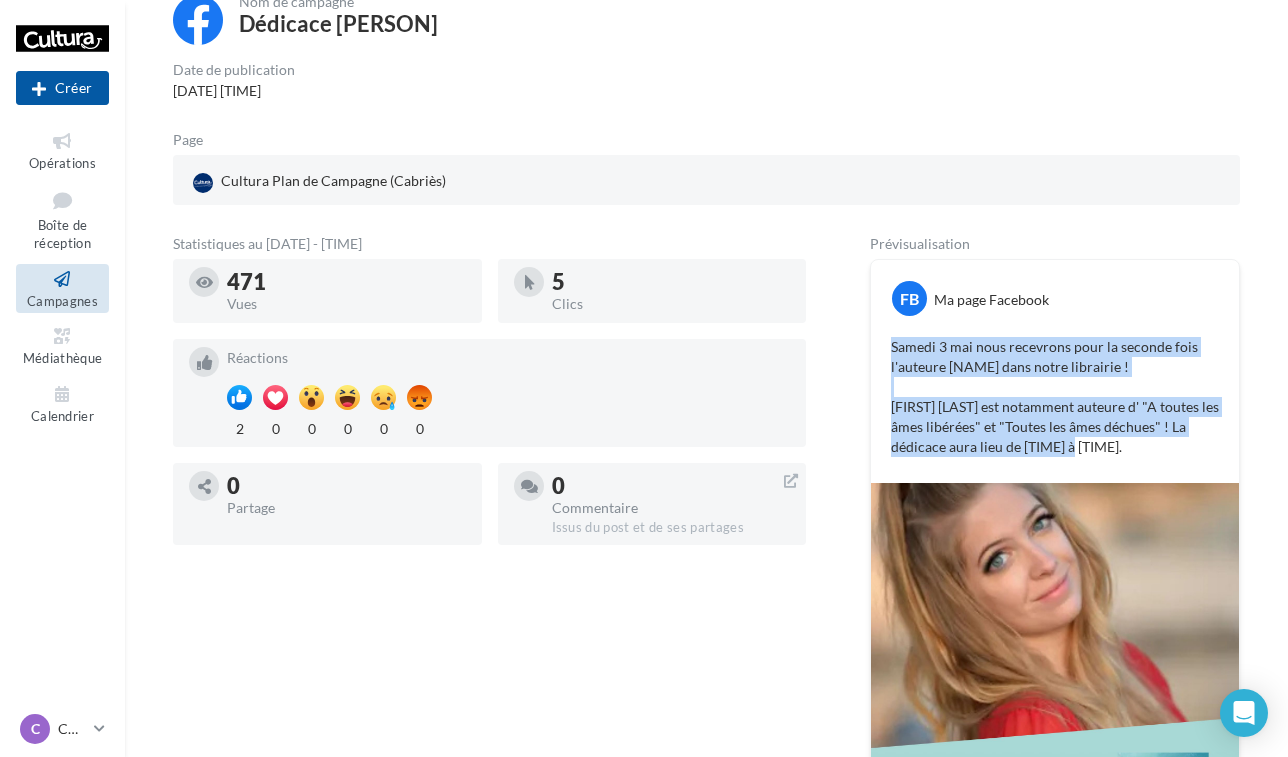 drag, startPoint x: 894, startPoint y: 351, endPoint x: 1108, endPoint y: 462, distance: 241.07468 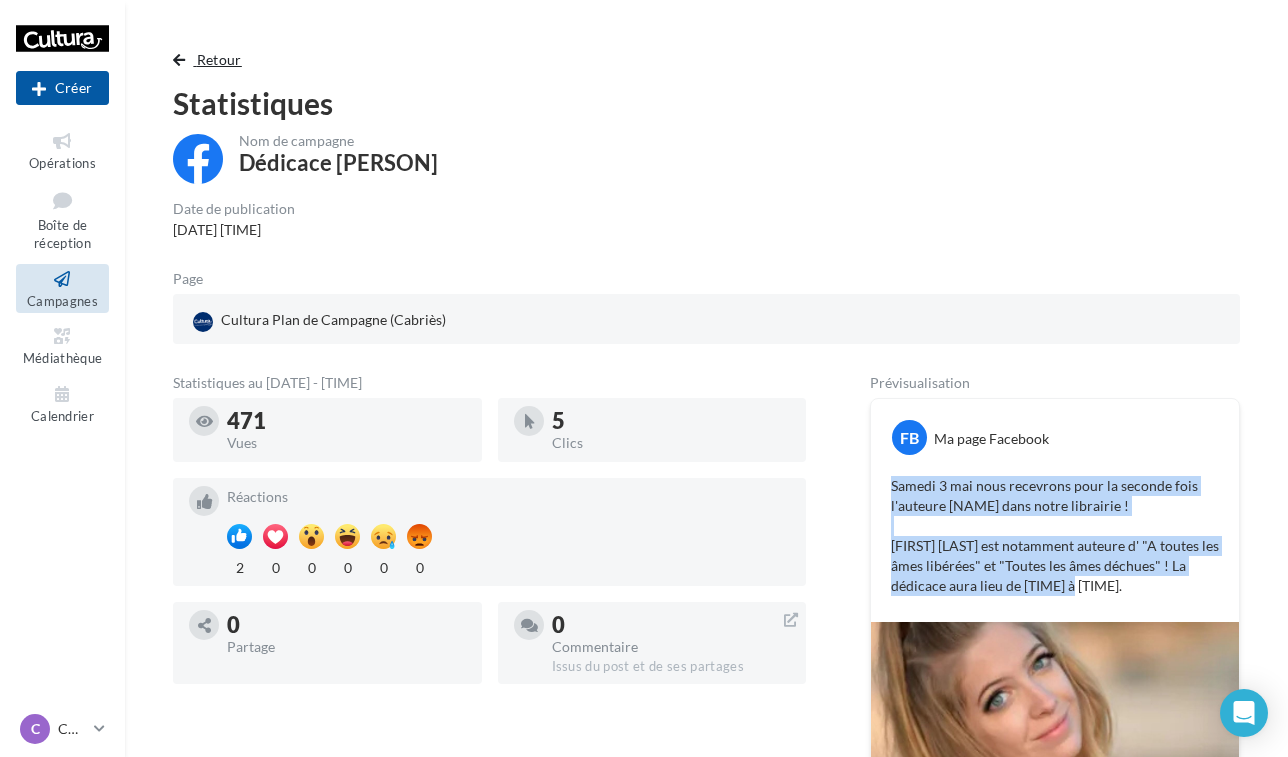 scroll, scrollTop: -1, scrollLeft: 0, axis: vertical 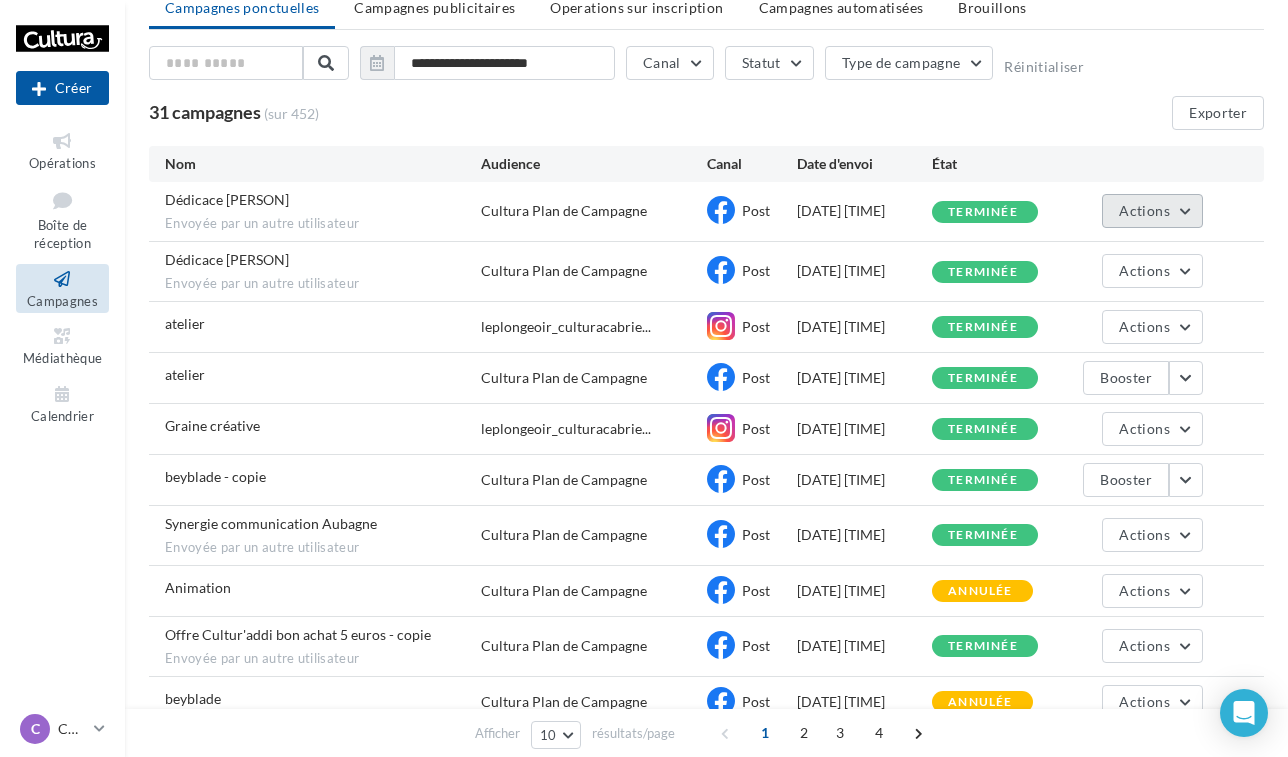 click on "Actions" at bounding box center [1152, 211] 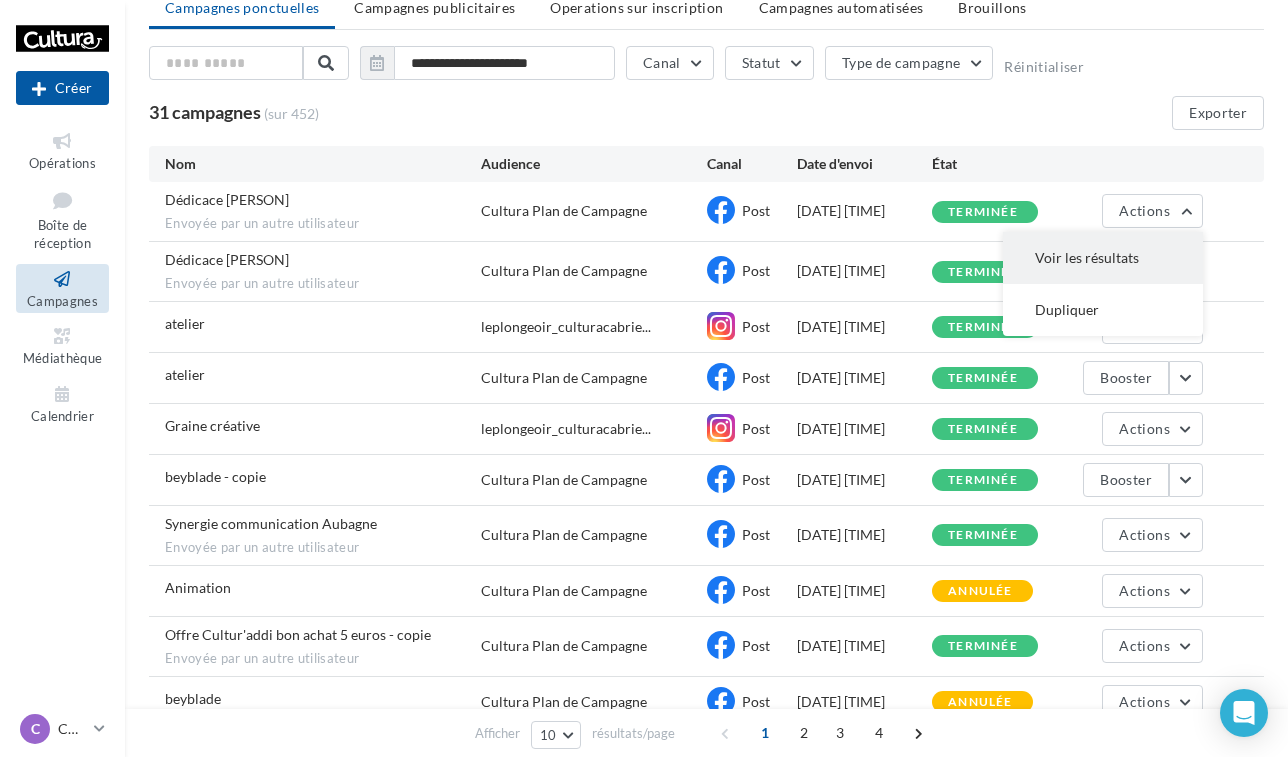 click on "Voir les résultats" at bounding box center [1103, 258] 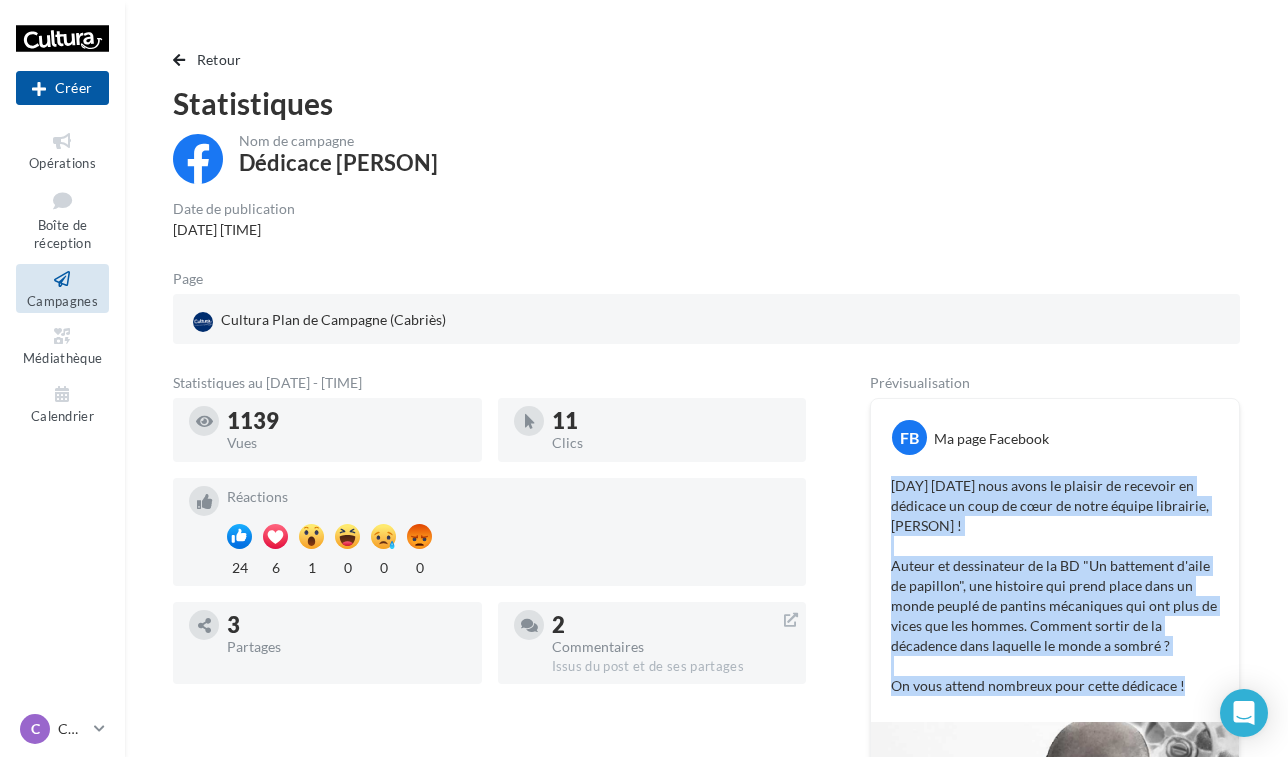 drag, startPoint x: 888, startPoint y: 477, endPoint x: 1196, endPoint y: 688, distance: 373.34302 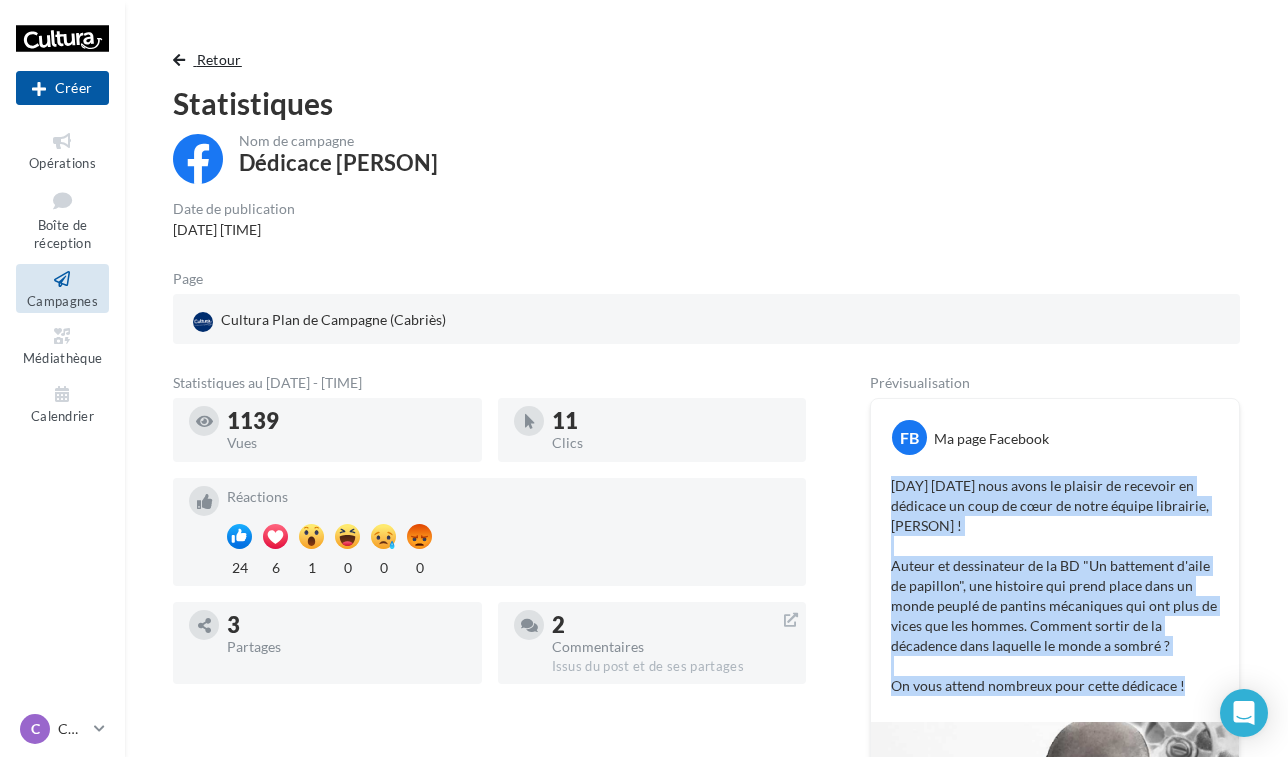 click on "Retour" at bounding box center (219, 59) 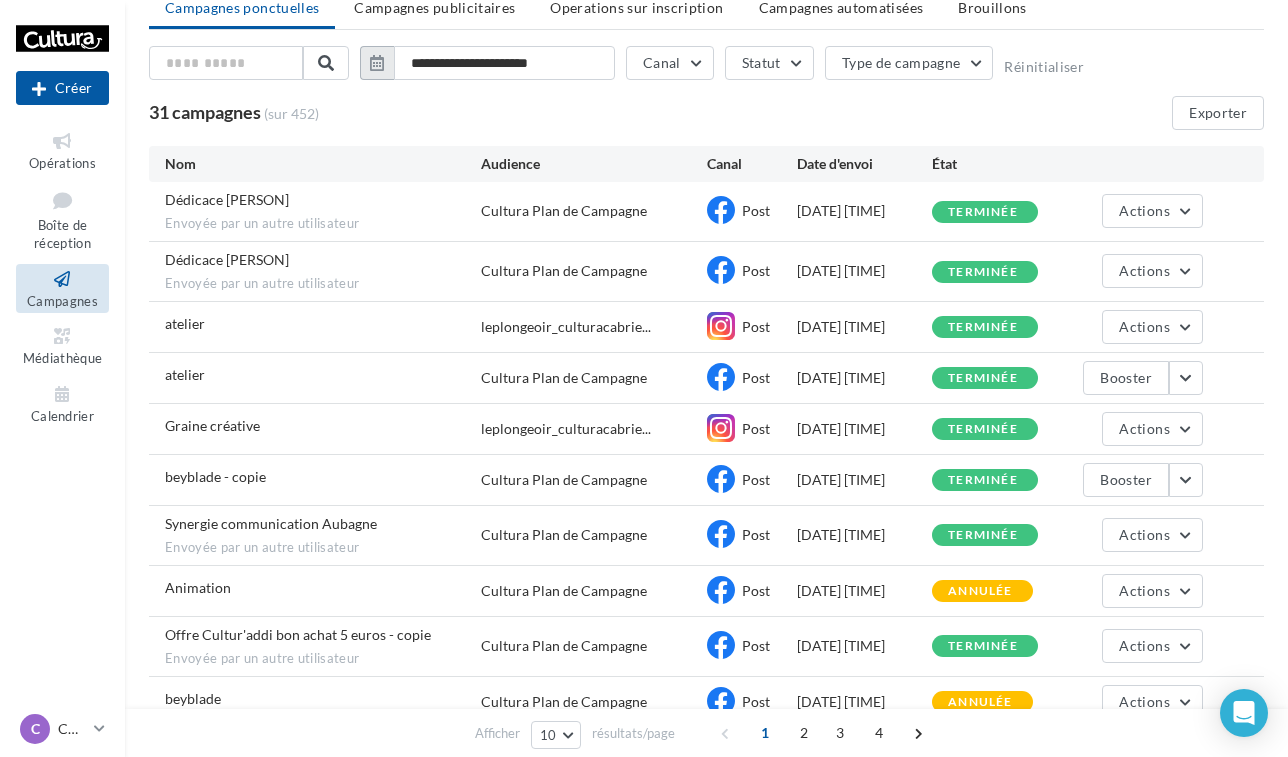 click at bounding box center (377, 63) 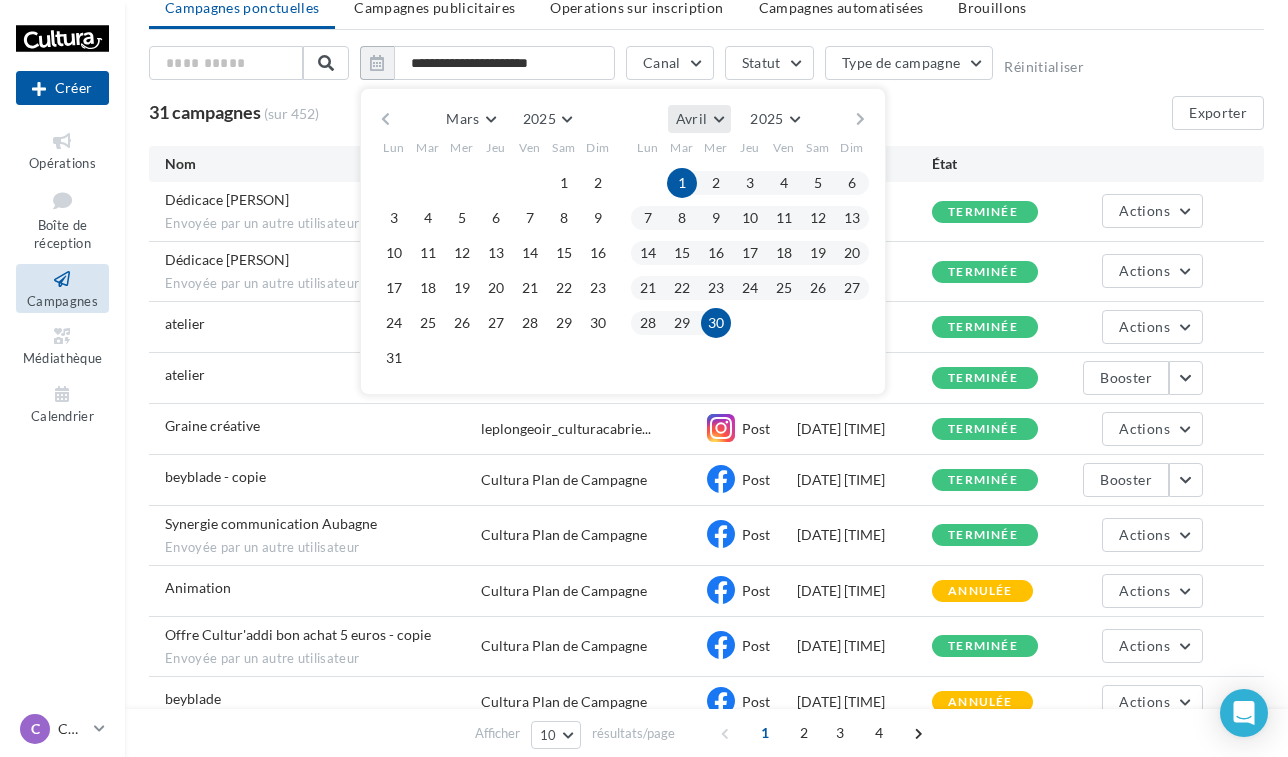 click on "Avril" at bounding box center [692, 118] 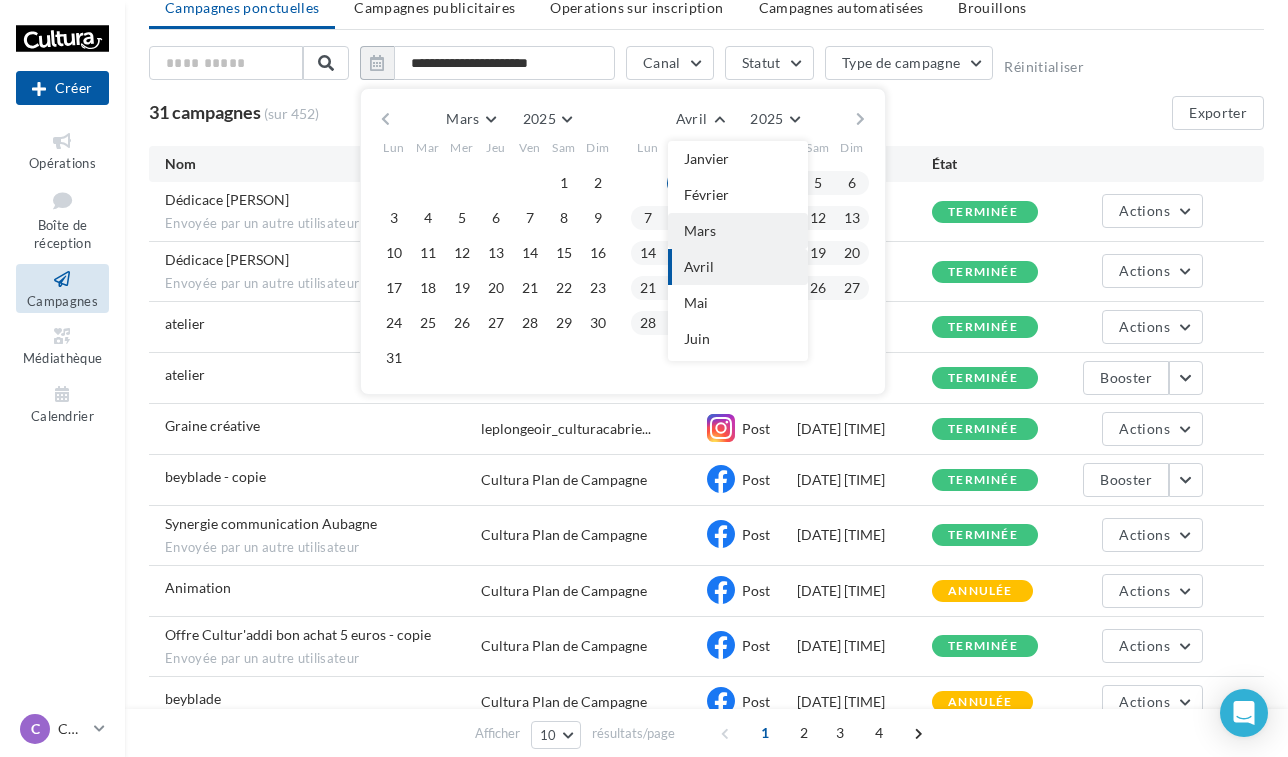 scroll, scrollTop: 0, scrollLeft: 0, axis: both 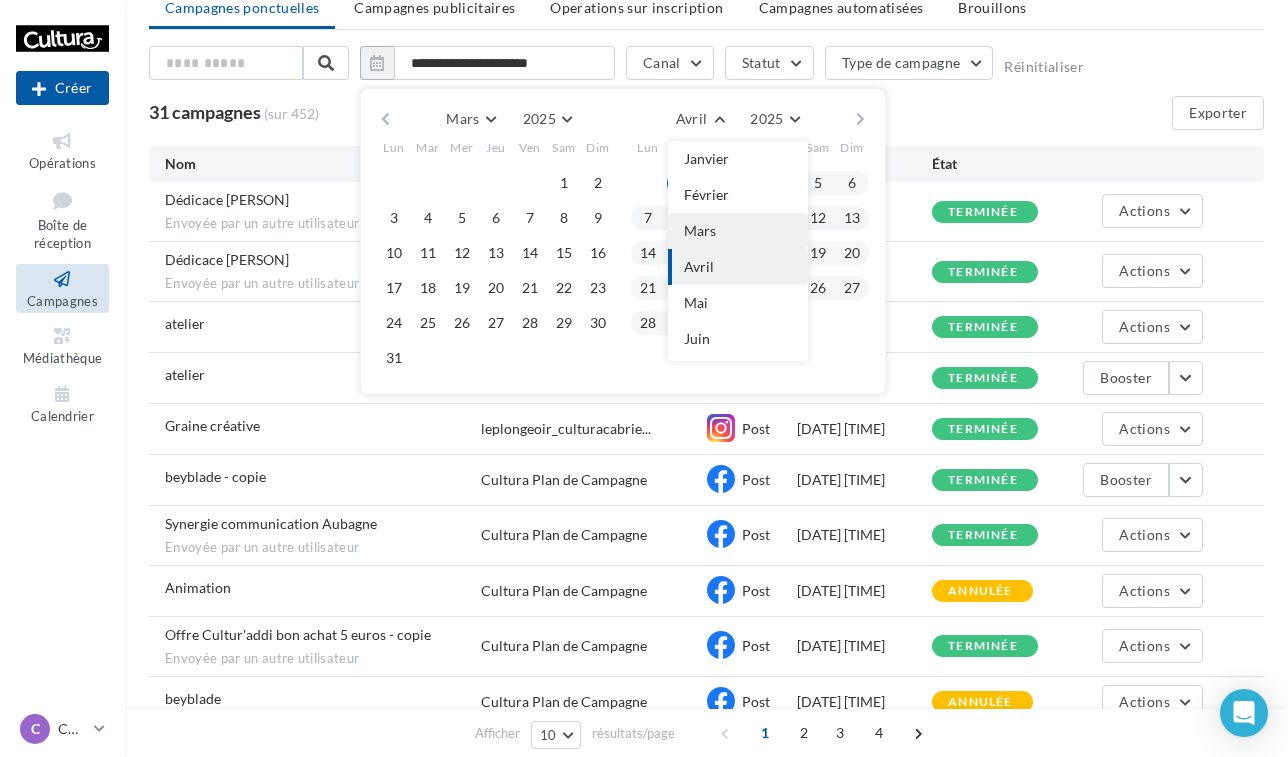 click on "Janvier" at bounding box center (738, 159) 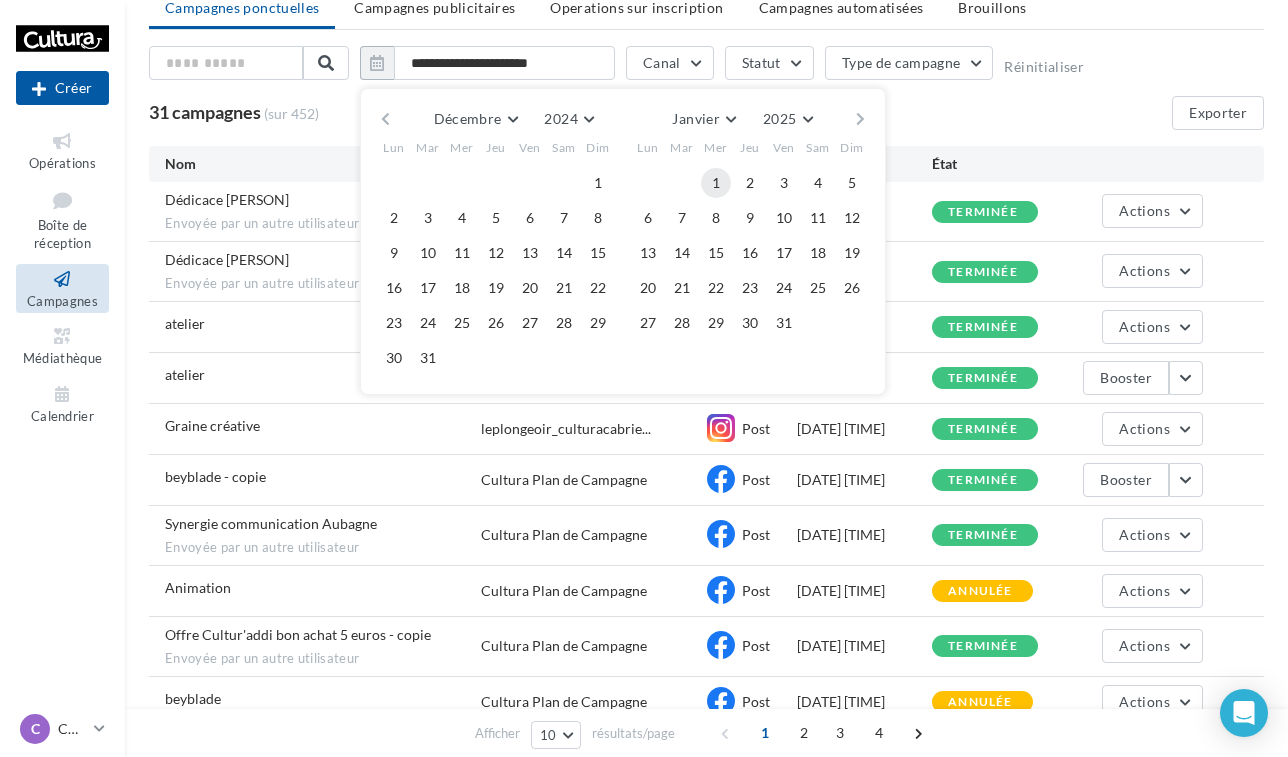 click on "1" at bounding box center (716, 183) 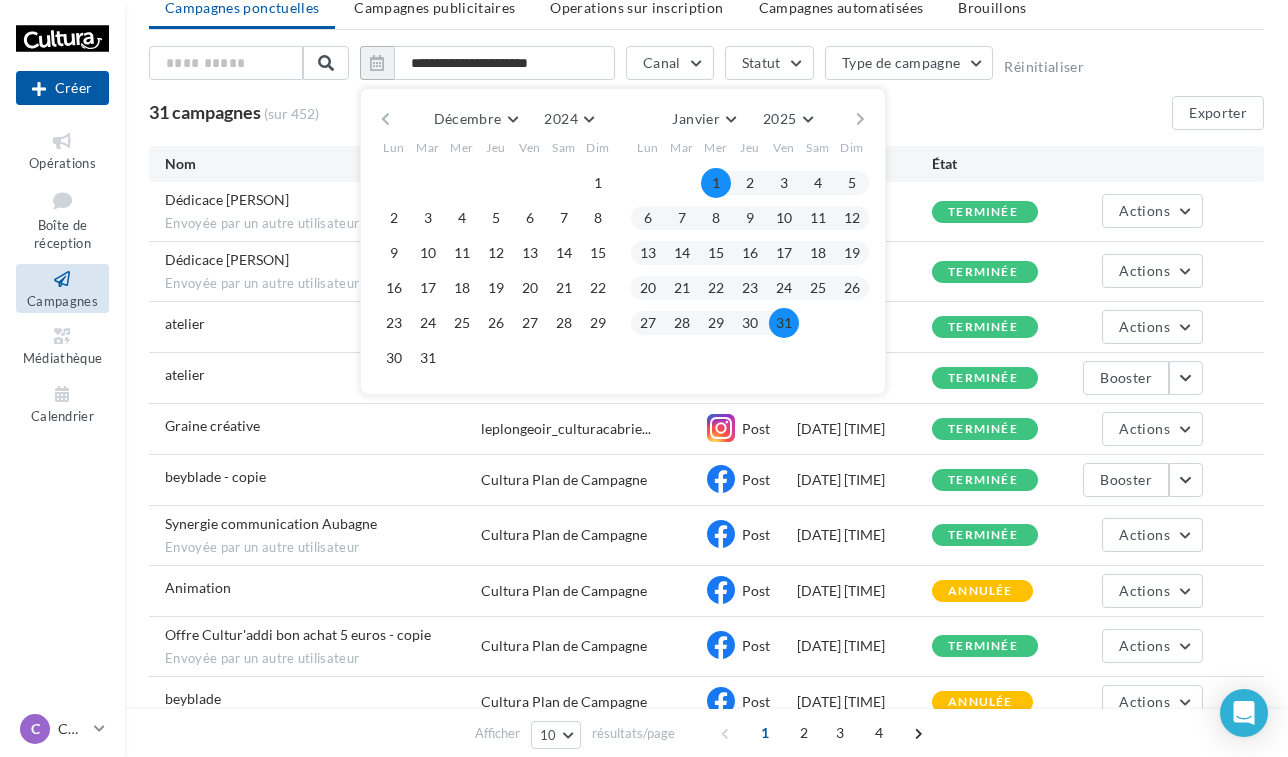 click on "31" at bounding box center [784, 323] 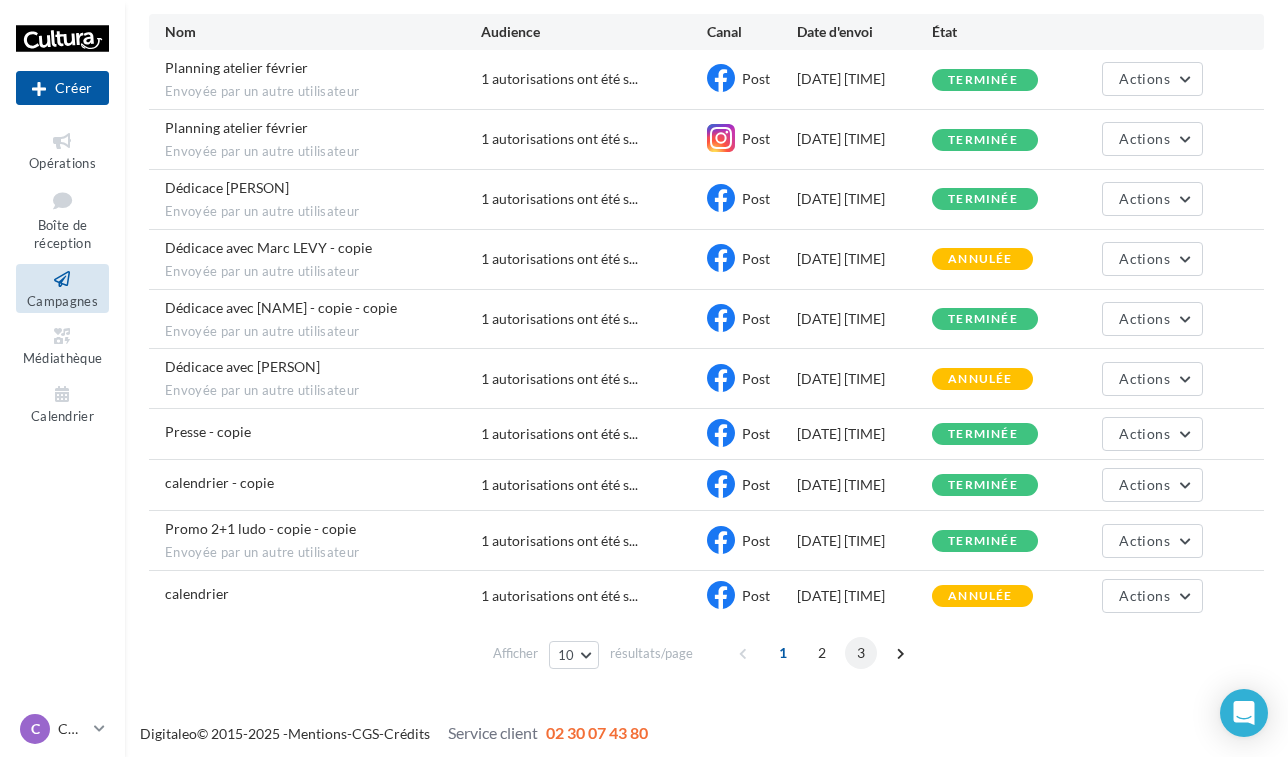 click on "3" at bounding box center [861, 653] 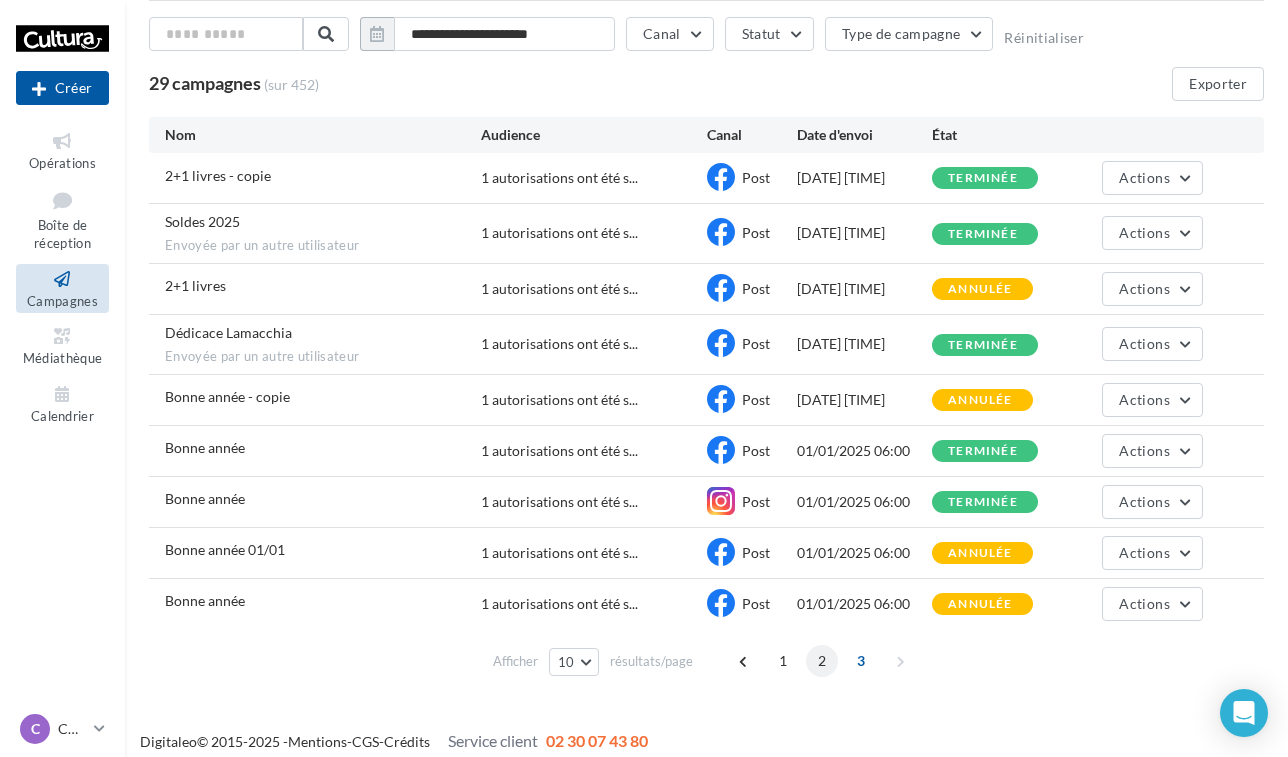 click on "2" at bounding box center (822, 661) 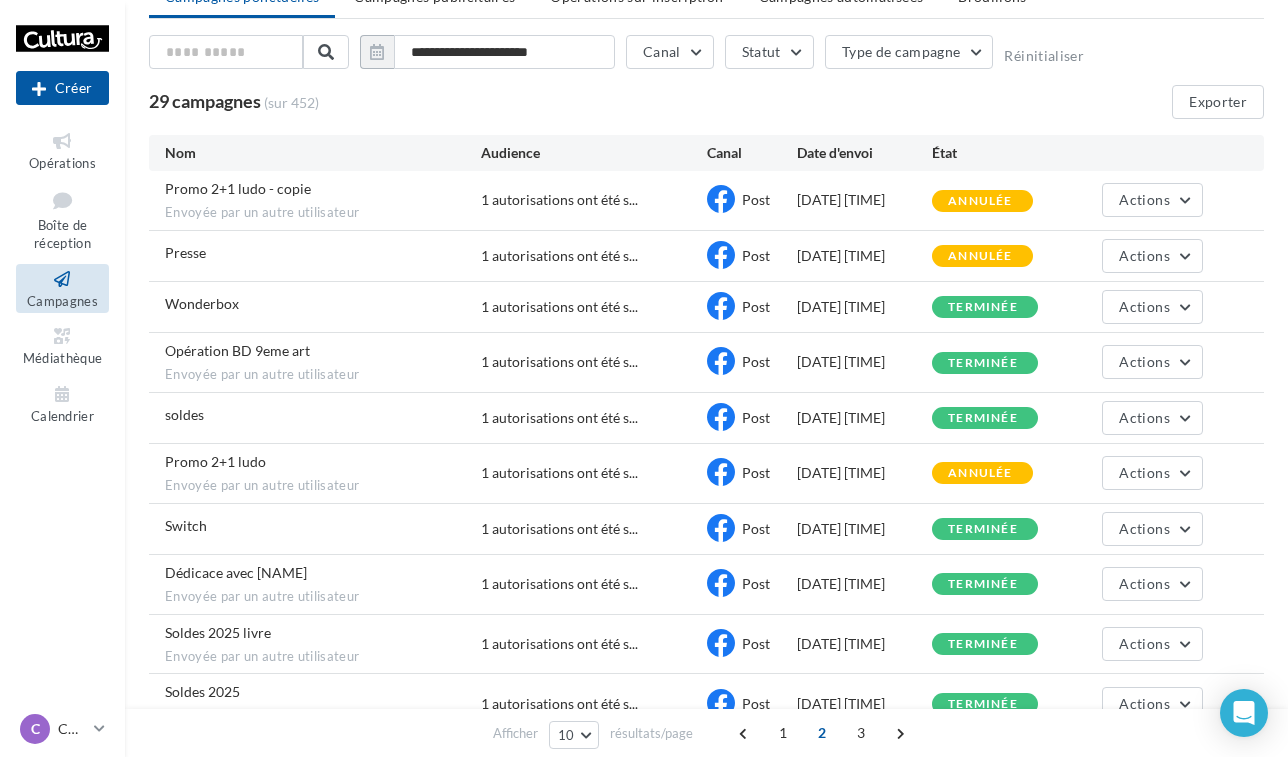 scroll, scrollTop: 83, scrollLeft: 0, axis: vertical 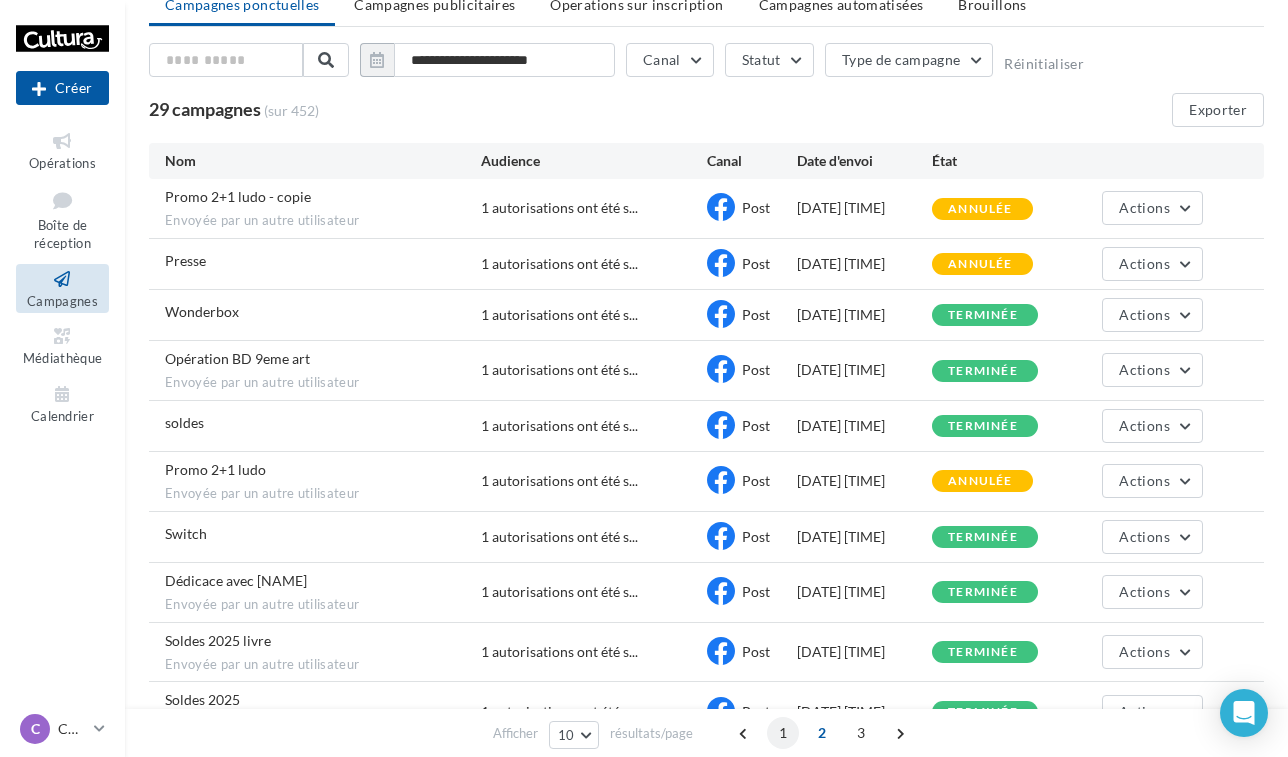click on "1" at bounding box center [783, 733] 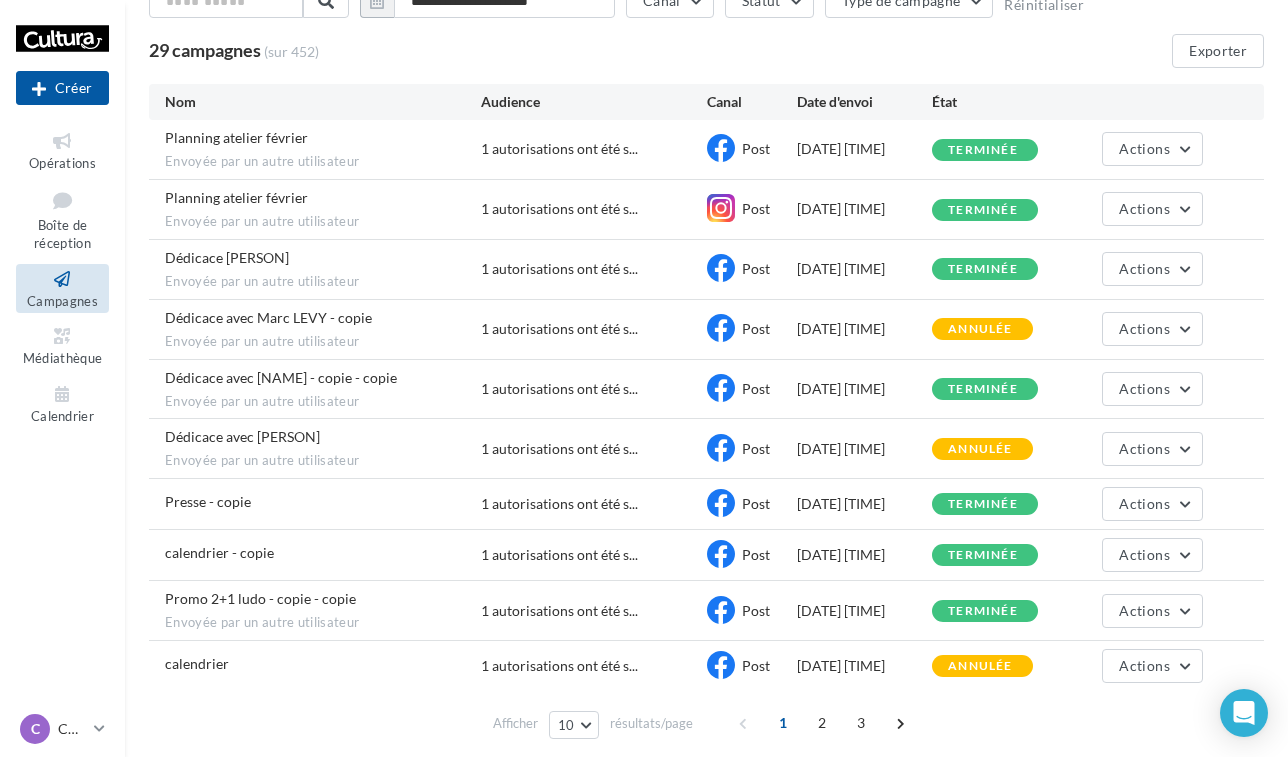 scroll, scrollTop: 165, scrollLeft: 0, axis: vertical 